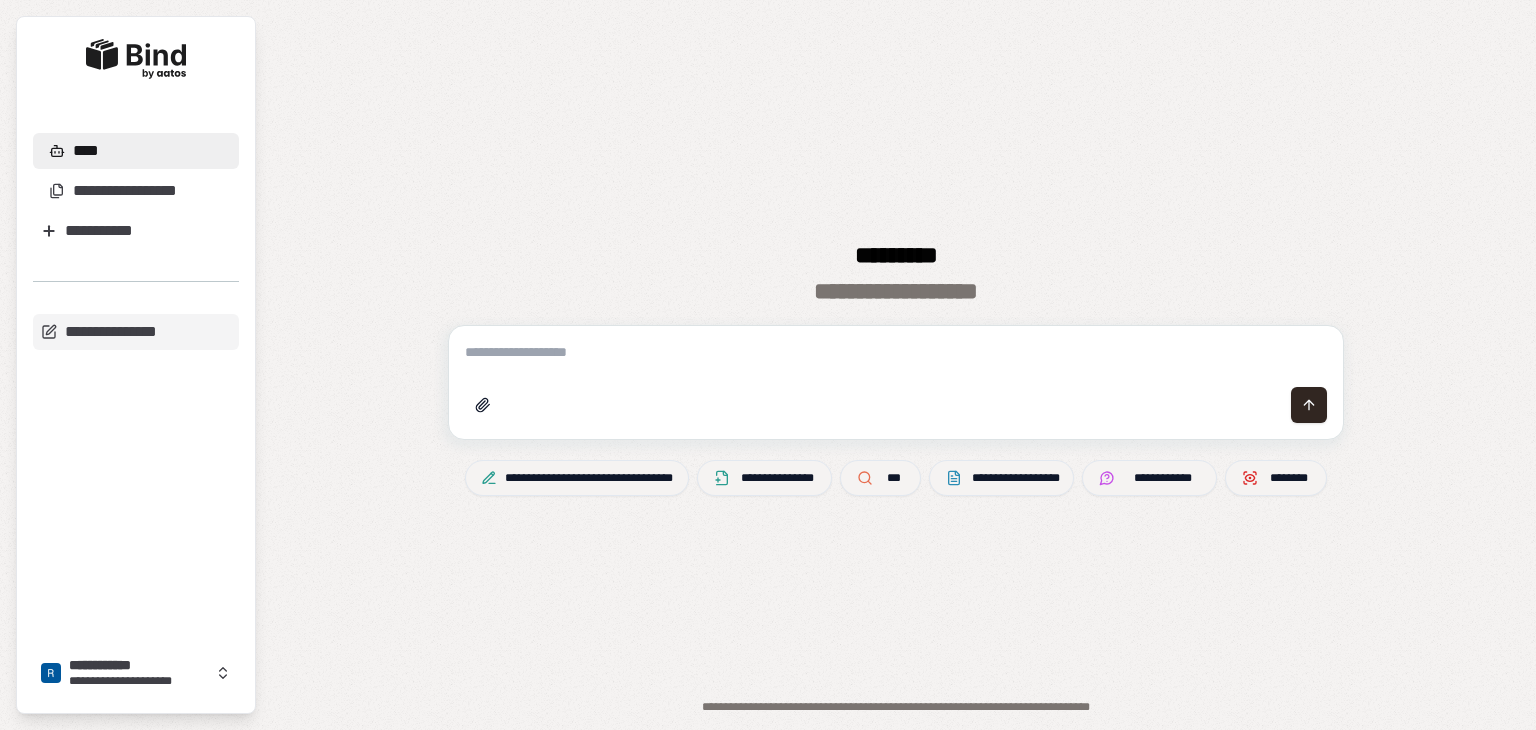 scroll, scrollTop: 0, scrollLeft: 0, axis: both 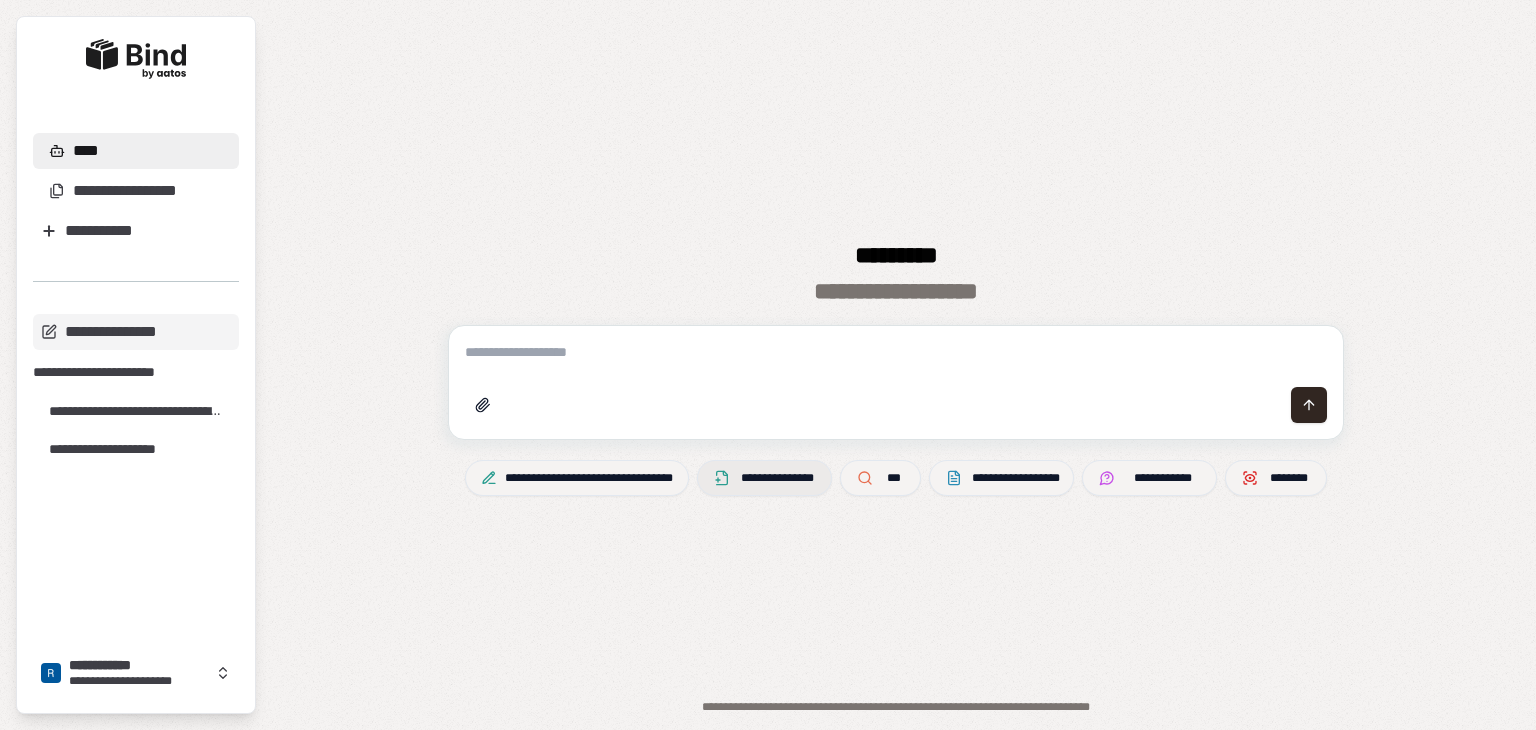 click on "**********" at bounding box center [777, 478] 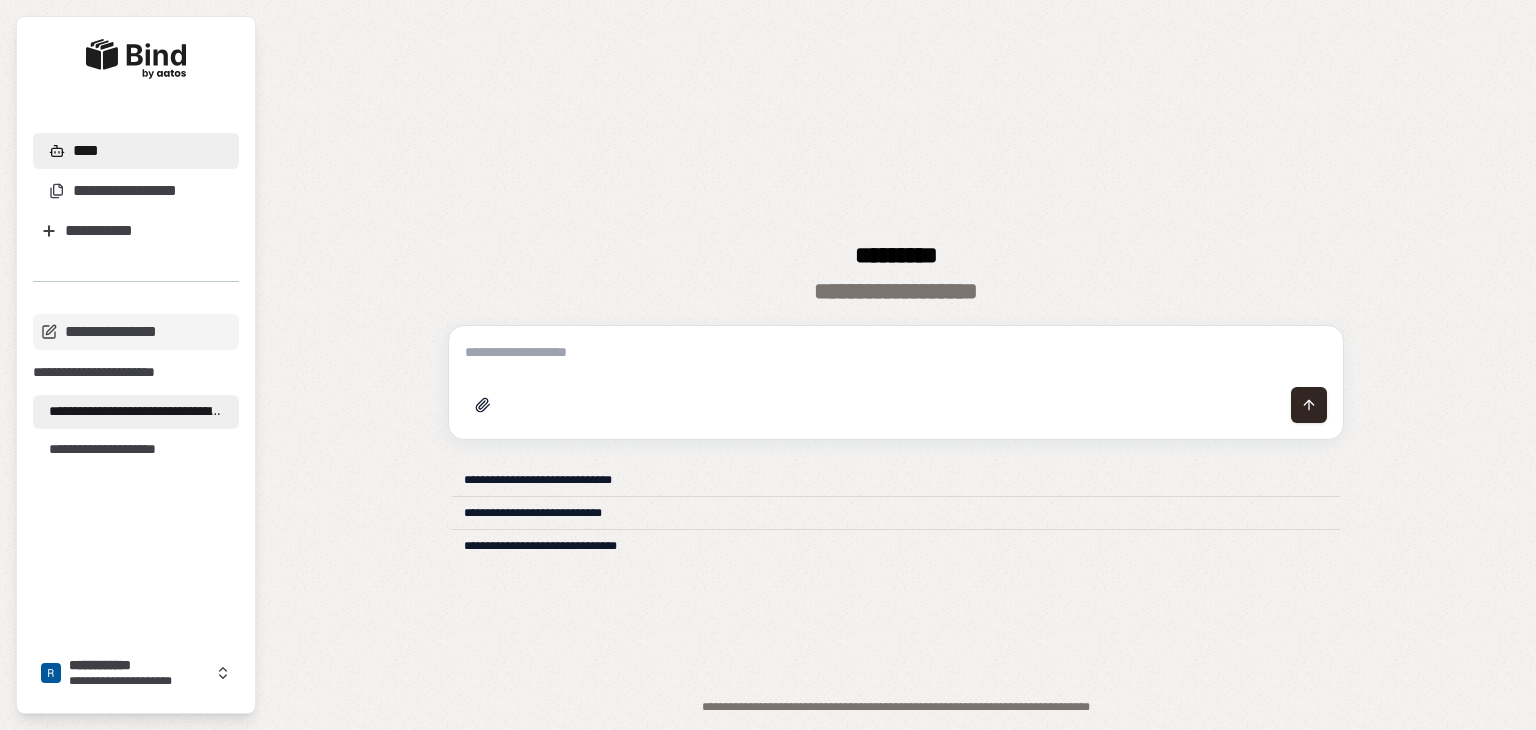 click on "**********" at bounding box center [136, 412] 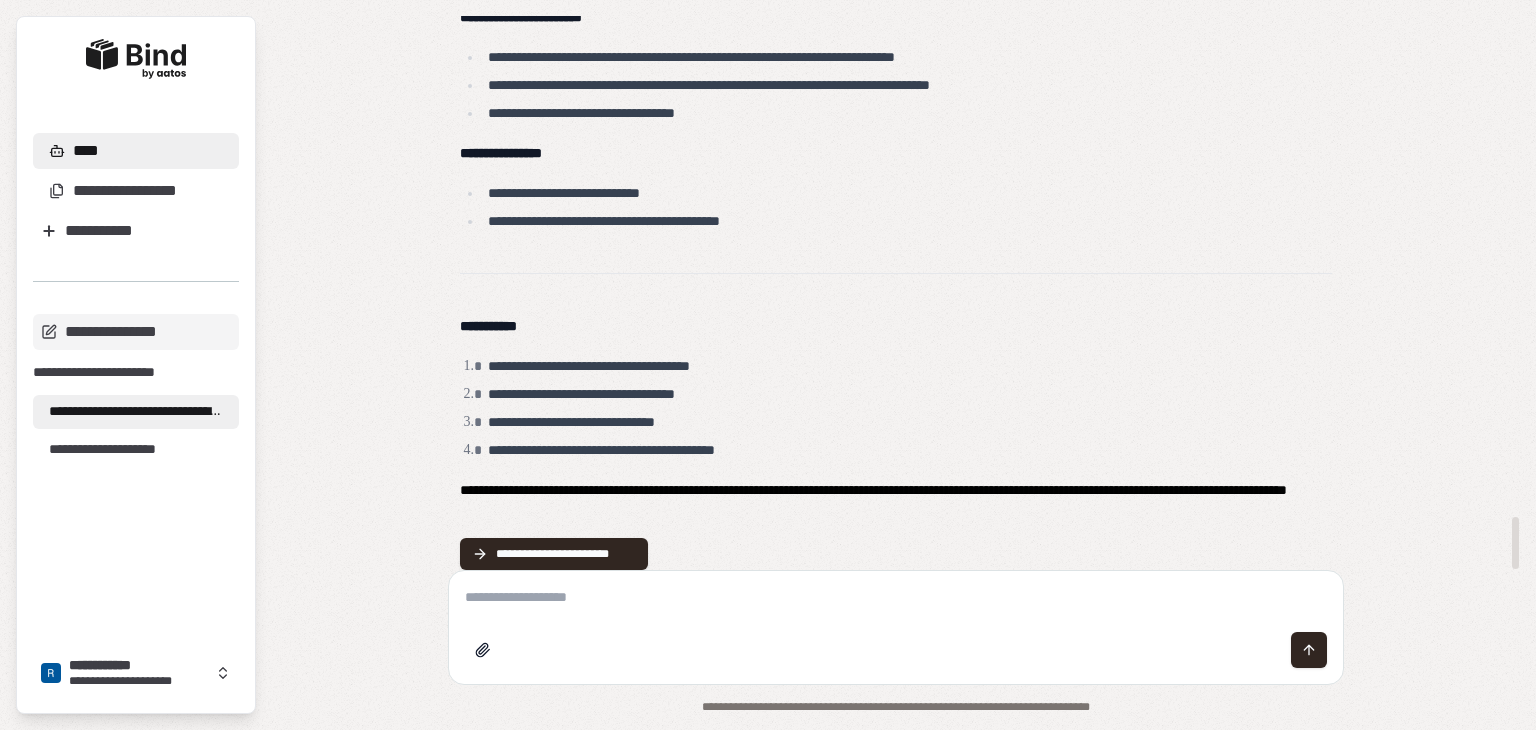 scroll, scrollTop: 5445, scrollLeft: 0, axis: vertical 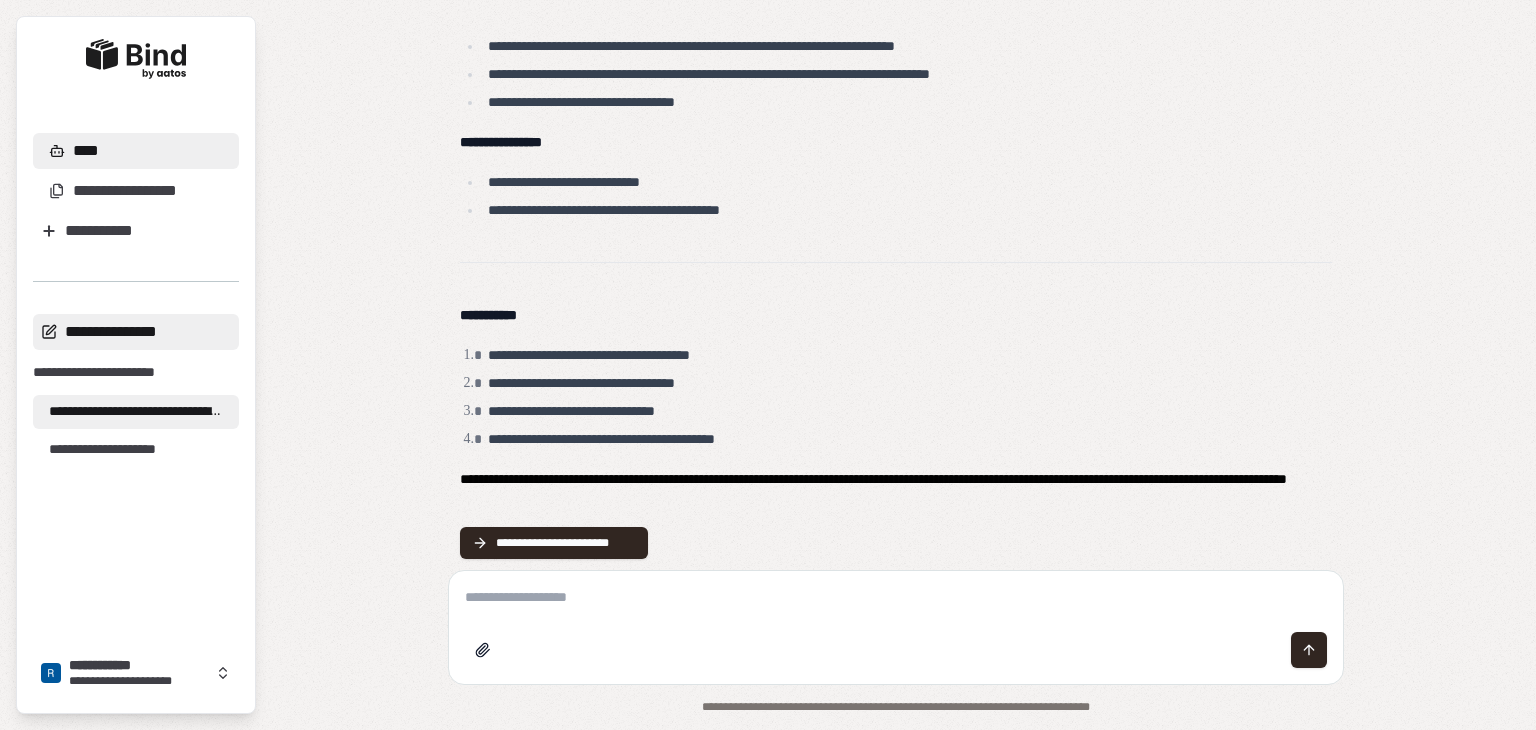 click on "**********" at bounding box center (136, 332) 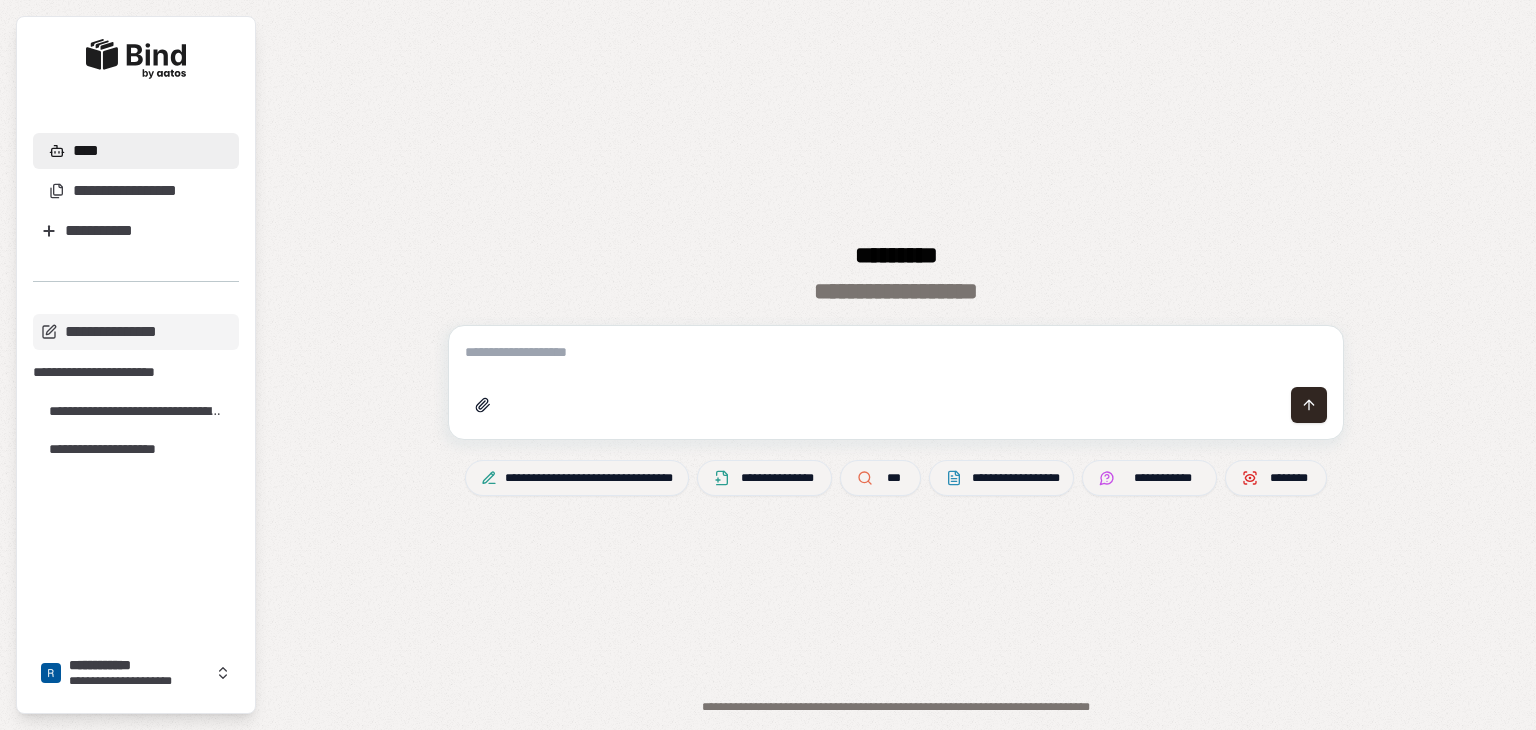 click at bounding box center (896, 352) 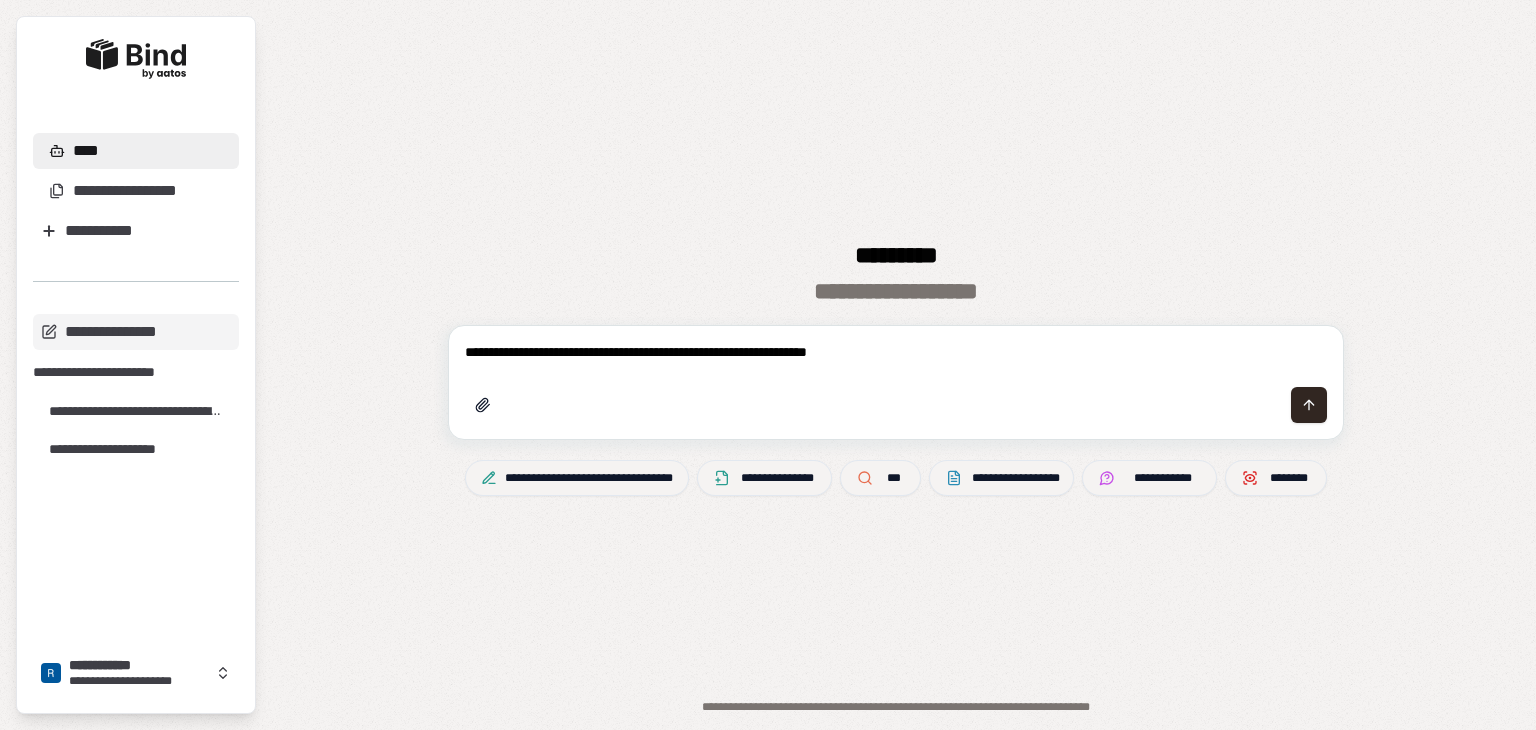 type on "**********" 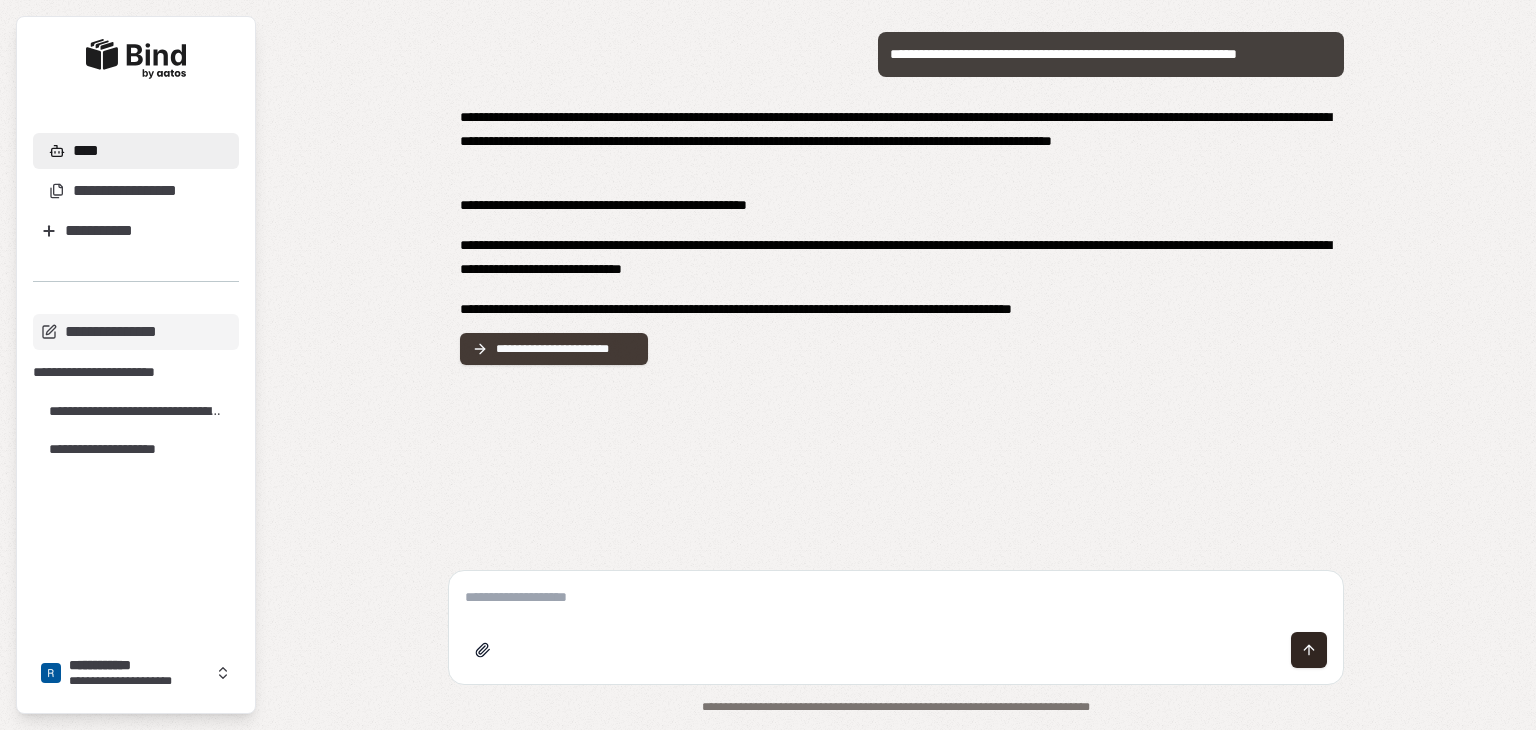 click on "**********" at bounding box center (566, 349) 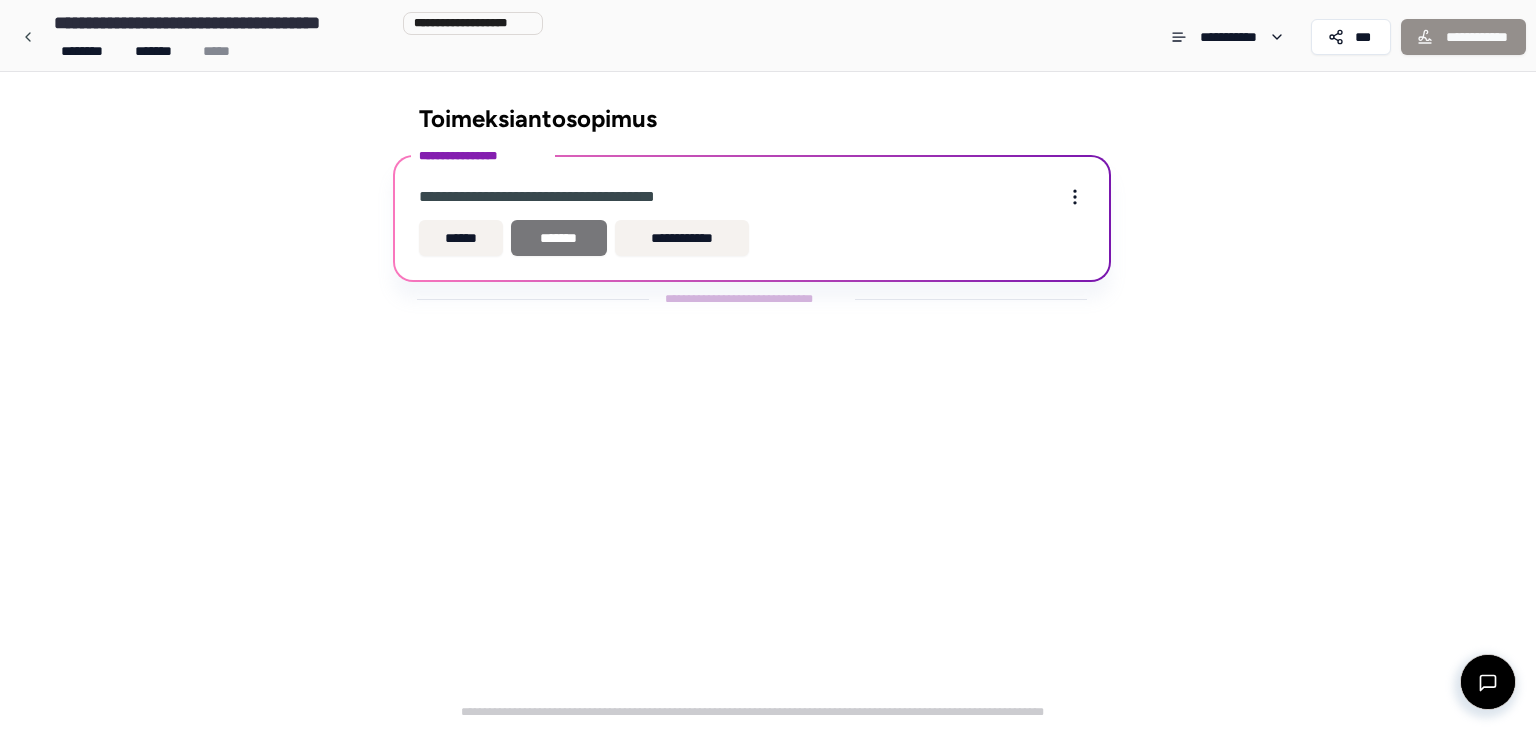 click on "*******" at bounding box center [559, 238] 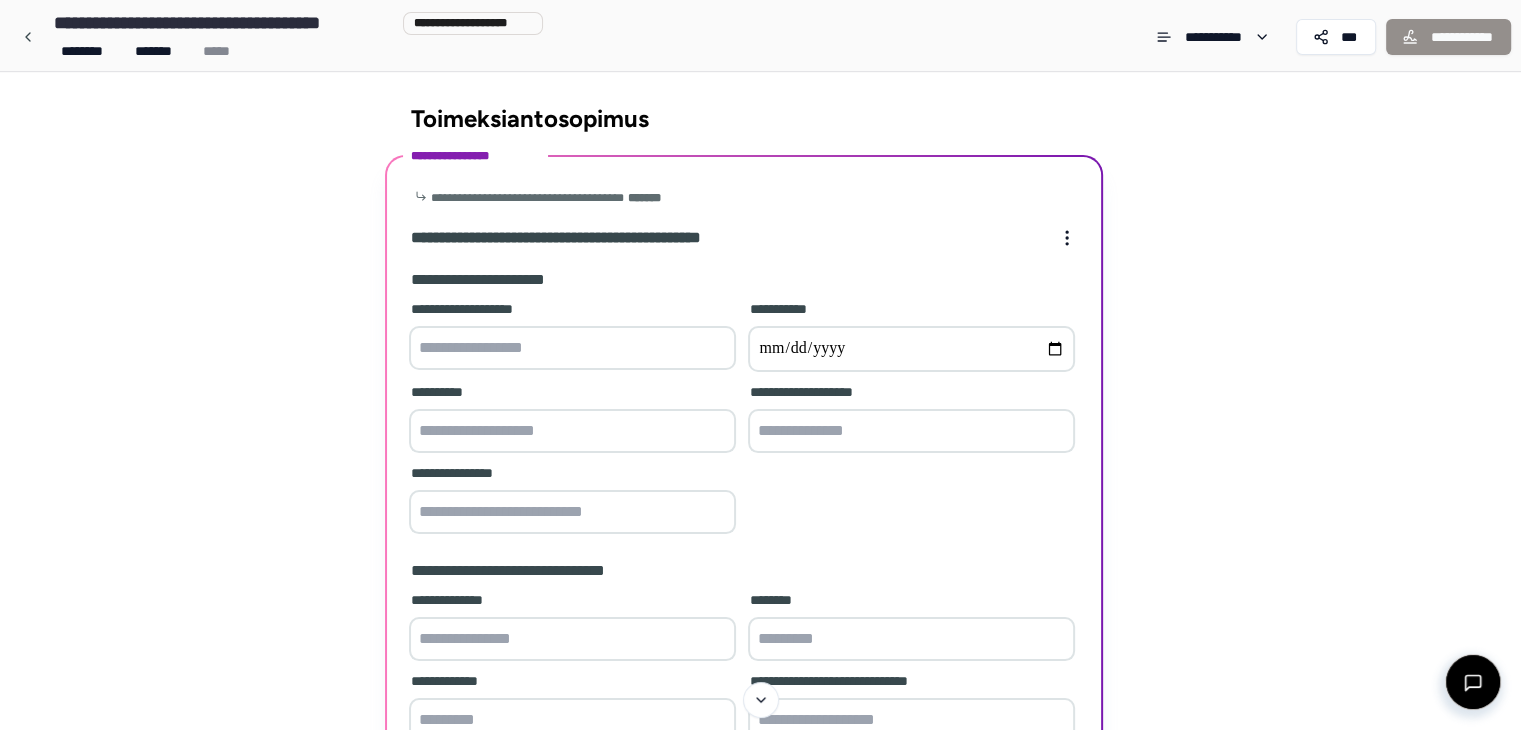 scroll, scrollTop: 177, scrollLeft: 0, axis: vertical 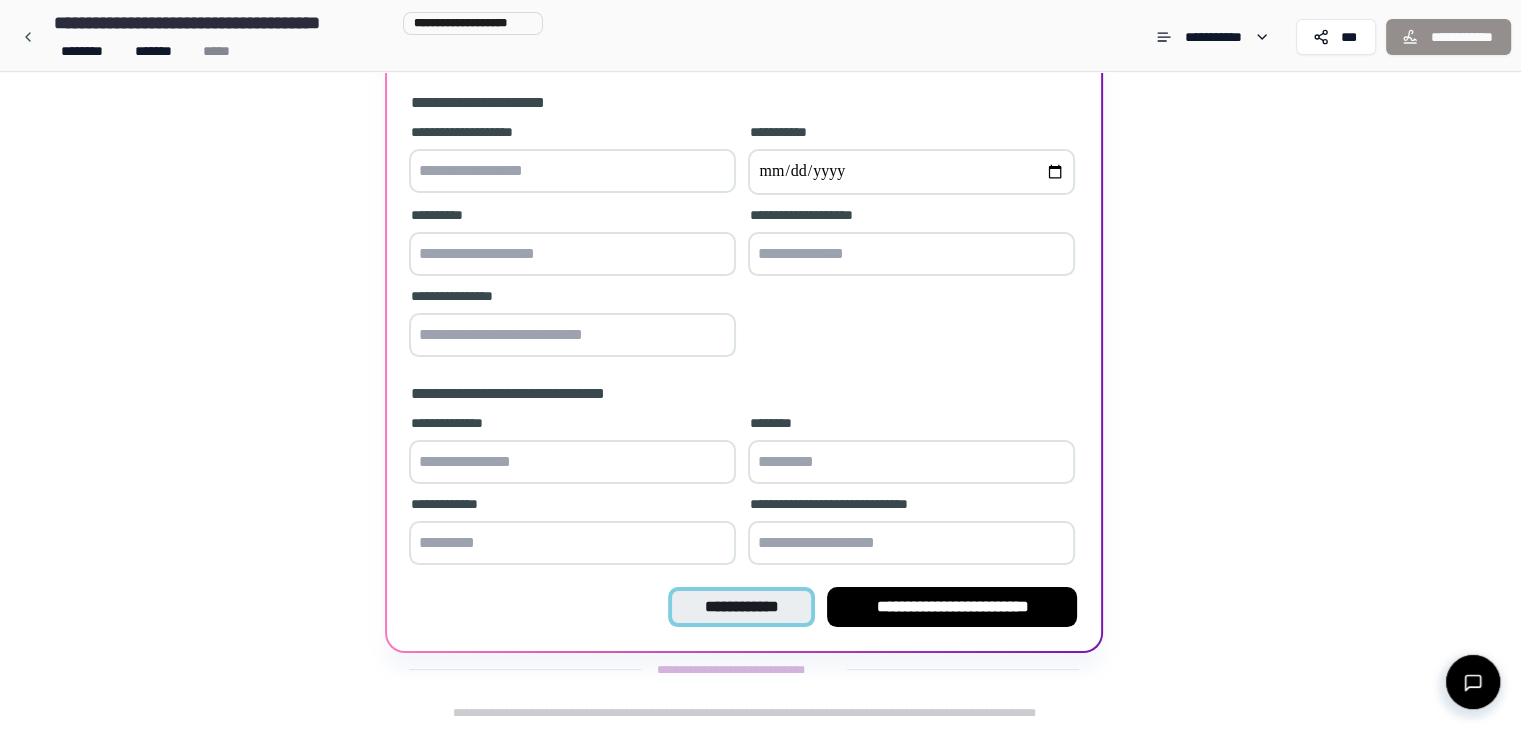 click on "**********" at bounding box center (741, 607) 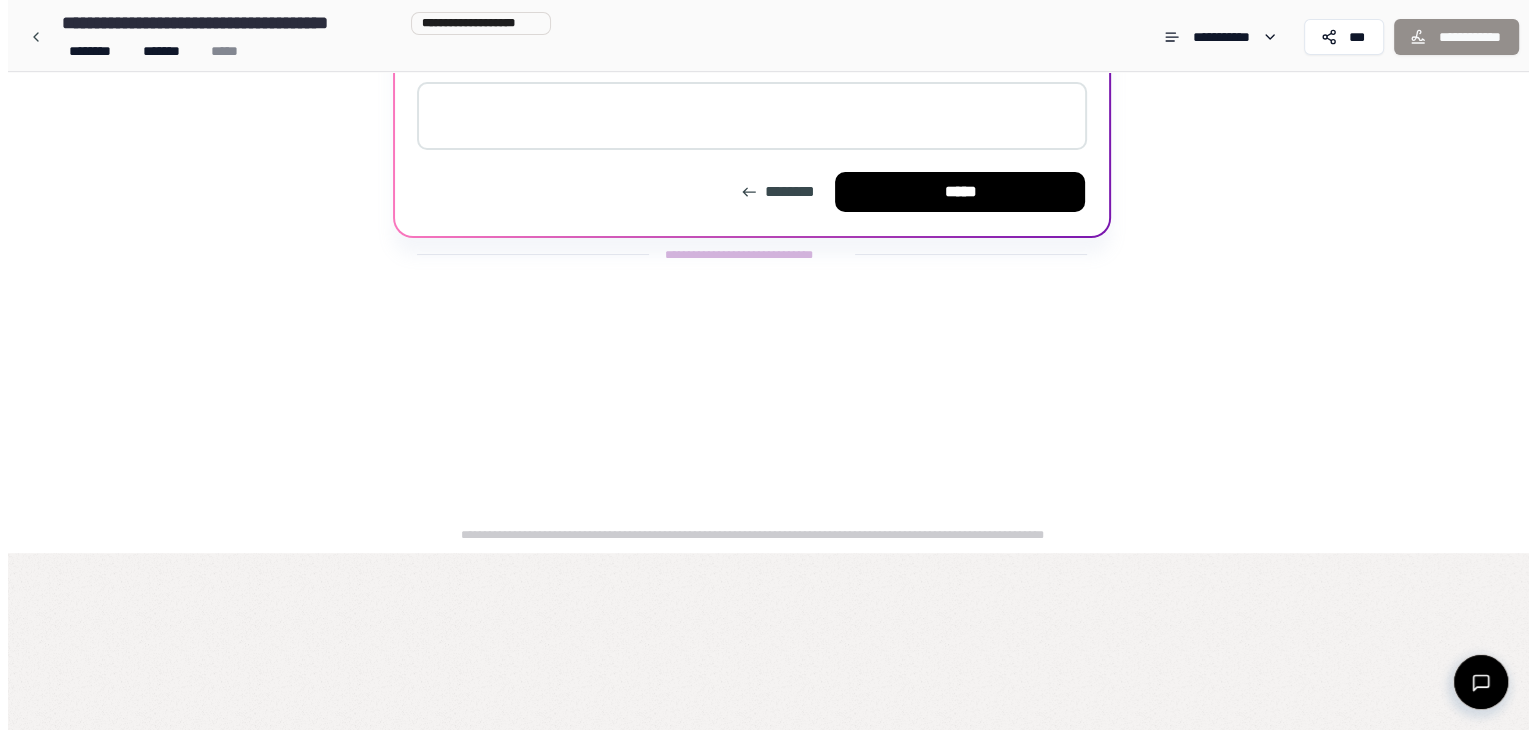 scroll, scrollTop: 0, scrollLeft: 0, axis: both 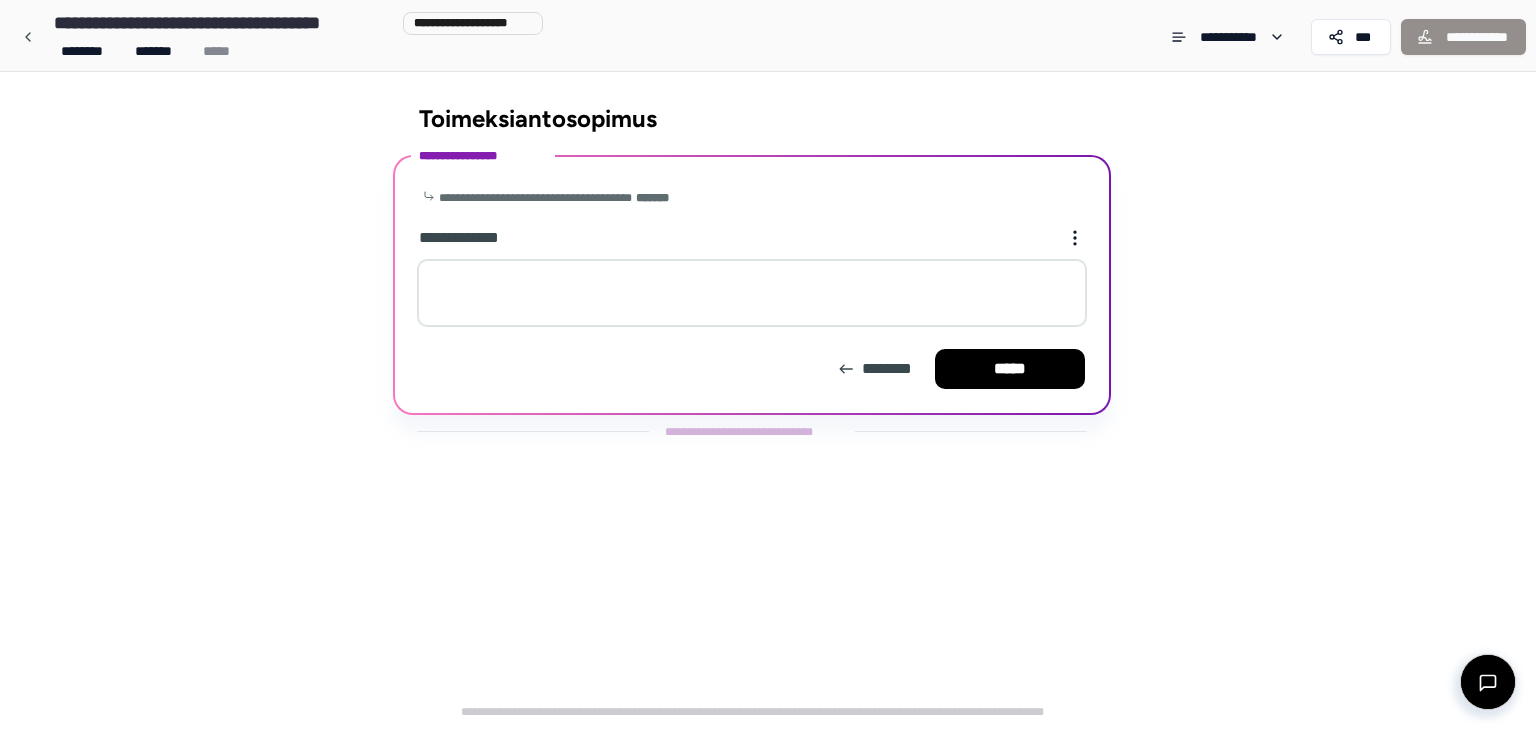 click at bounding box center (752, 293) 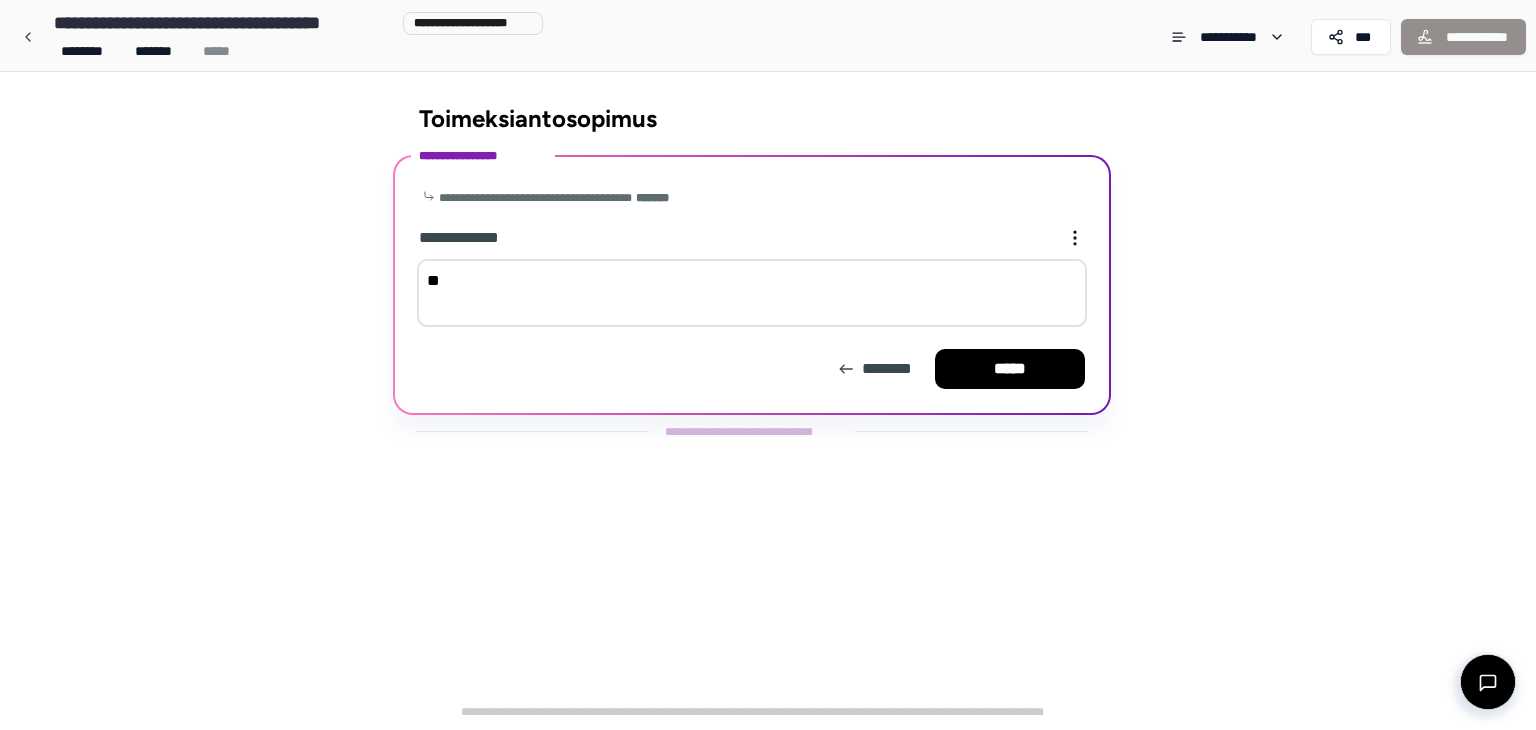 type on "*" 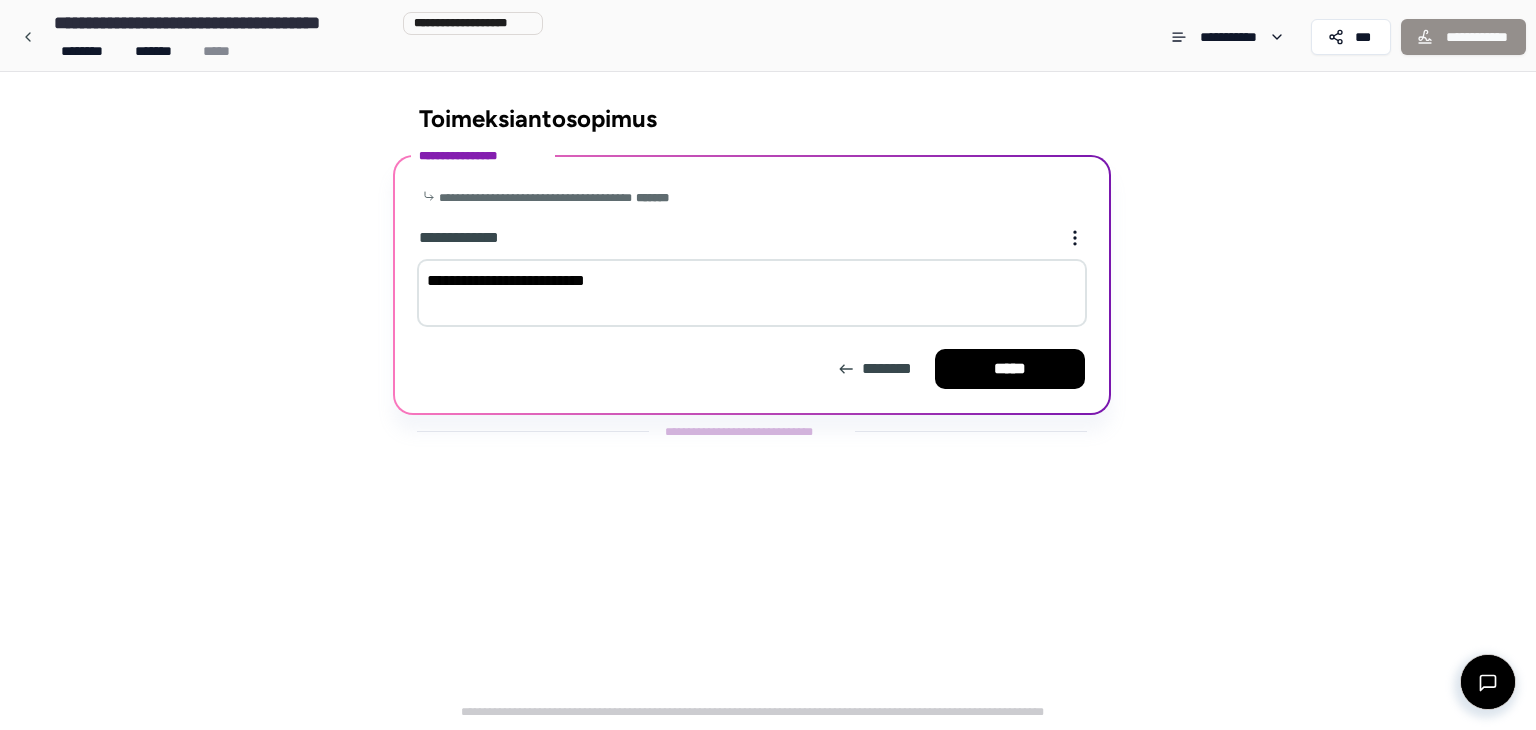 type on "**********" 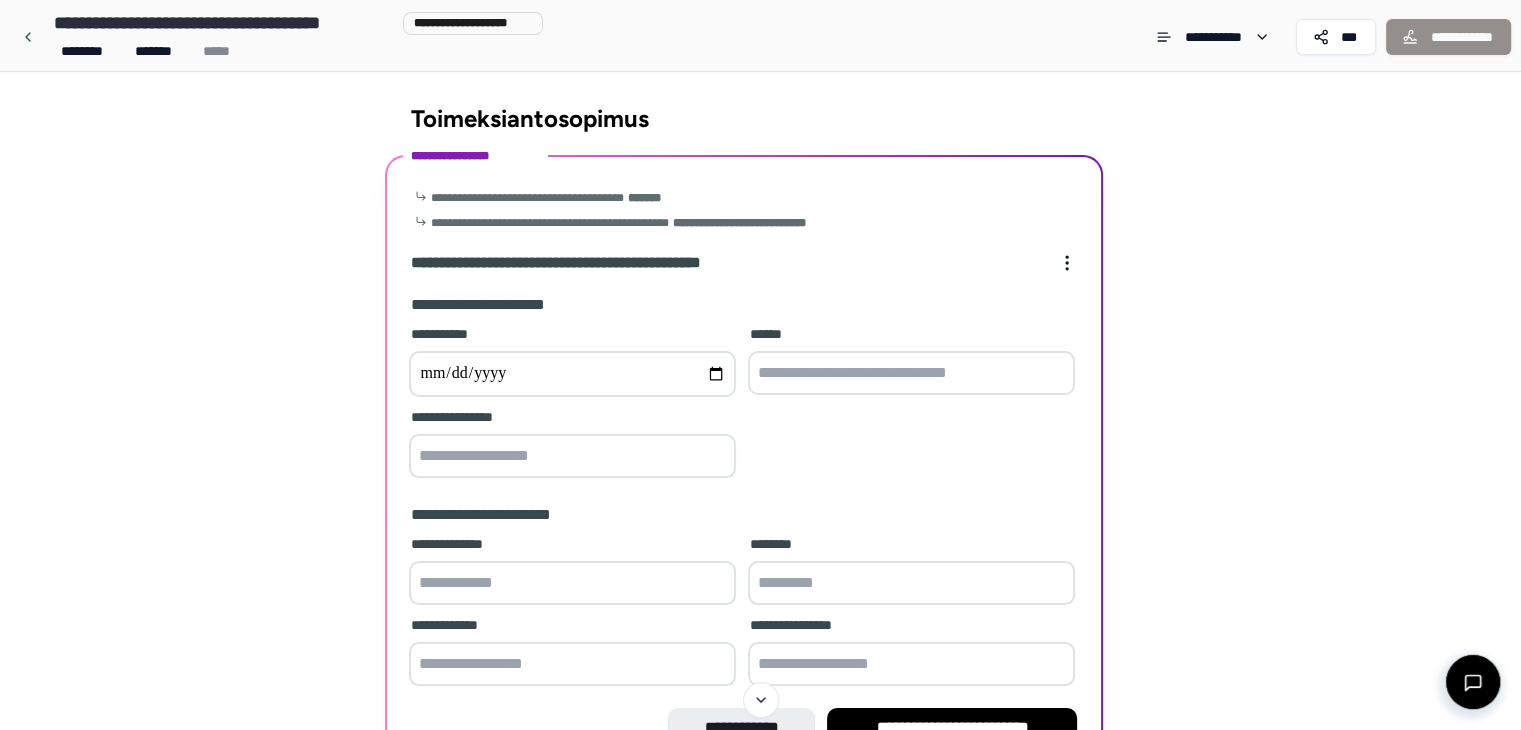 scroll, scrollTop: 16, scrollLeft: 0, axis: vertical 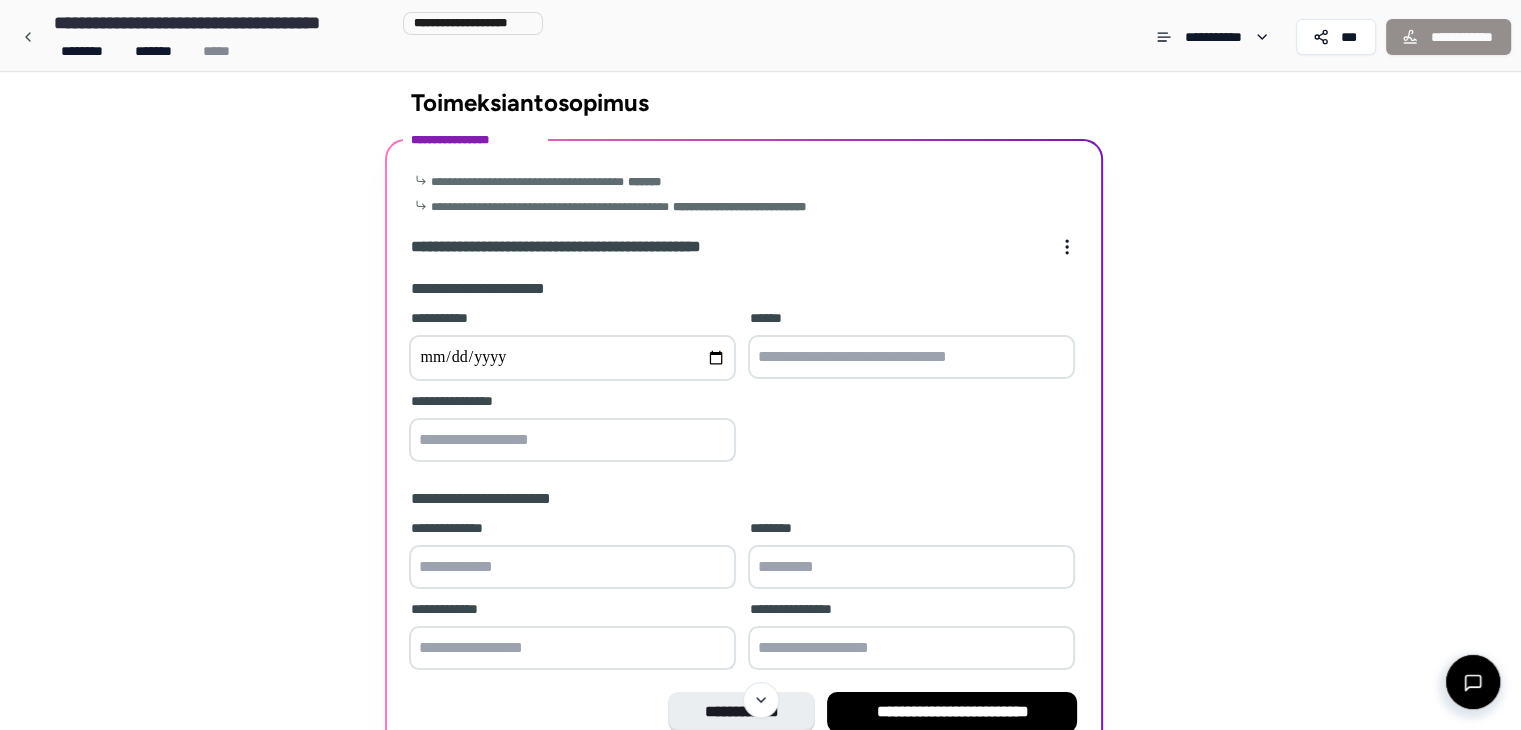 click at bounding box center (572, 358) 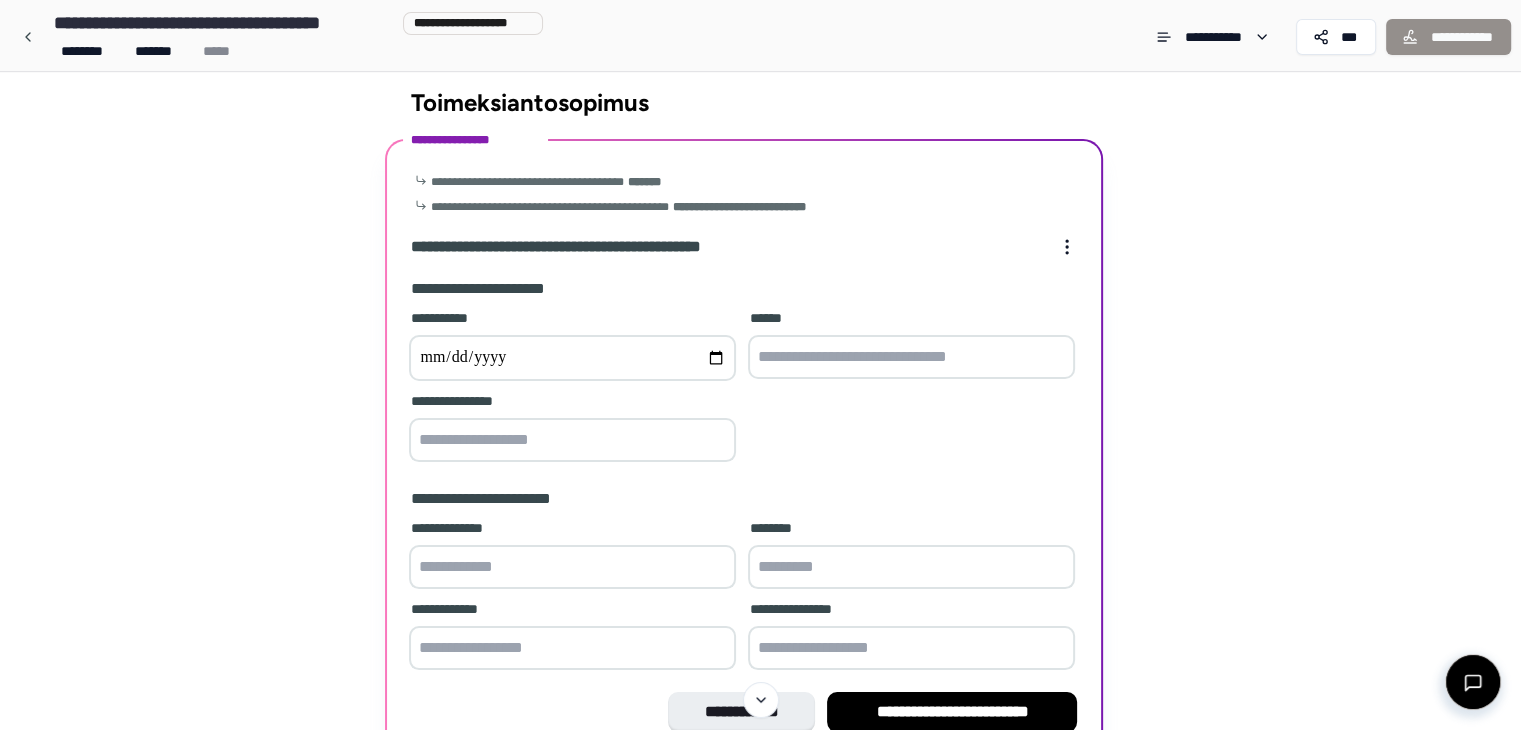 click at bounding box center [572, 358] 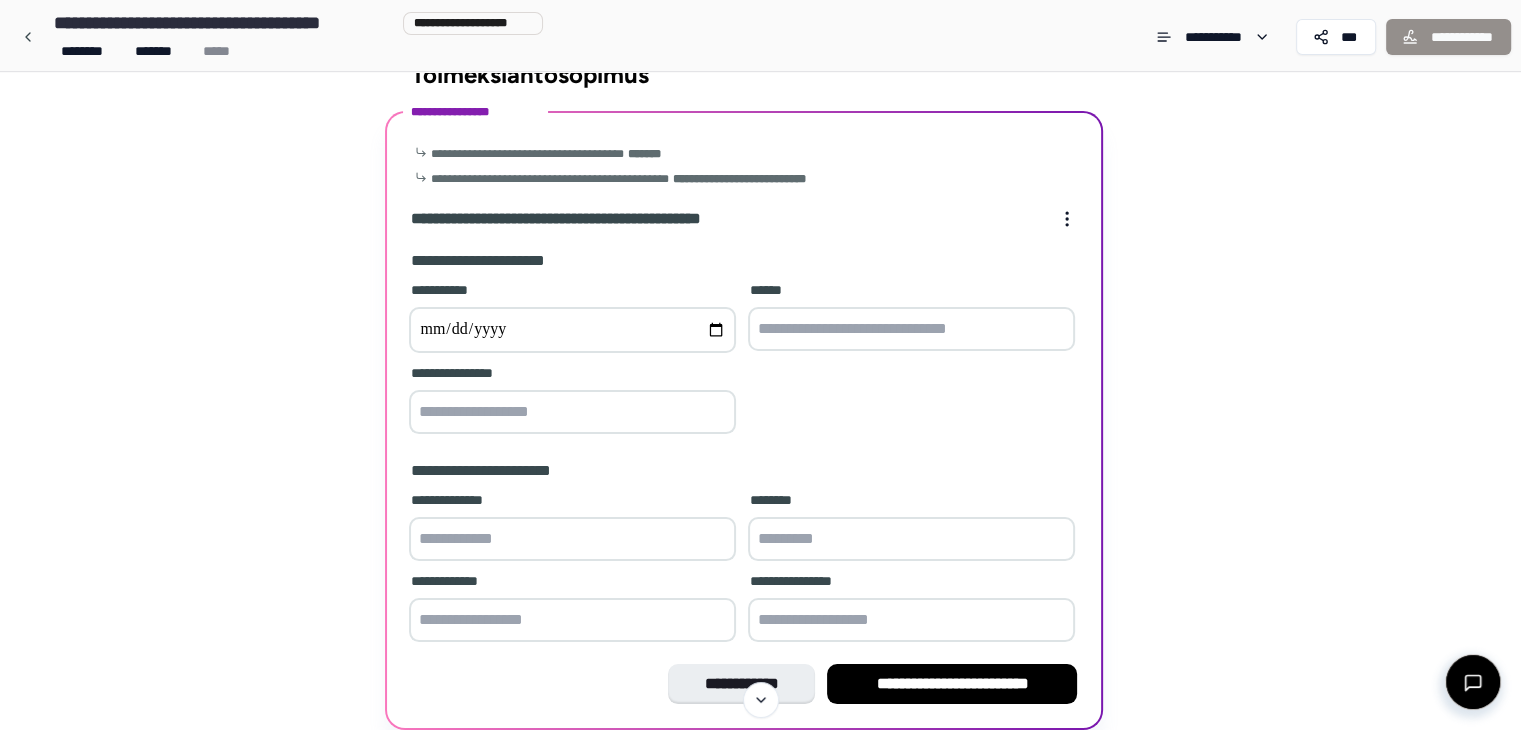 scroll, scrollTop: 46, scrollLeft: 0, axis: vertical 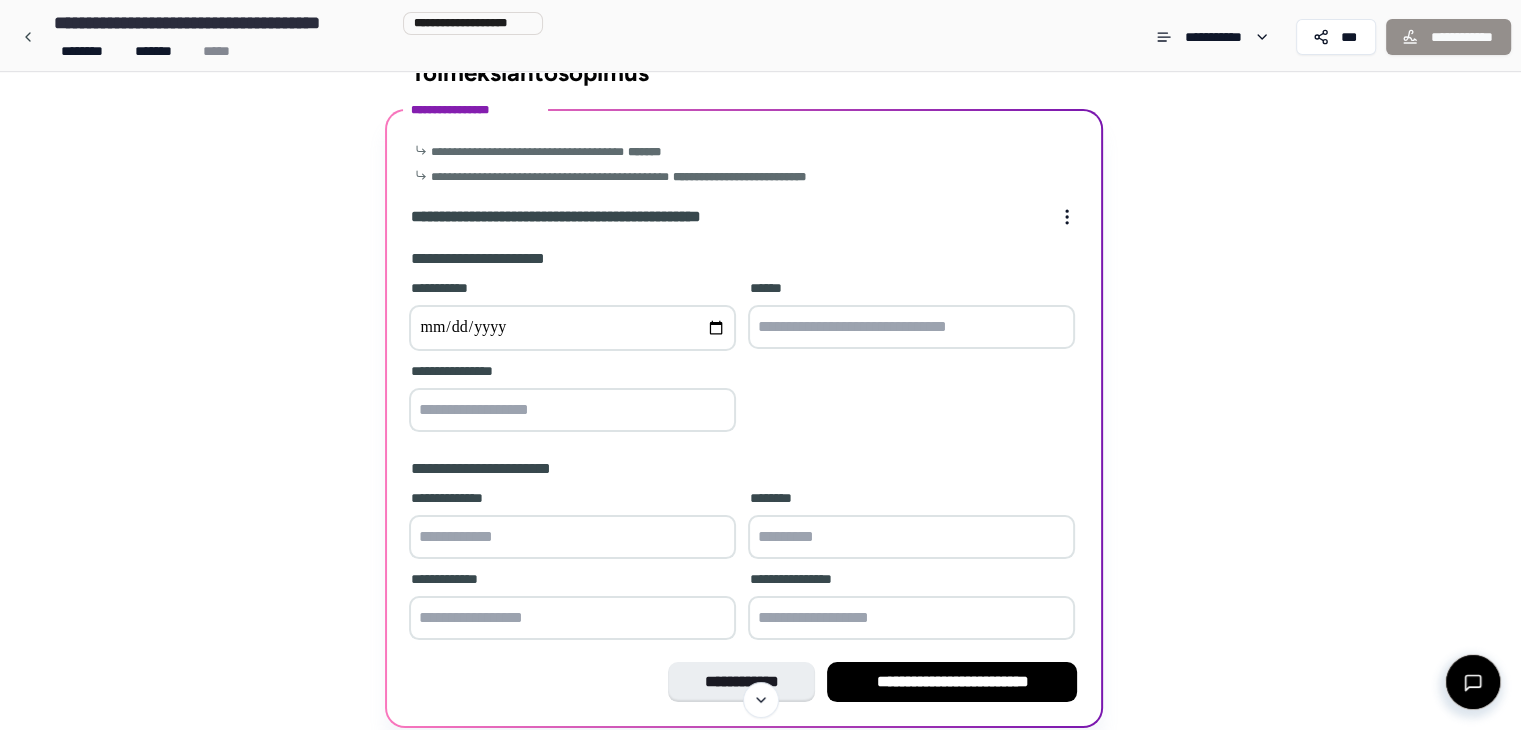 click at bounding box center (911, 327) 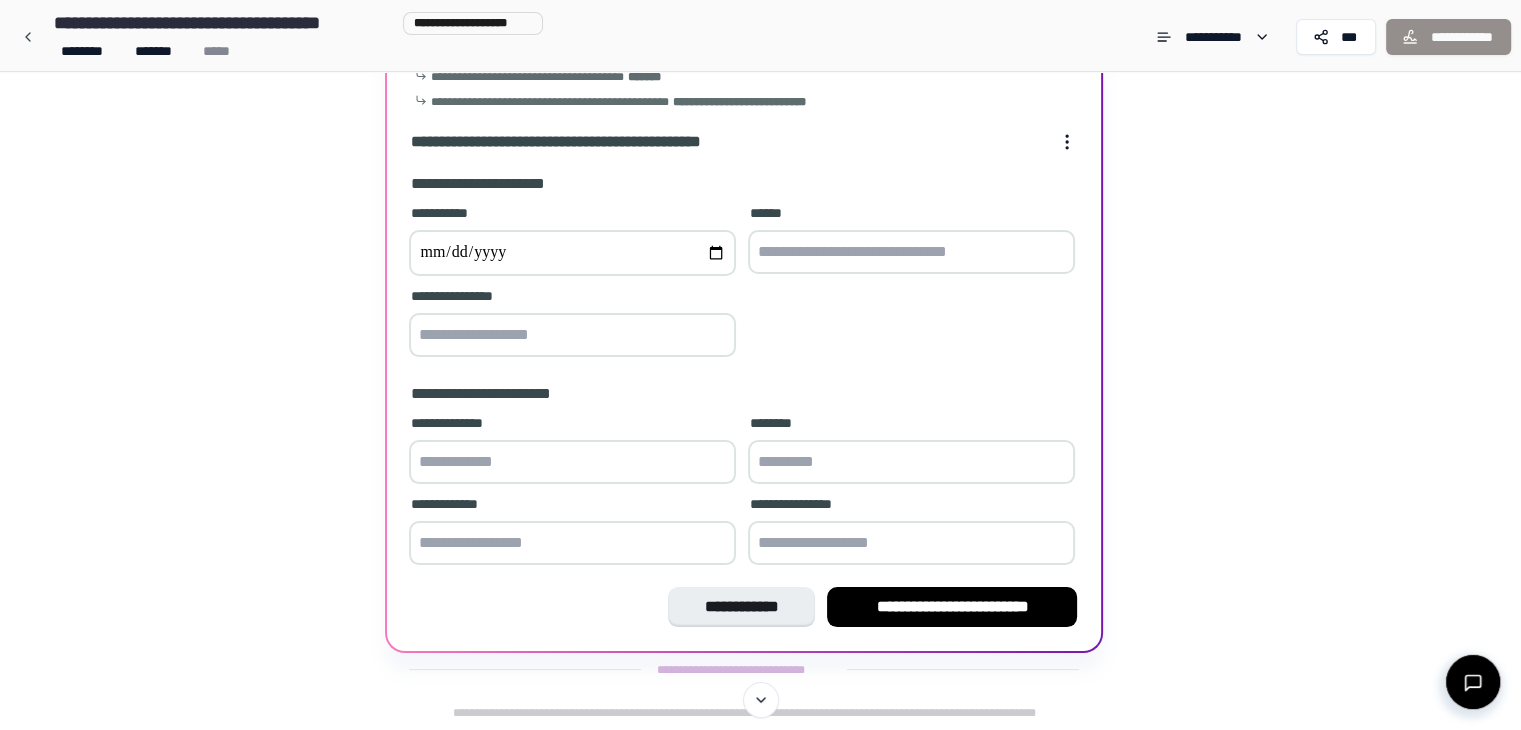 scroll, scrollTop: 0, scrollLeft: 0, axis: both 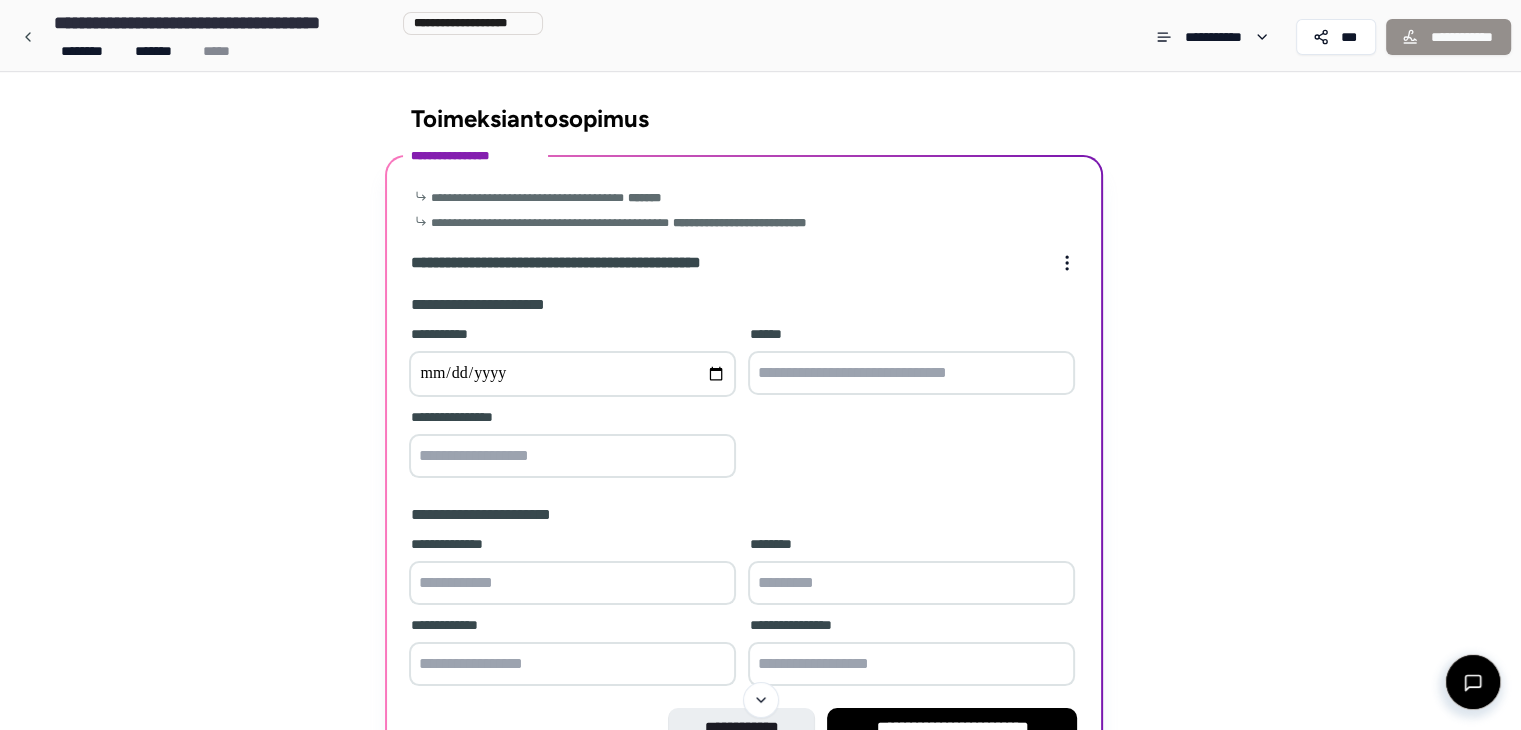click at bounding box center [572, 374] 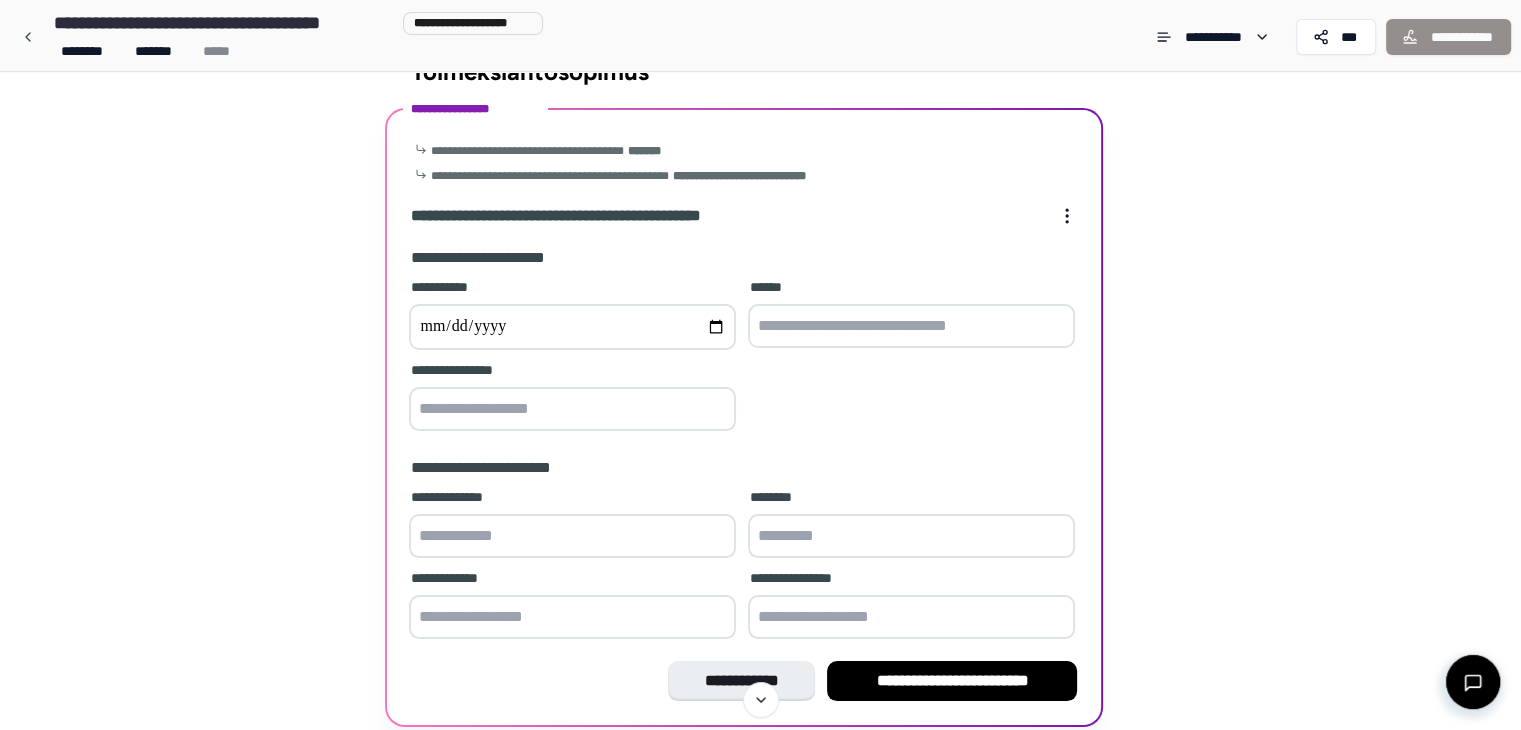 scroll, scrollTop: 48, scrollLeft: 0, axis: vertical 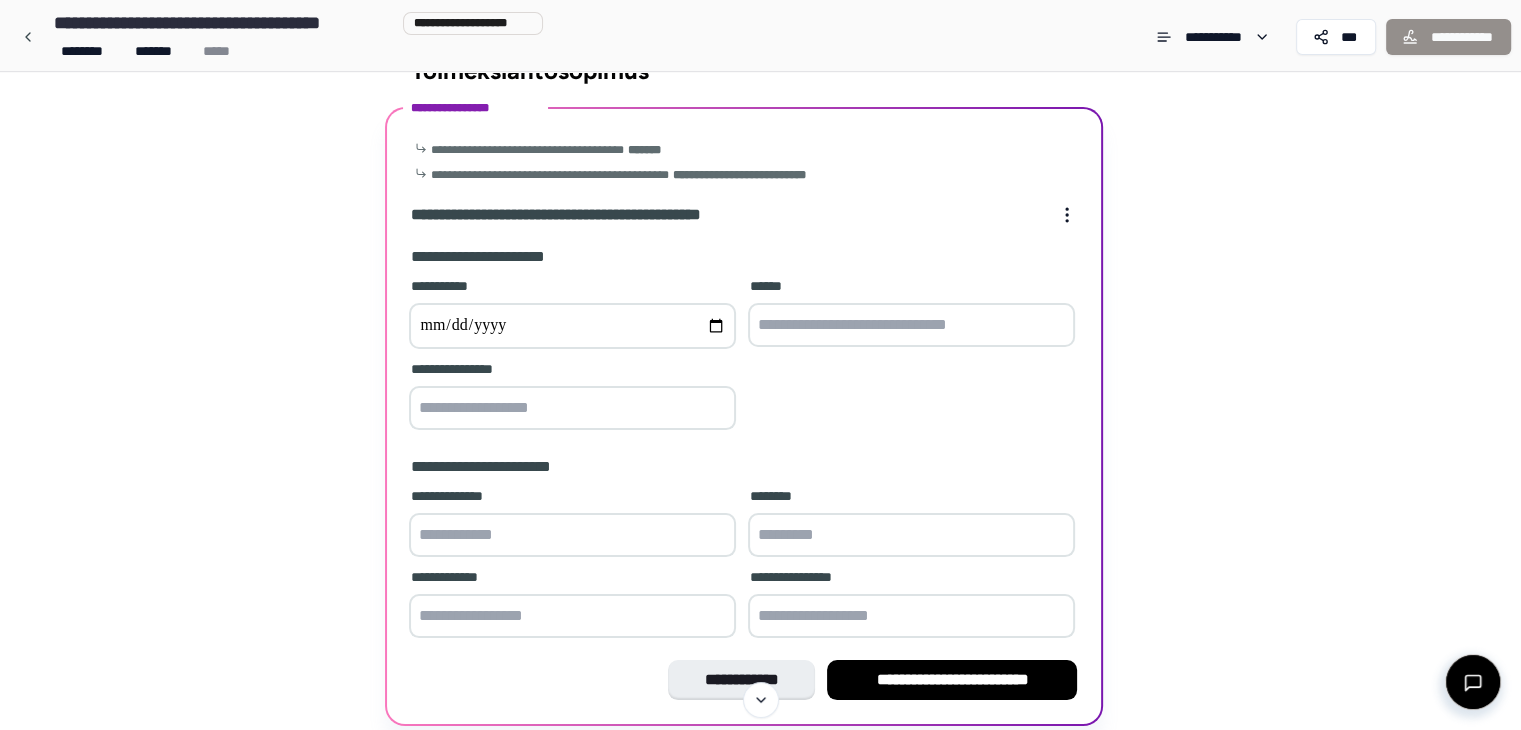 click at bounding box center (572, 535) 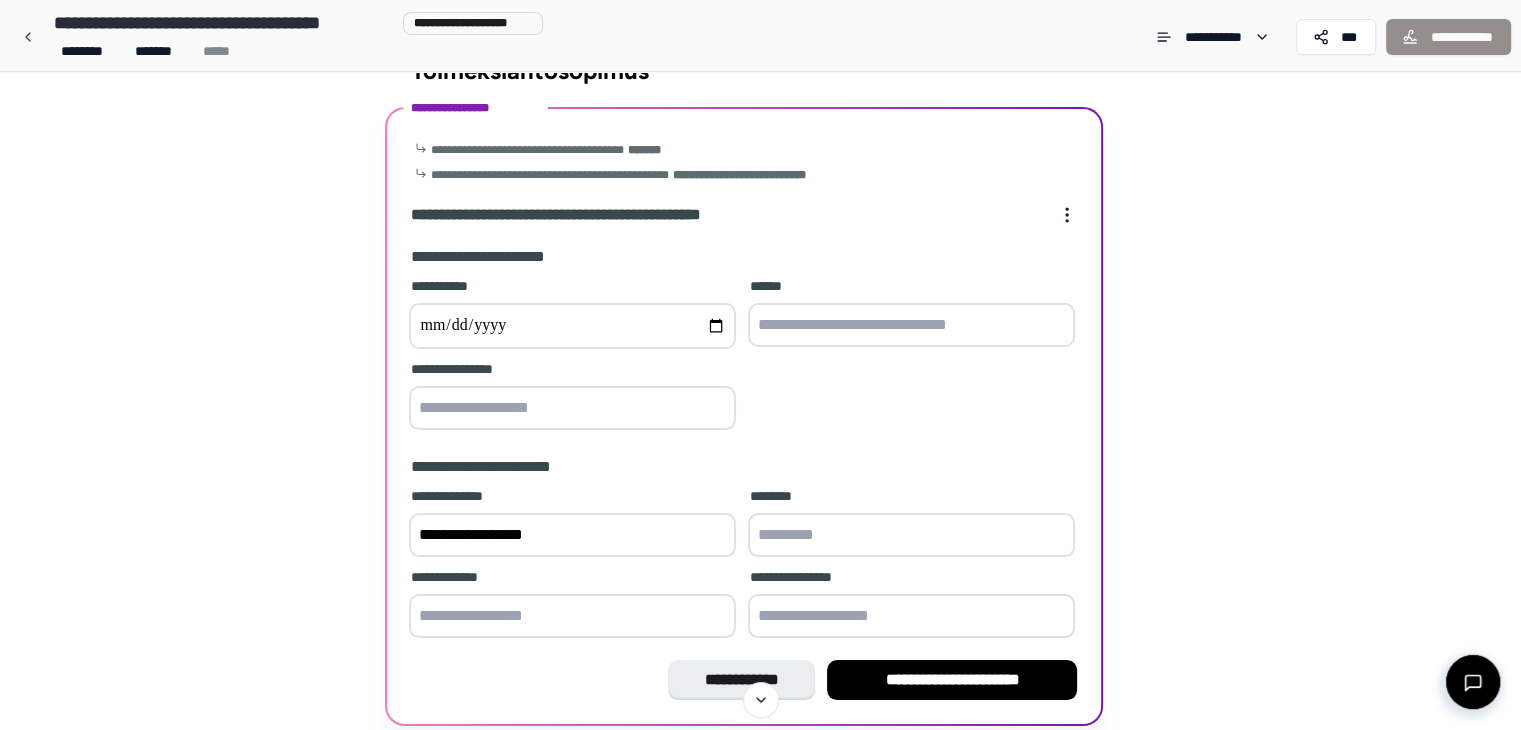 type on "**********" 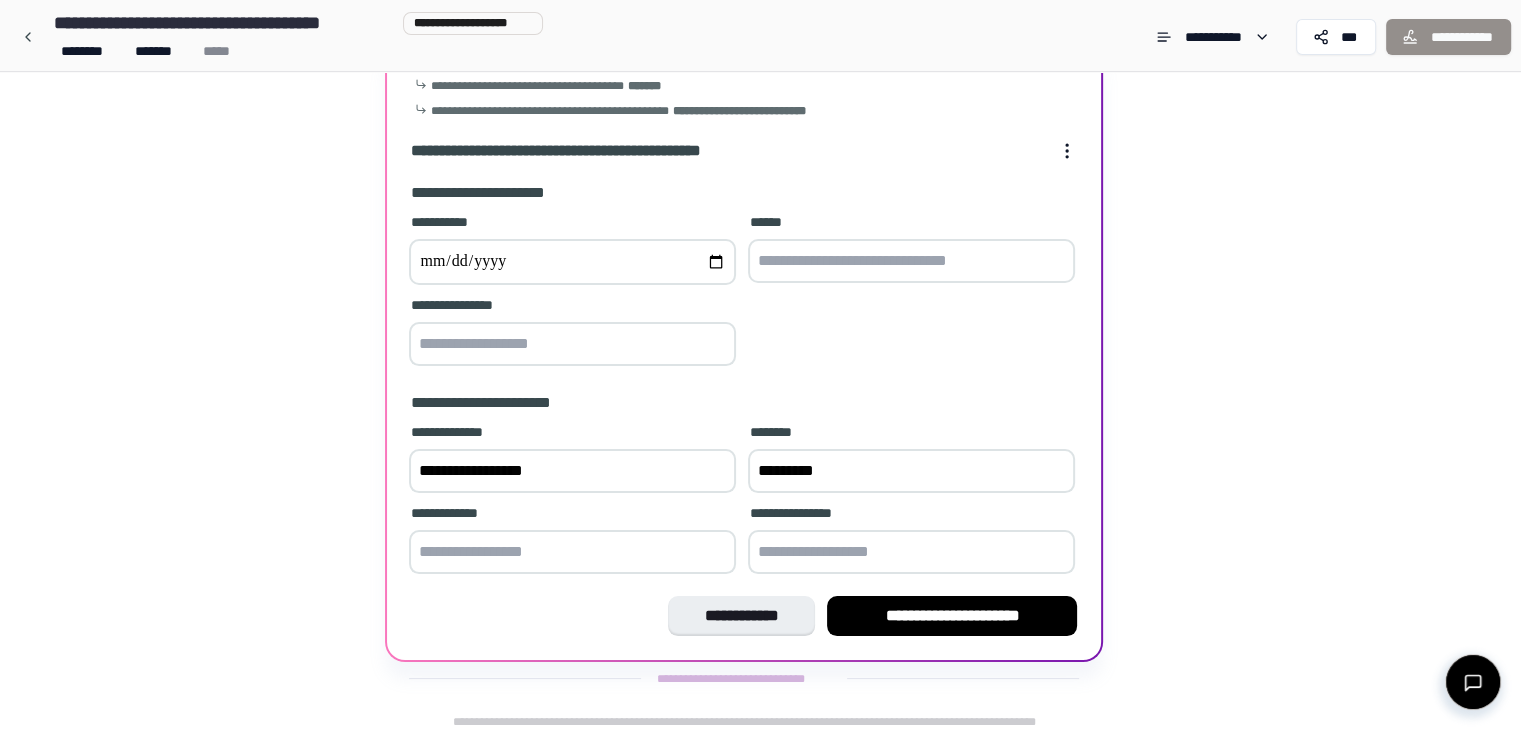 scroll, scrollTop: 114, scrollLeft: 0, axis: vertical 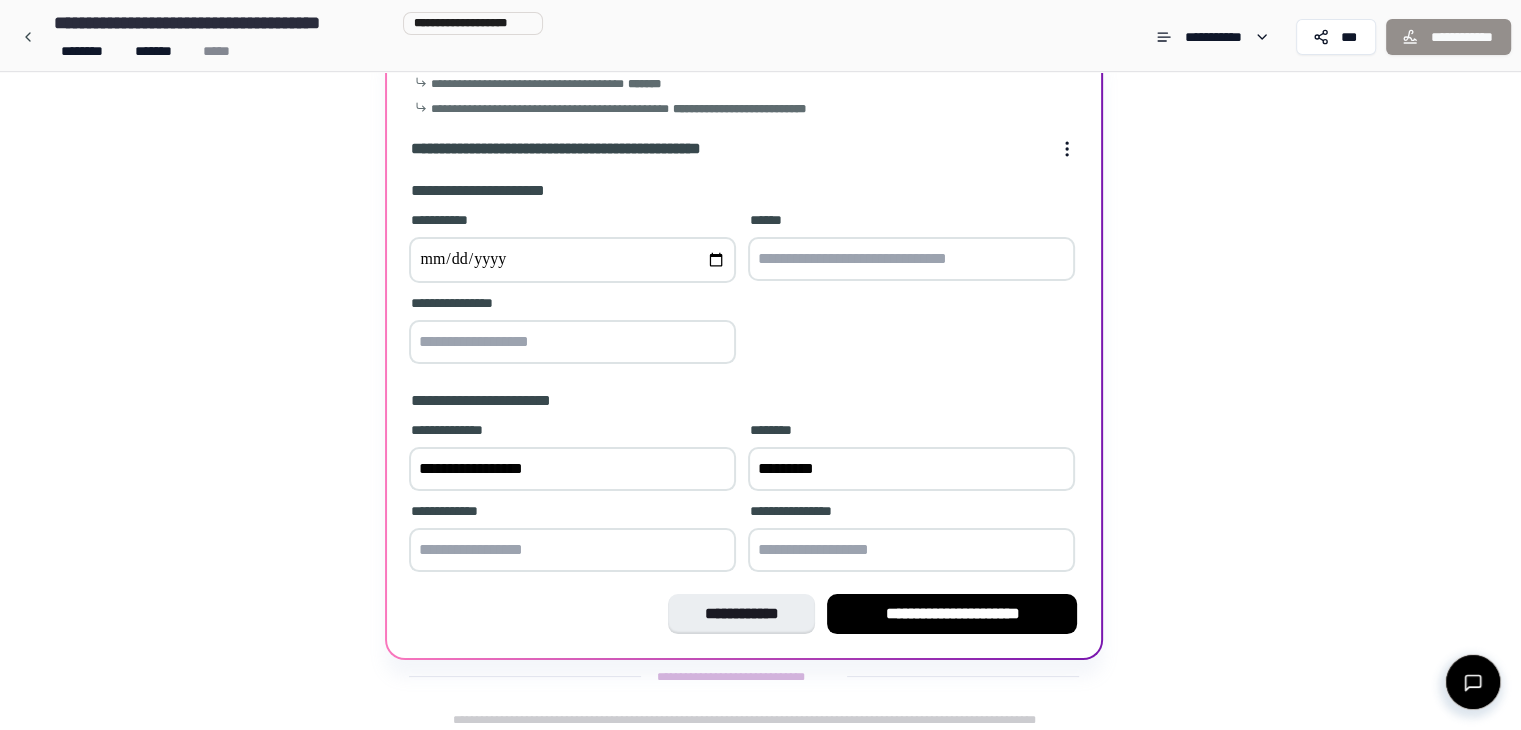 type on "*********" 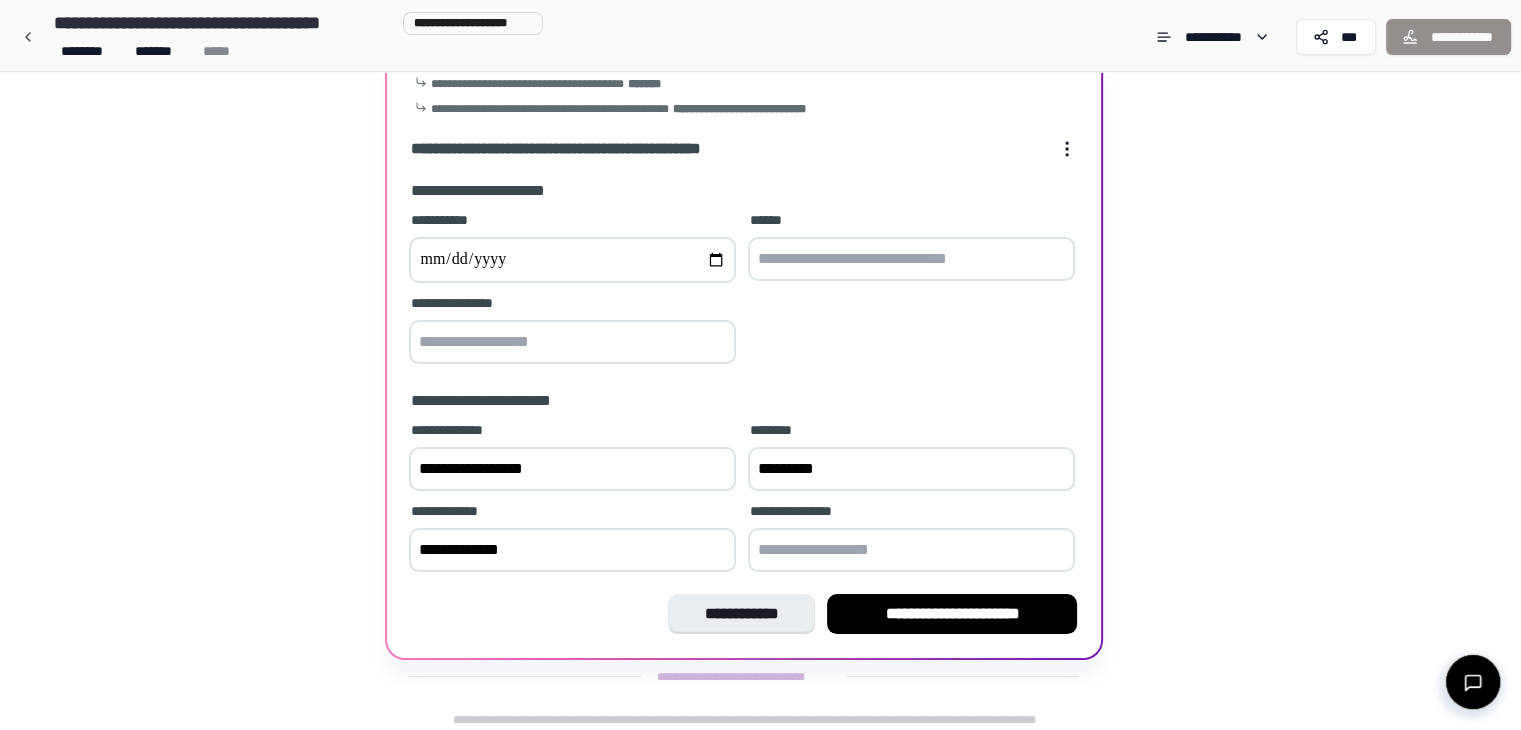 type on "**********" 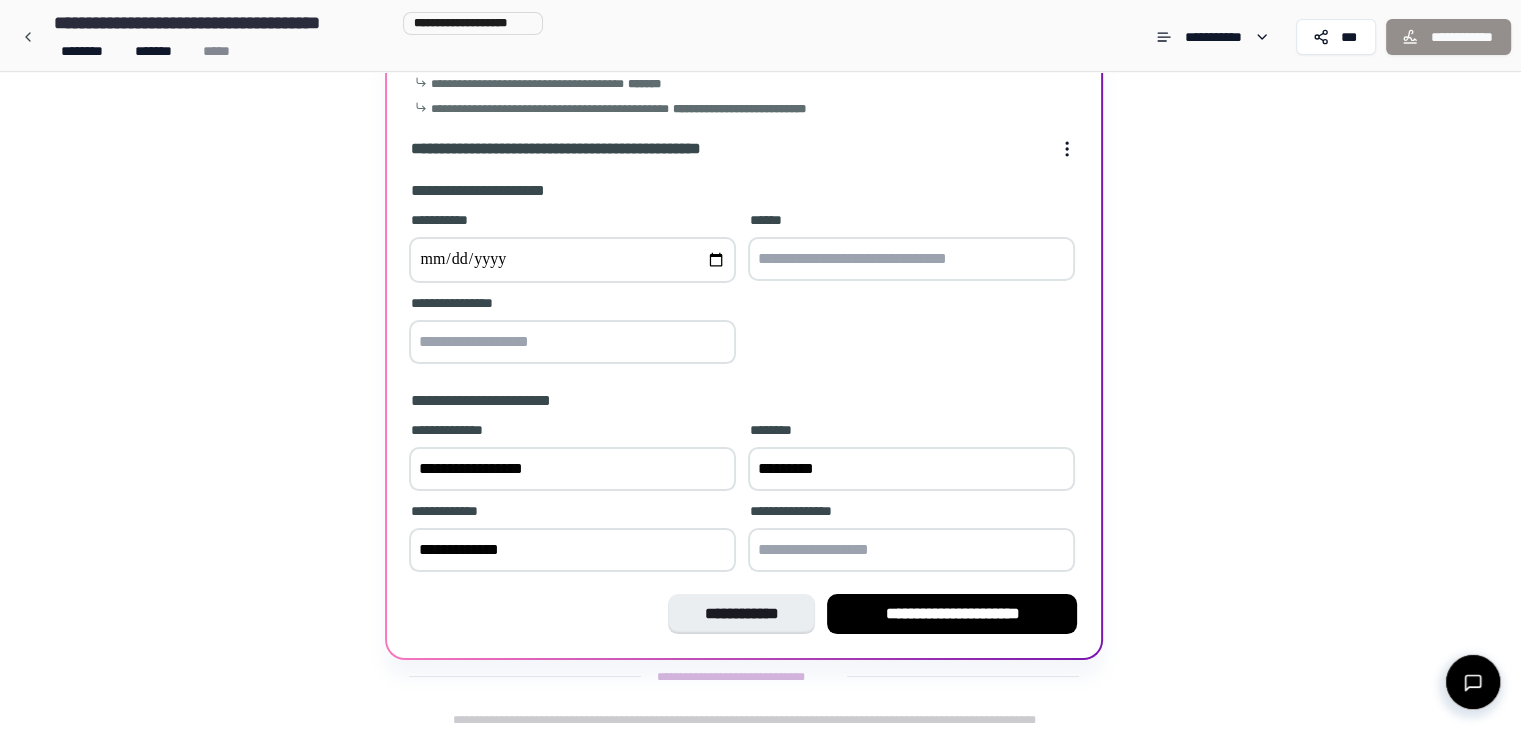 click at bounding box center (911, 550) 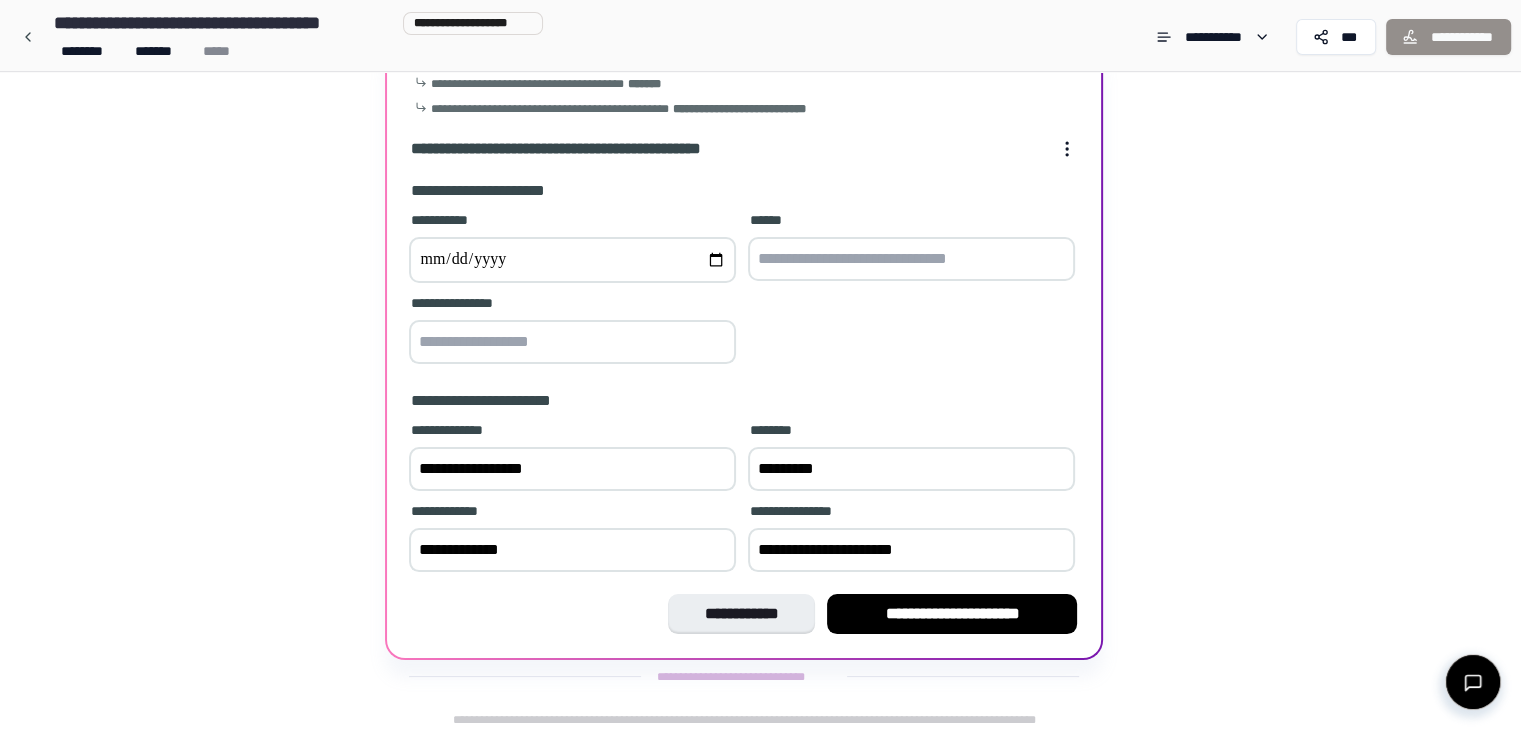 type on "**********" 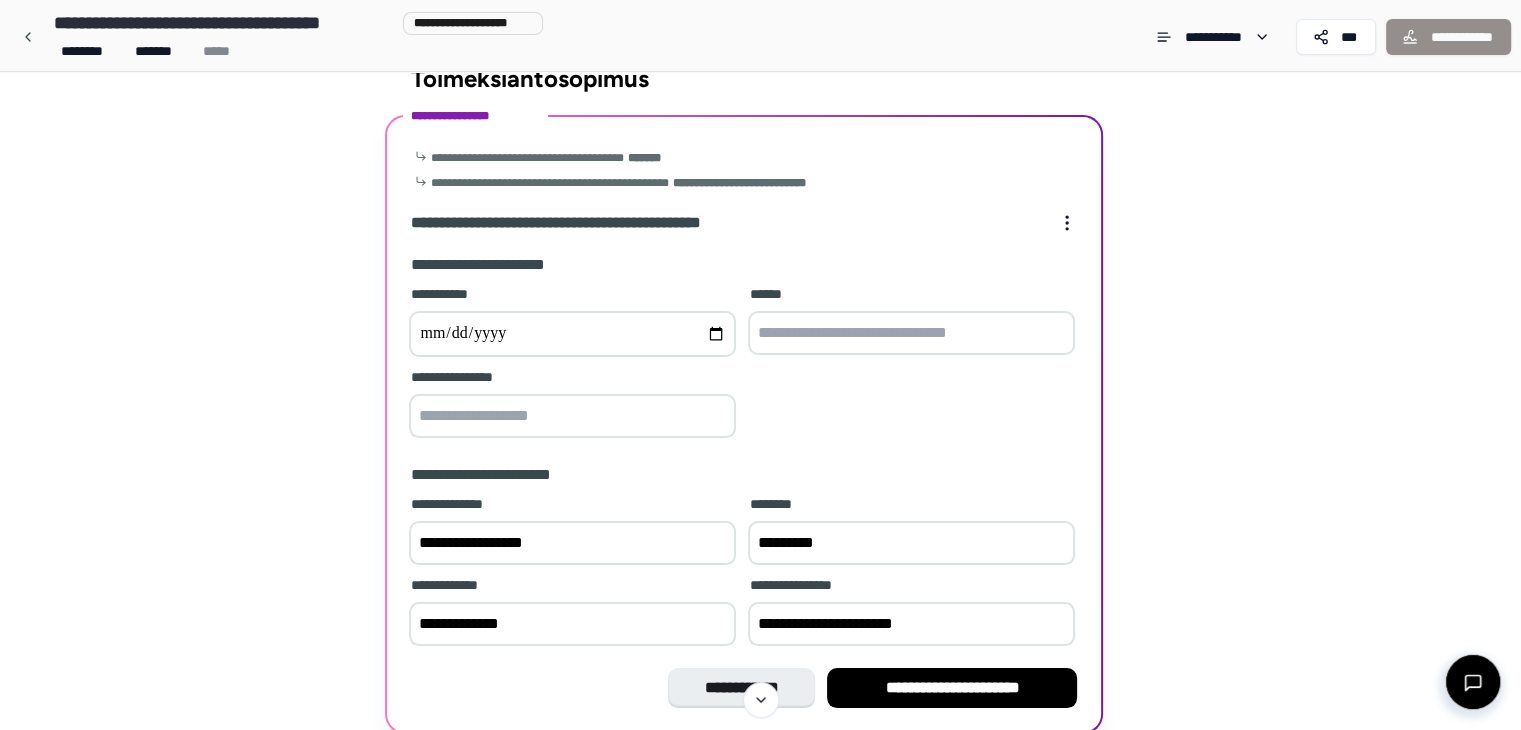 scroll, scrollTop: 40, scrollLeft: 0, axis: vertical 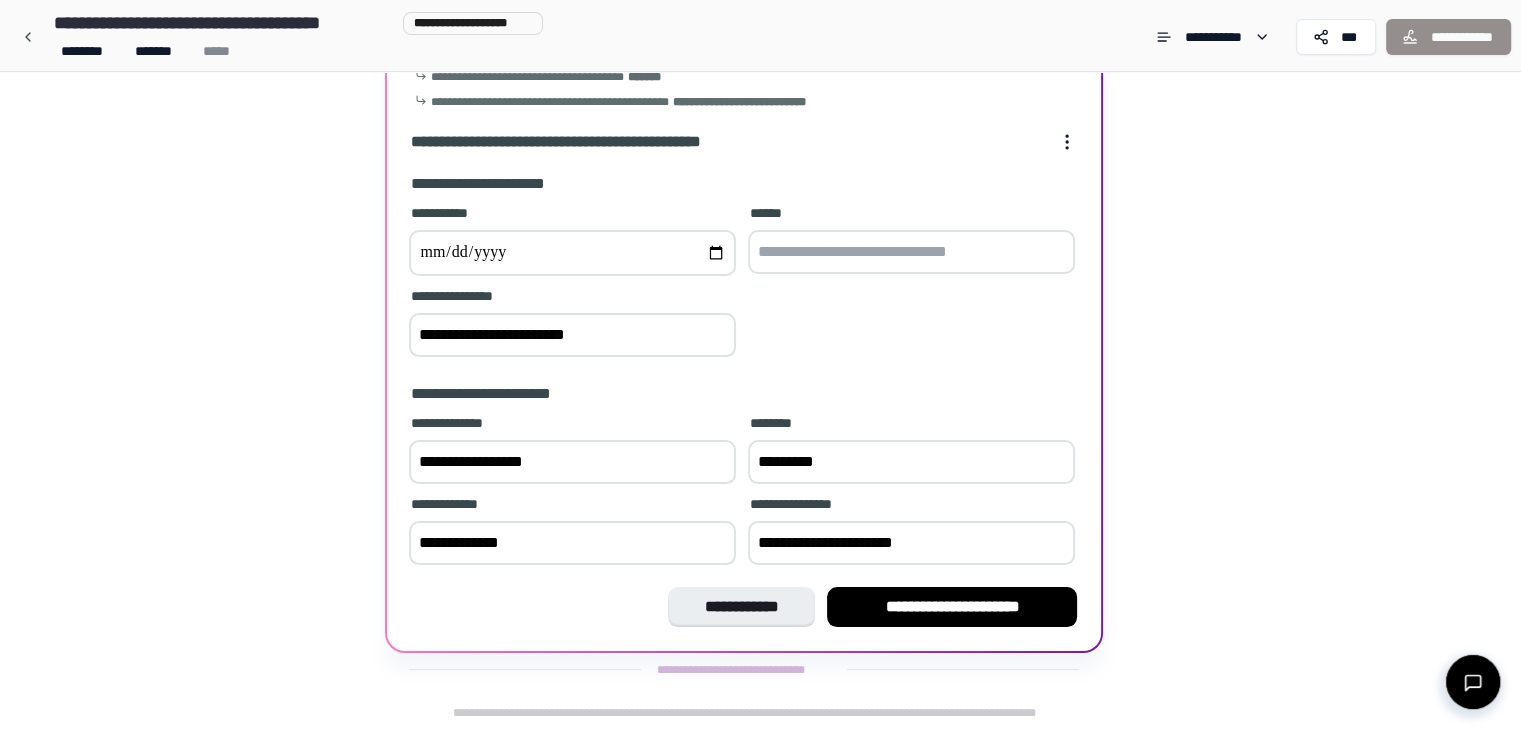 type on "**********" 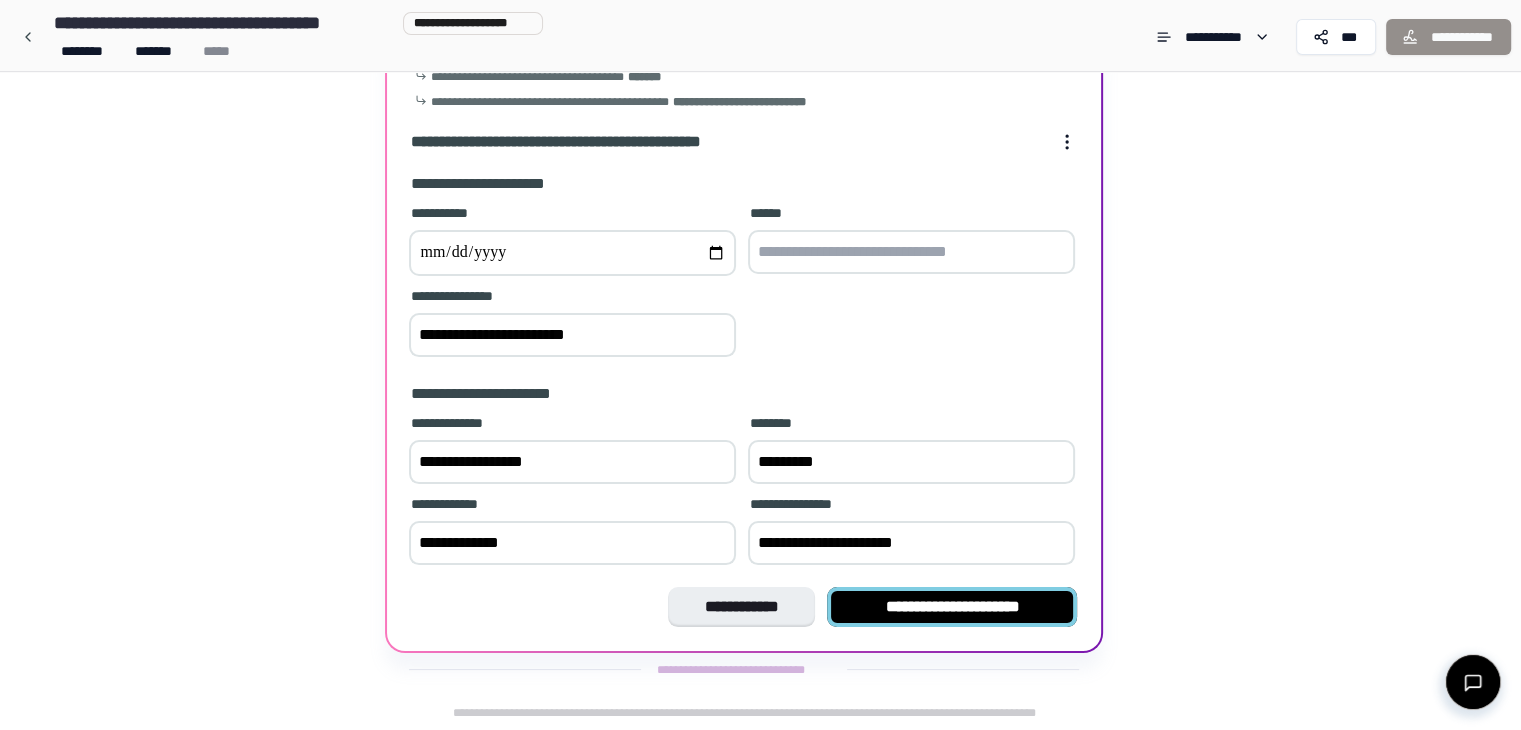 click on "**********" at bounding box center (952, 607) 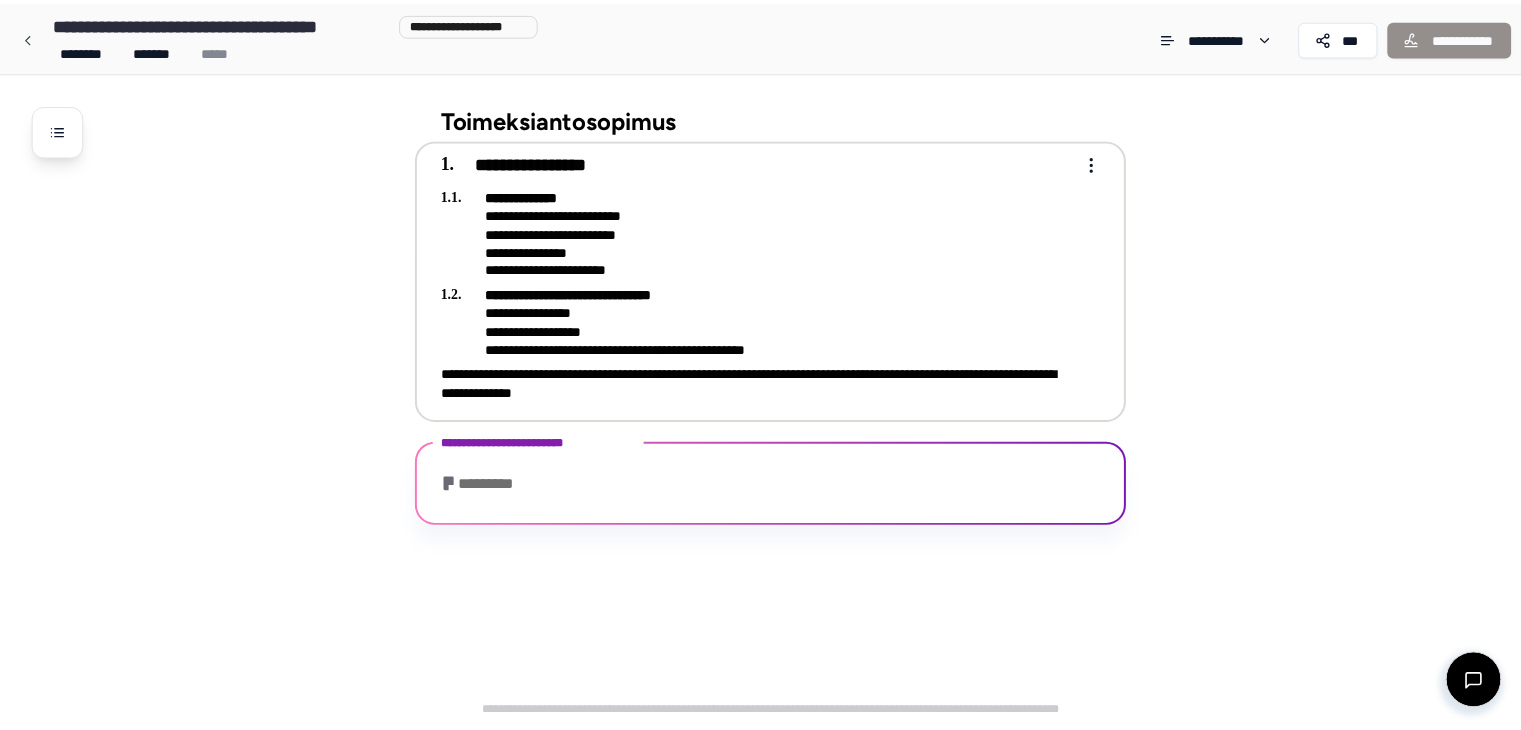 scroll, scrollTop: 3, scrollLeft: 0, axis: vertical 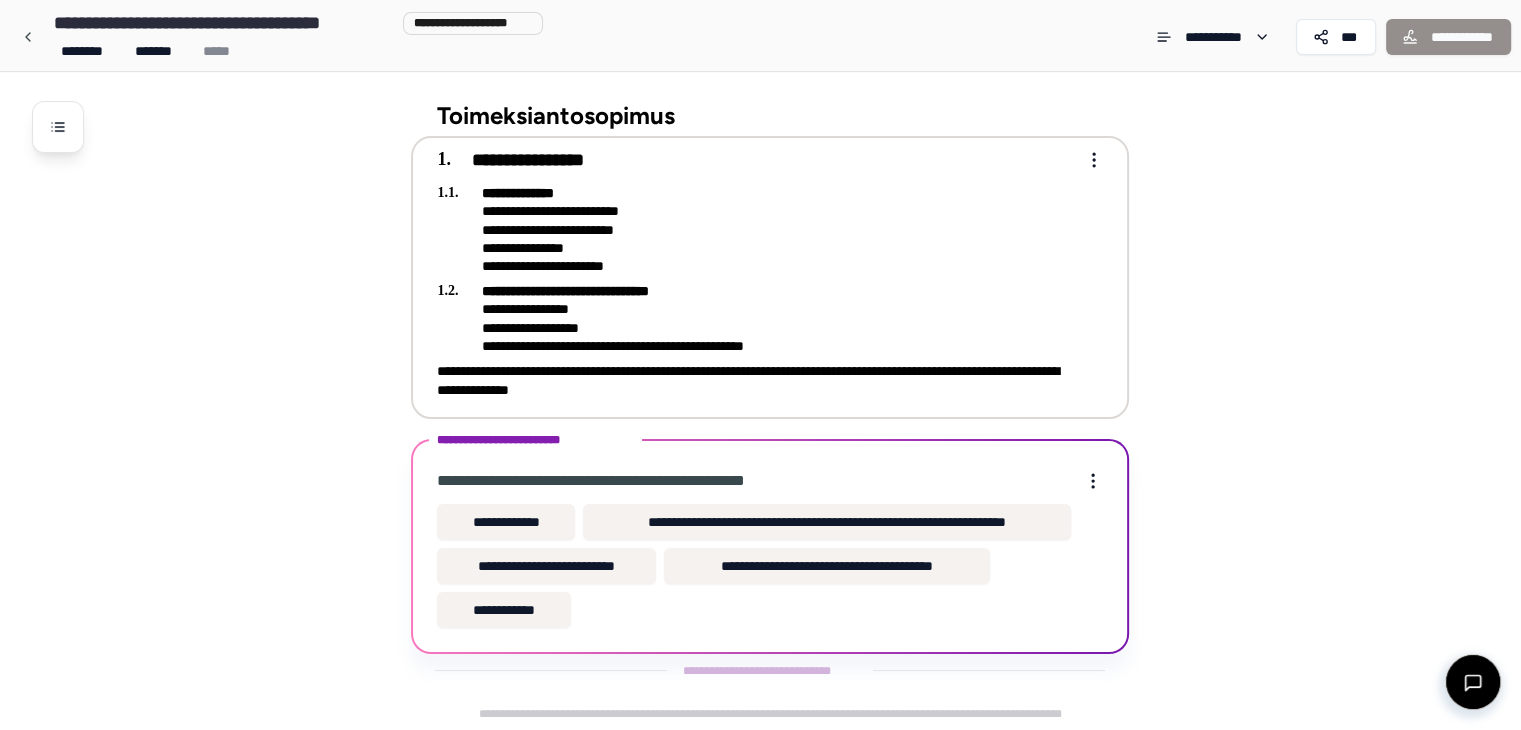 click on "**********" at bounding box center (756, 229) 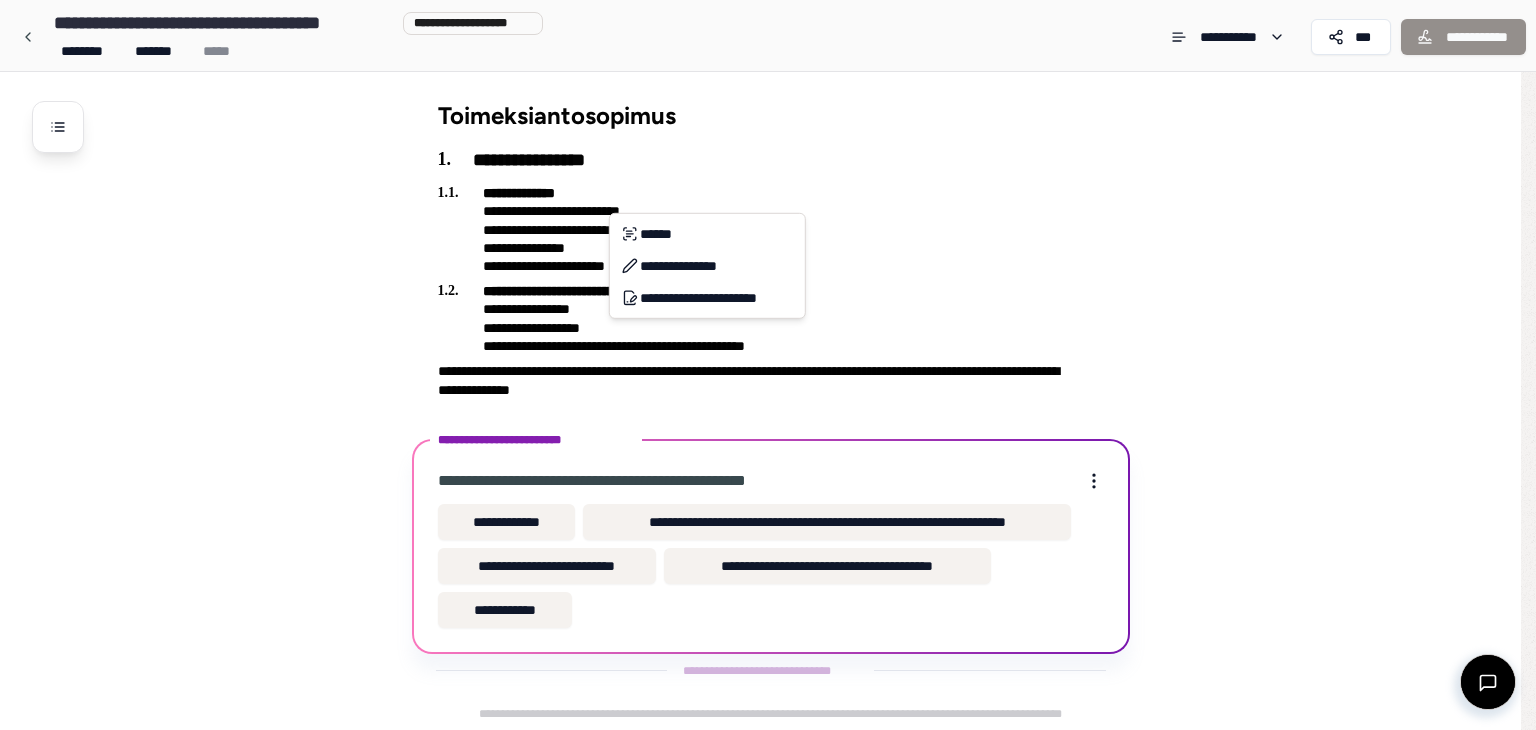 click on "**********" at bounding box center (768, 363) 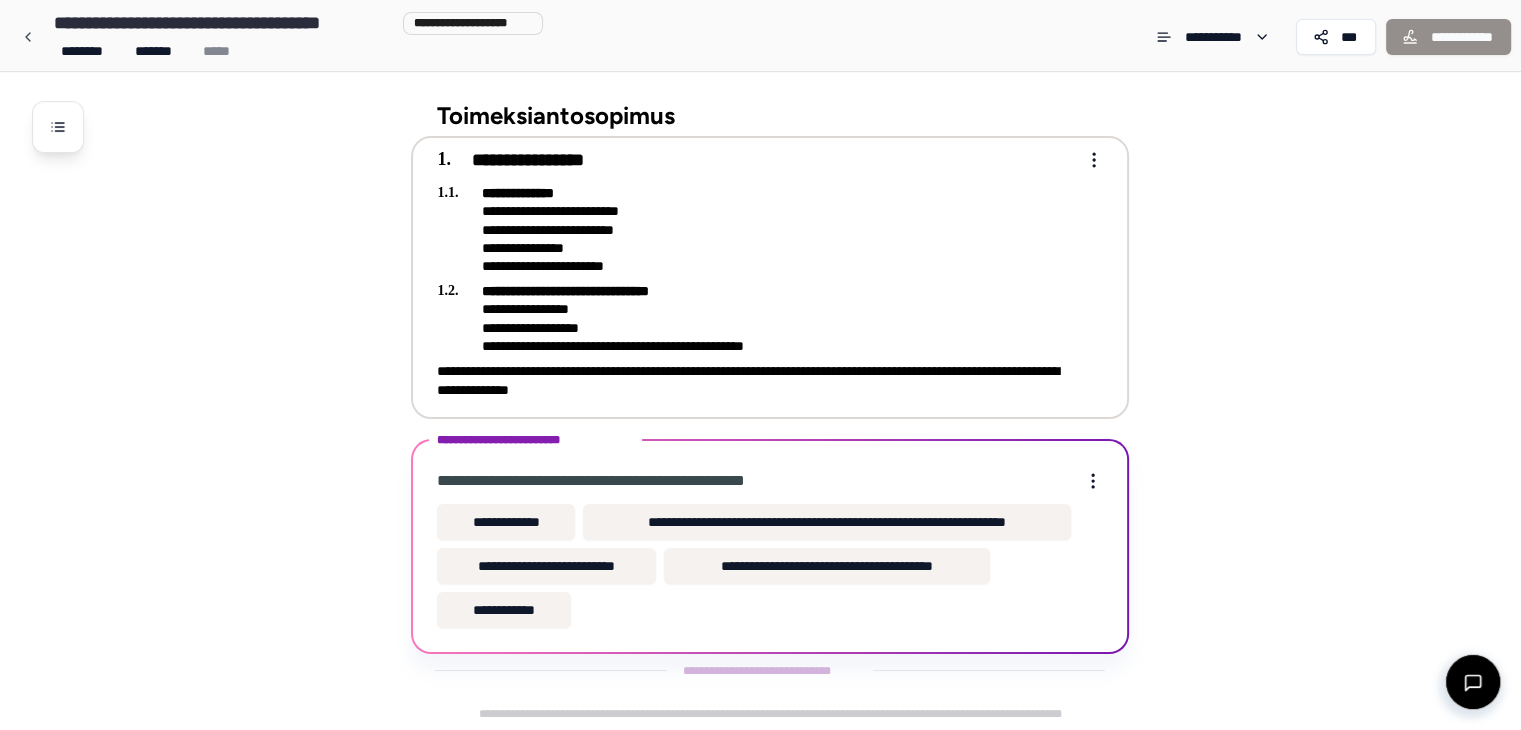 scroll, scrollTop: 3, scrollLeft: 0, axis: vertical 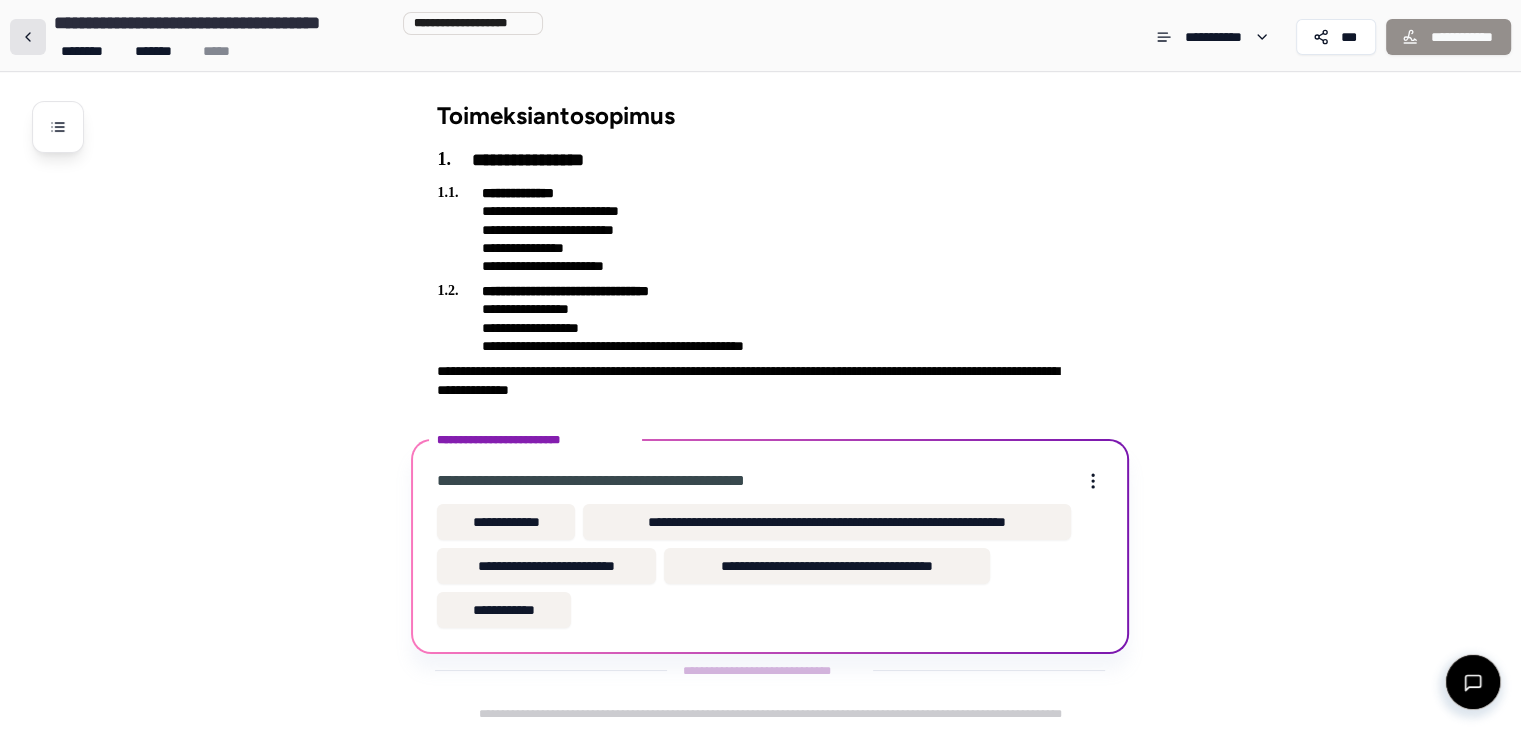 click at bounding box center (28, 37) 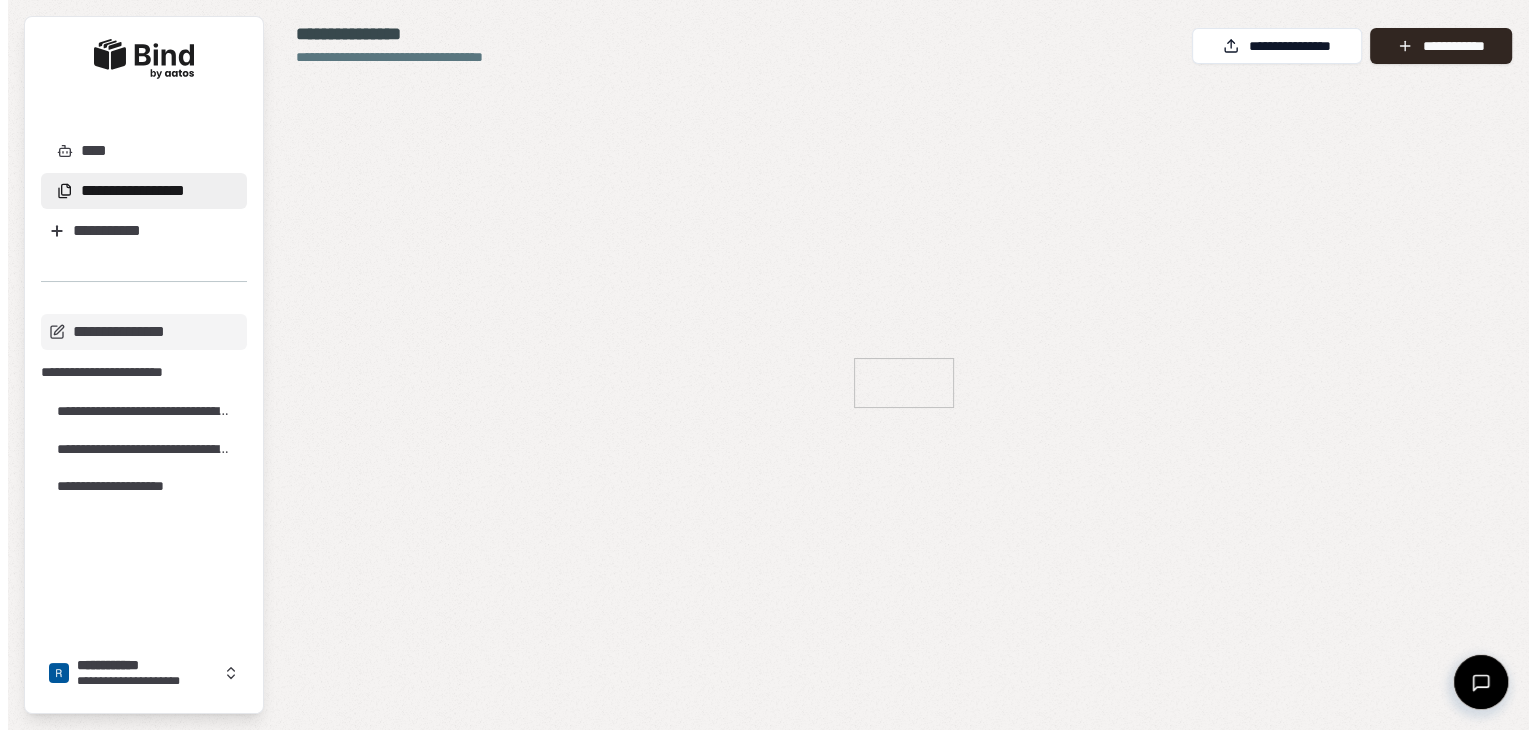 scroll, scrollTop: 0, scrollLeft: 0, axis: both 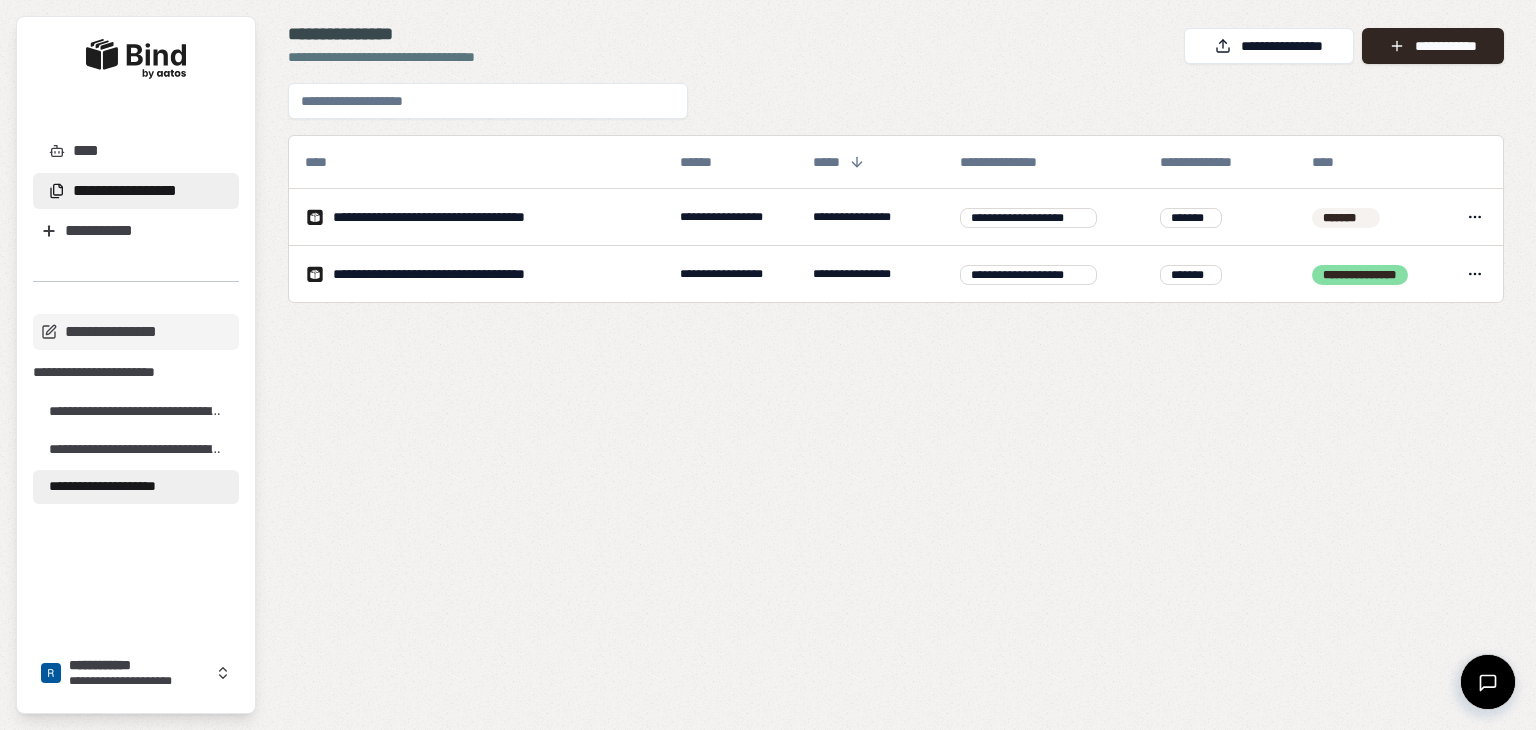 click on "**********" at bounding box center (121, 487) 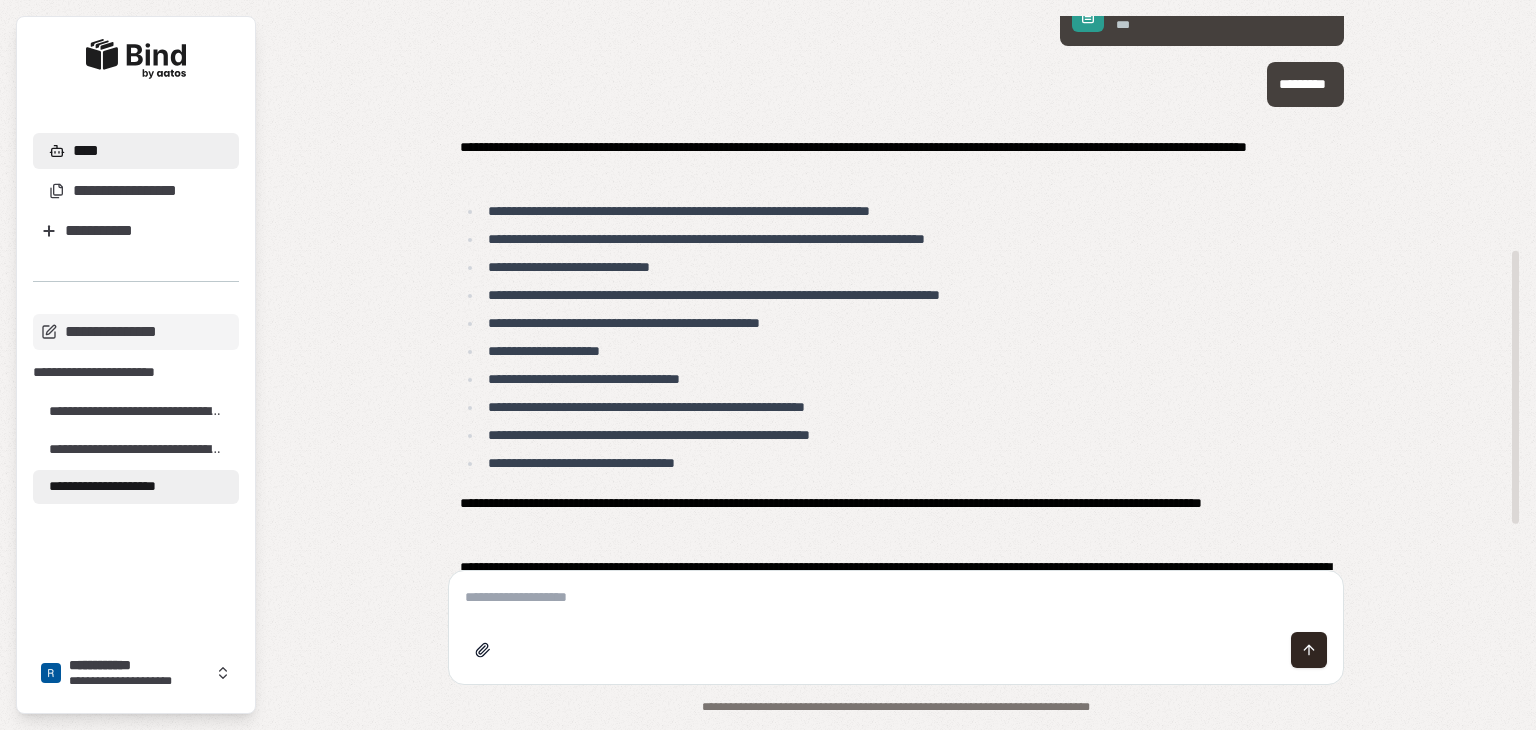 scroll, scrollTop: 470, scrollLeft: 0, axis: vertical 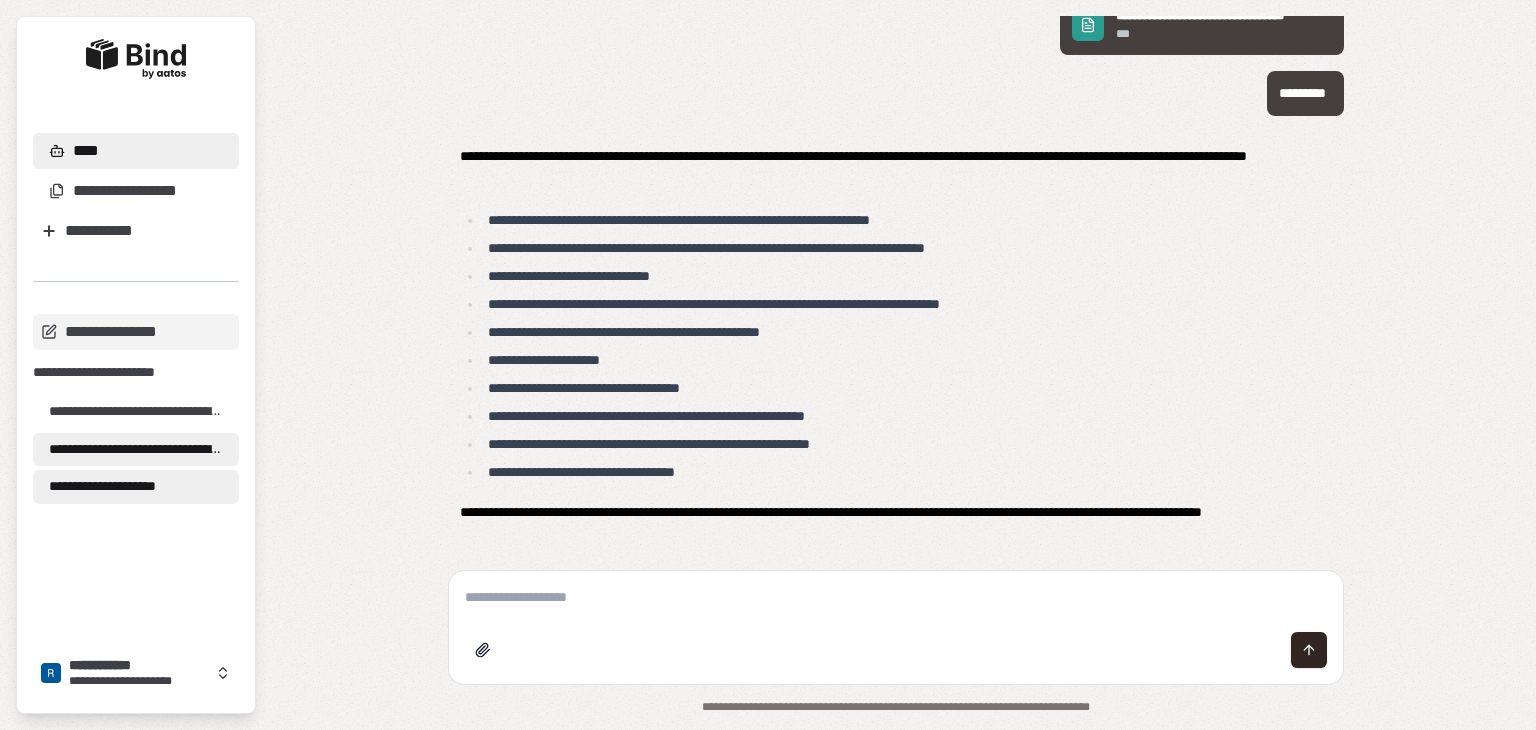 click on "**********" at bounding box center [136, 450] 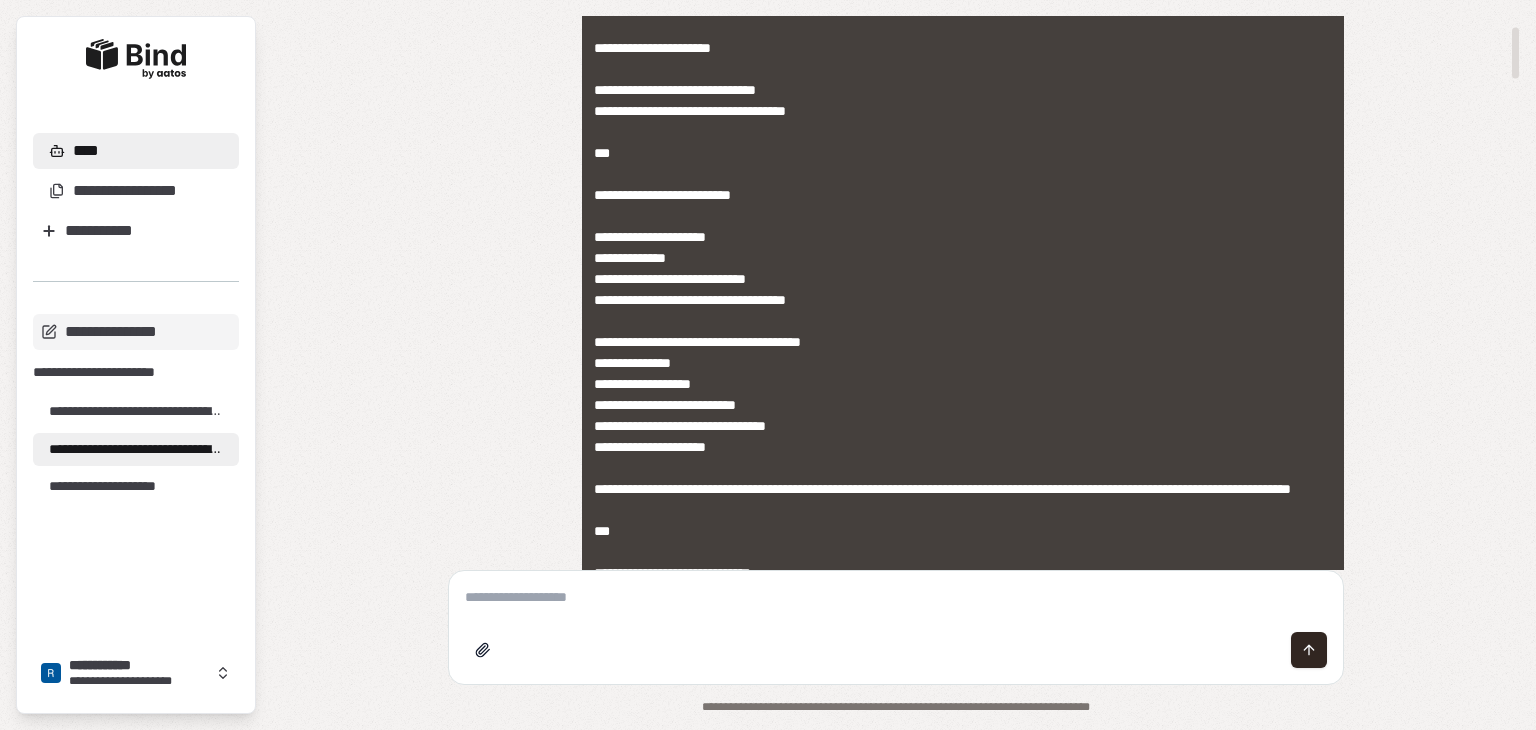 scroll, scrollTop: 0, scrollLeft: 0, axis: both 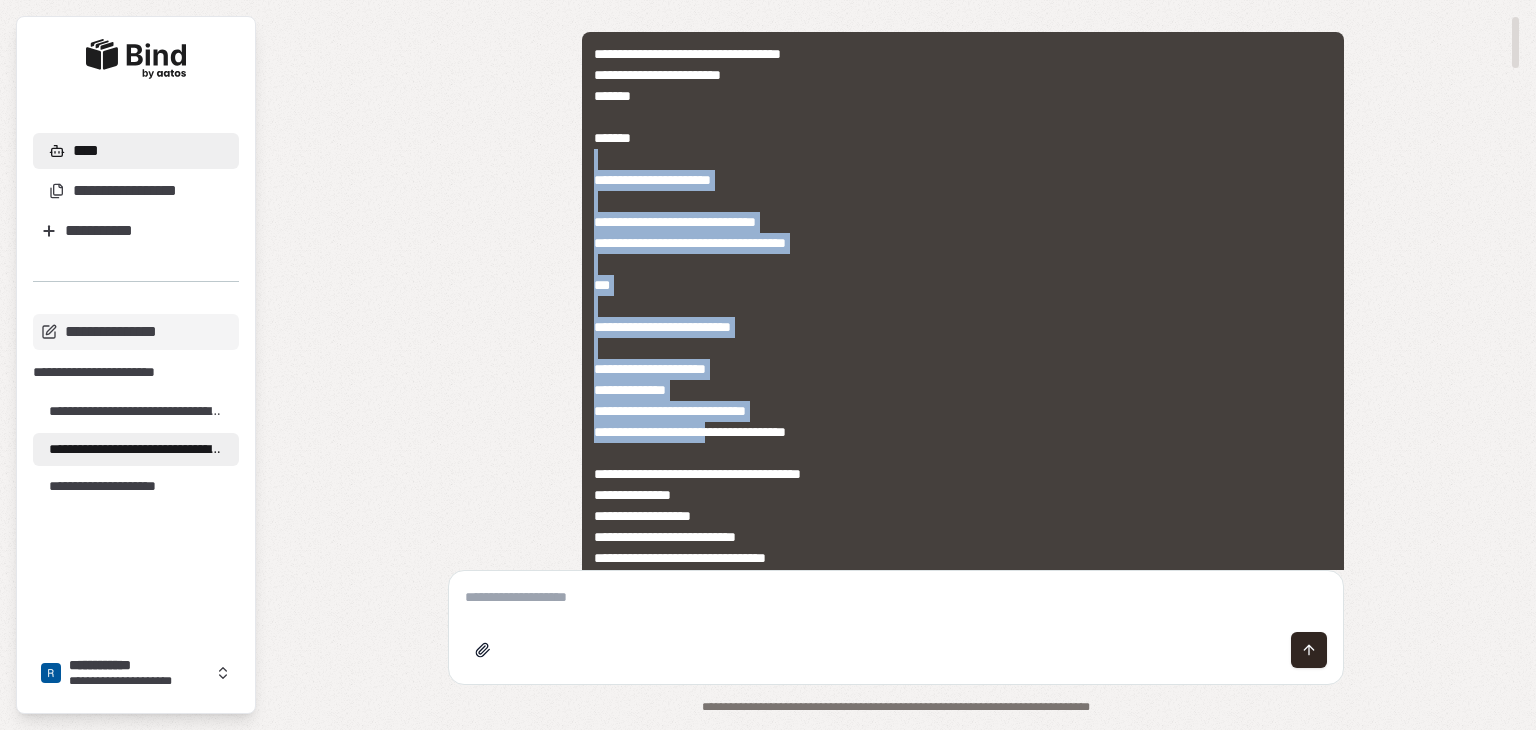 drag, startPoint x: 588, startPoint y: 158, endPoint x: 735, endPoint y: 422, distance: 302.16718 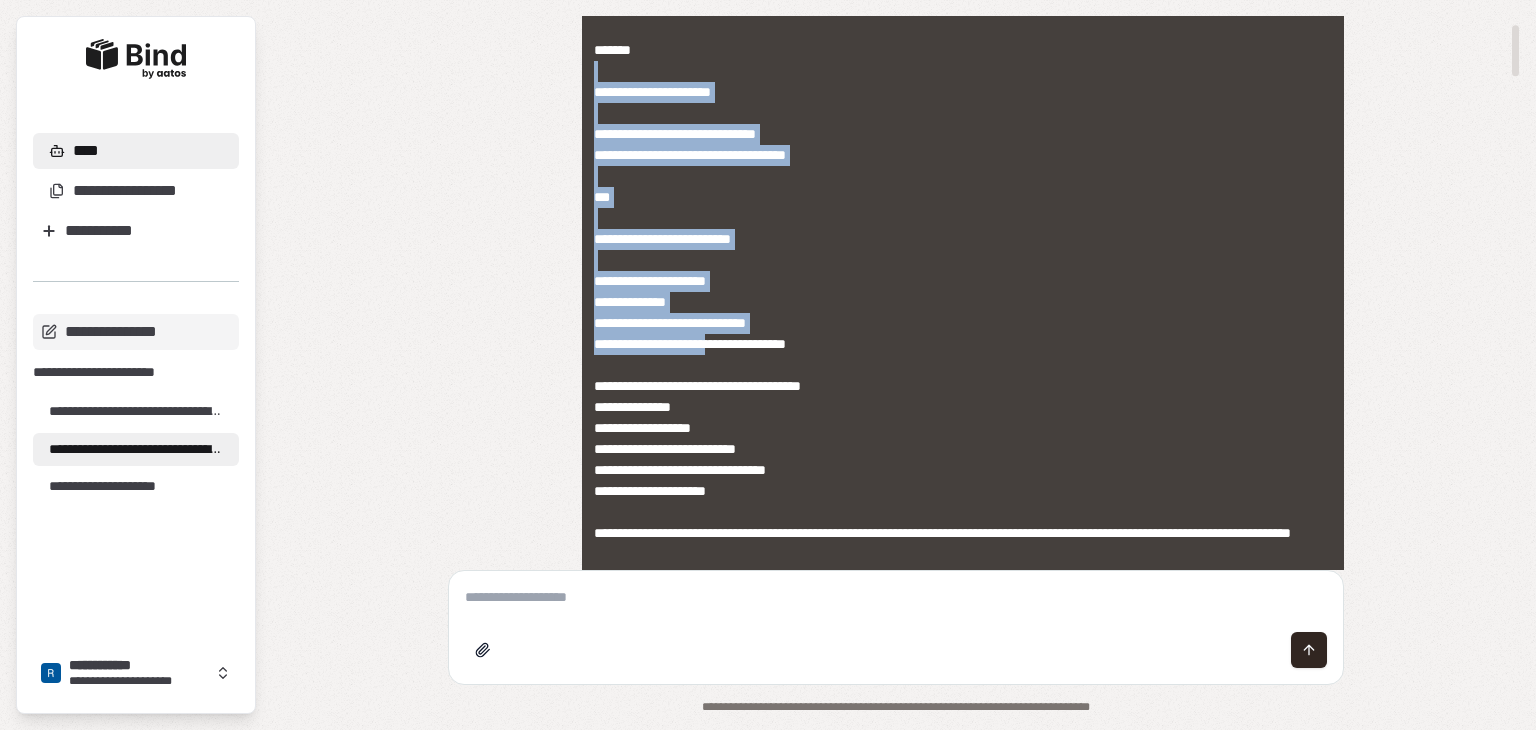 click at bounding box center [963, 1226] 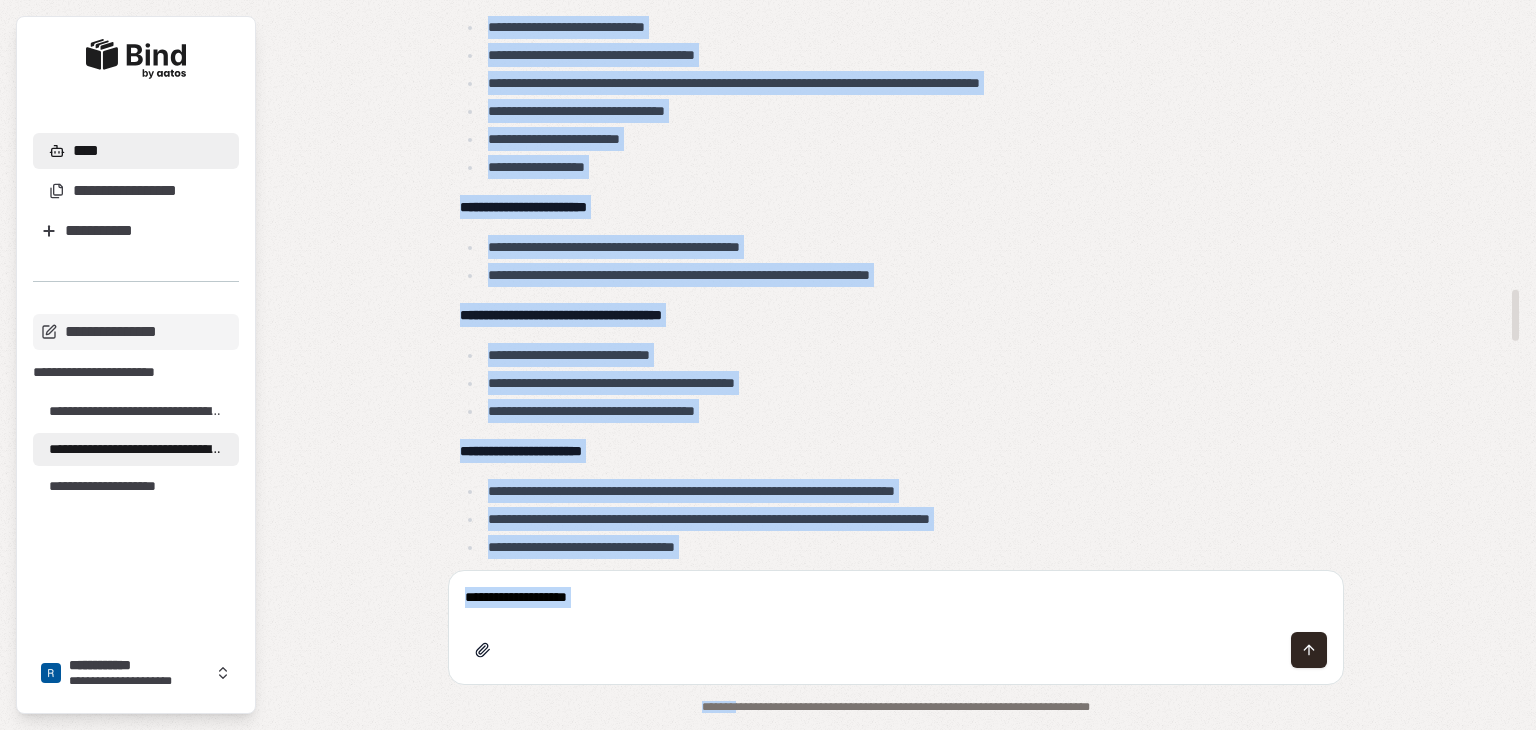 scroll, scrollTop: 5445, scrollLeft: 0, axis: vertical 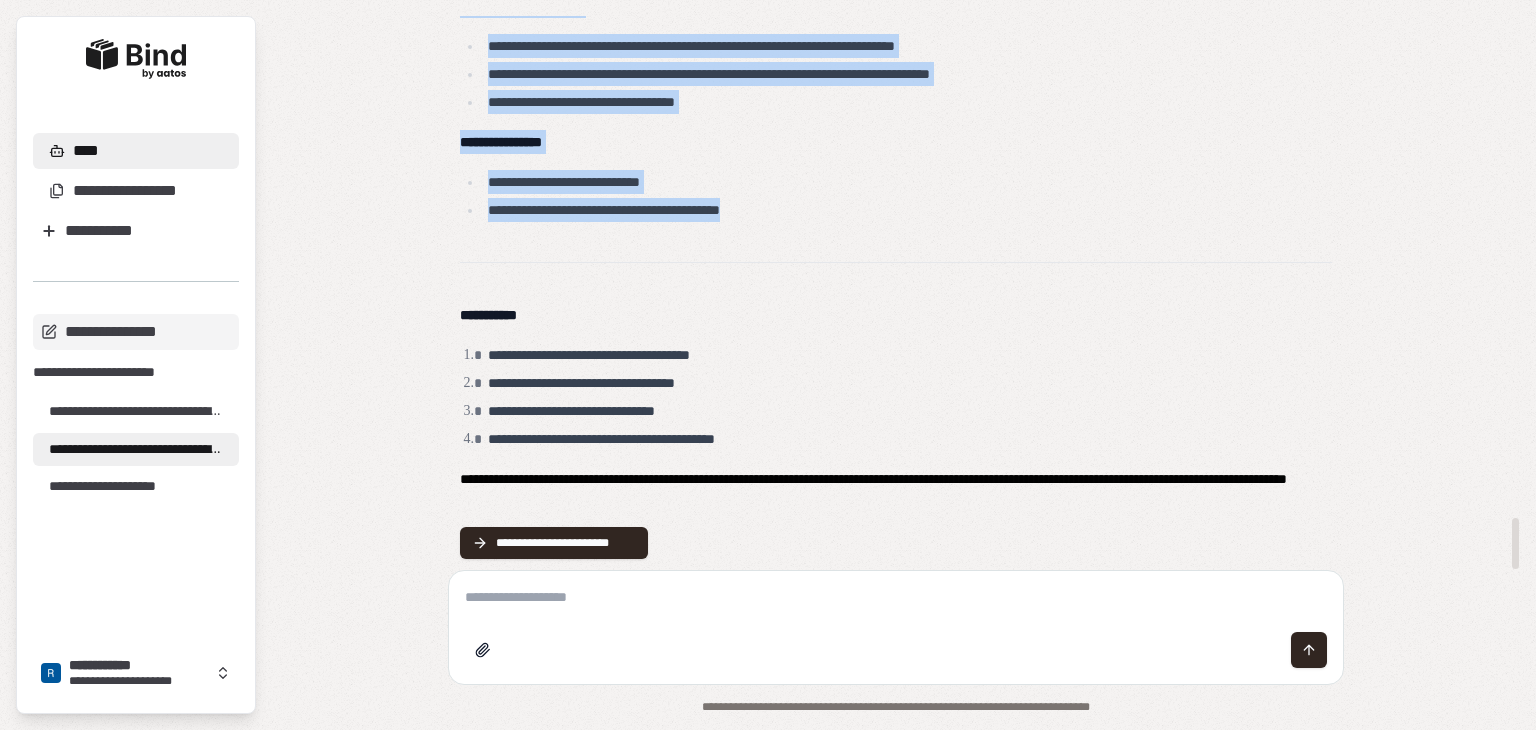 drag, startPoint x: 591, startPoint y: 236, endPoint x: 880, endPoint y: 245, distance: 289.1401 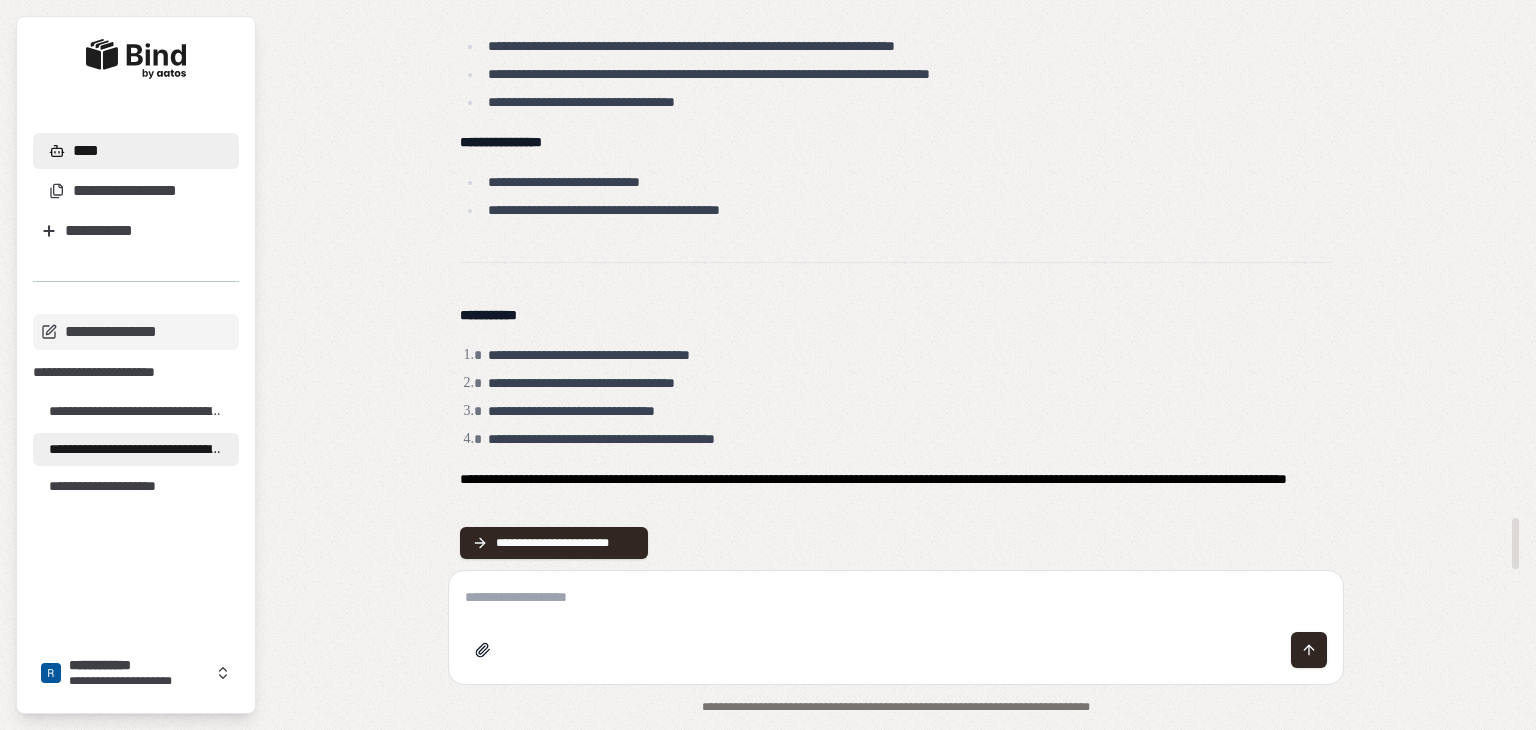 click on "**********" at bounding box center [896, -460] 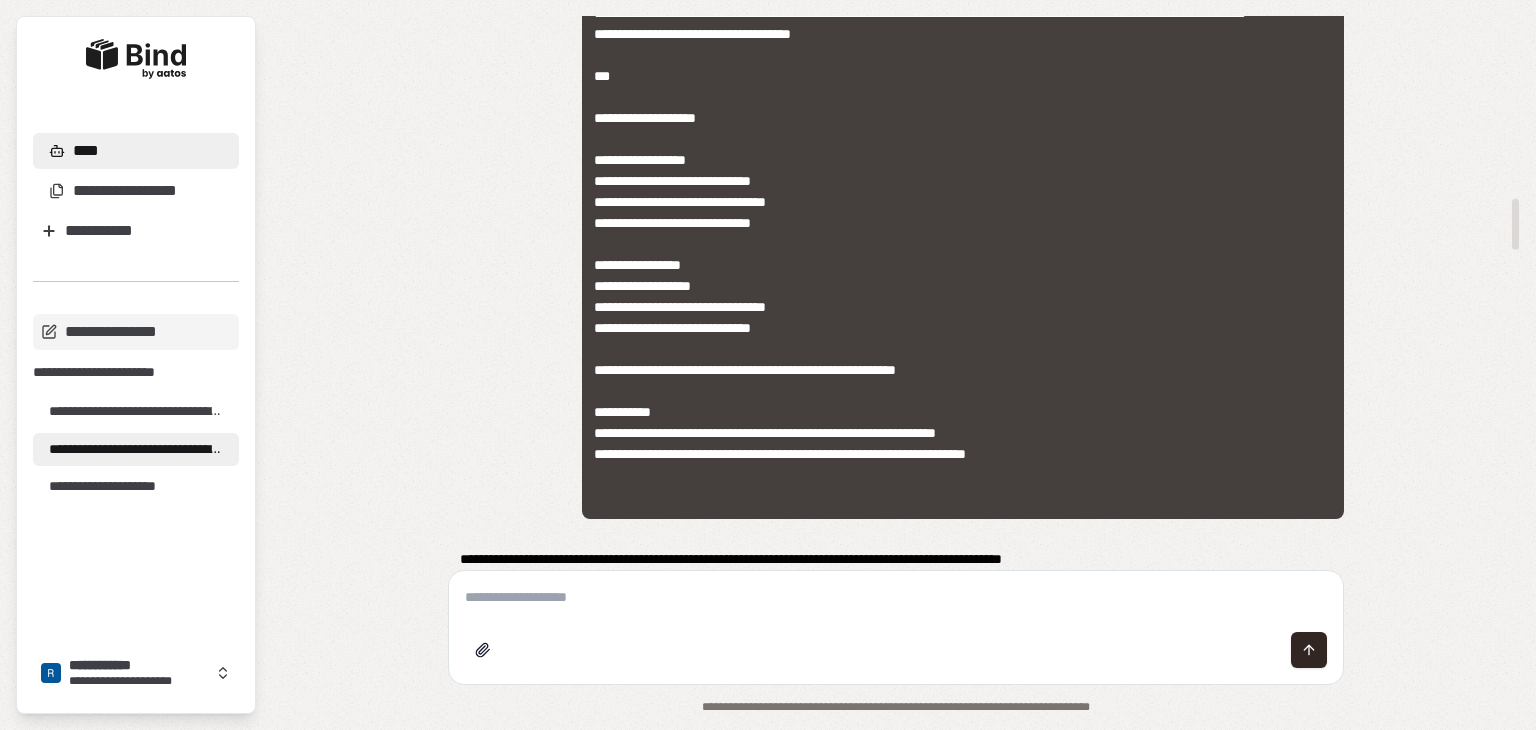 scroll, scrollTop: 2081, scrollLeft: 0, axis: vertical 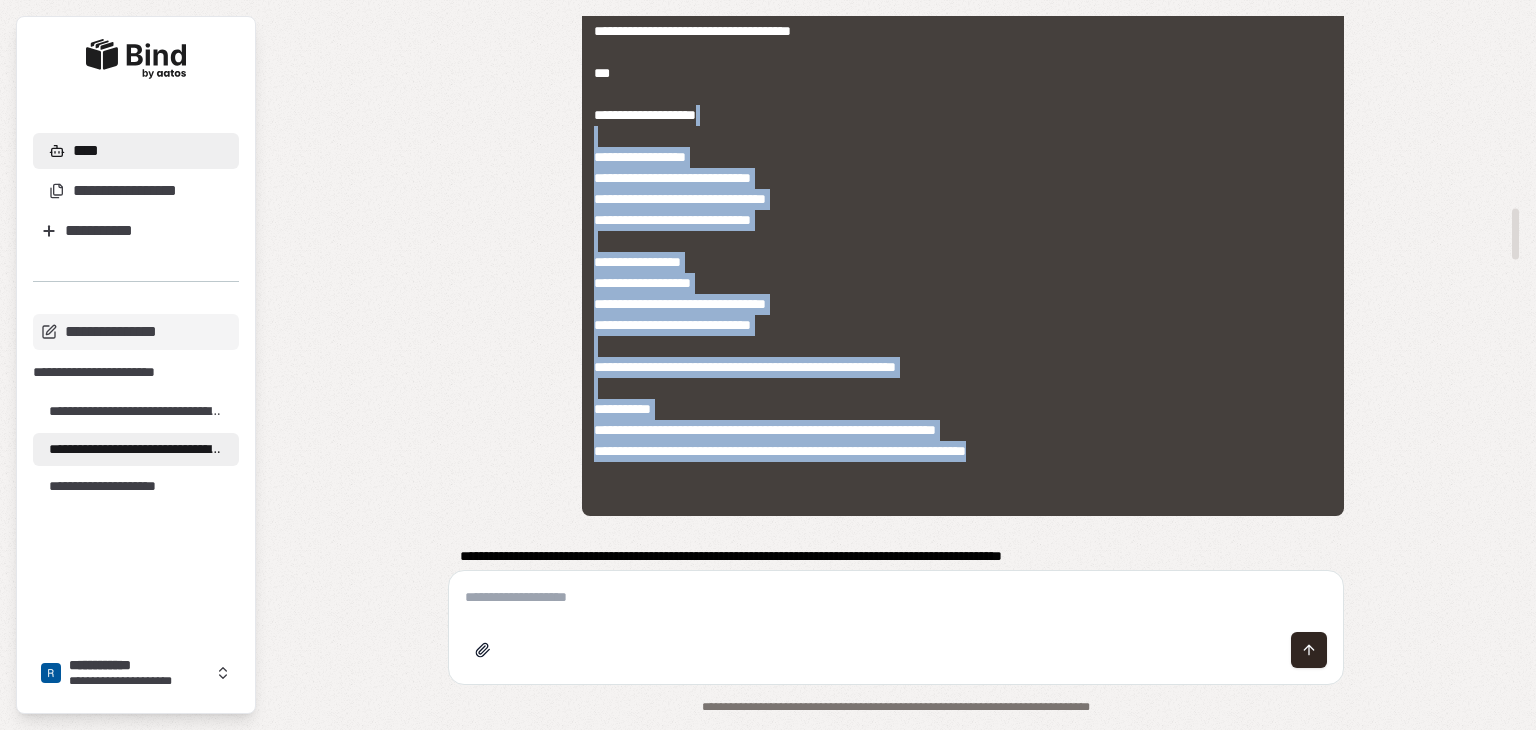 drag, startPoint x: 1095, startPoint y: 494, endPoint x: 872, endPoint y: 117, distance: 438.016 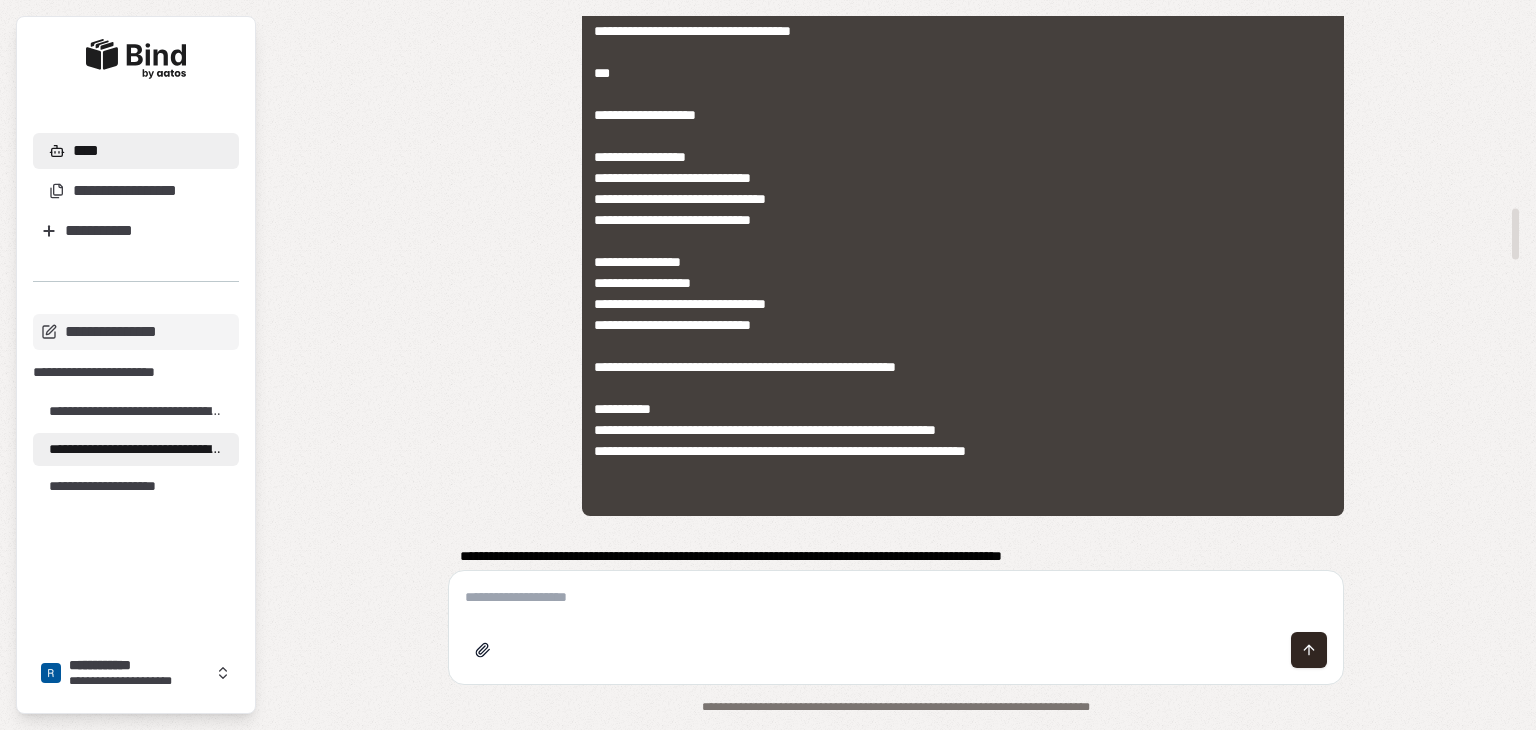 click at bounding box center (963, -767) 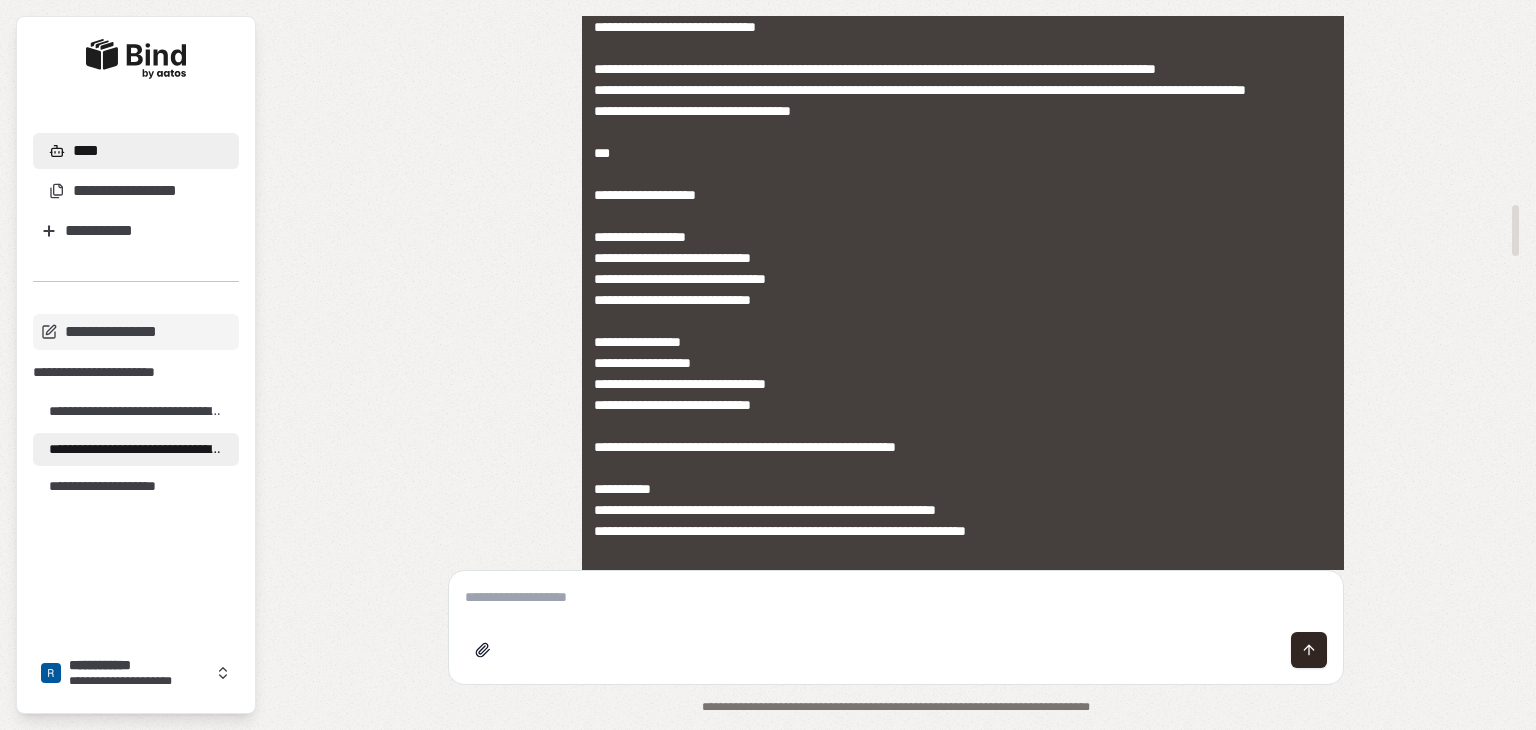 scroll, scrollTop: 2085, scrollLeft: 0, axis: vertical 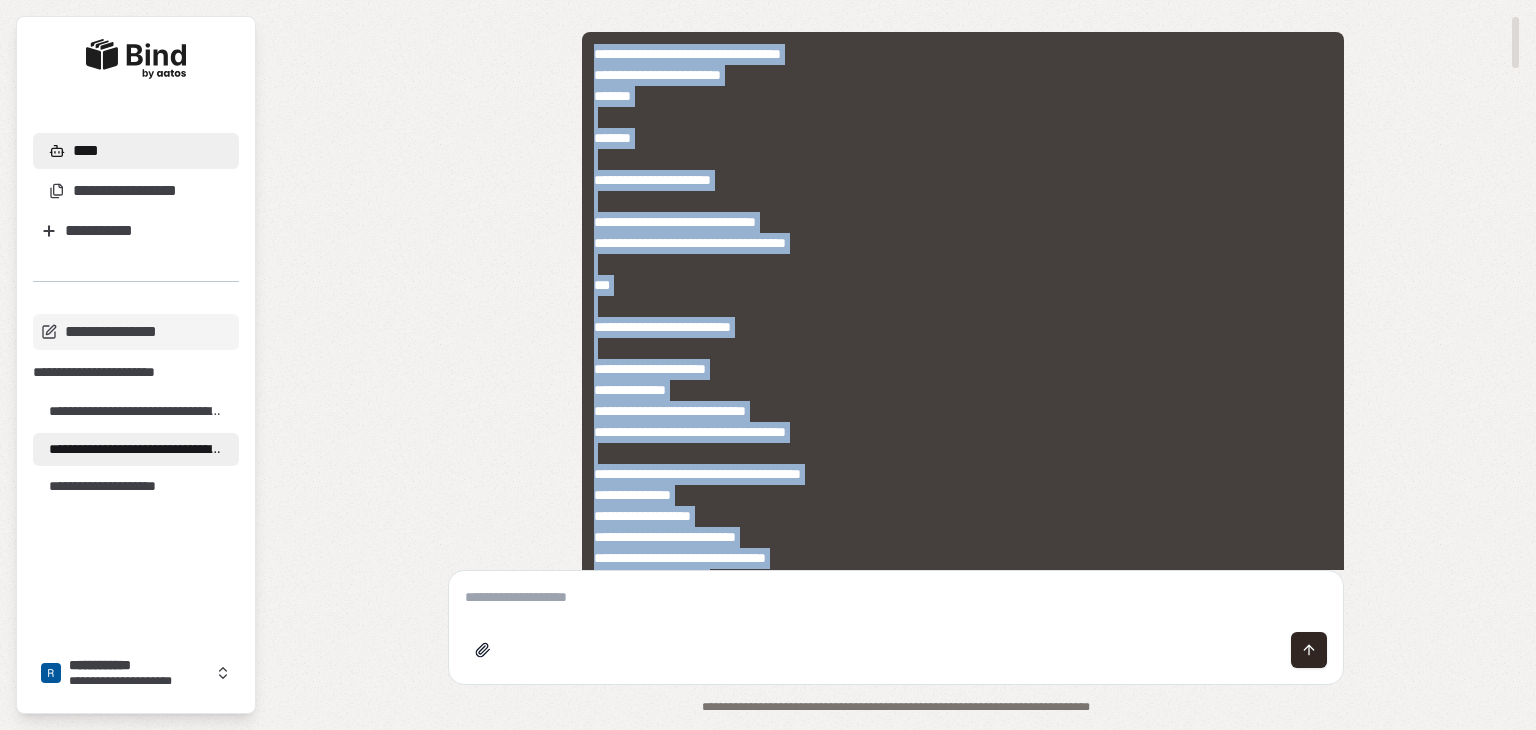 drag, startPoint x: 1085, startPoint y: 491, endPoint x: 589, endPoint y: 49, distance: 664.3644 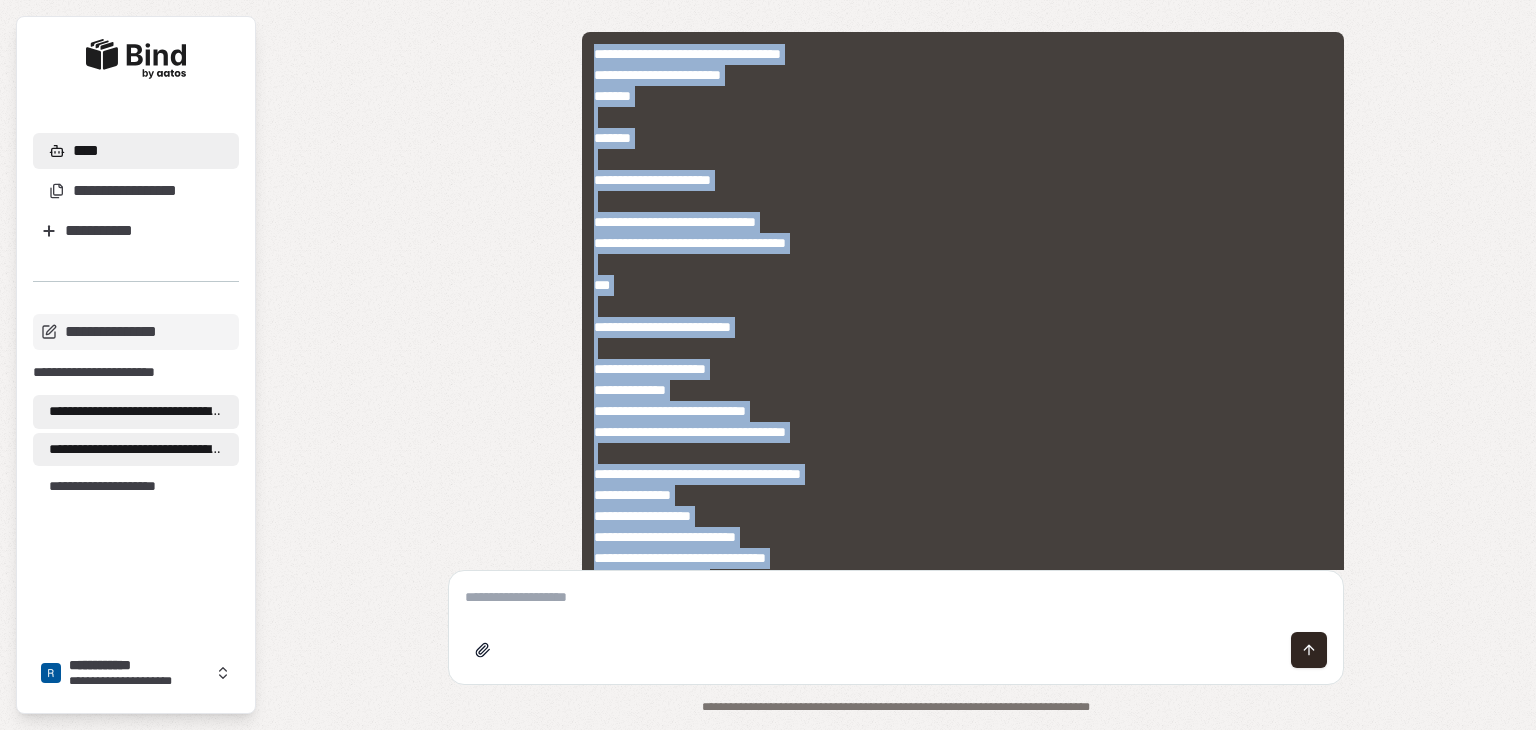click on "**********" at bounding box center [136, 412] 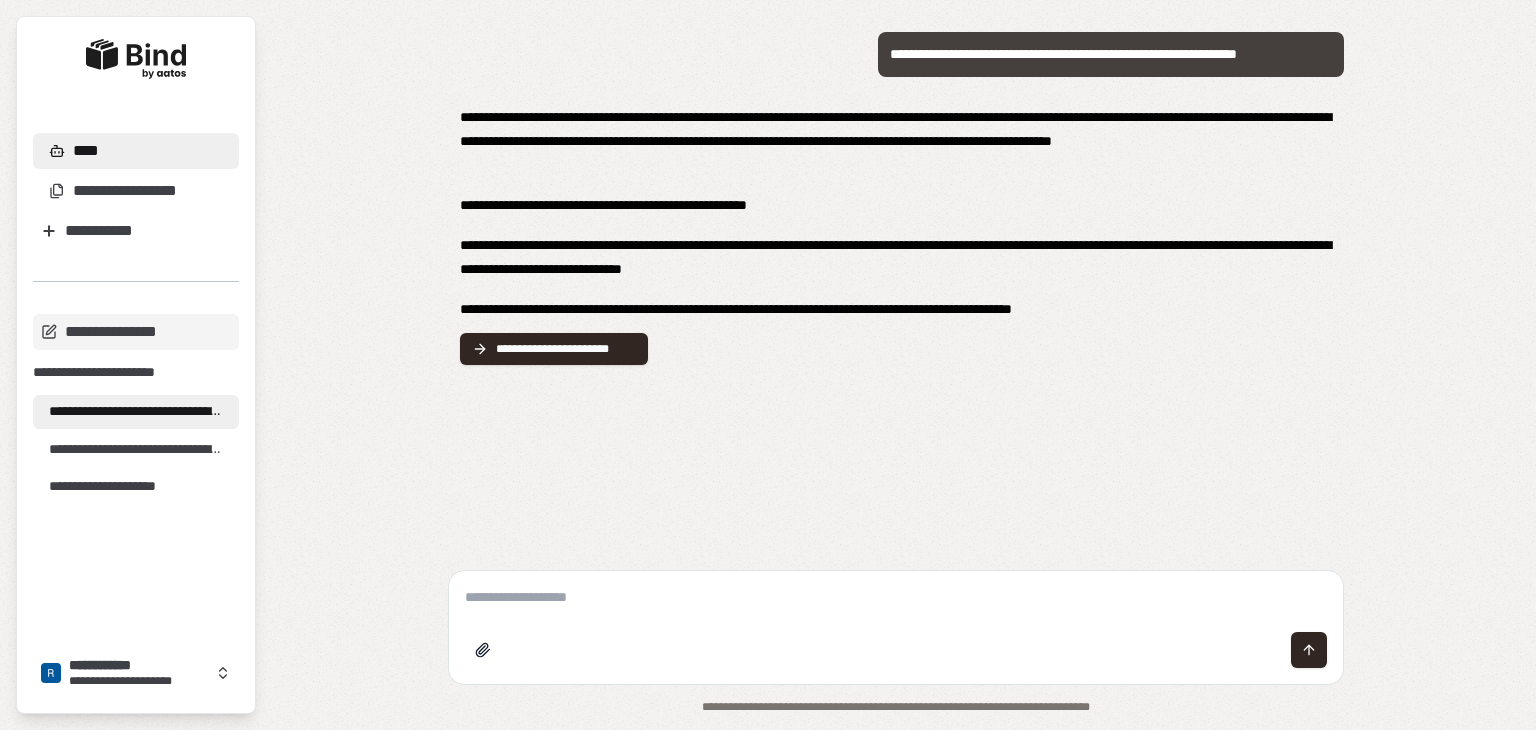 click at bounding box center [896, 597] 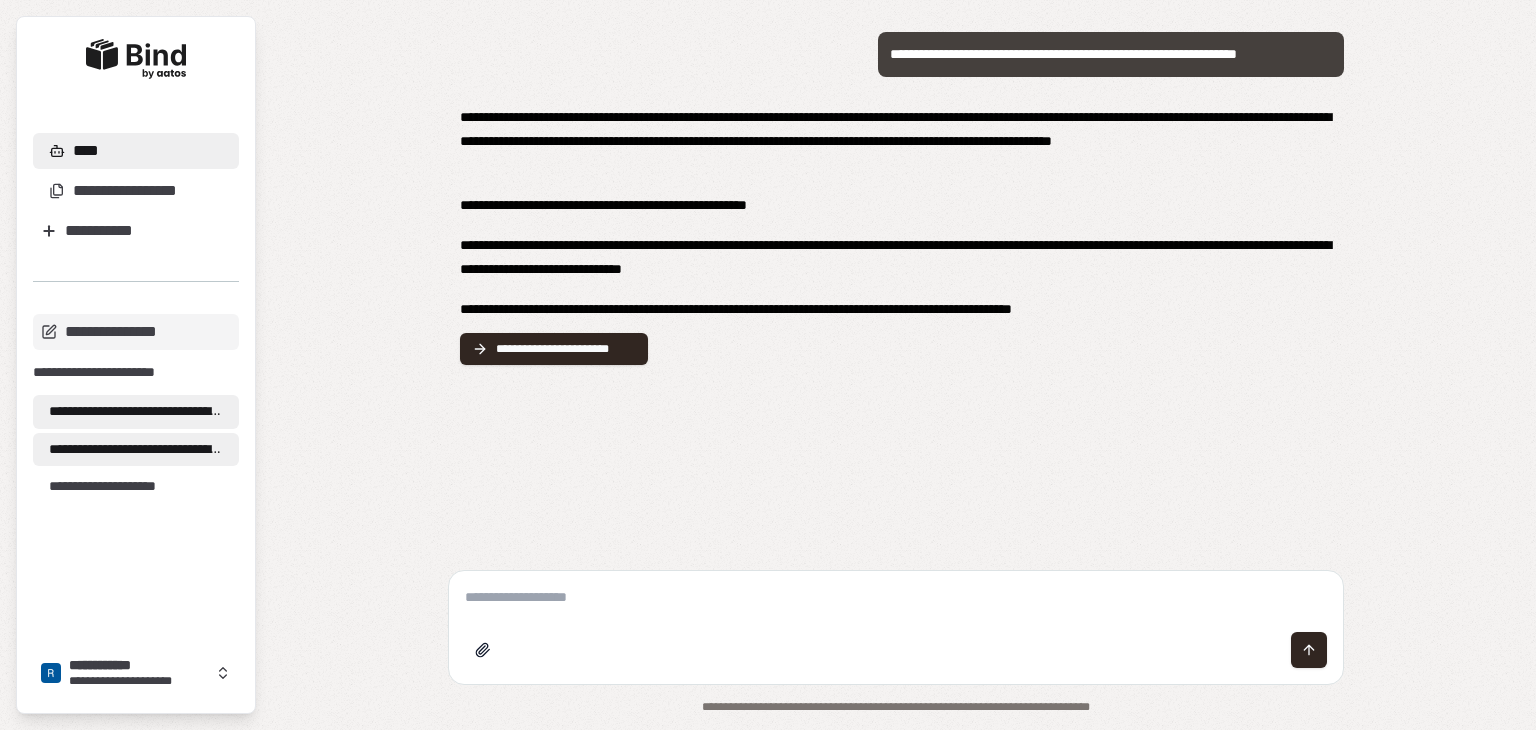 click on "**********" at bounding box center (136, 450) 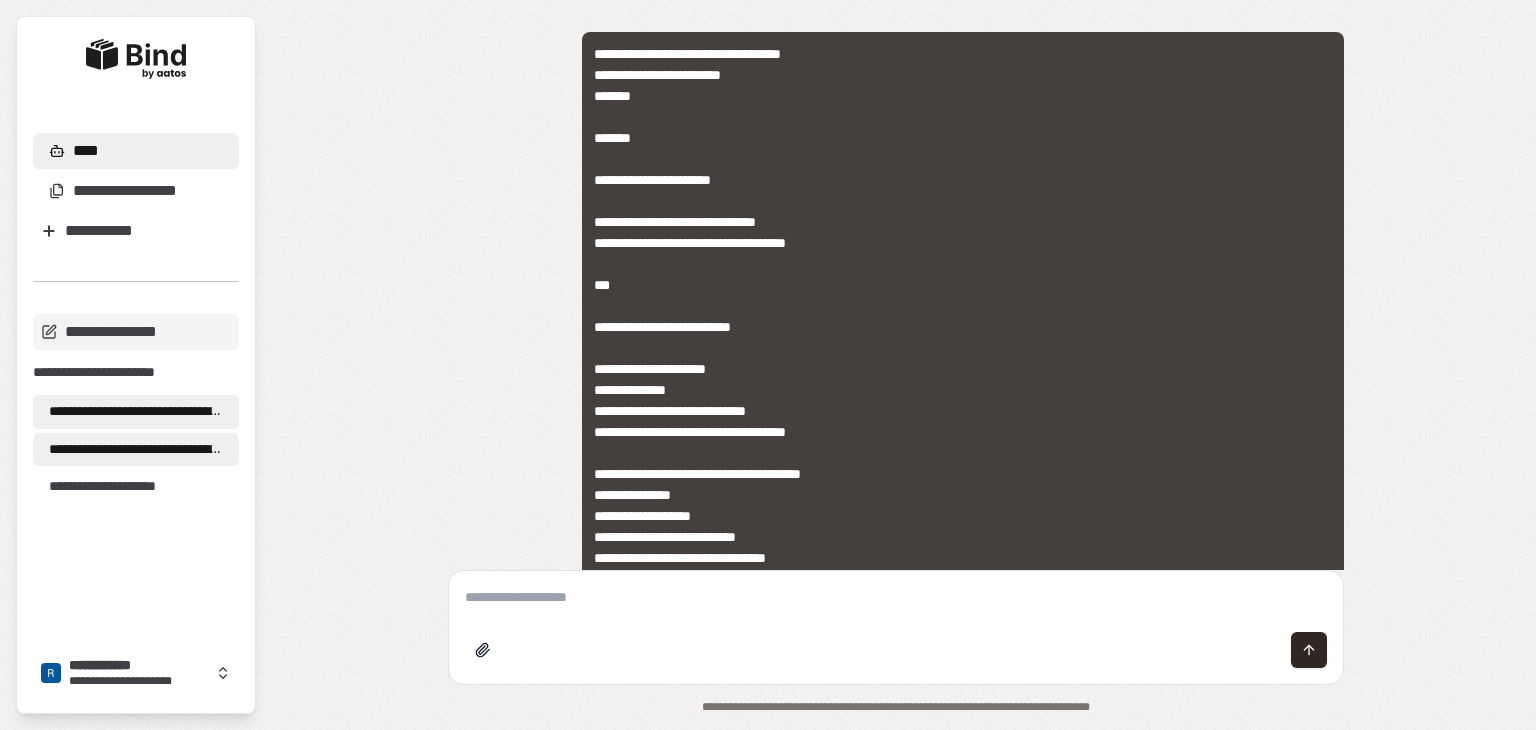 scroll, scrollTop: 3905, scrollLeft: 0, axis: vertical 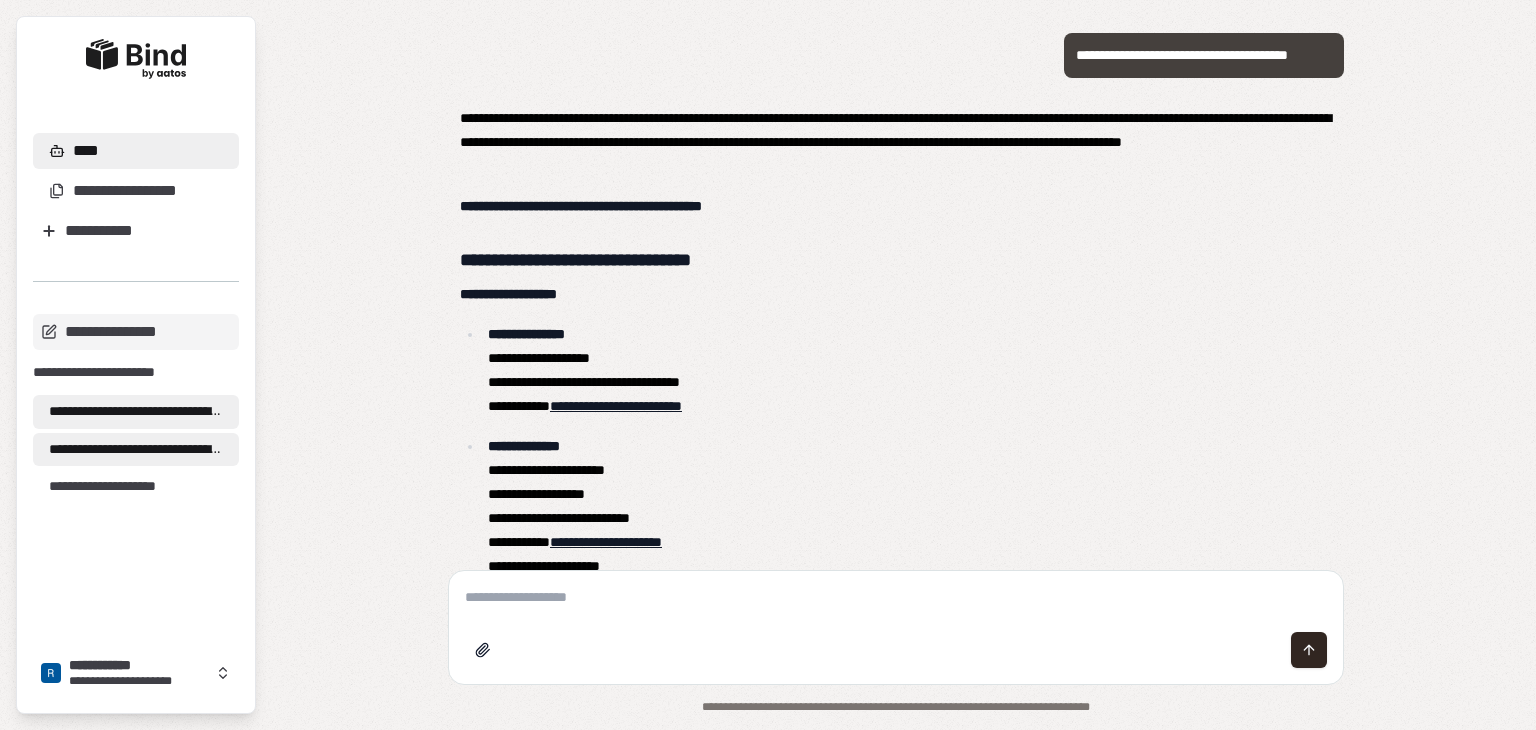 click on "**********" at bounding box center (136, 412) 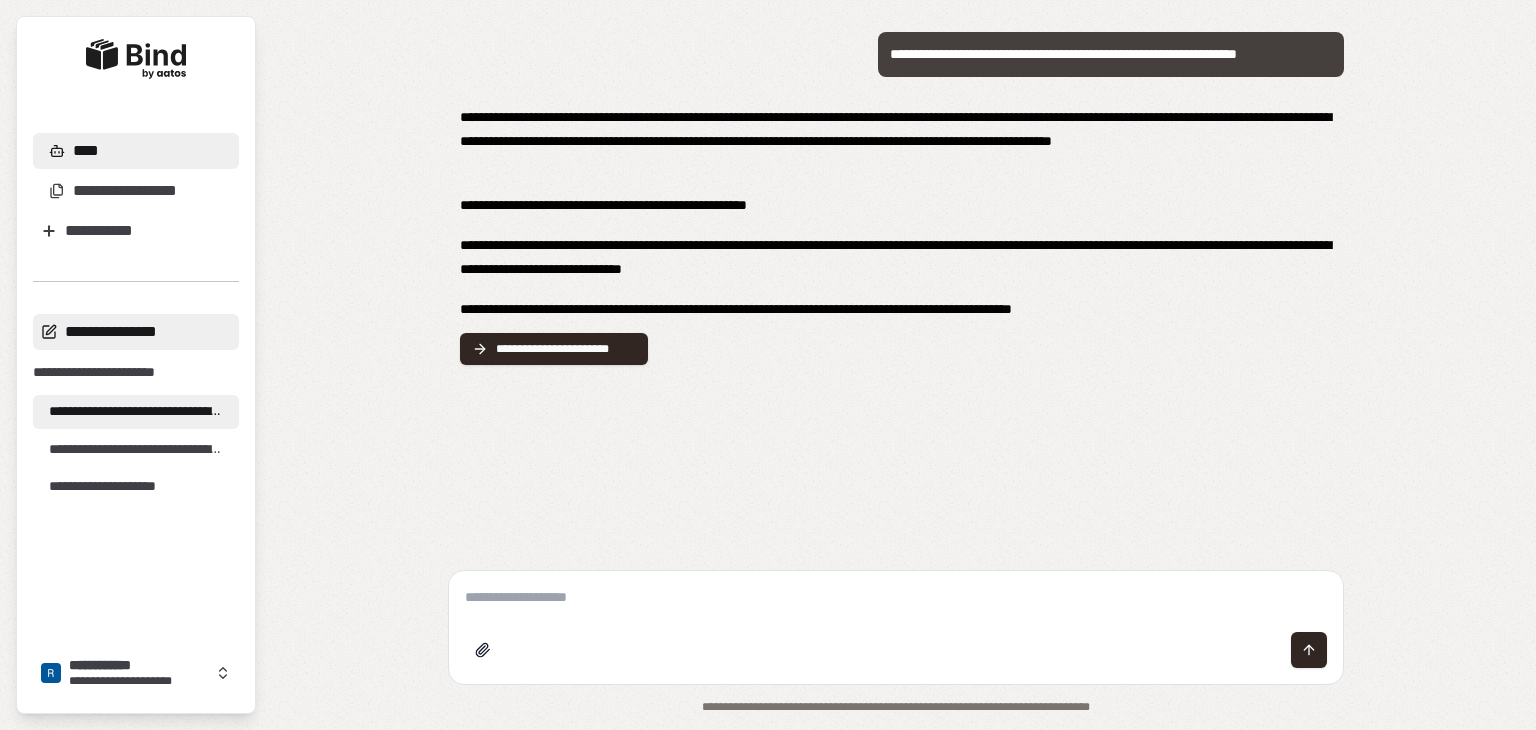 click on "**********" at bounding box center [136, 332] 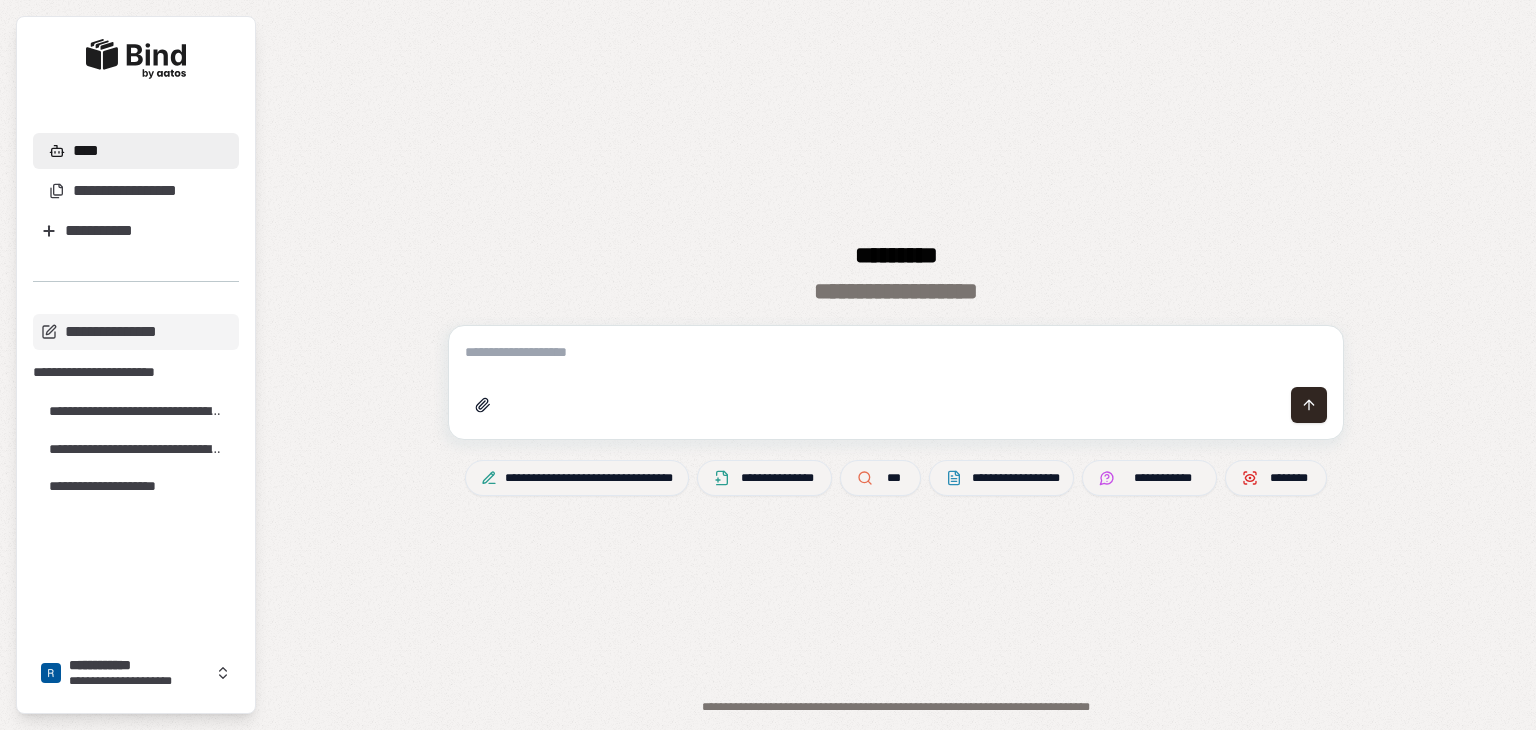 click at bounding box center (896, 352) 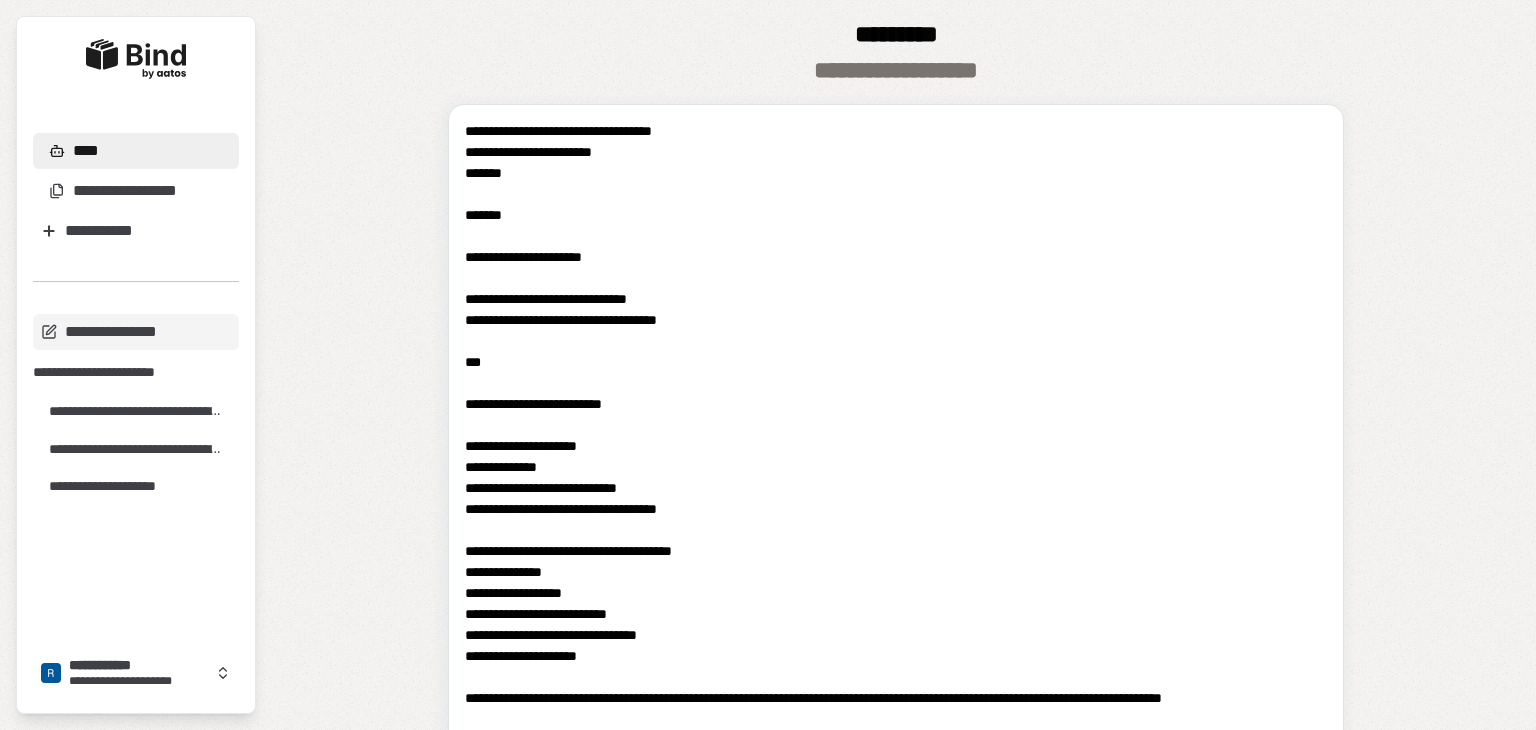 scroll, scrollTop: 1888, scrollLeft: 0, axis: vertical 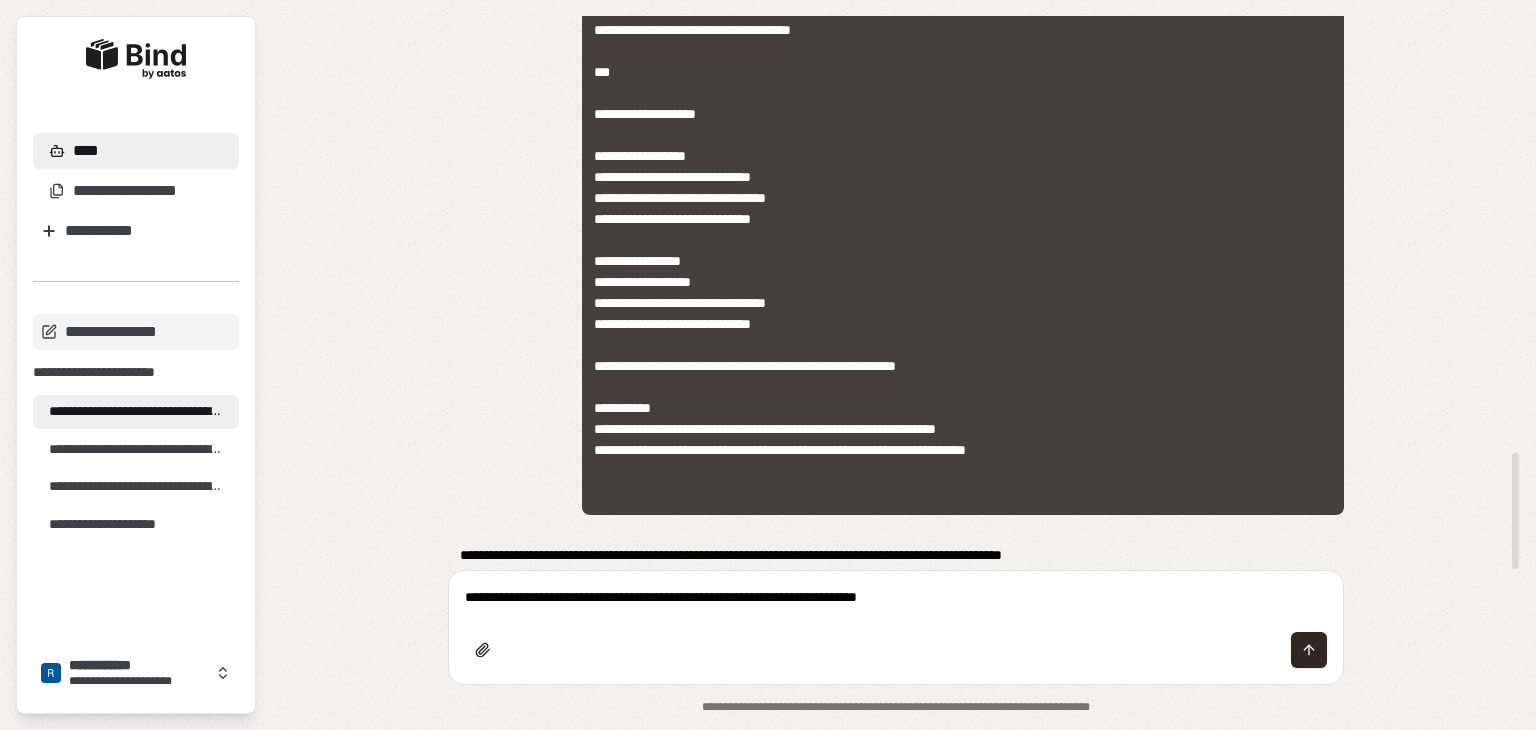 type on "**********" 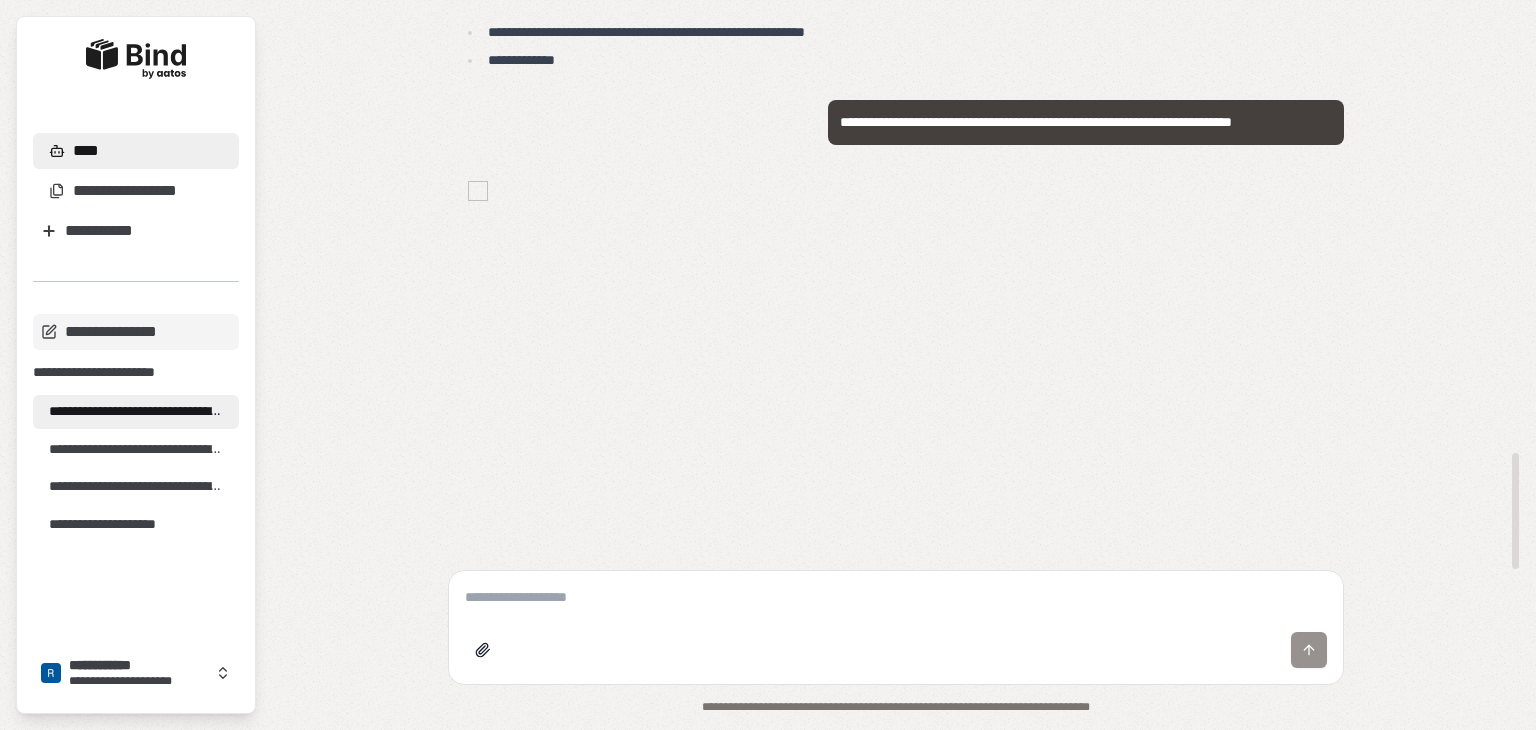 scroll, scrollTop: 2928, scrollLeft: 0, axis: vertical 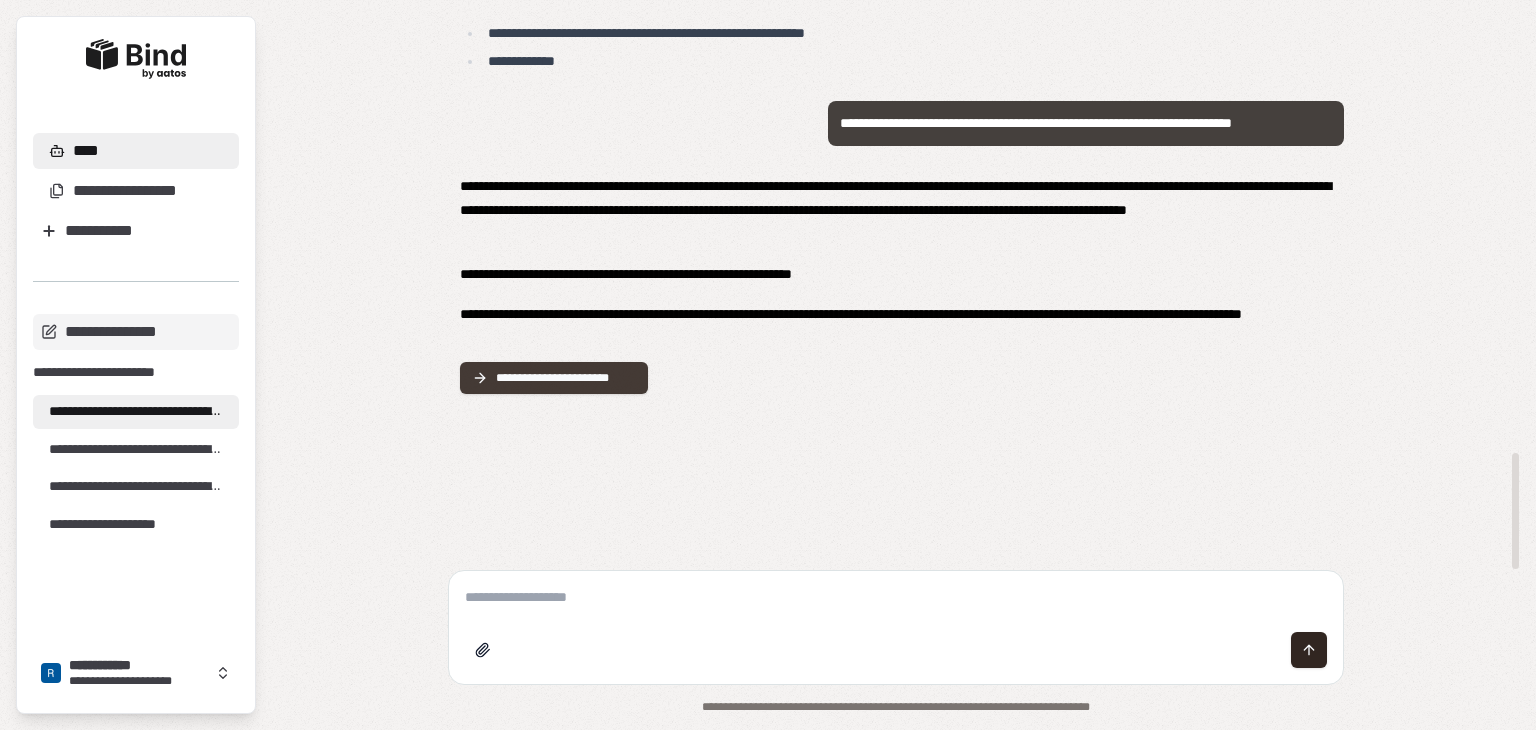 click on "**********" at bounding box center [566, 378] 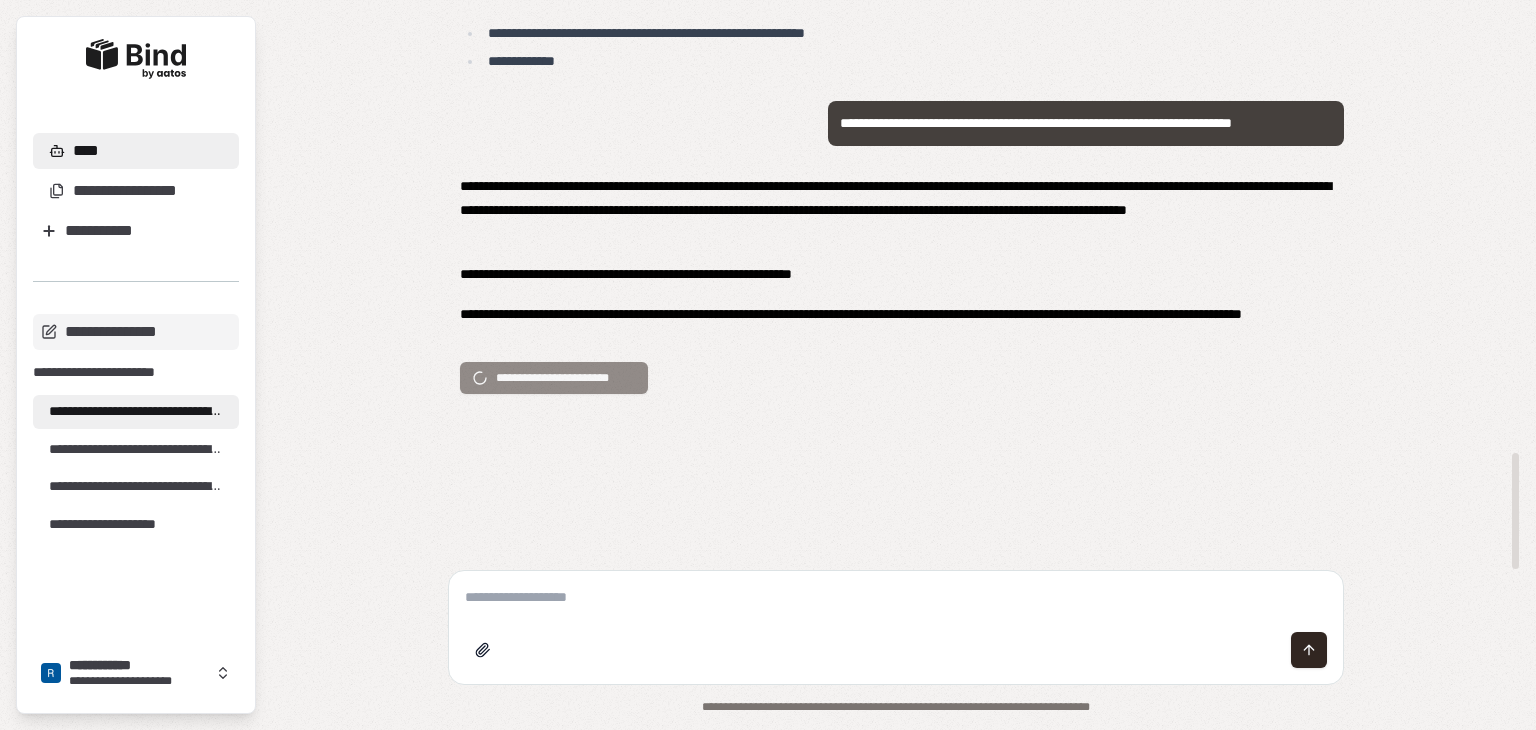 scroll, scrollTop: 3000, scrollLeft: 0, axis: vertical 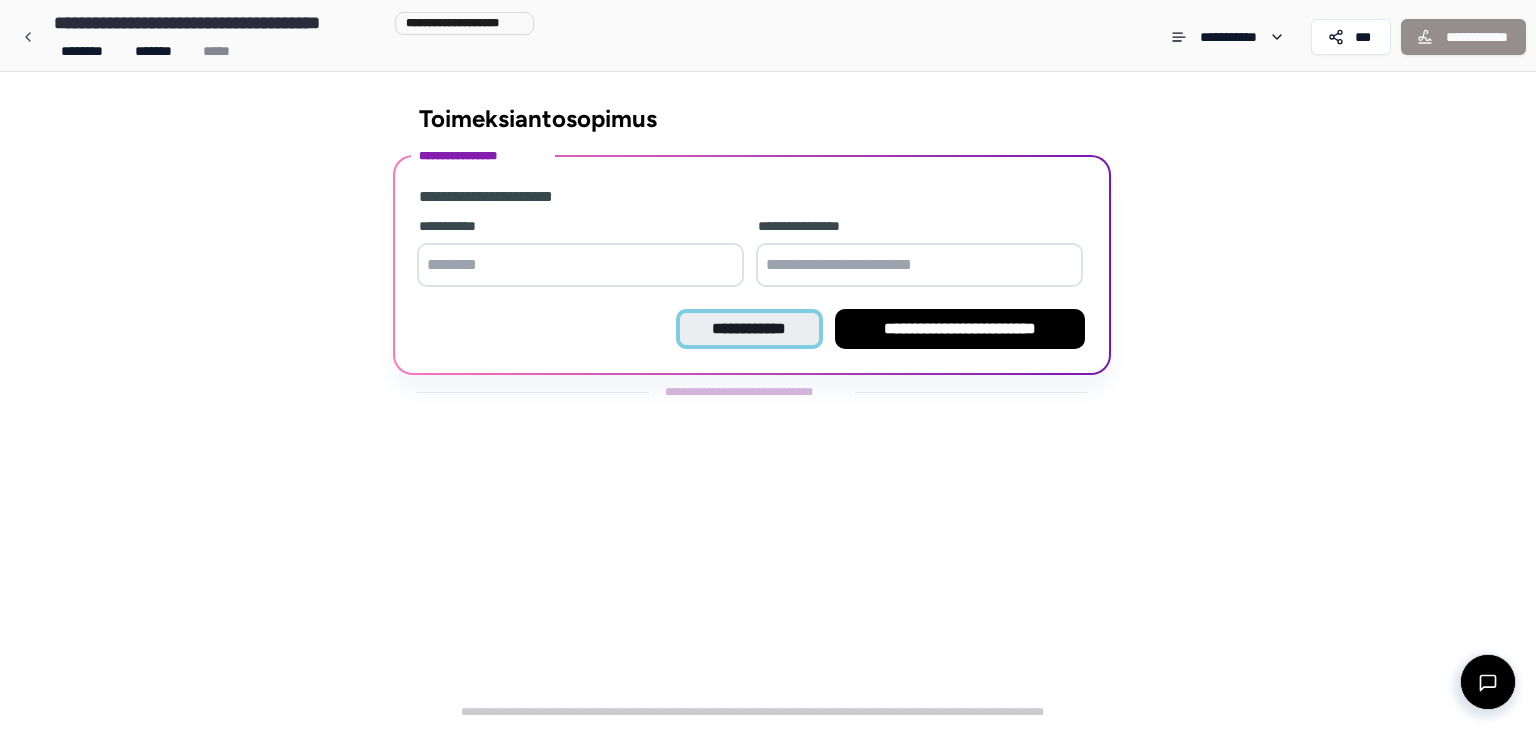 click on "**********" at bounding box center (749, 329) 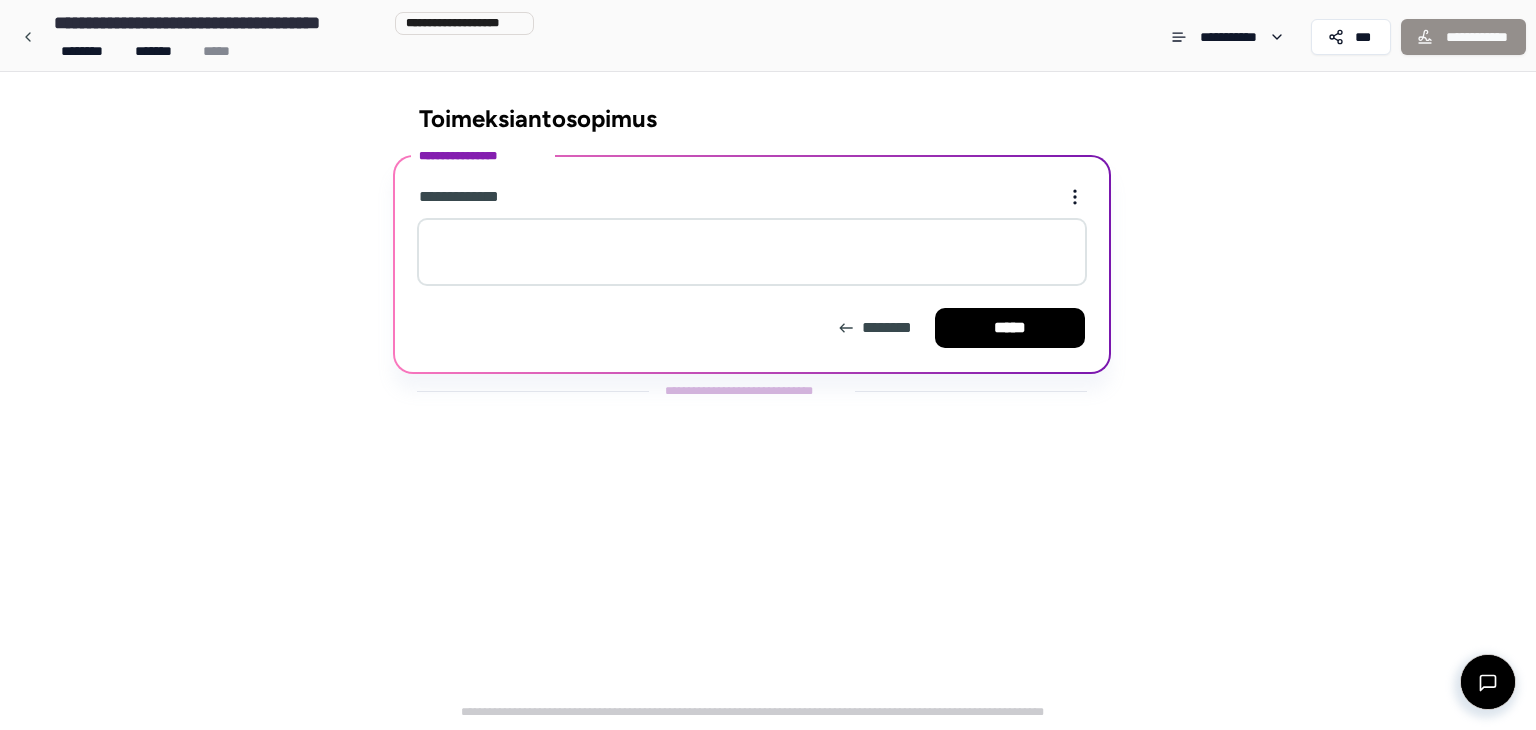 click at bounding box center (752, 252) 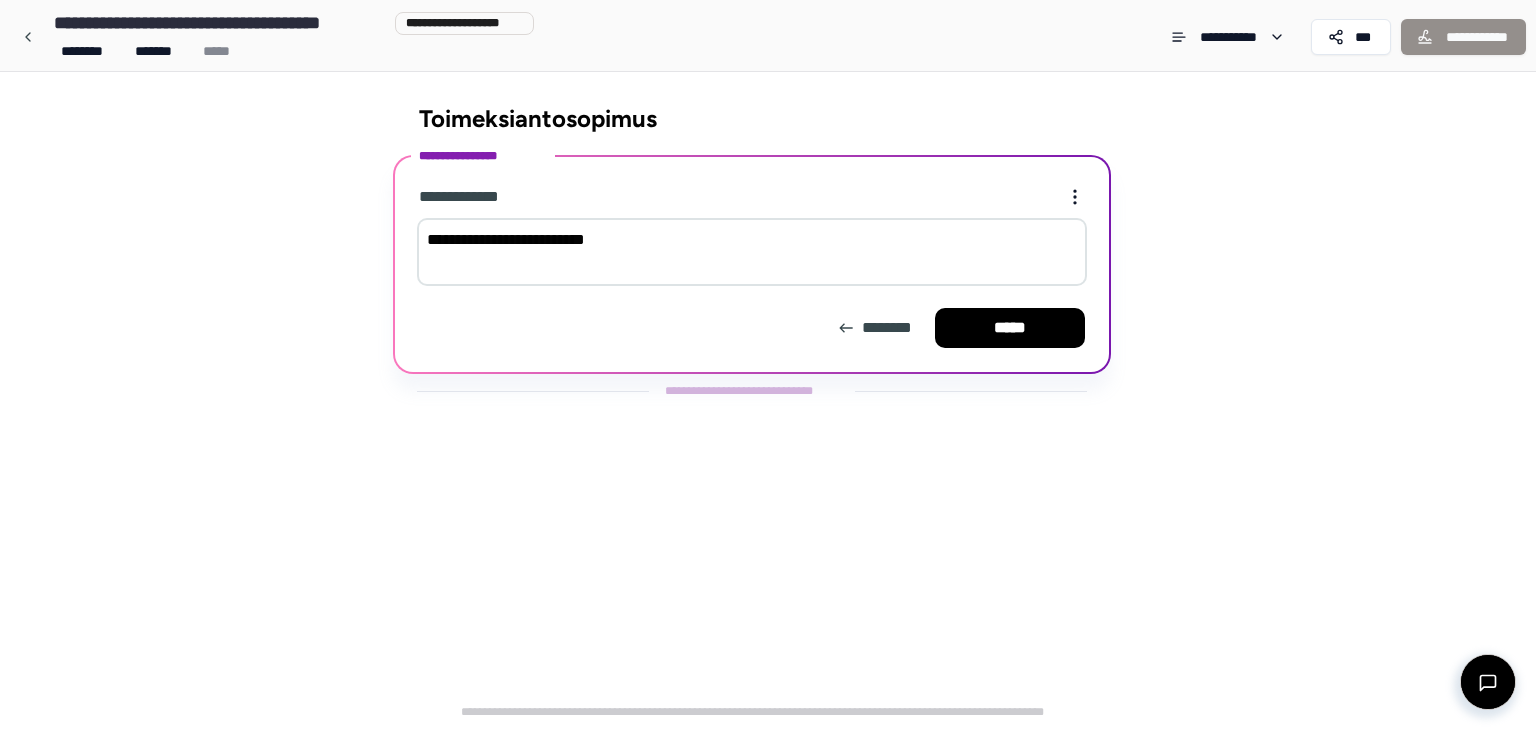 click on "**********" at bounding box center [752, 252] 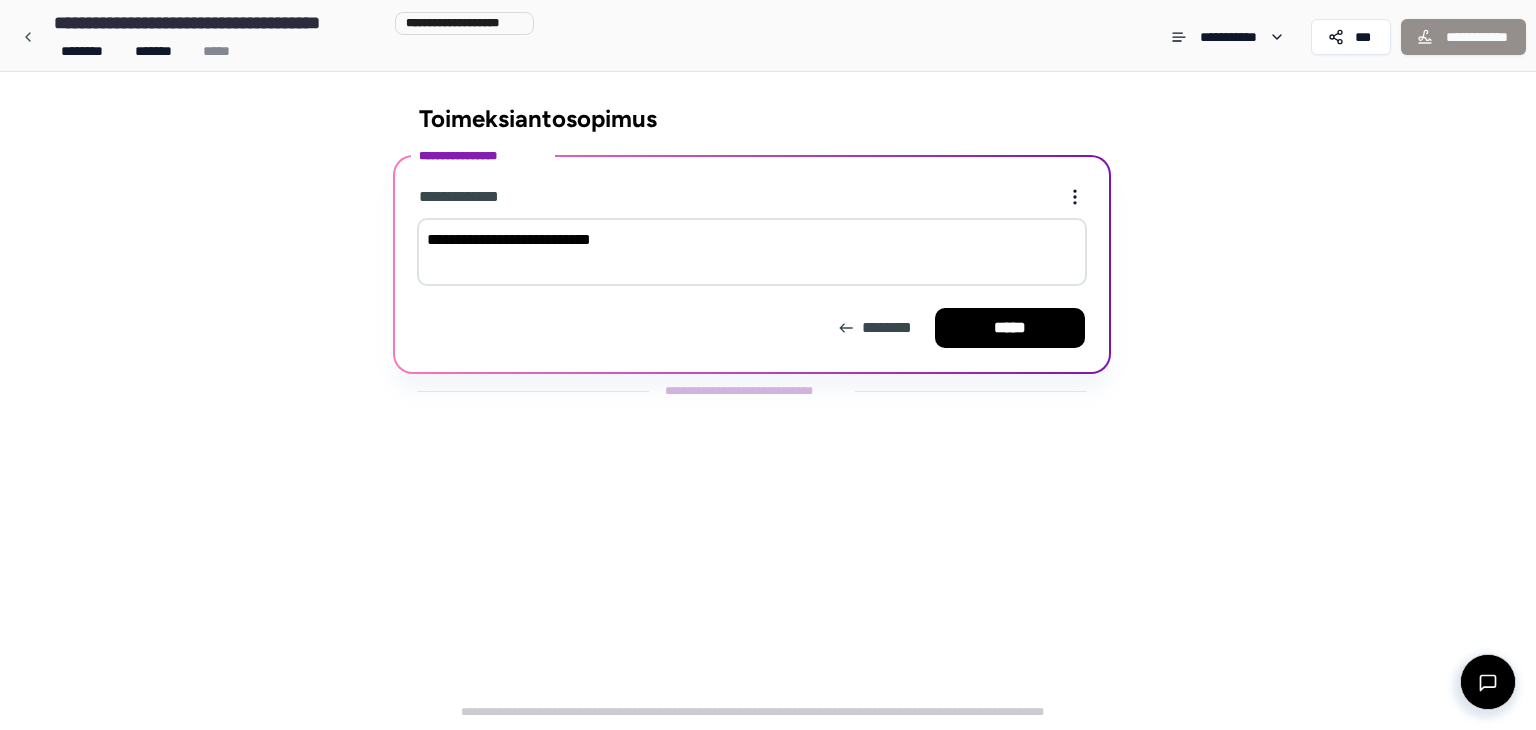 click on "**********" at bounding box center [752, 252] 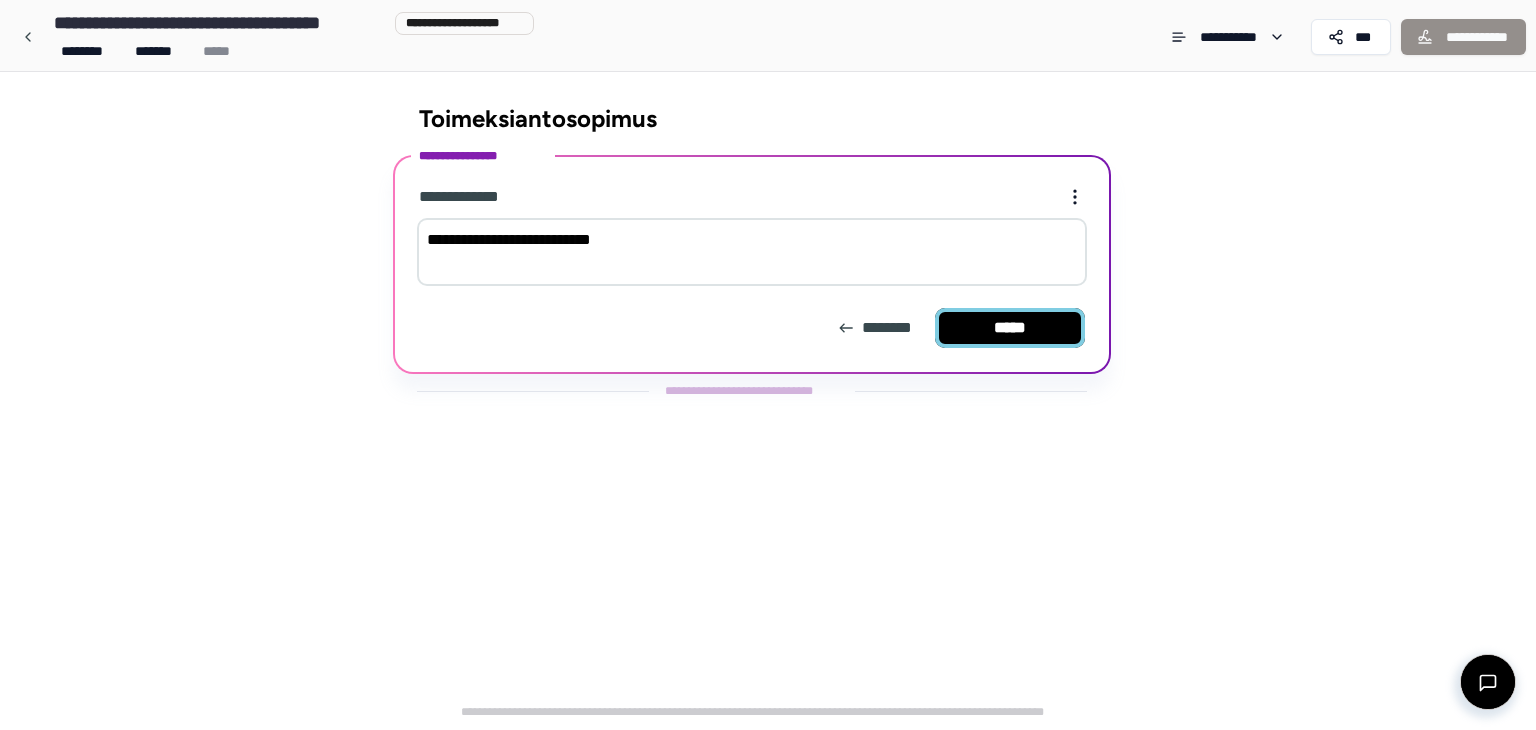 type on "**********" 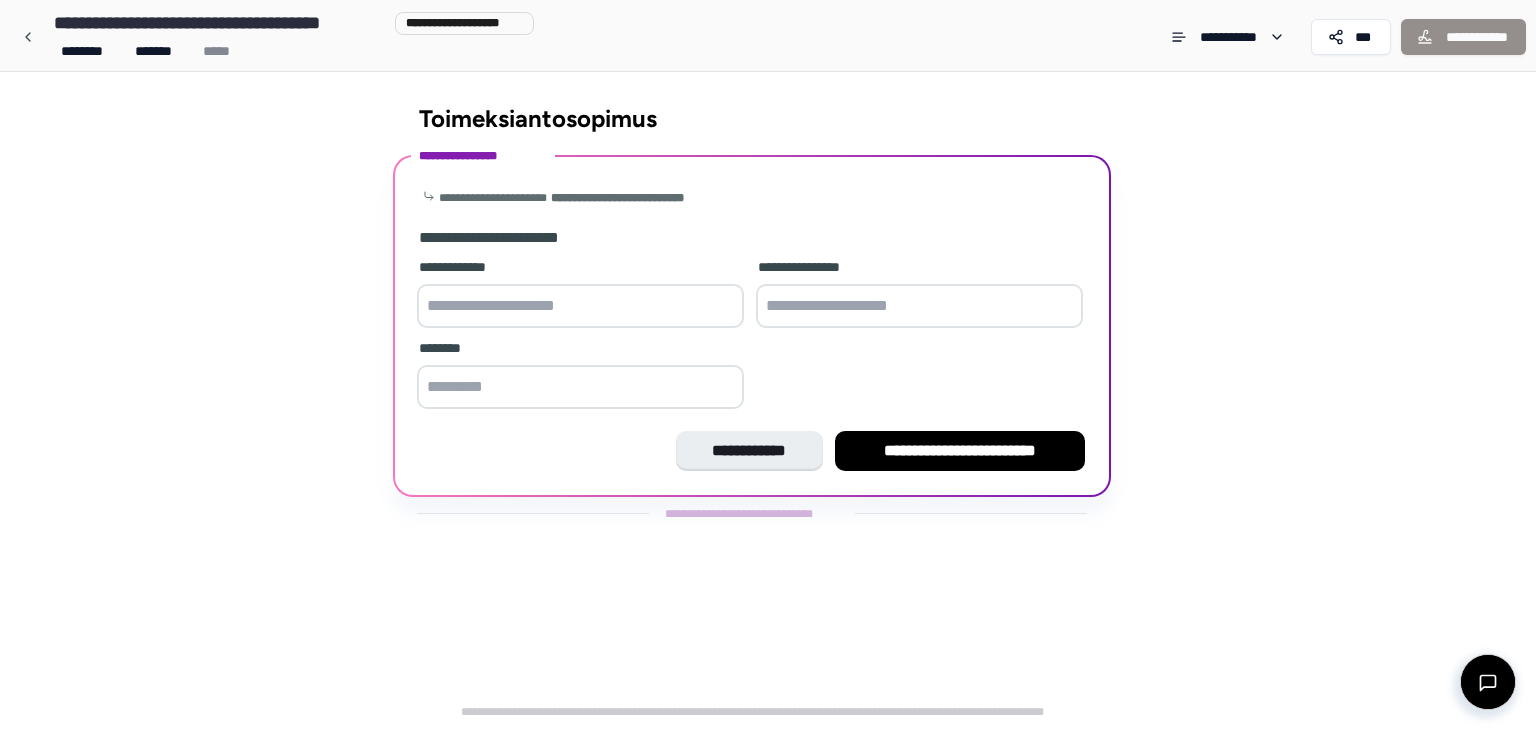 click at bounding box center [580, 306] 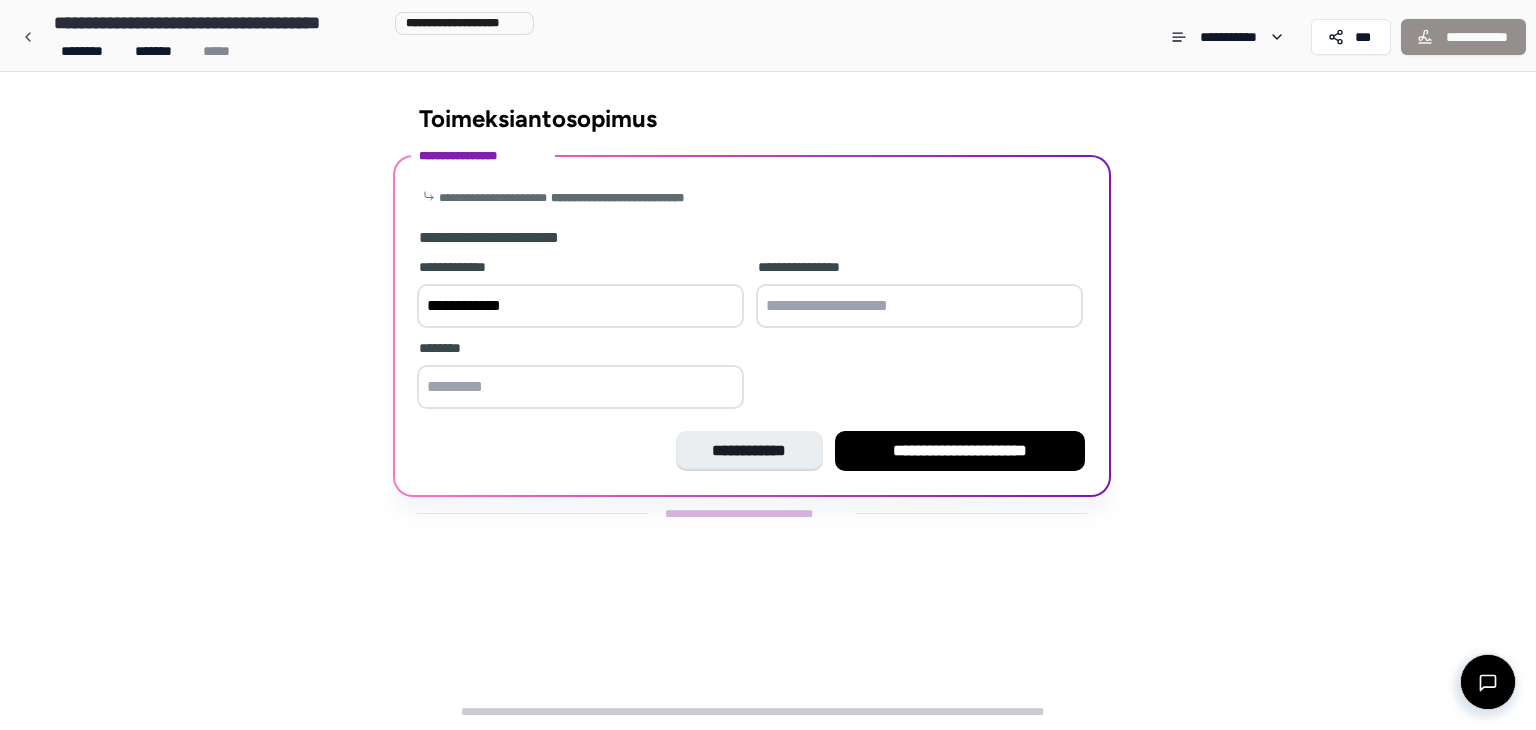 type on "**********" 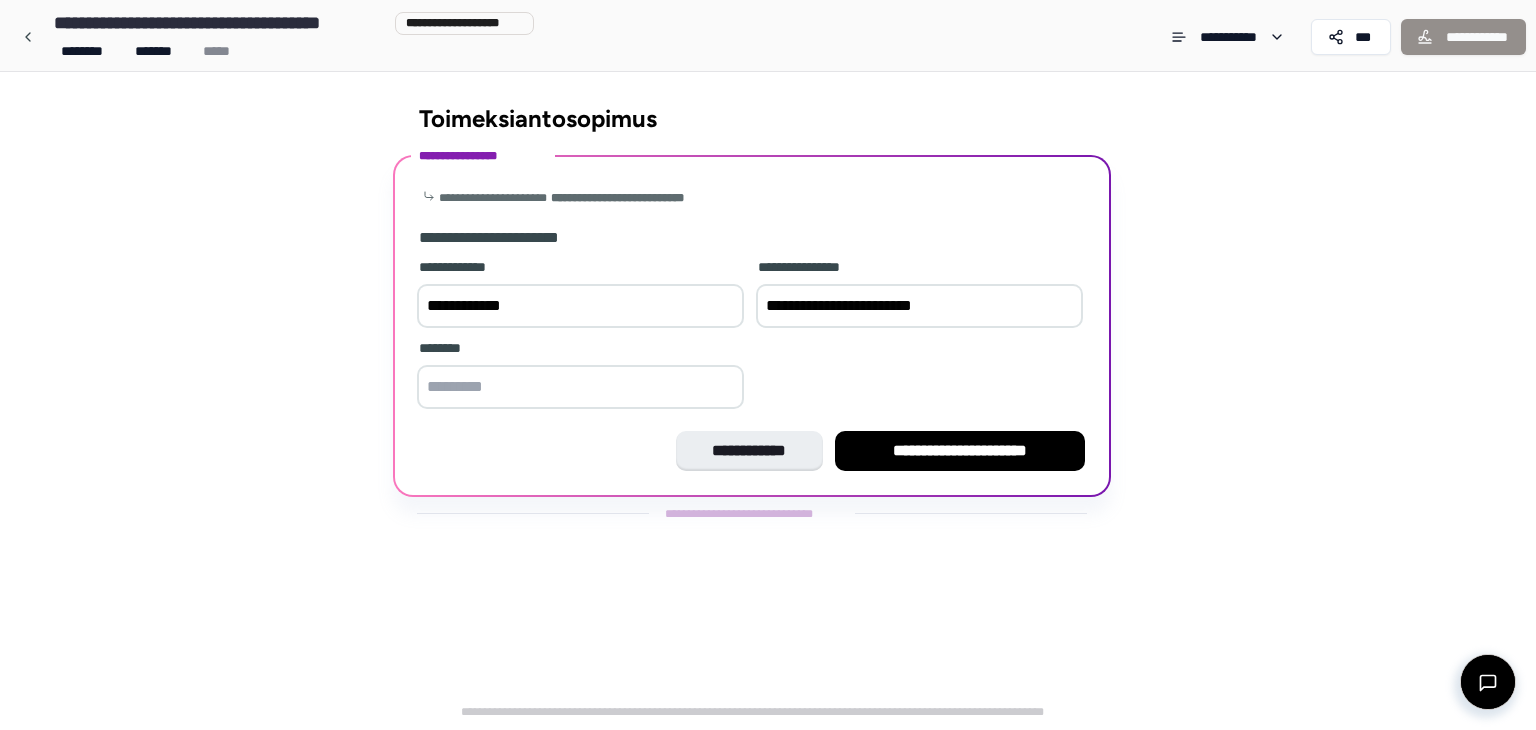 type on "**********" 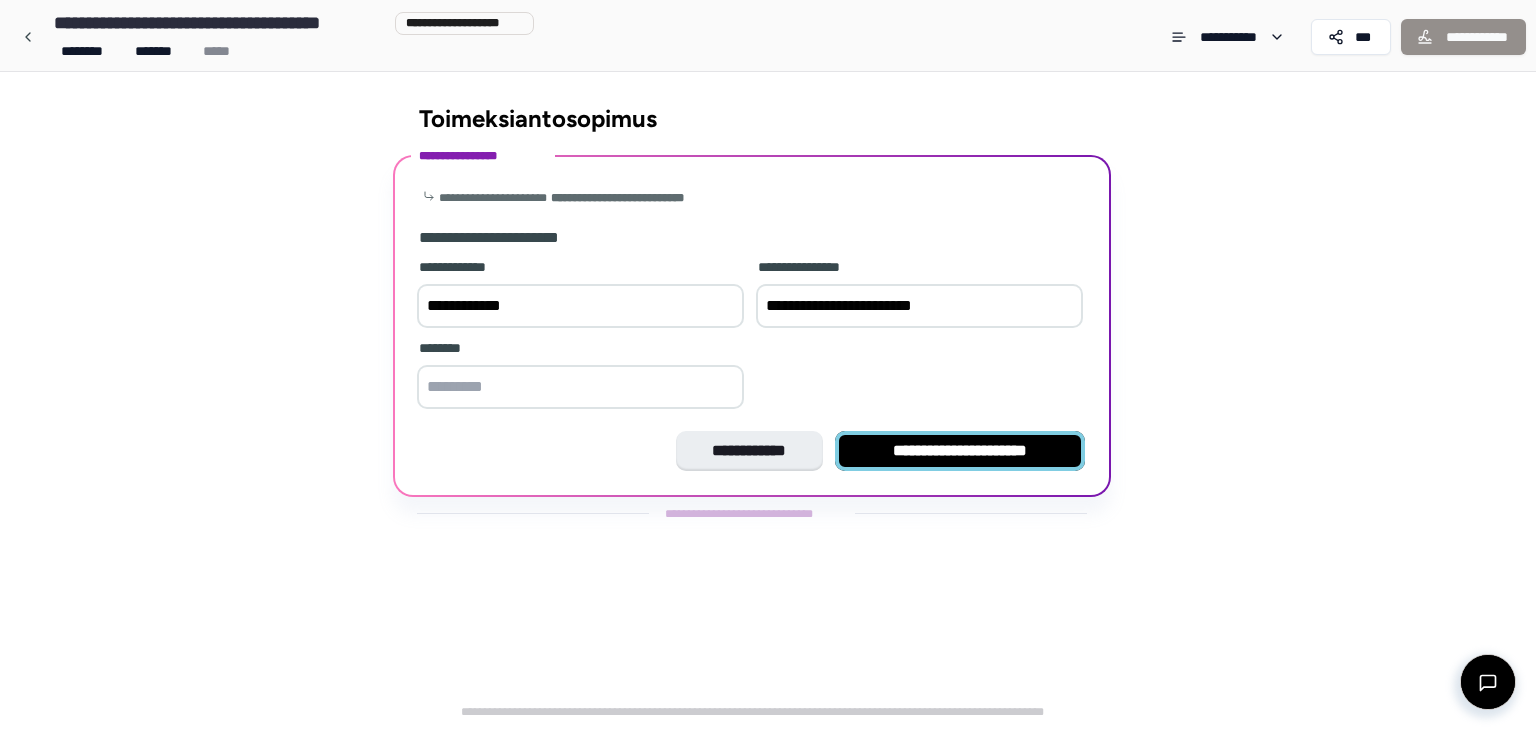 click on "**********" at bounding box center (960, 451) 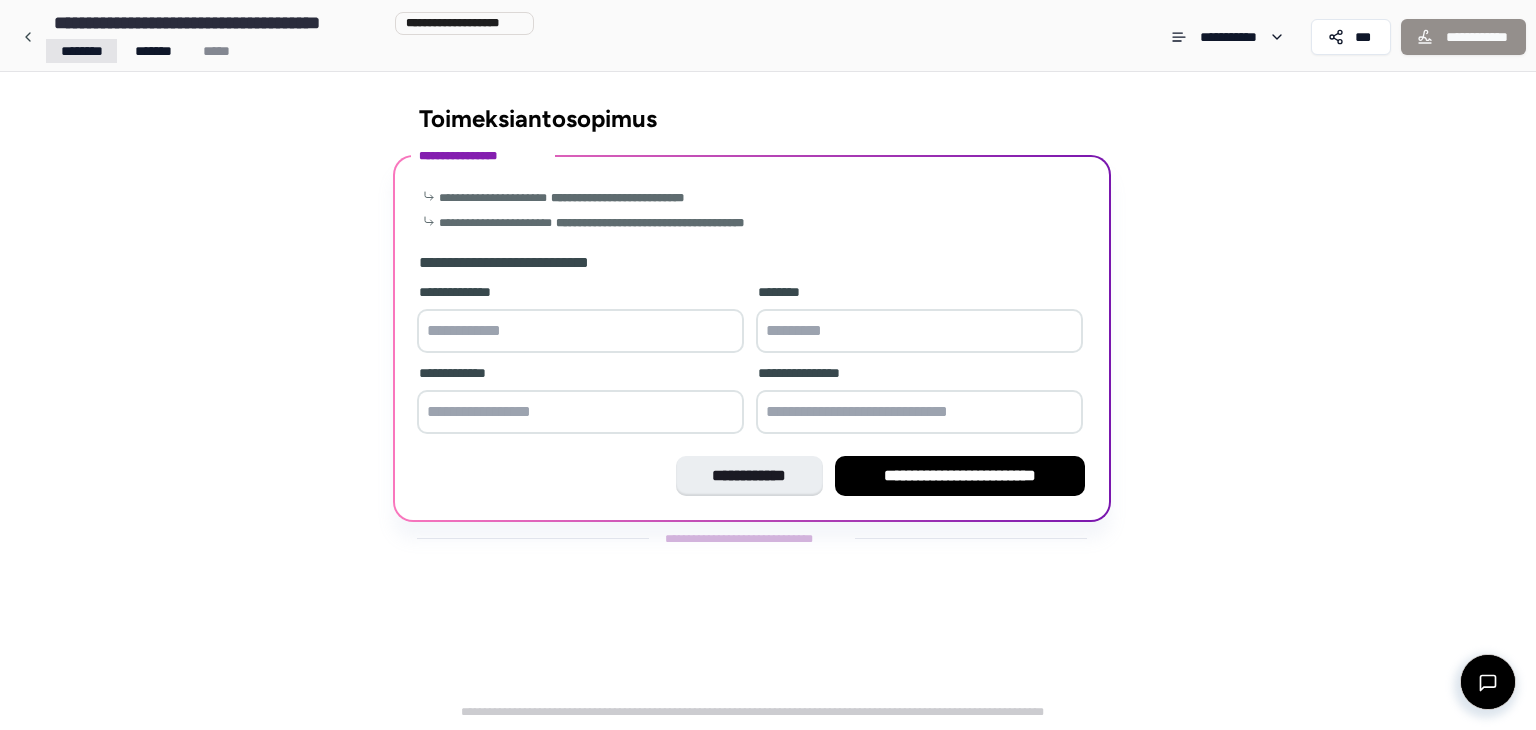 click on "**********" at bounding box center (768, 365) 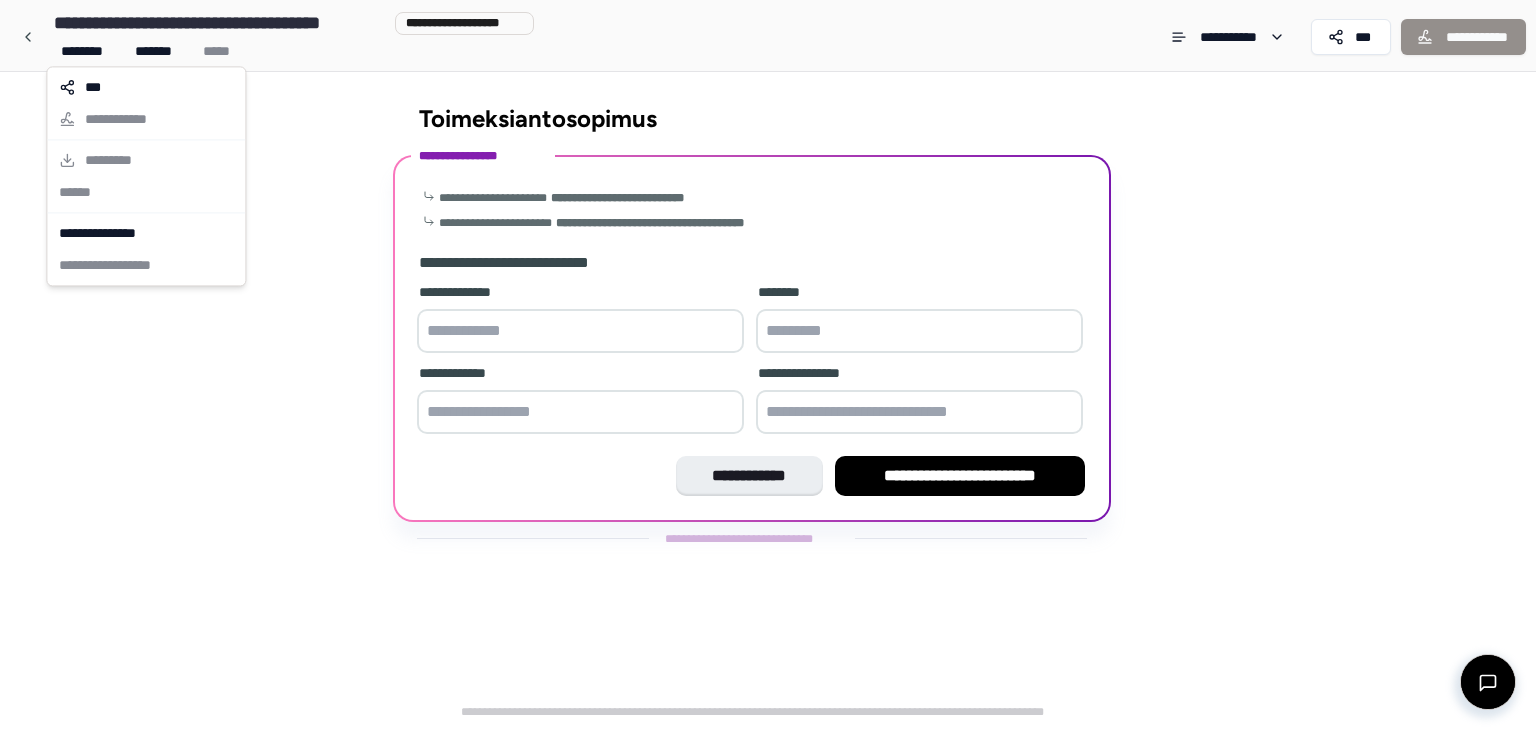 click on "**********" at bounding box center [768, 365] 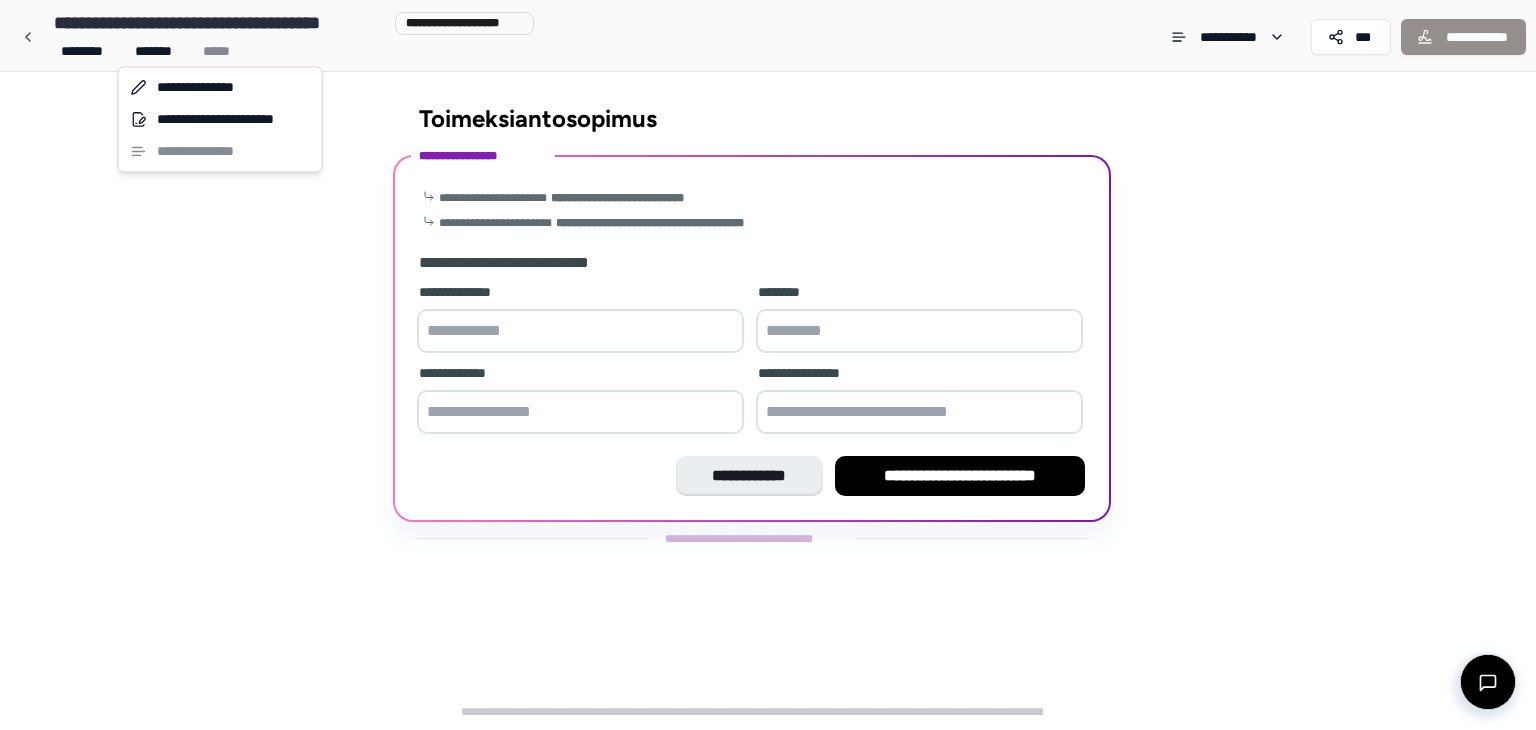 click on "**********" at bounding box center [768, 365] 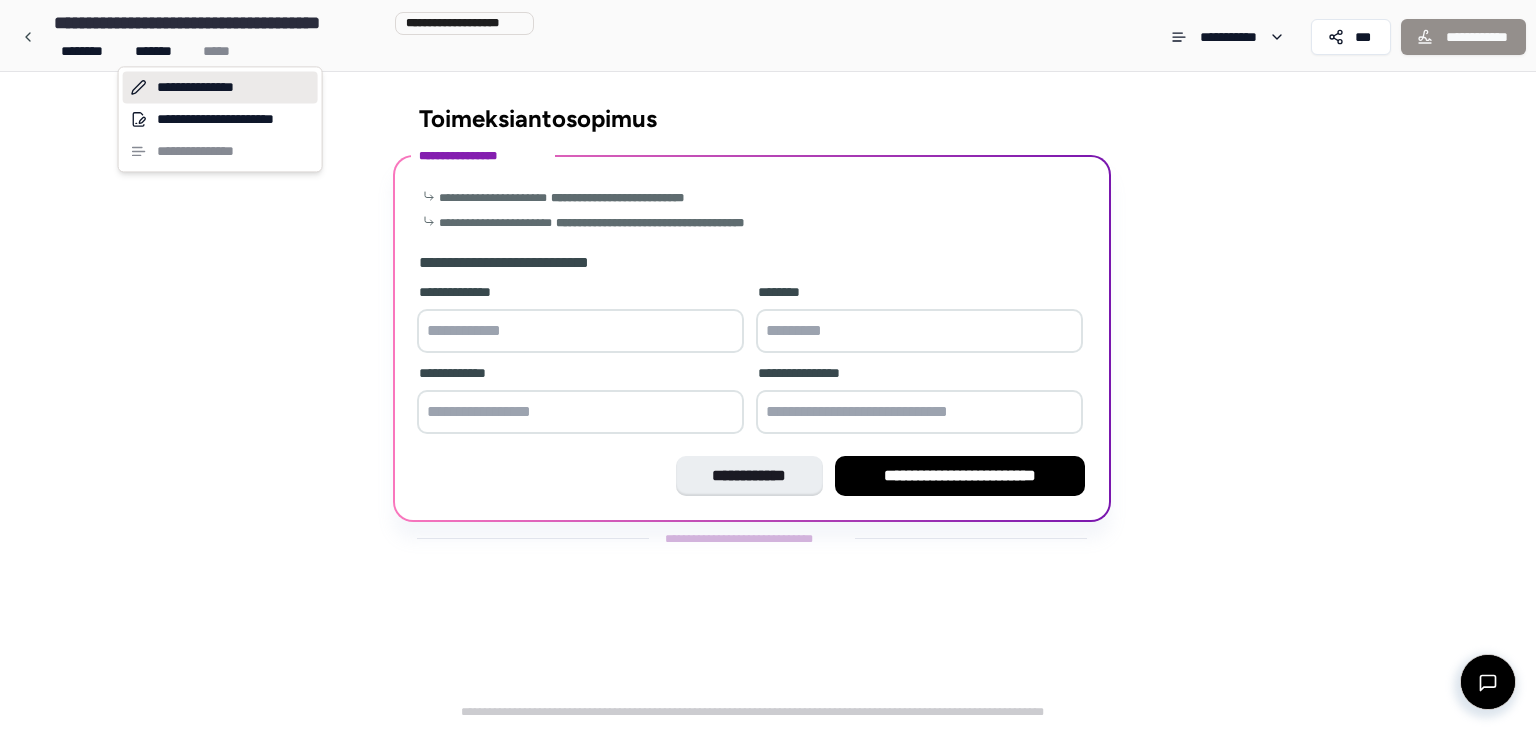 click on "**********" at bounding box center [220, 87] 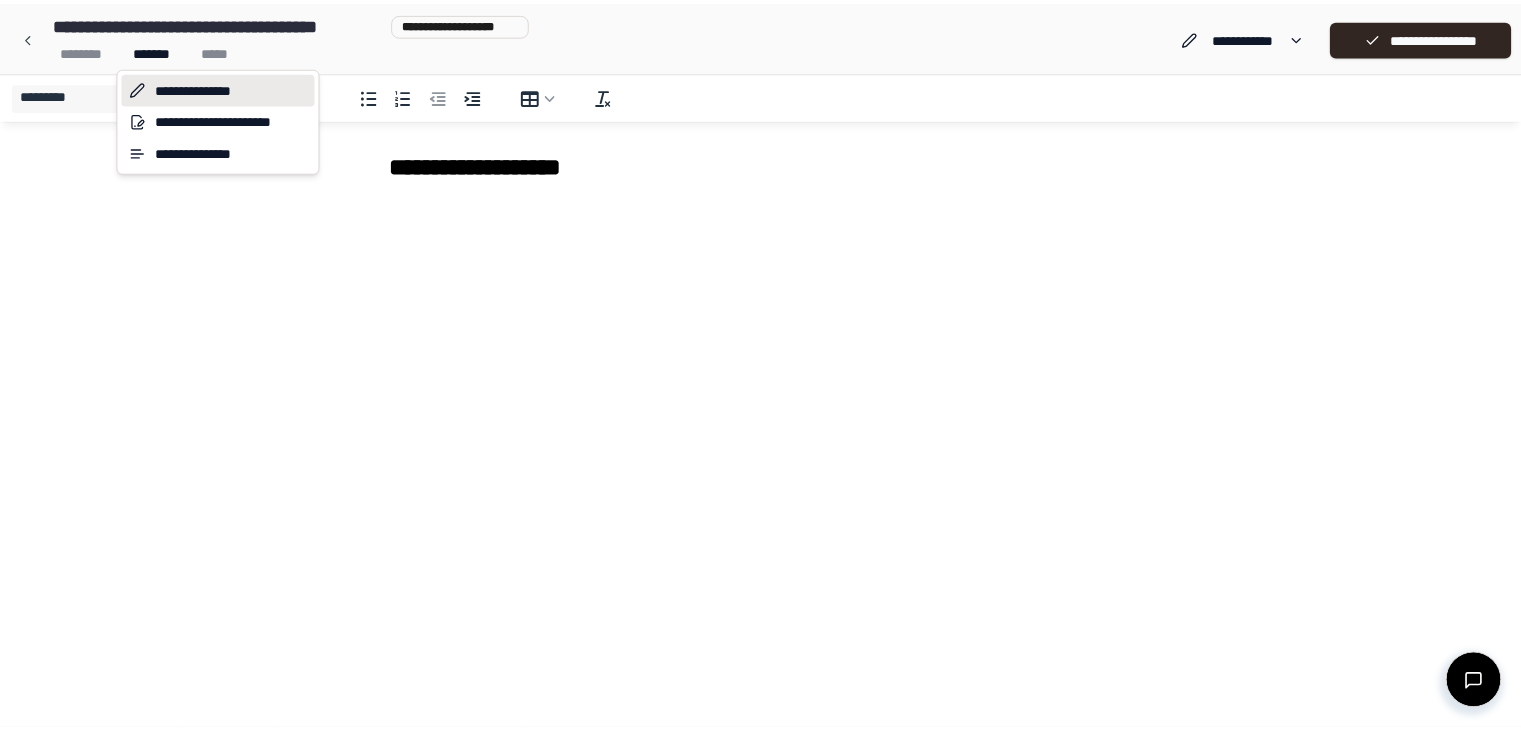 scroll, scrollTop: 0, scrollLeft: 0, axis: both 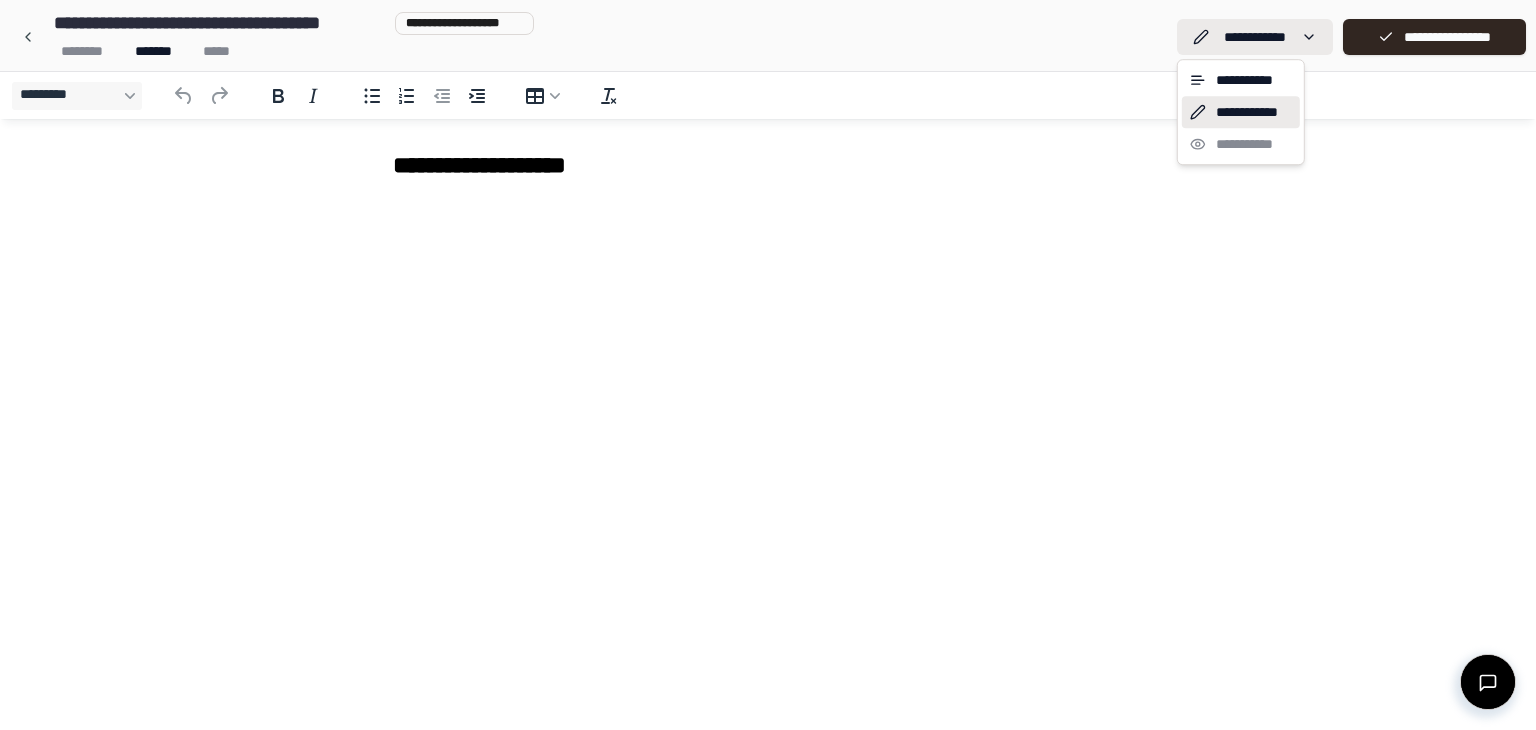click on "**********" at bounding box center [768, 365] 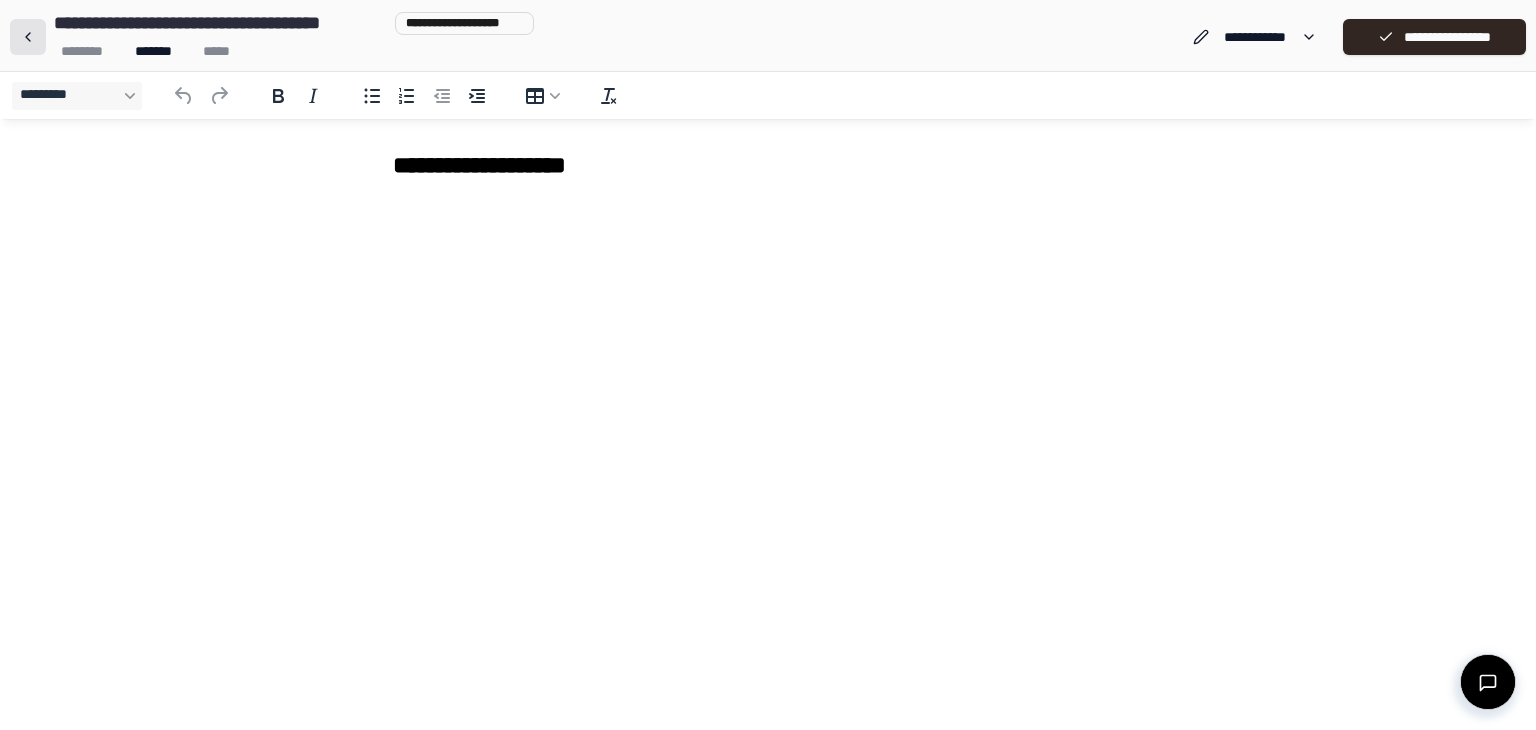click at bounding box center (28, 37) 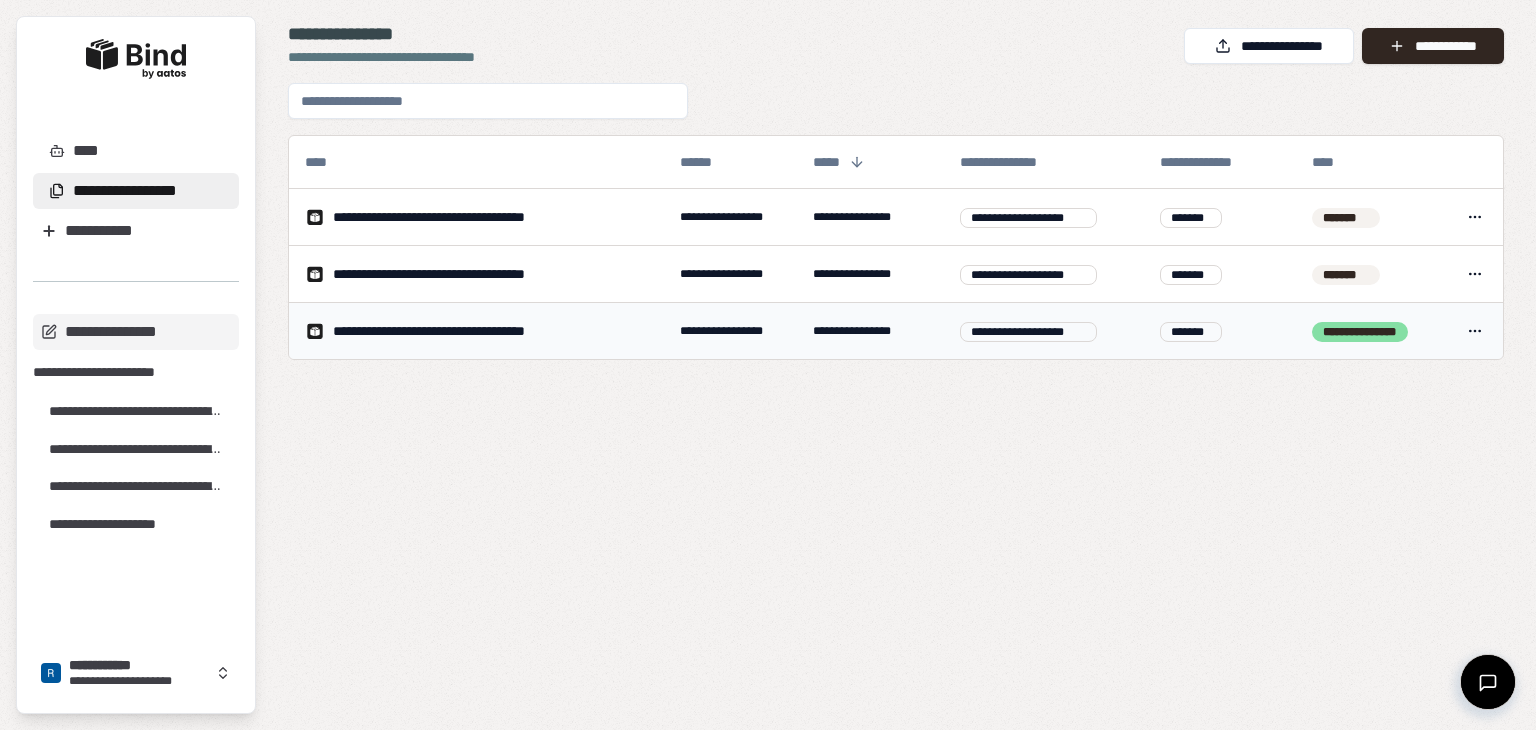 click on "**********" at bounding box center (461, 331) 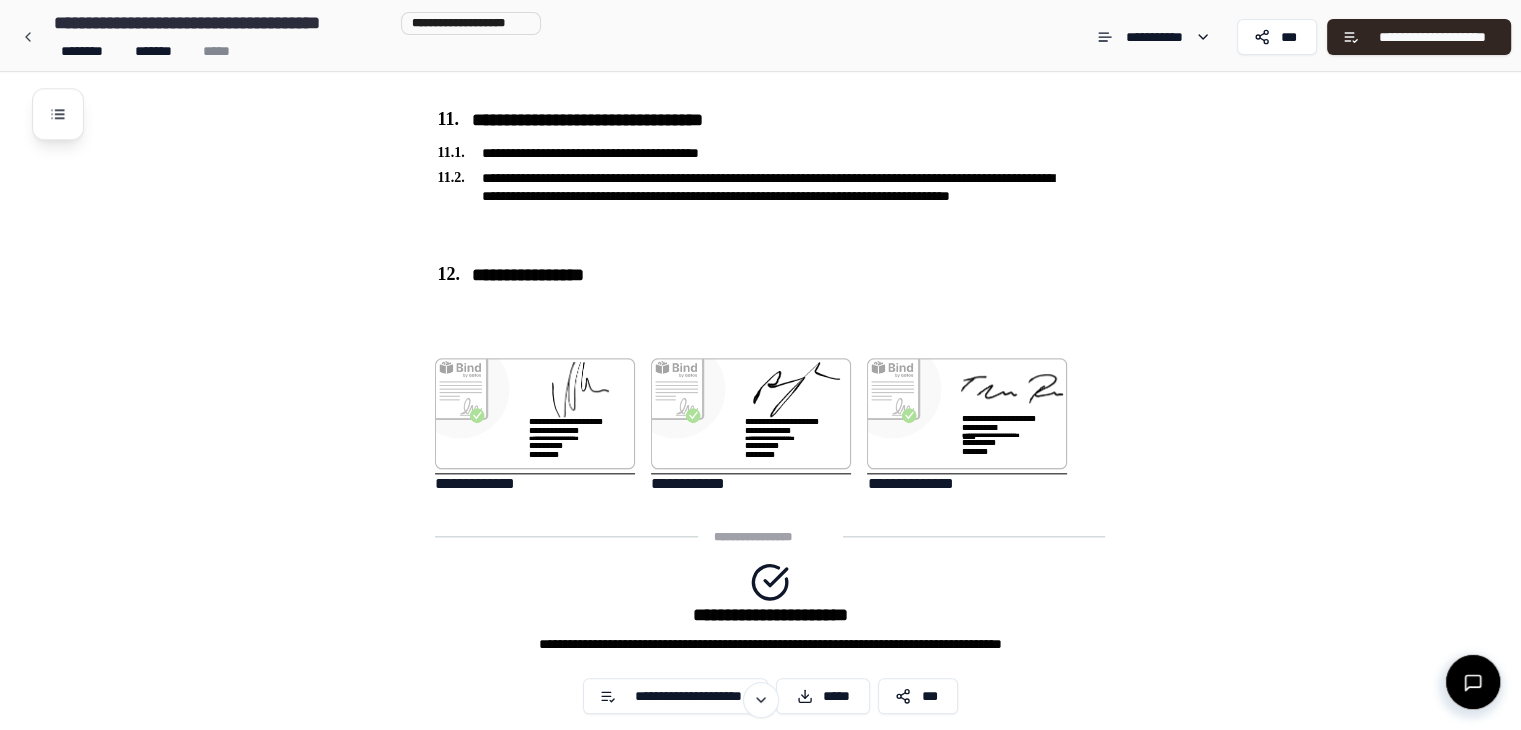 scroll, scrollTop: 2137, scrollLeft: 0, axis: vertical 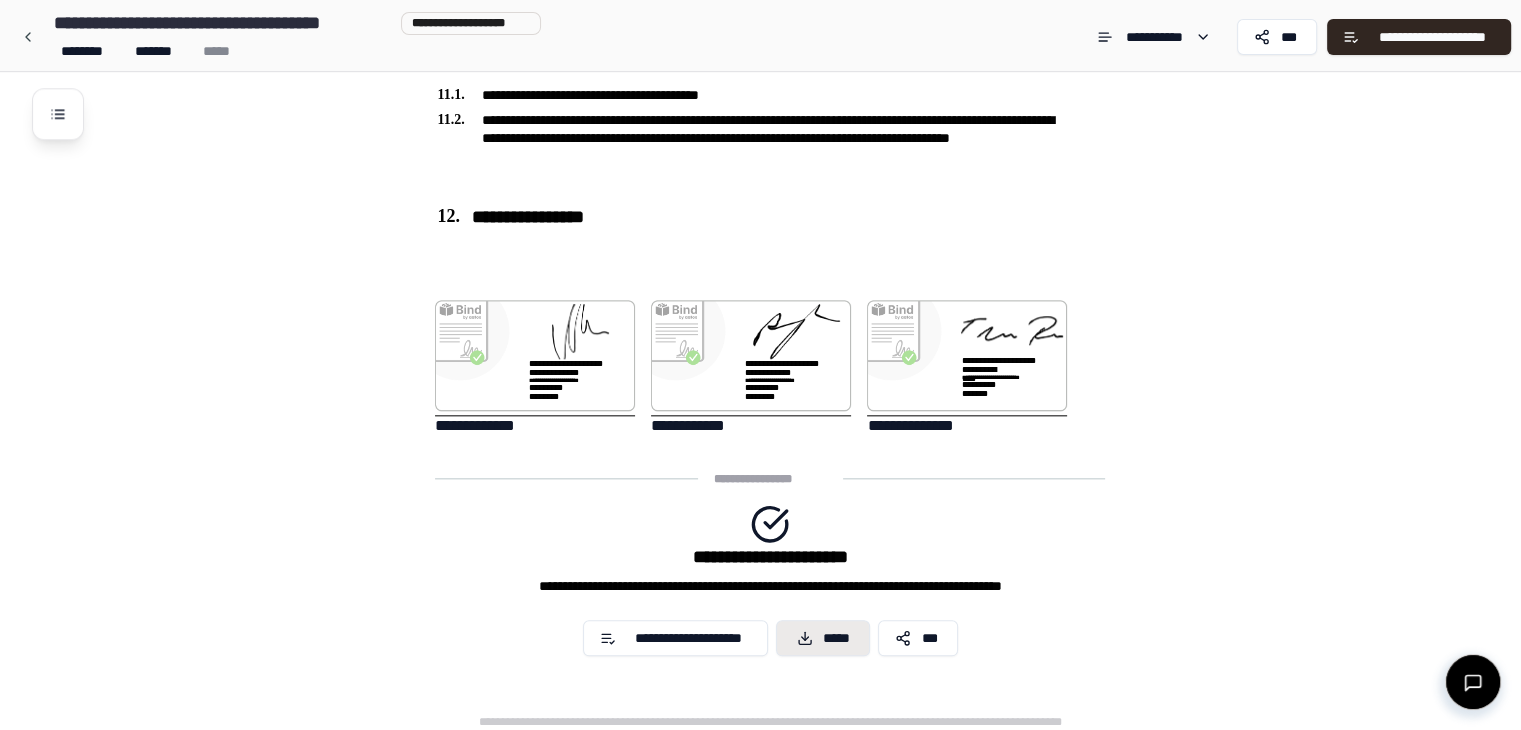 click on "*****" at bounding box center (823, 638) 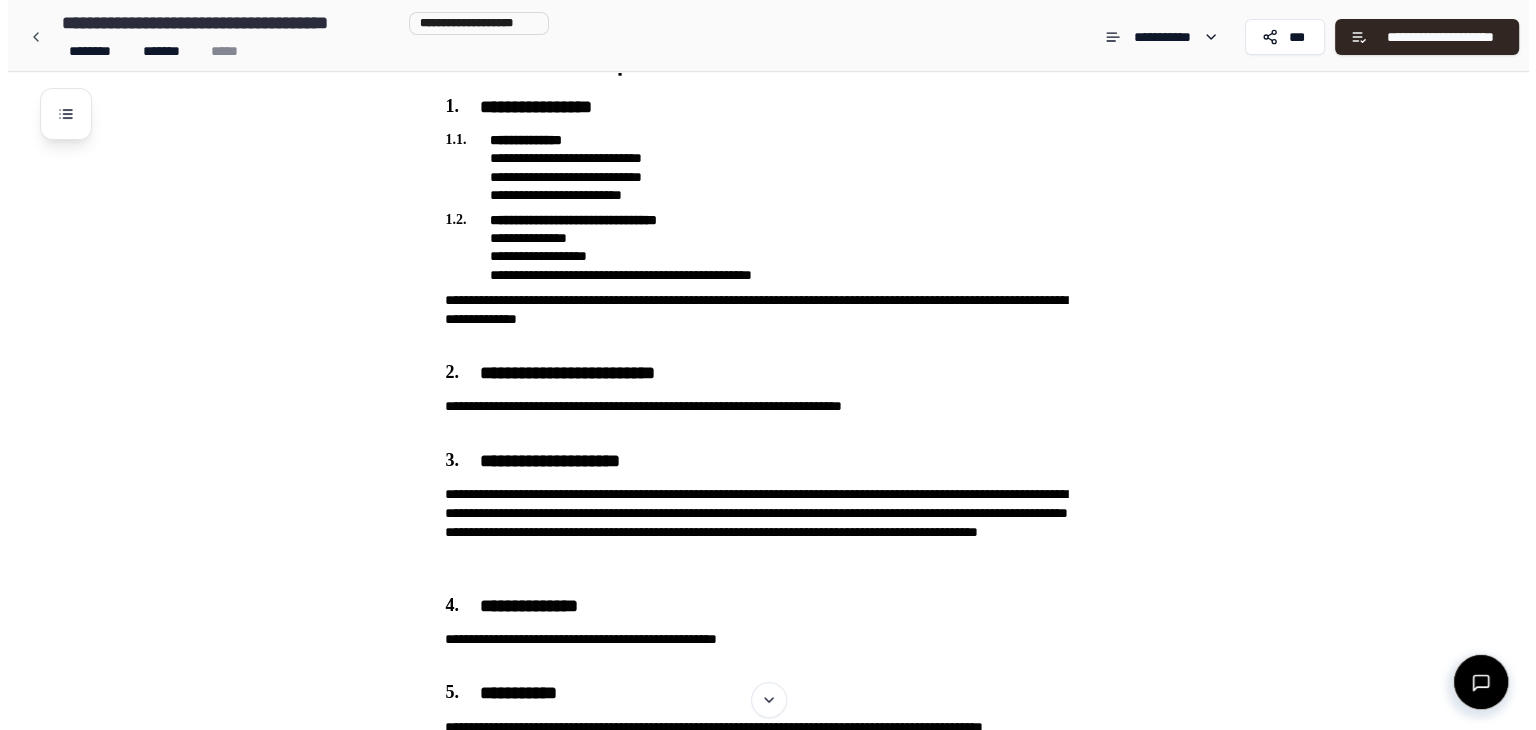 scroll, scrollTop: 0, scrollLeft: 0, axis: both 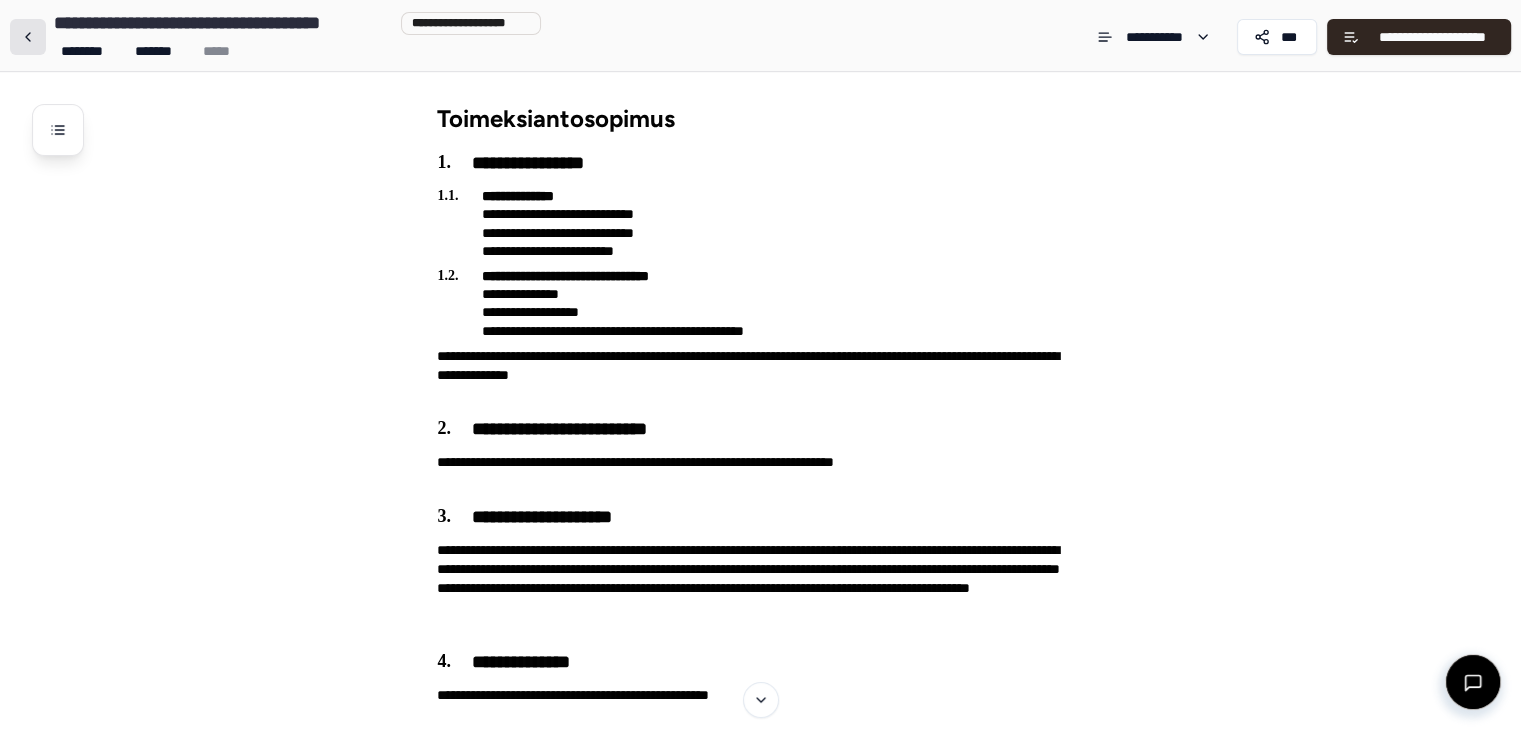 click at bounding box center [28, 37] 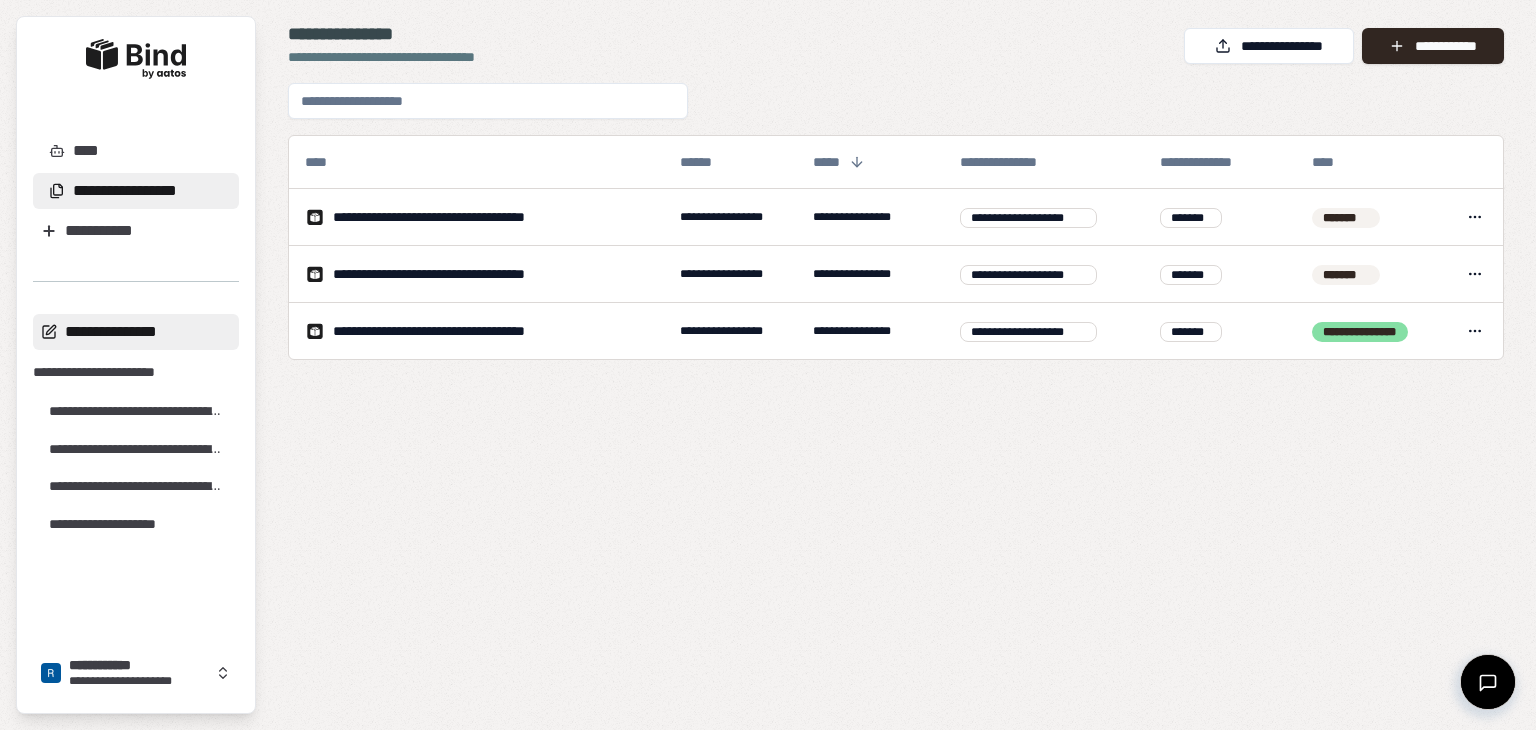 click on "**********" at bounding box center (136, 332) 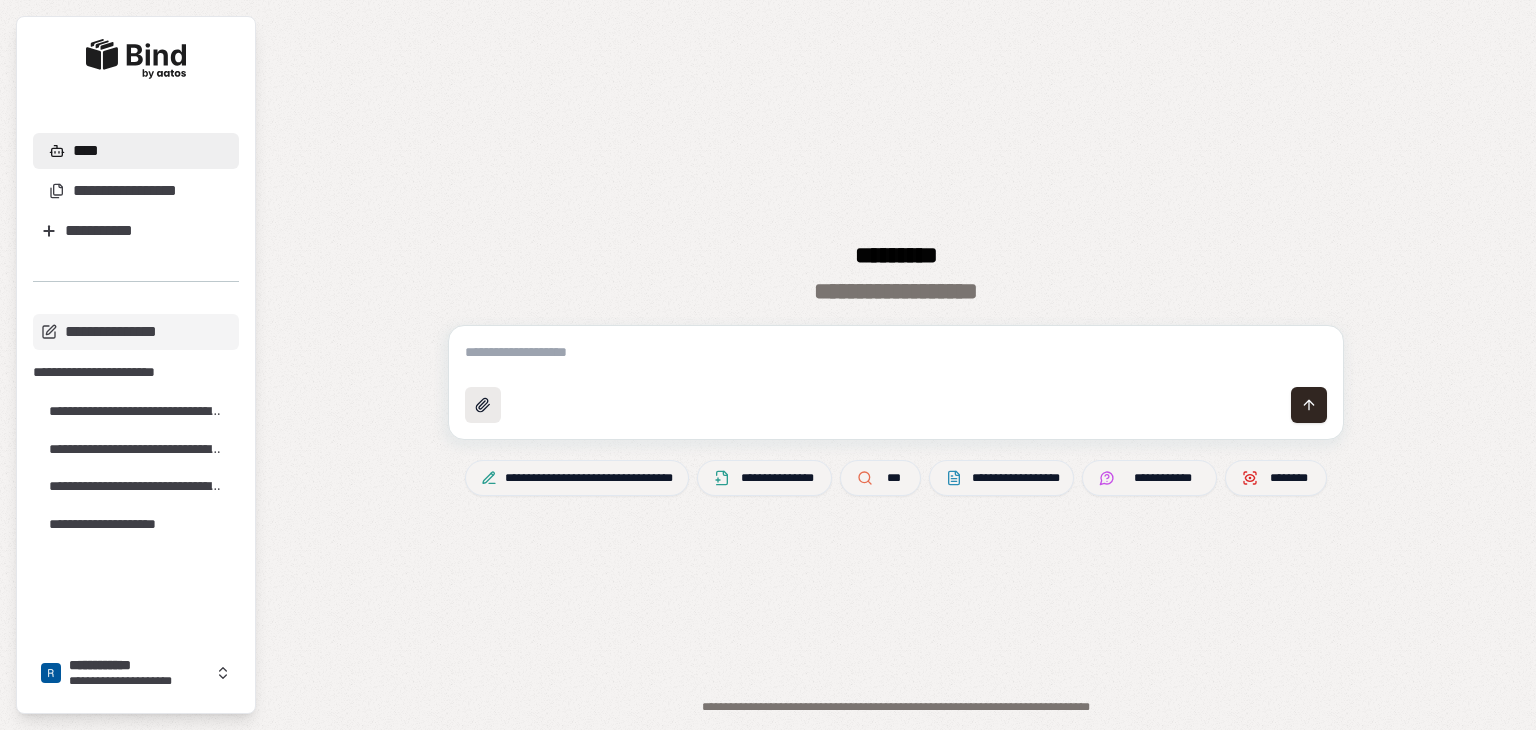click at bounding box center [483, 405] 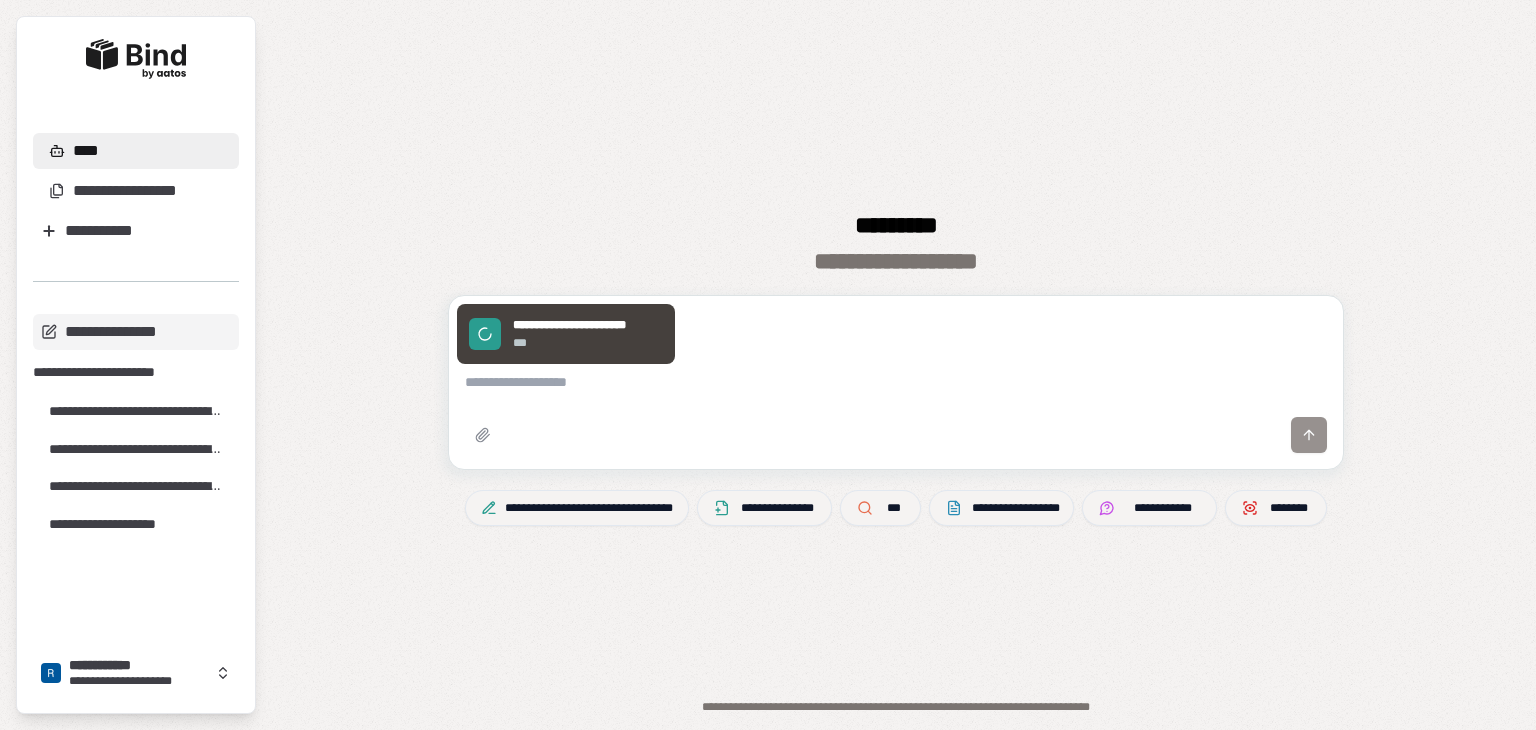 click at bounding box center (896, 382) 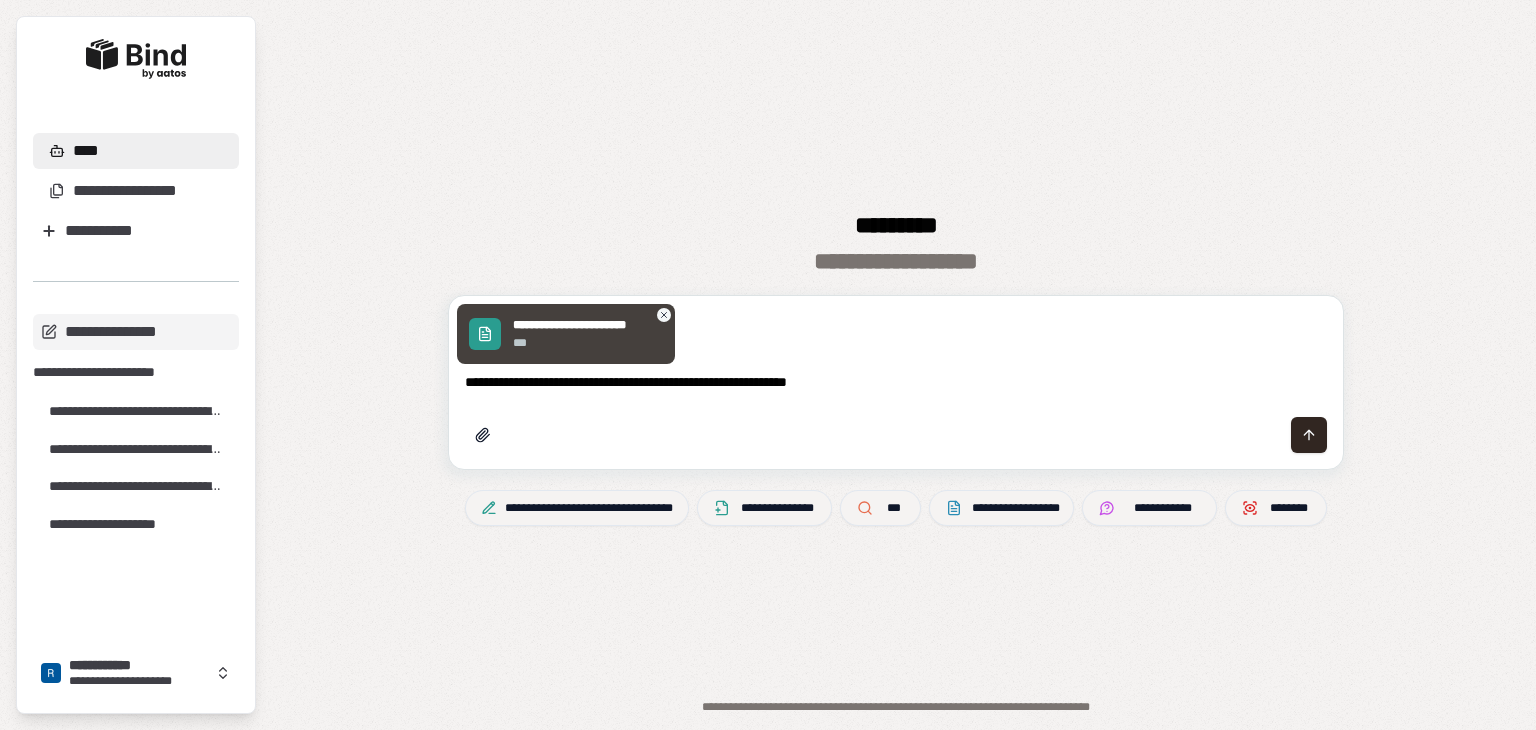 type on "**********" 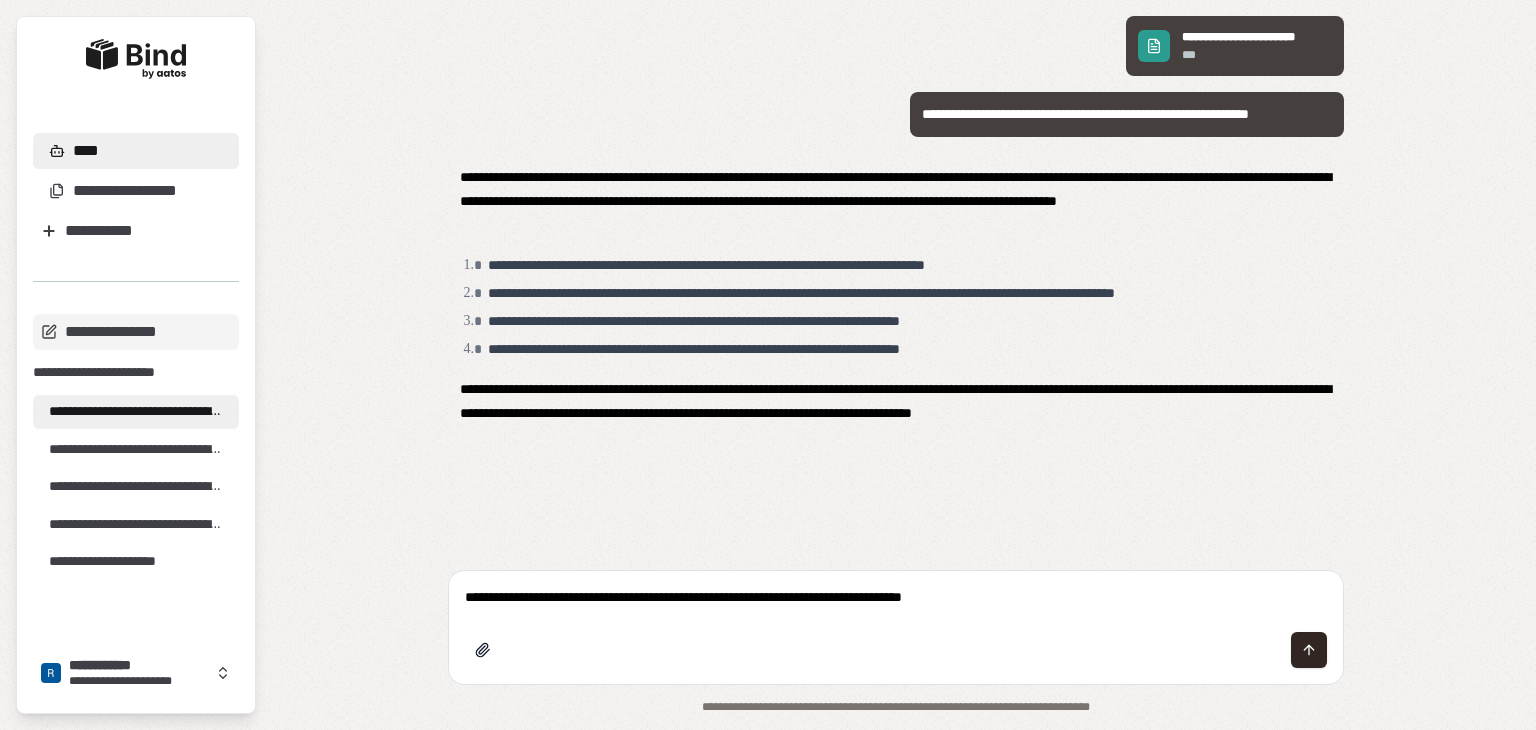 type on "**********" 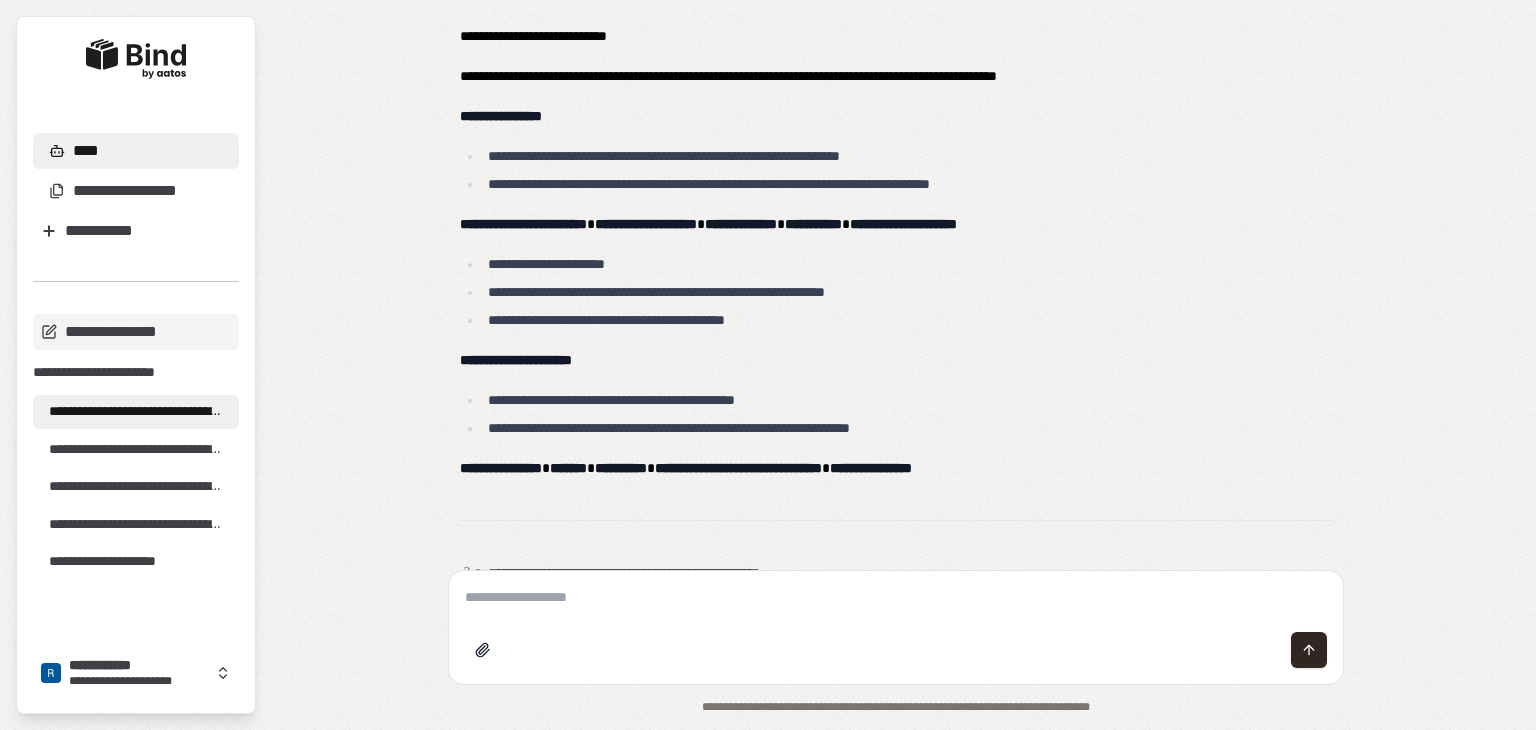 scroll, scrollTop: 1053, scrollLeft: 0, axis: vertical 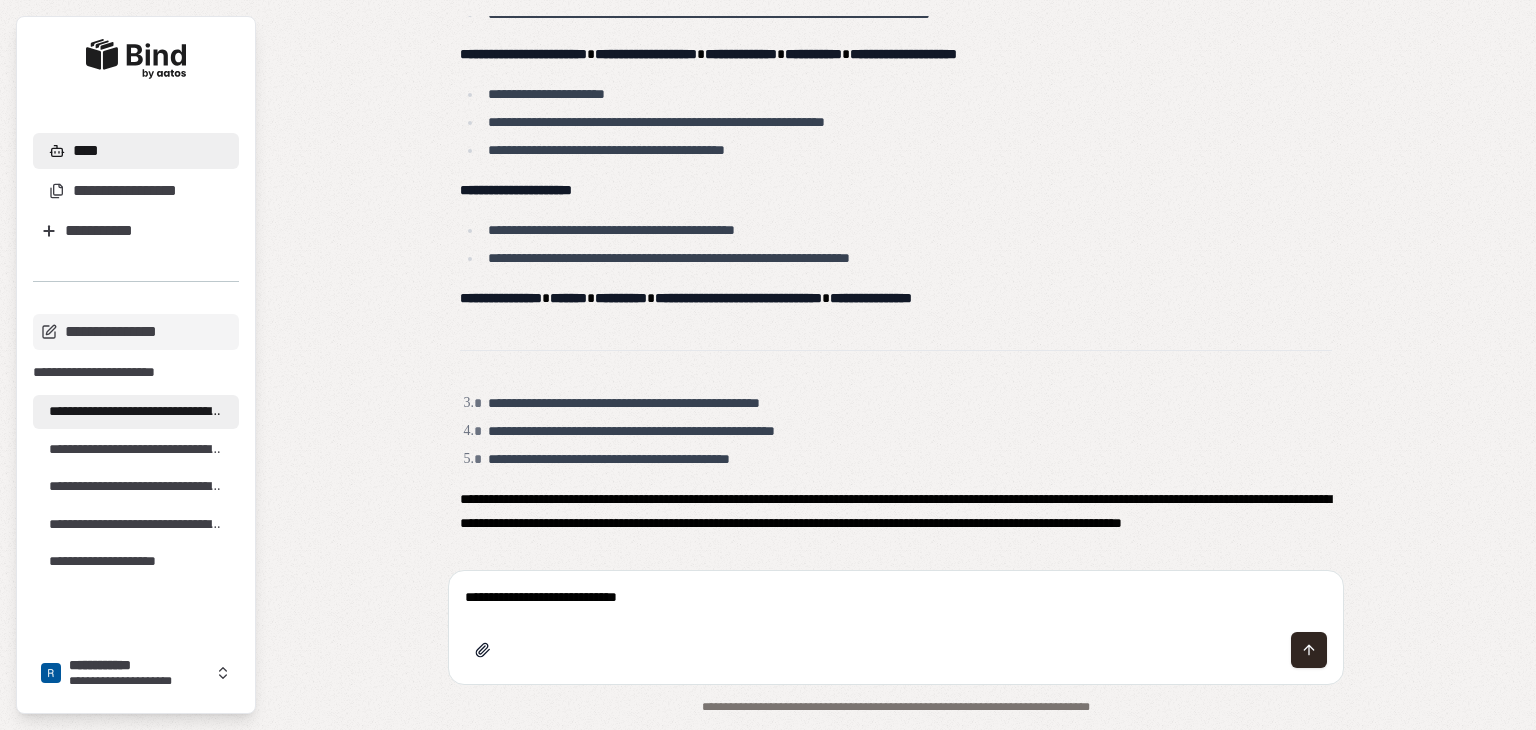type on "**********" 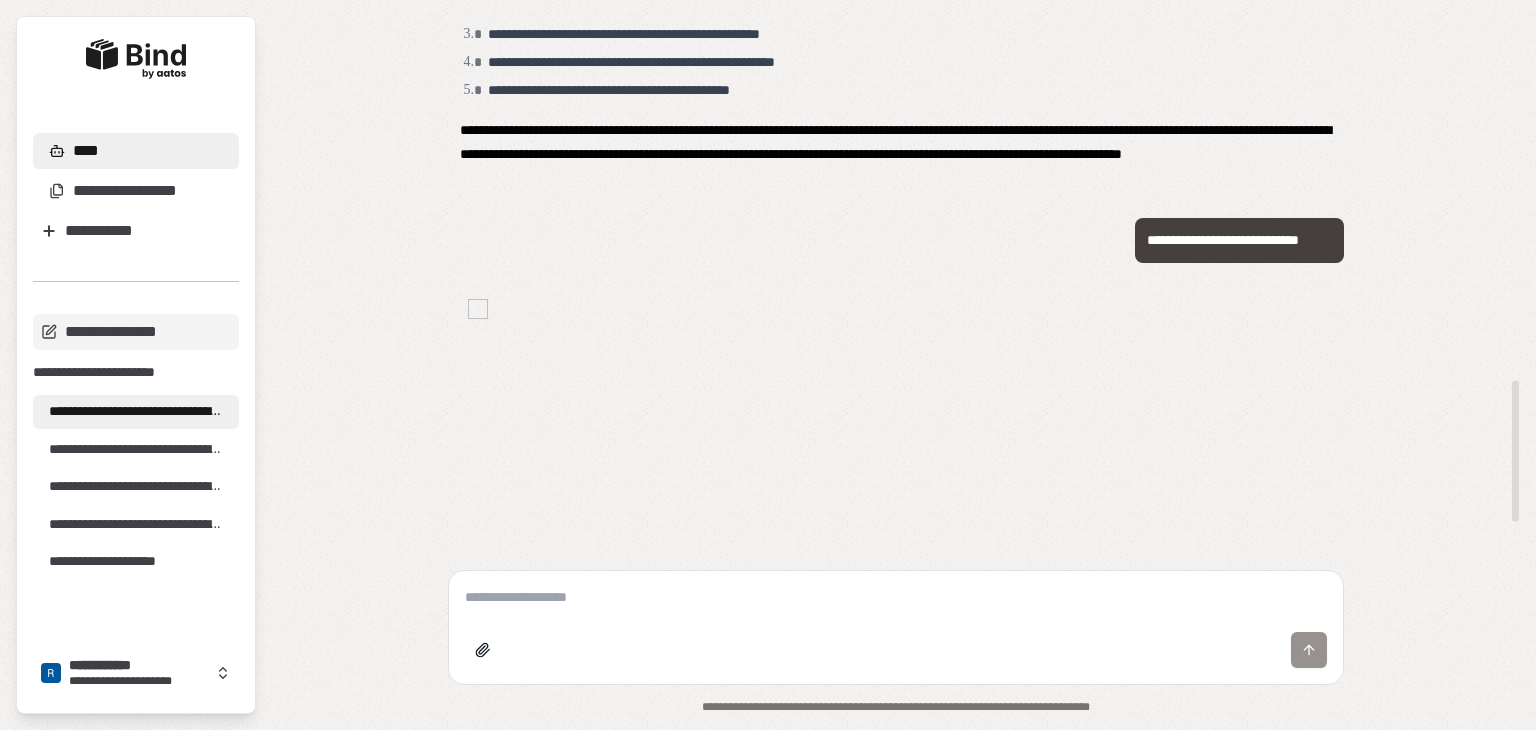 scroll, scrollTop: 1421, scrollLeft: 0, axis: vertical 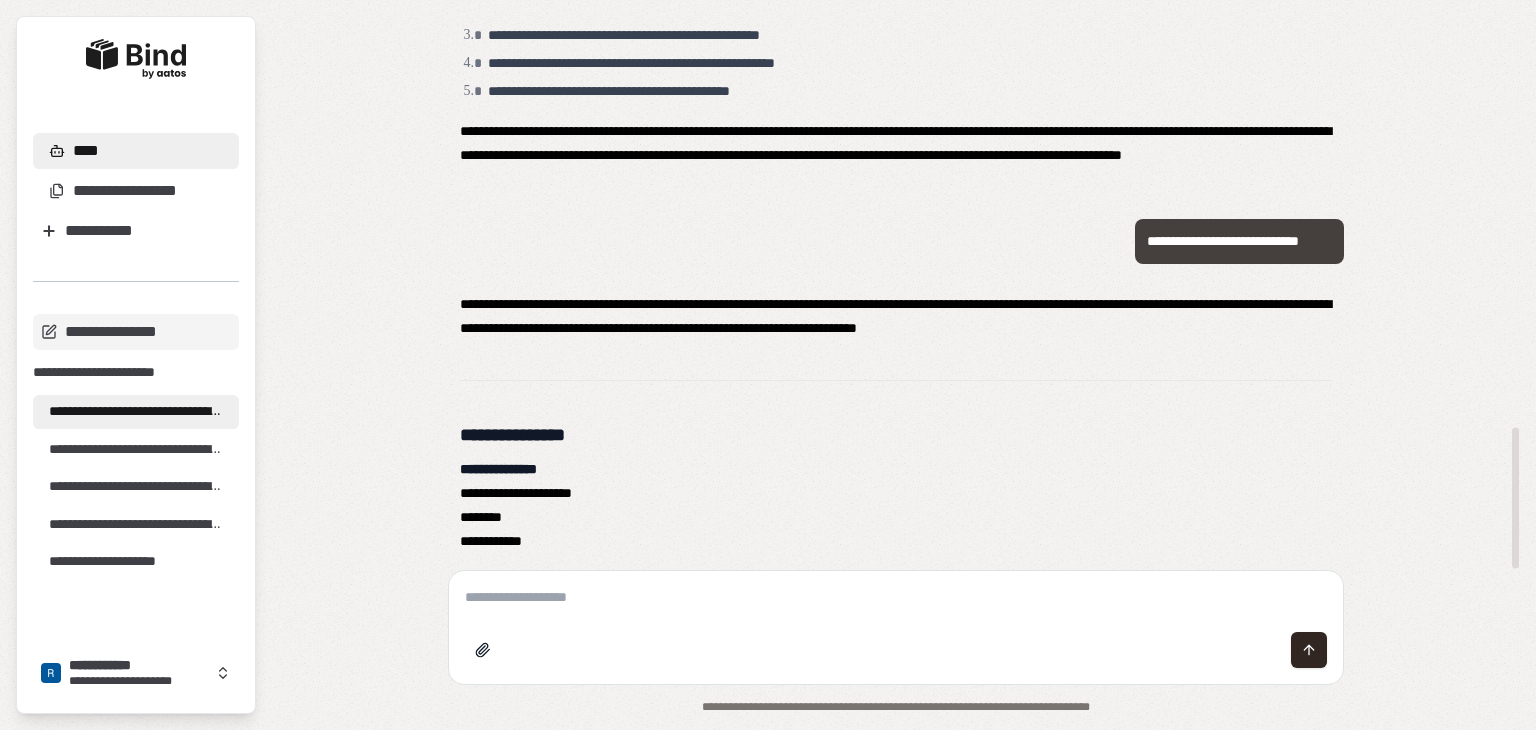 click at bounding box center (896, 597) 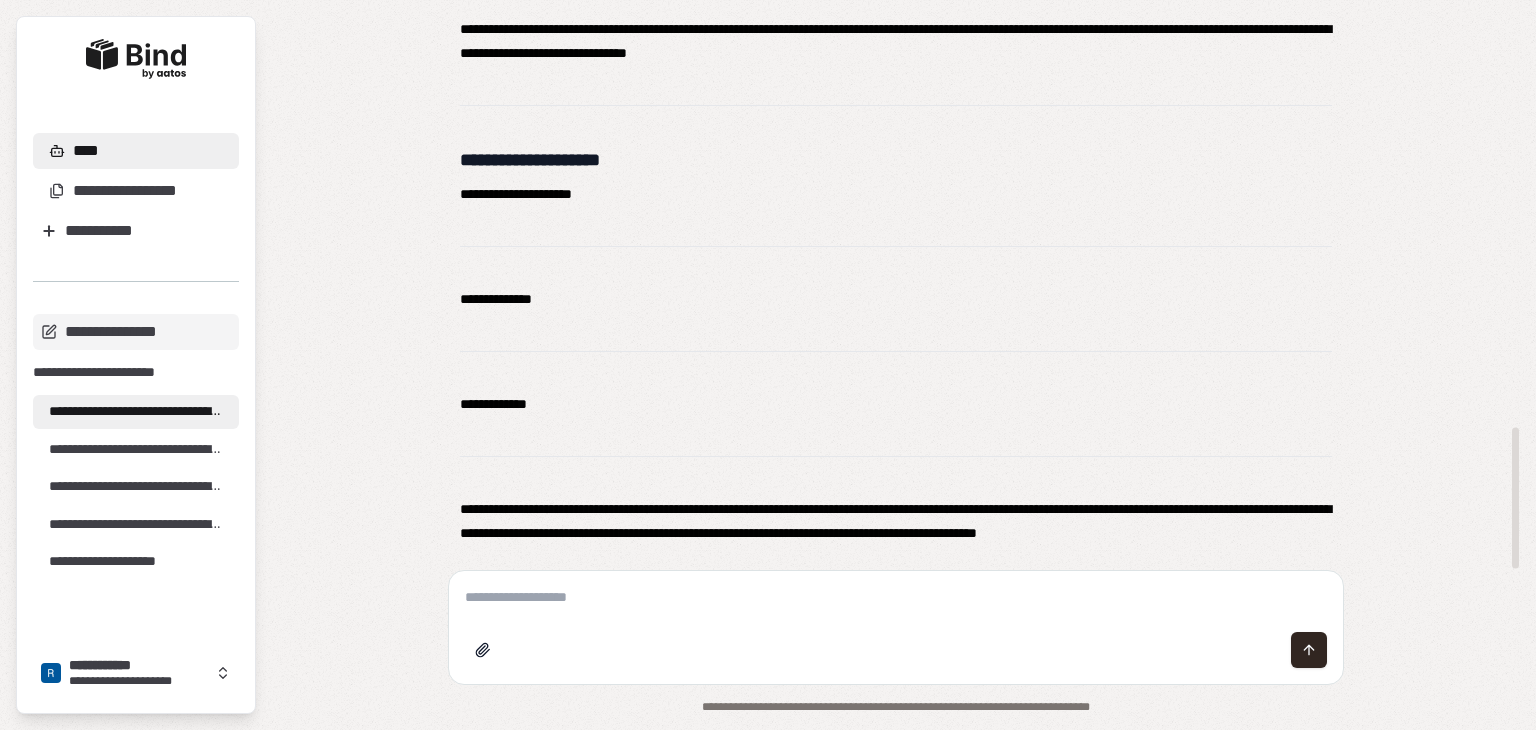scroll, scrollTop: 4342, scrollLeft: 0, axis: vertical 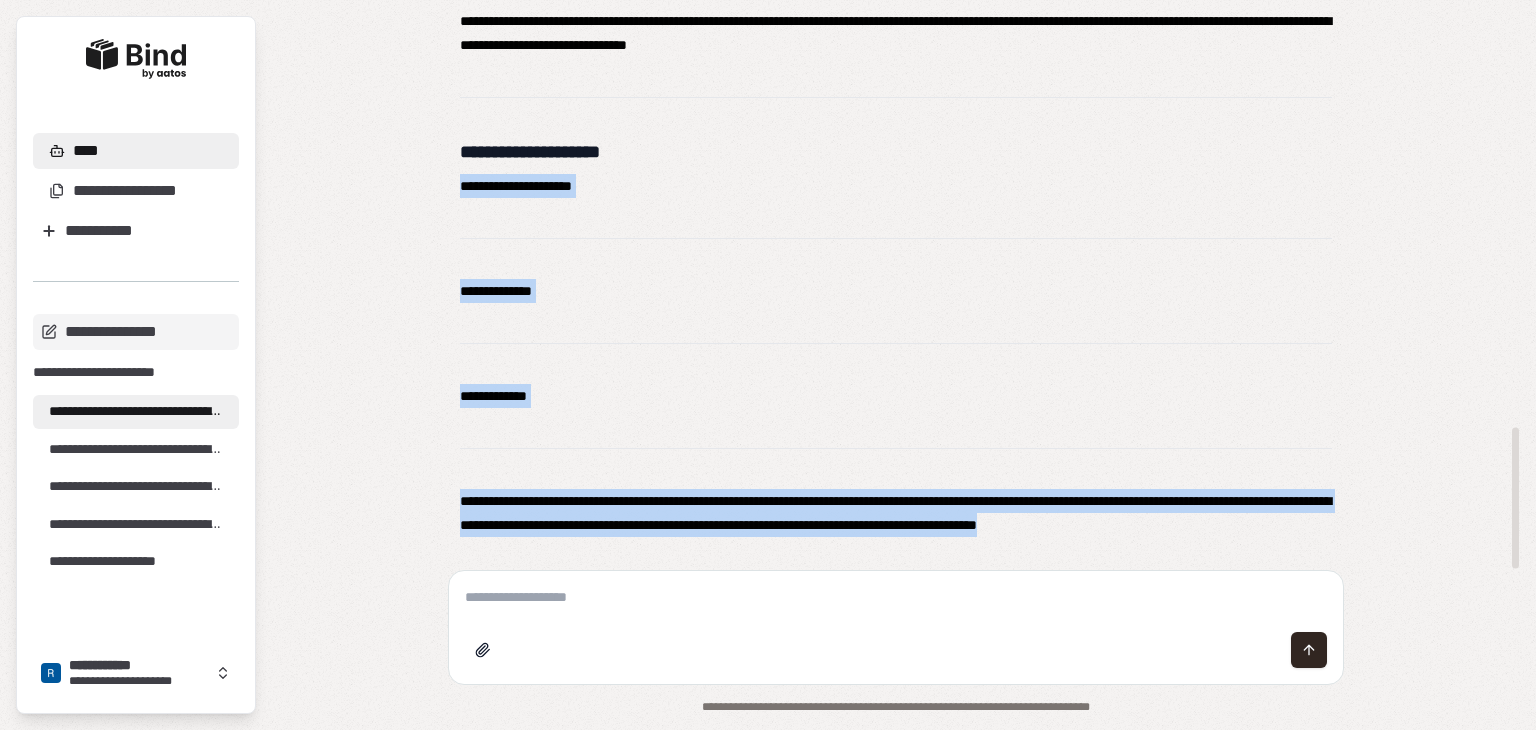drag, startPoint x: 572, startPoint y: 556, endPoint x: 452, endPoint y: 174, distance: 400.4048 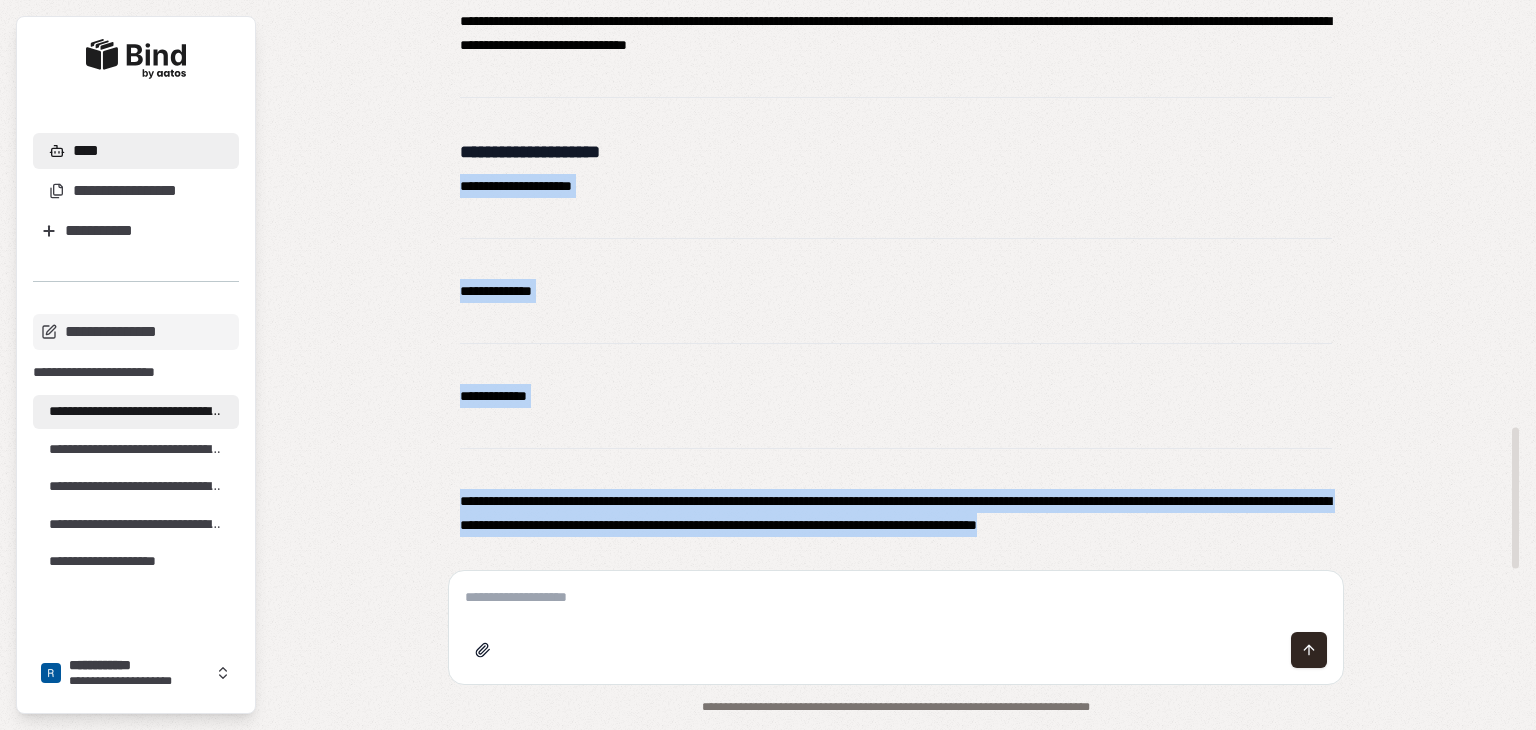 click on "**********" at bounding box center (896, -1035) 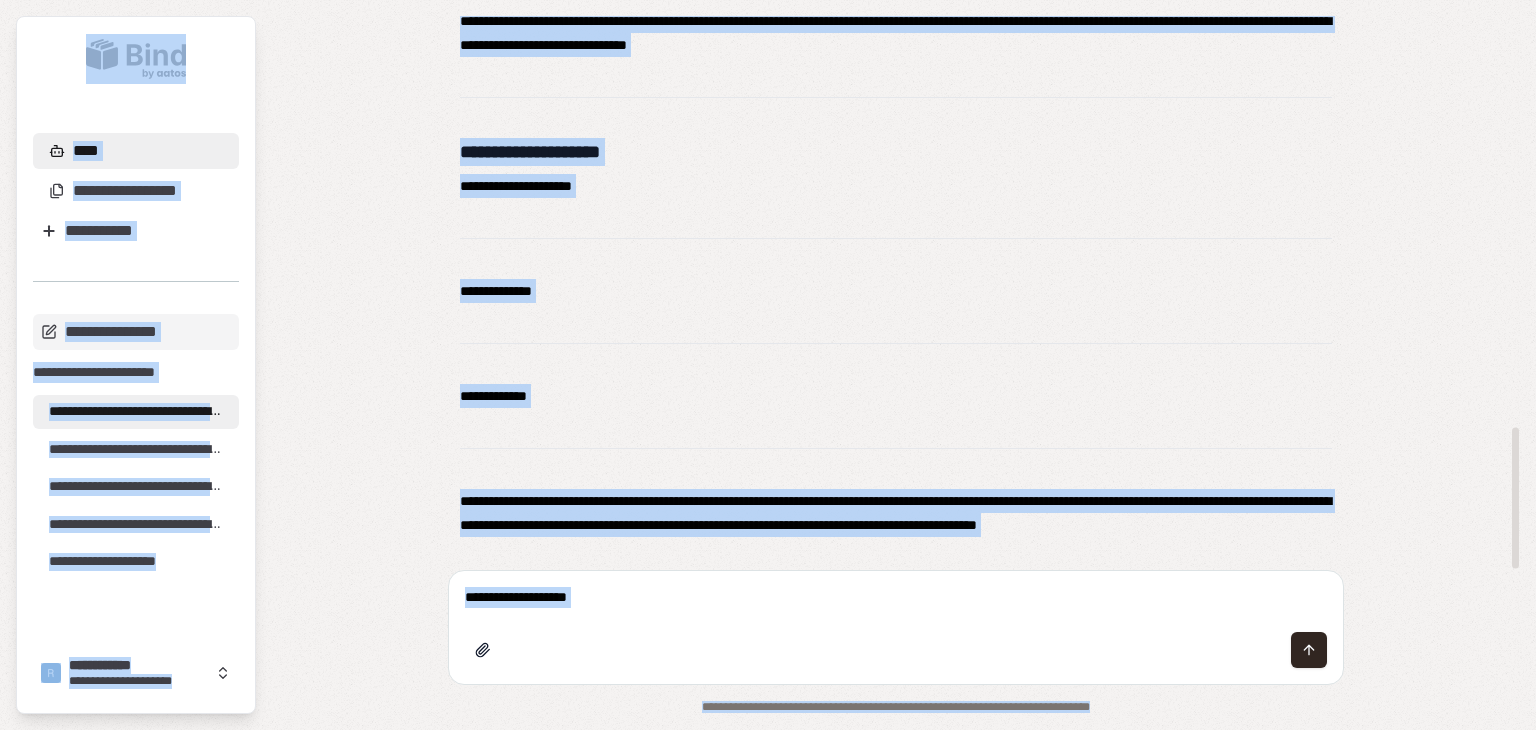 click on "**********" at bounding box center (896, -1035) 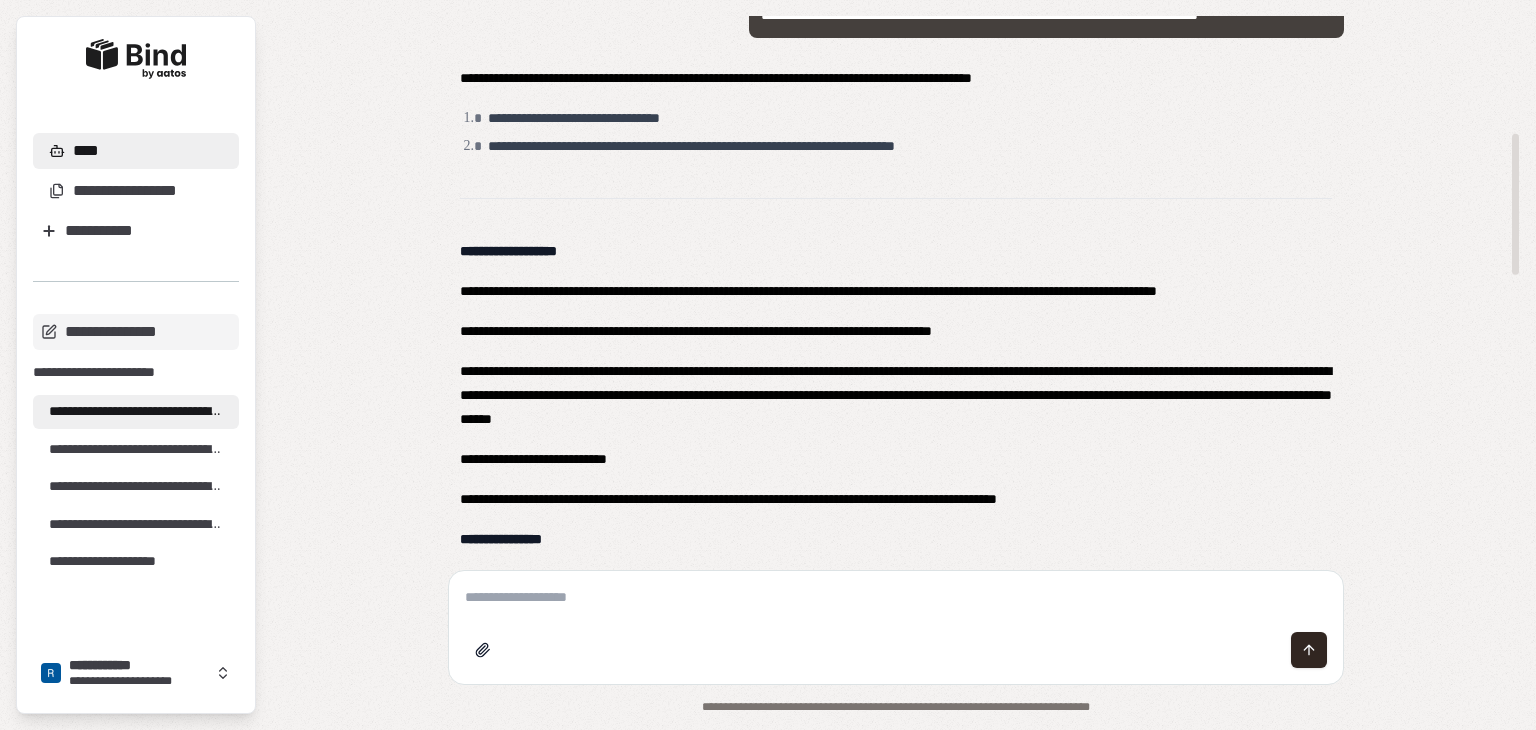 scroll, scrollTop: 463, scrollLeft: 0, axis: vertical 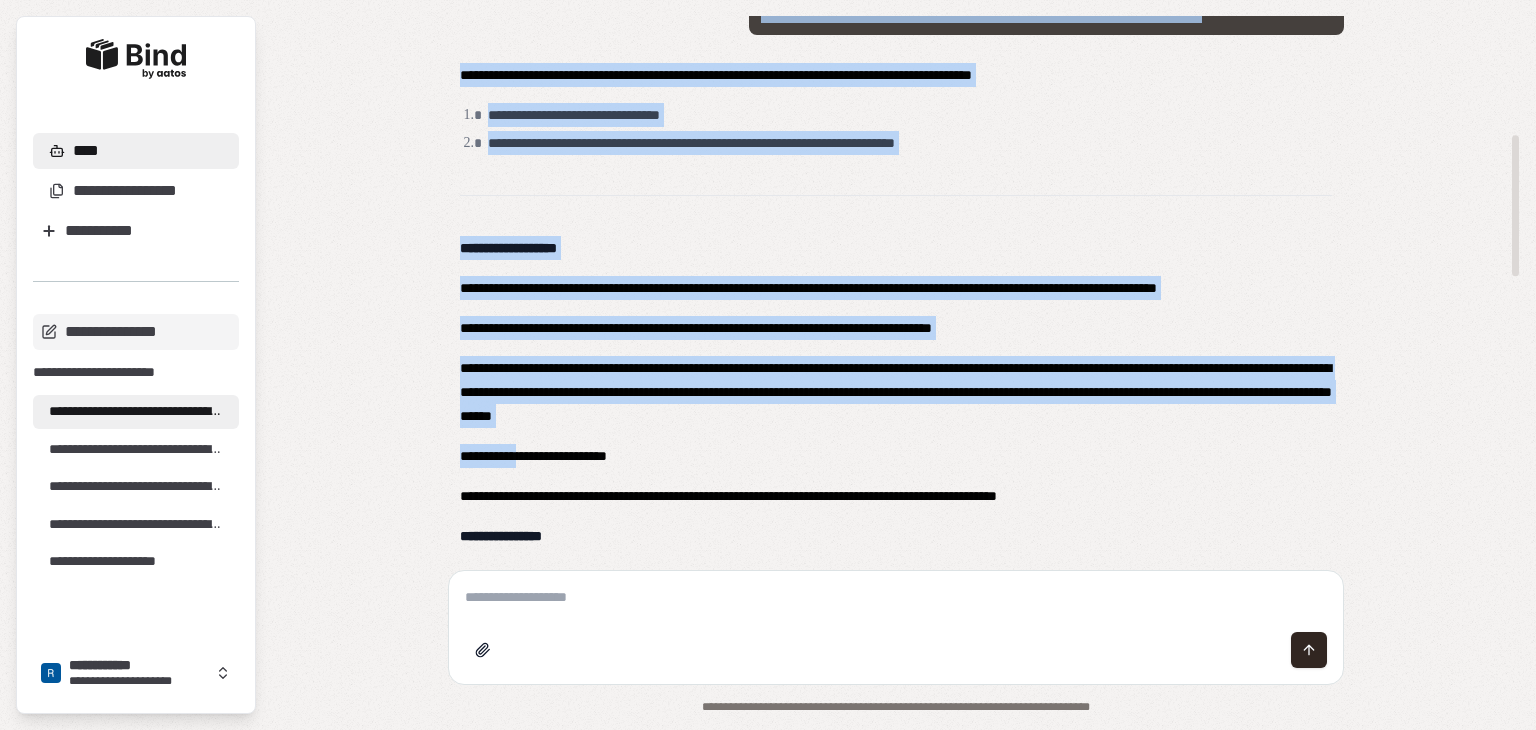 drag, startPoint x: 436, startPoint y: 233, endPoint x: 530, endPoint y: 449, distance: 235.5674 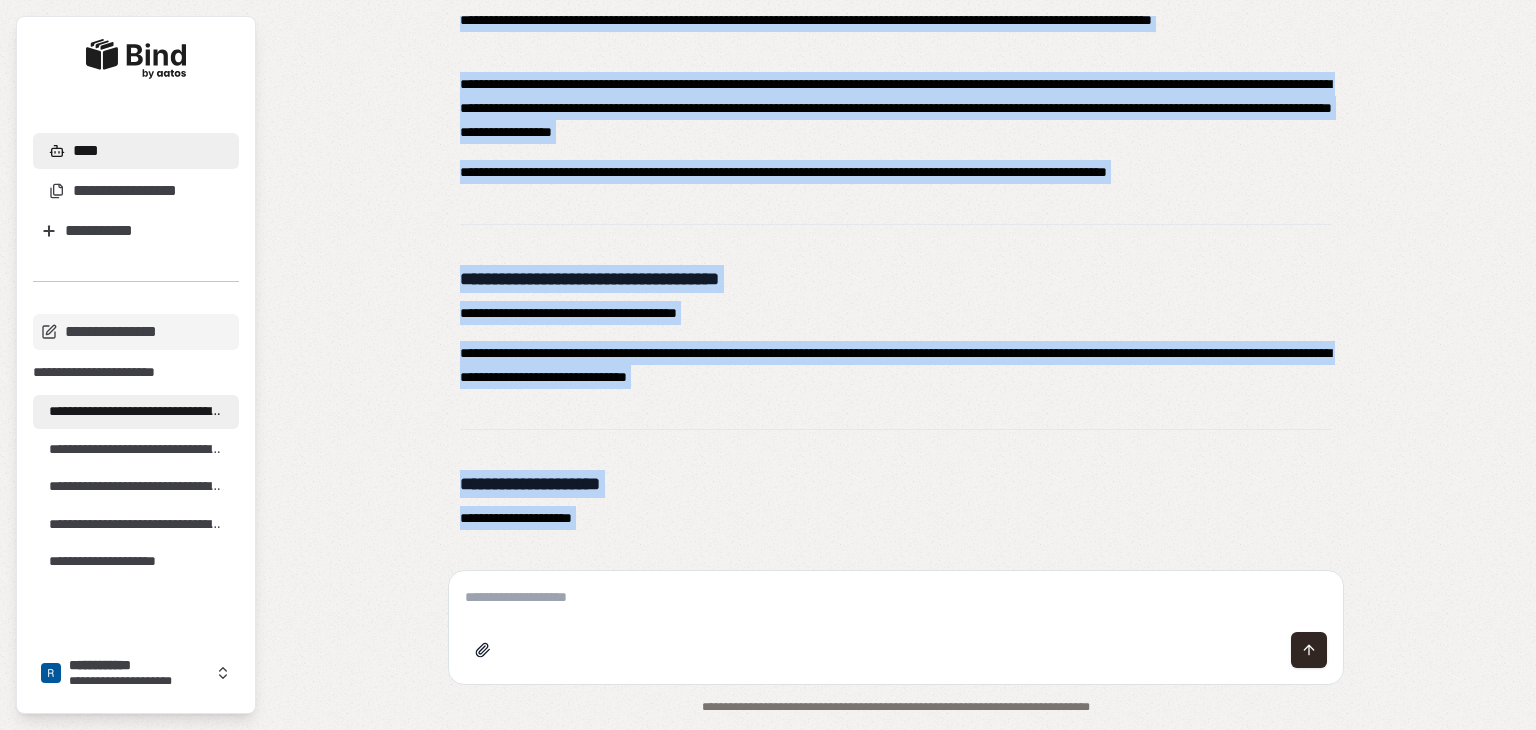 scroll, scrollTop: 4342, scrollLeft: 0, axis: vertical 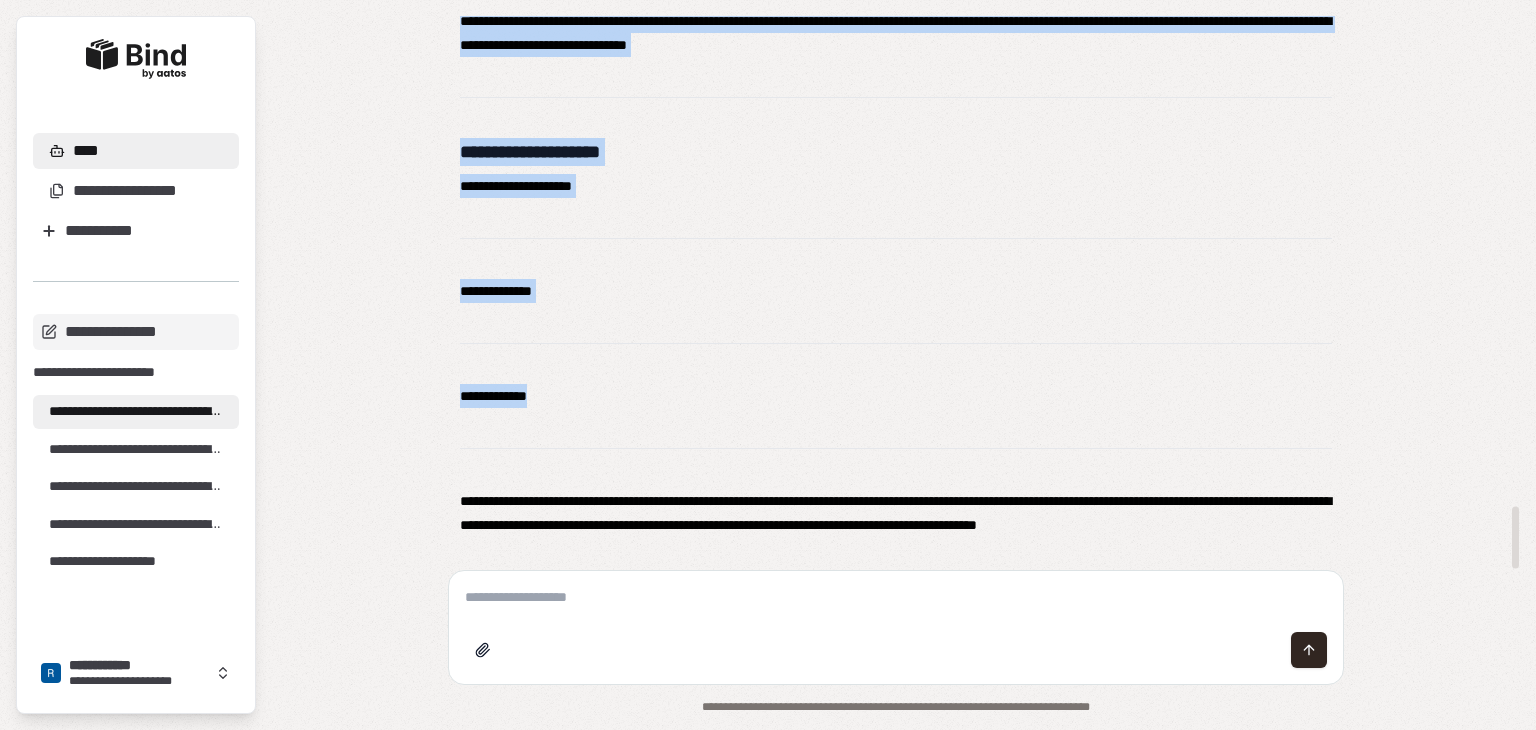 drag, startPoint x: 454, startPoint y: 236, endPoint x: 588, endPoint y: 413, distance: 222.00226 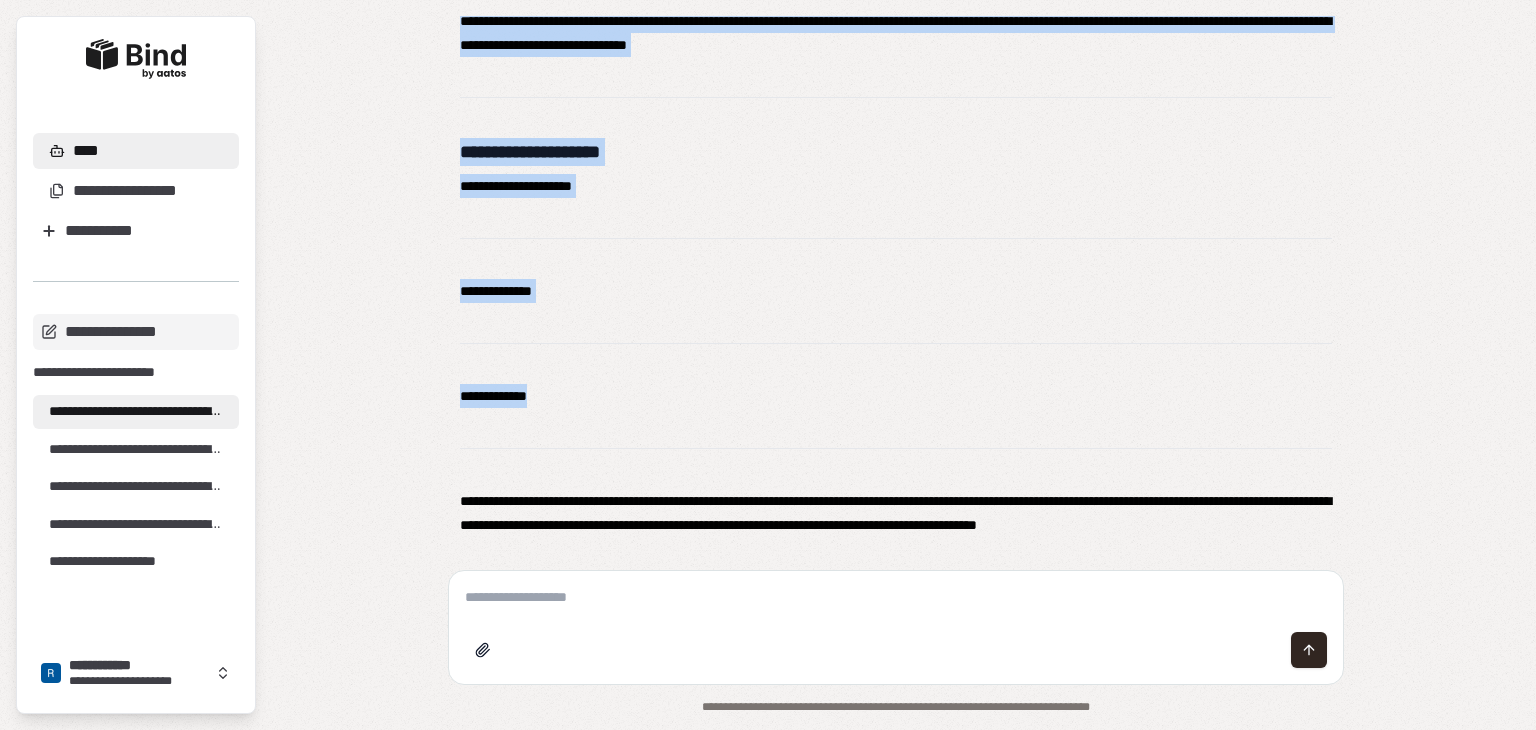 click on "****" at bounding box center [136, 151] 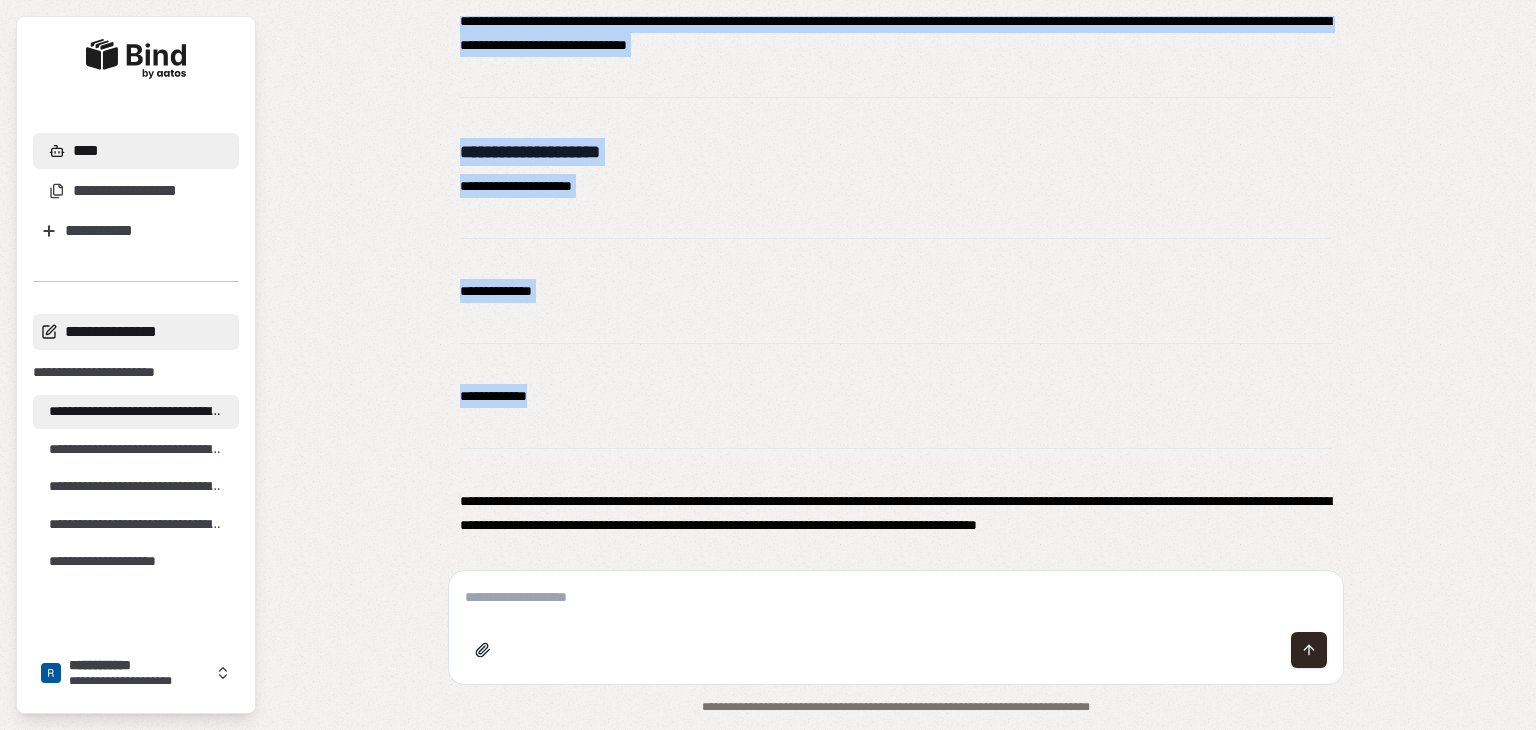 click on "**********" at bounding box center [136, 332] 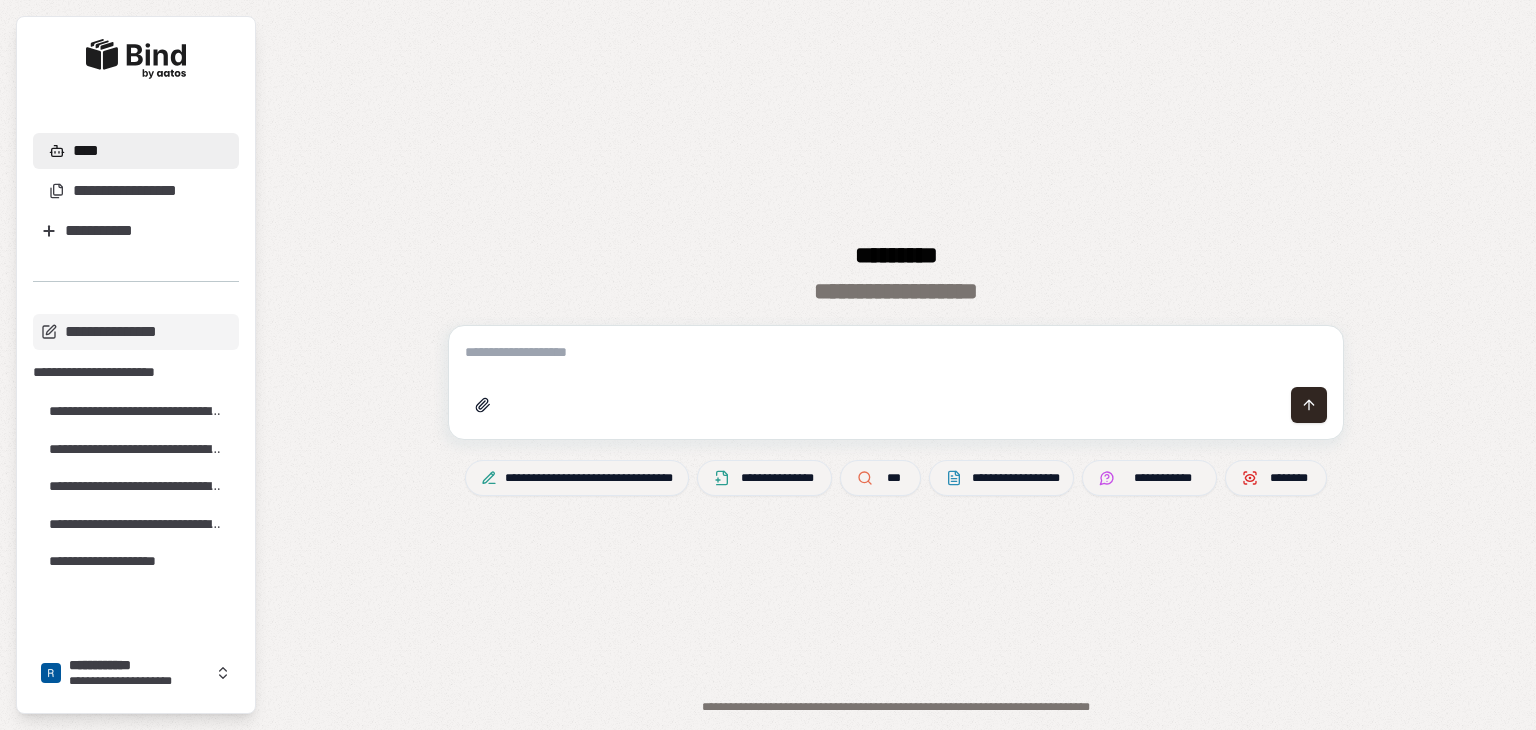 click at bounding box center (896, 352) 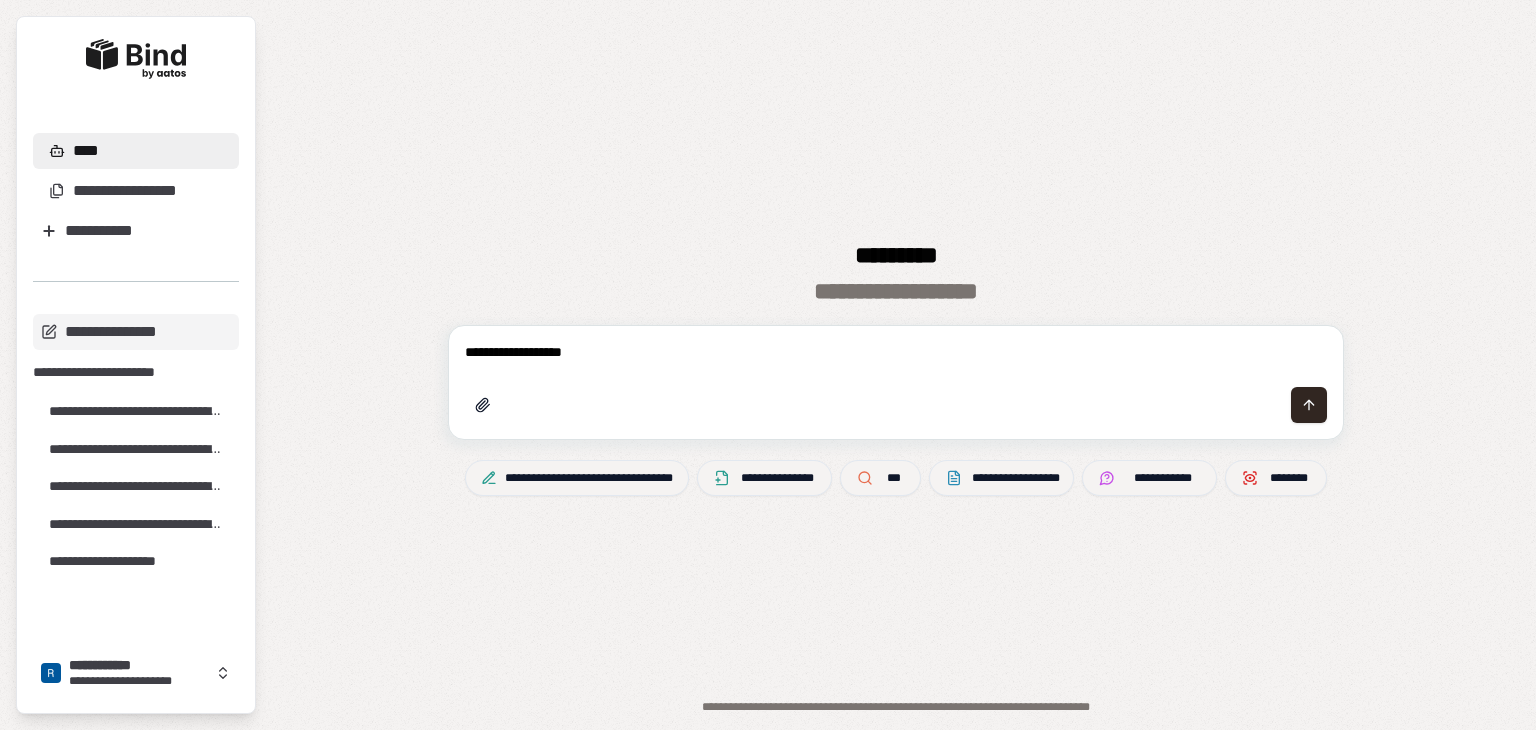 scroll, scrollTop: 2119, scrollLeft: 0, axis: vertical 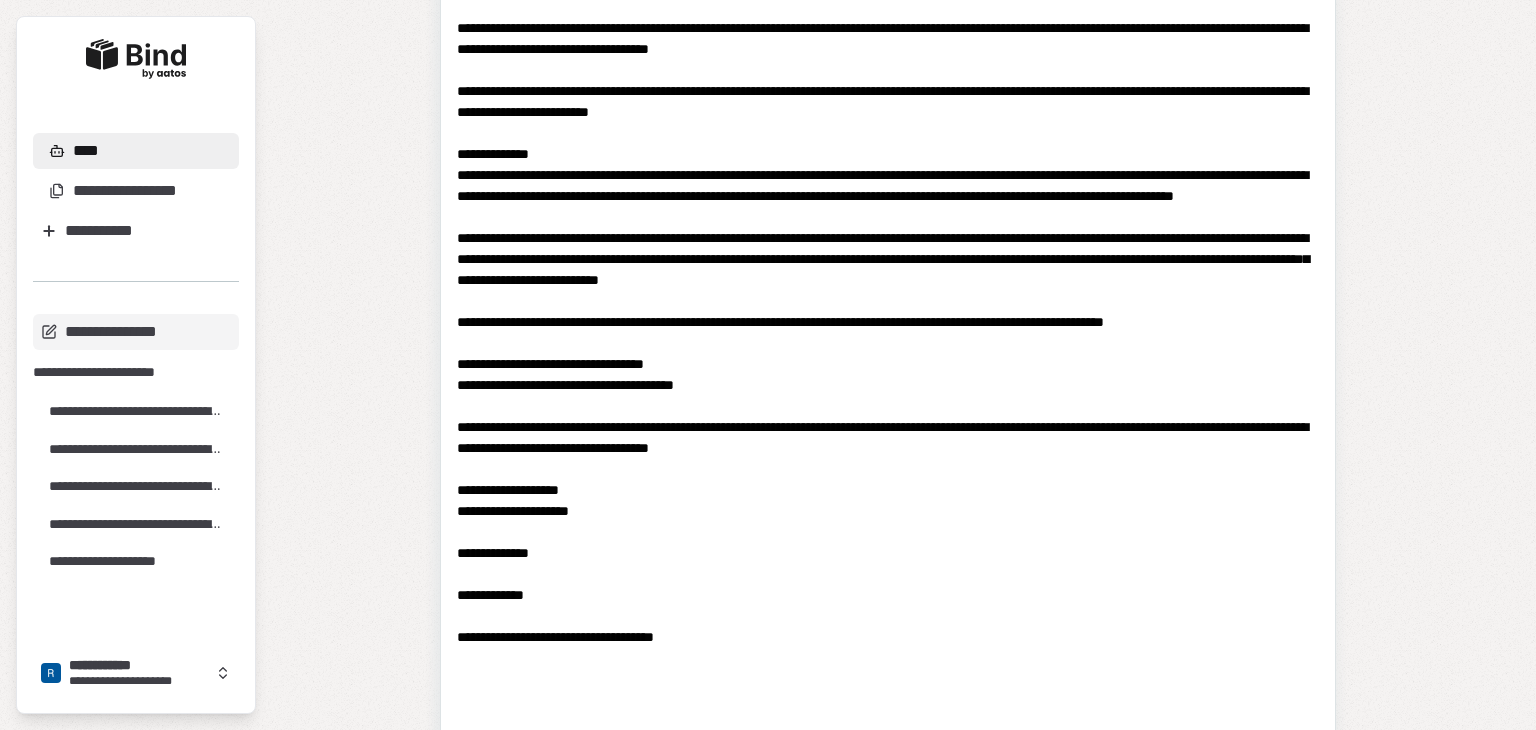 type on "**********" 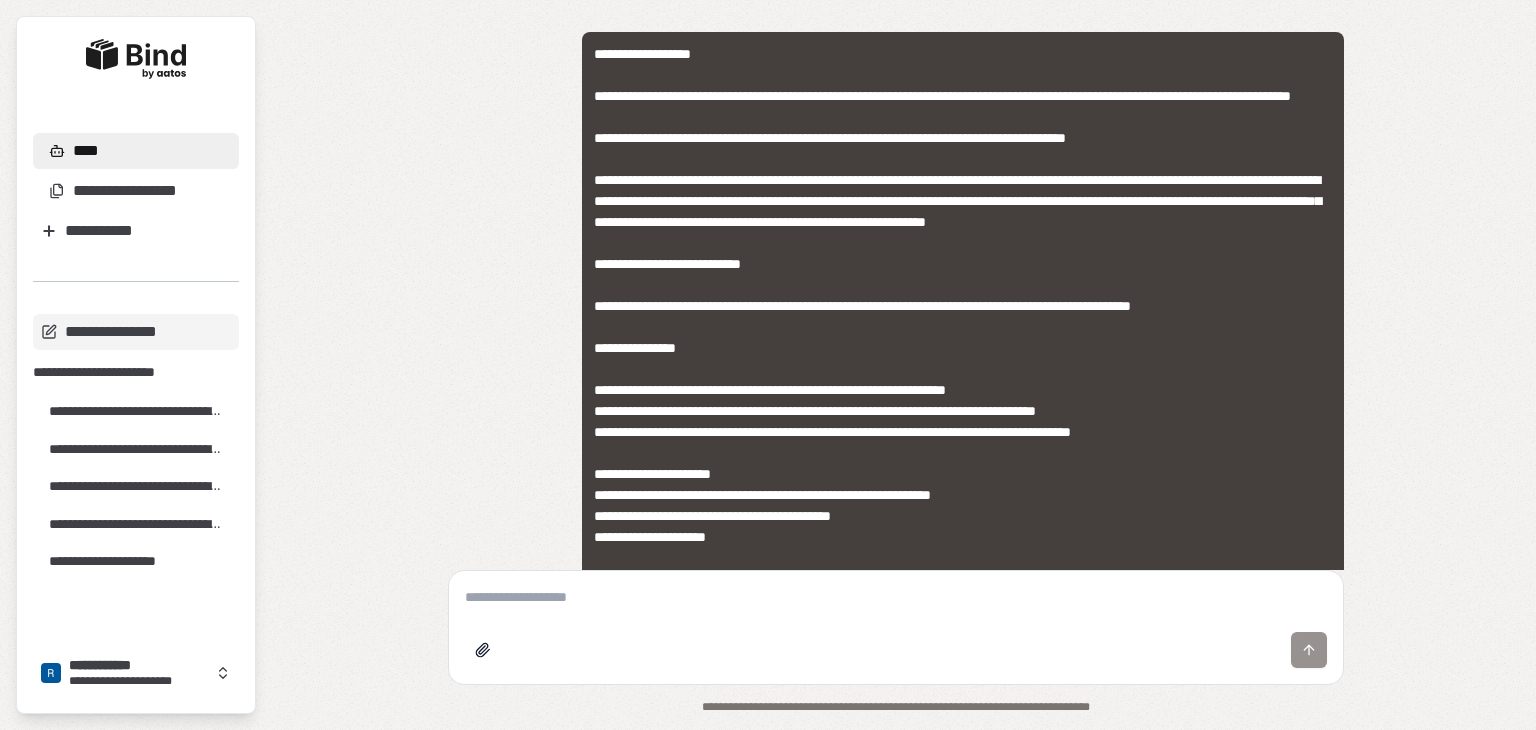 scroll, scrollTop: 0, scrollLeft: 0, axis: both 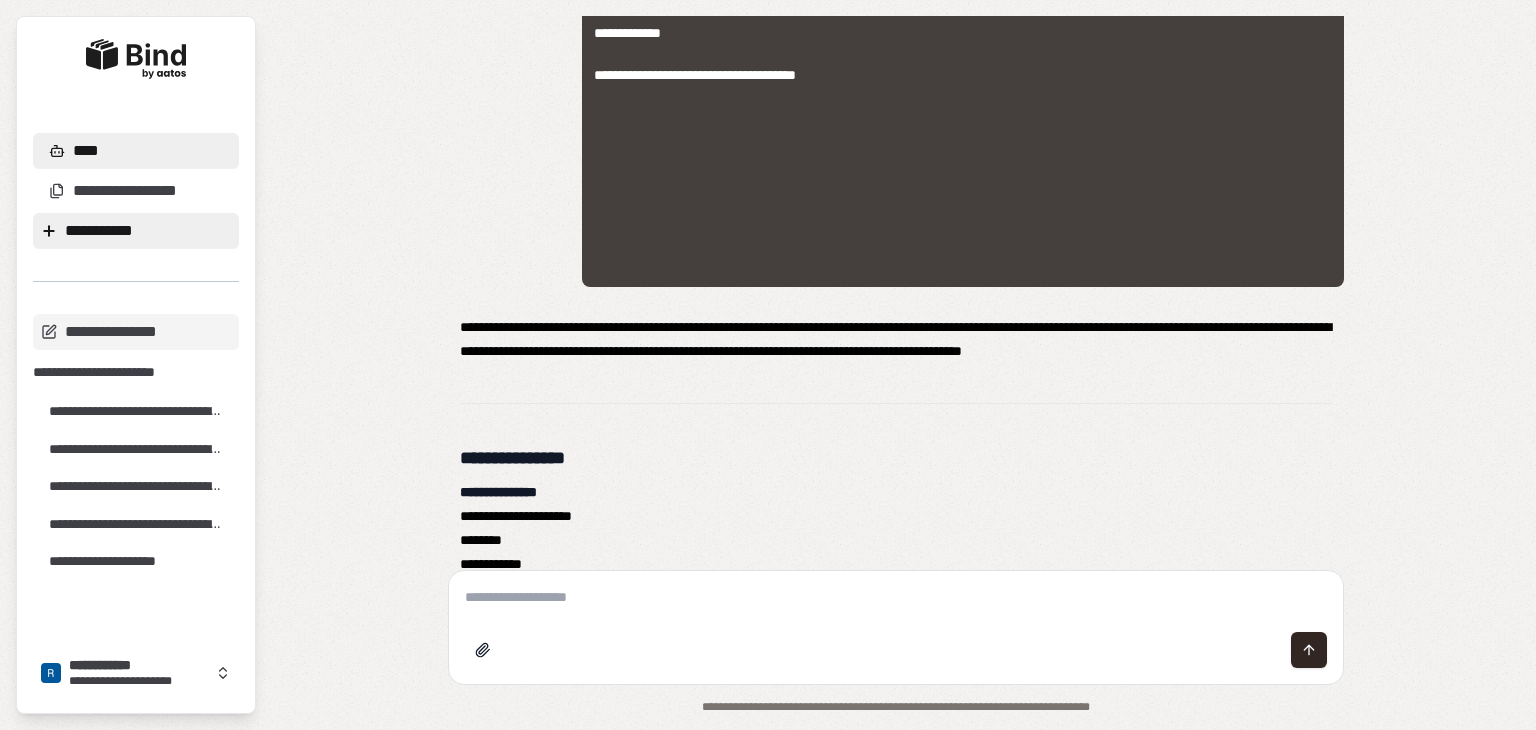 click on "**********" at bounding box center [136, 231] 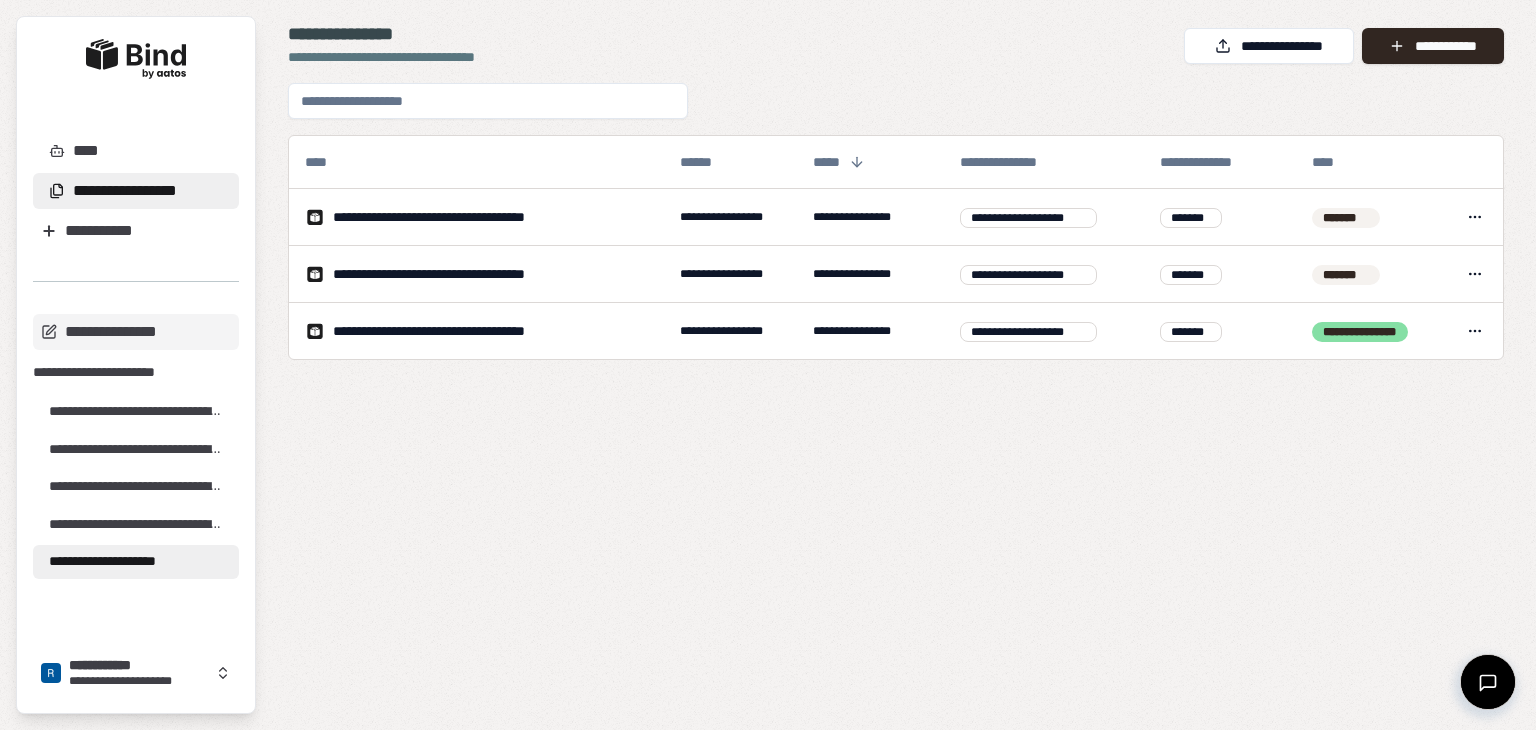 click on "**********" at bounding box center [121, 562] 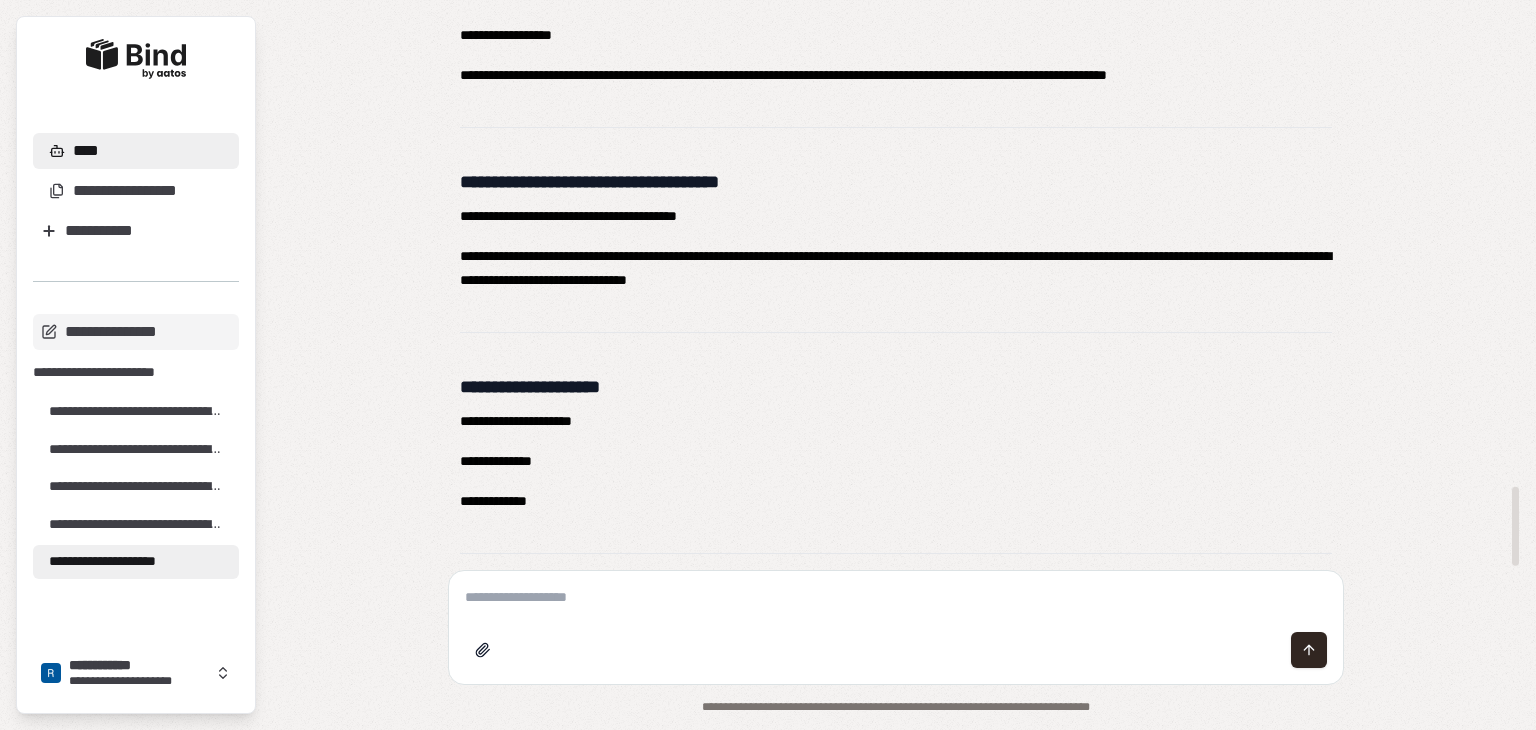 scroll, scrollTop: 3337, scrollLeft: 0, axis: vertical 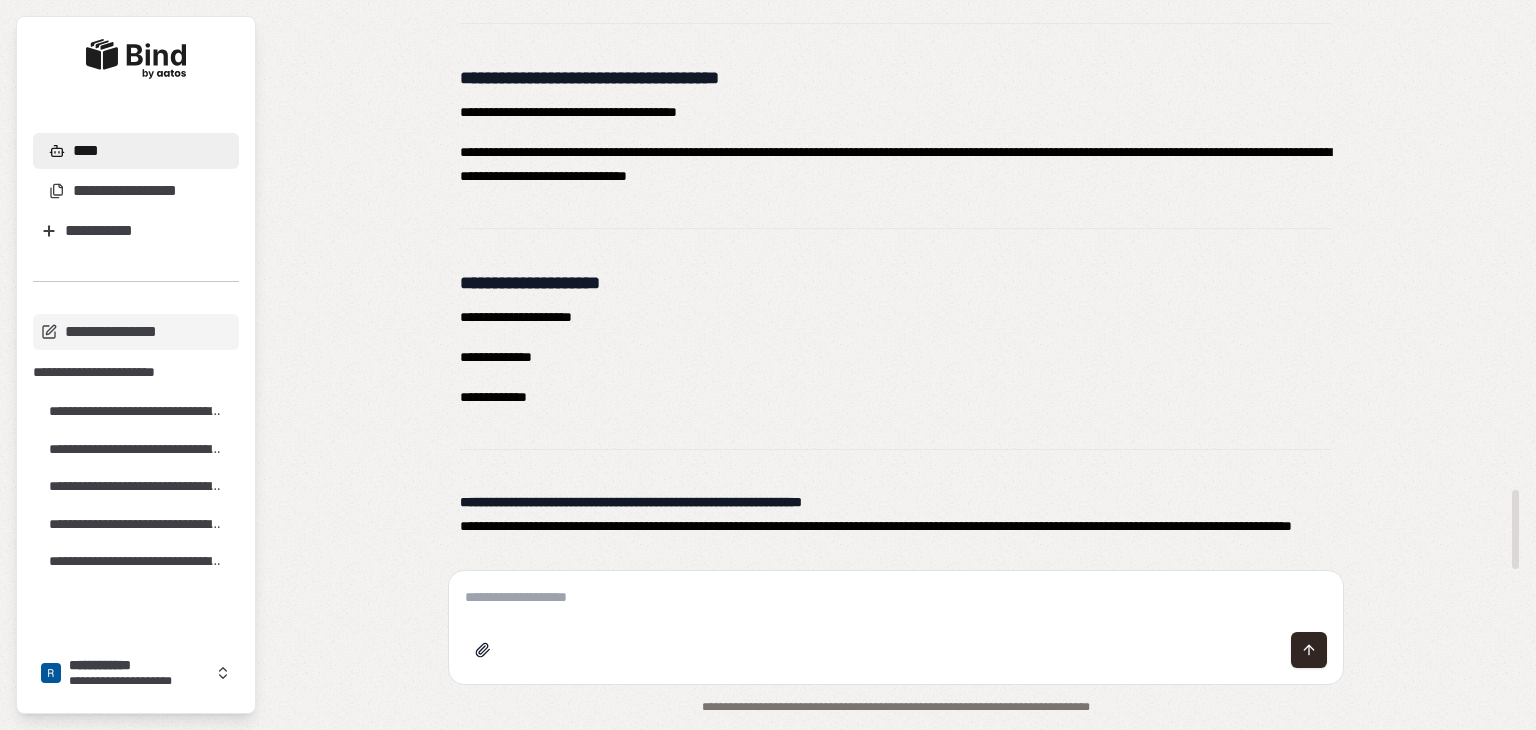 click on "**********" at bounding box center [896, 526] 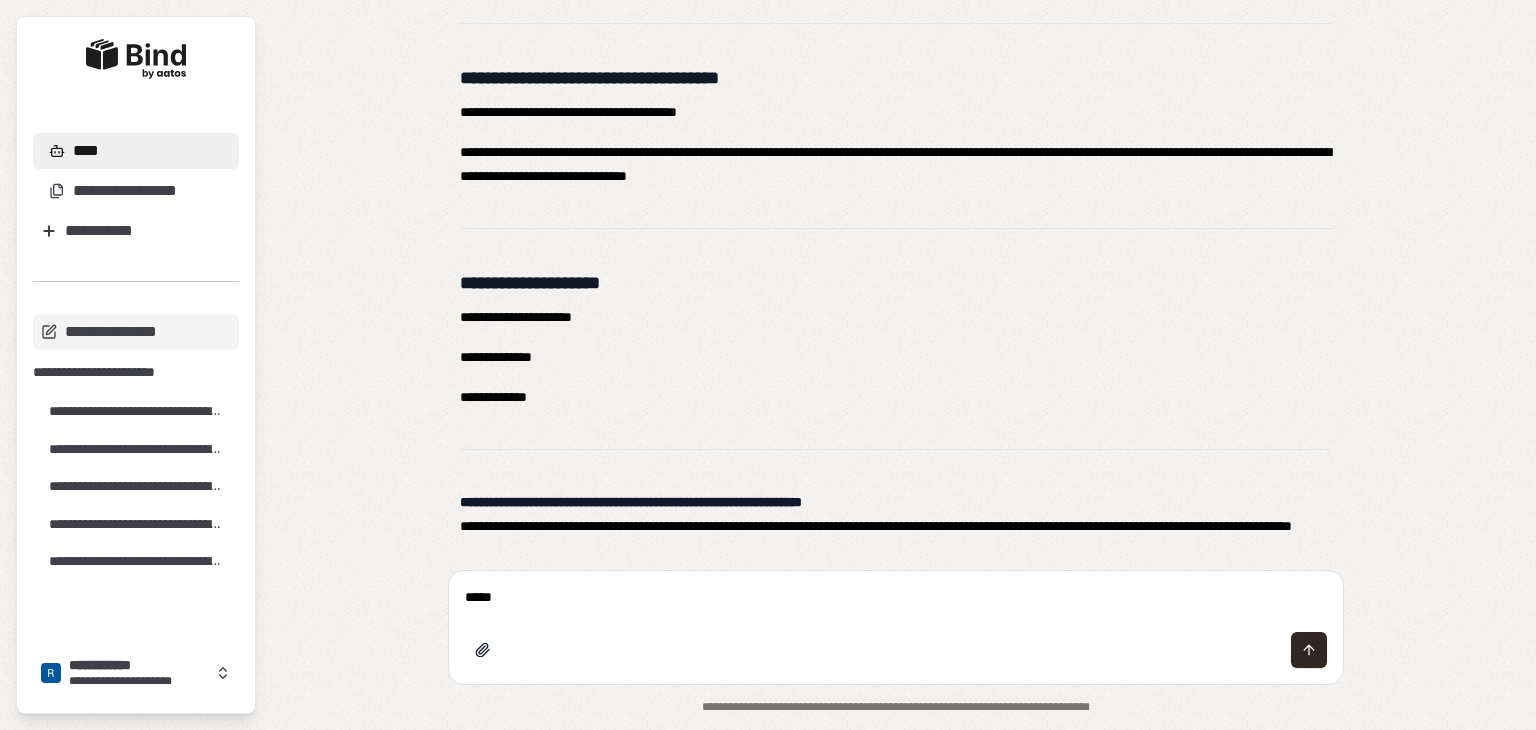 type on "*****" 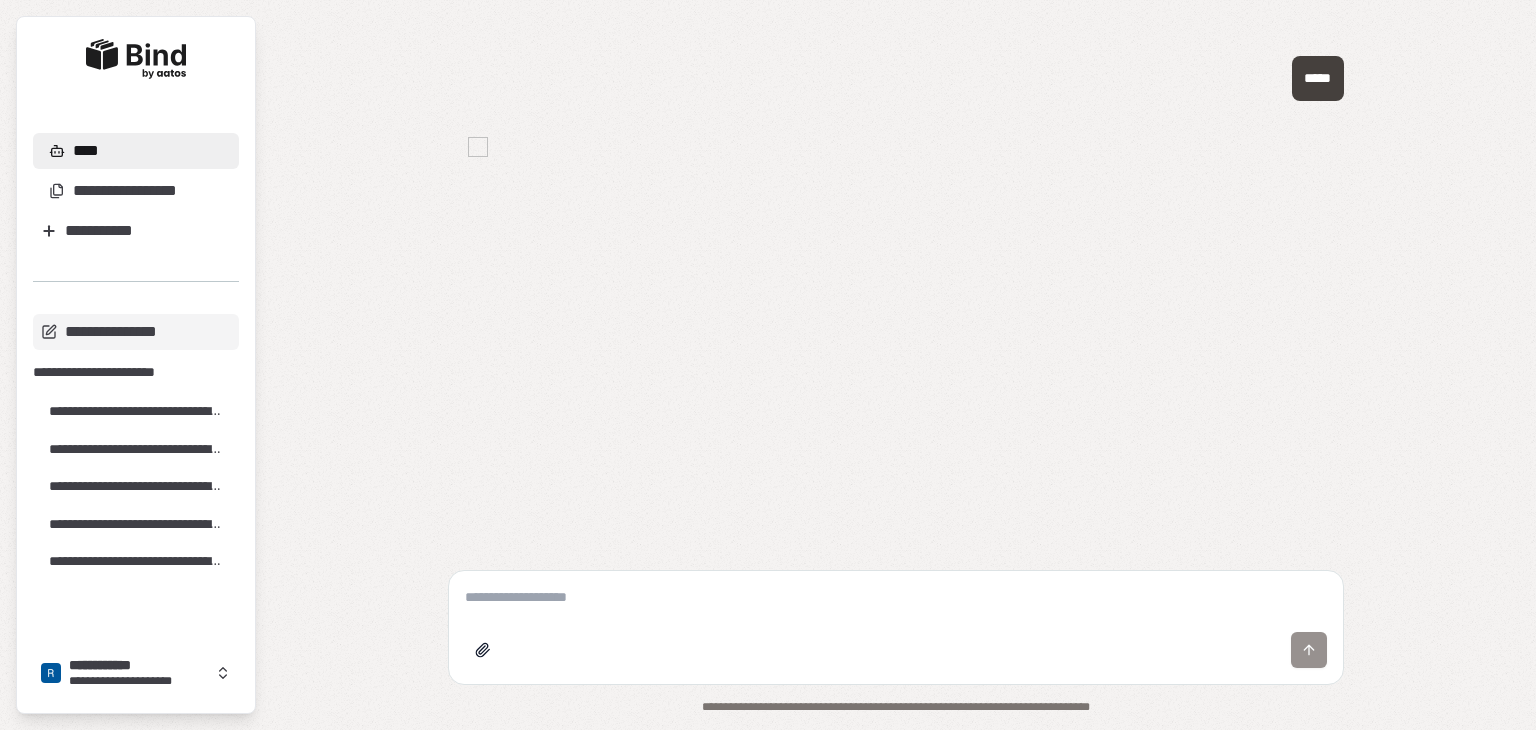scroll, scrollTop: 3892, scrollLeft: 0, axis: vertical 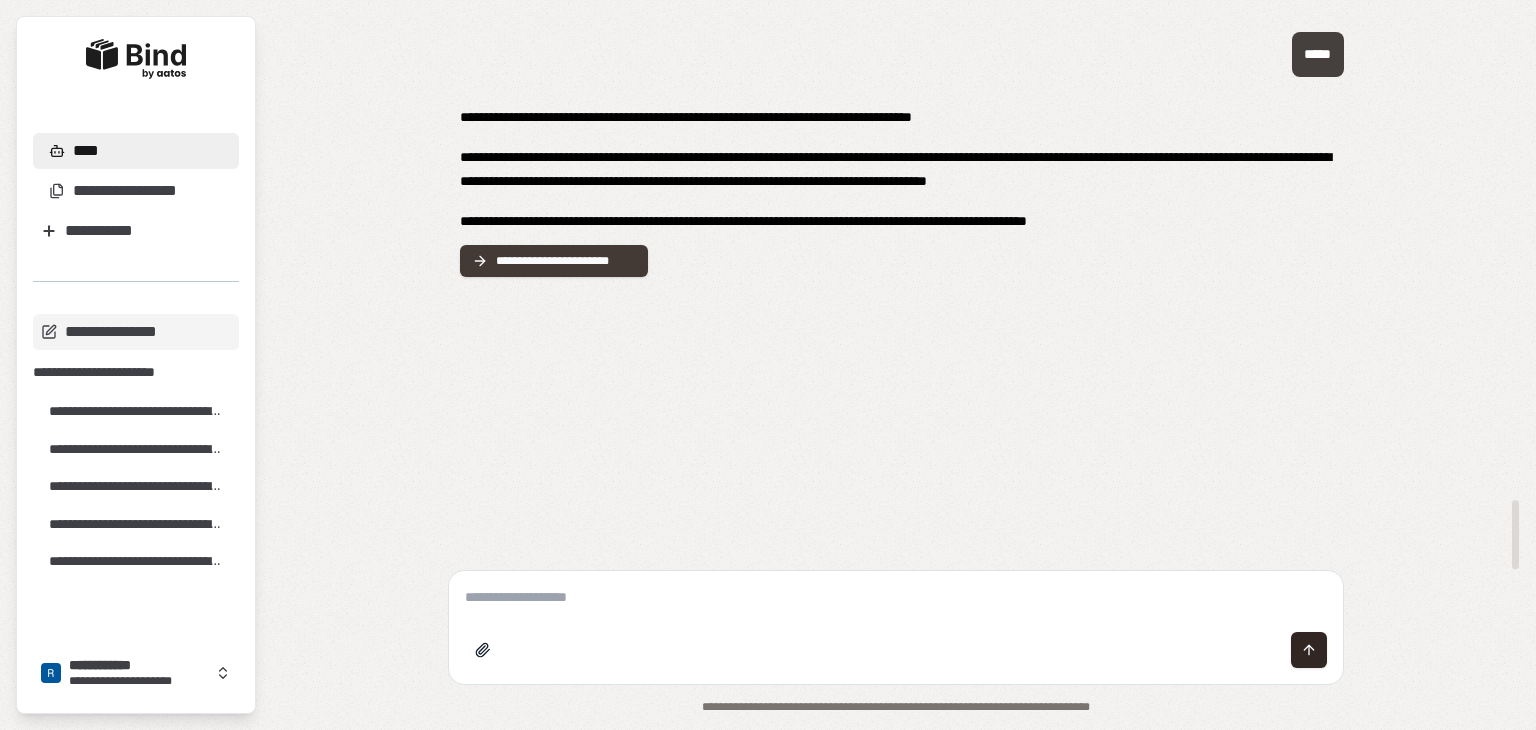 click on "**********" at bounding box center (554, 261) 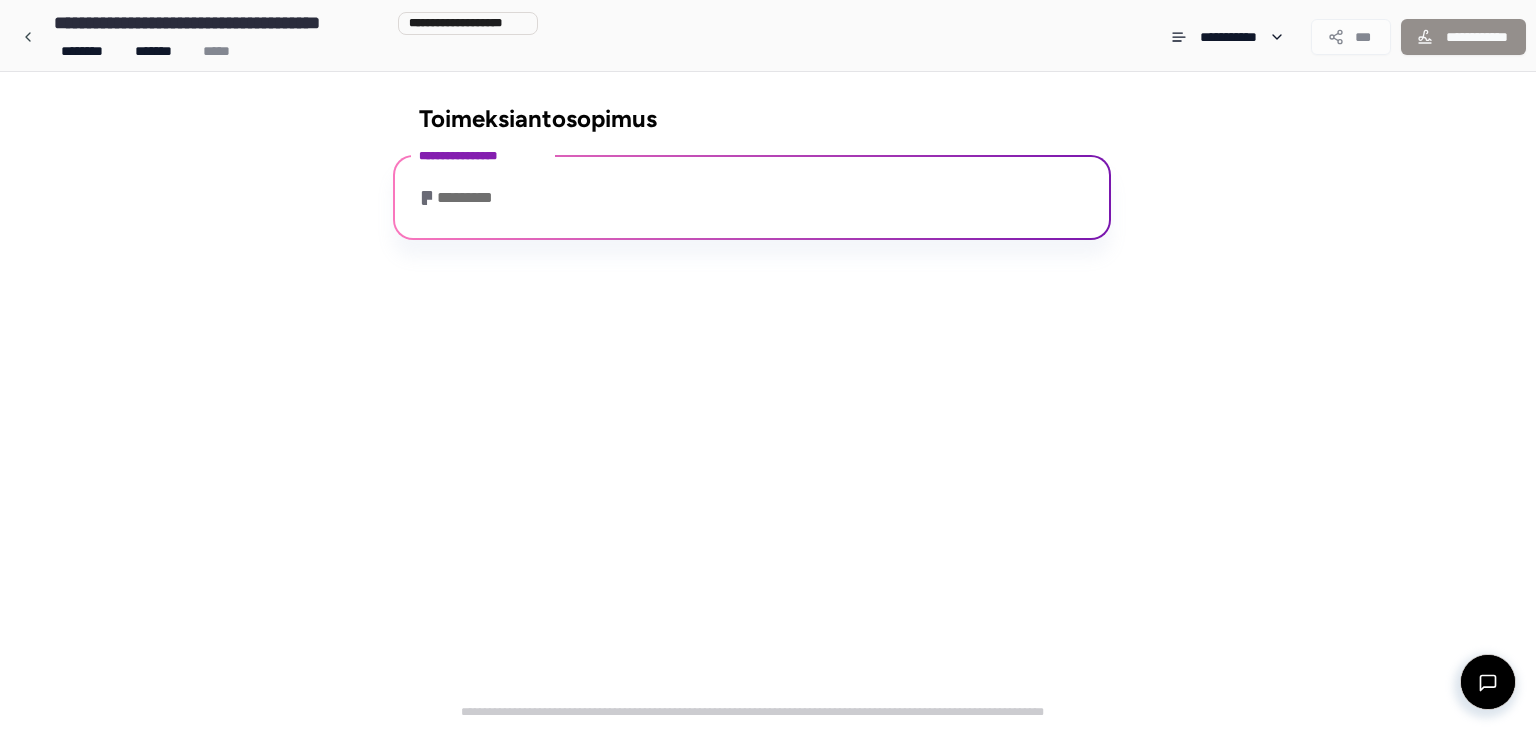 click on "*********" at bounding box center [460, 198] 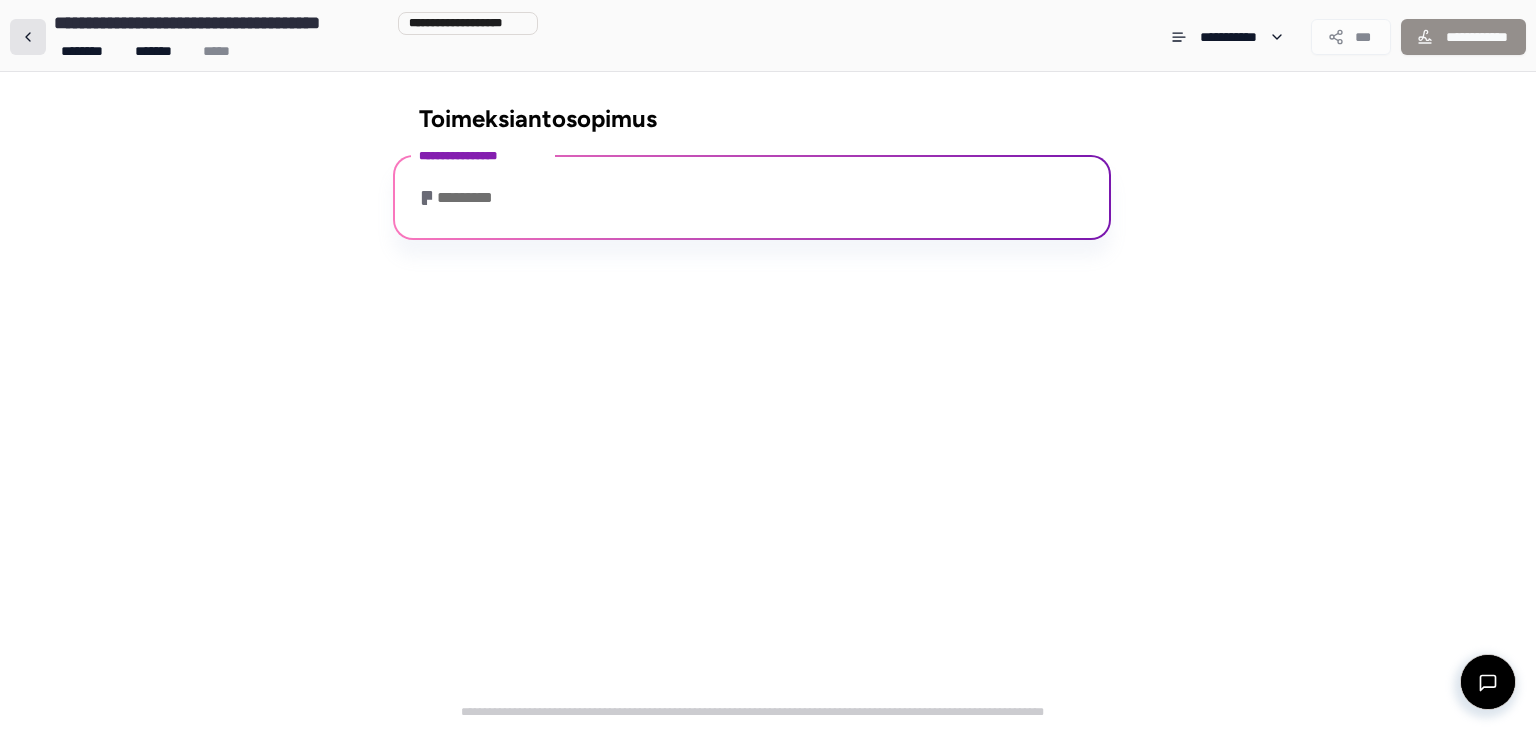 click at bounding box center [28, 37] 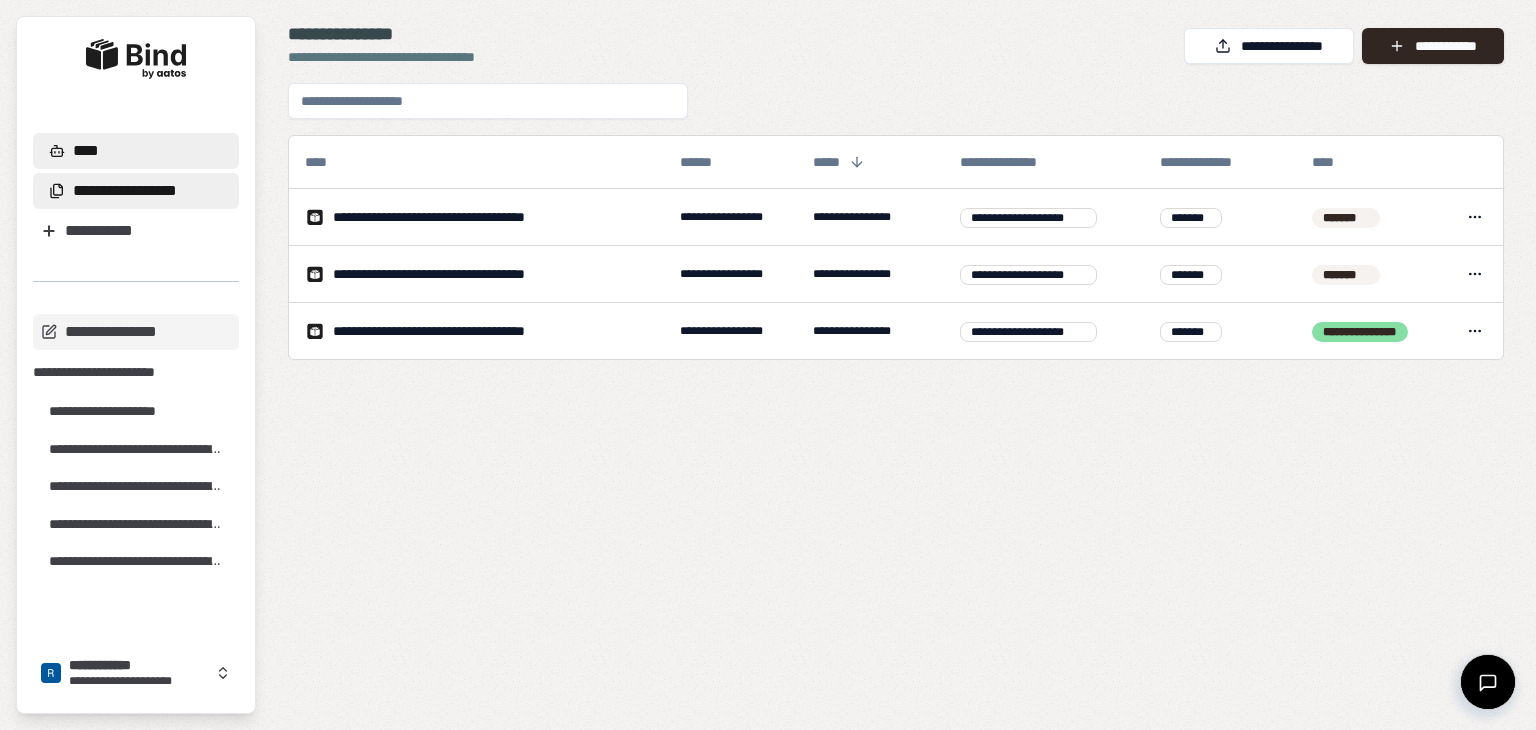 click on "****" at bounding box center [136, 151] 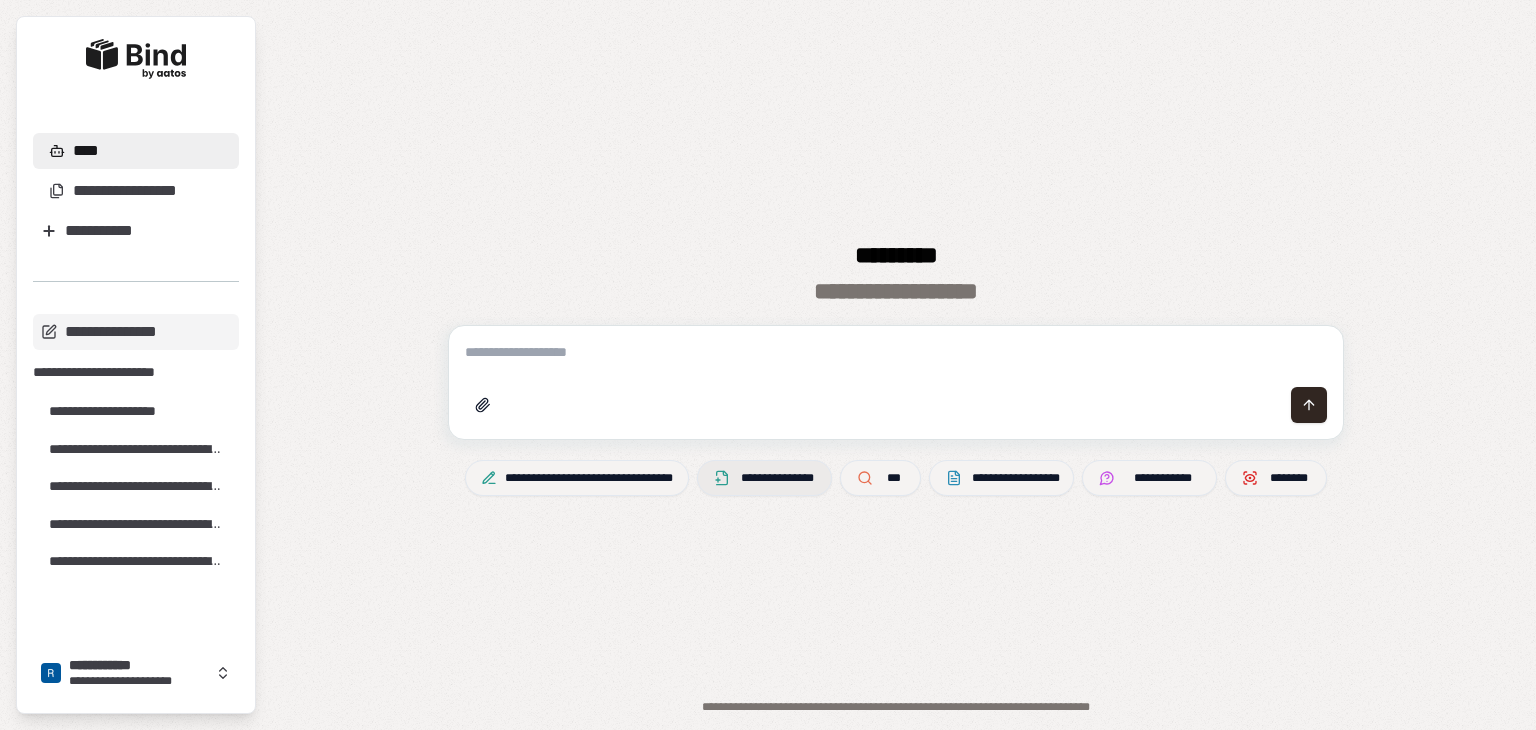 click on "**********" at bounding box center [777, 478] 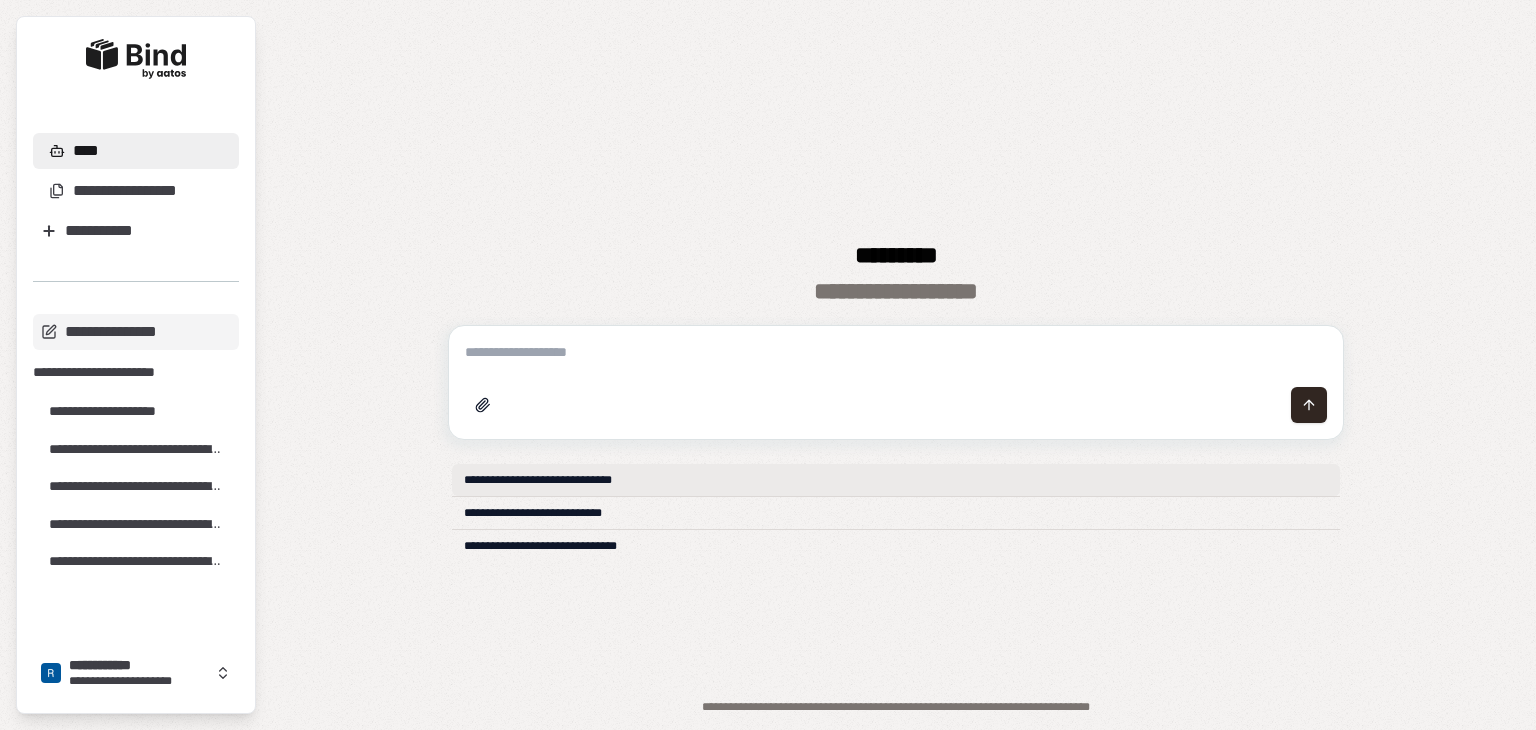 click on "**********" at bounding box center [896, 480] 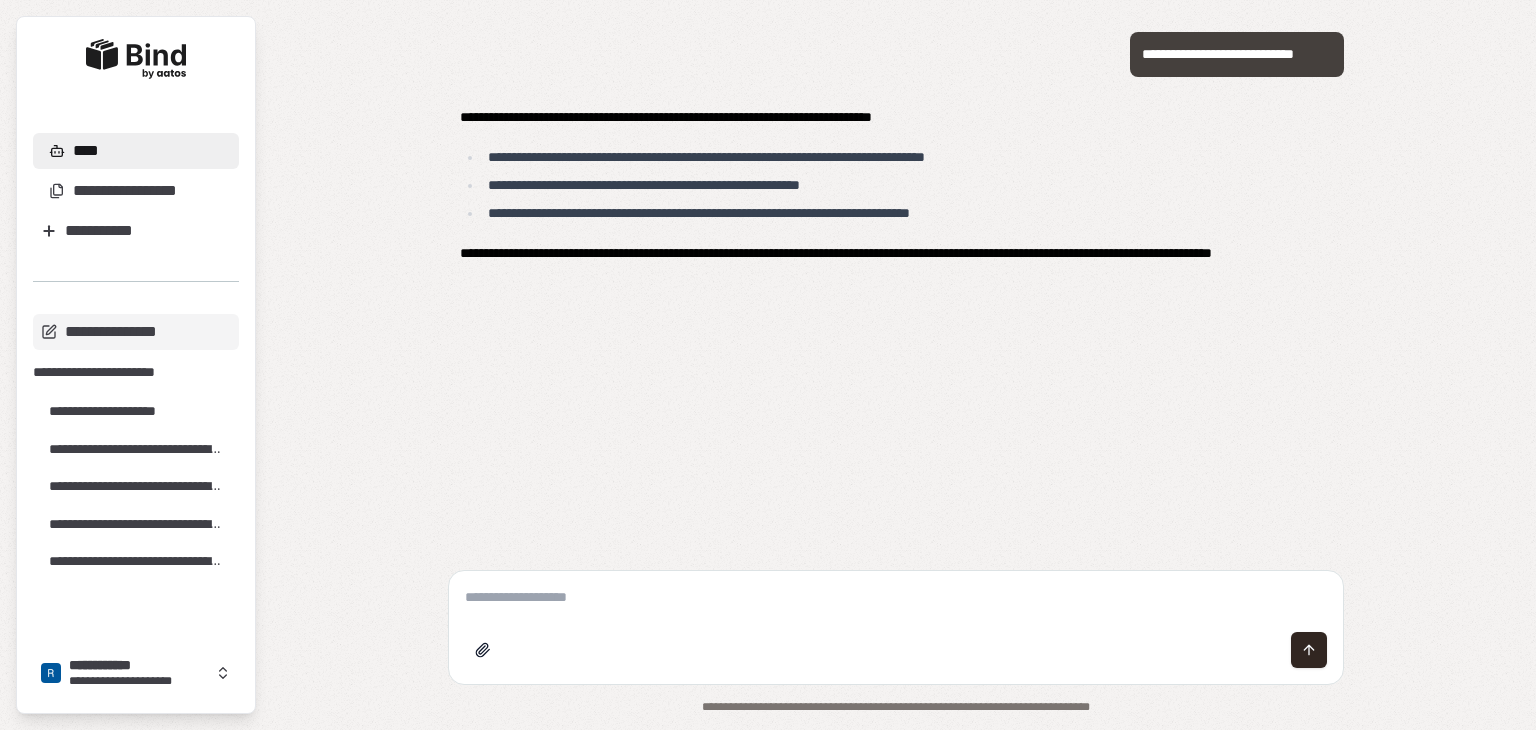 click on "**********" at bounding box center [896, 293] 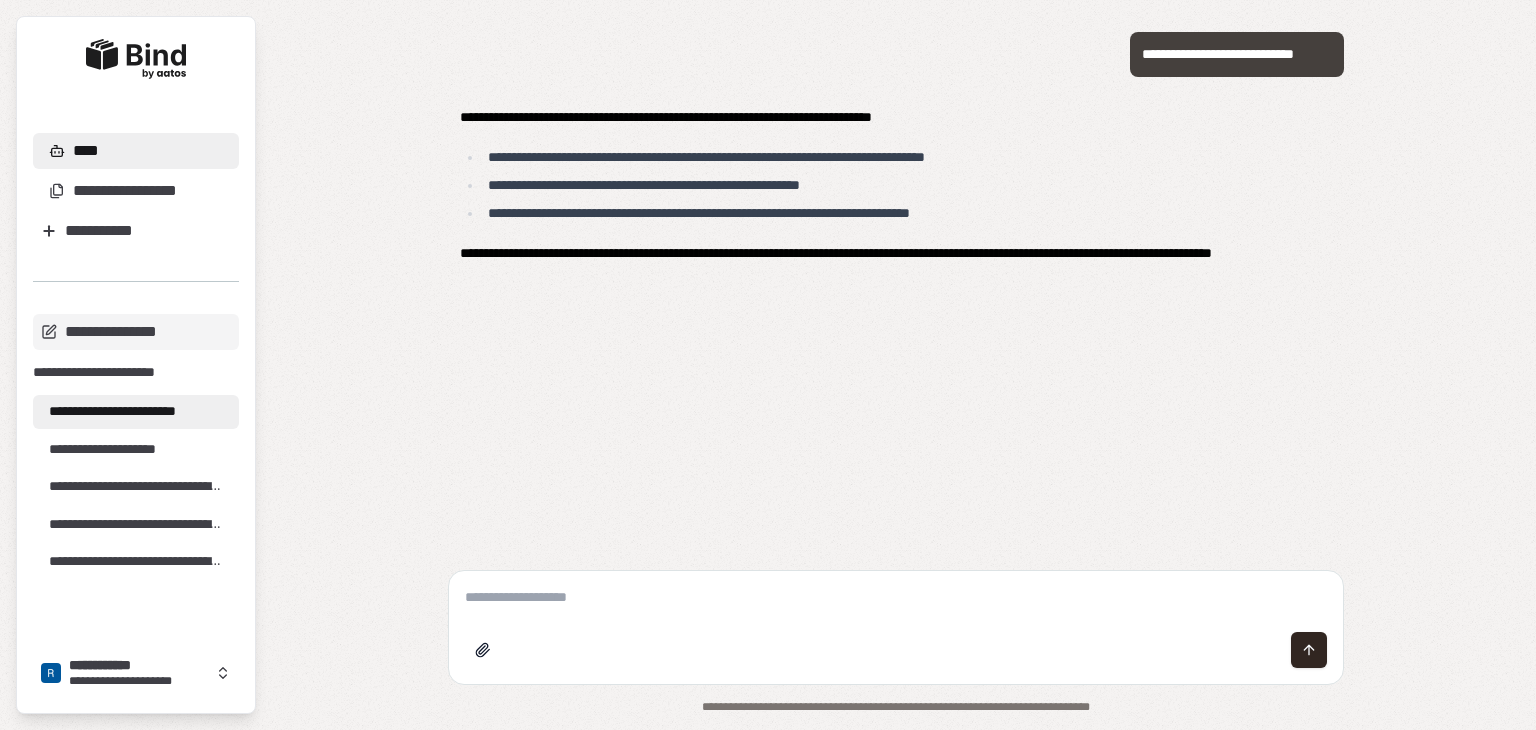 click at bounding box center [896, 597] 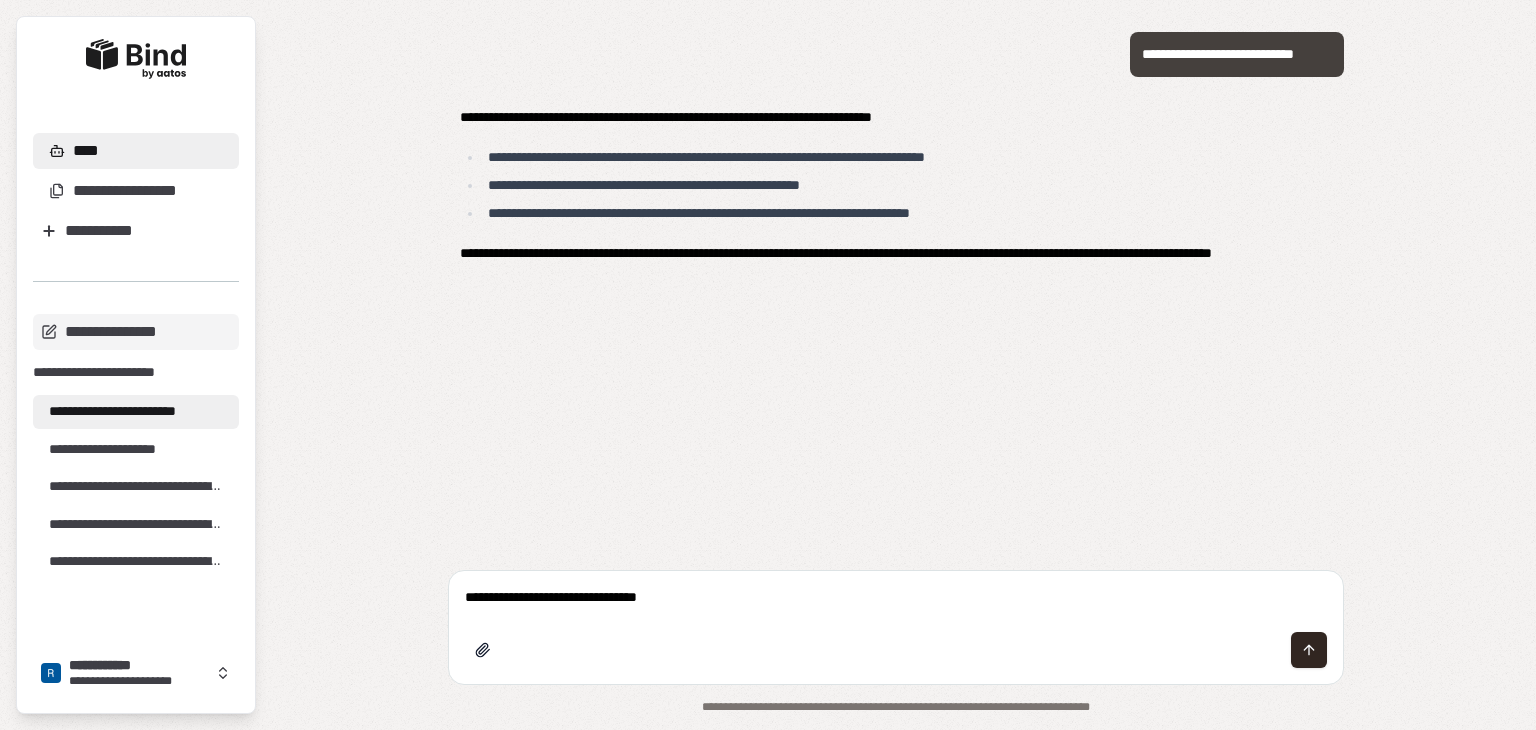 type on "**********" 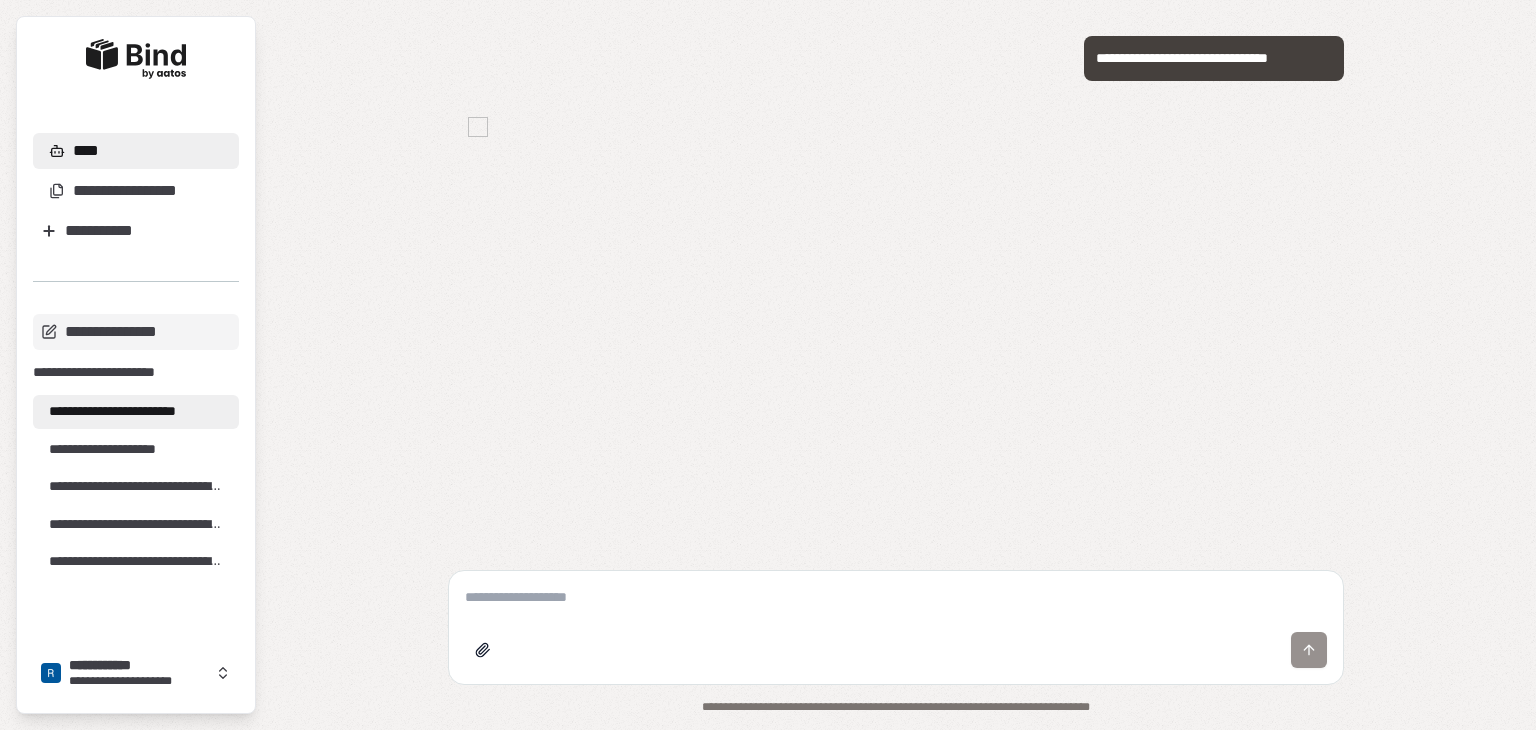 scroll, scrollTop: 284, scrollLeft: 0, axis: vertical 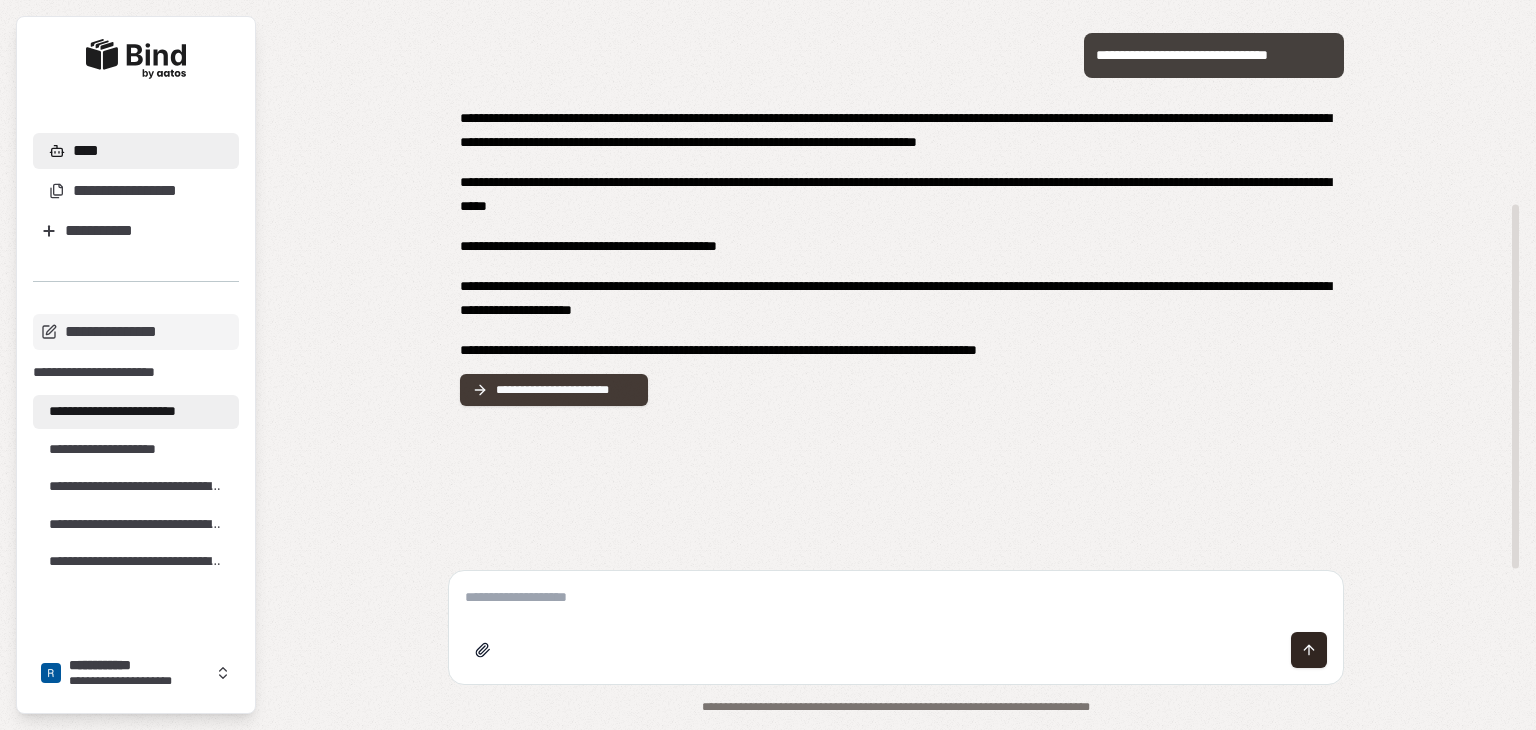 click on "**********" at bounding box center (566, 390) 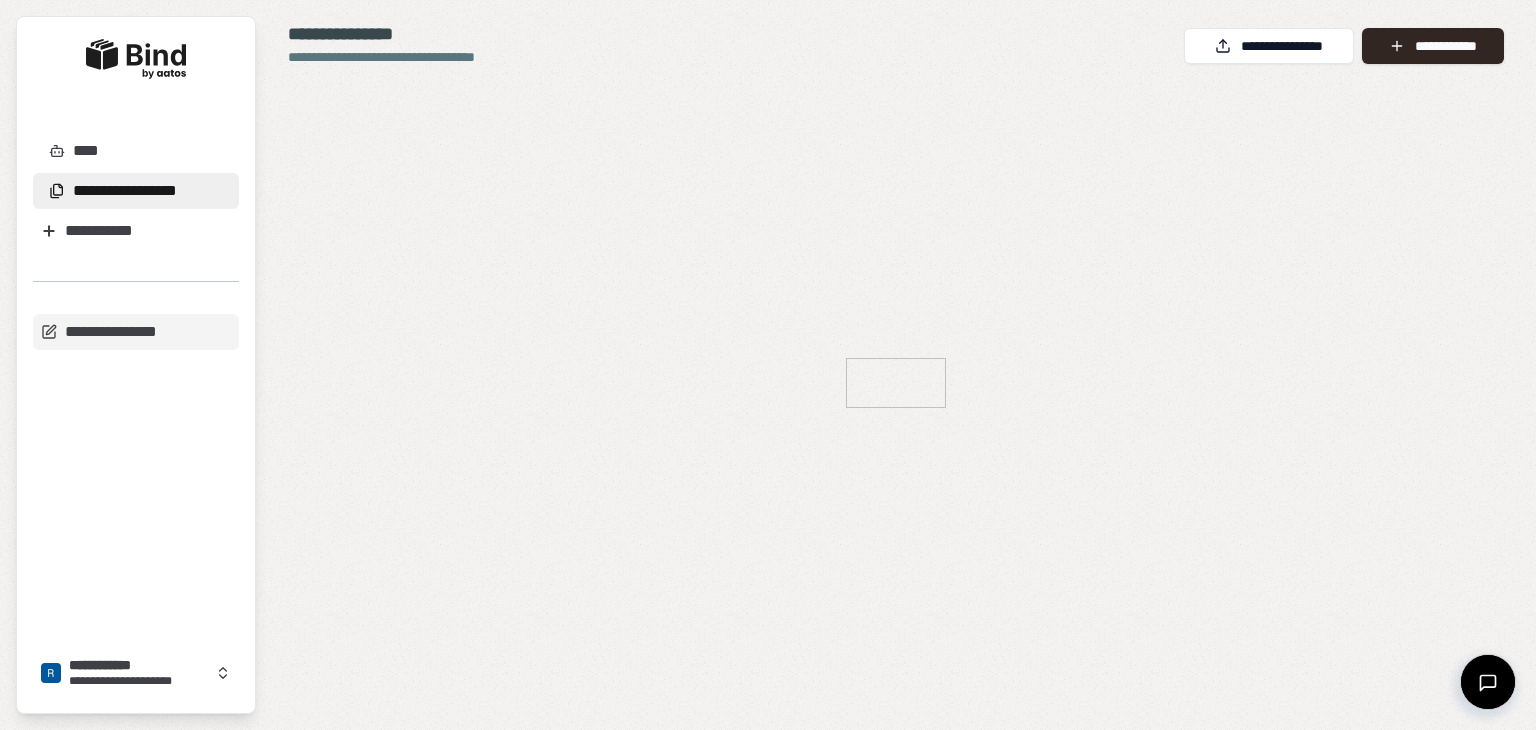 scroll, scrollTop: 0, scrollLeft: 0, axis: both 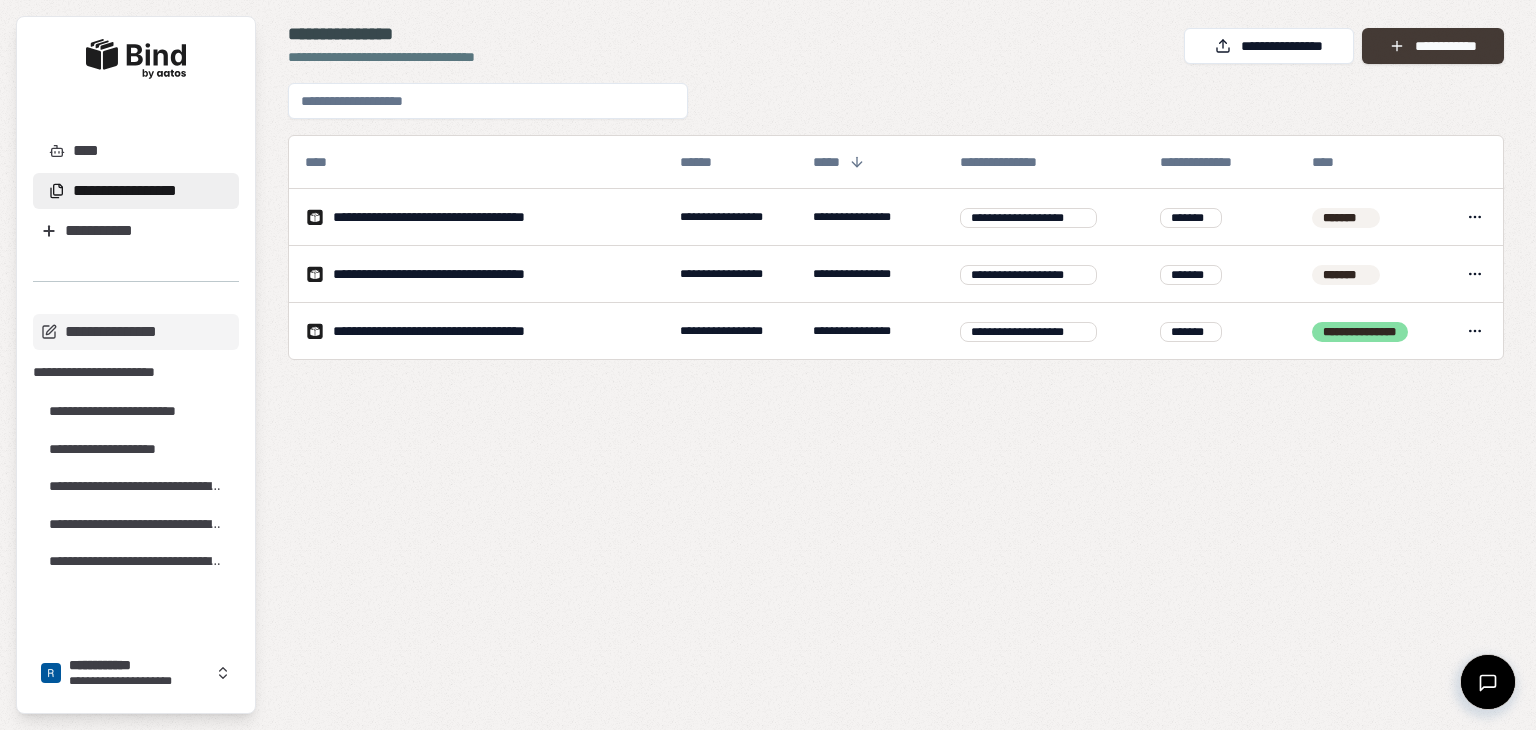 click on "**********" at bounding box center [1433, 46] 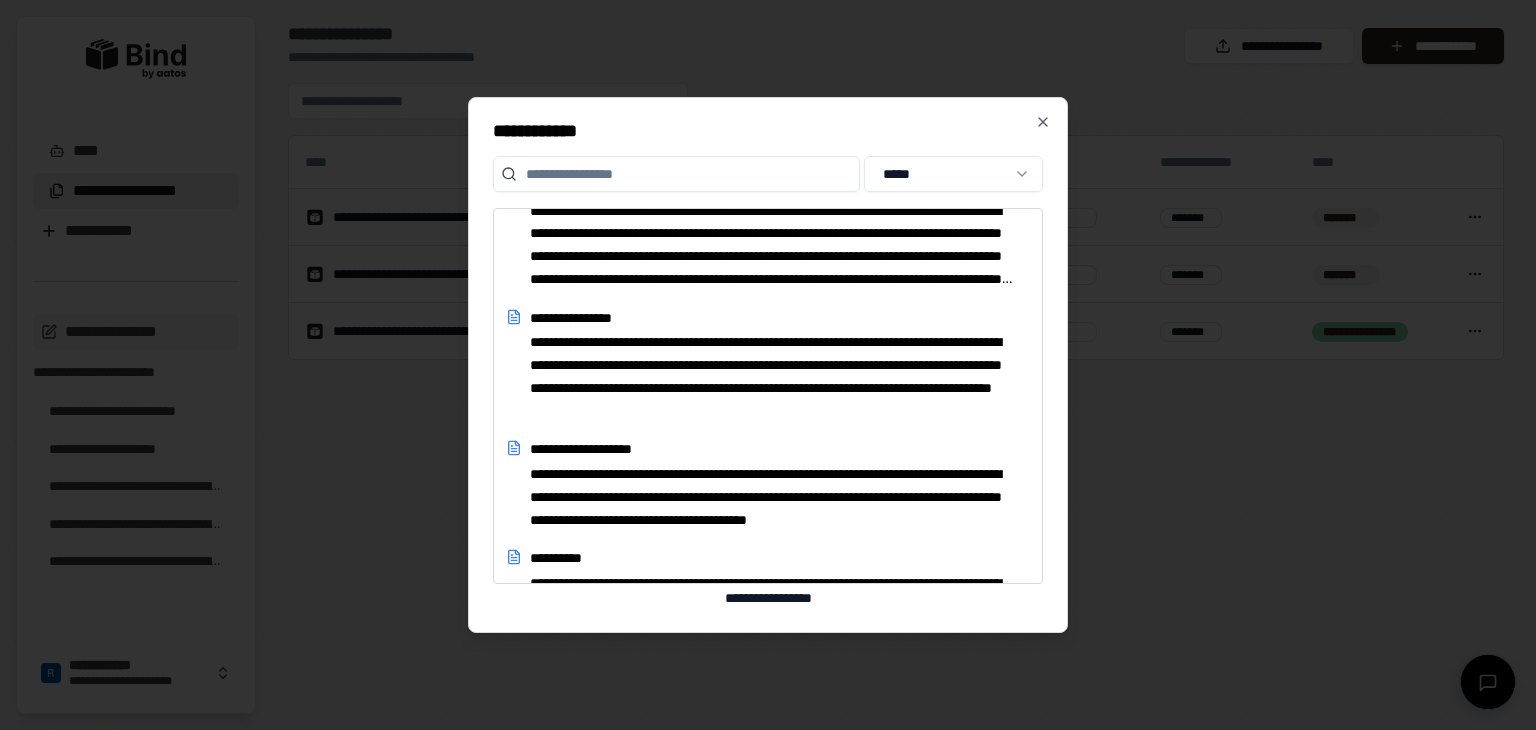 scroll, scrollTop: 2542, scrollLeft: 0, axis: vertical 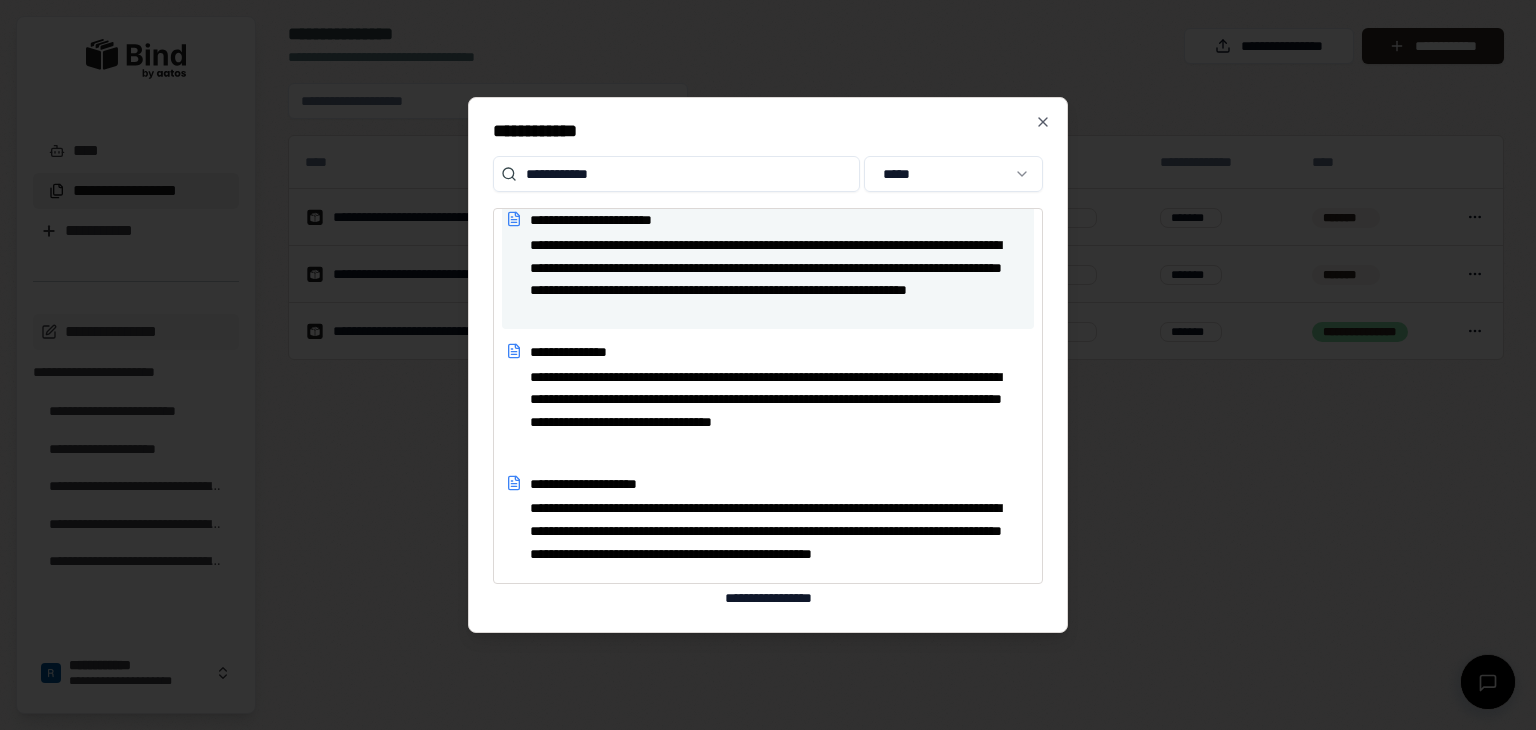 type on "**********" 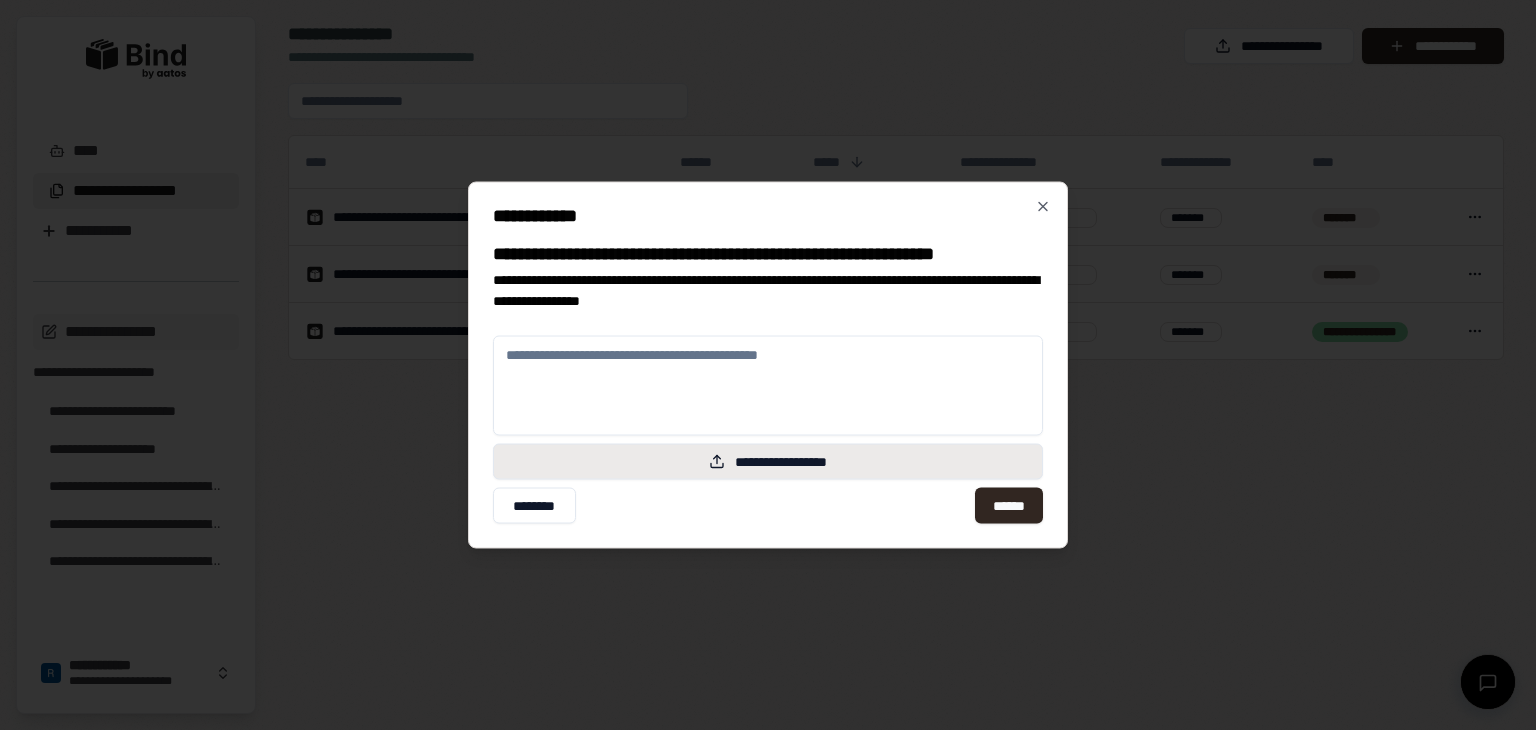 click on "**********" at bounding box center [768, 462] 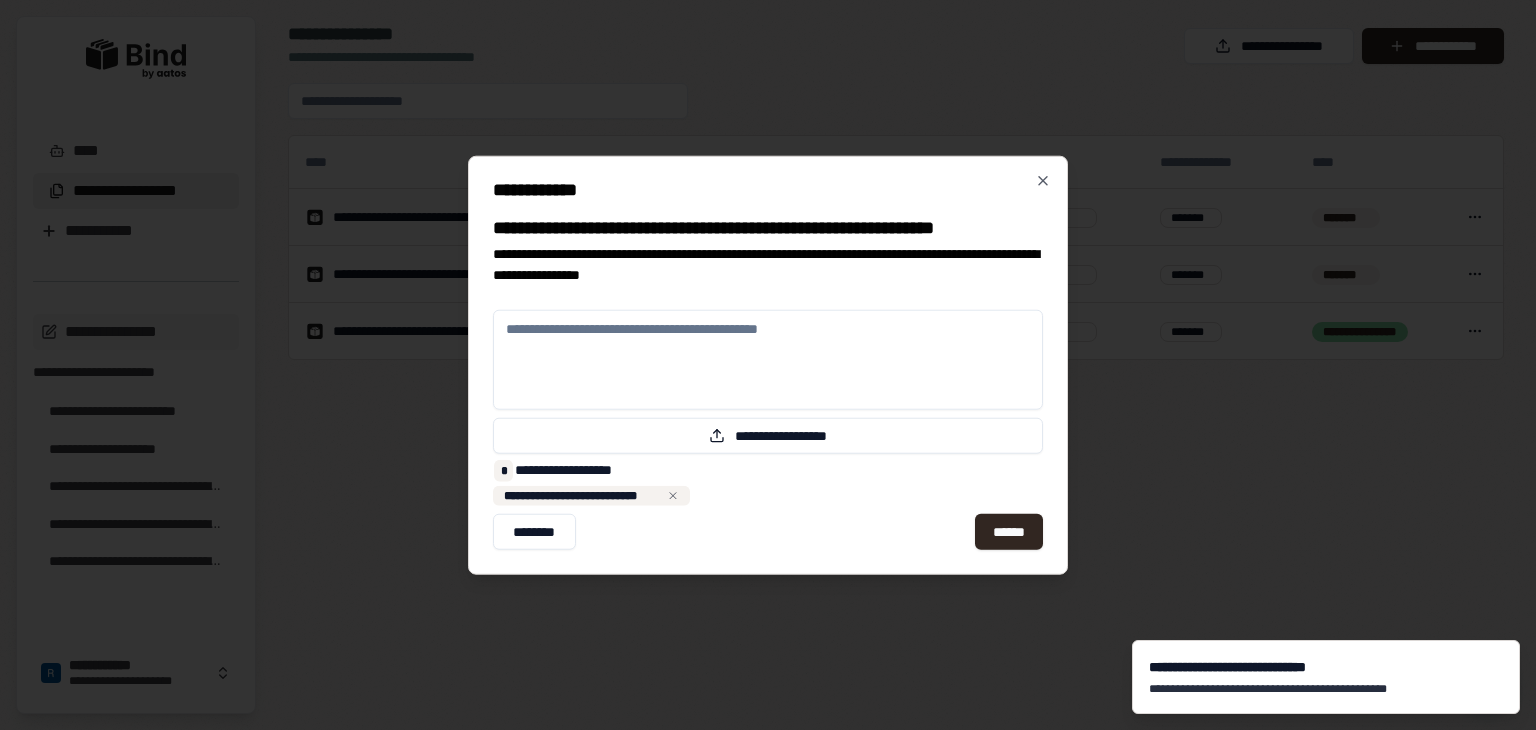 click at bounding box center (768, 360) 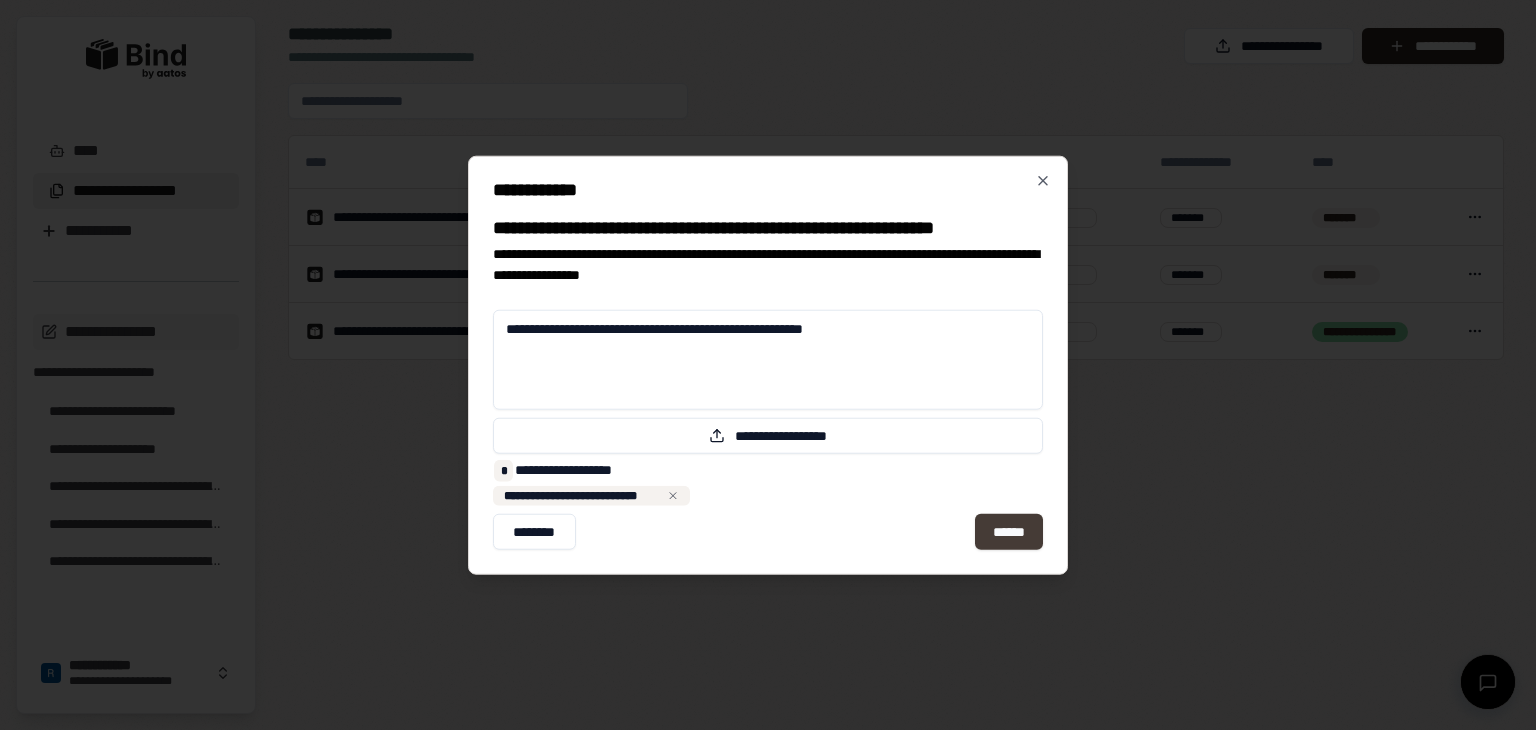 type on "**********" 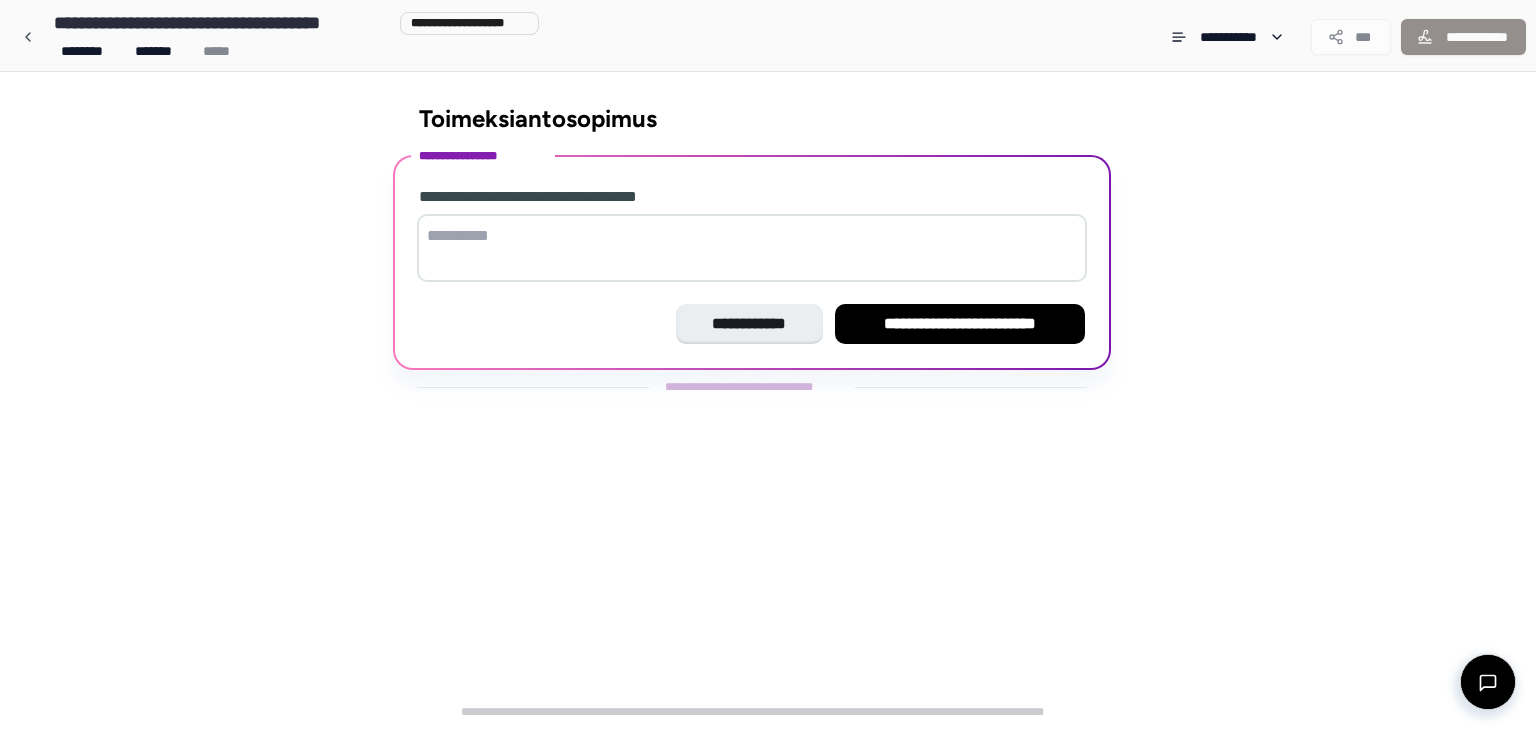 click at bounding box center [752, 248] 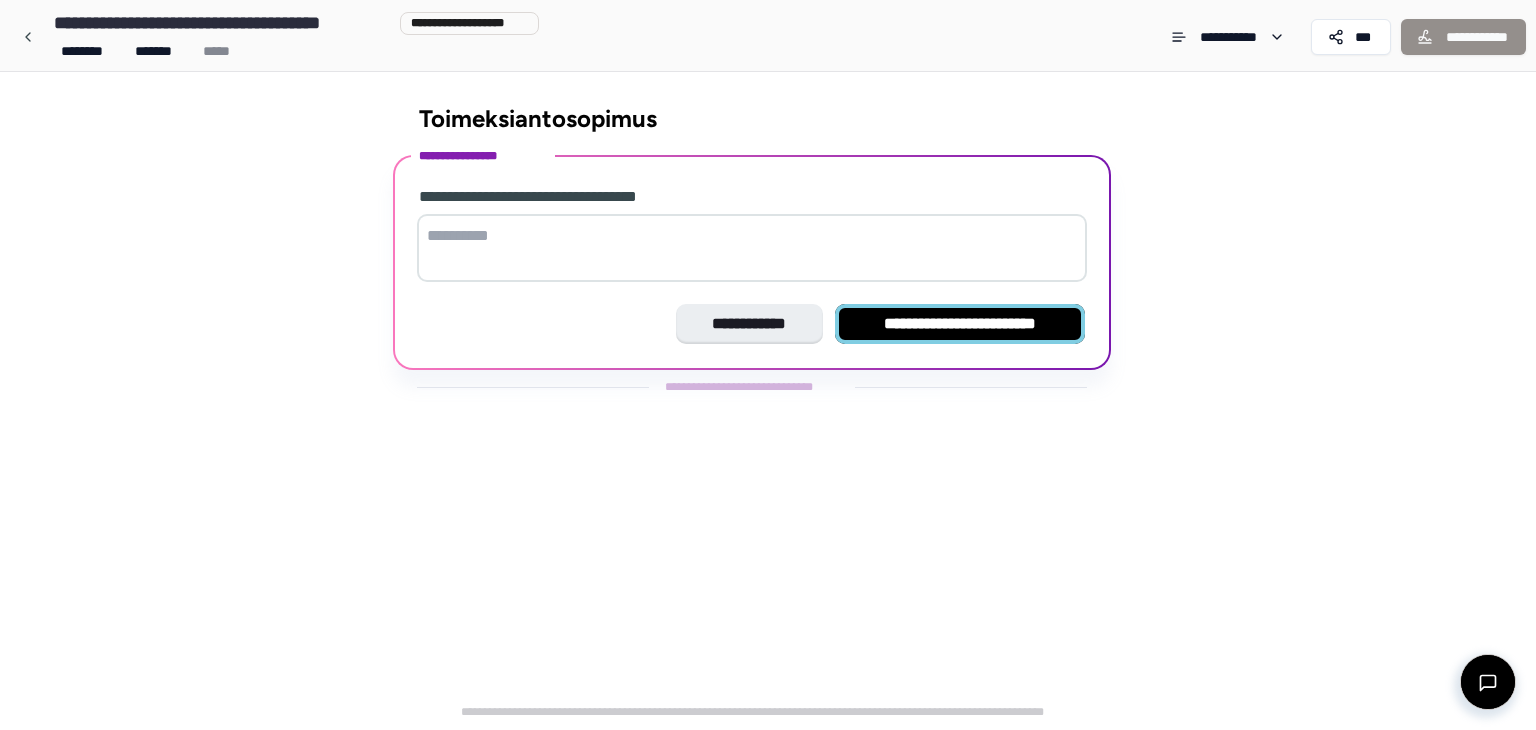 click on "**********" at bounding box center (960, 324) 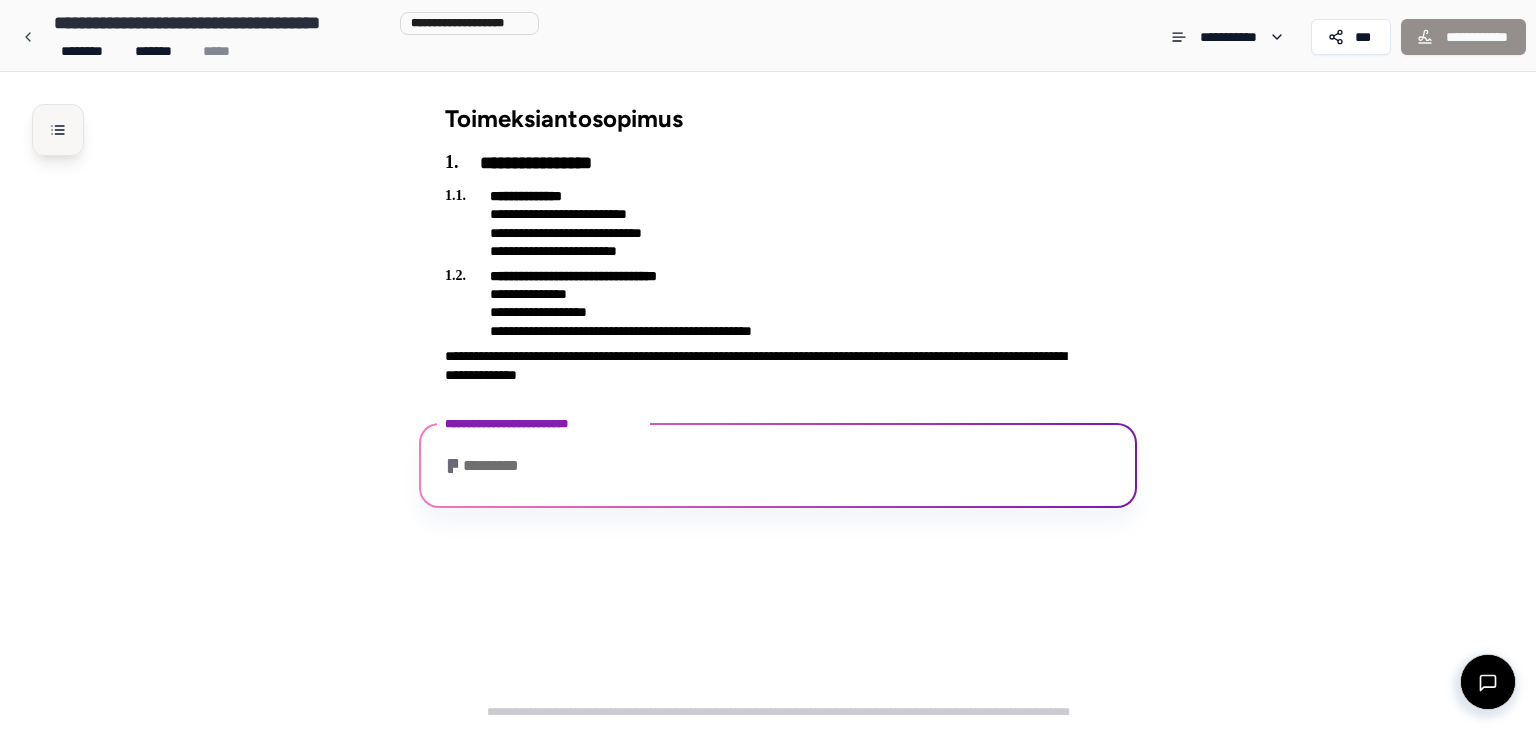 click at bounding box center (58, 130) 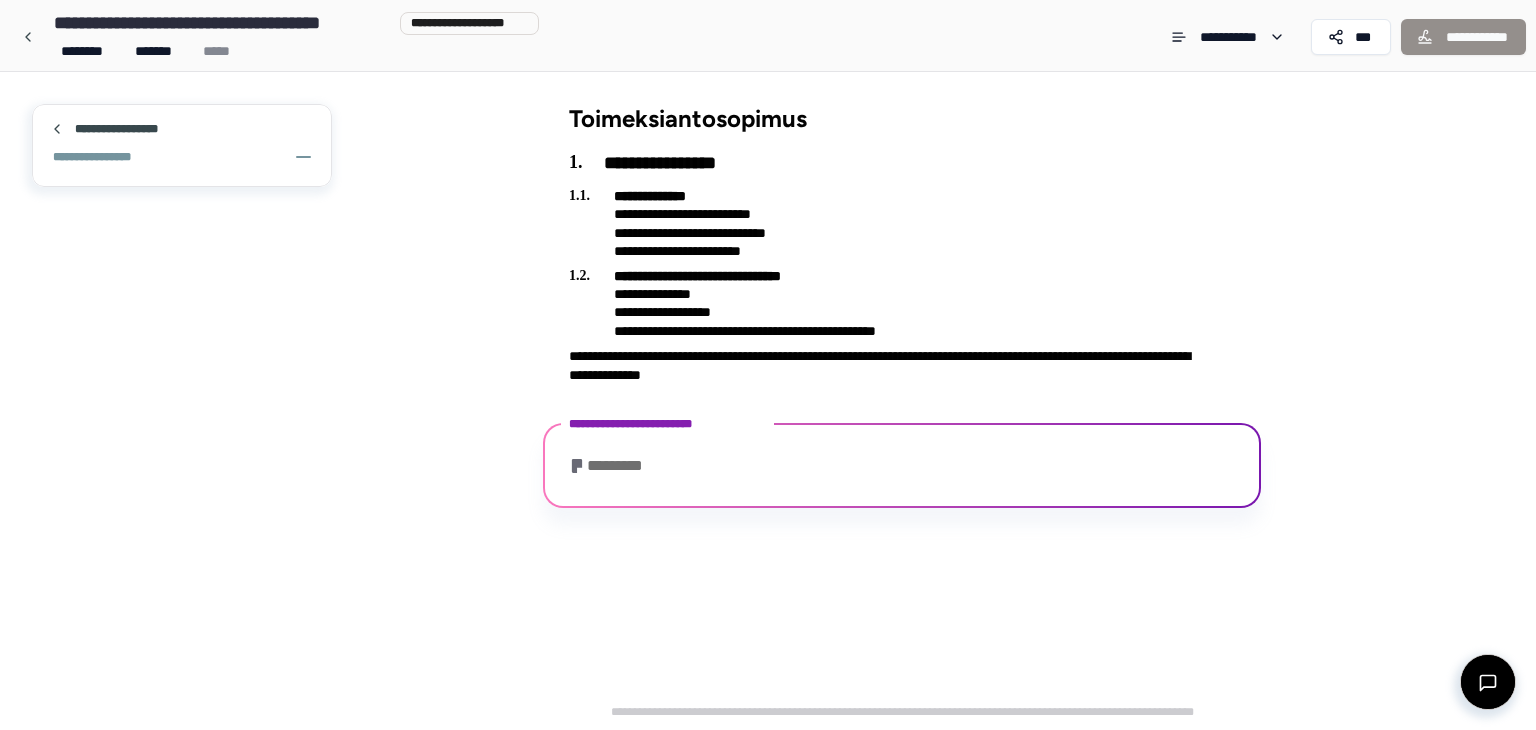 click on "**********" at bounding box center [768, 316] 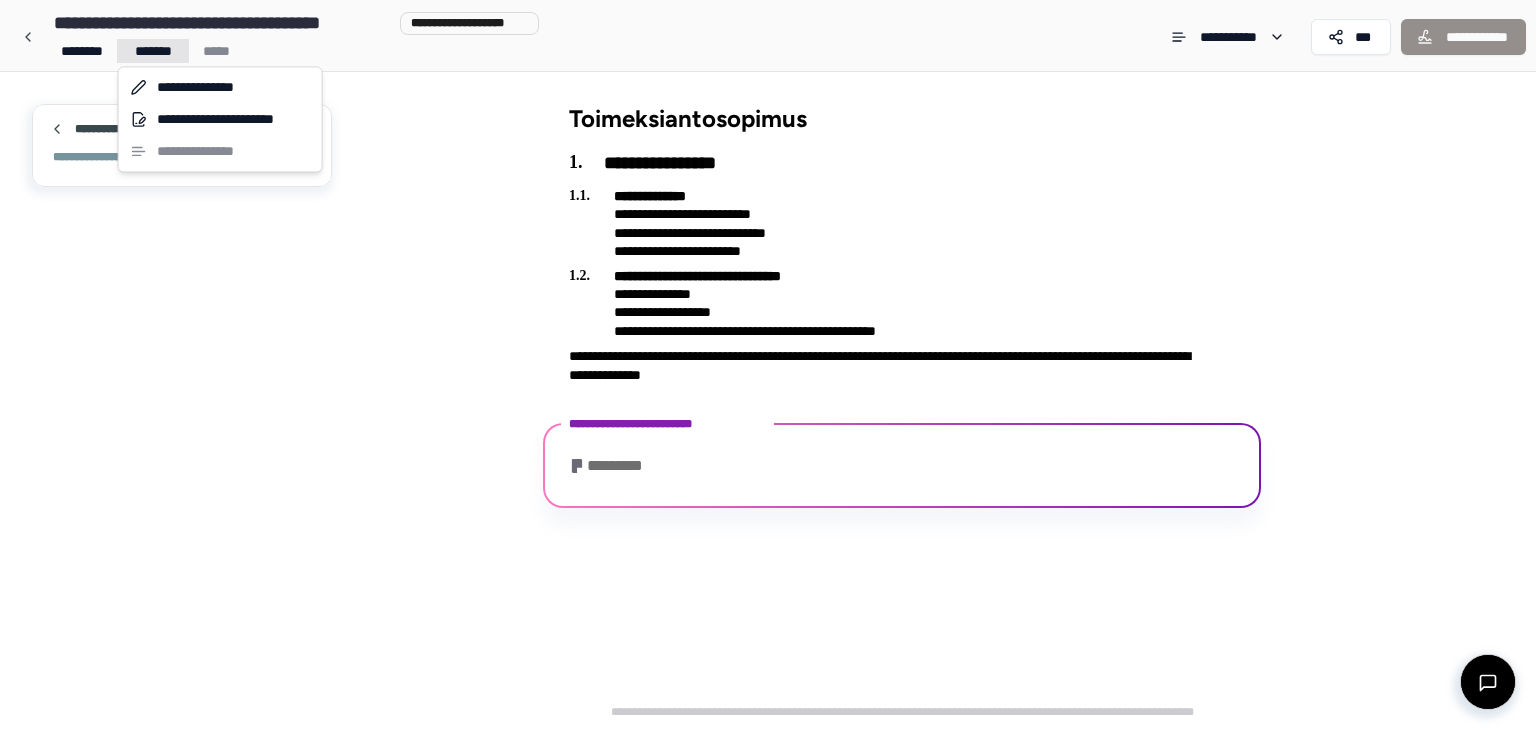 click on "**********" at bounding box center (768, 365) 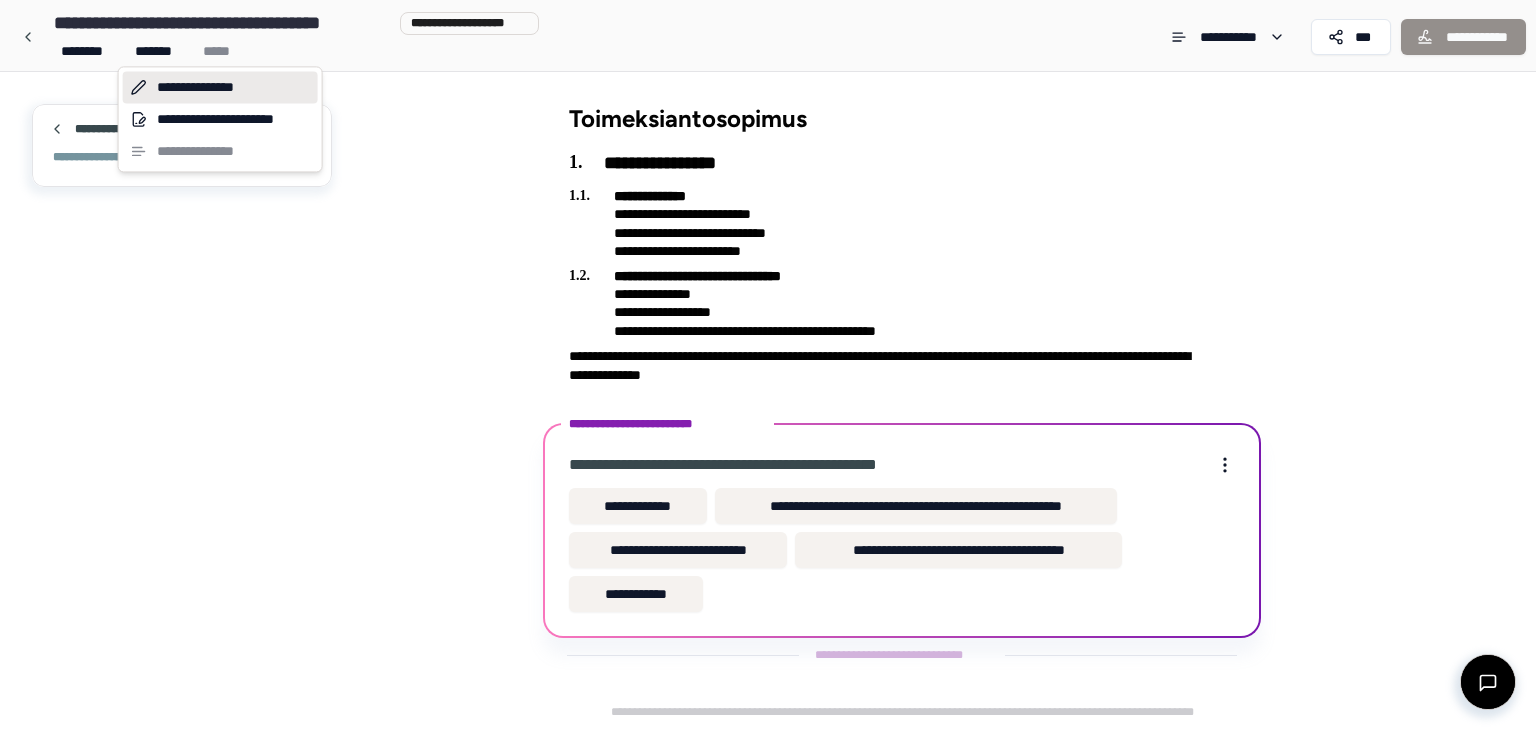 click on "**********" at bounding box center [220, 87] 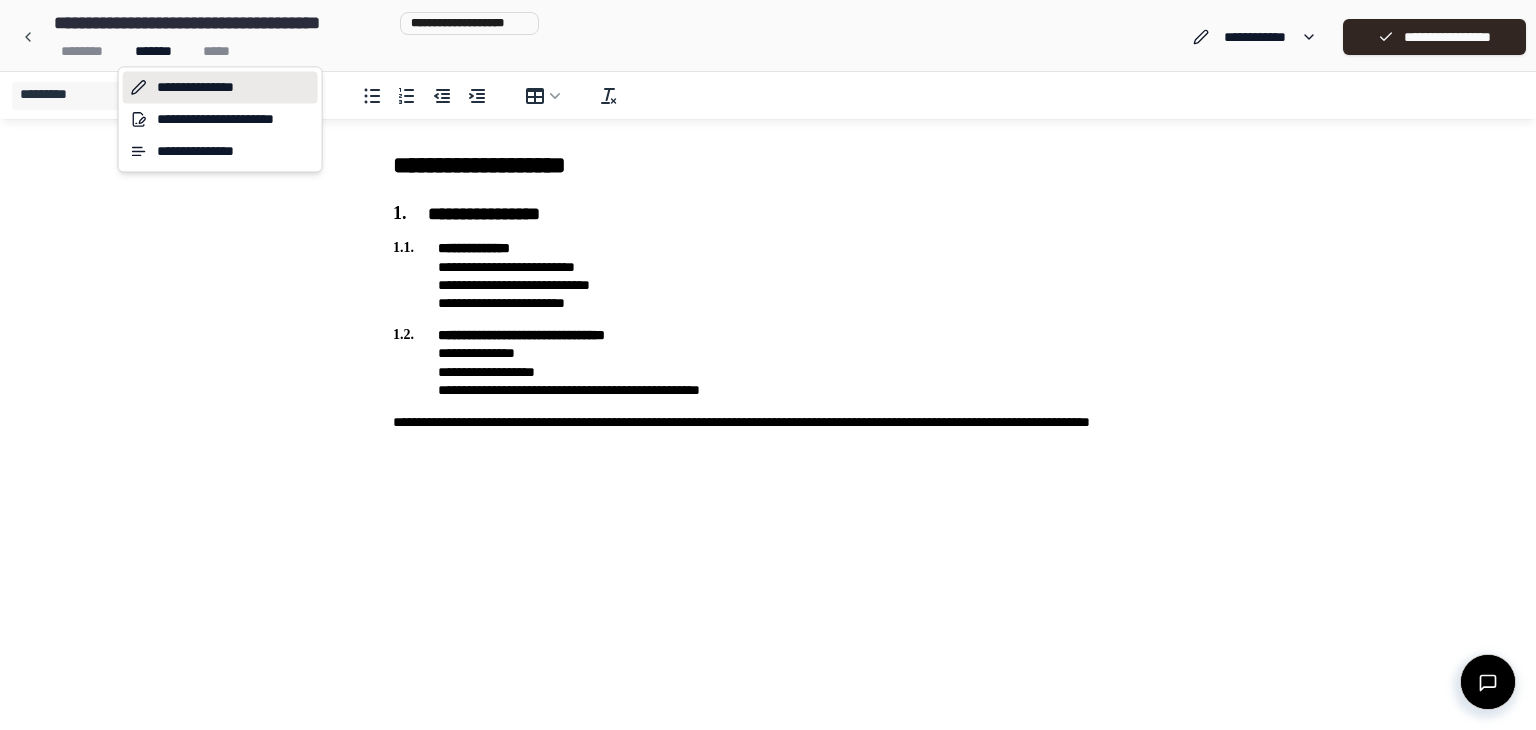 scroll, scrollTop: 0, scrollLeft: 0, axis: both 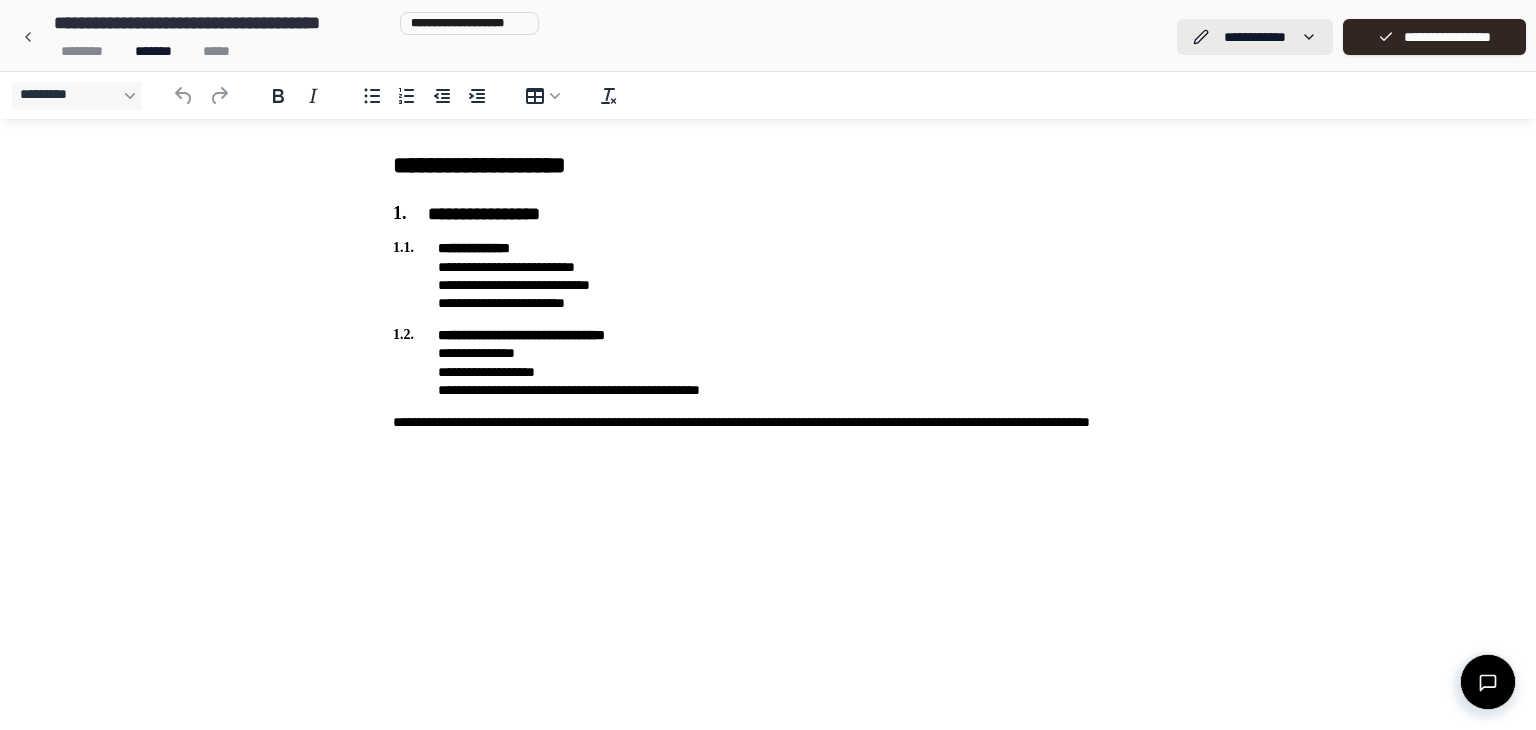 click on "**********" at bounding box center (768, 365) 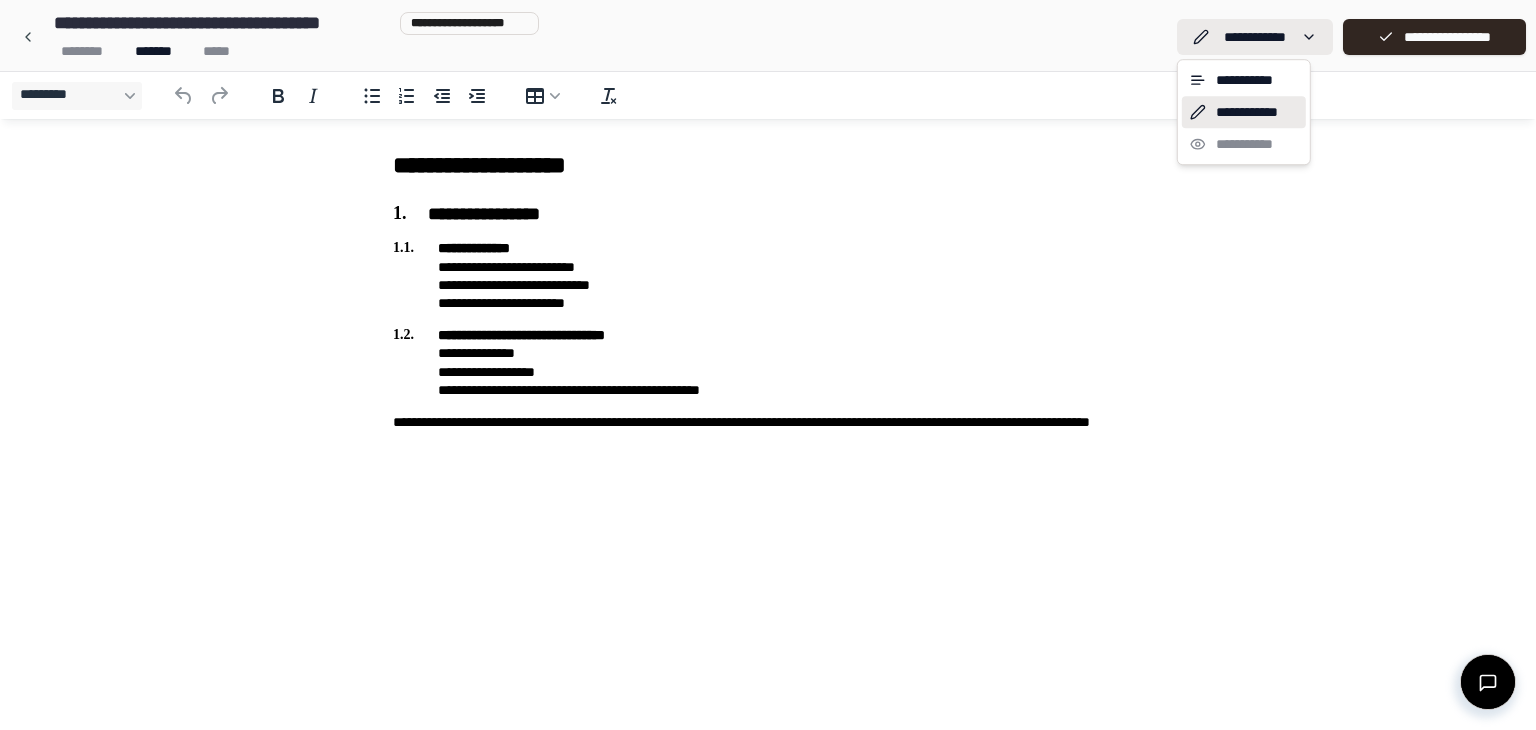 click on "**********" at bounding box center (768, 365) 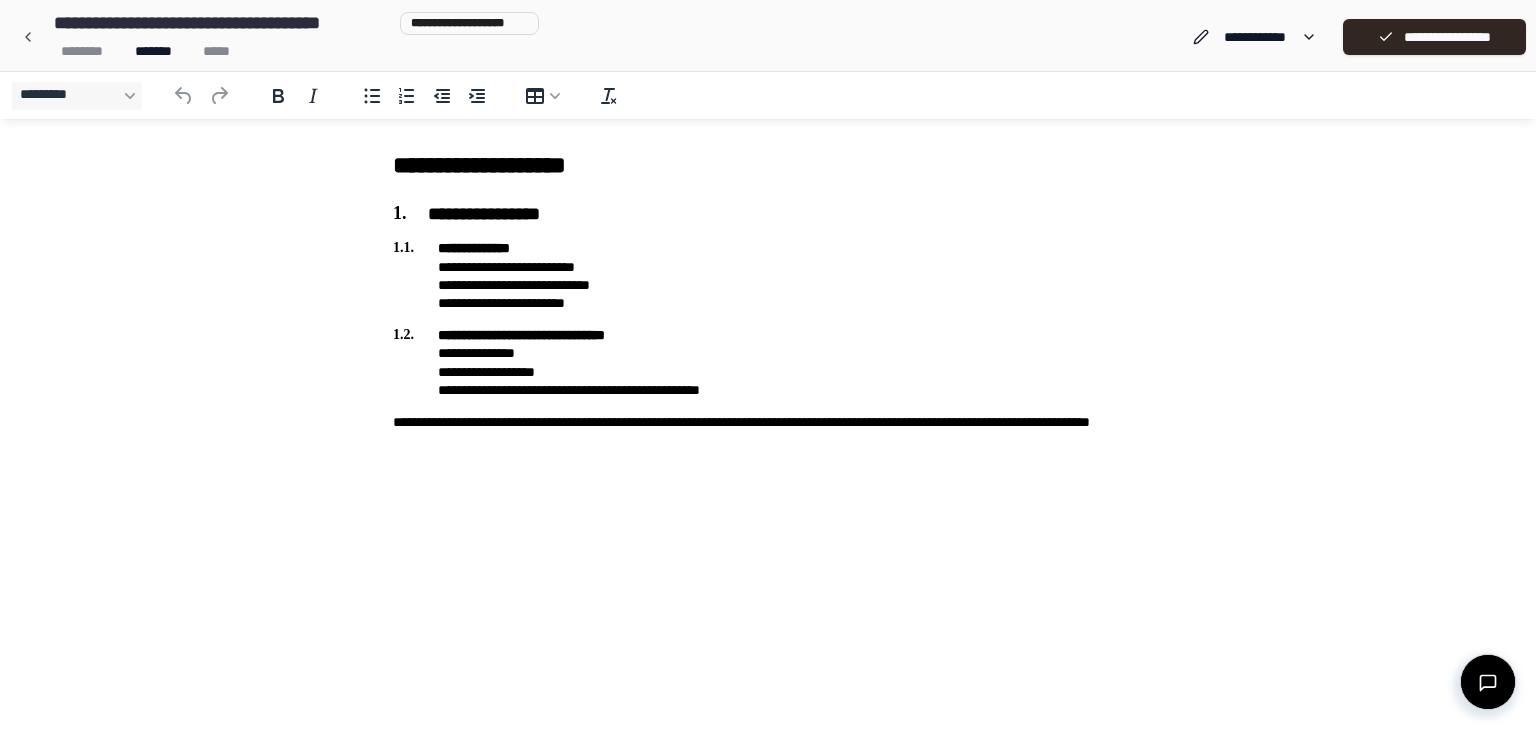 click on "**********" at bounding box center (184, 96) 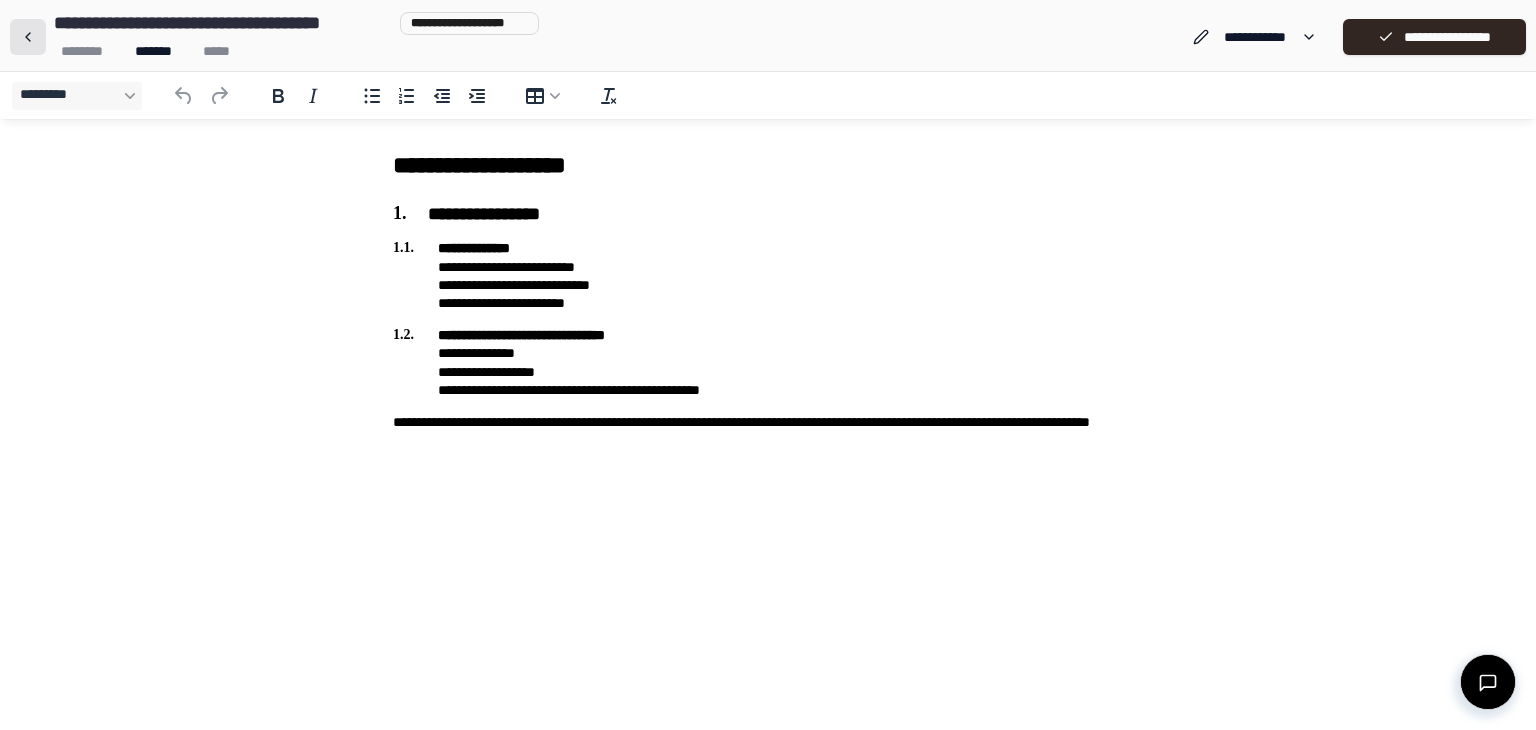 click at bounding box center [28, 37] 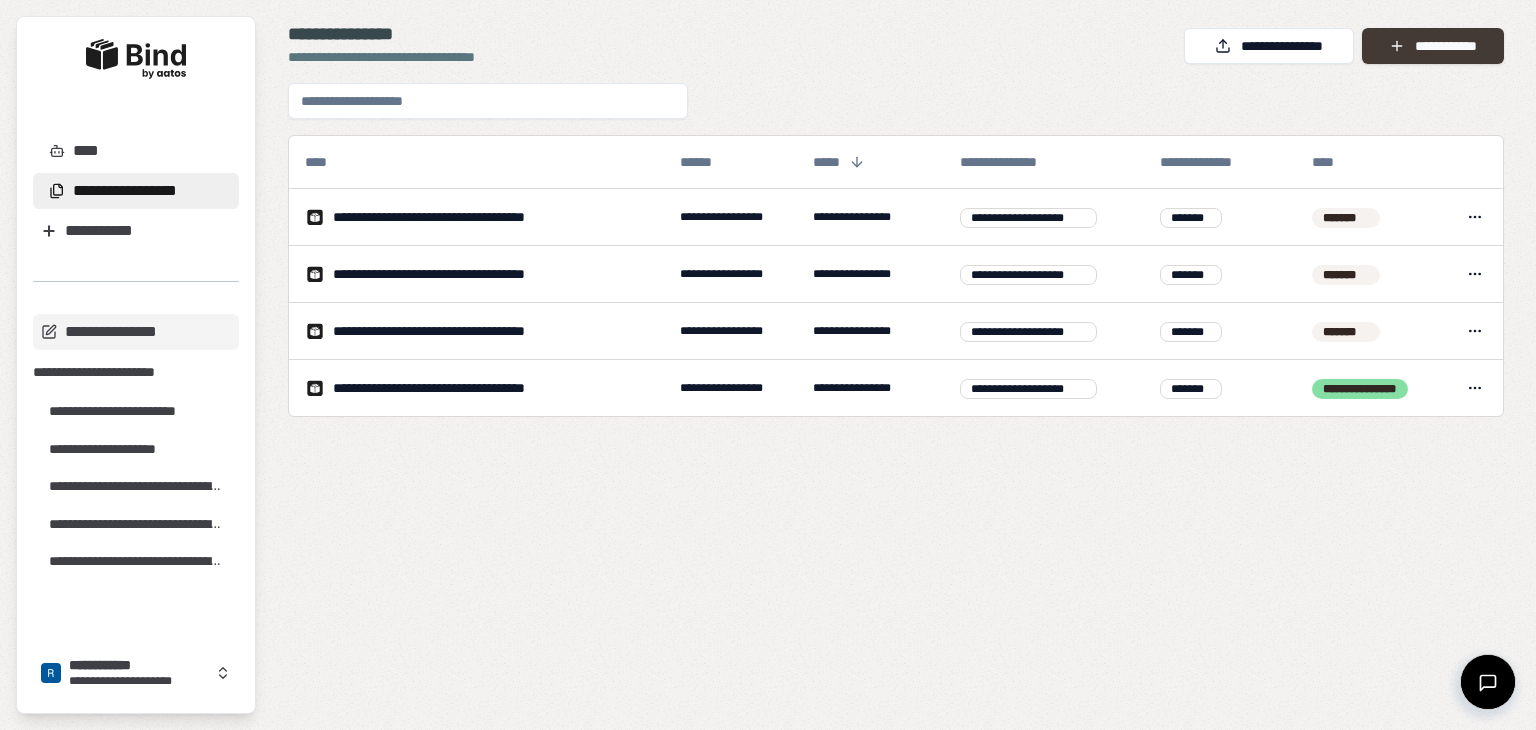 click on "**********" at bounding box center [1433, 46] 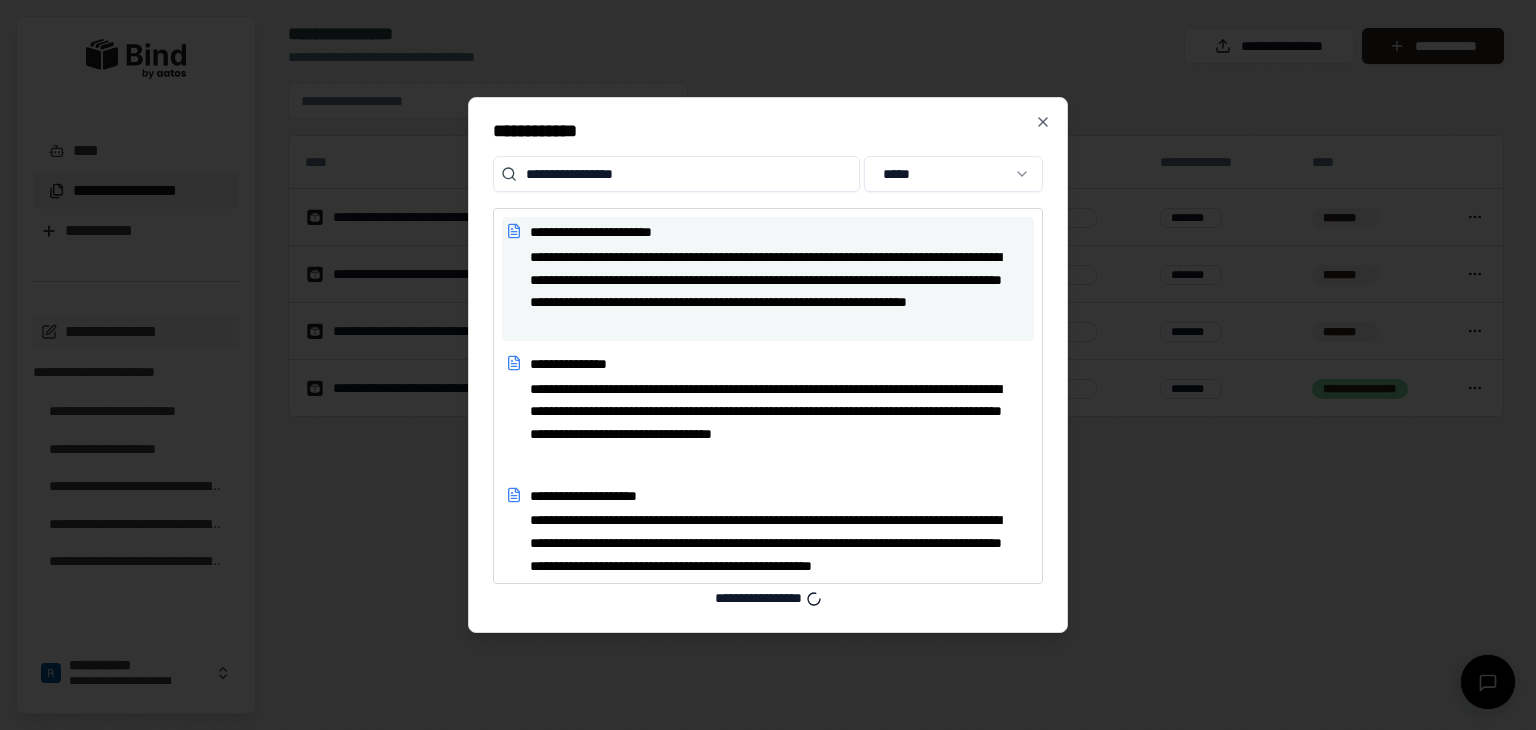 type on "**********" 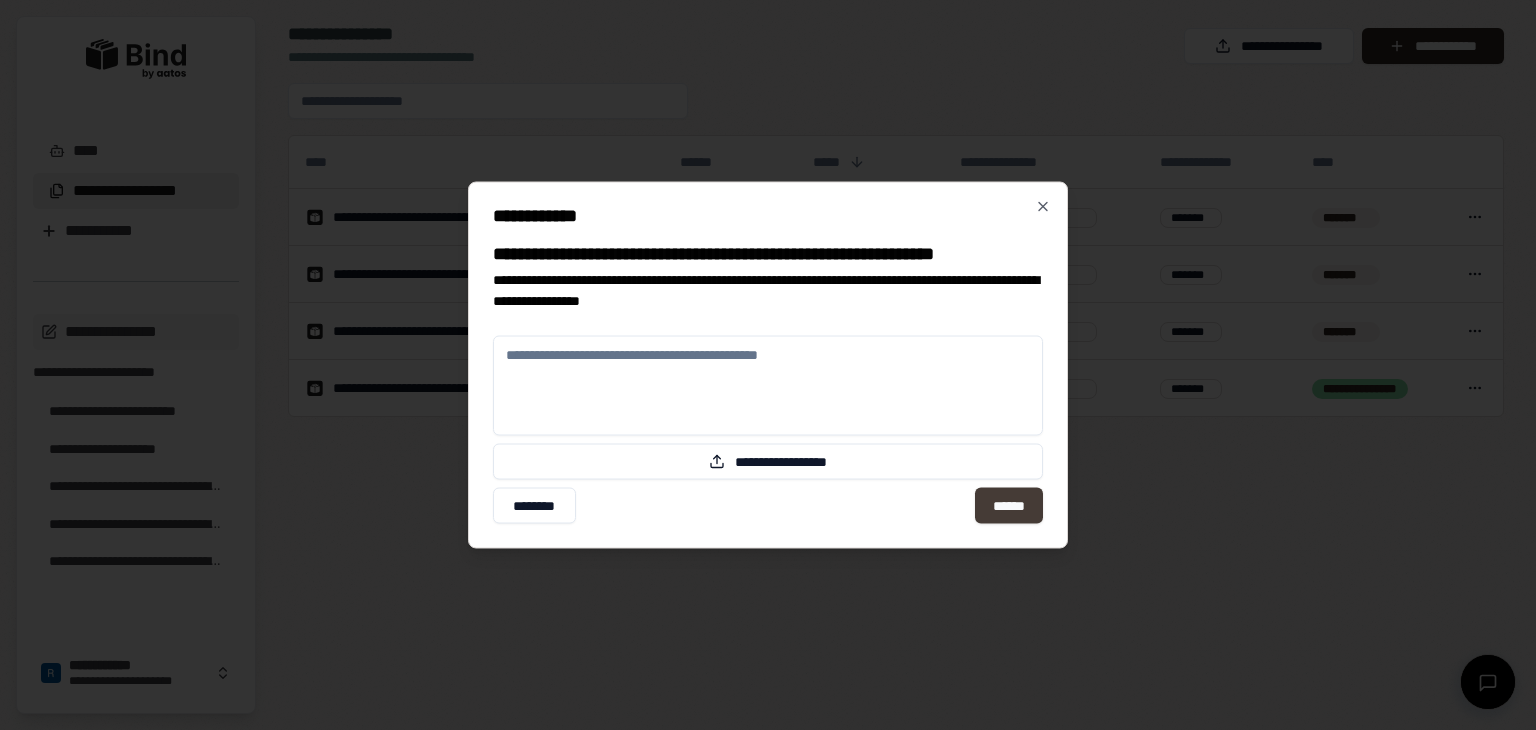 click on "******" at bounding box center (1009, 506) 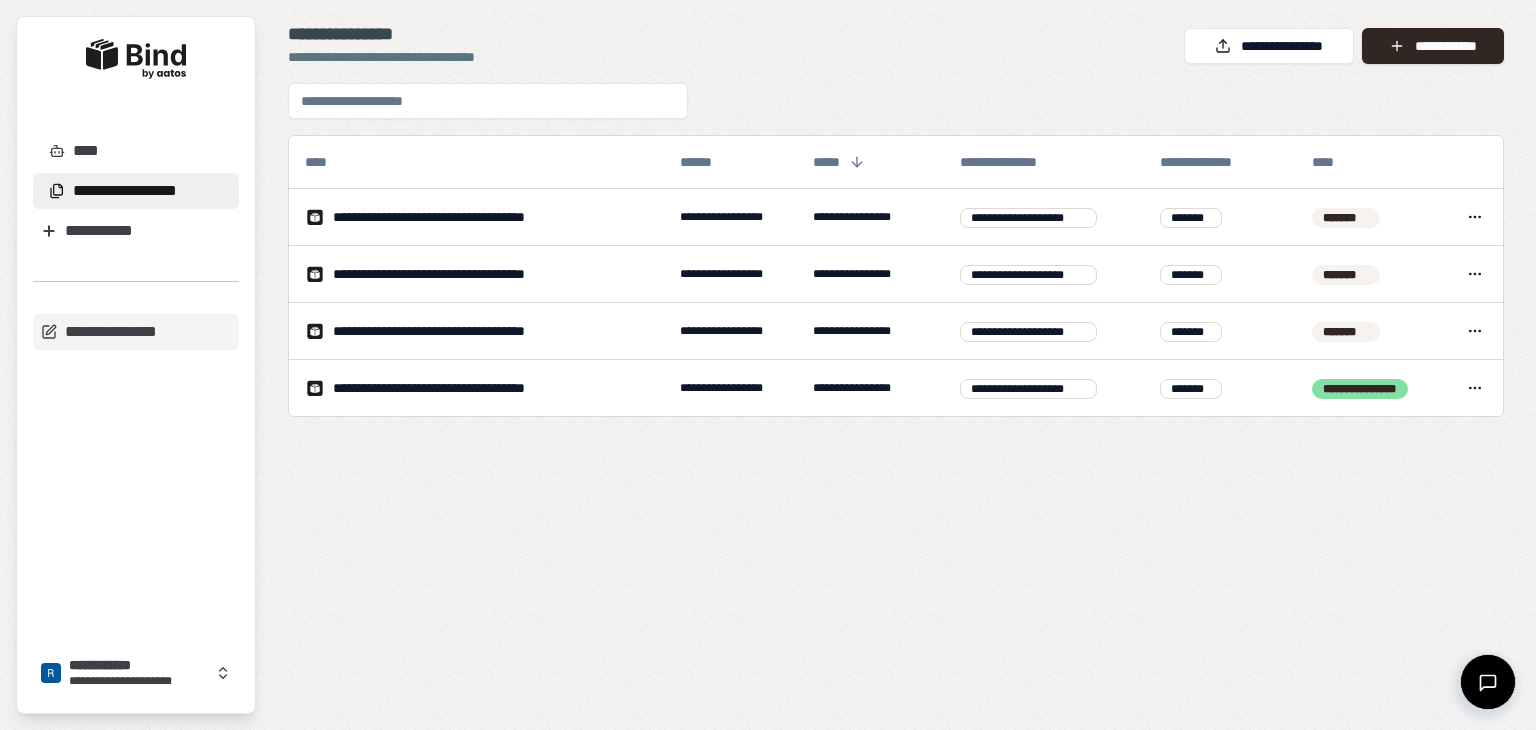 scroll, scrollTop: 0, scrollLeft: 0, axis: both 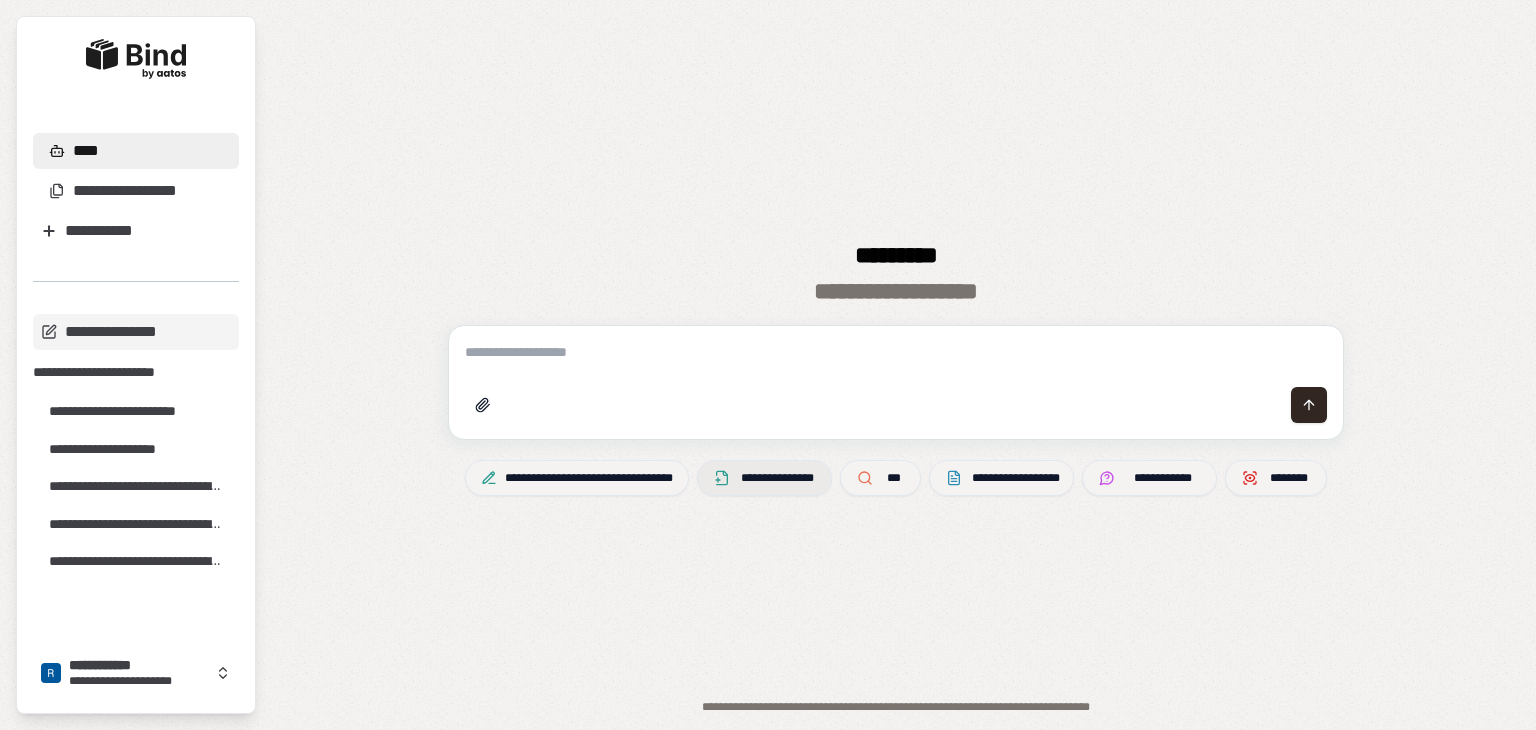 click on "**********" at bounding box center (777, 478) 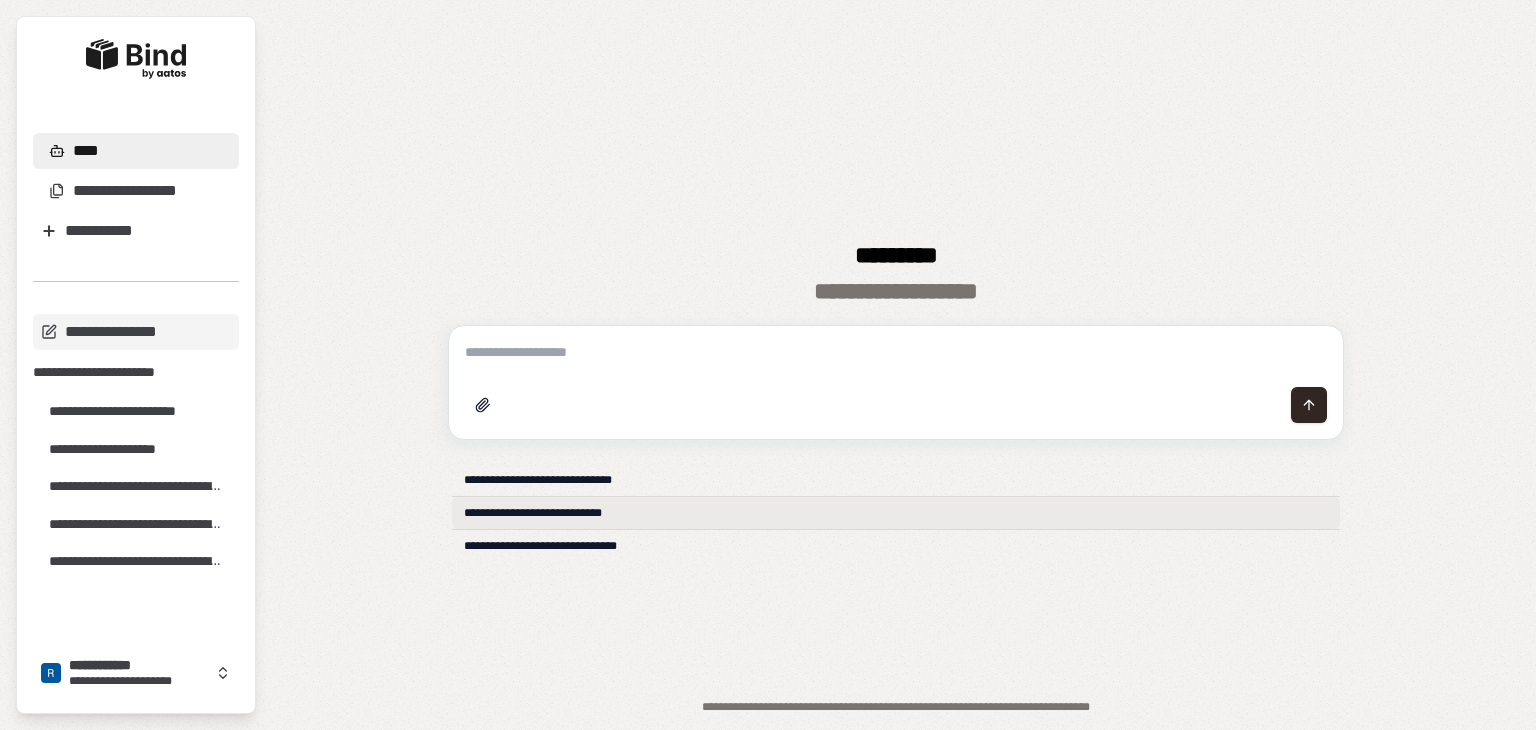 click on "**********" at bounding box center [896, 513] 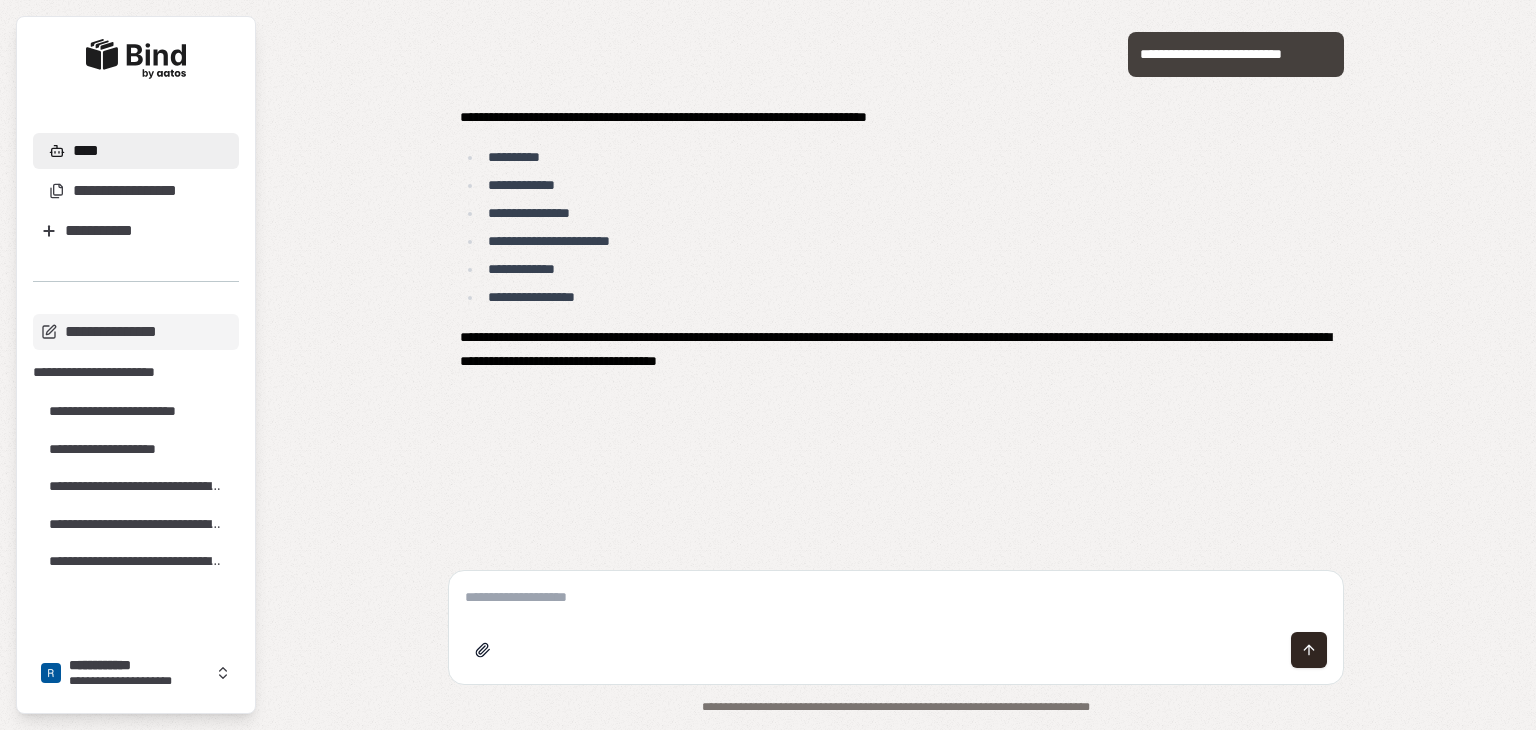 click at bounding box center [896, 627] 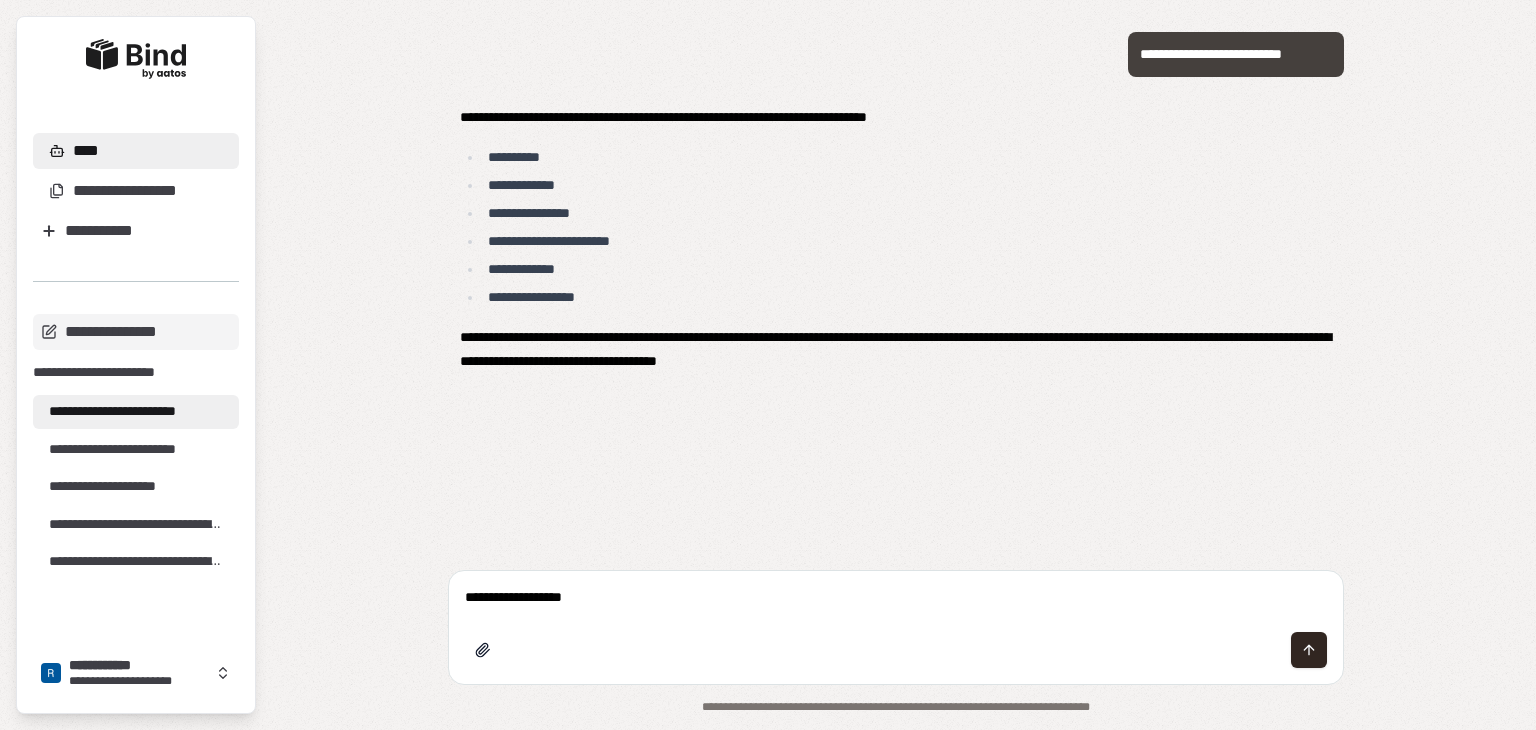 type on "**********" 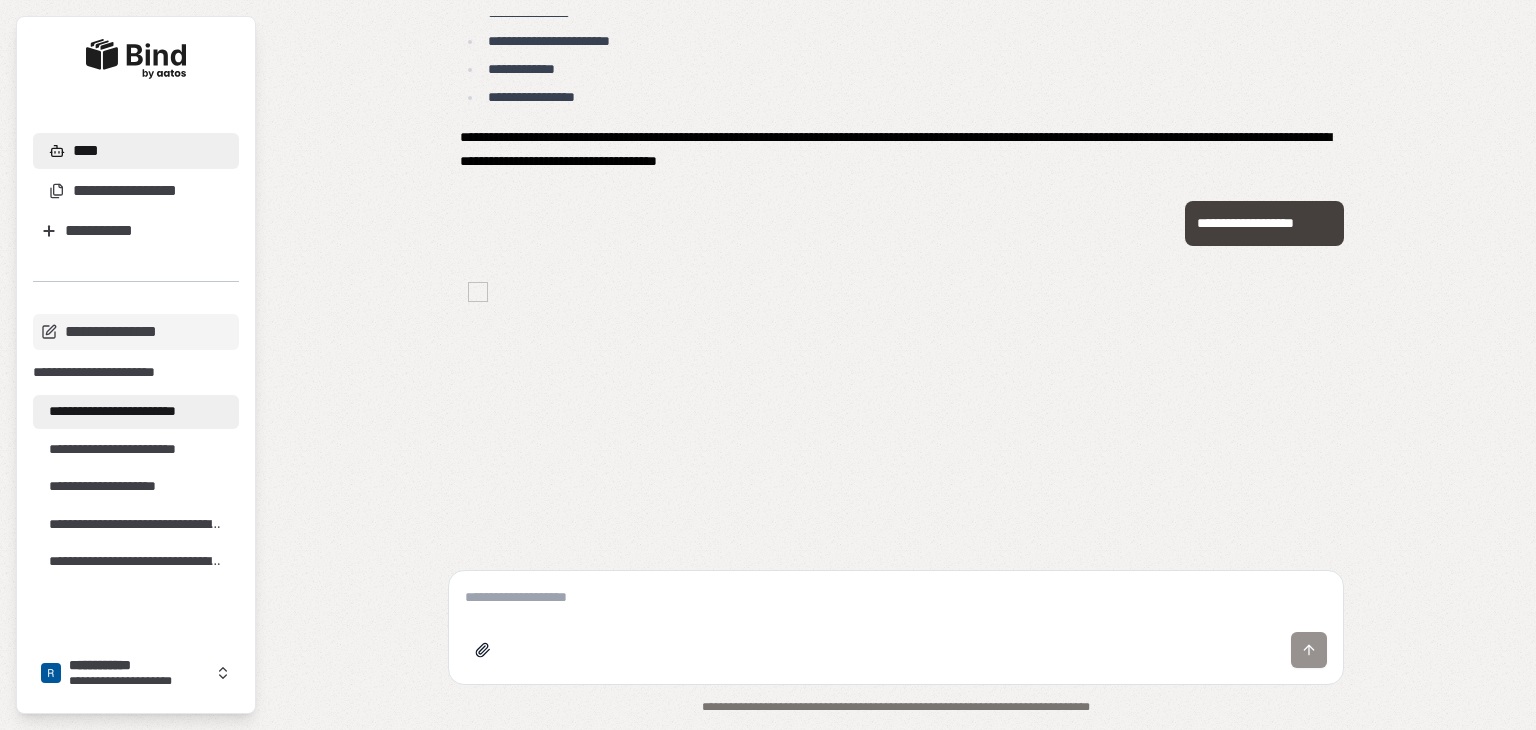 scroll, scrollTop: 368, scrollLeft: 0, axis: vertical 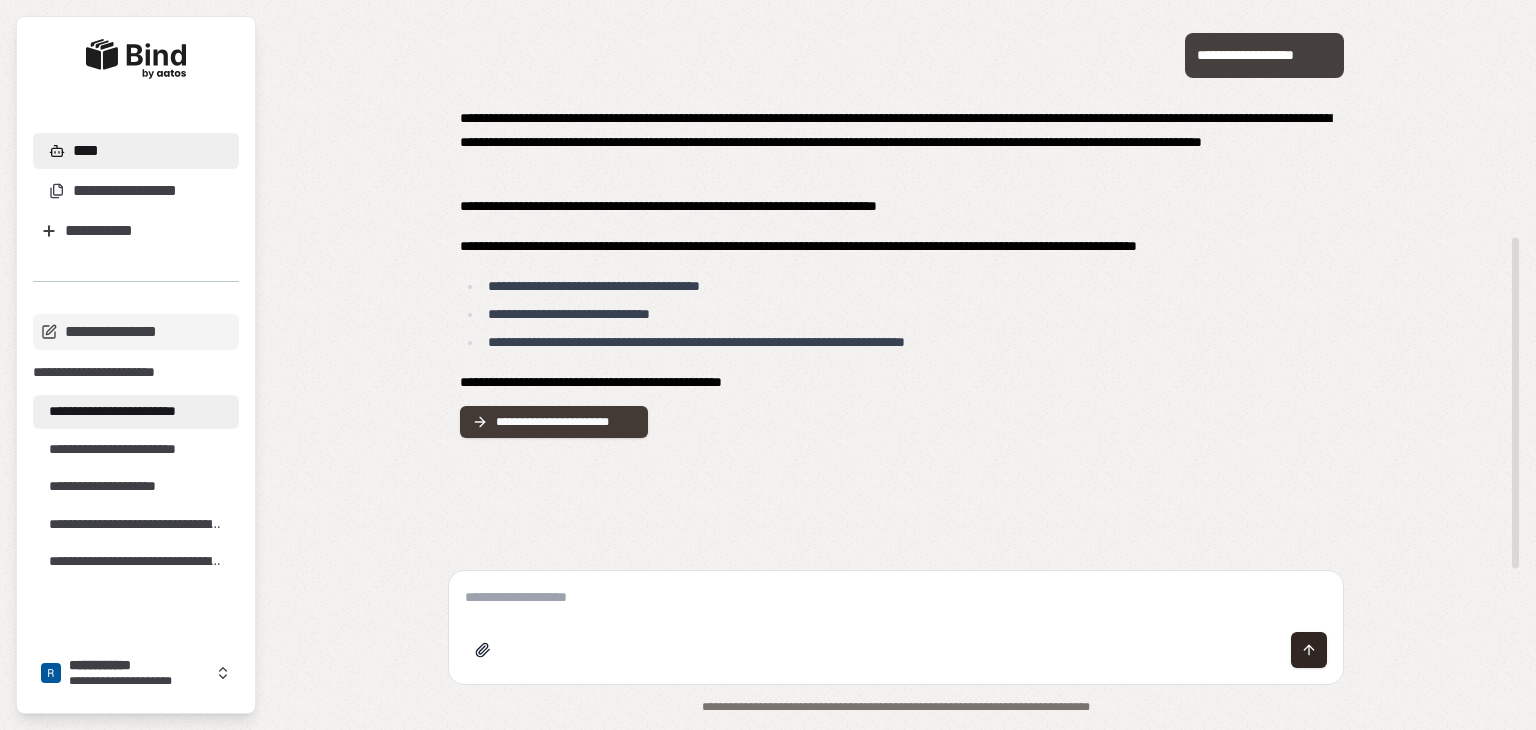 click on "**********" at bounding box center [566, 422] 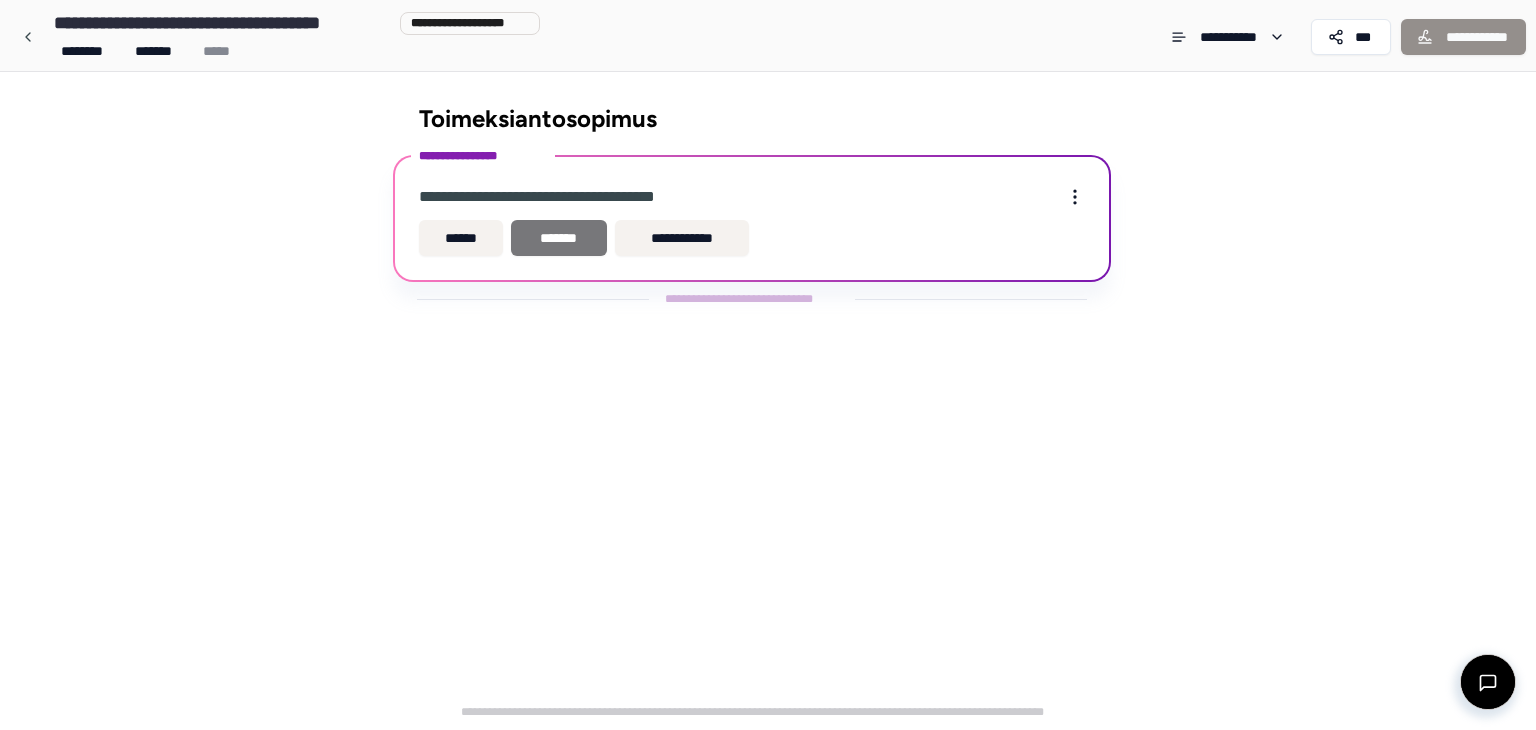 click on "*******" at bounding box center [559, 238] 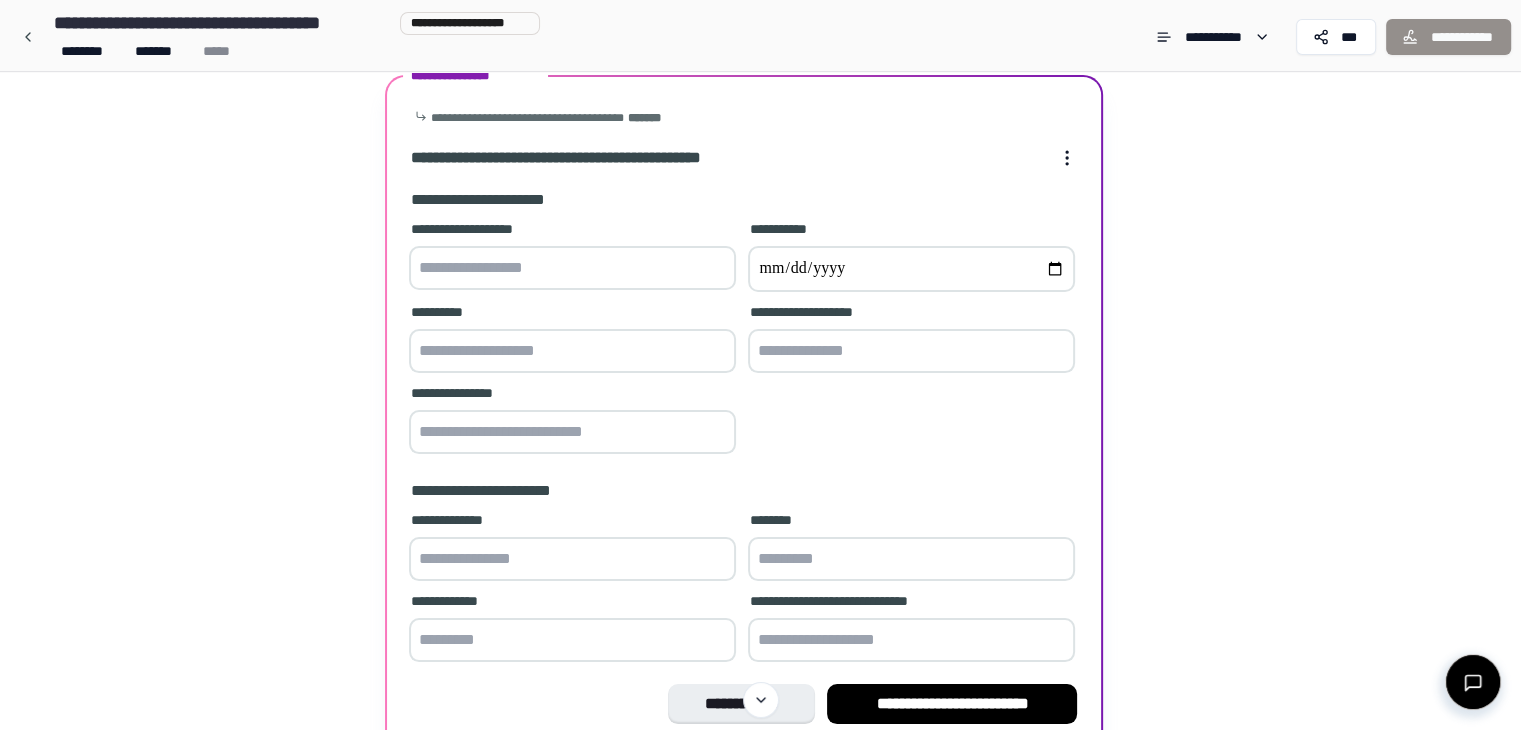 scroll, scrollTop: 76, scrollLeft: 0, axis: vertical 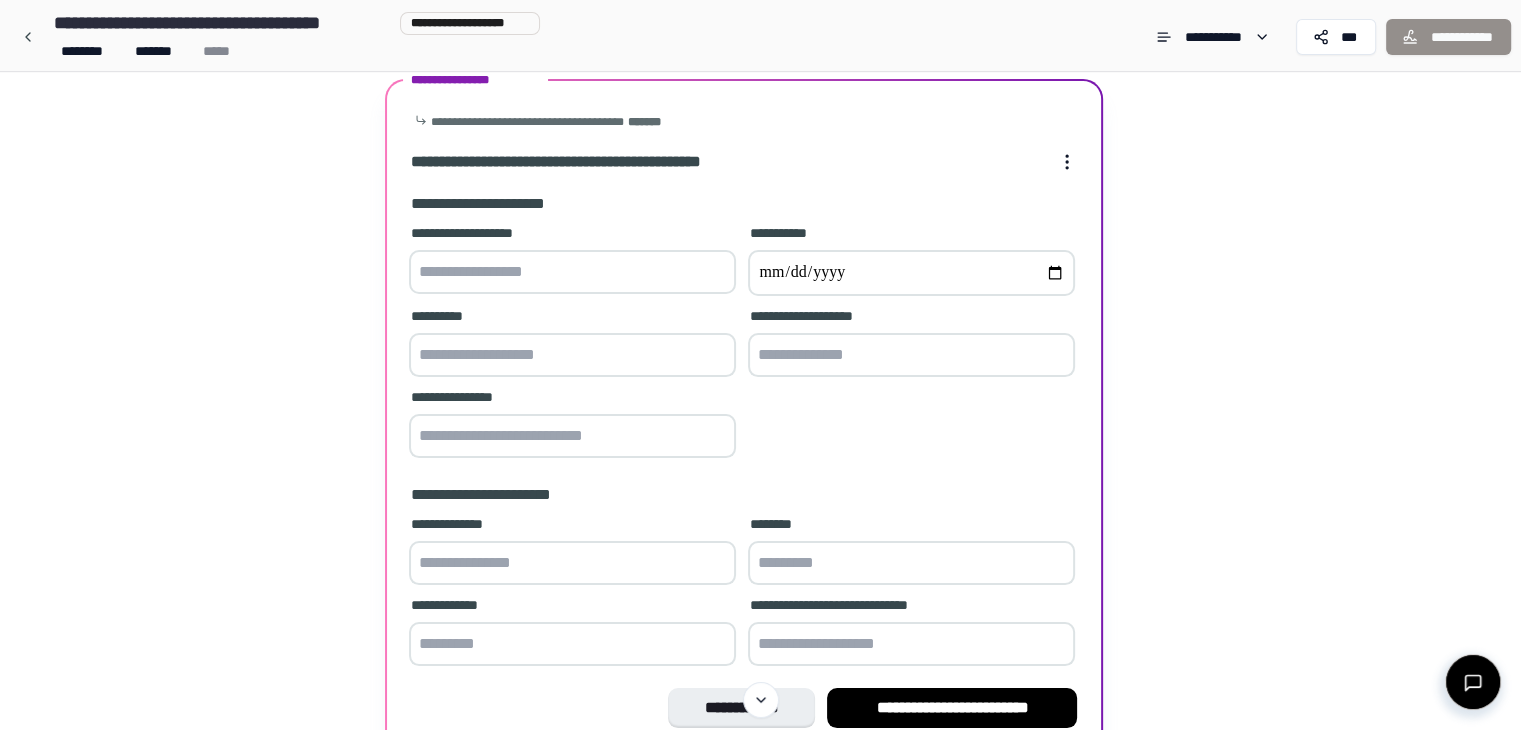click at bounding box center (572, 272) 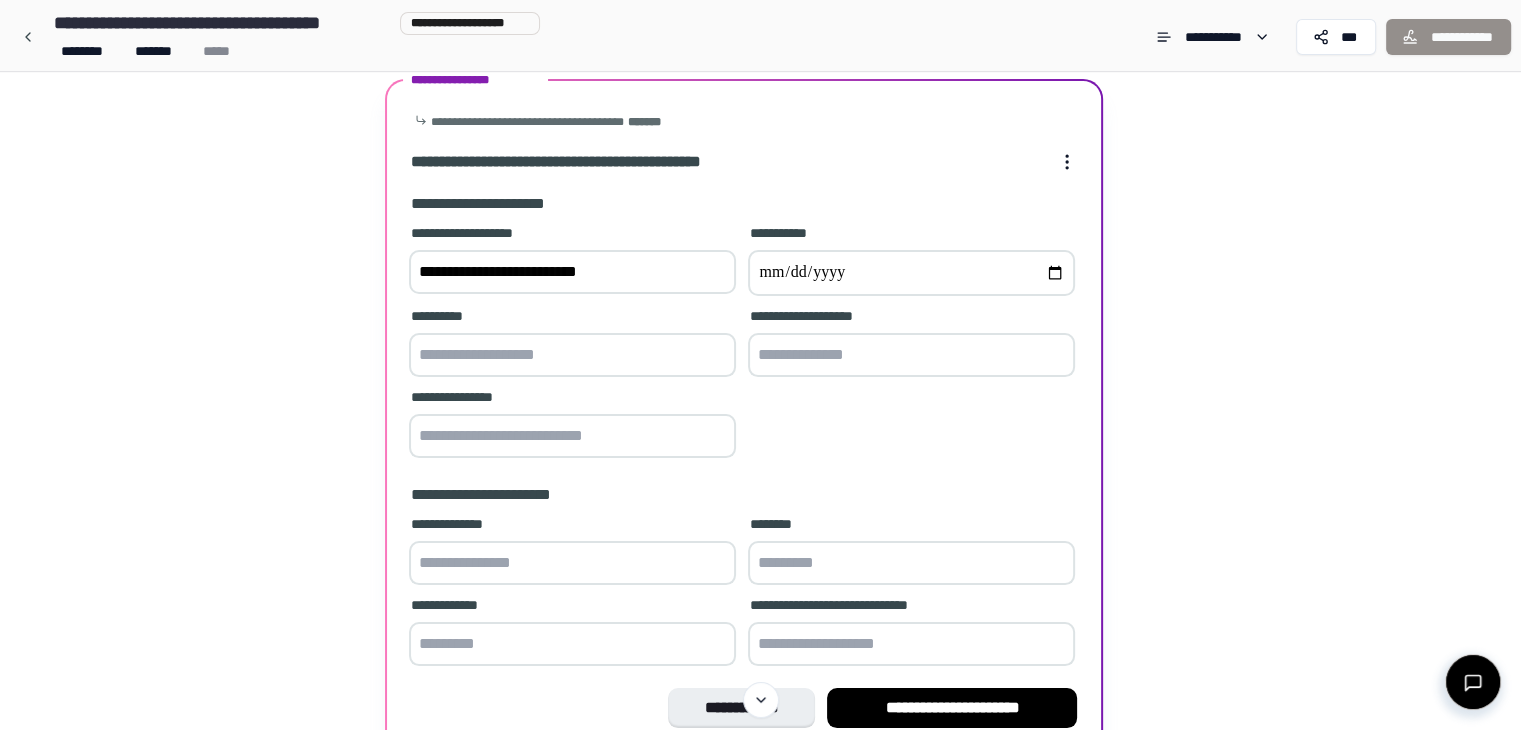 click on "**********" at bounding box center [744, 343] 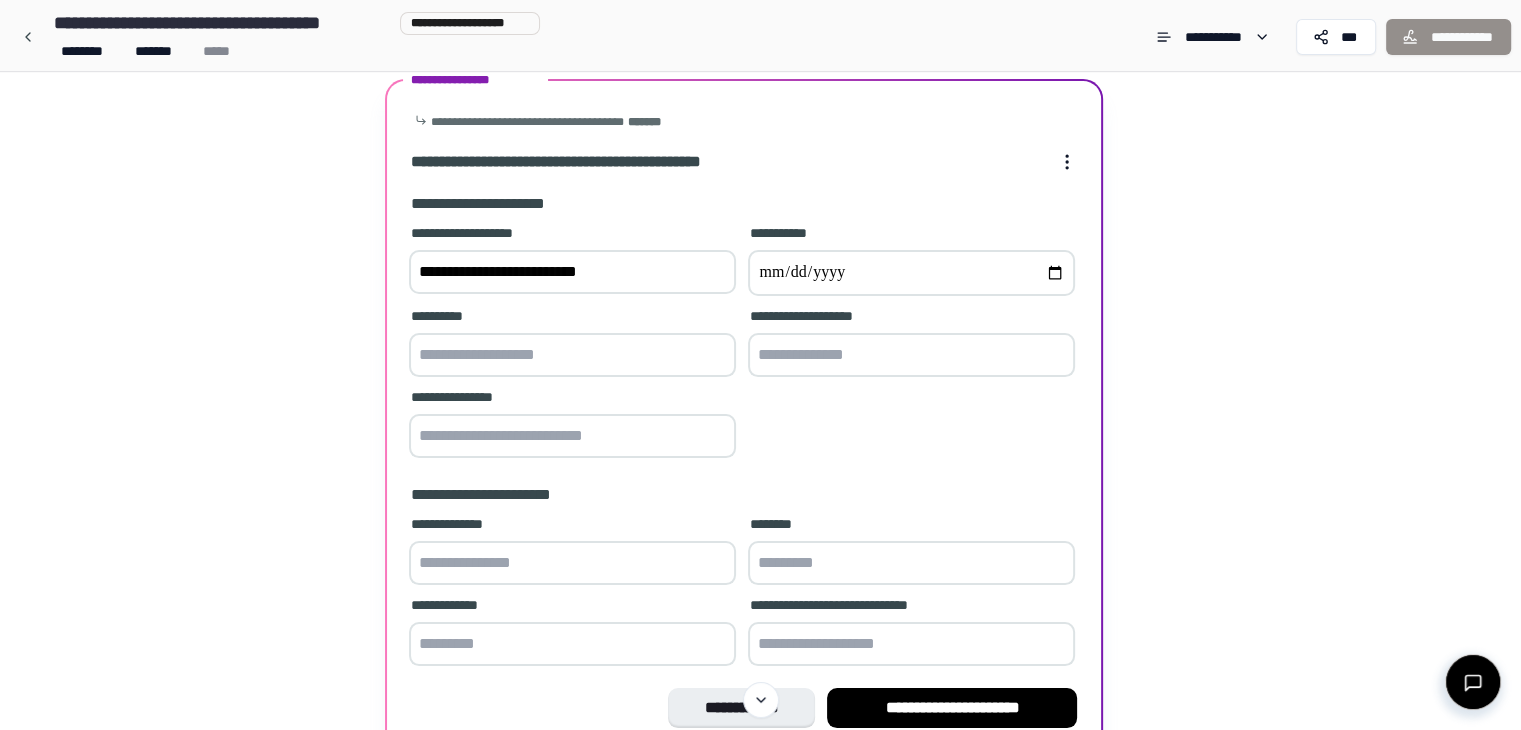 click on "**********" at bounding box center (572, 272) 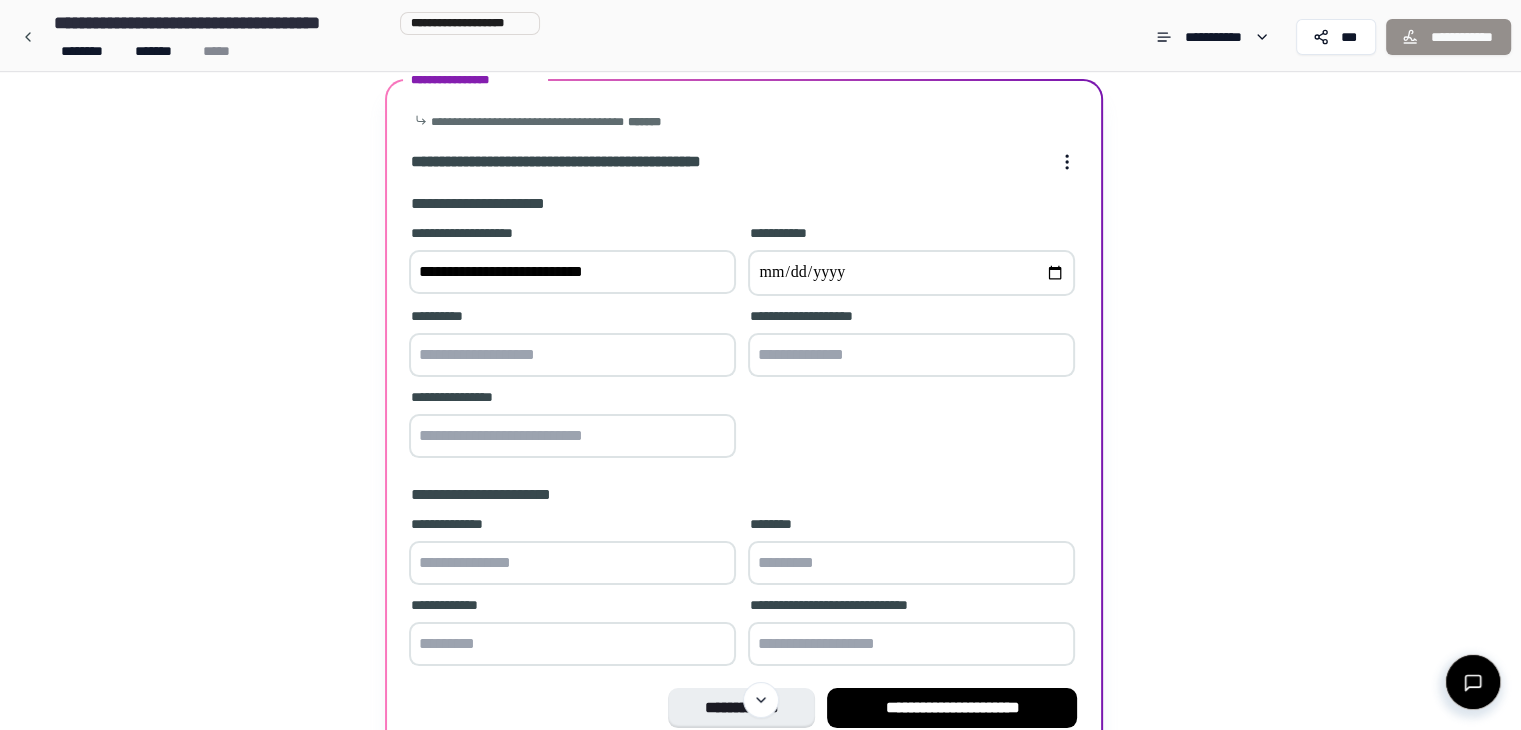 type on "**********" 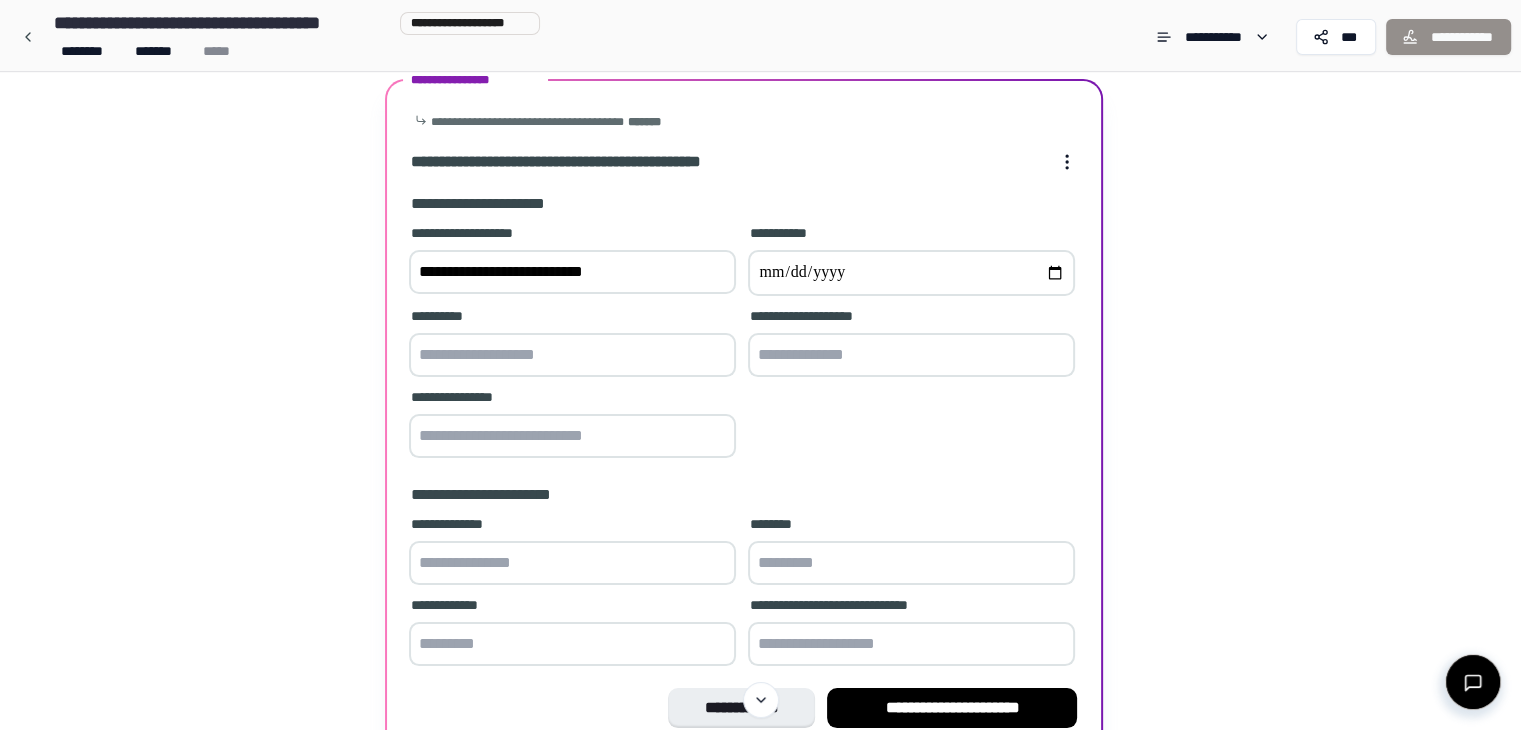 click on "**********" at bounding box center (744, 343) 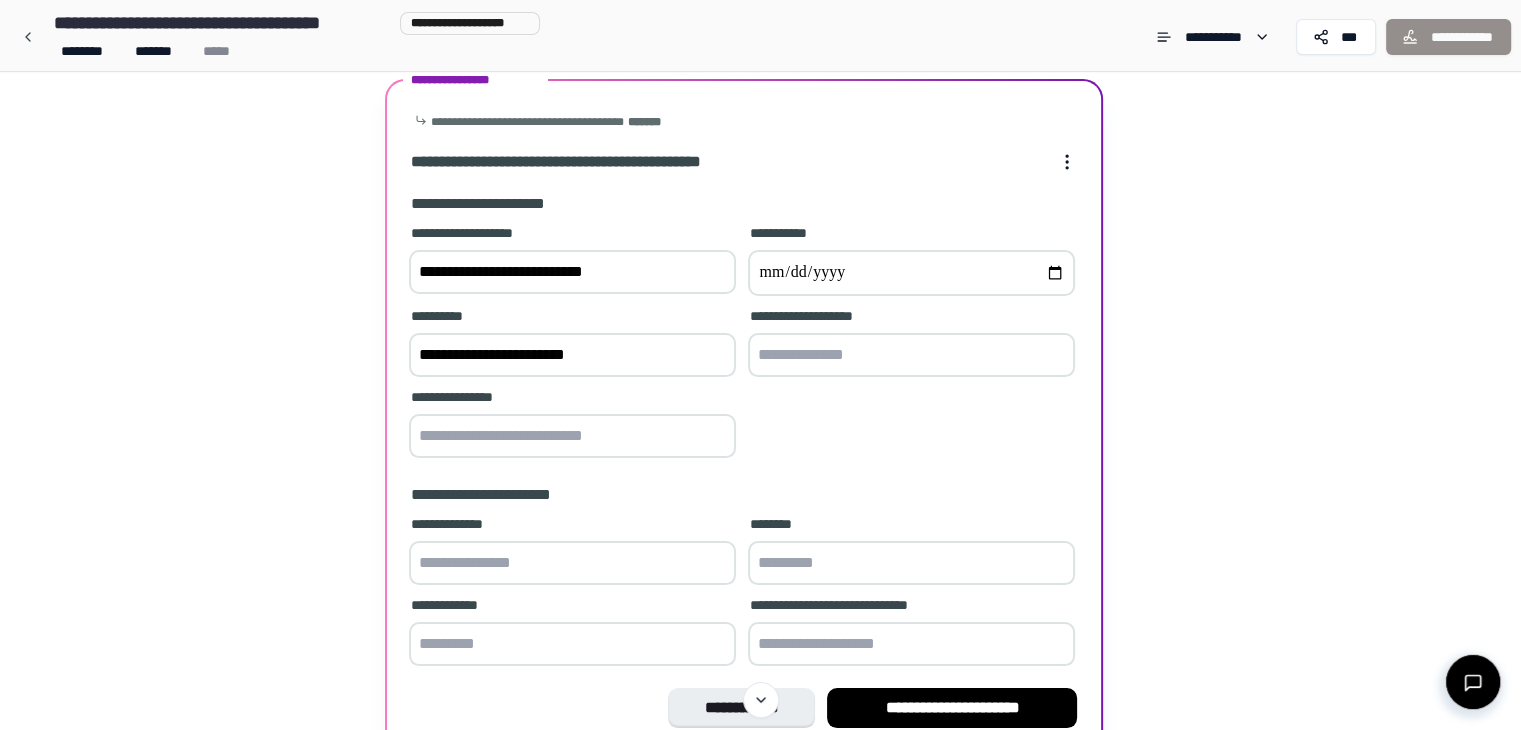 drag, startPoint x: 632, startPoint y: 364, endPoint x: 395, endPoint y: 353, distance: 237.25514 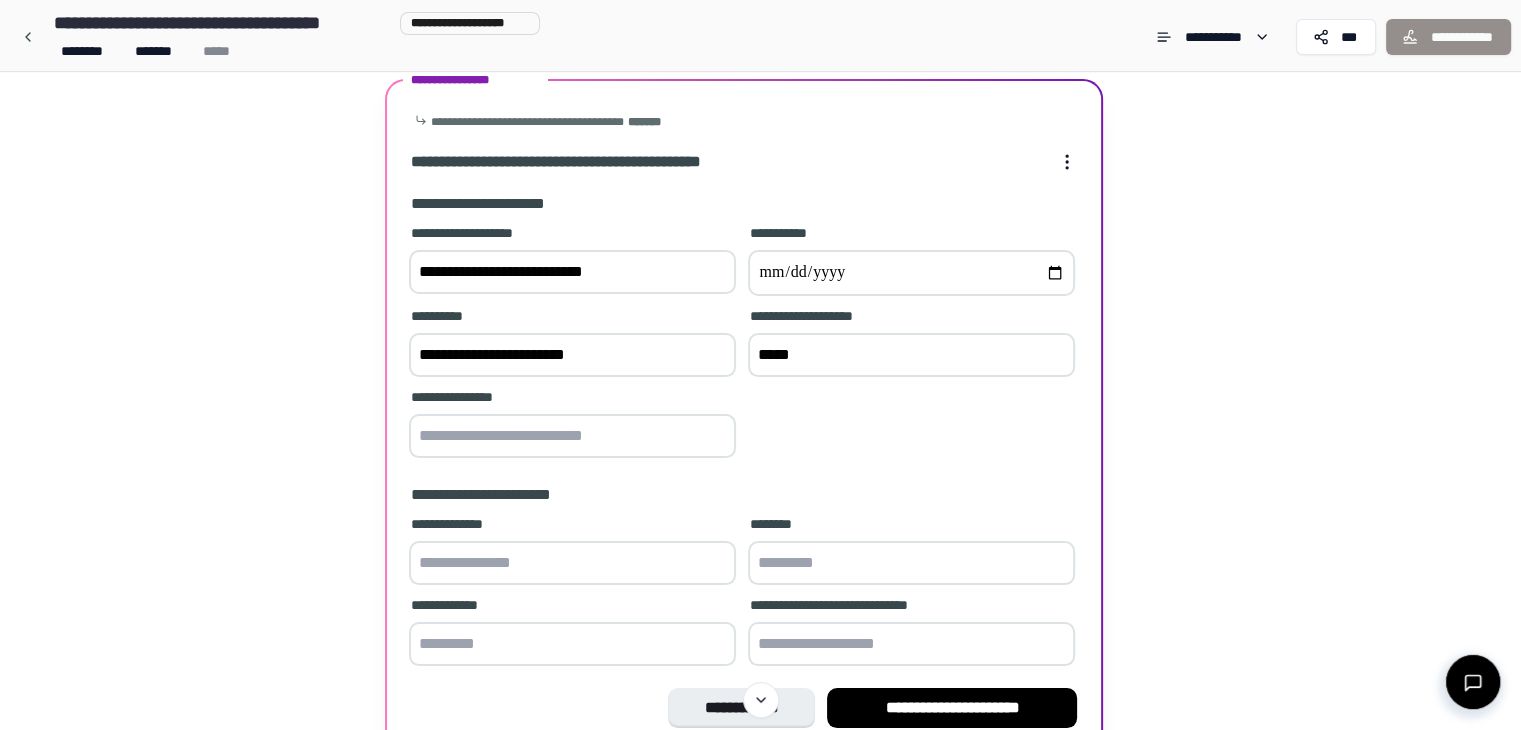 click on "**********" at bounding box center [744, 343] 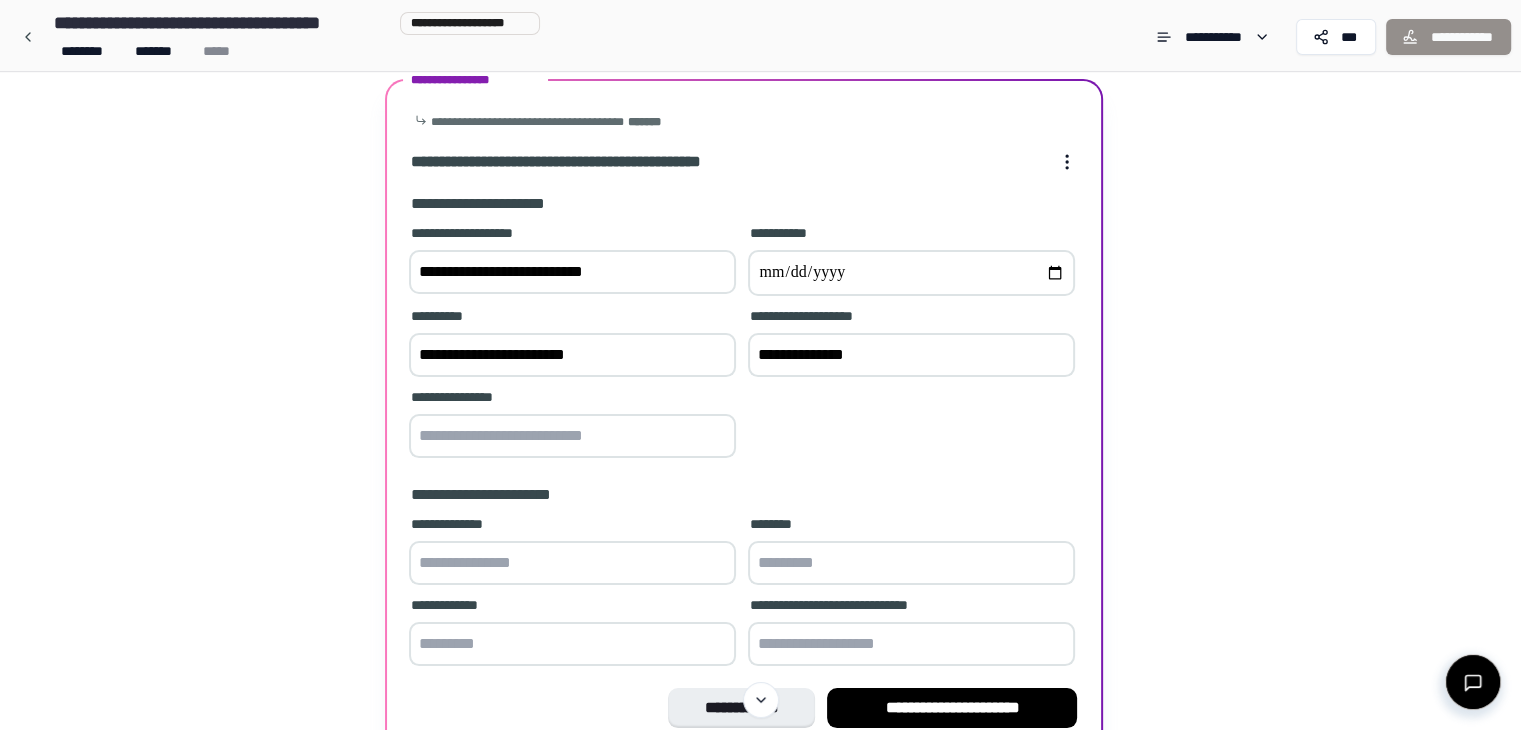 type on "**********" 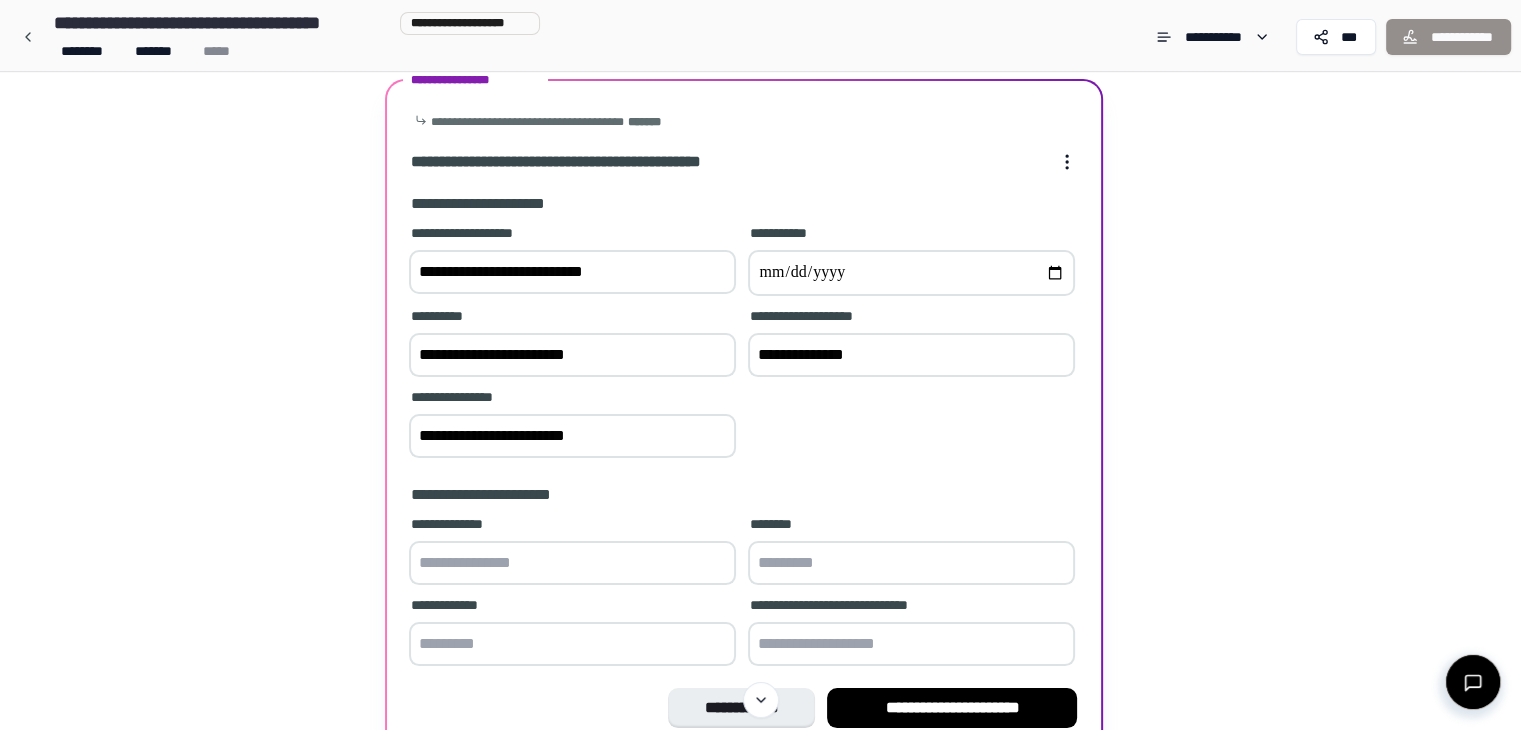 type on "**********" 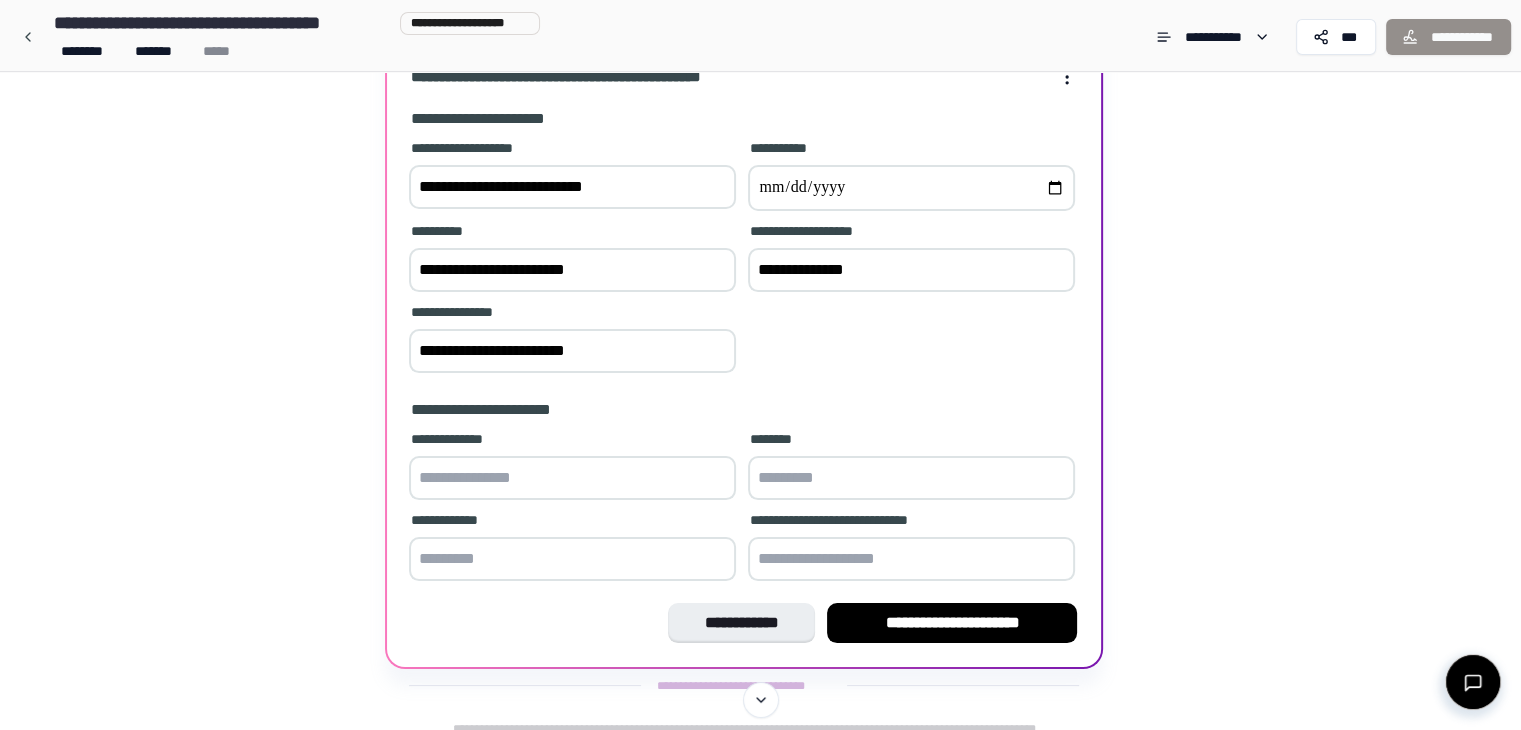 scroll, scrollTop: 177, scrollLeft: 0, axis: vertical 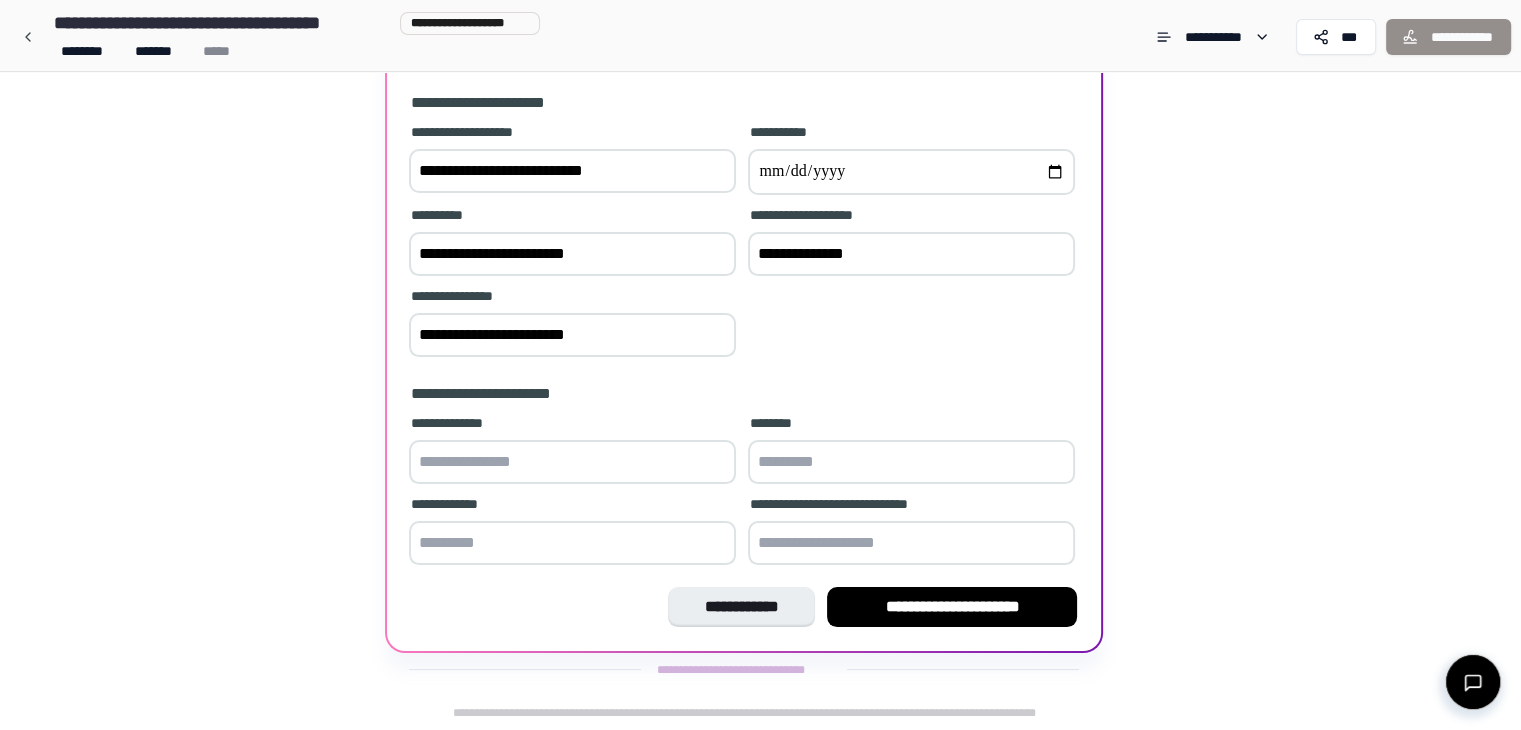 click at bounding box center [572, 462] 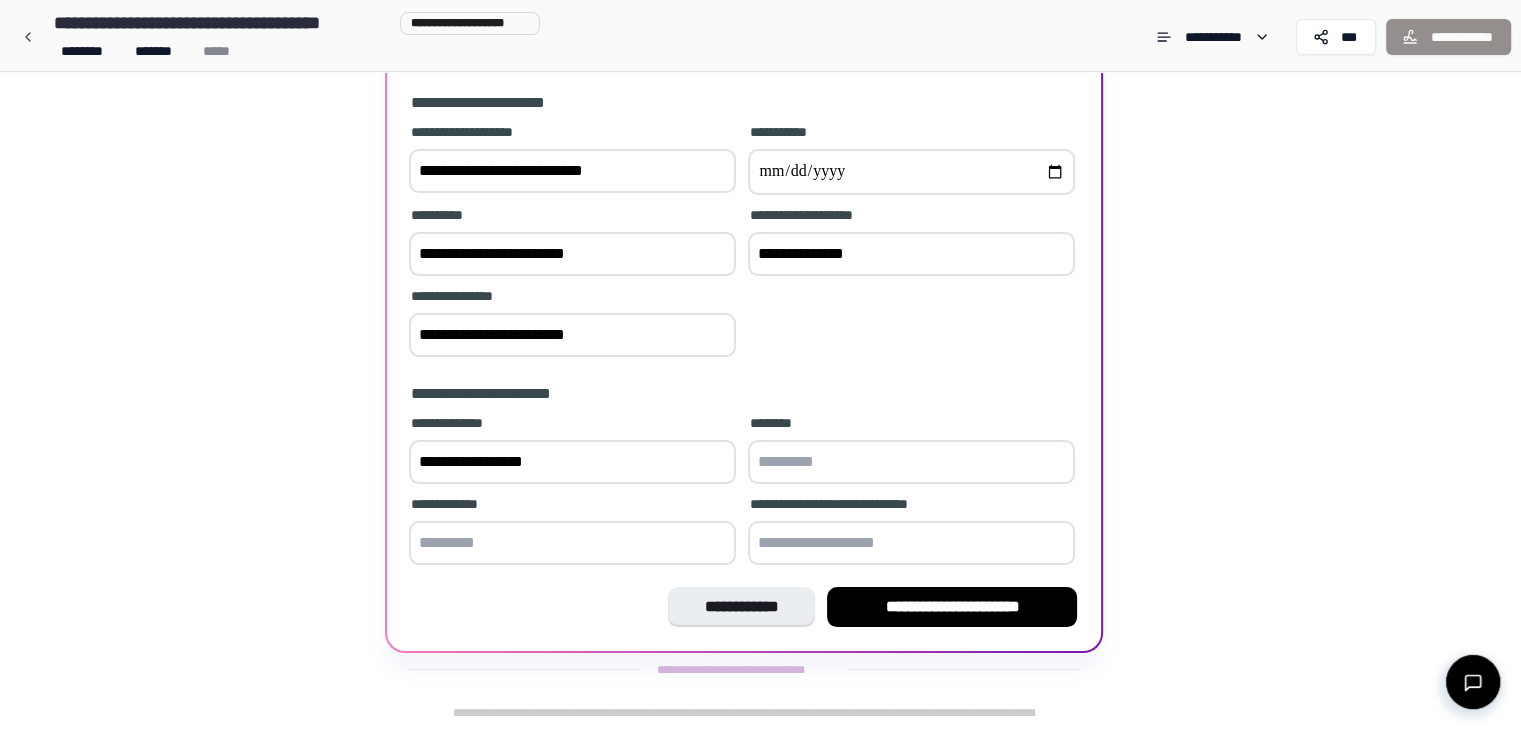 type on "**********" 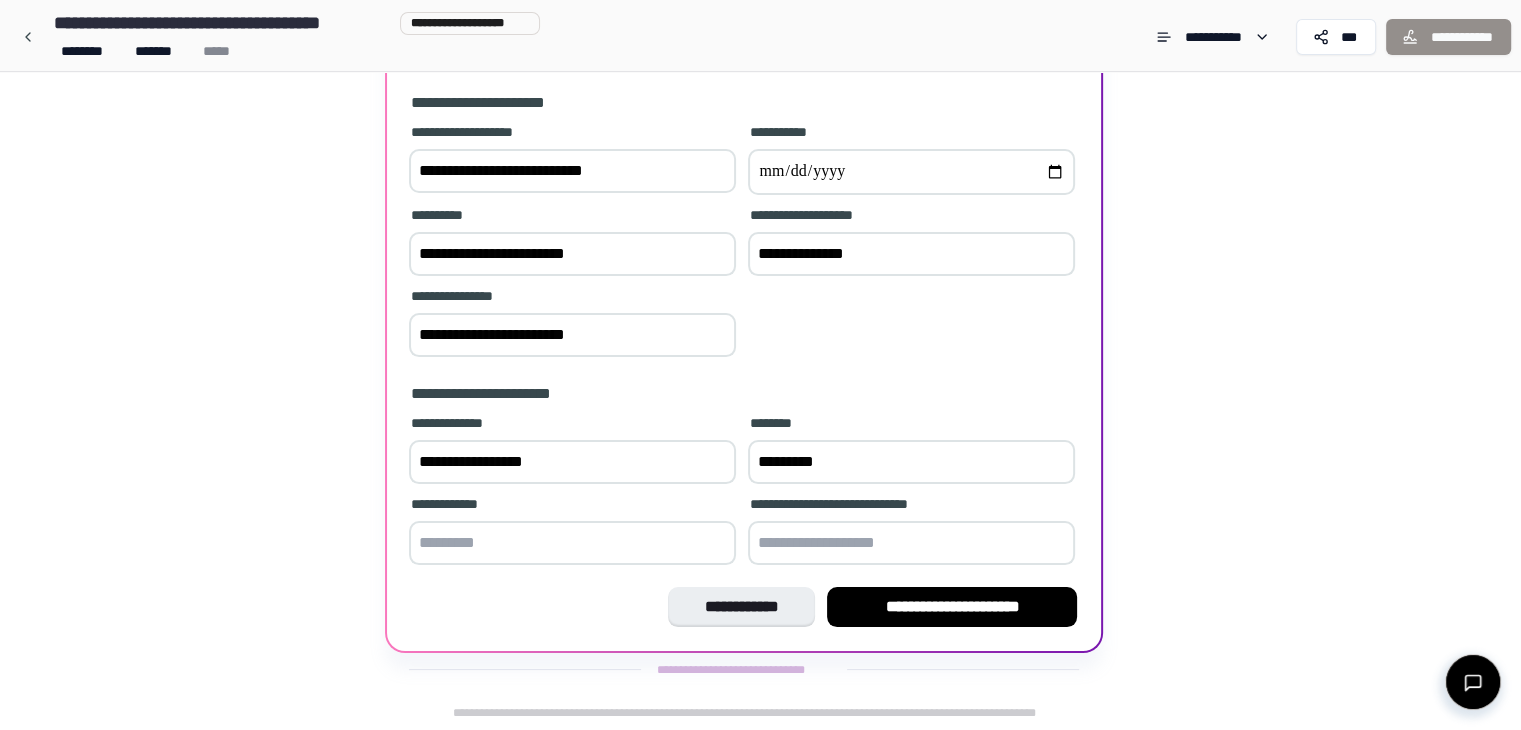 type on "*********" 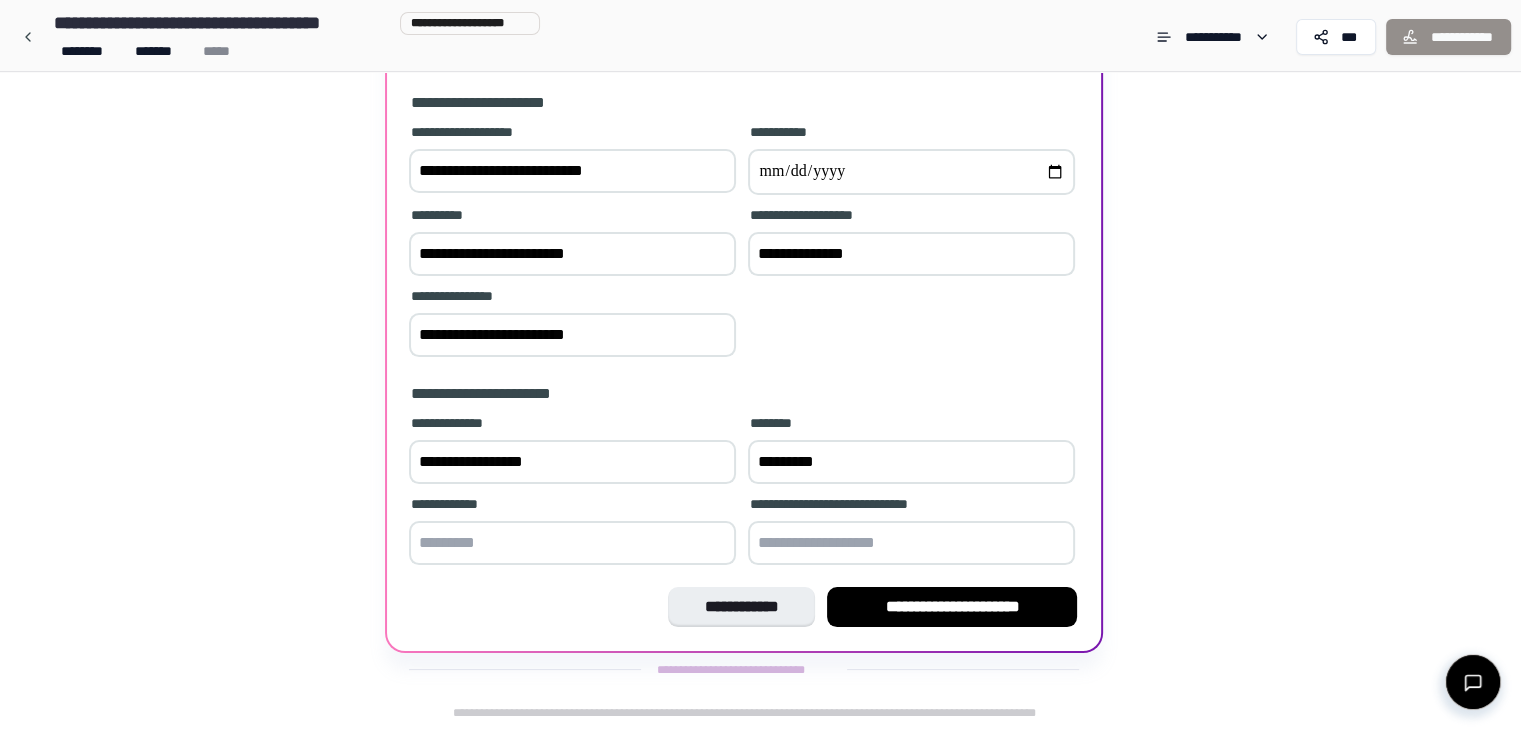 click at bounding box center [572, 543] 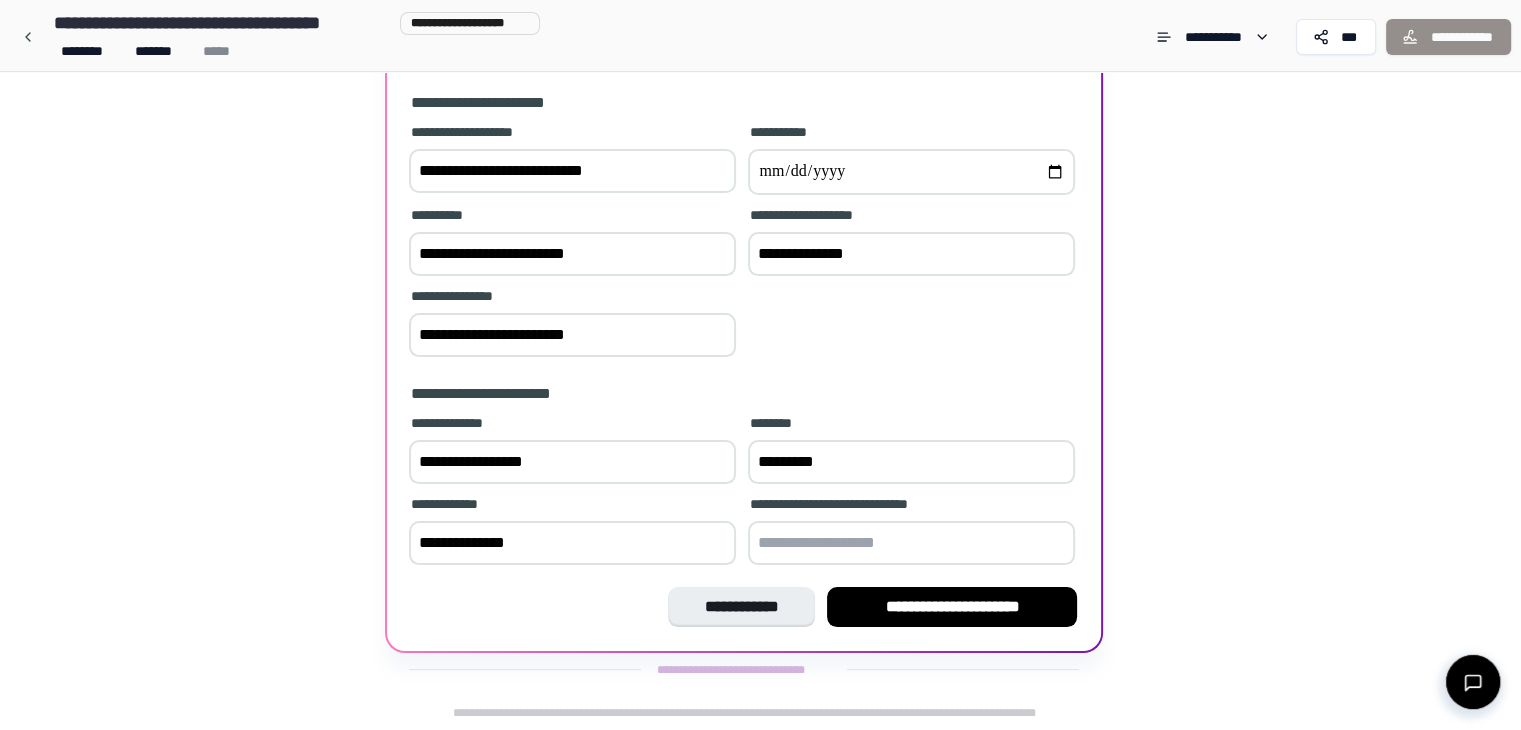 type on "**********" 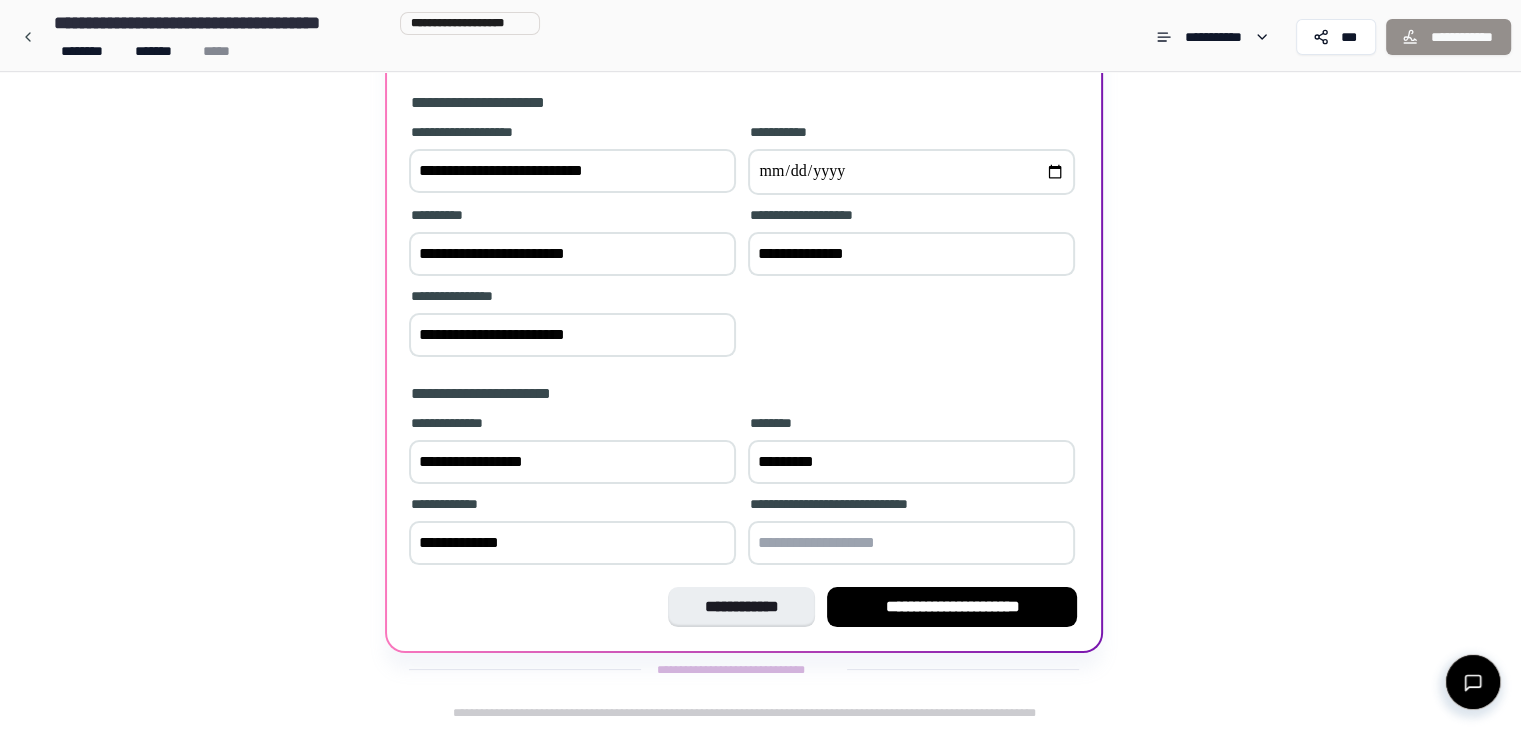 click at bounding box center [911, 543] 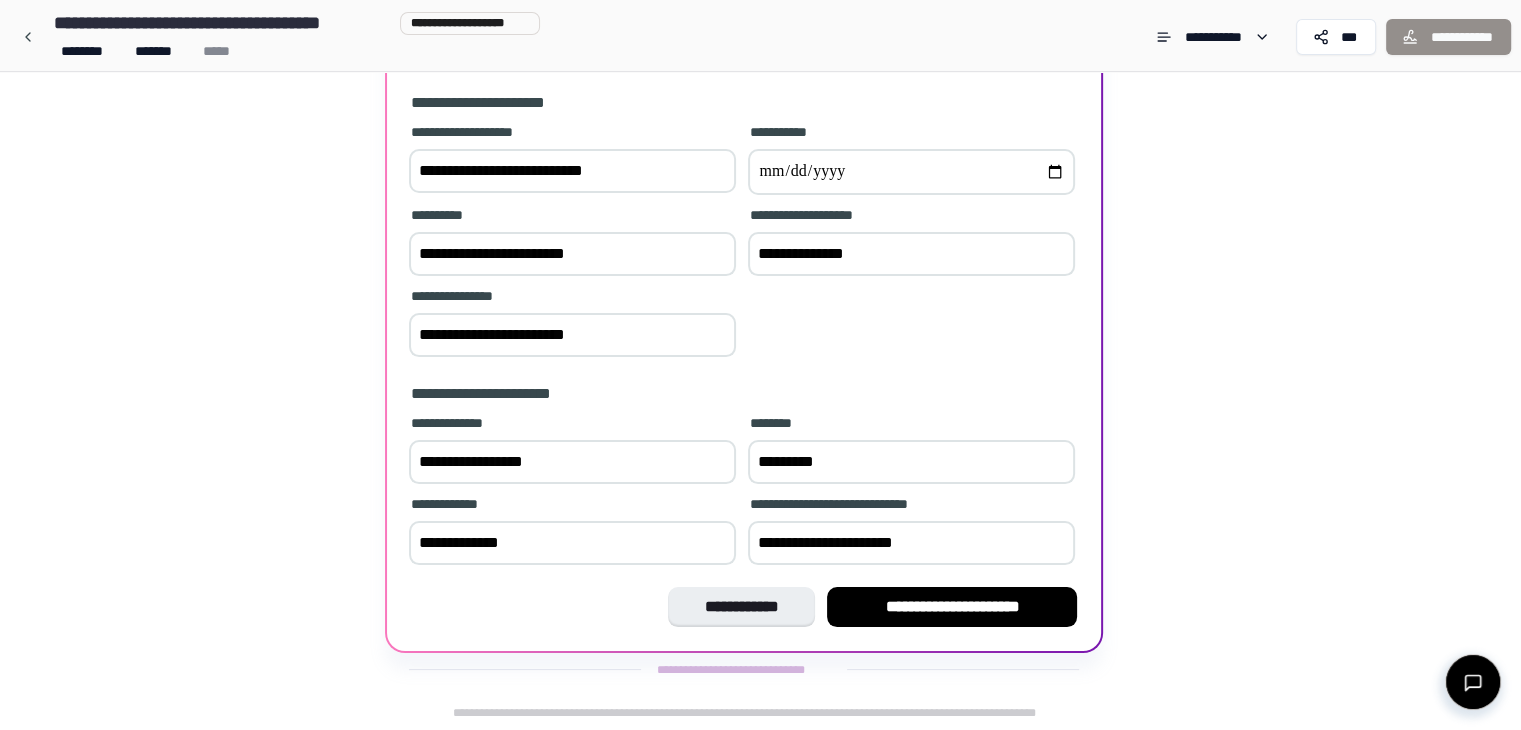 type on "**********" 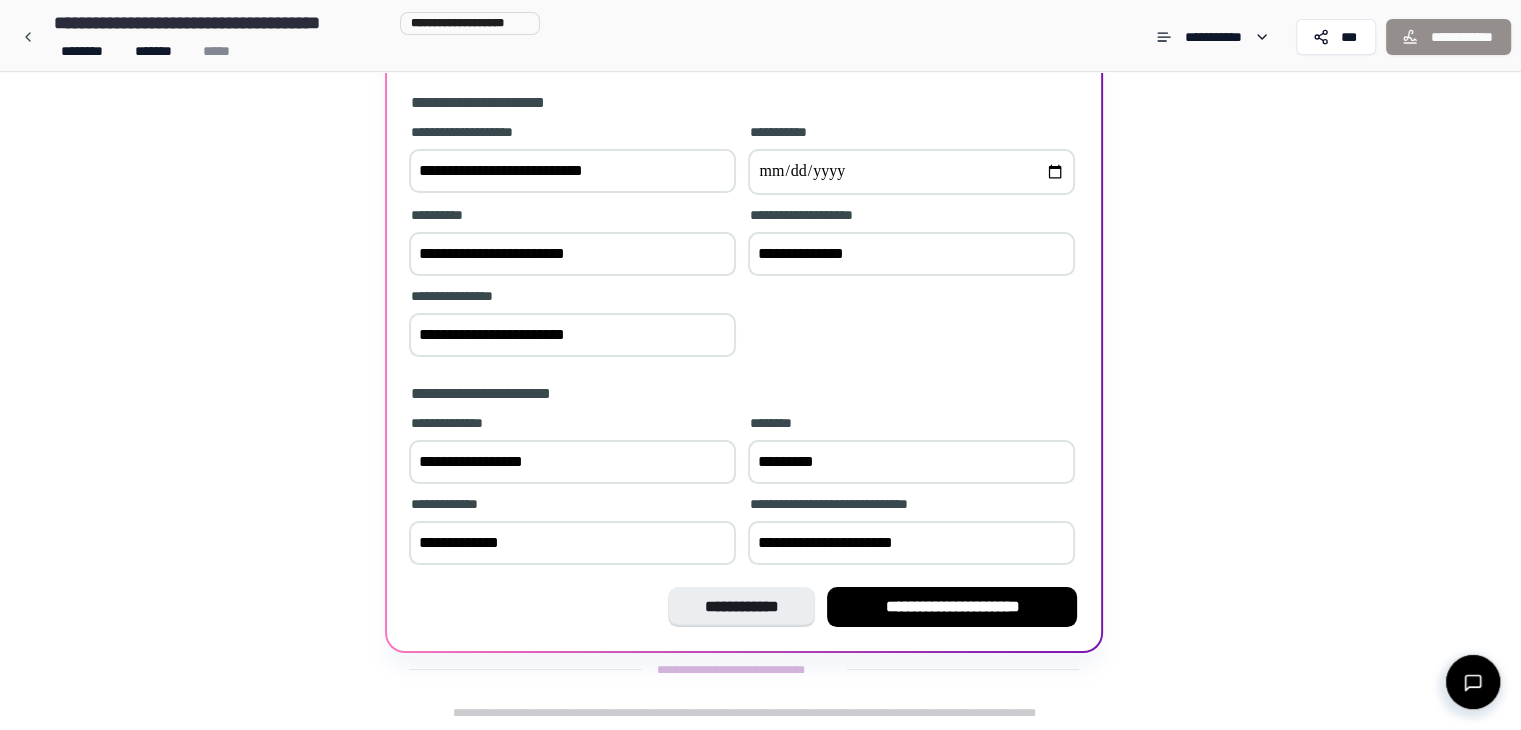 click on "**********" at bounding box center [744, 607] 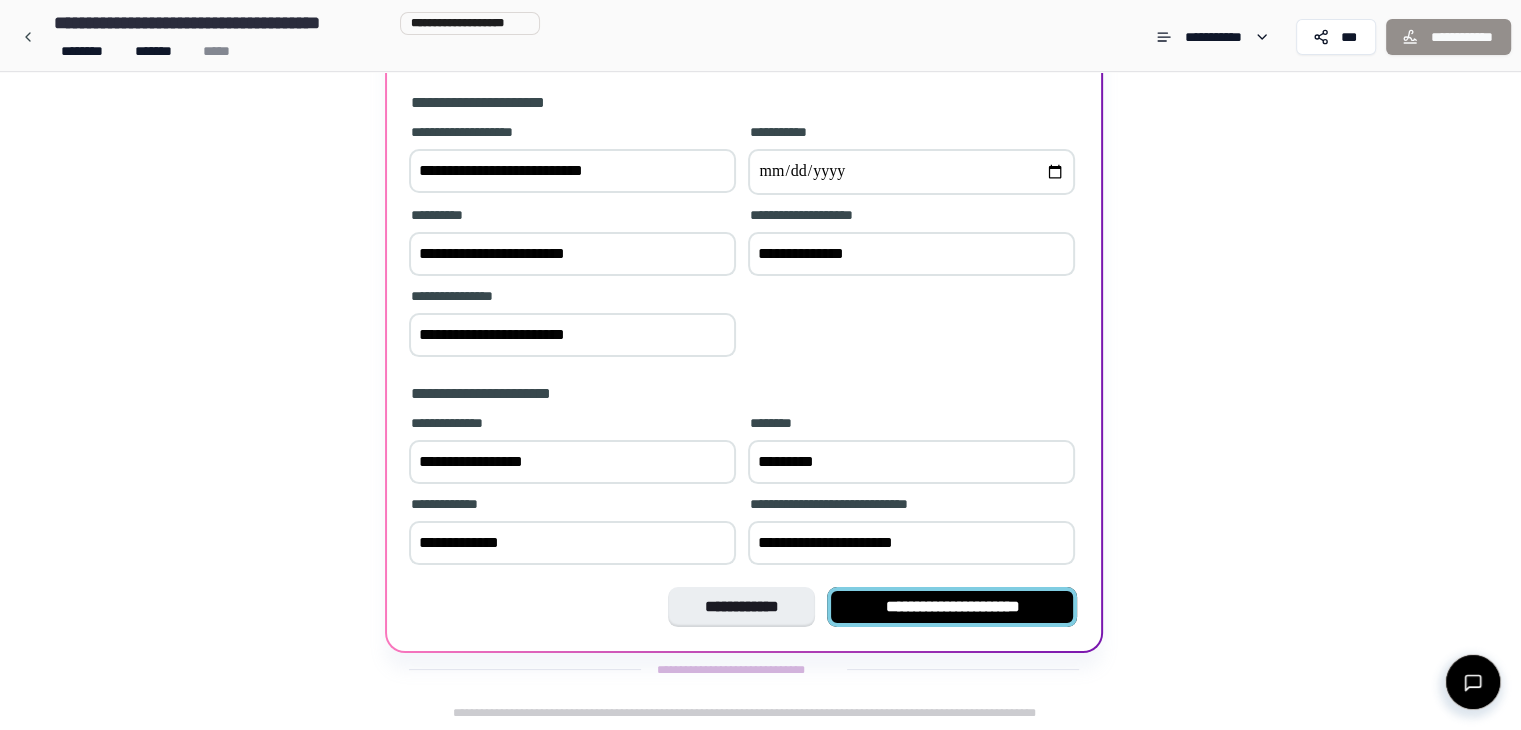 click on "**********" at bounding box center (952, 607) 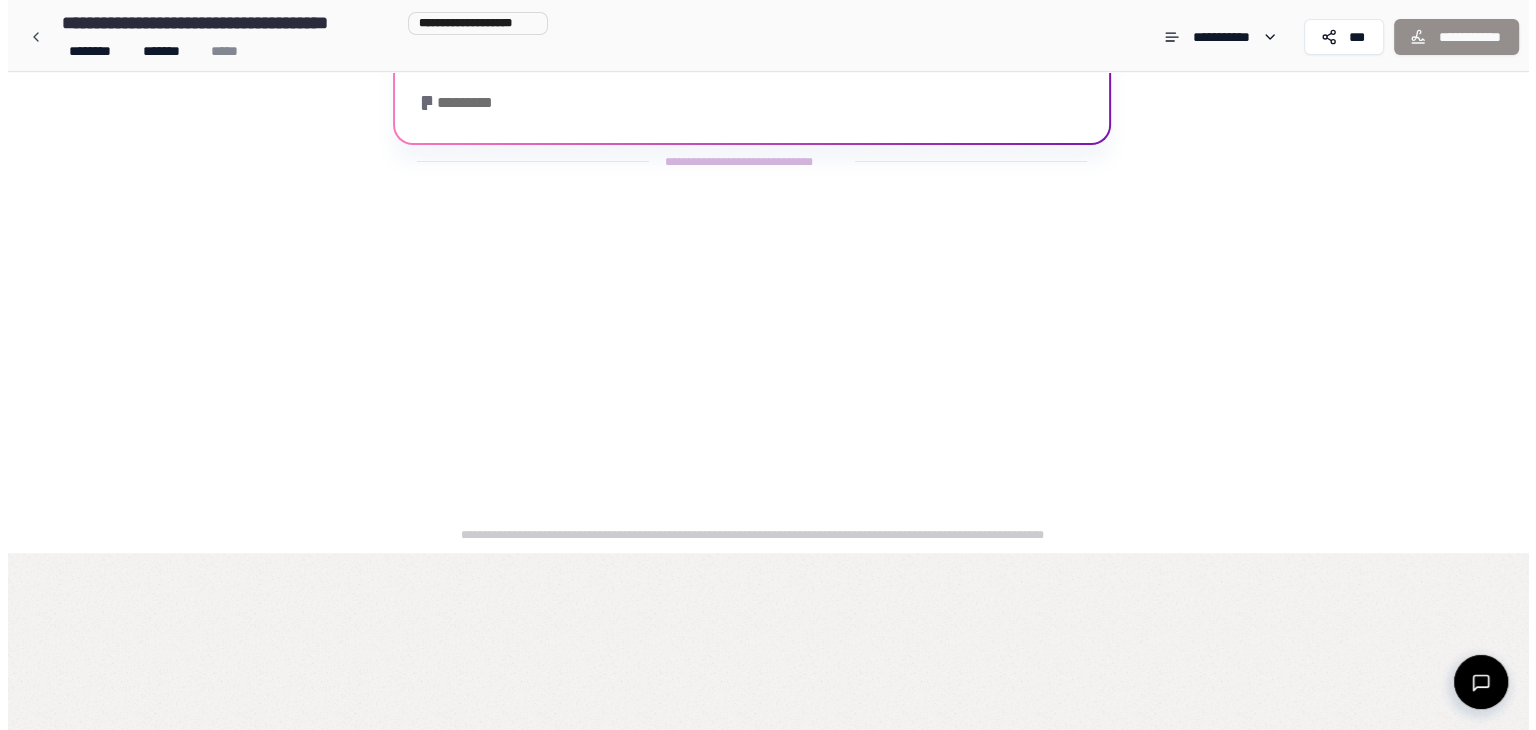scroll, scrollTop: 0, scrollLeft: 0, axis: both 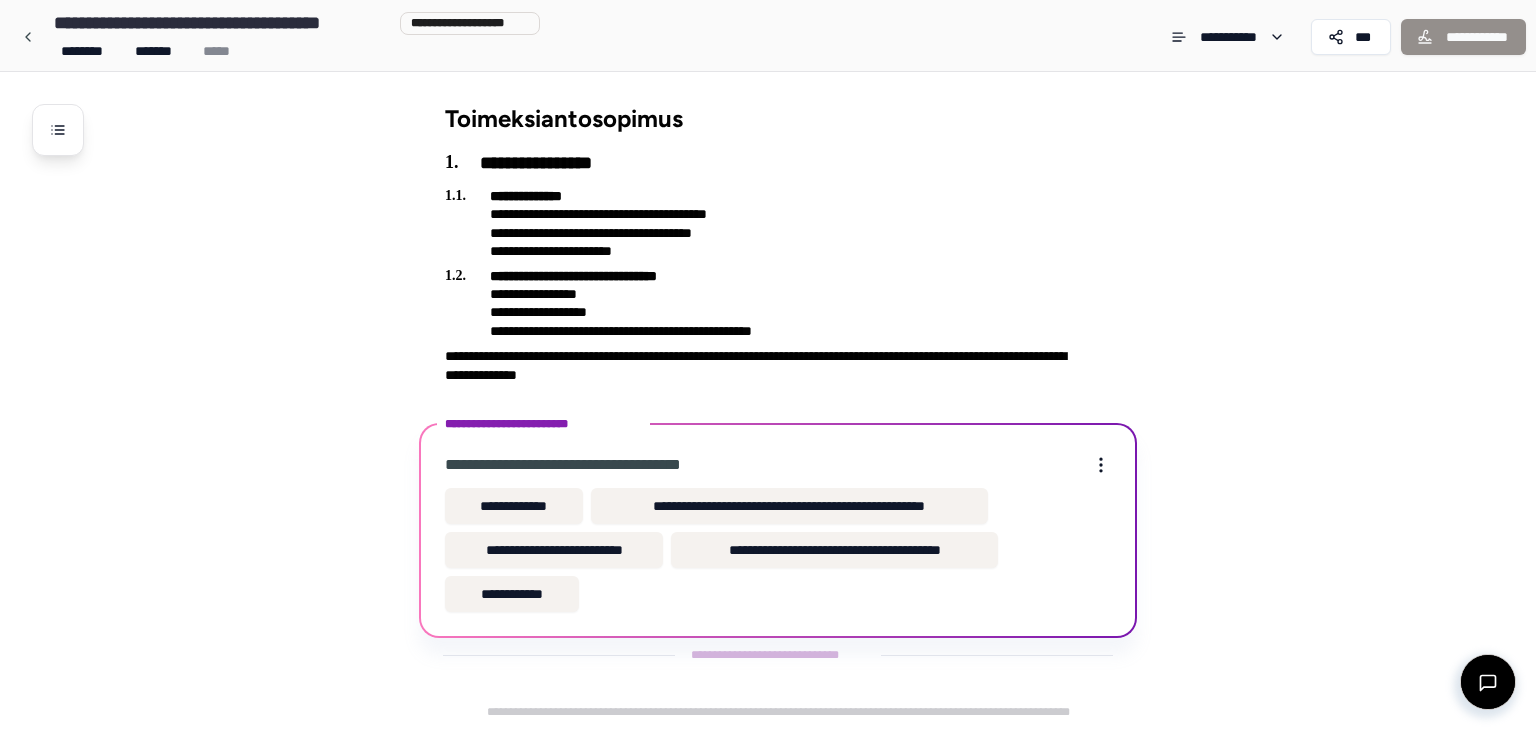 click on "**********" at bounding box center (794, 394) 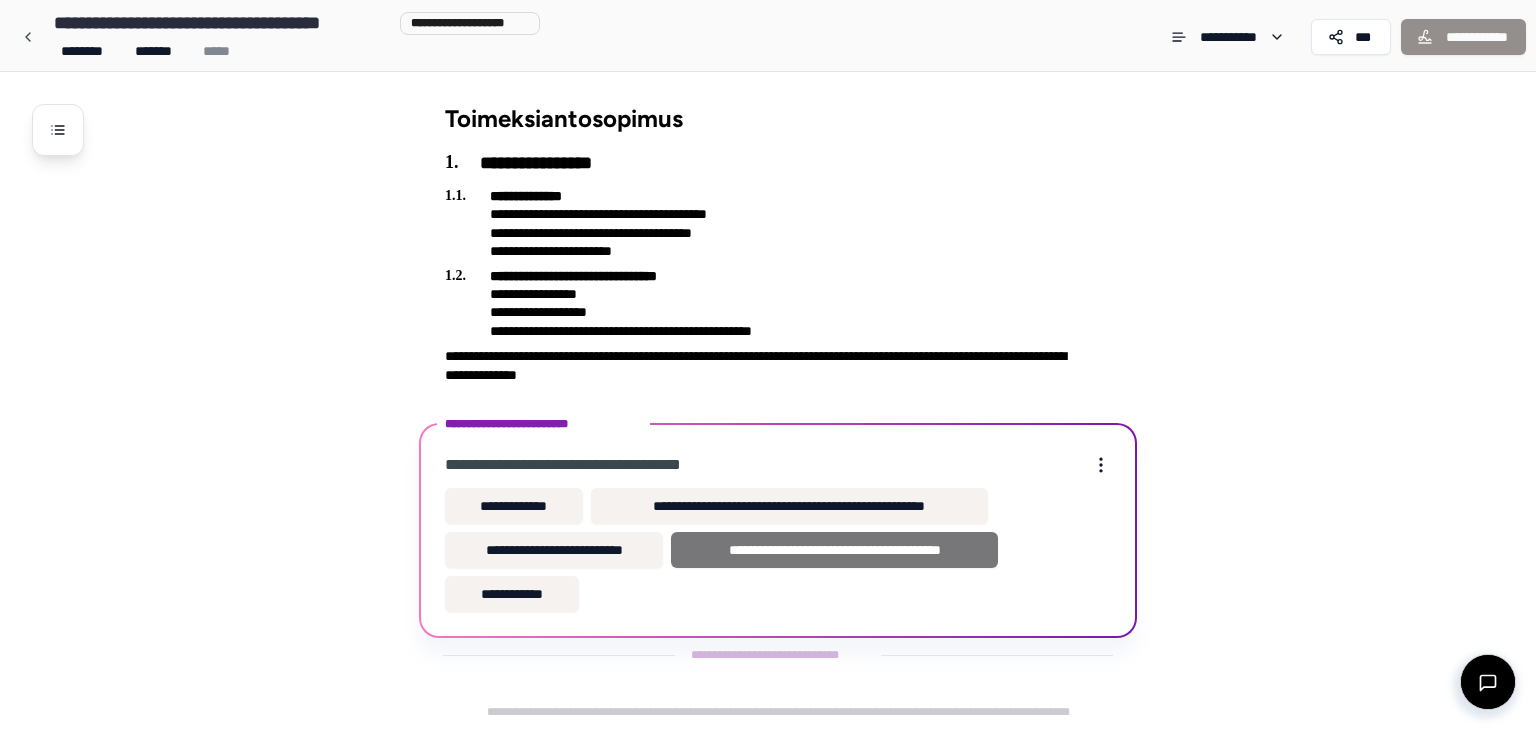click on "**********" at bounding box center (834, 550) 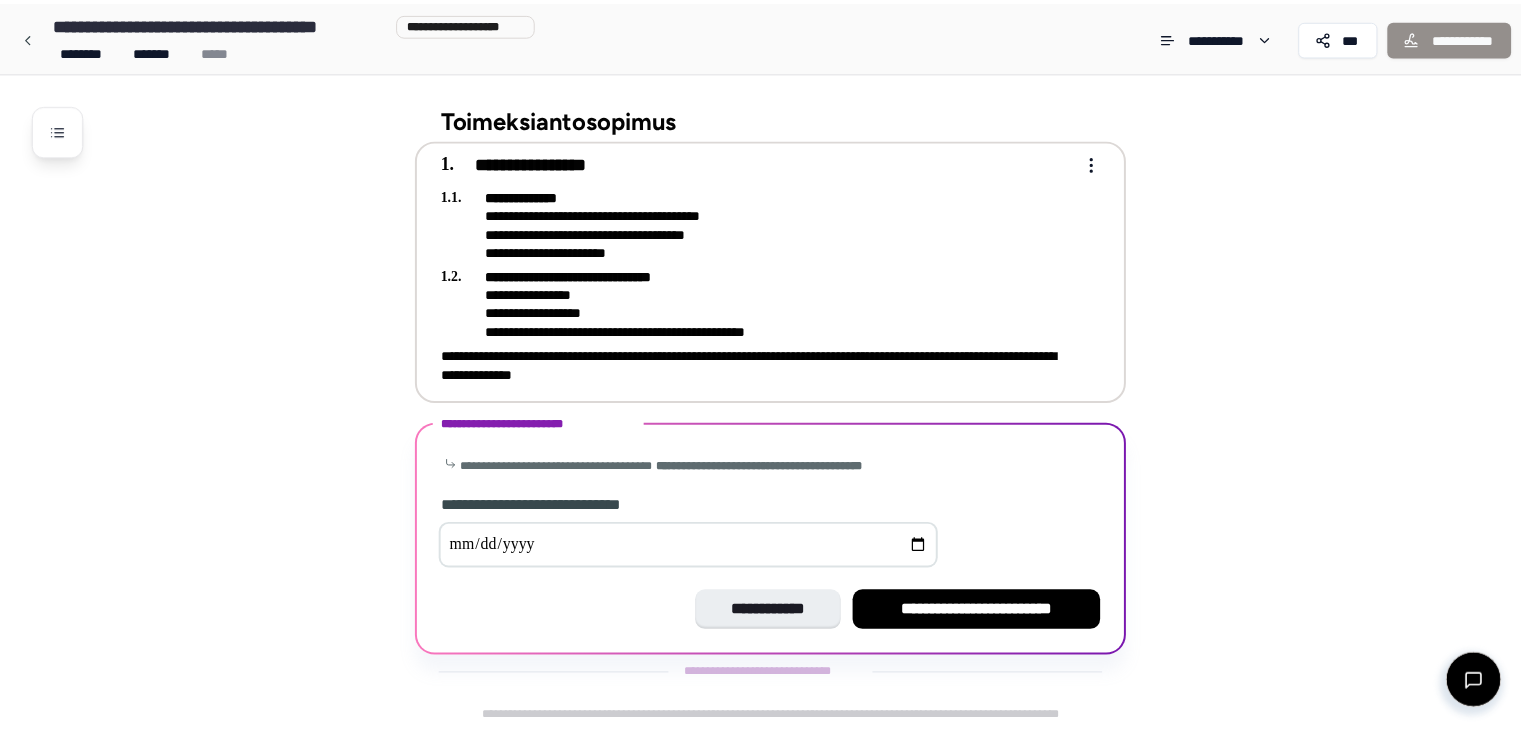 scroll, scrollTop: 4, scrollLeft: 0, axis: vertical 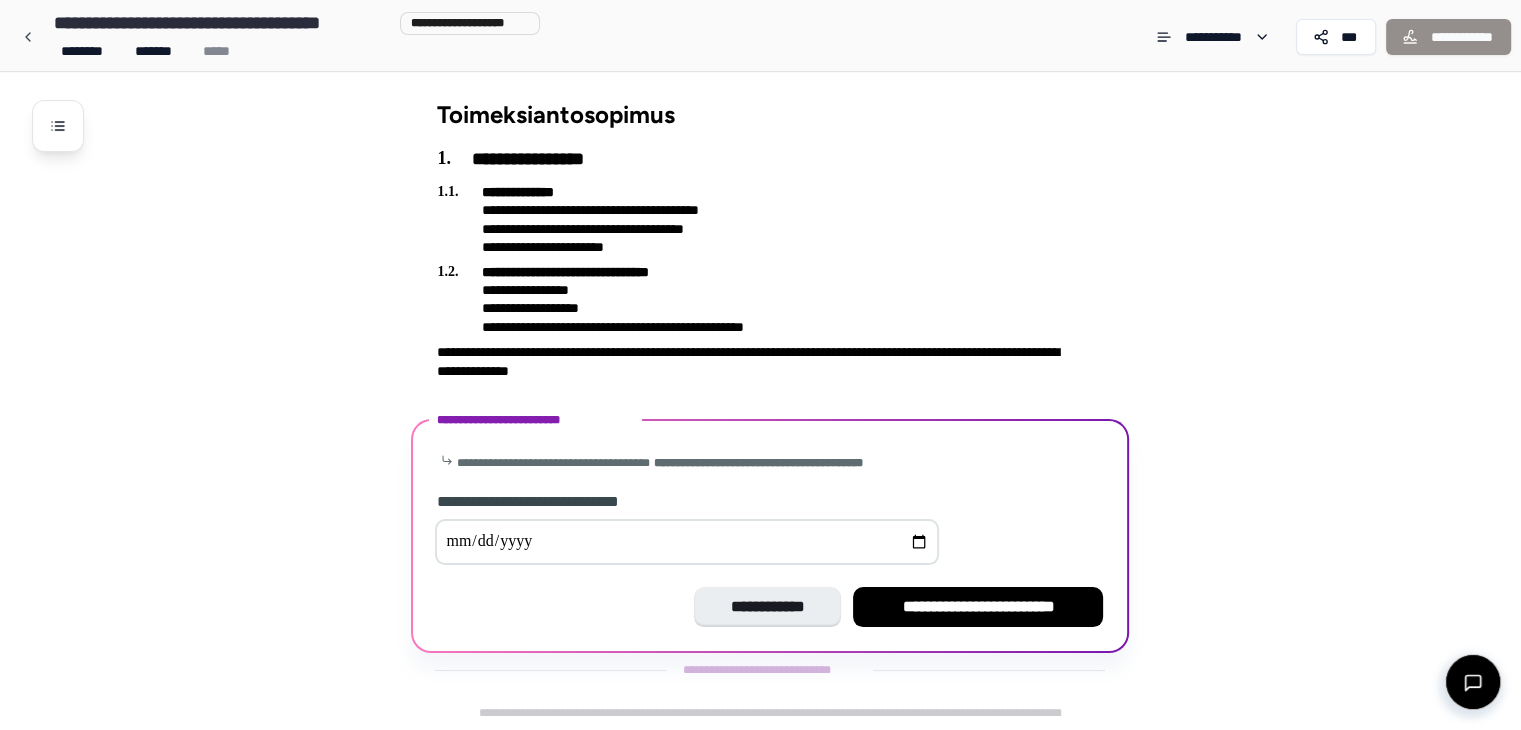 click at bounding box center (687, 542) 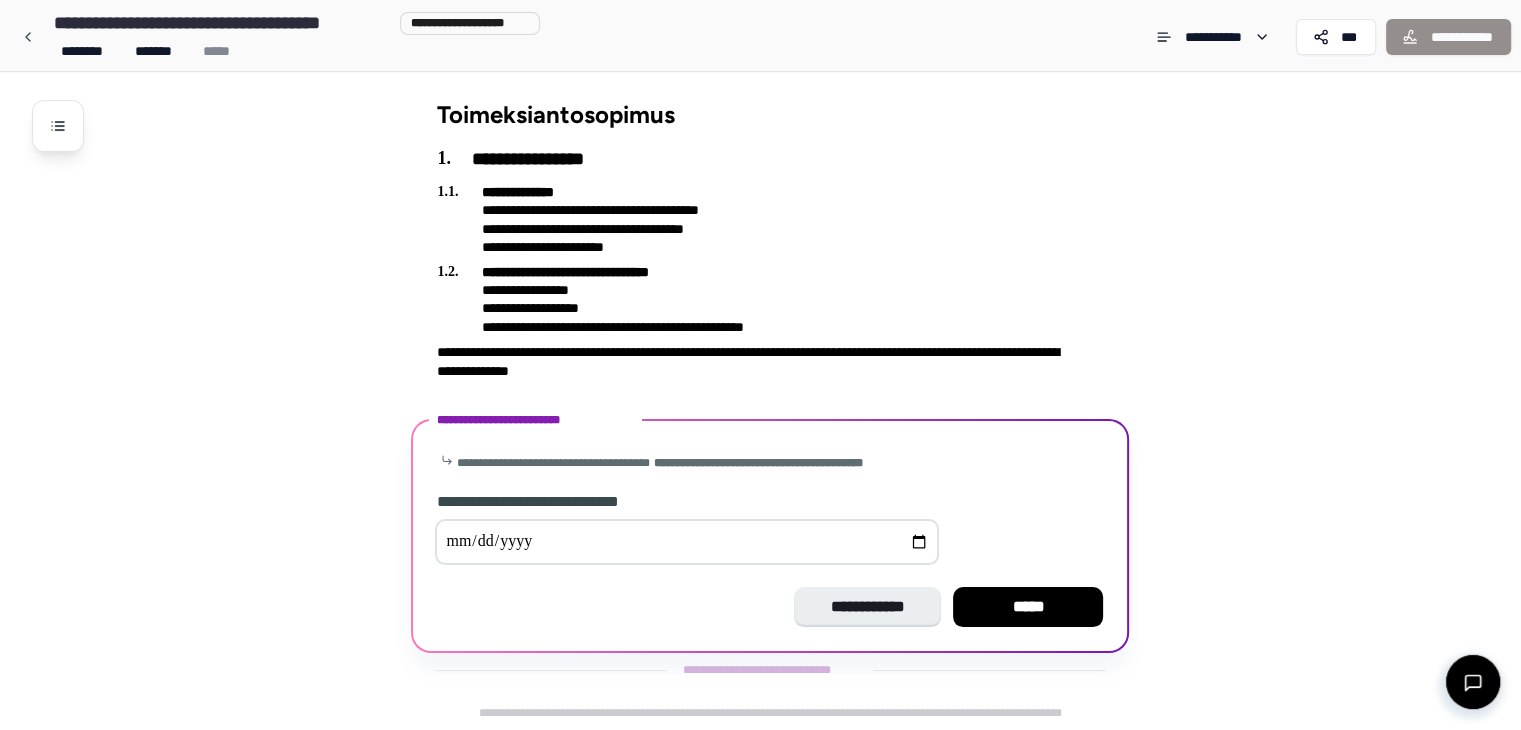 type on "**********" 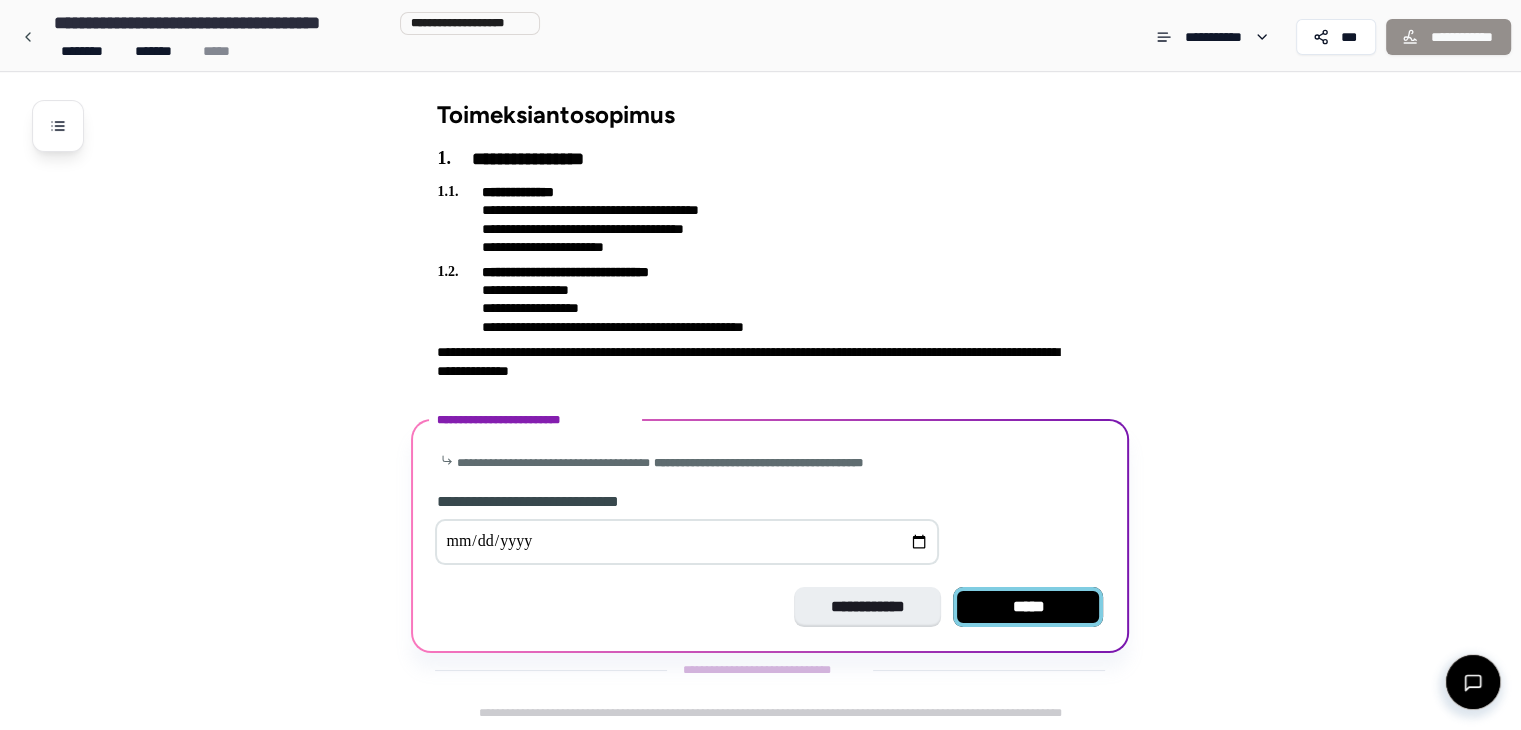 click on "*****" at bounding box center [1028, 607] 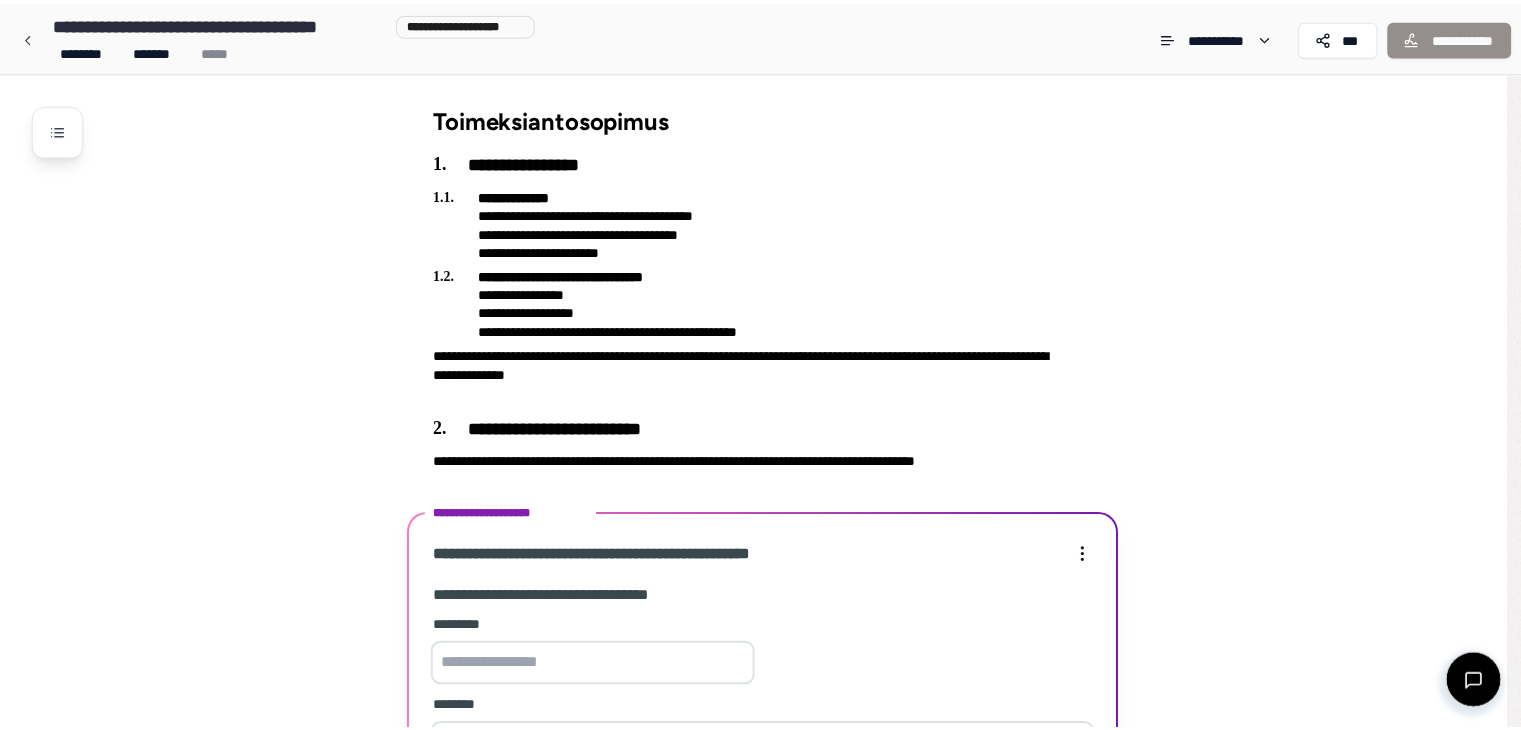 scroll, scrollTop: 320, scrollLeft: 0, axis: vertical 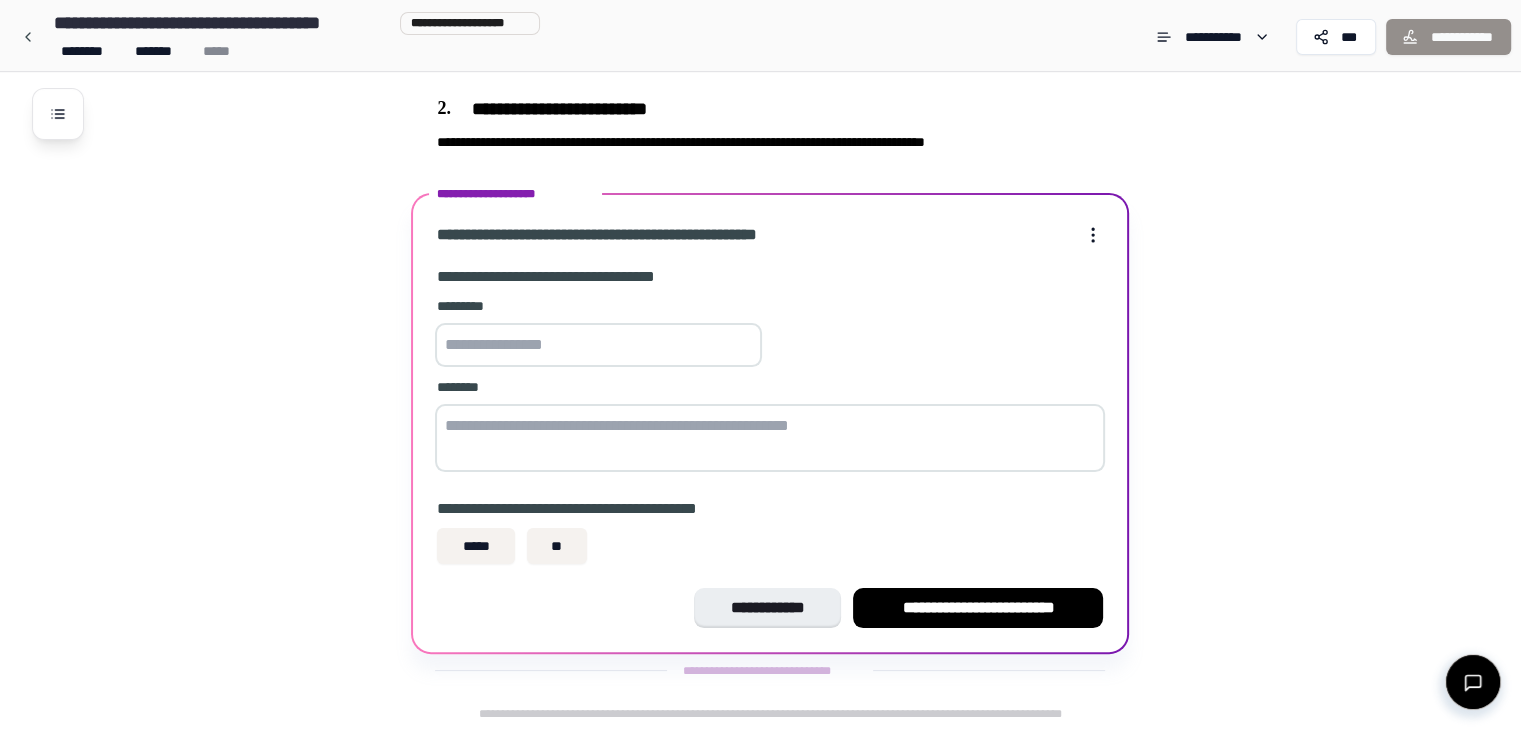 click at bounding box center [598, 345] 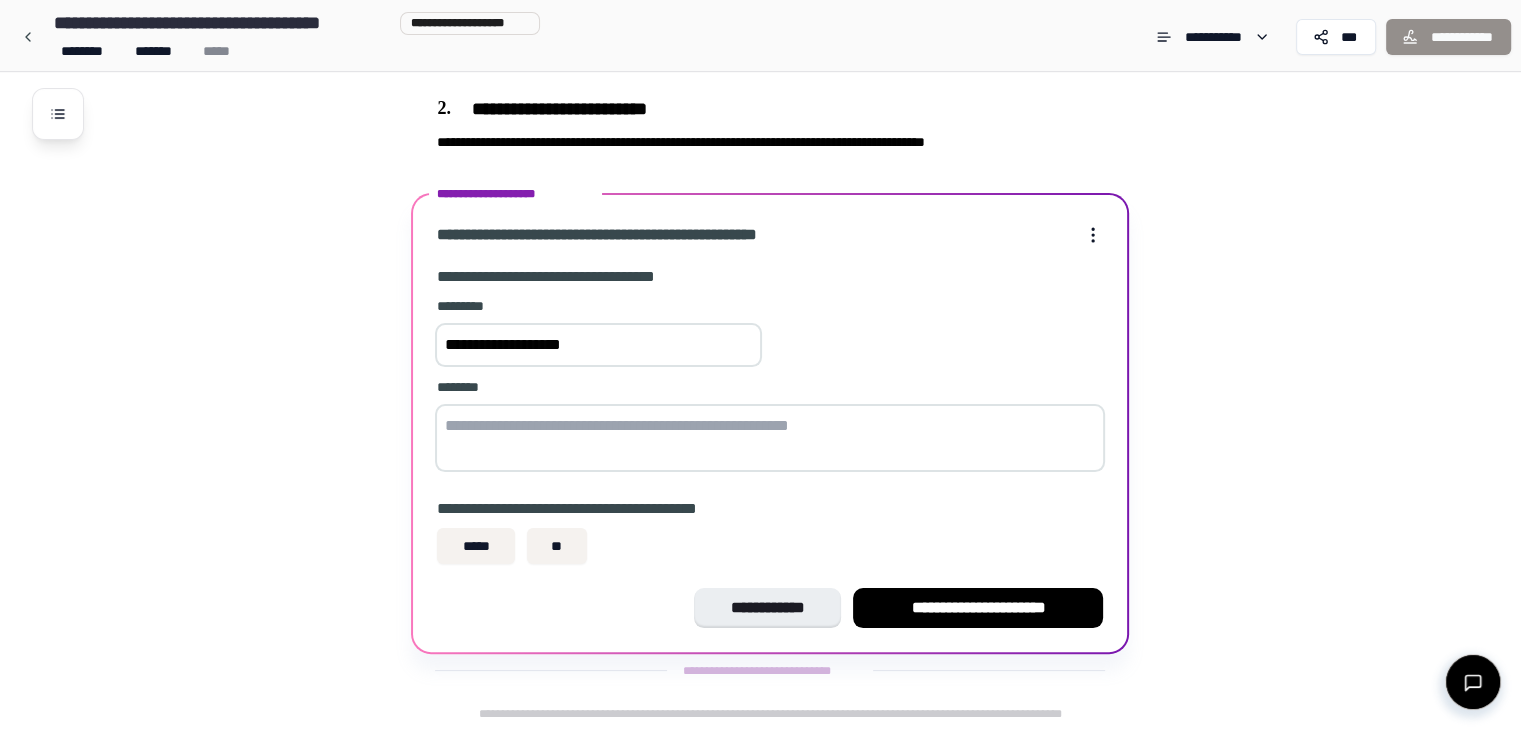 type on "**********" 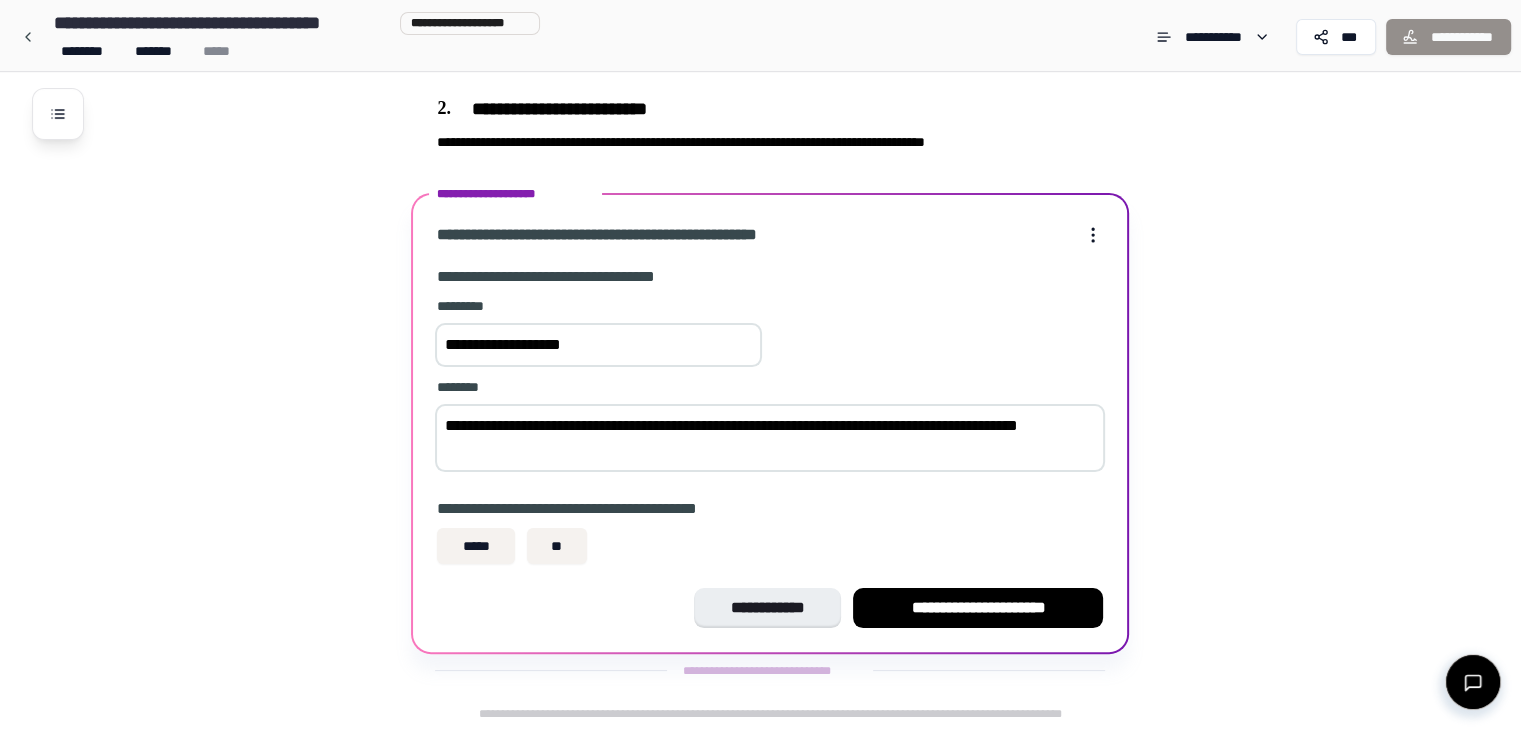click on "**********" at bounding box center (770, 438) 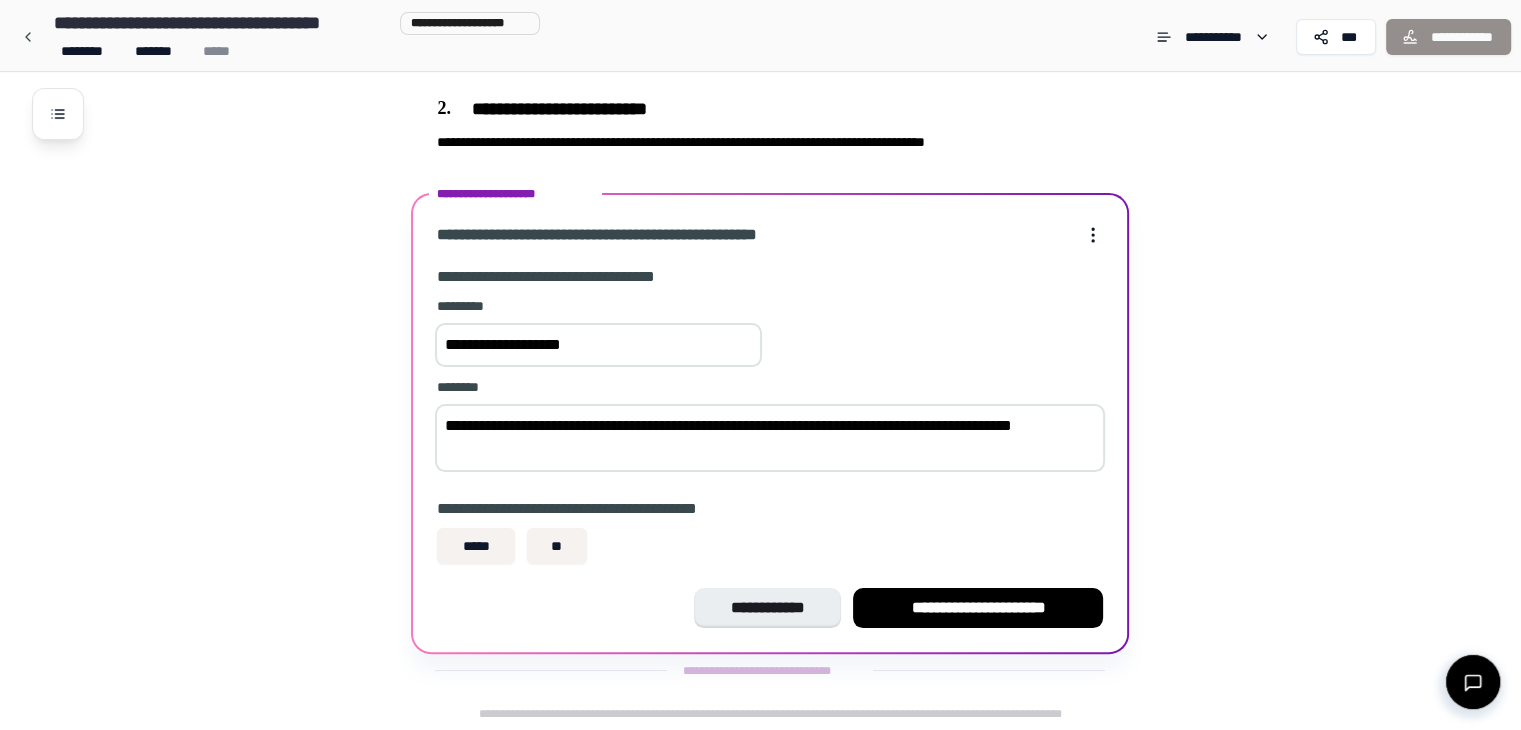 click on "**********" at bounding box center [770, 438] 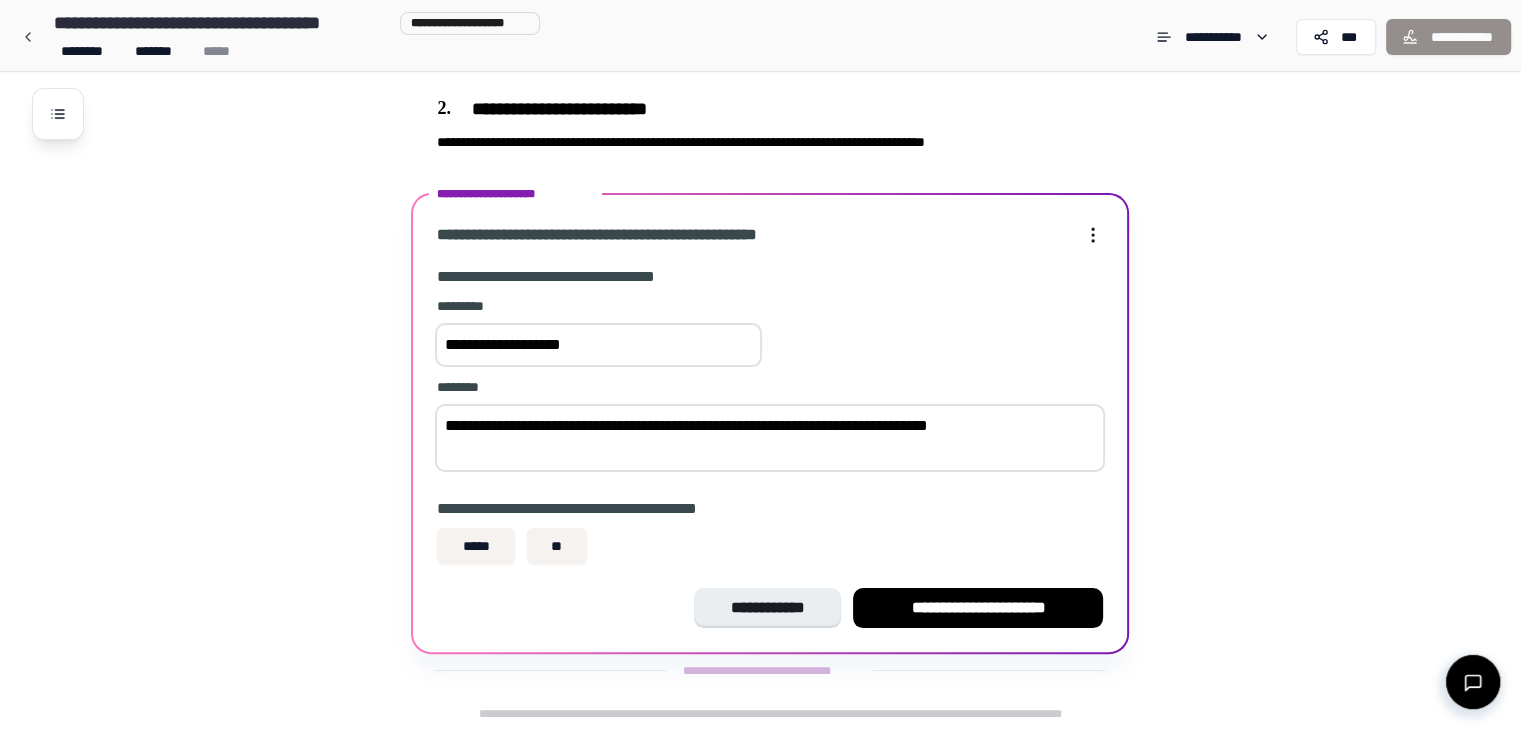click on "**********" at bounding box center (770, 438) 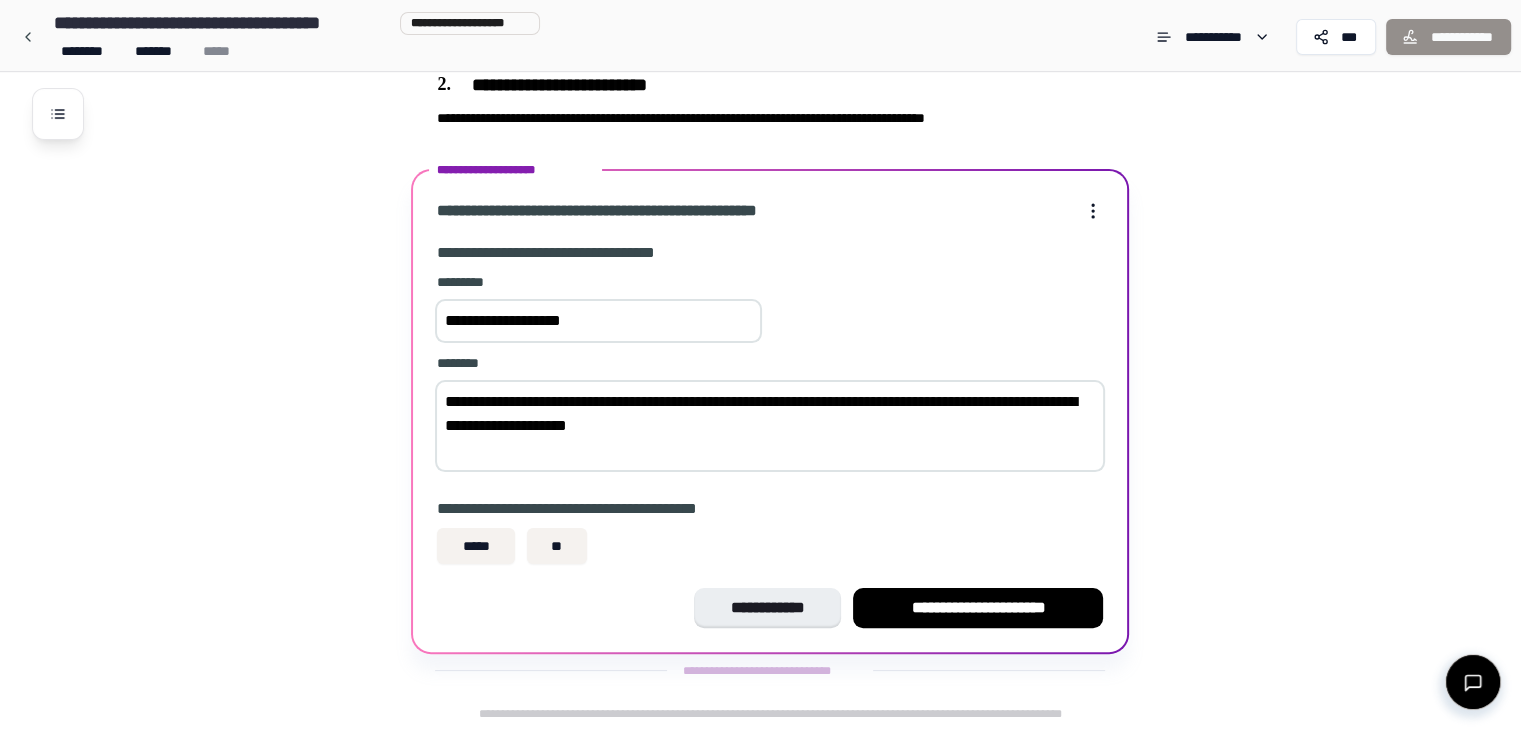 scroll, scrollTop: 320, scrollLeft: 0, axis: vertical 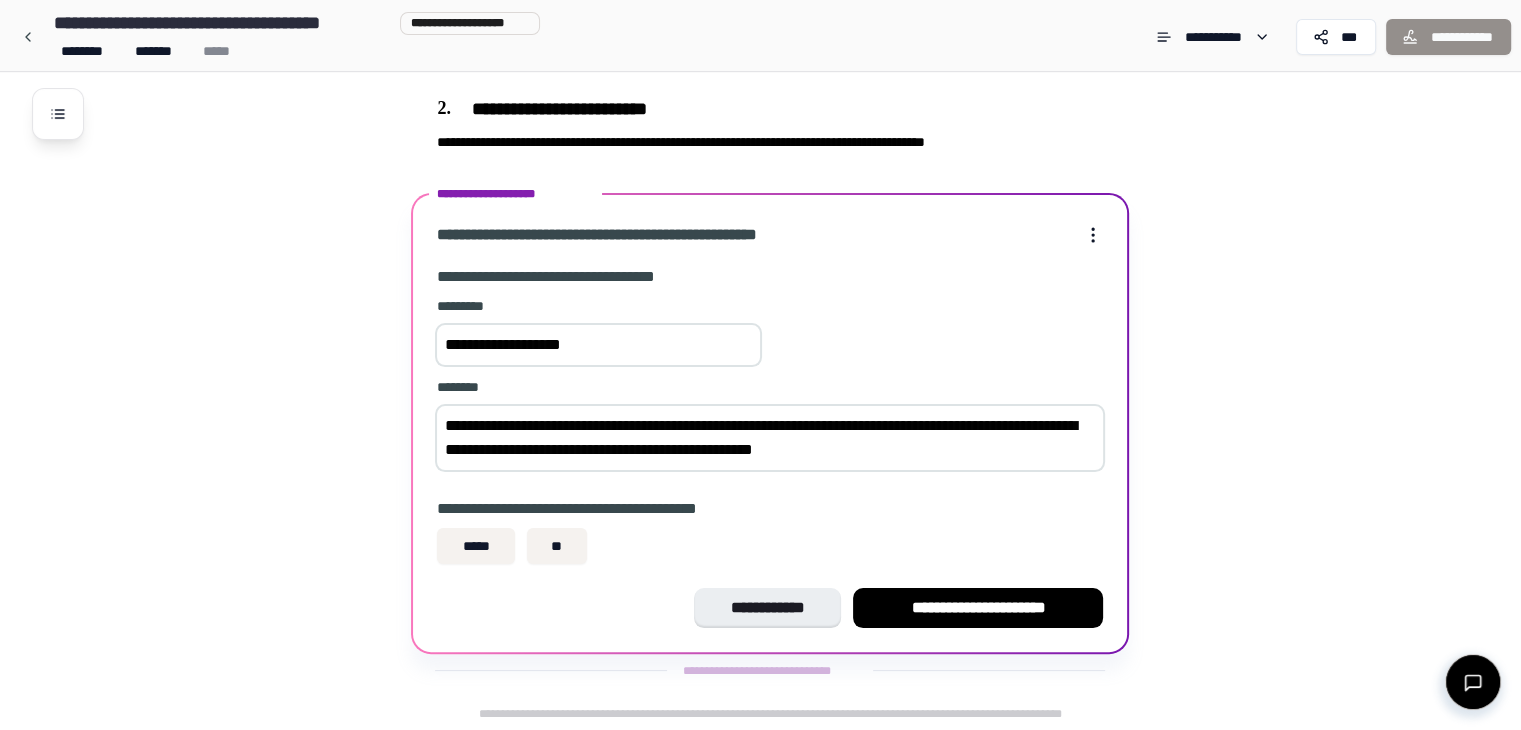 click on "**********" at bounding box center [770, 438] 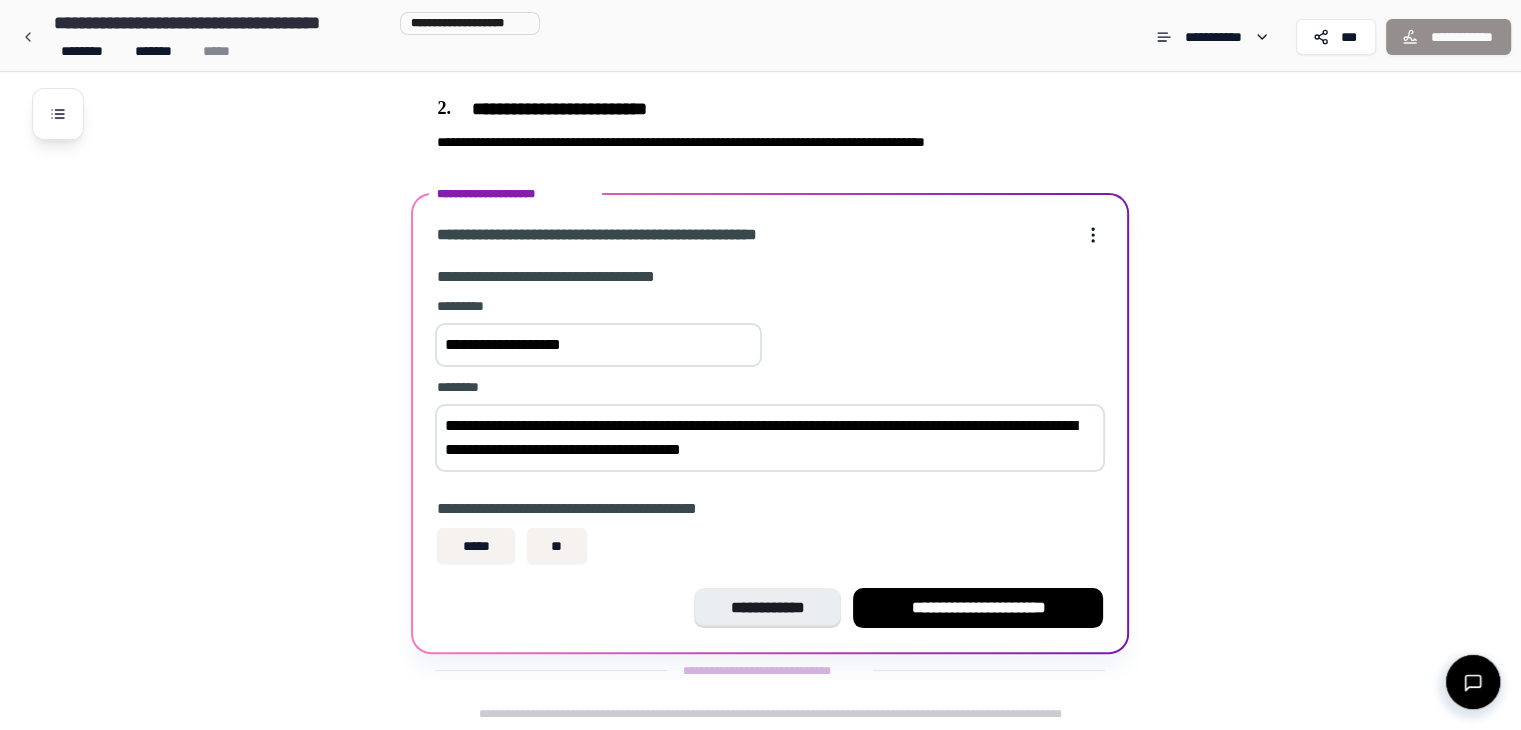 click on "**********" at bounding box center [770, 438] 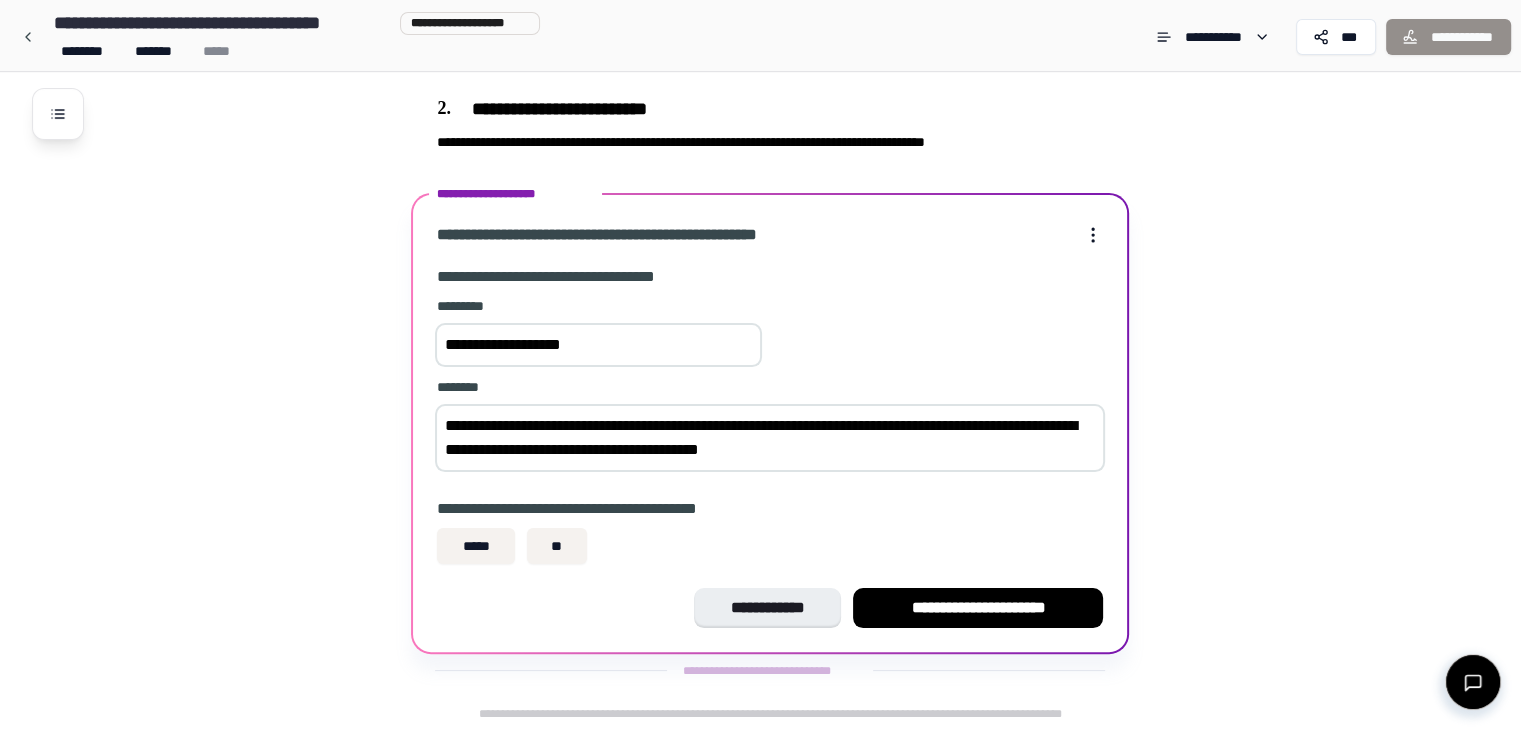 click on "**********" at bounding box center [770, 438] 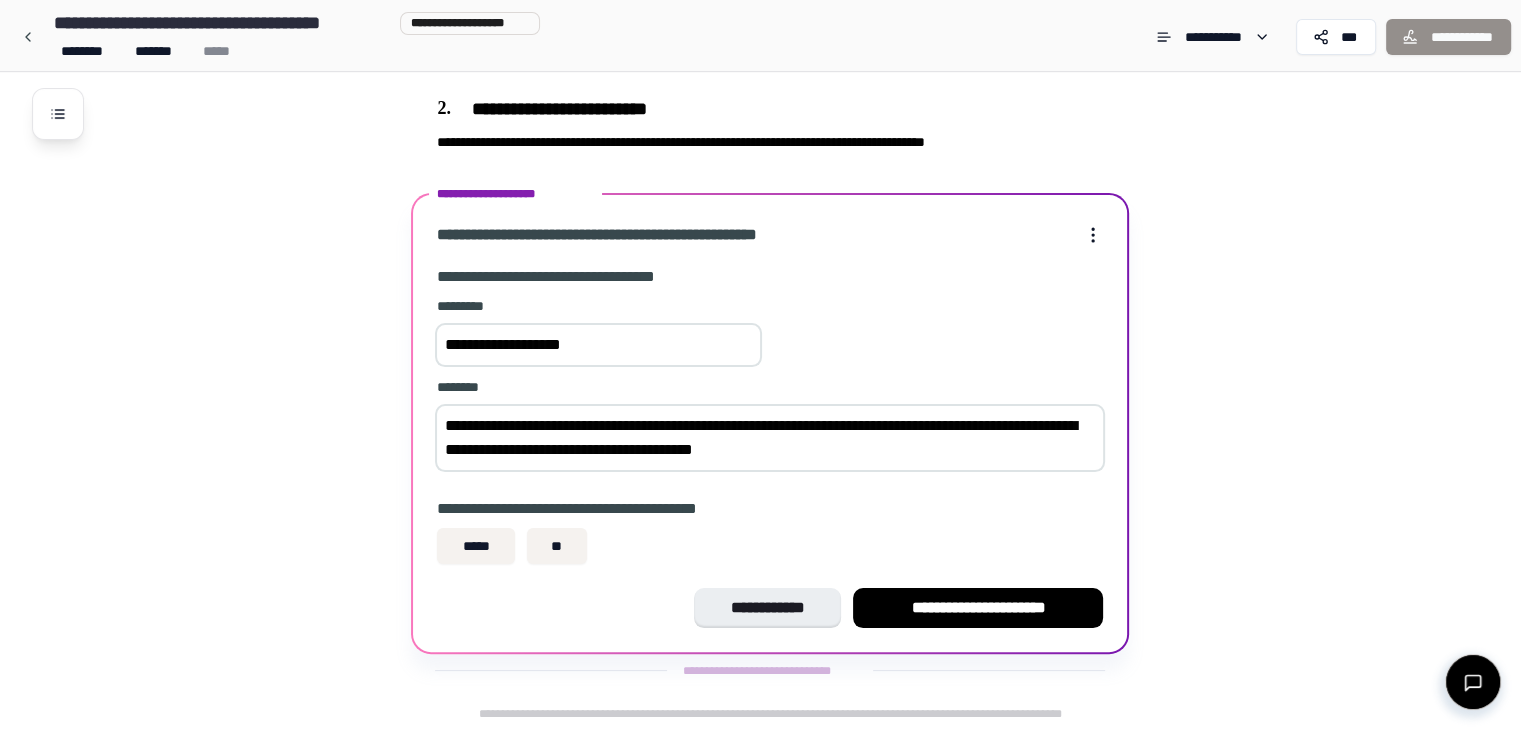 click on "**********" at bounding box center [770, 438] 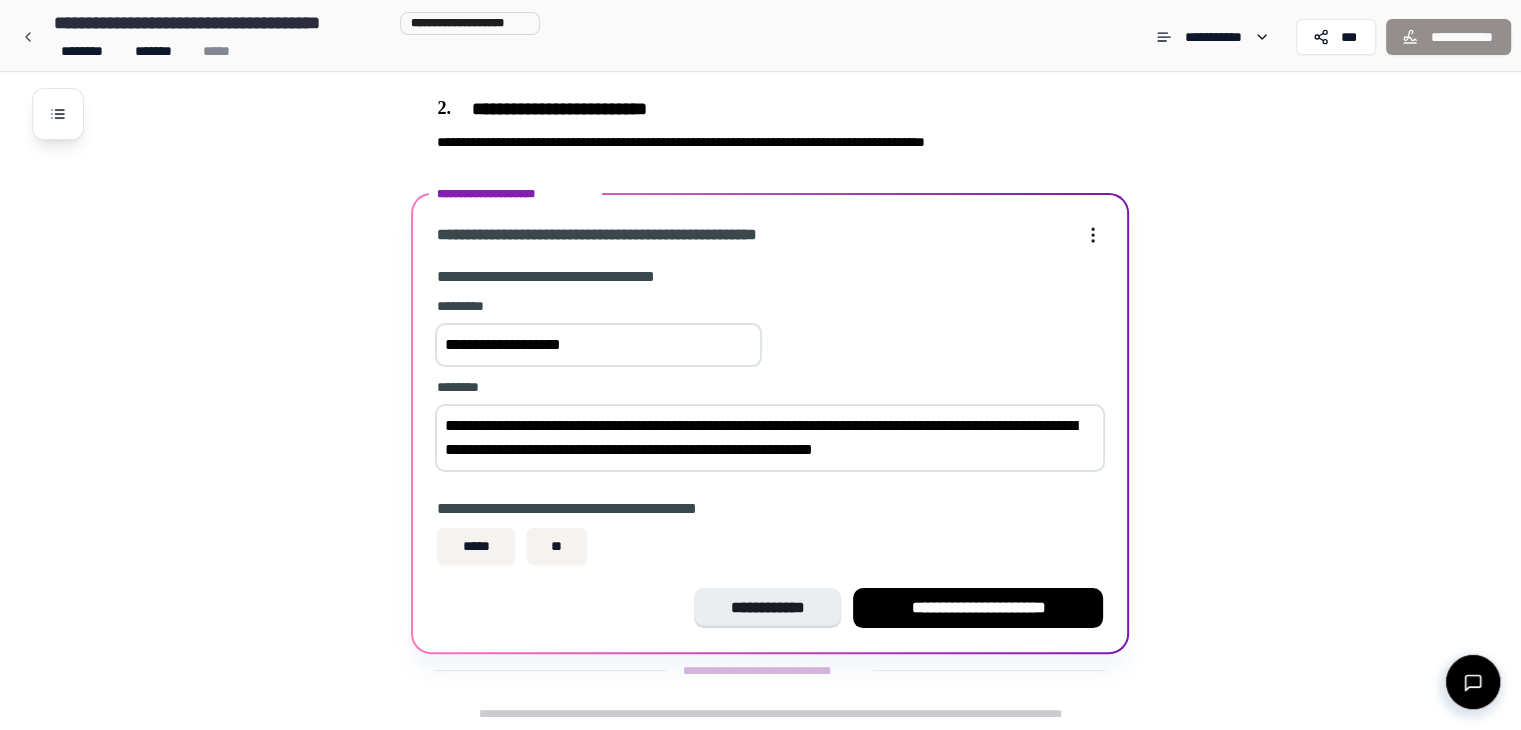 click on "**********" at bounding box center (770, 438) 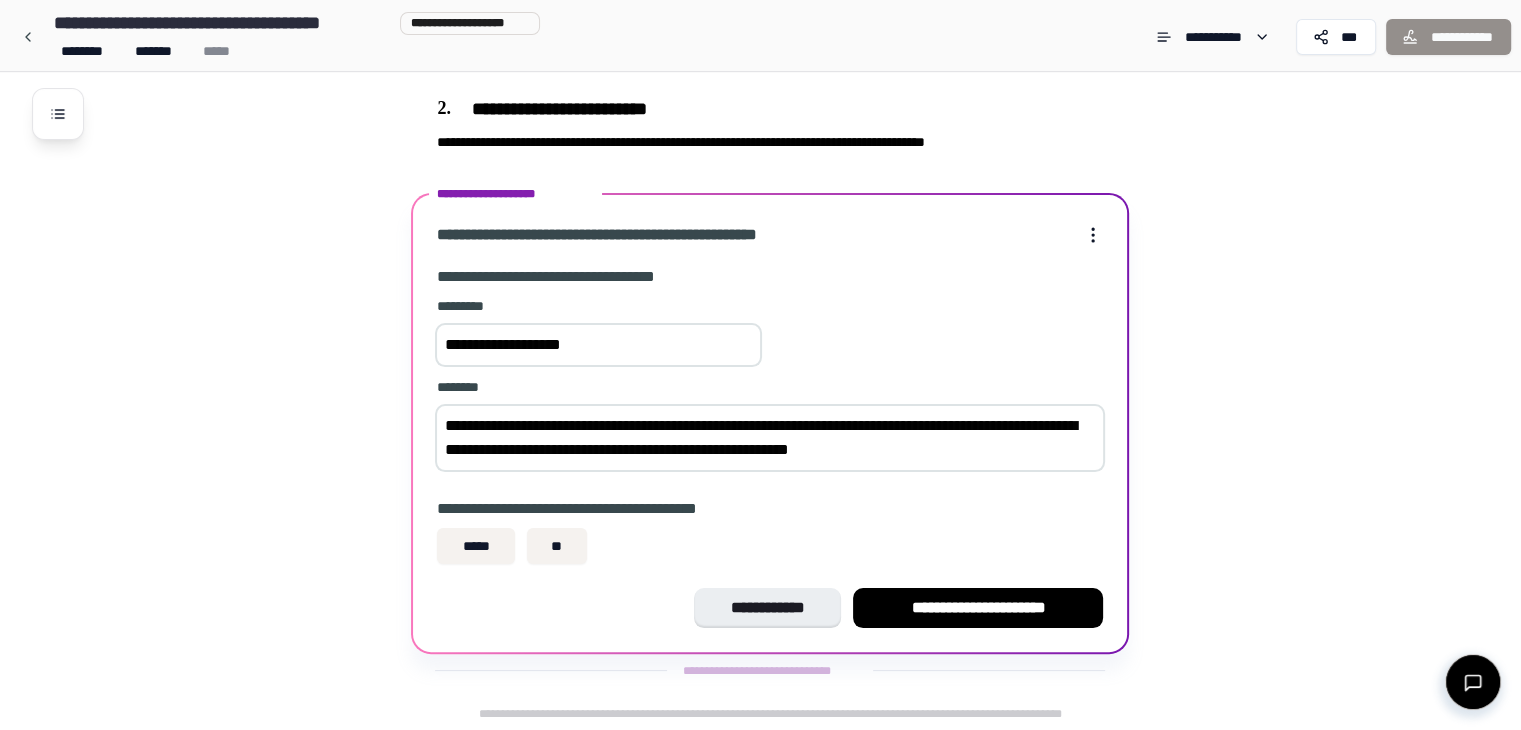 click on "**********" at bounding box center [770, 438] 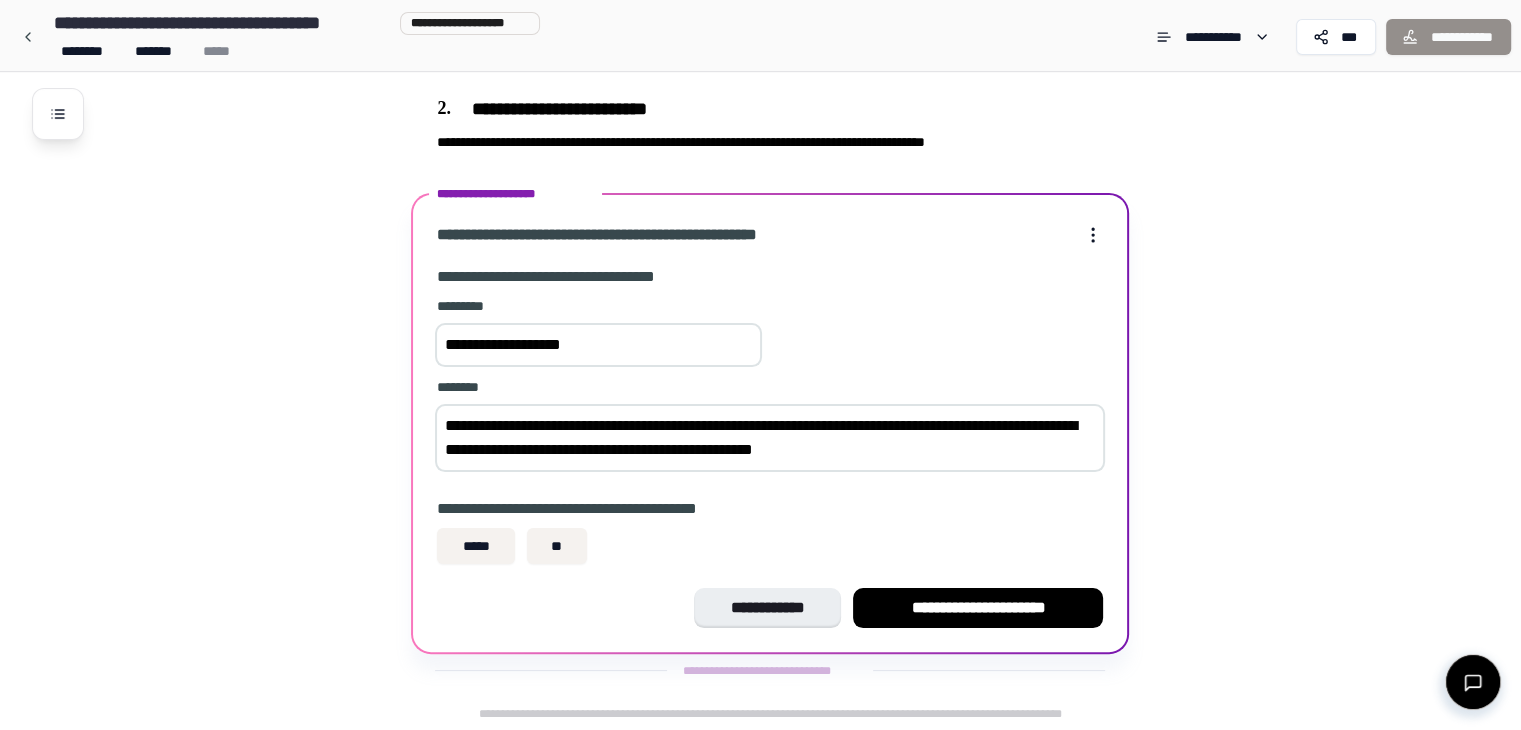 click on "**********" at bounding box center (770, 438) 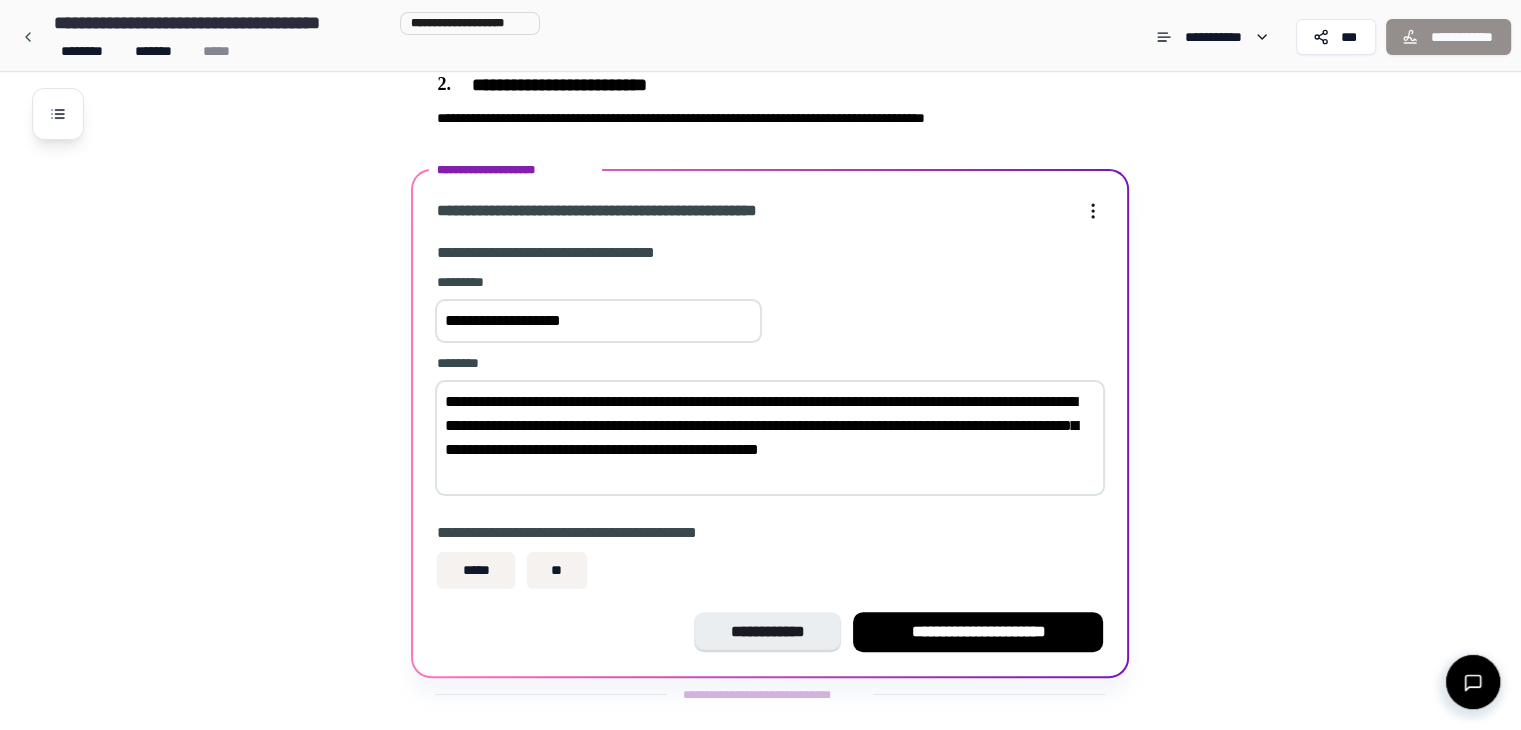 scroll, scrollTop: 368, scrollLeft: 0, axis: vertical 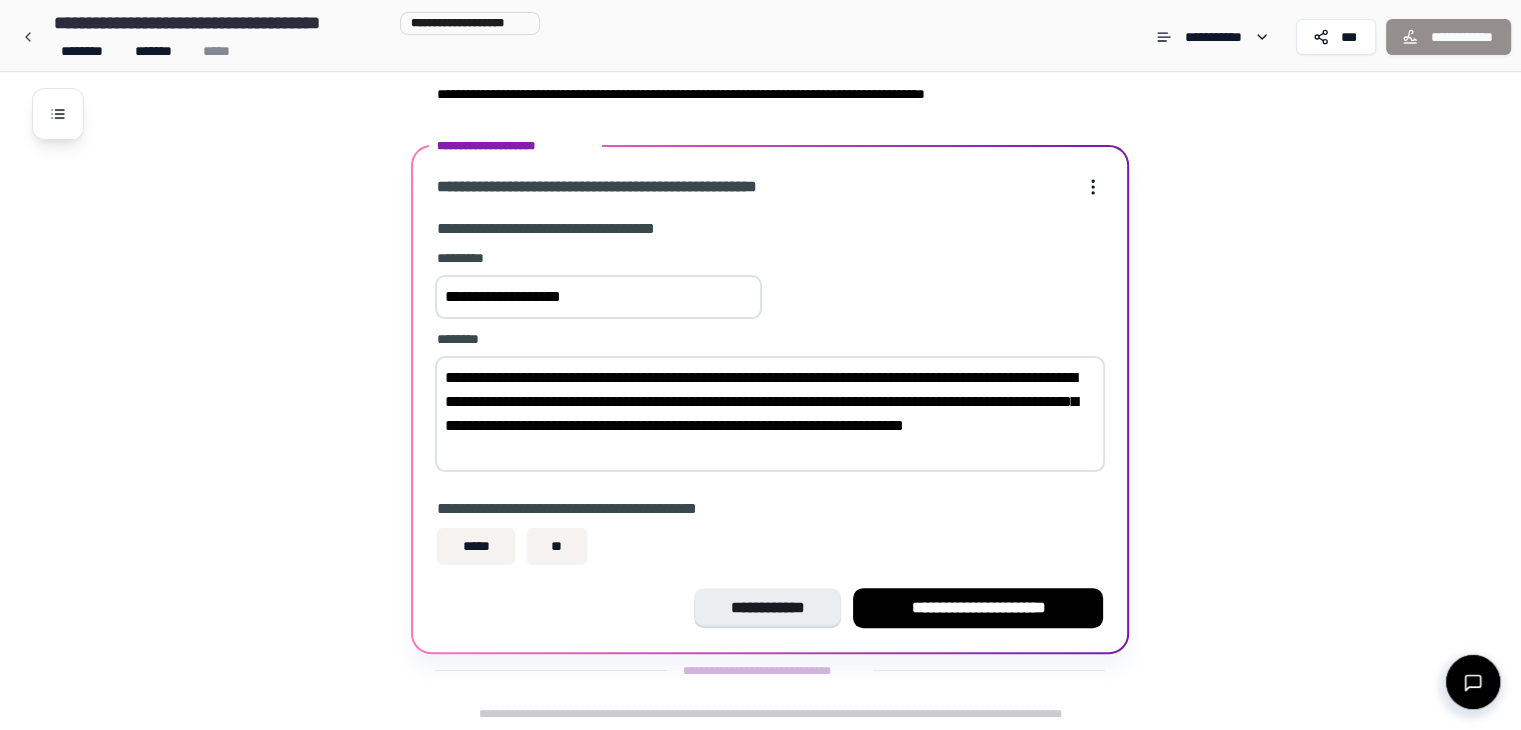click on "**********" at bounding box center (770, 414) 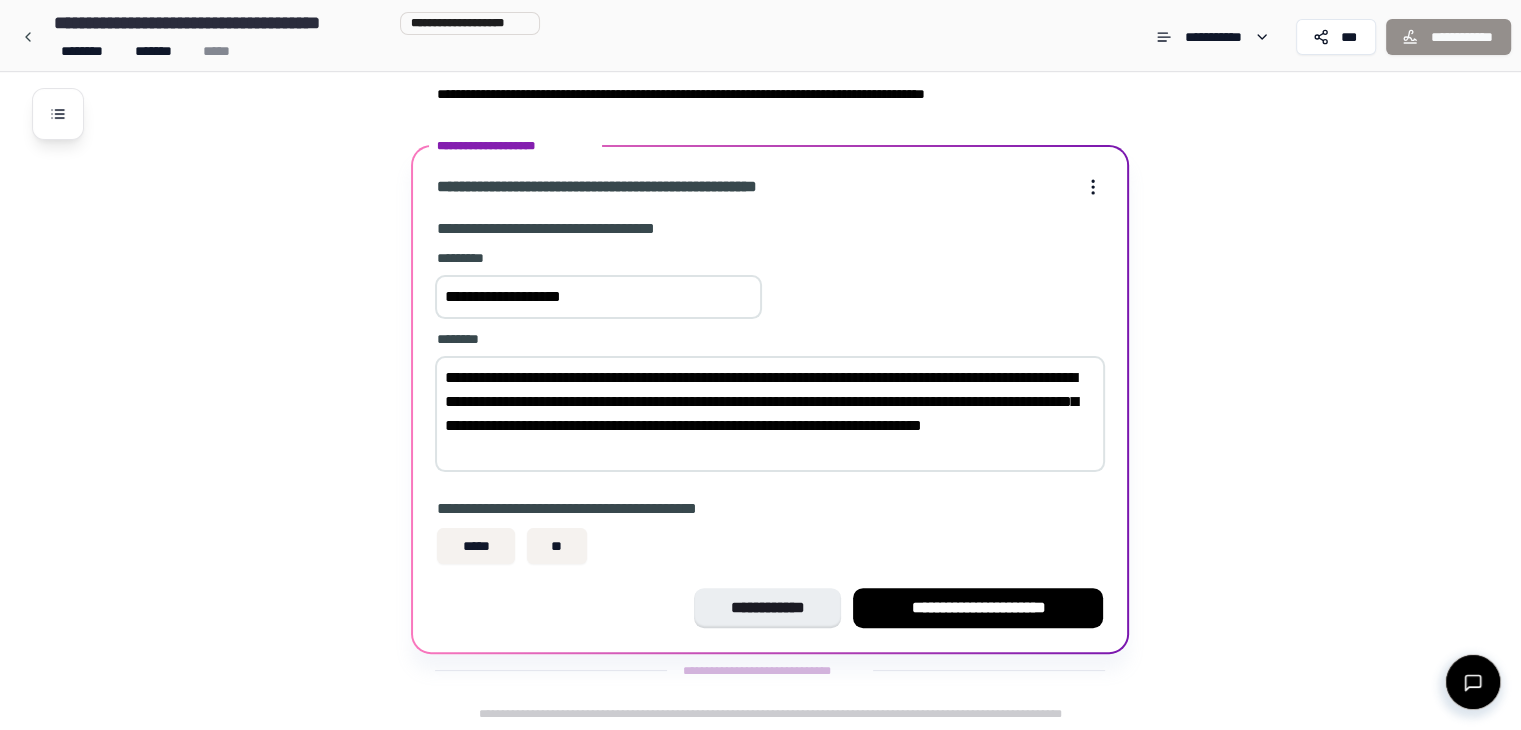scroll, scrollTop: 320, scrollLeft: 0, axis: vertical 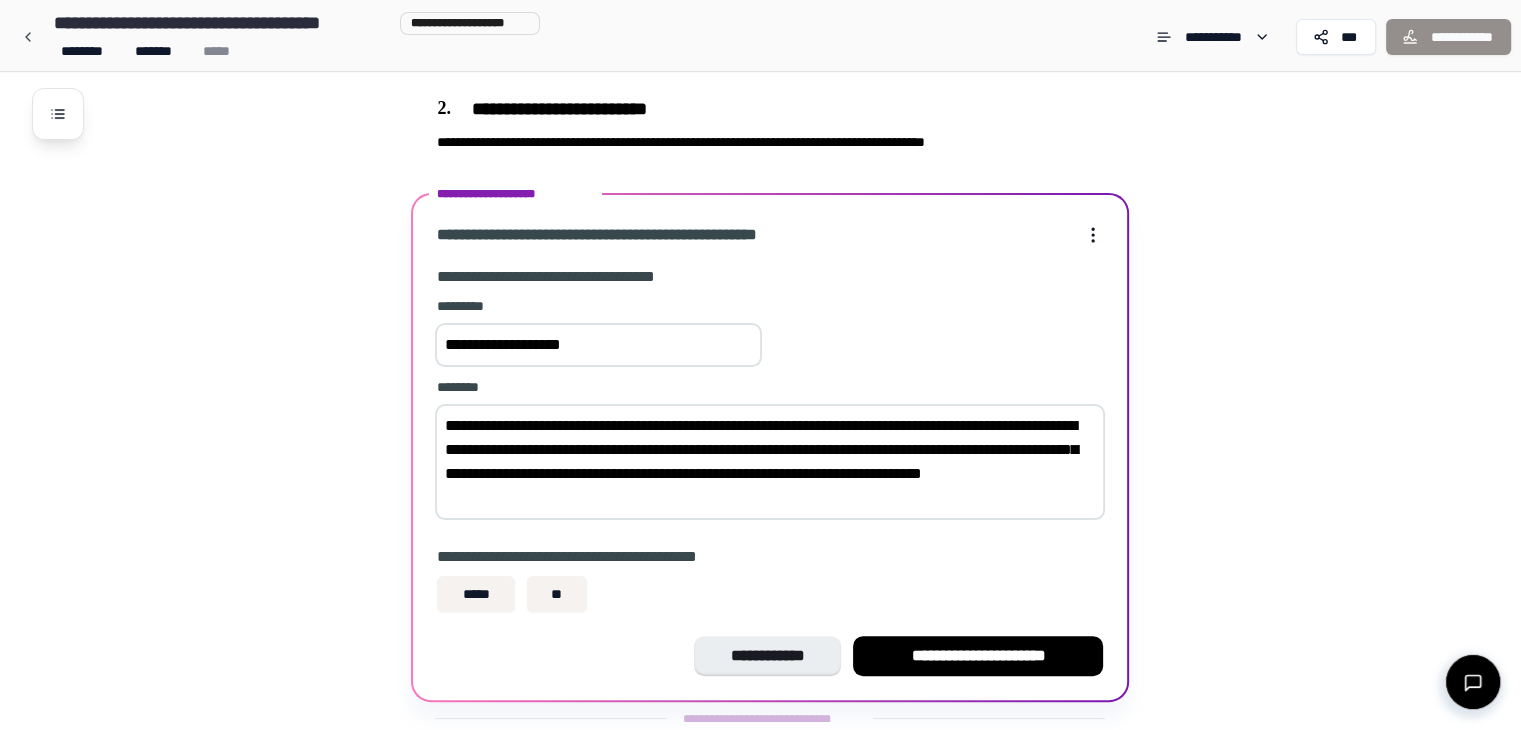 click on "**********" at bounding box center [770, 443] 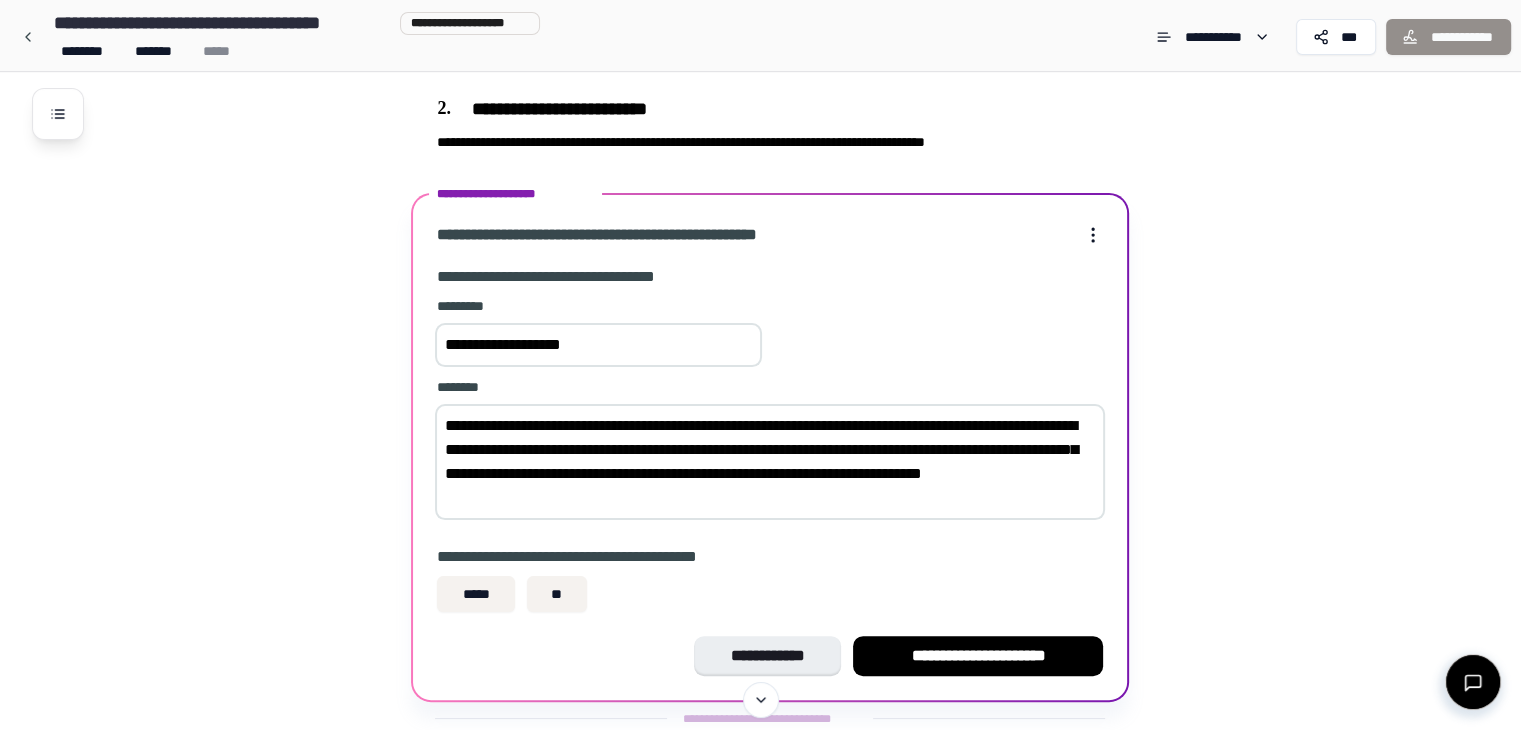 click on "**********" at bounding box center [770, 462] 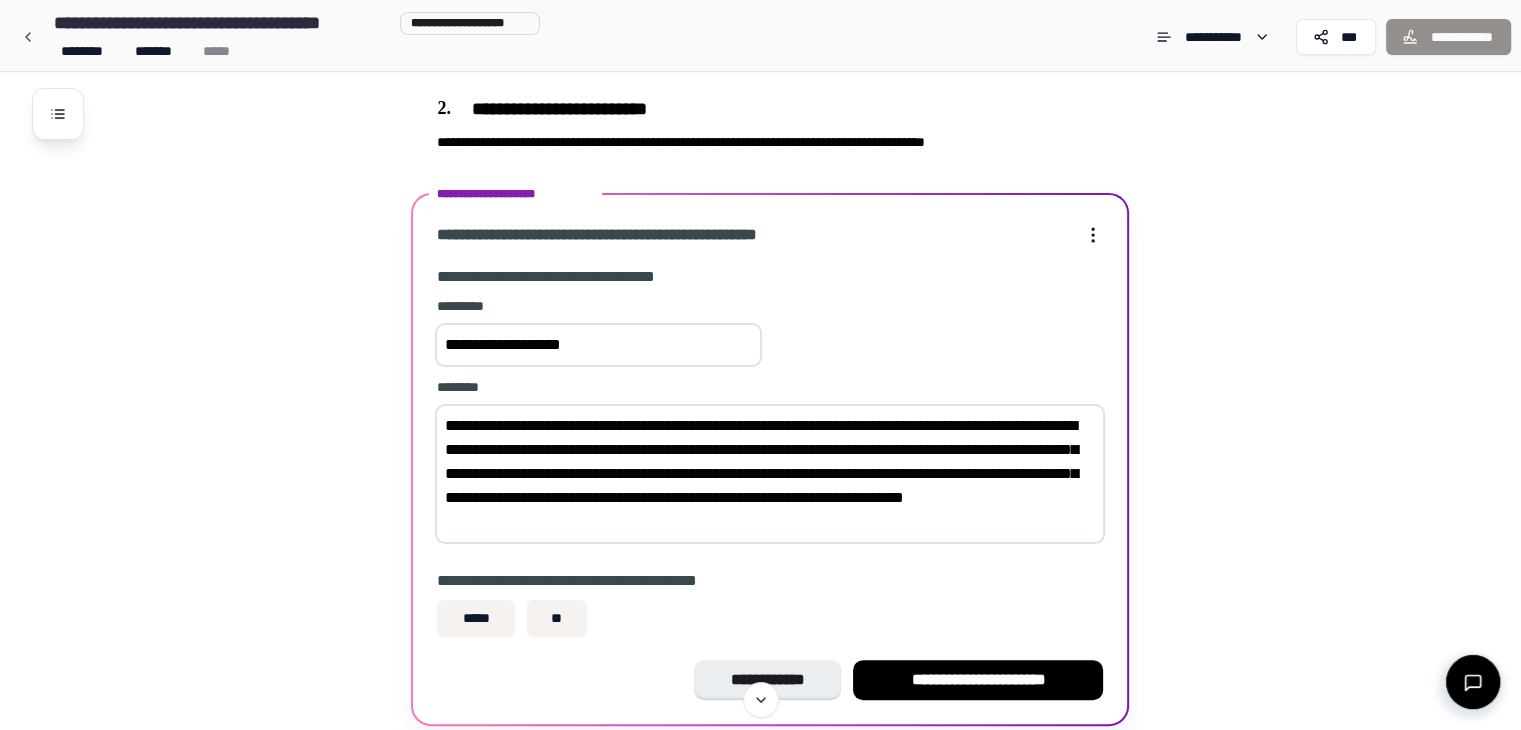 drag, startPoint x: 710, startPoint y: 496, endPoint x: 668, endPoint y: 531, distance: 54.67175 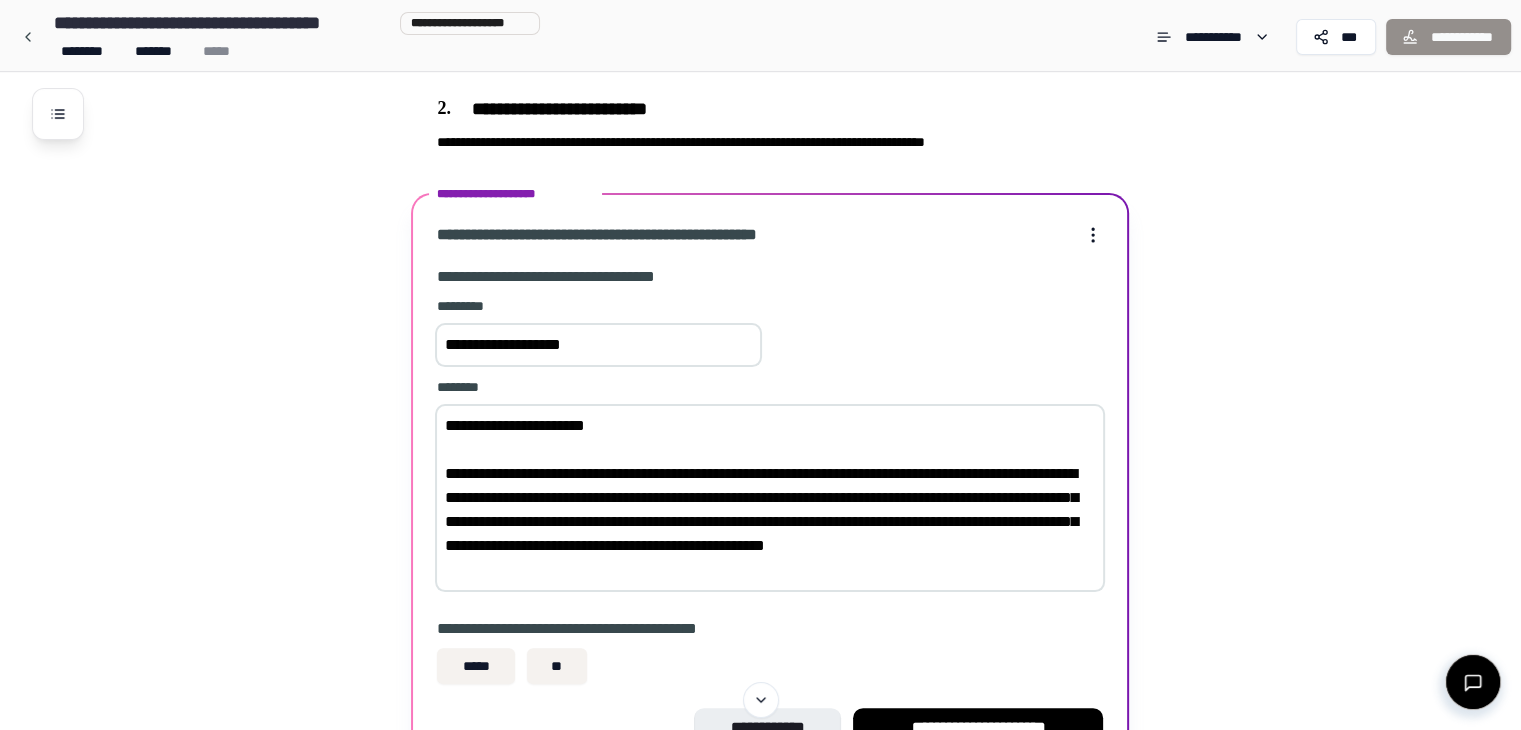 paste on "**********" 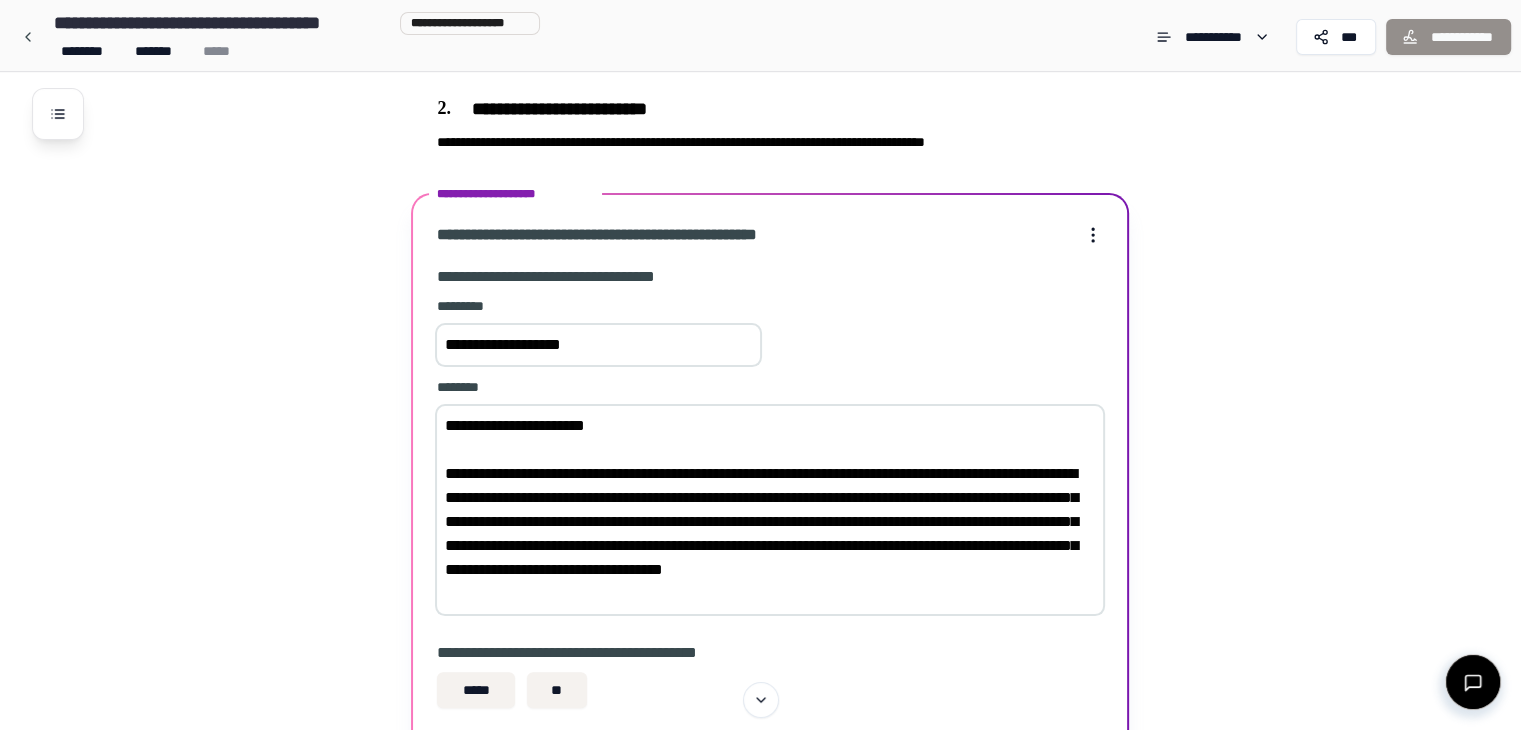 drag, startPoint x: 444, startPoint y: 565, endPoint x: 1069, endPoint y: 562, distance: 625.0072 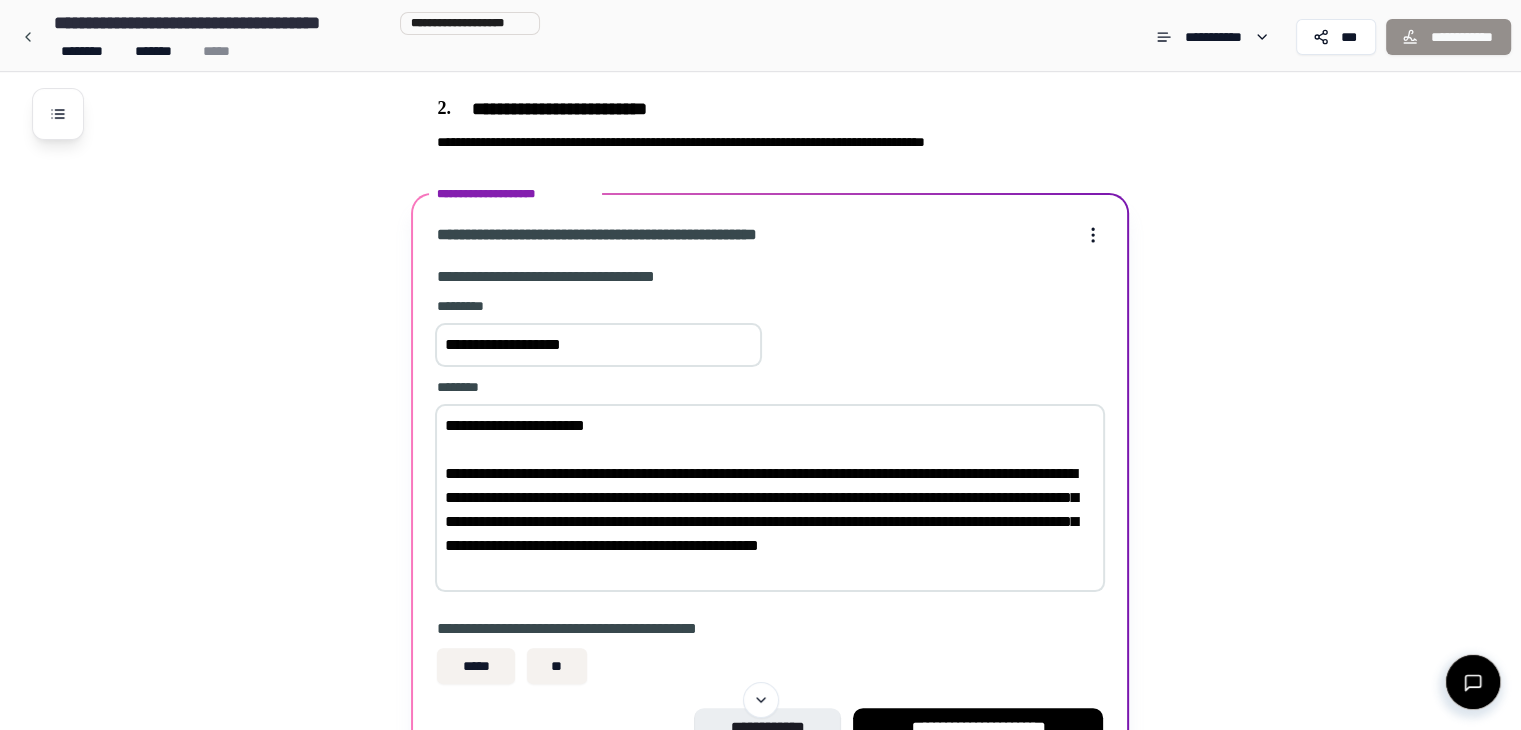 click on "**********" at bounding box center [770, 487] 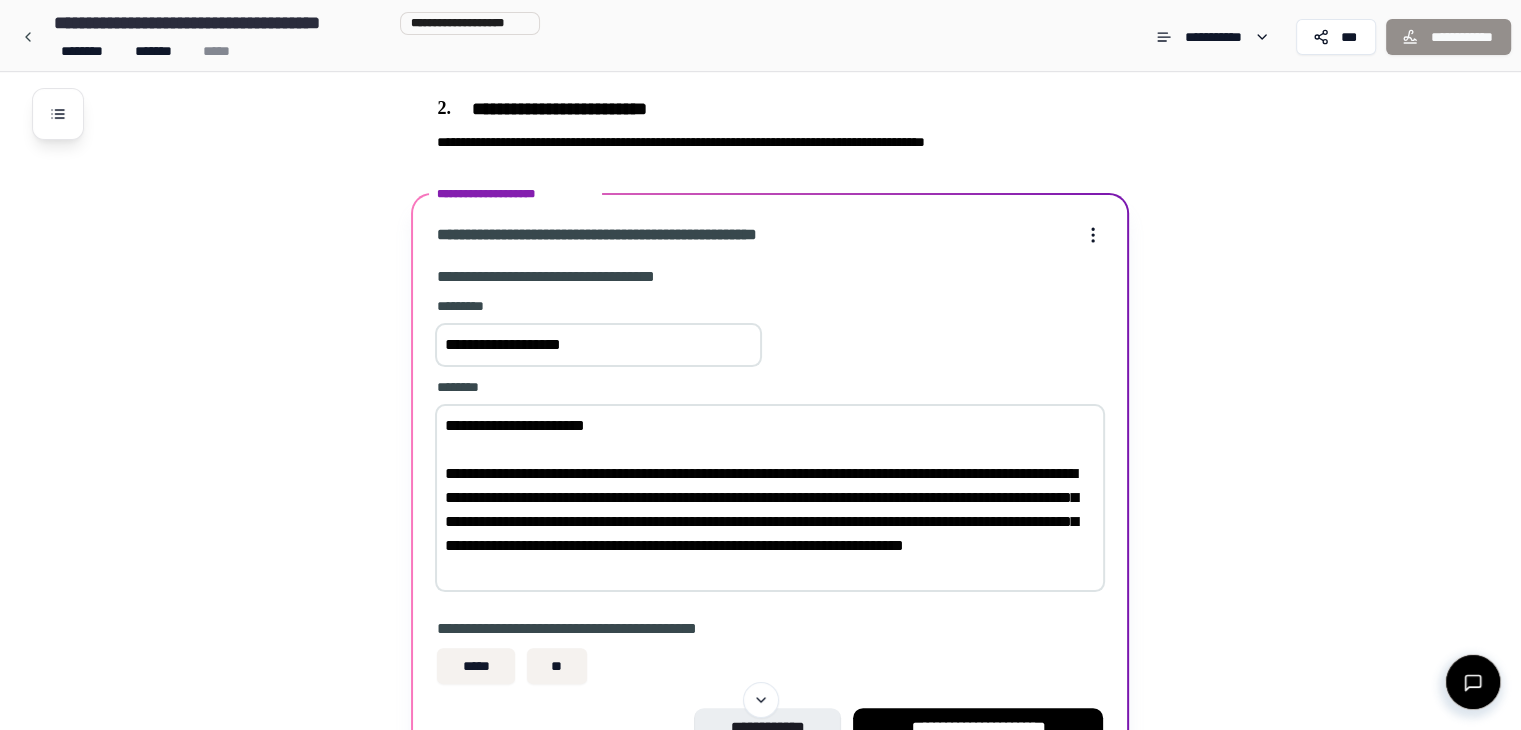 click on "**********" at bounding box center (770, 498) 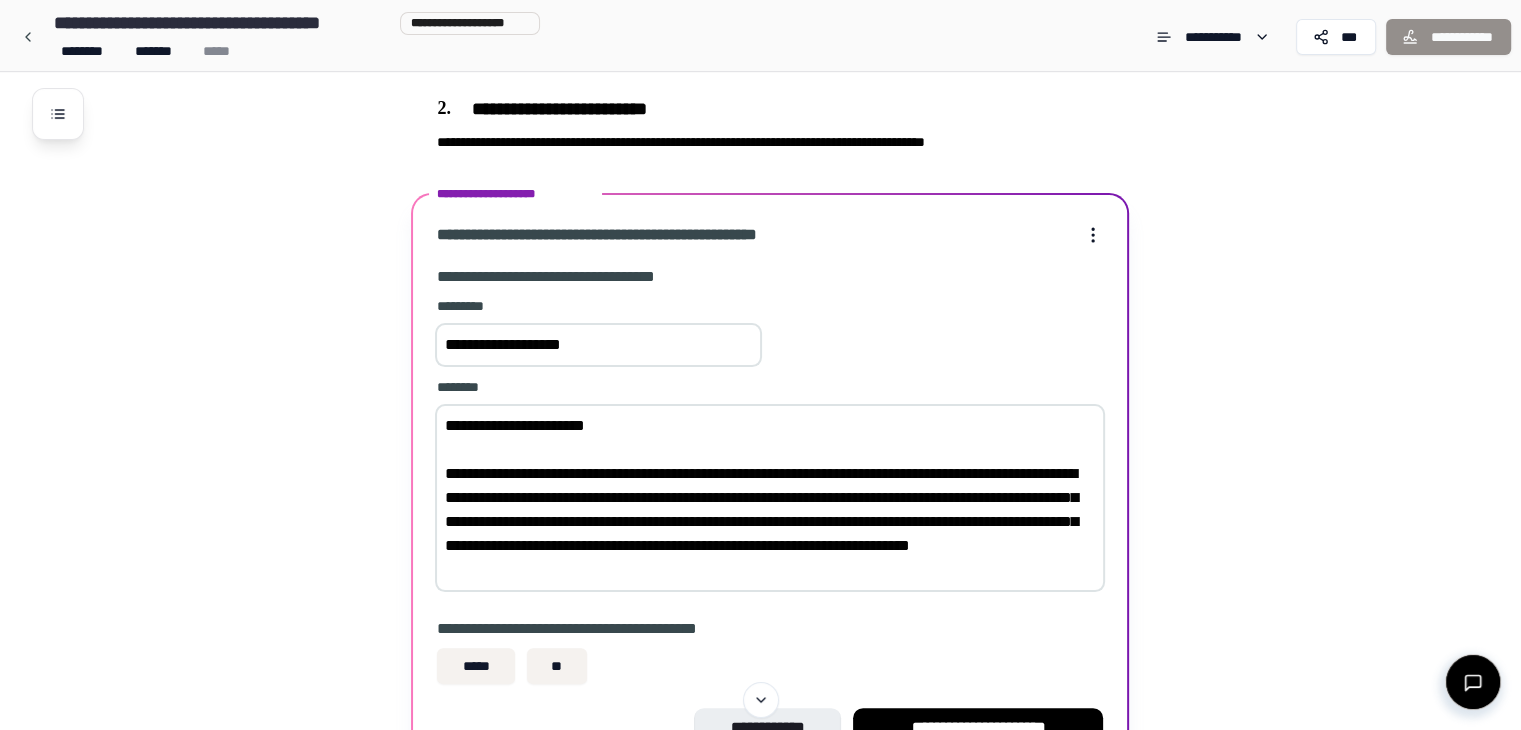 click on "**********" at bounding box center (770, 498) 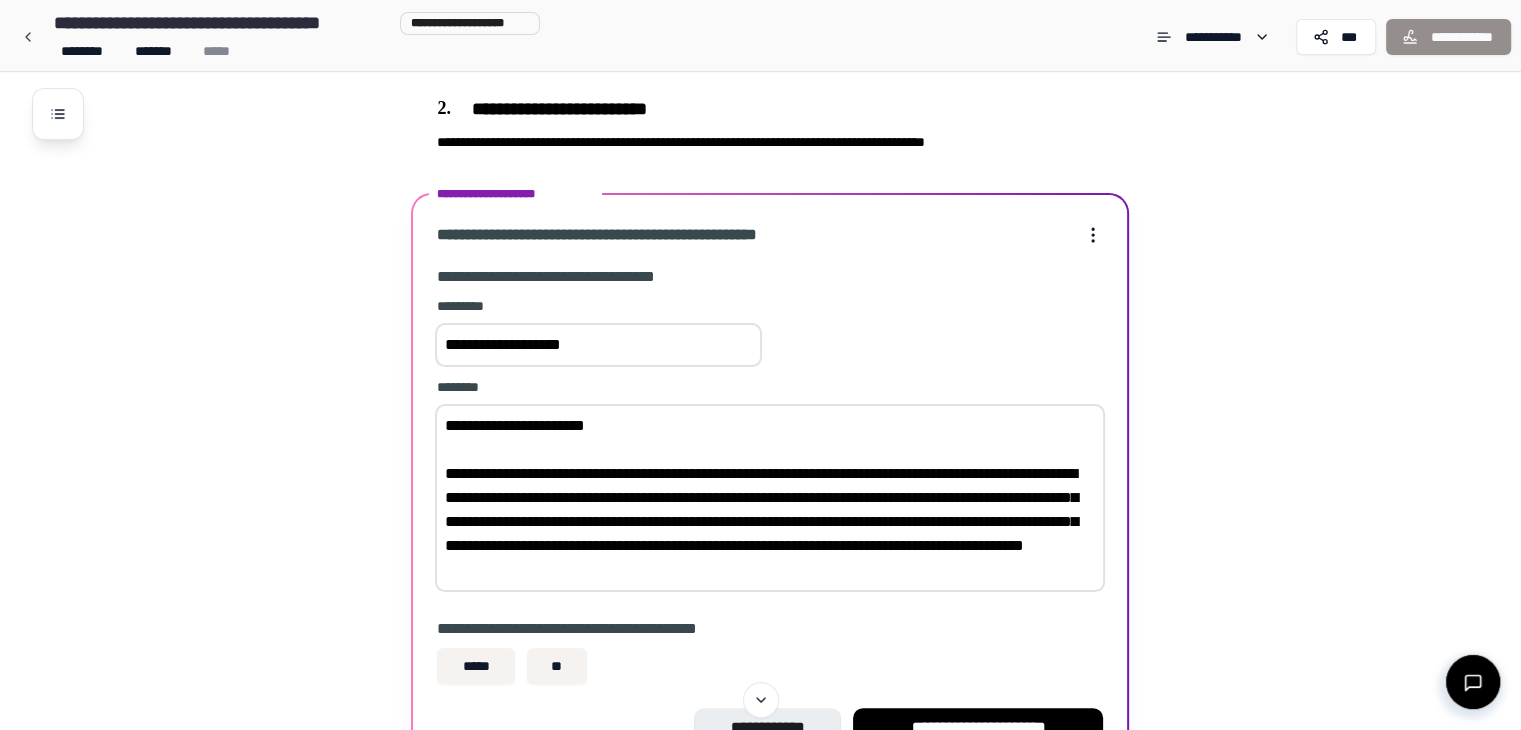 click on "**********" at bounding box center [770, 498] 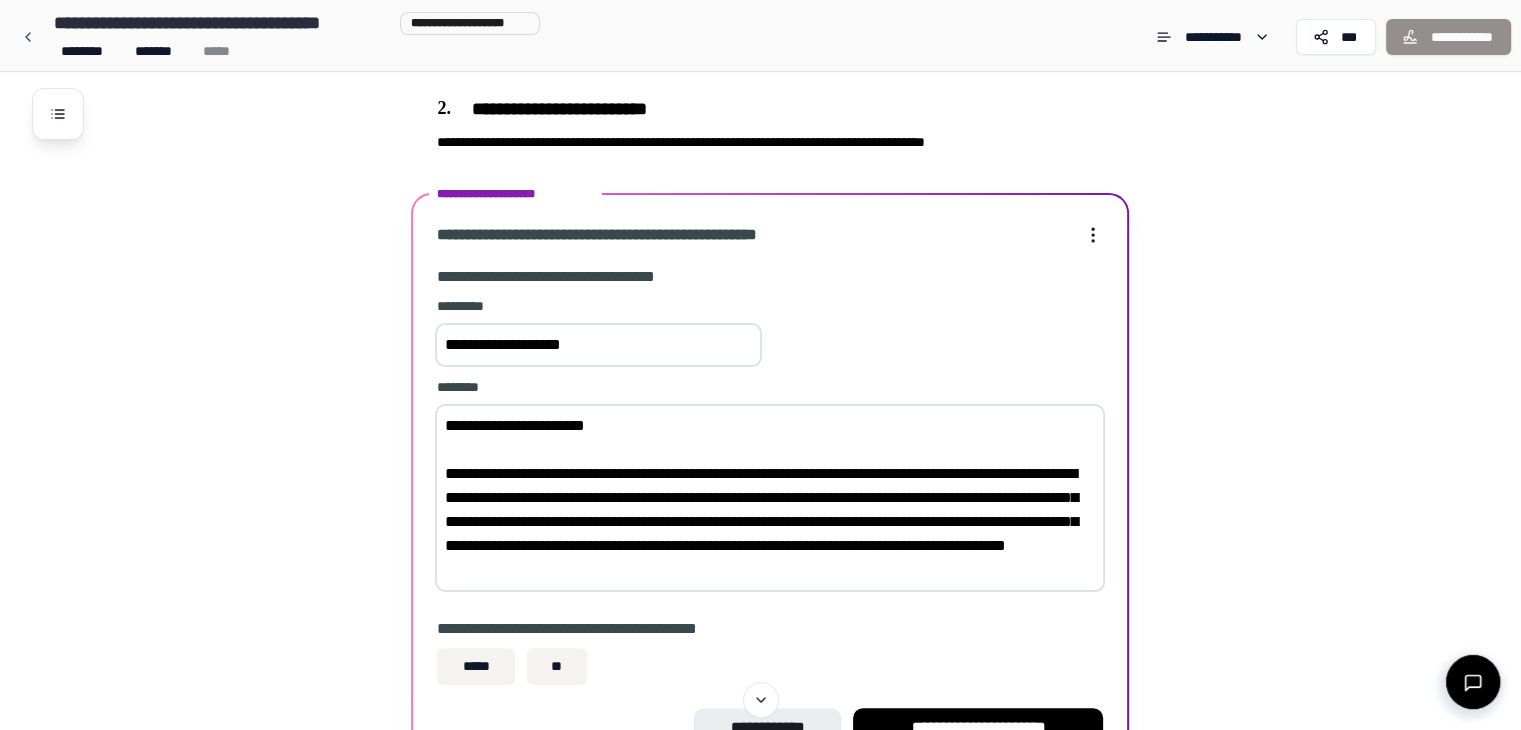 click on "**********" at bounding box center (770, 479) 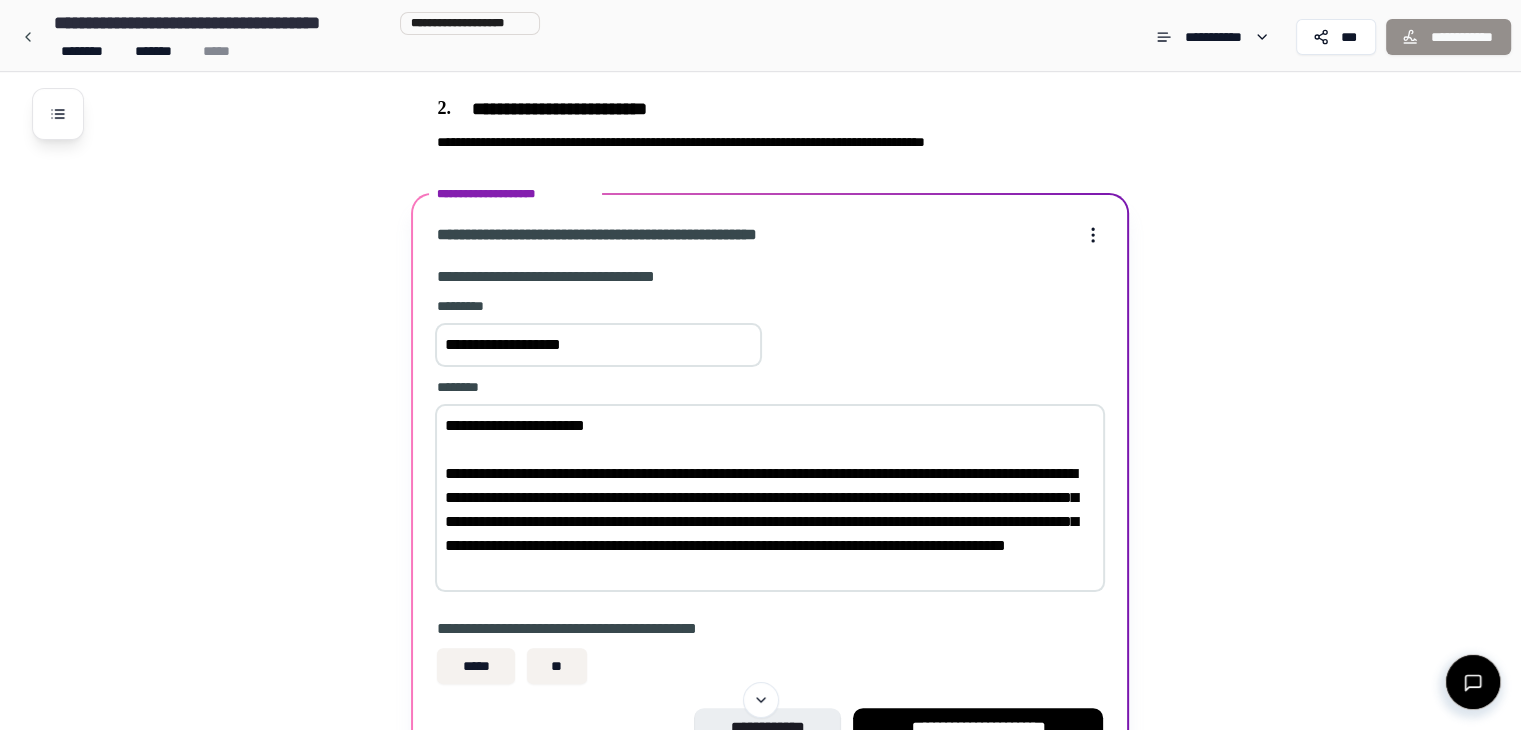 click on "**********" at bounding box center (770, 498) 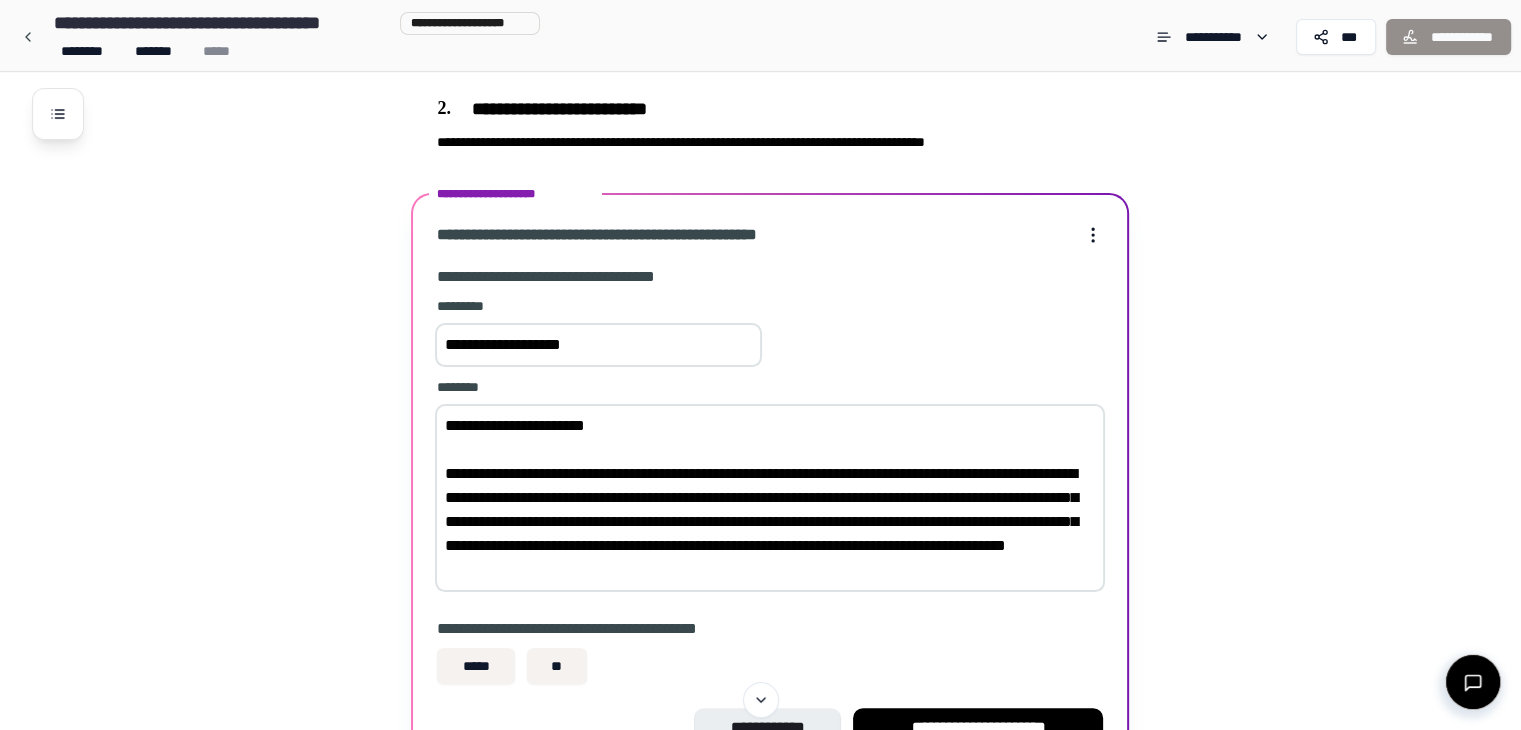 click on "**********" at bounding box center [770, 498] 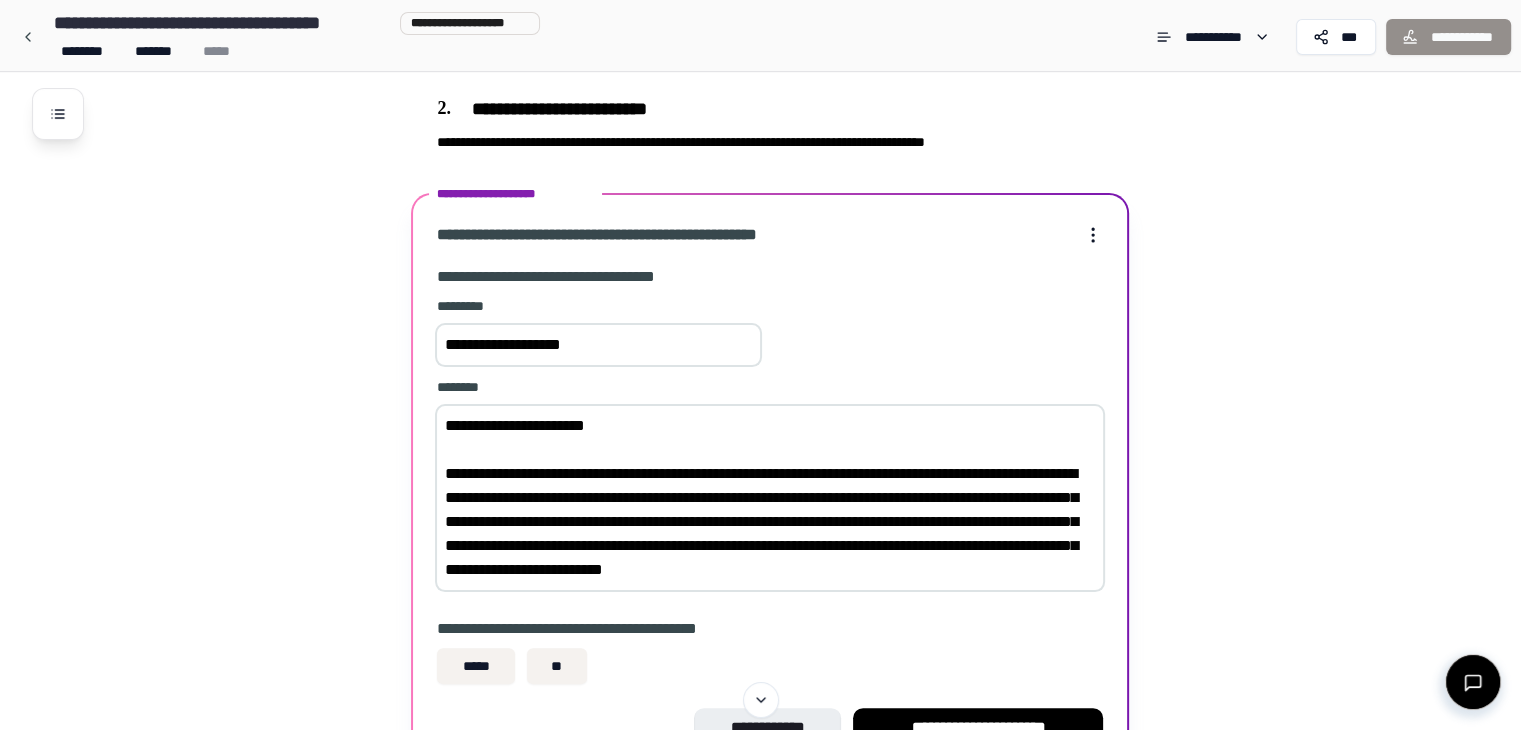 click on "**********" at bounding box center (770, 498) 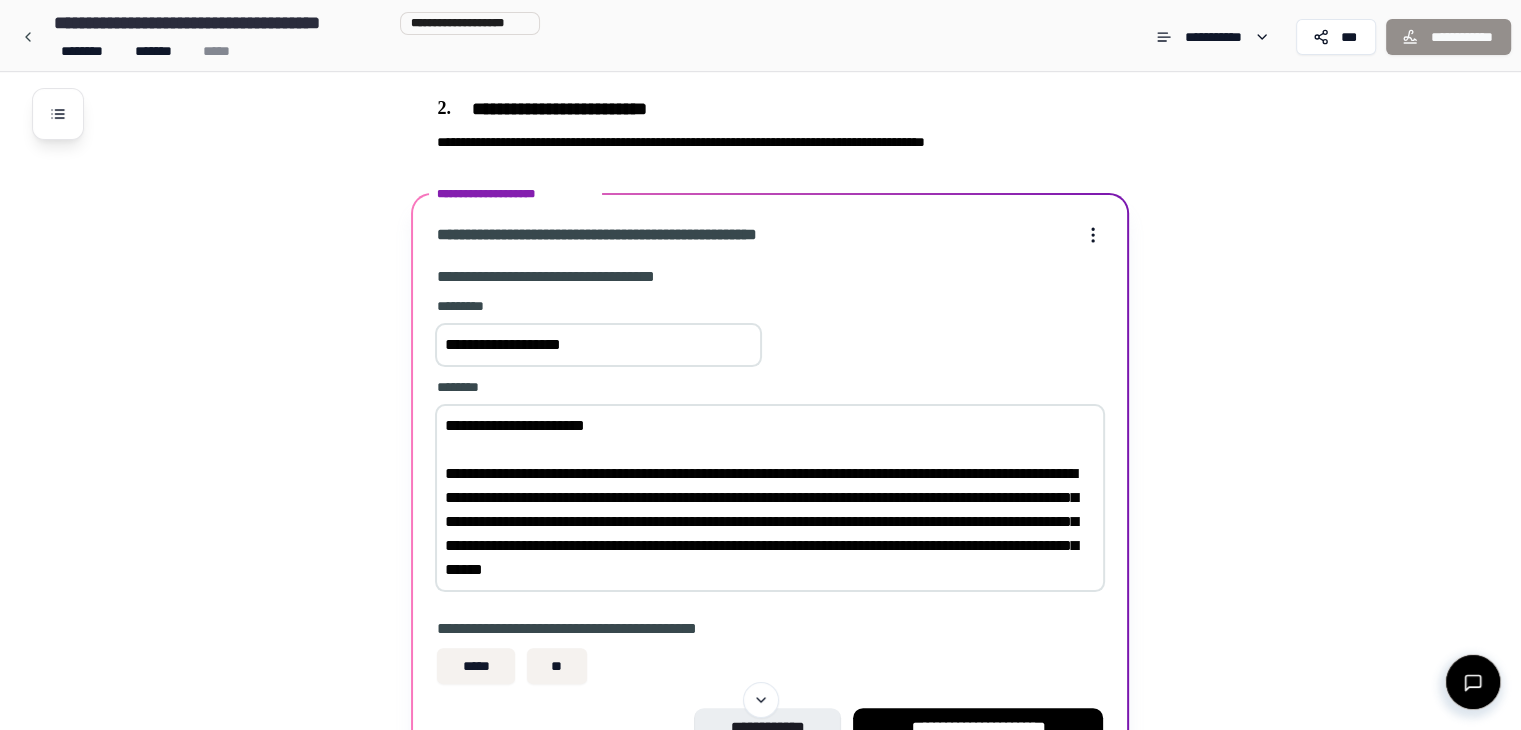 click on "**********" at bounding box center [770, 498] 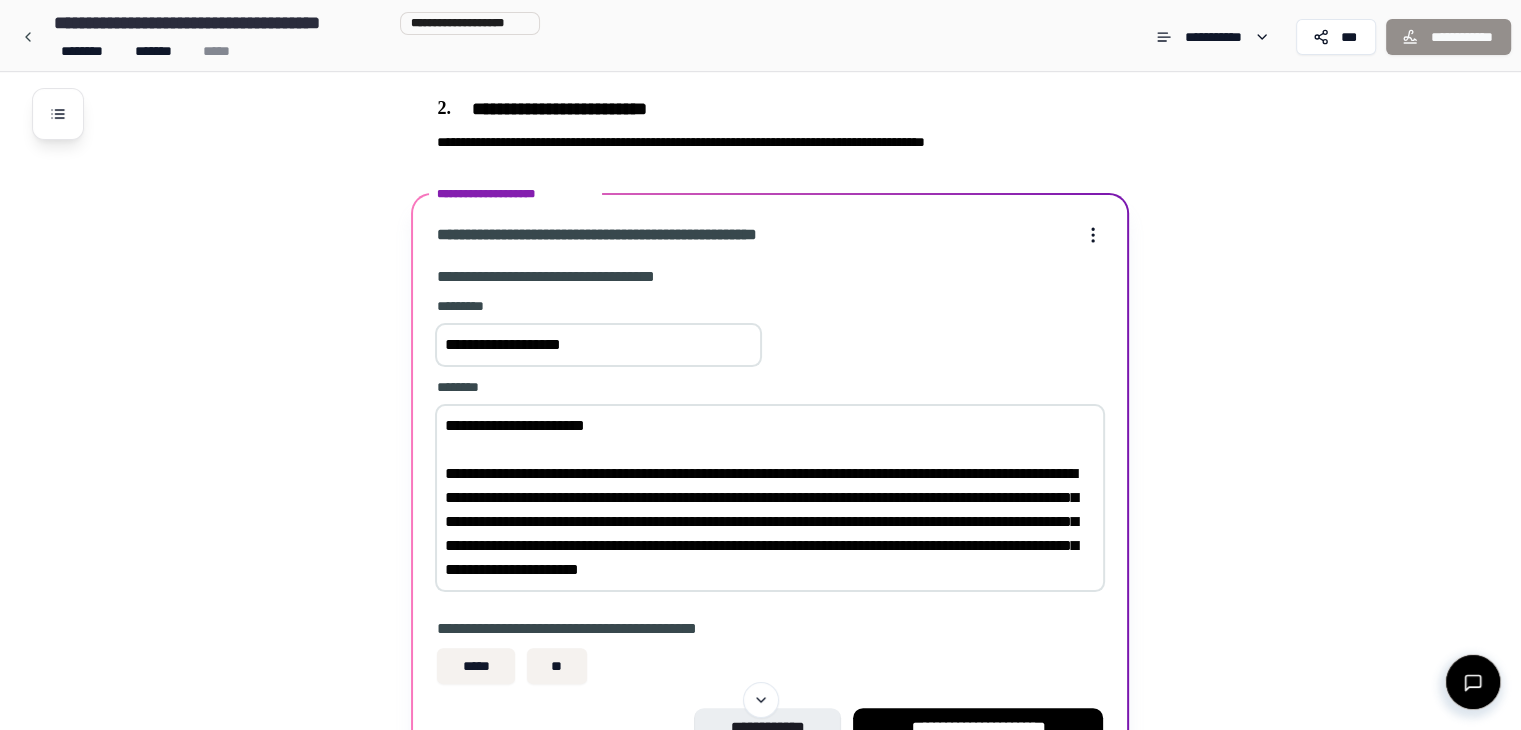 click on "**********" at bounding box center [770, 498] 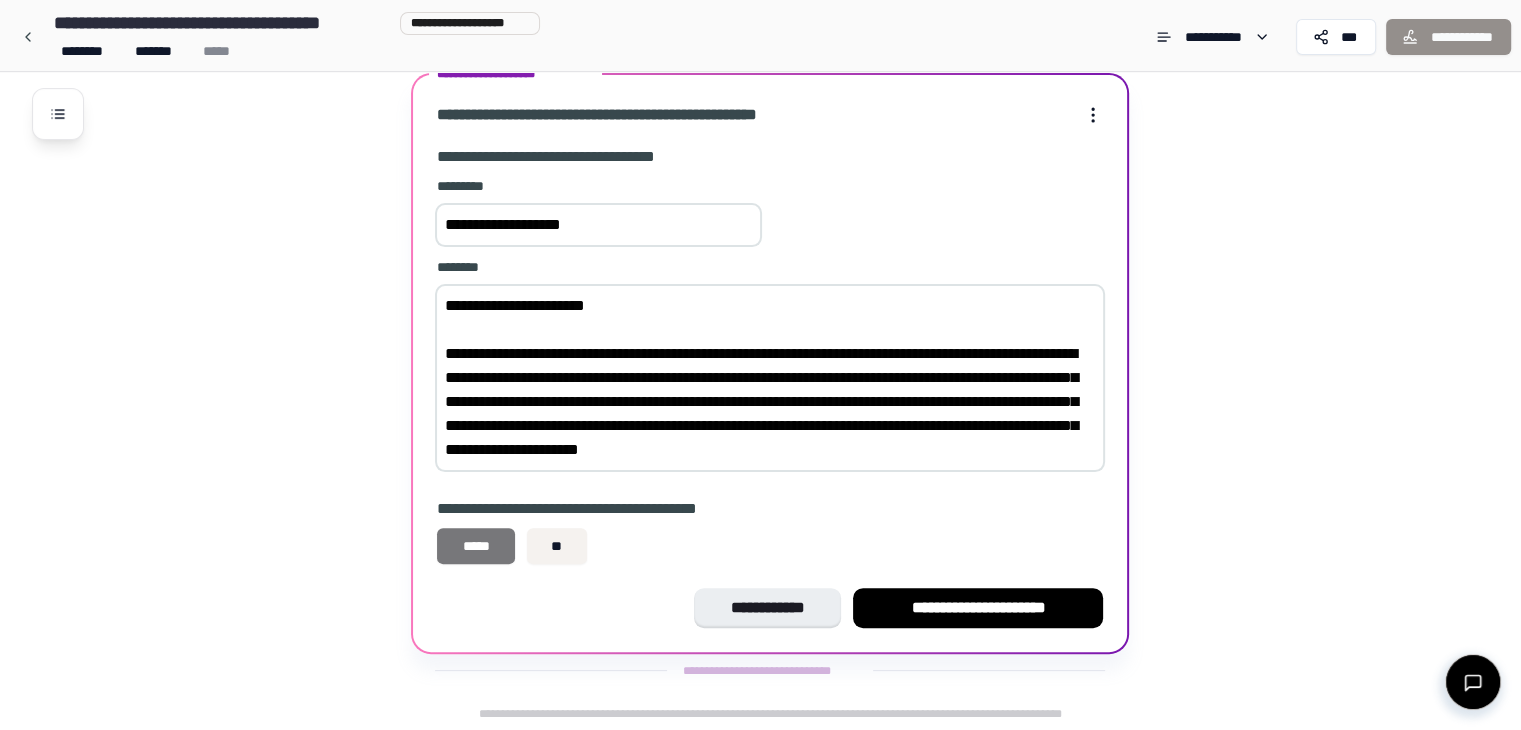 type on "**********" 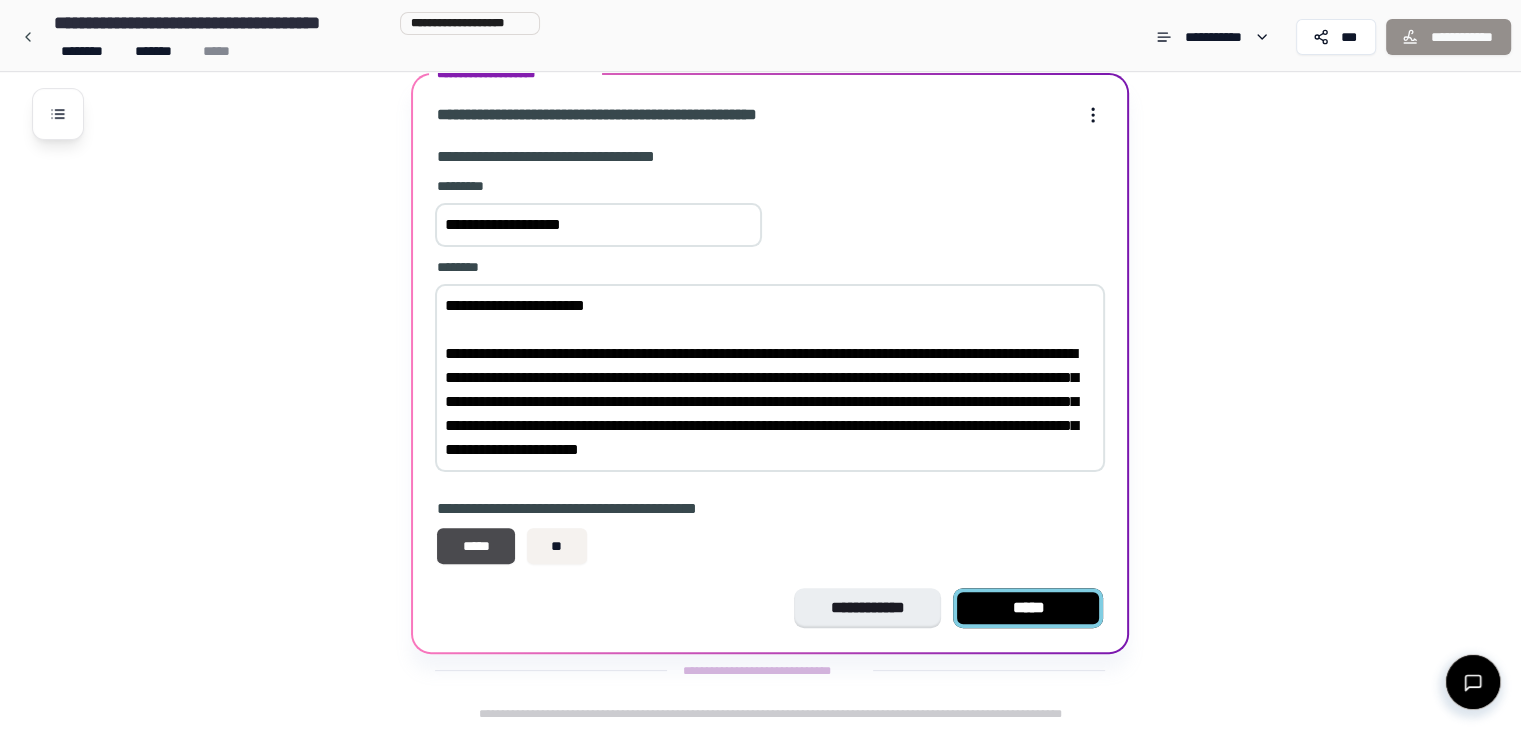 click on "*****" at bounding box center (1028, 608) 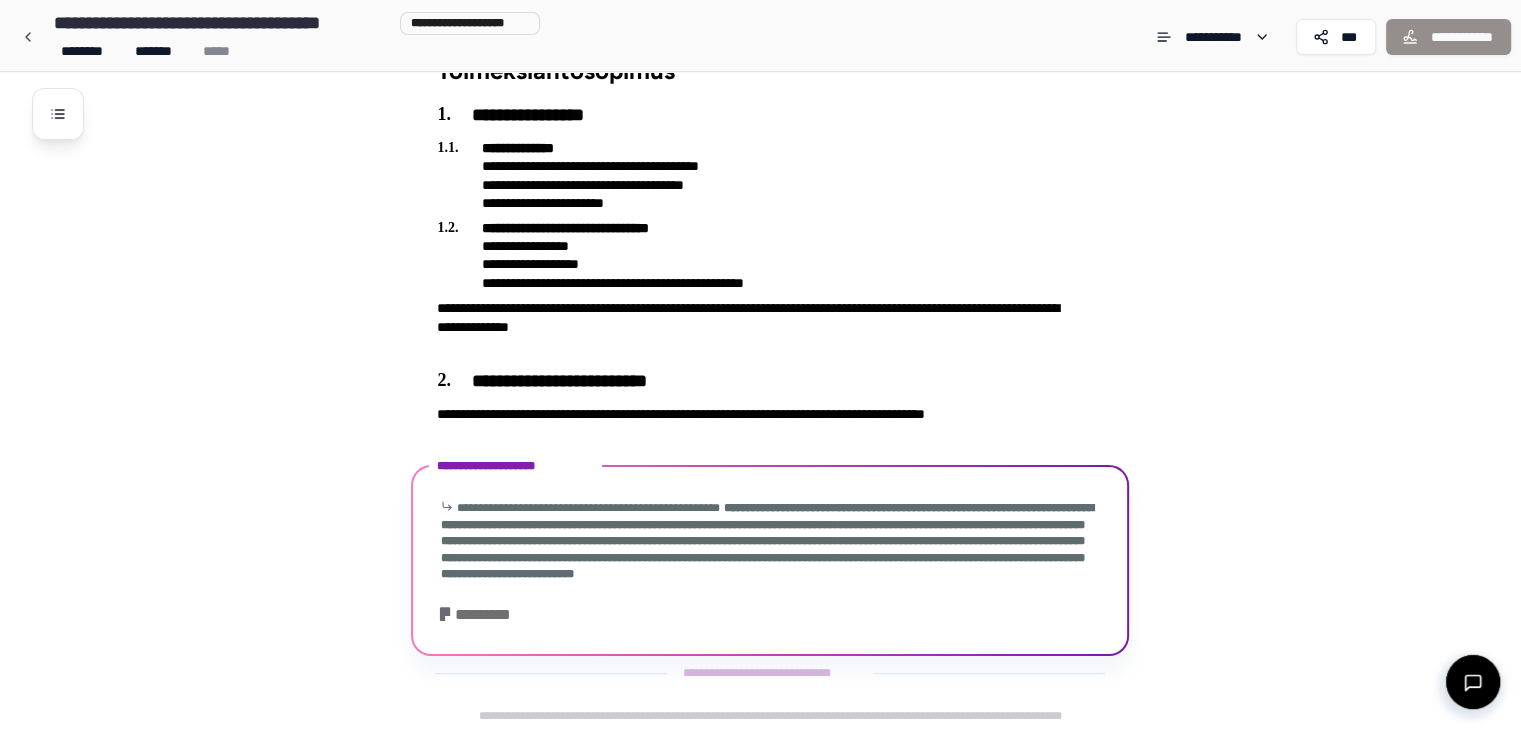scroll, scrollTop: 202, scrollLeft: 0, axis: vertical 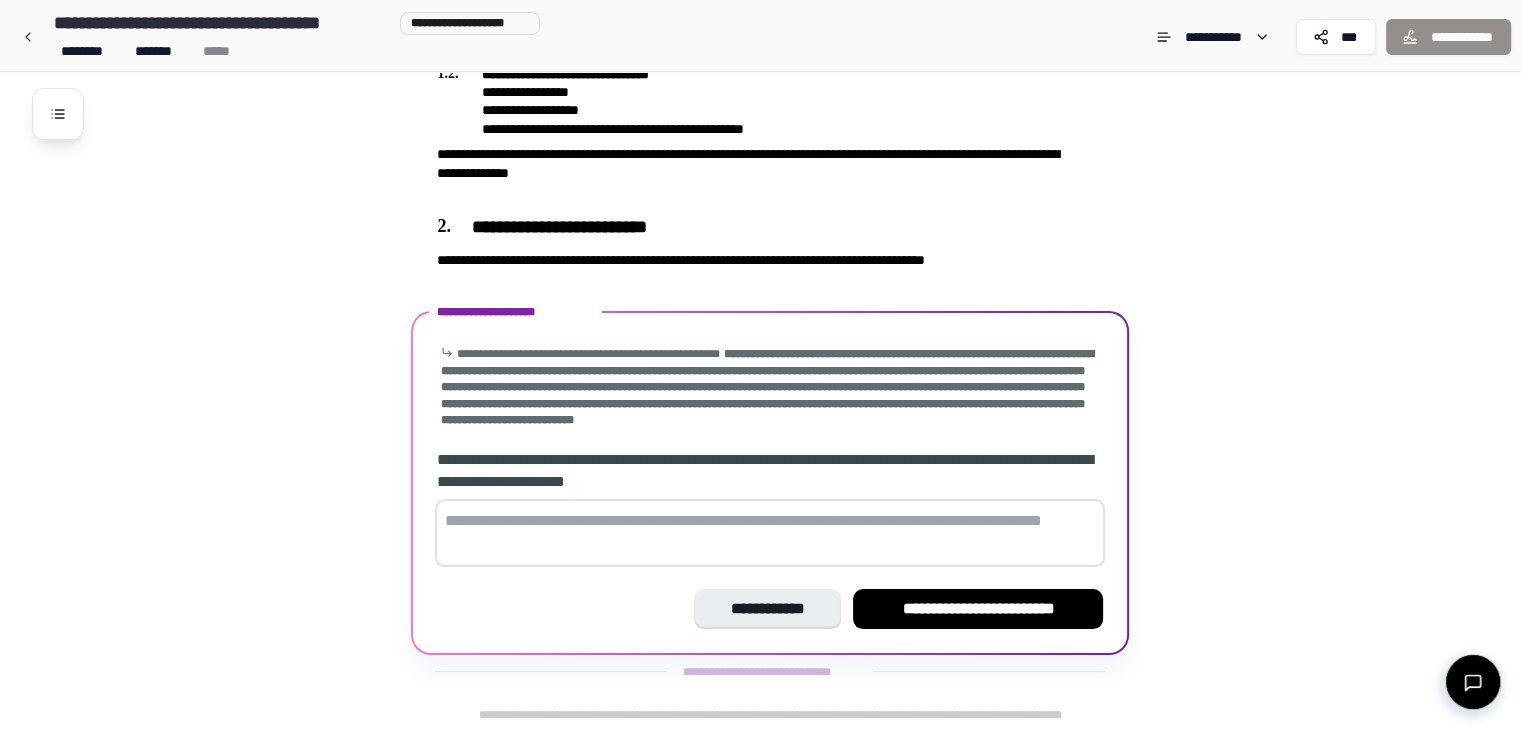 click at bounding box center [770, 533] 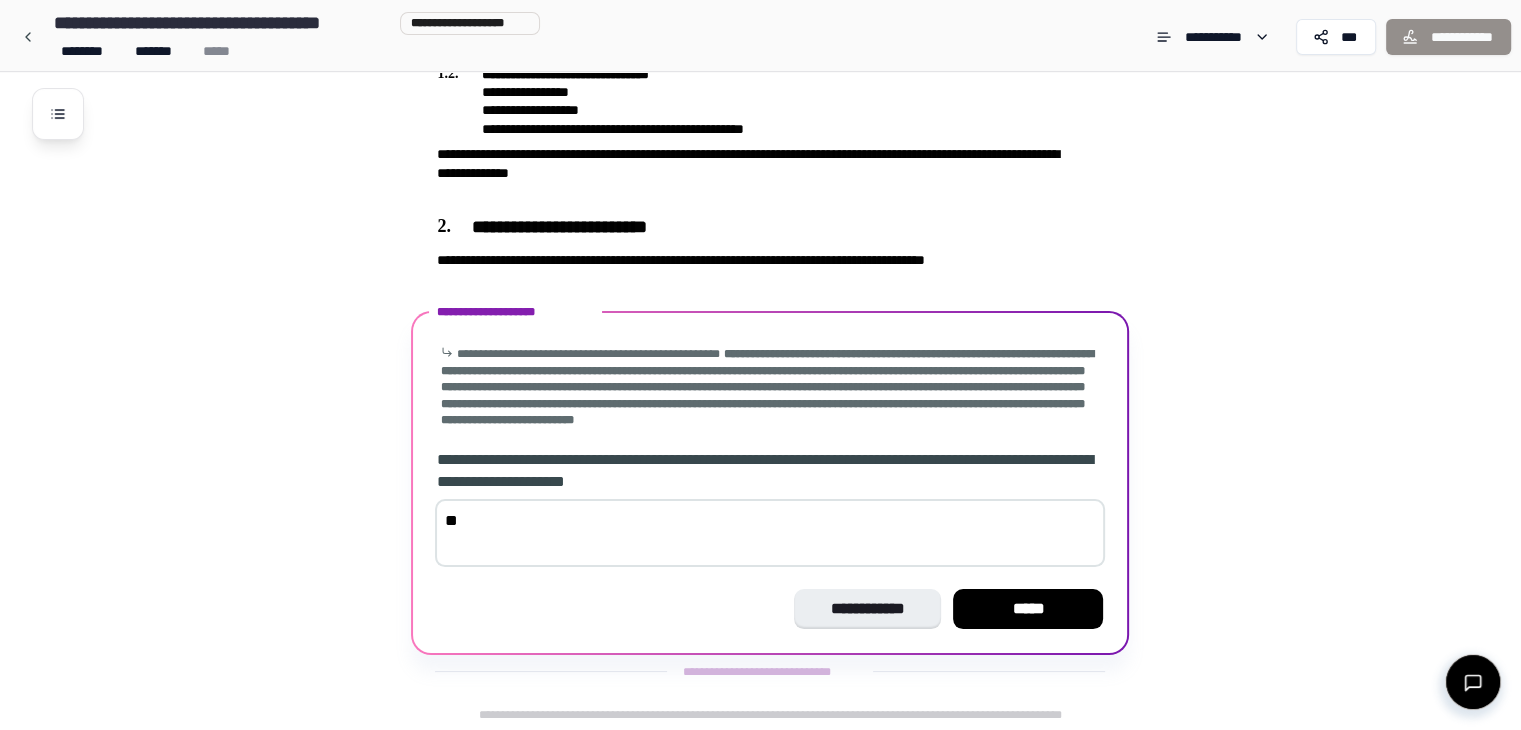 type on "*" 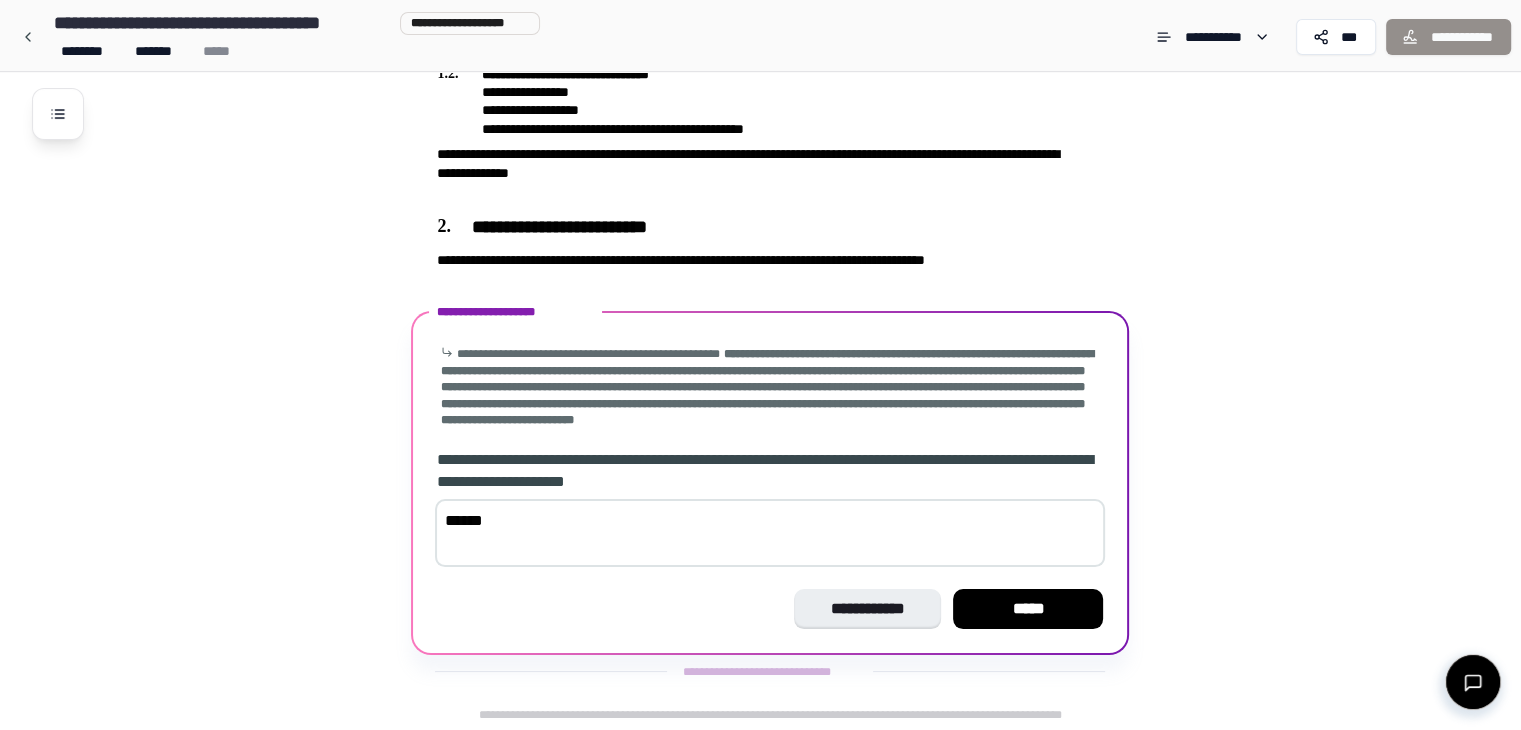 click on "******" at bounding box center [770, 533] 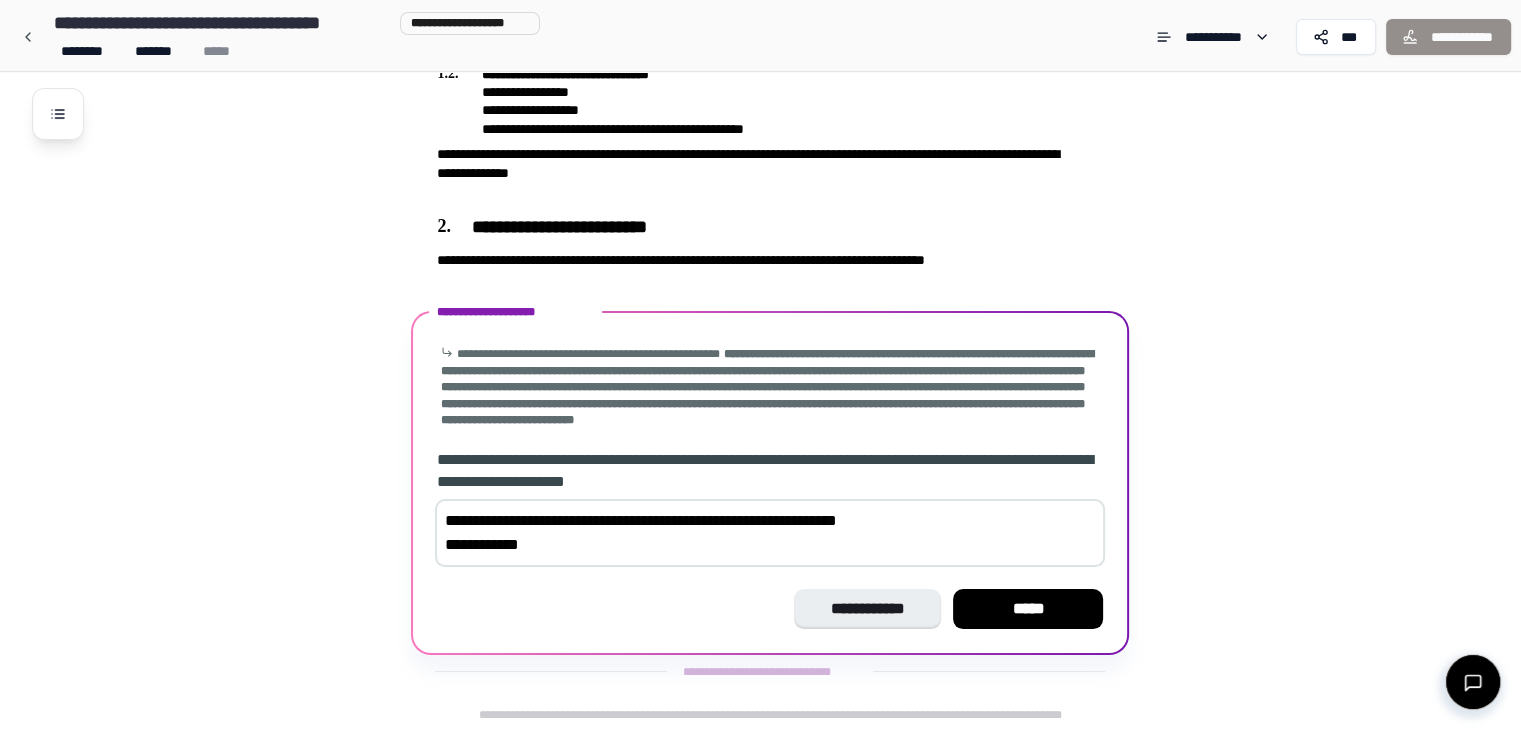 click on "**********" at bounding box center [770, 533] 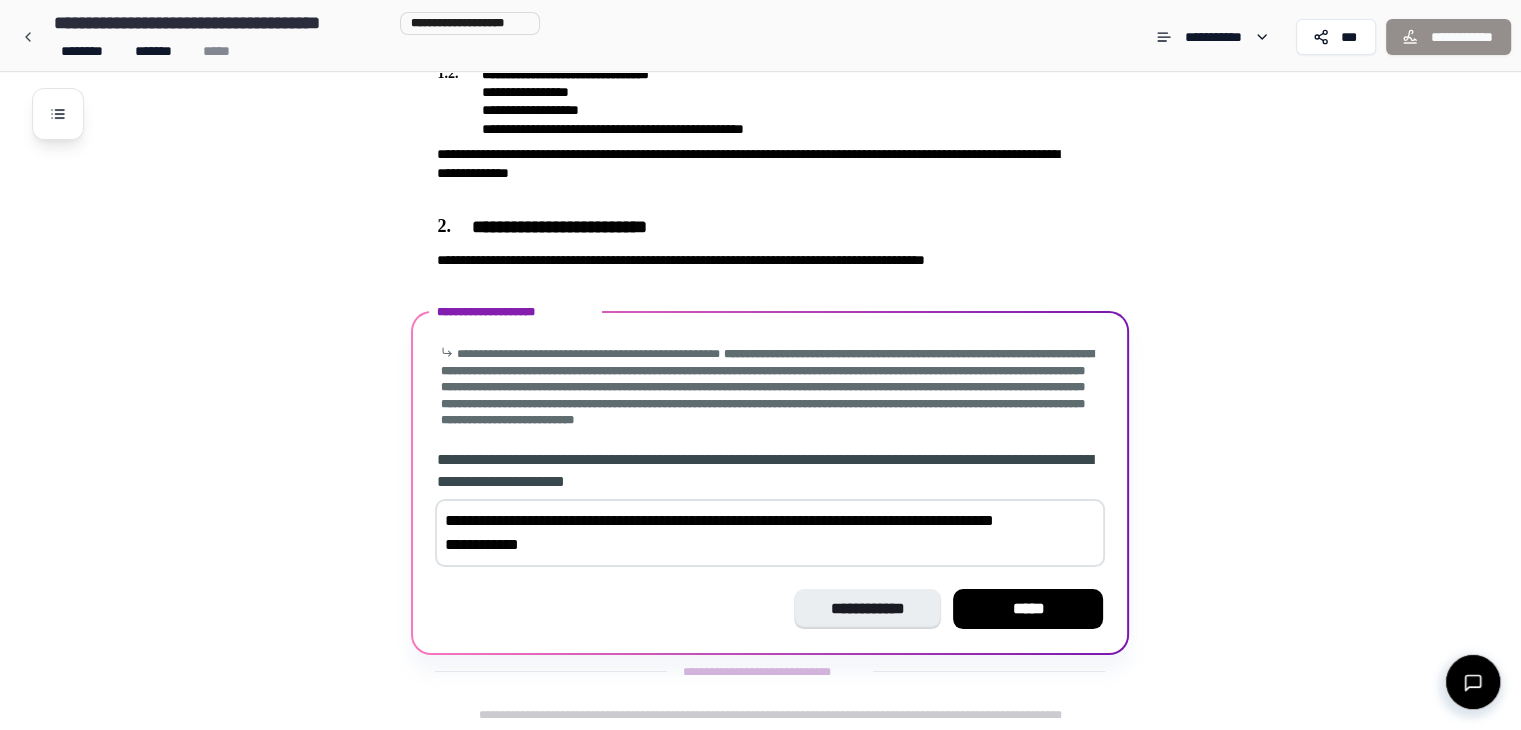 scroll, scrollTop: 226, scrollLeft: 0, axis: vertical 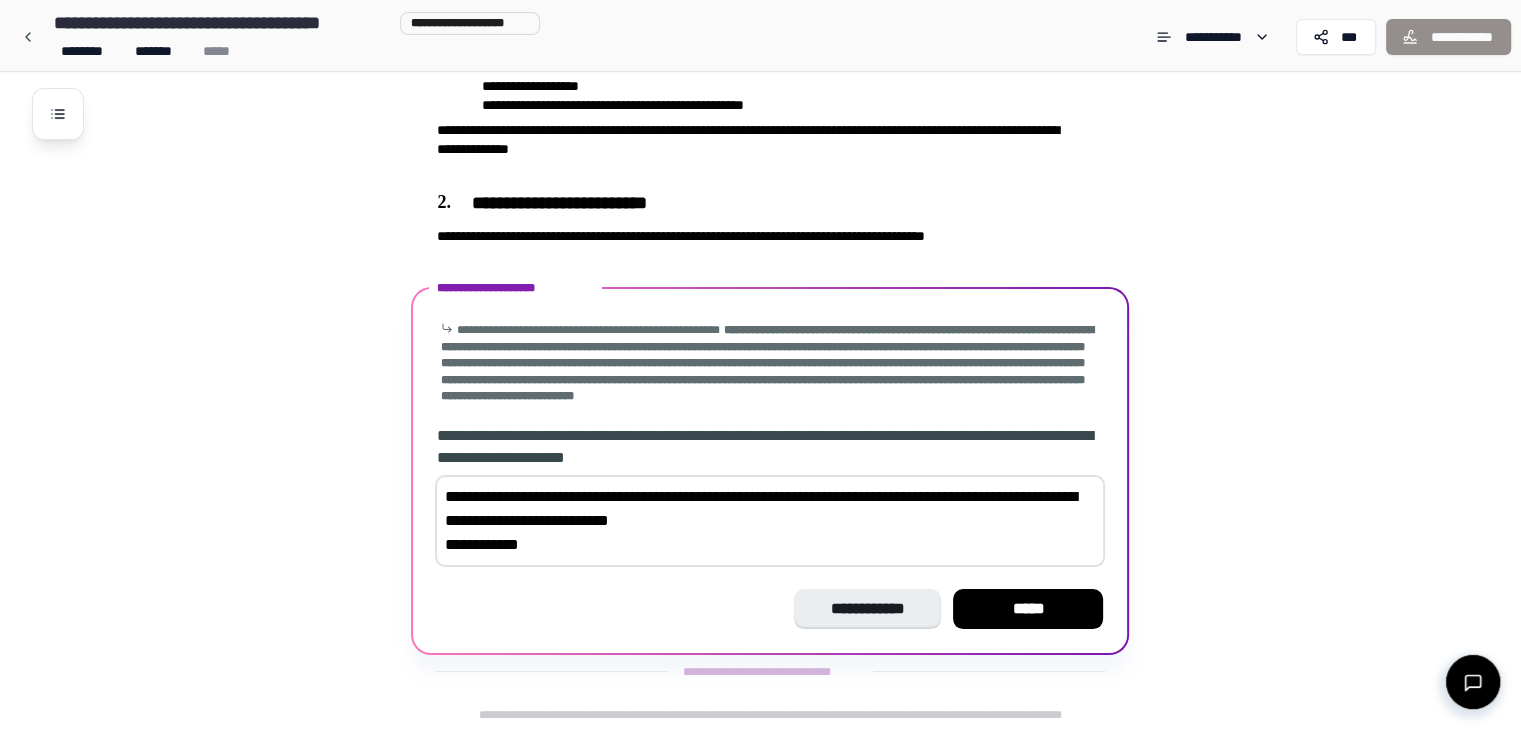 click on "**********" at bounding box center (770, 521) 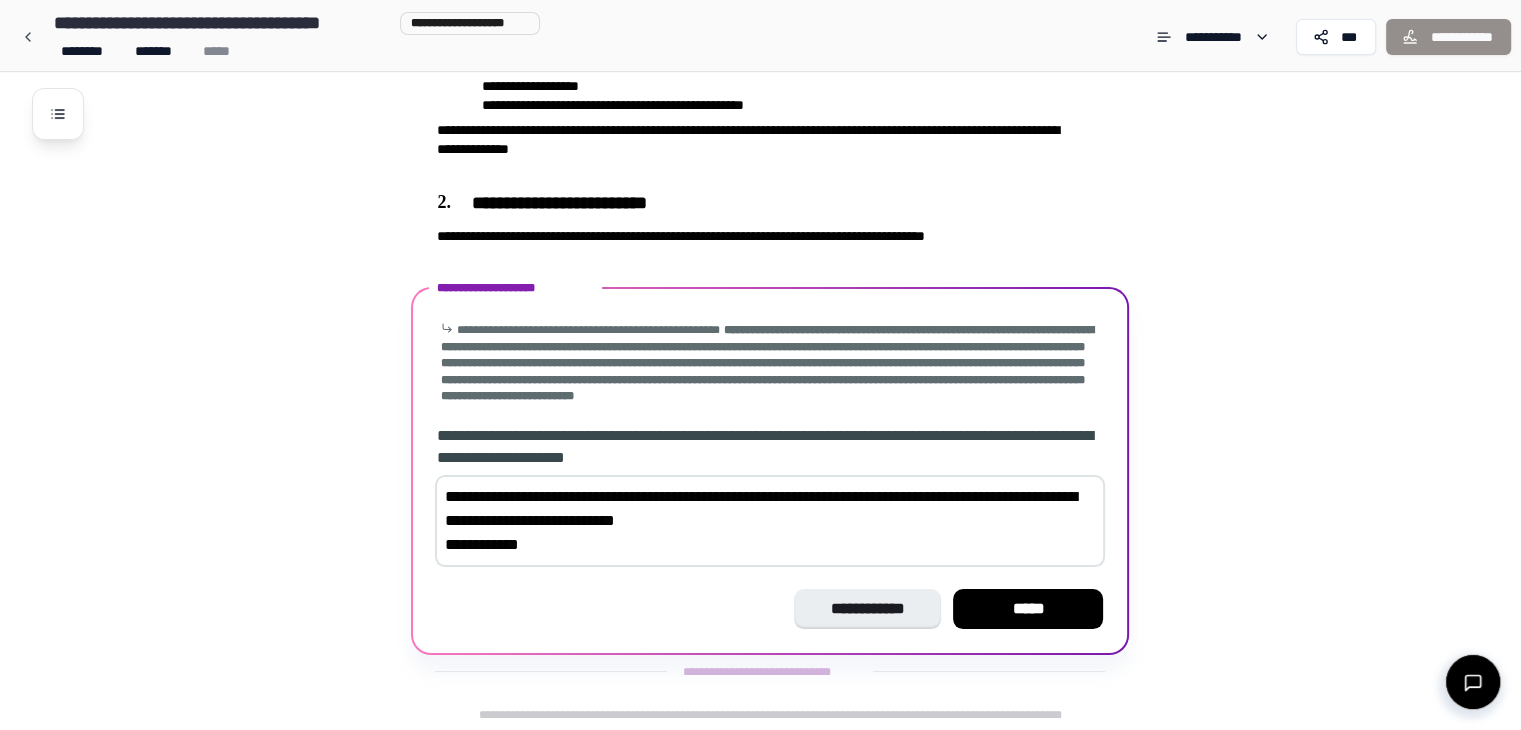 click on "**********" at bounding box center (770, 521) 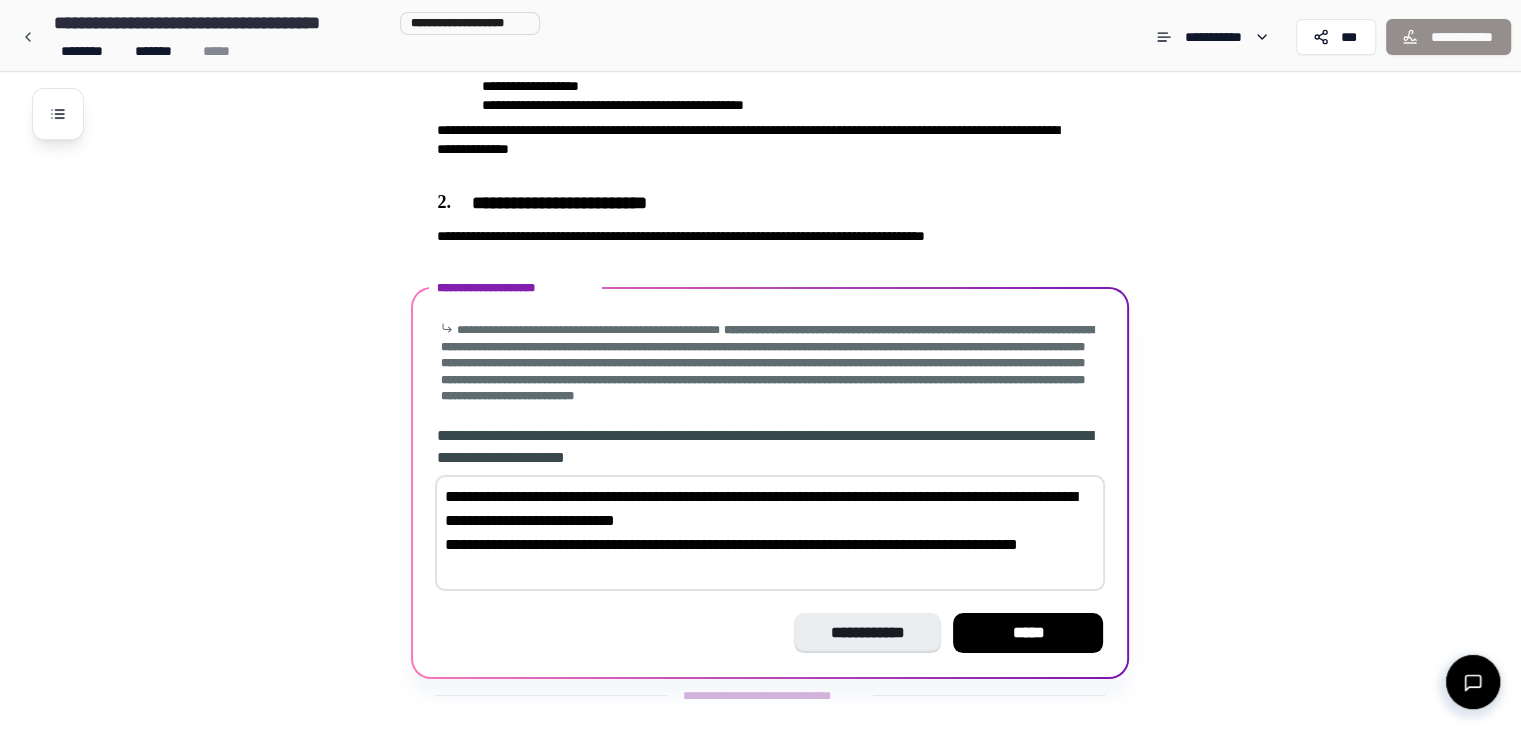 scroll, scrollTop: 250, scrollLeft: 0, axis: vertical 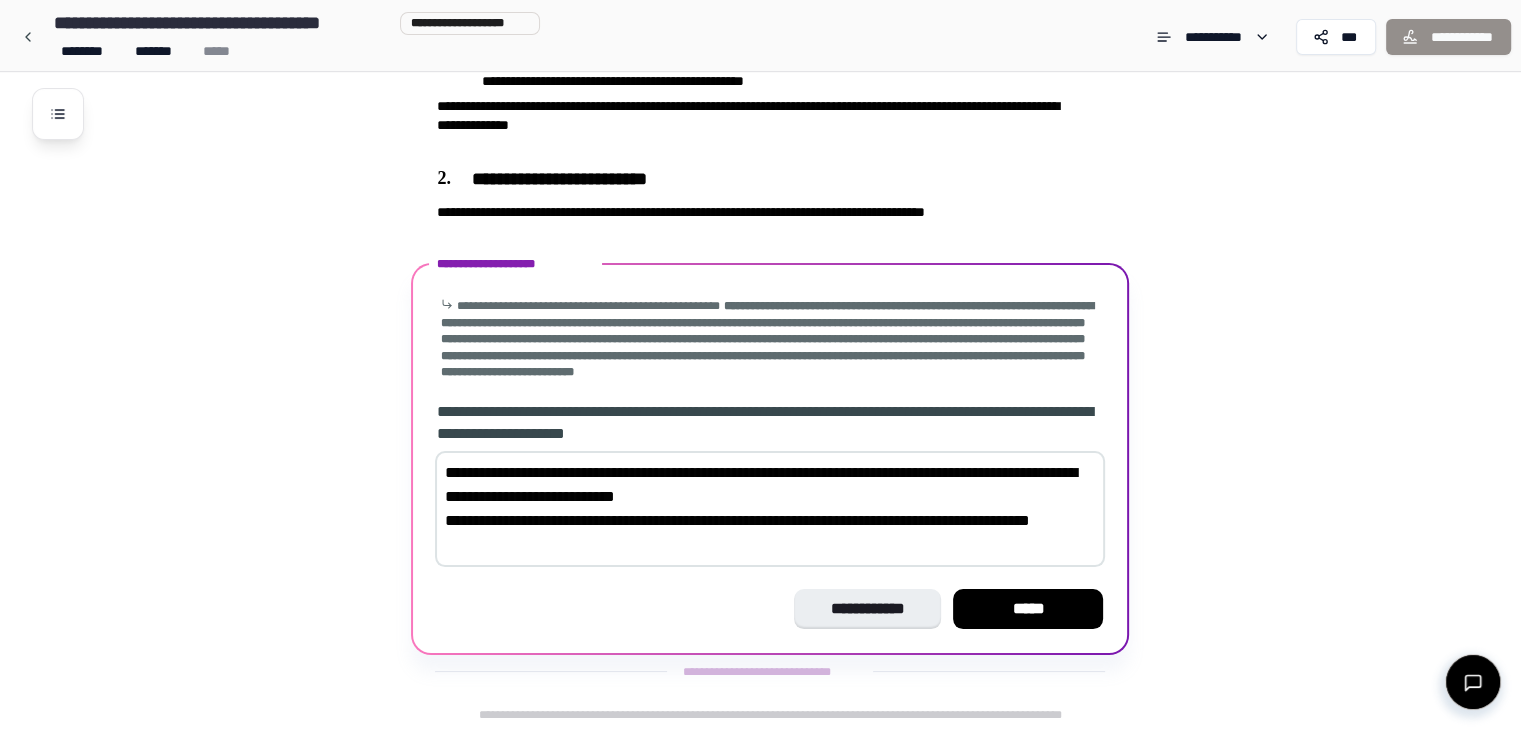 click on "**********" at bounding box center (770, 509) 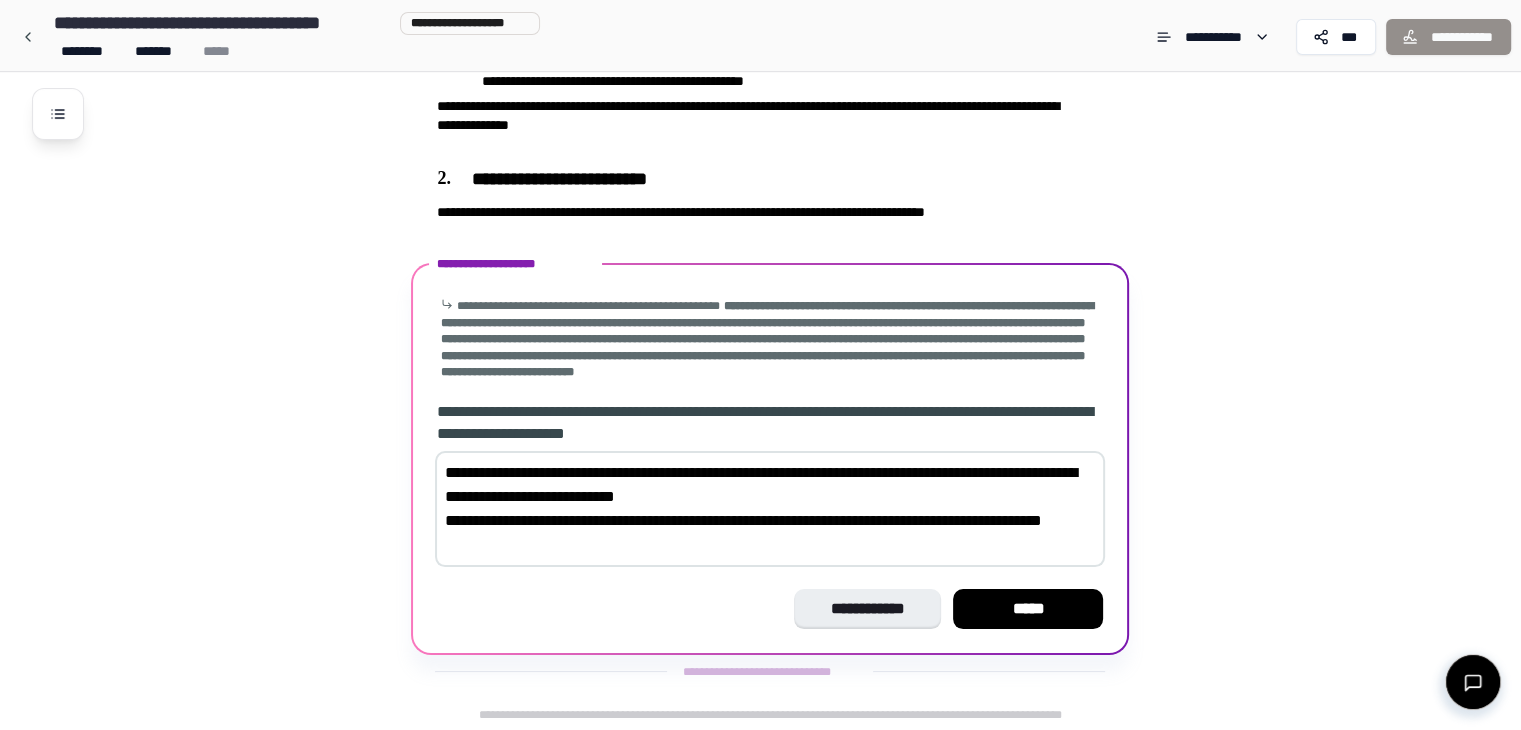 click on "**********" at bounding box center [770, 509] 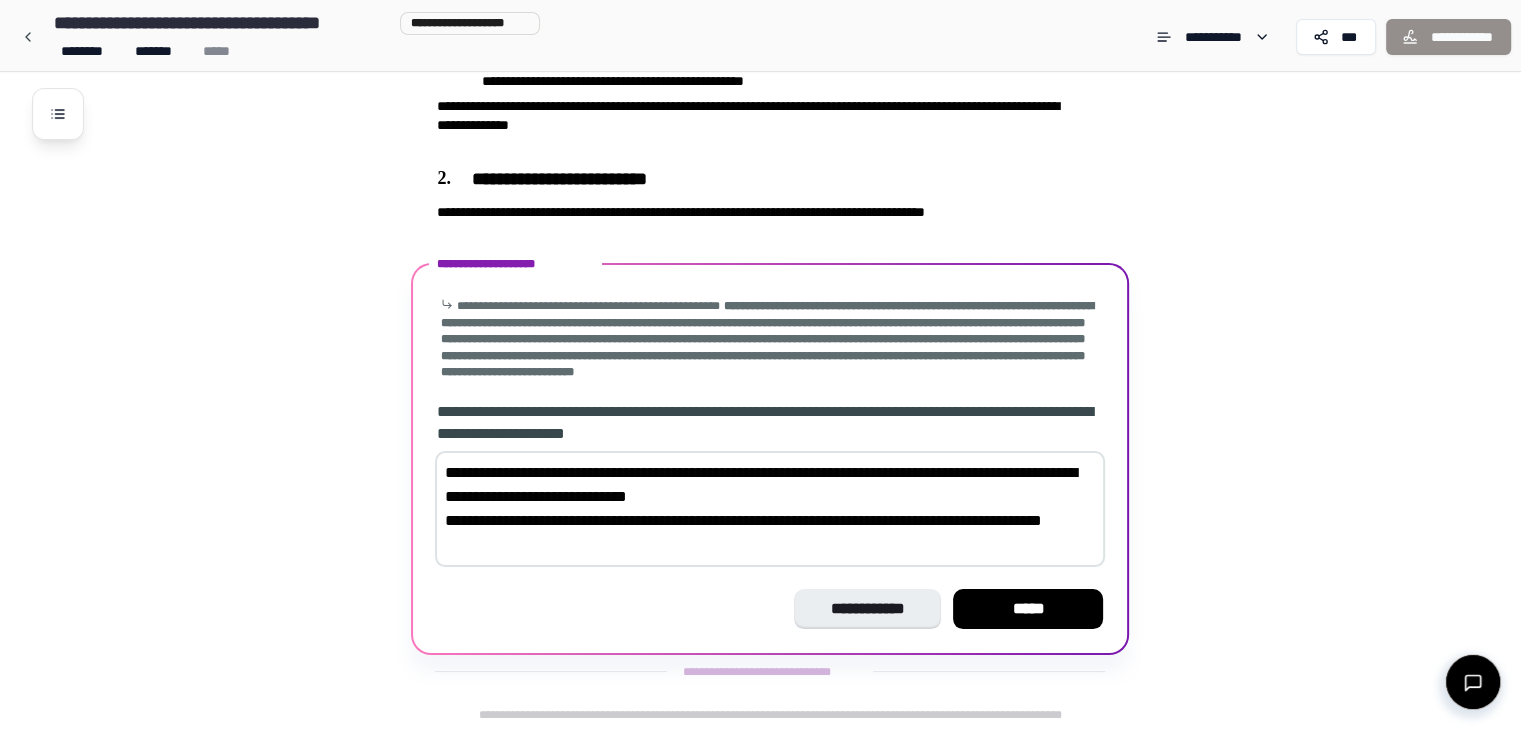 click on "**********" at bounding box center [770, 509] 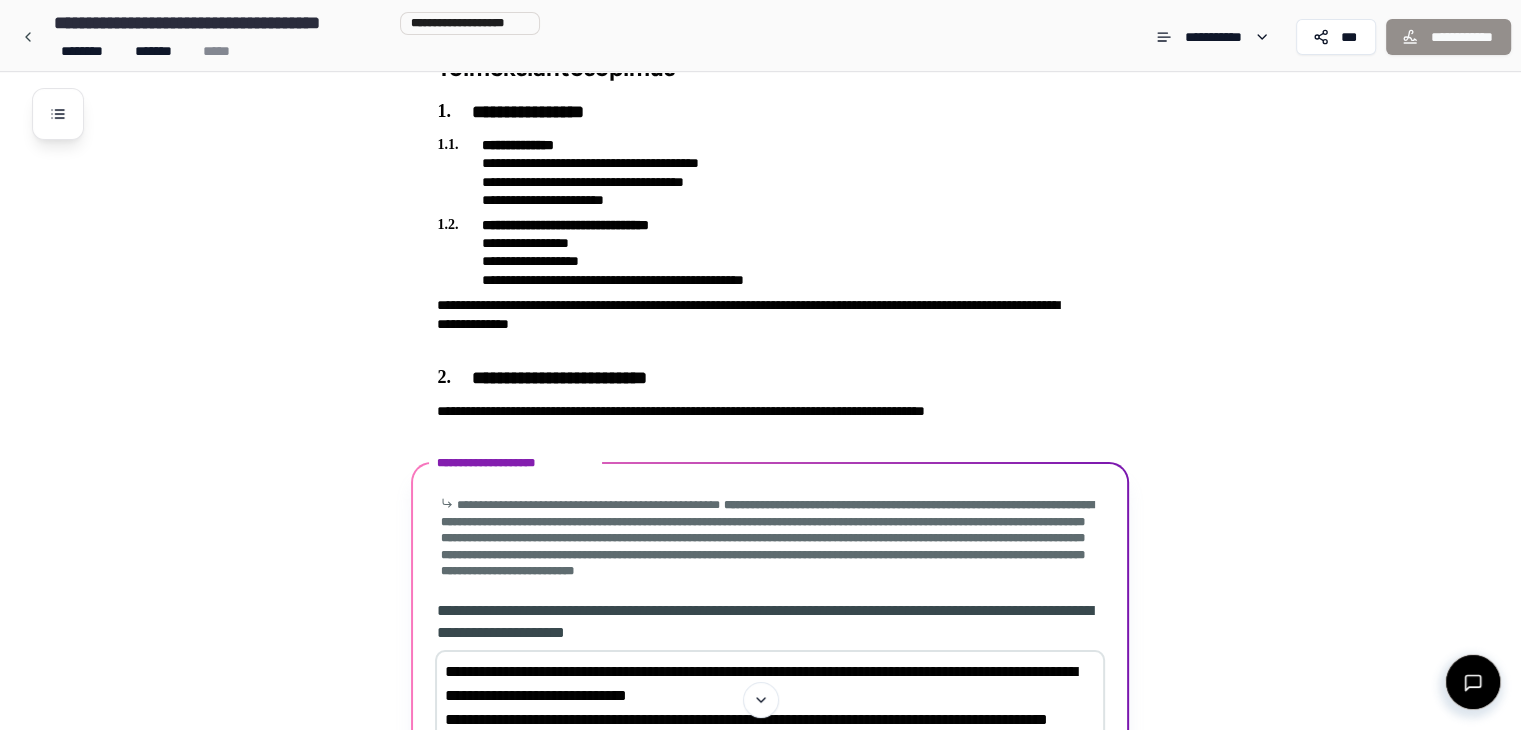 scroll, scrollTop: 274, scrollLeft: 0, axis: vertical 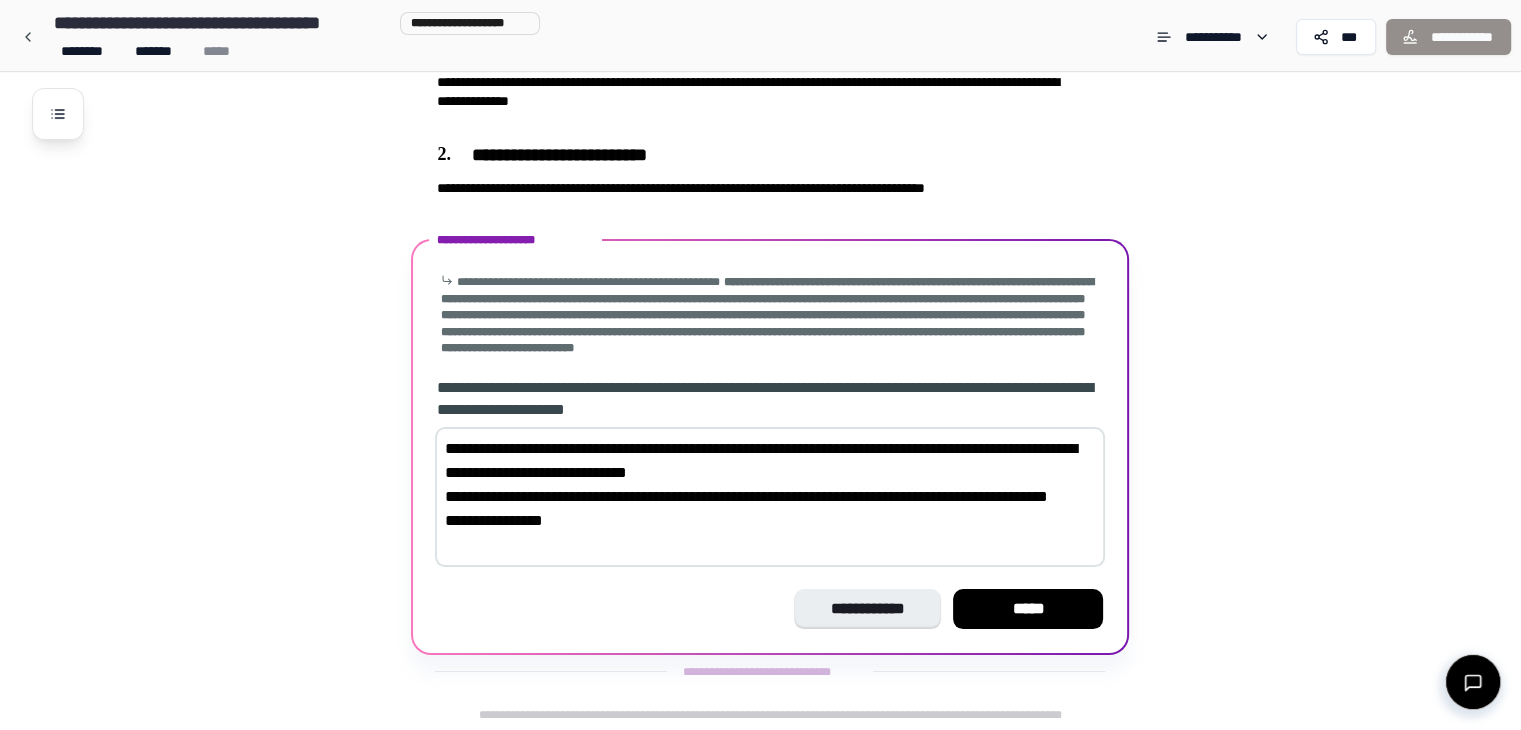 click on "**********" at bounding box center (770, 497) 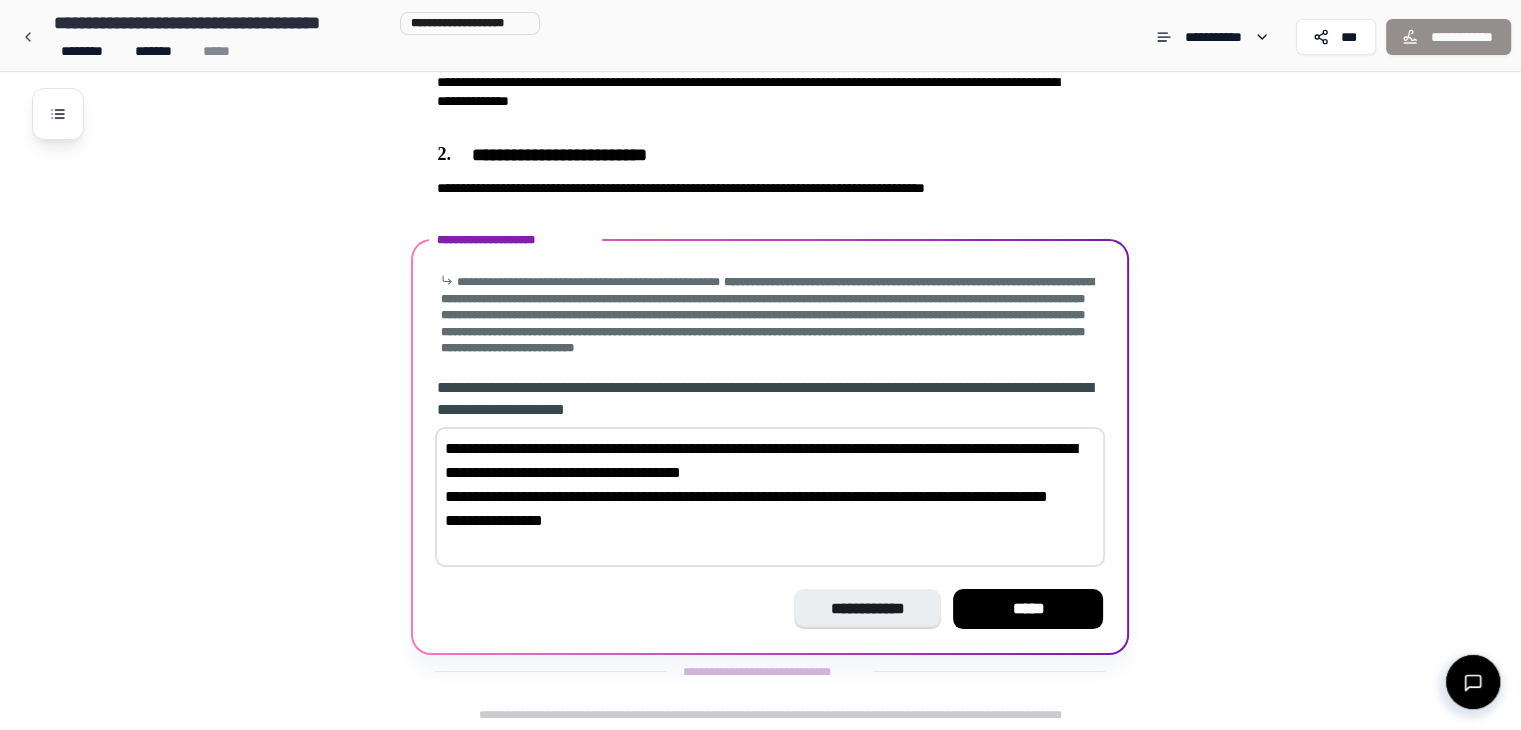 click on "**********" at bounding box center (770, 497) 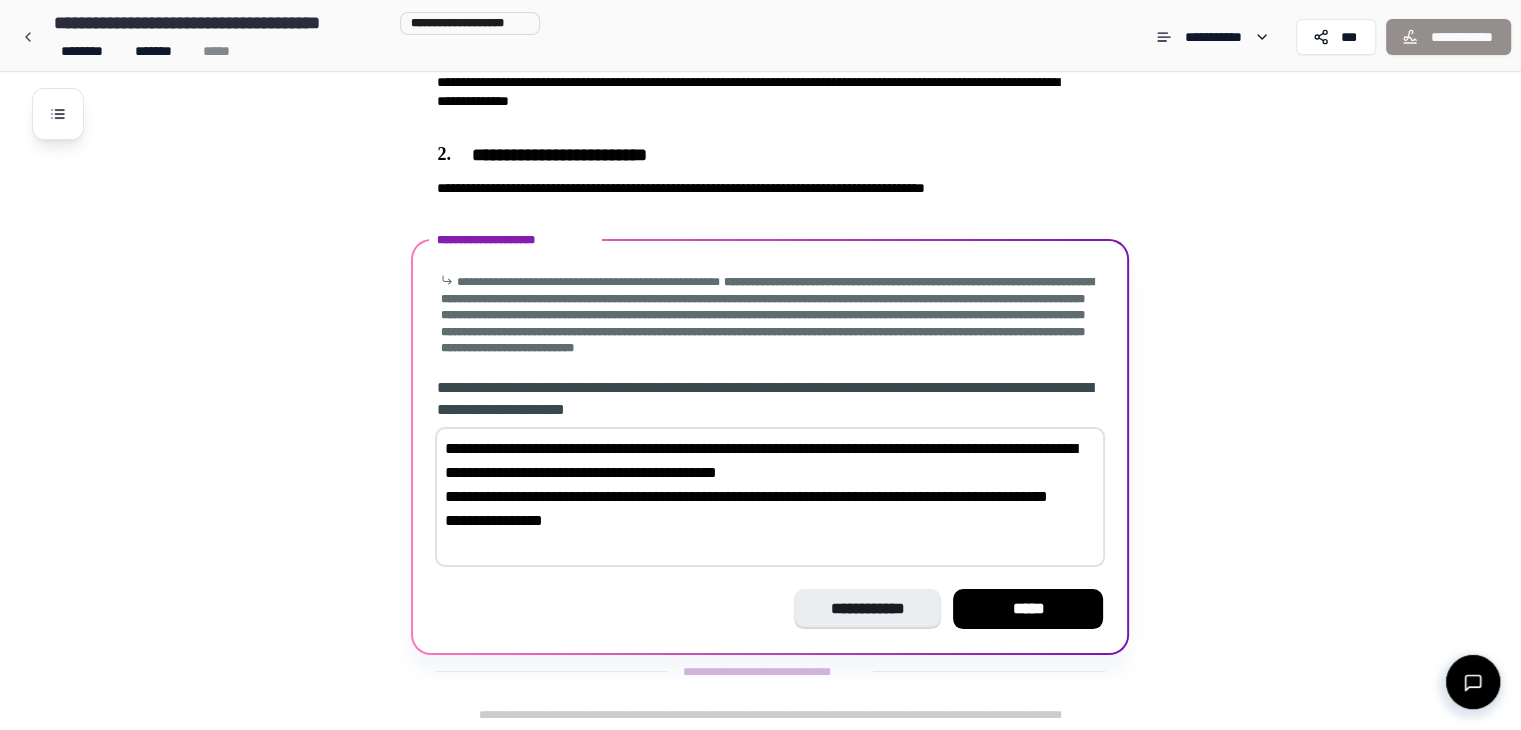 click on "**********" at bounding box center [770, 497] 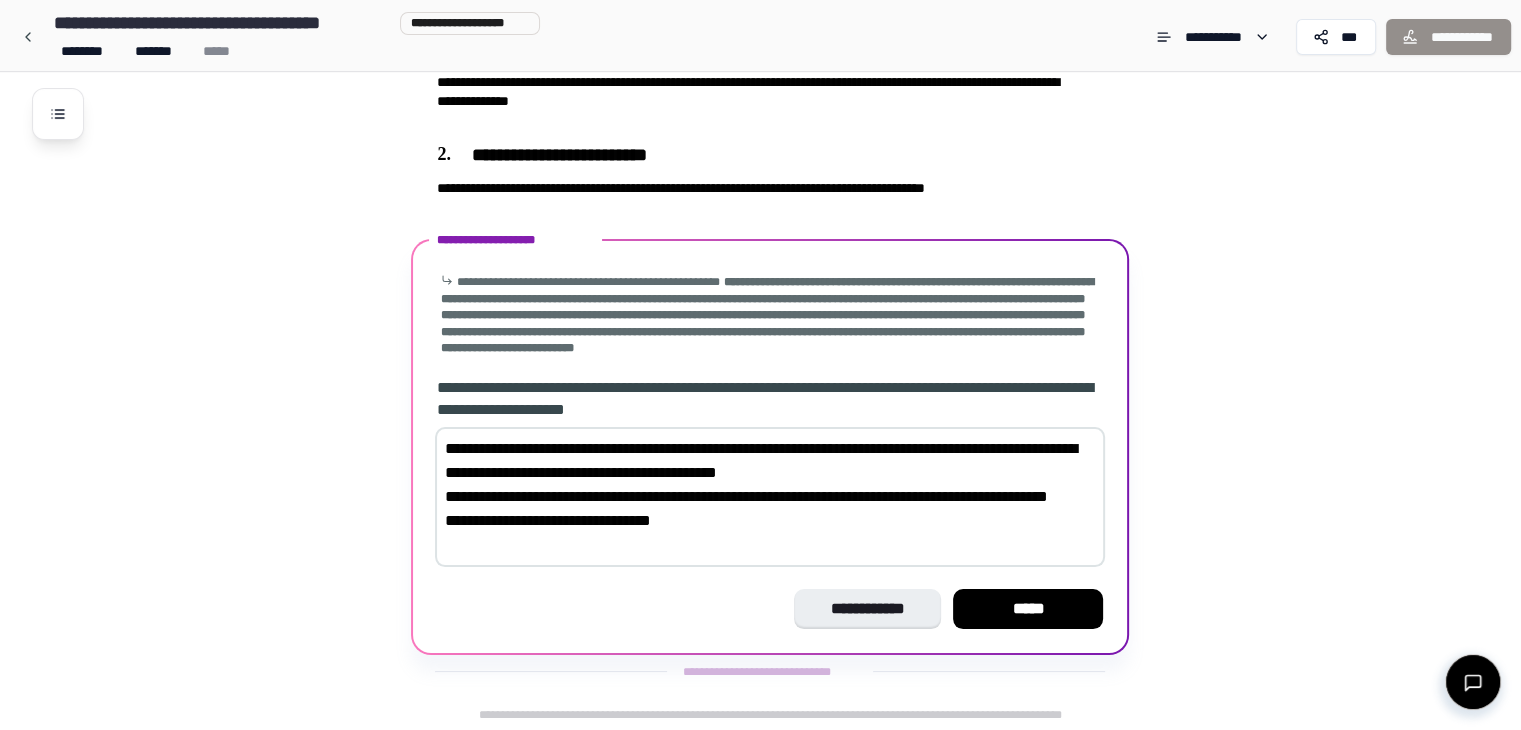 click on "**********" at bounding box center [770, 497] 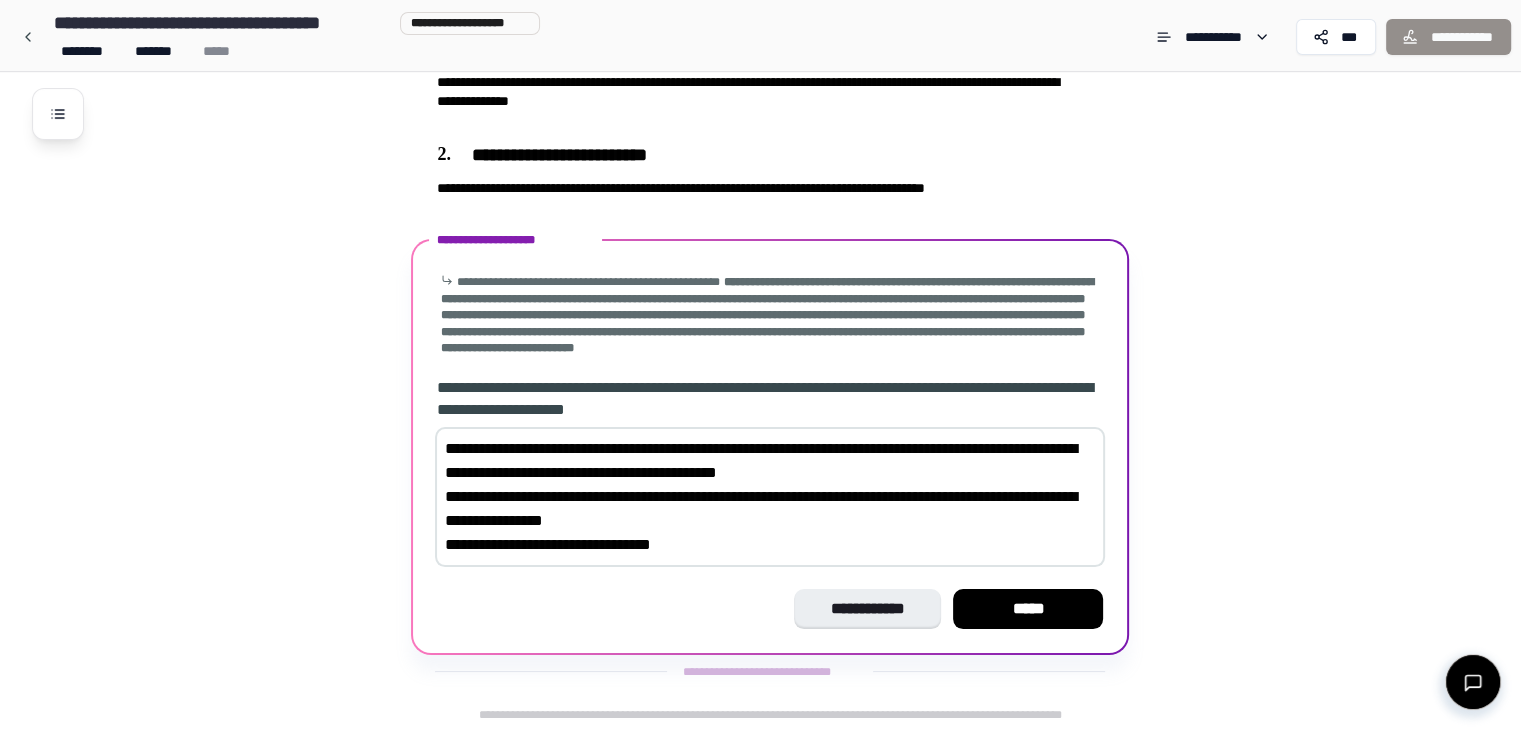 click on "**********" at bounding box center (770, 497) 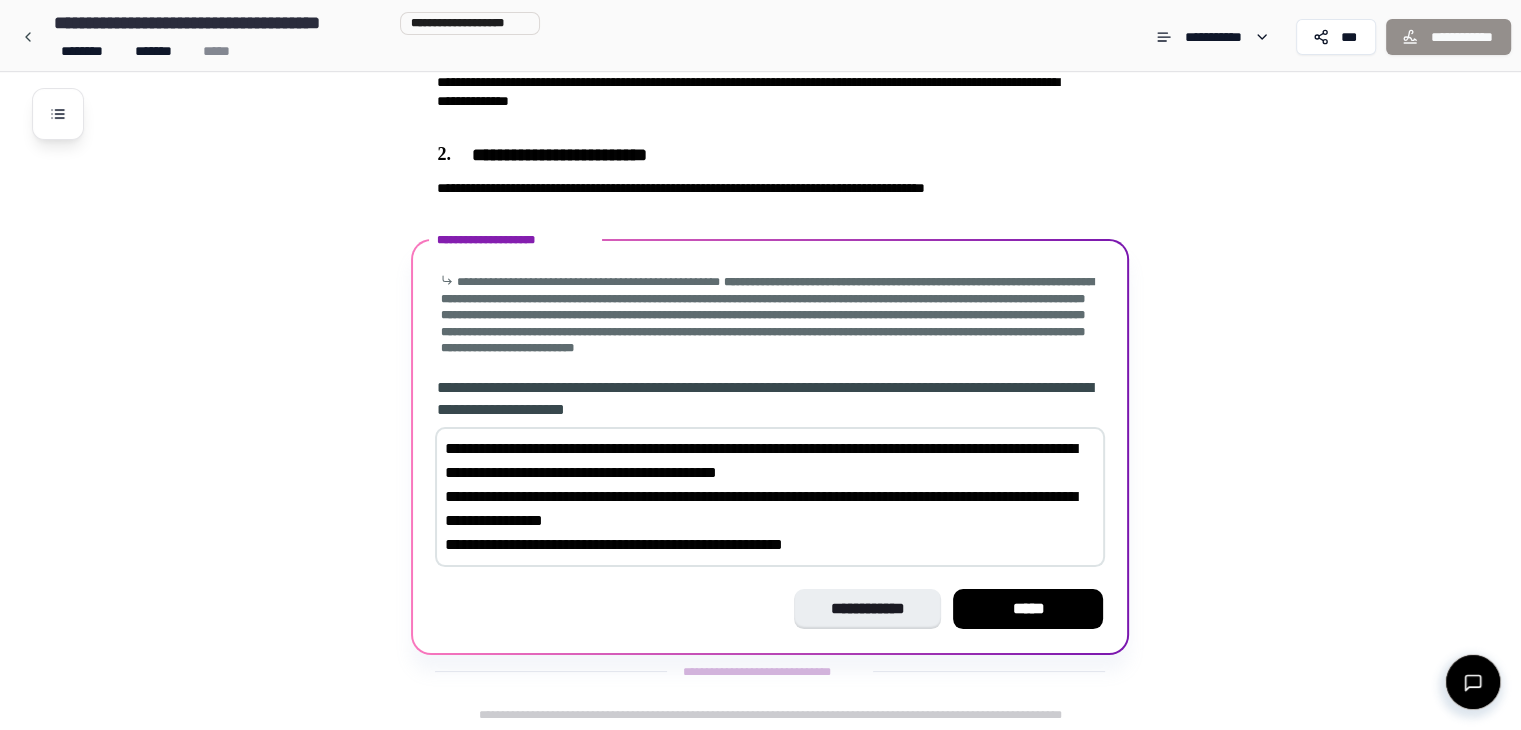 click on "**********" at bounding box center (770, 497) 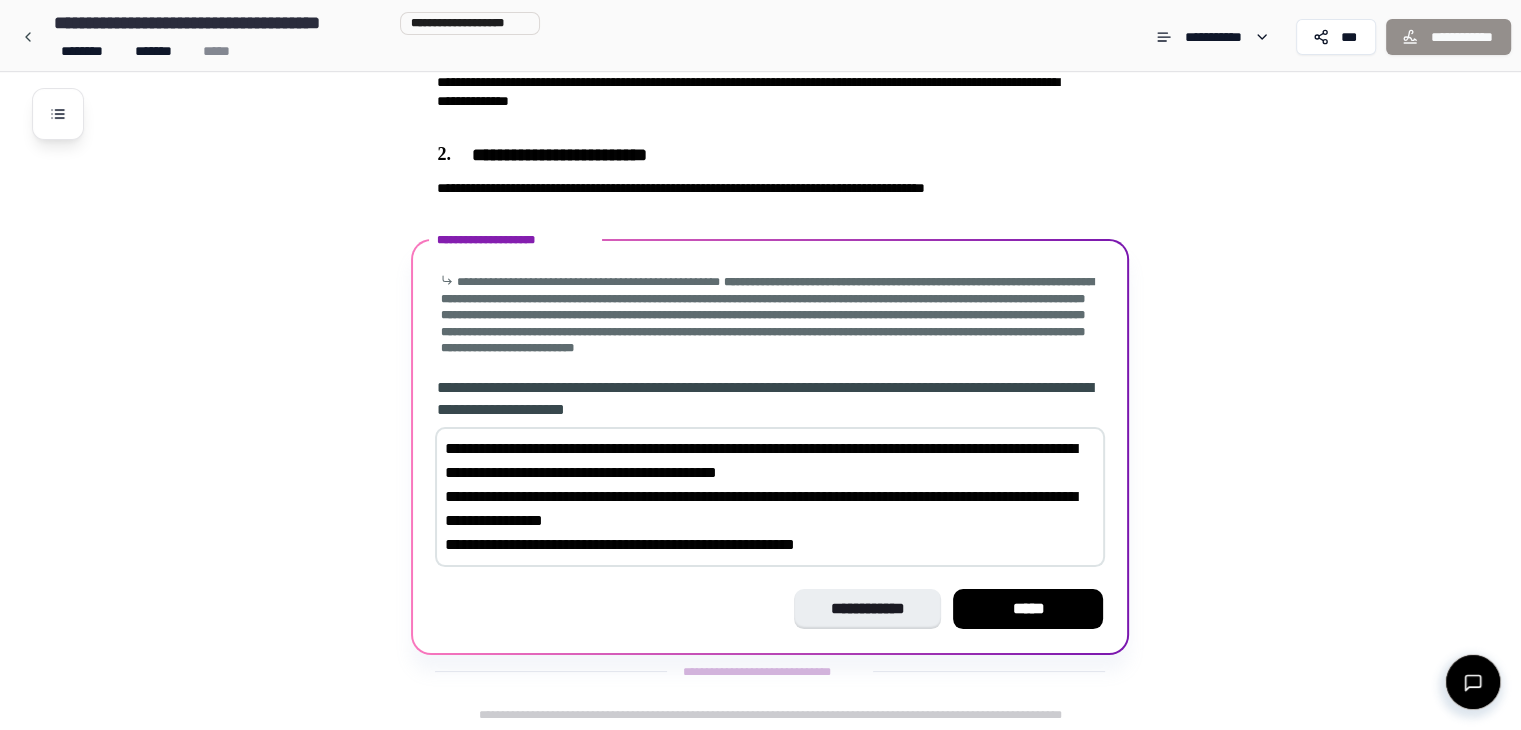 click on "**********" at bounding box center [770, 497] 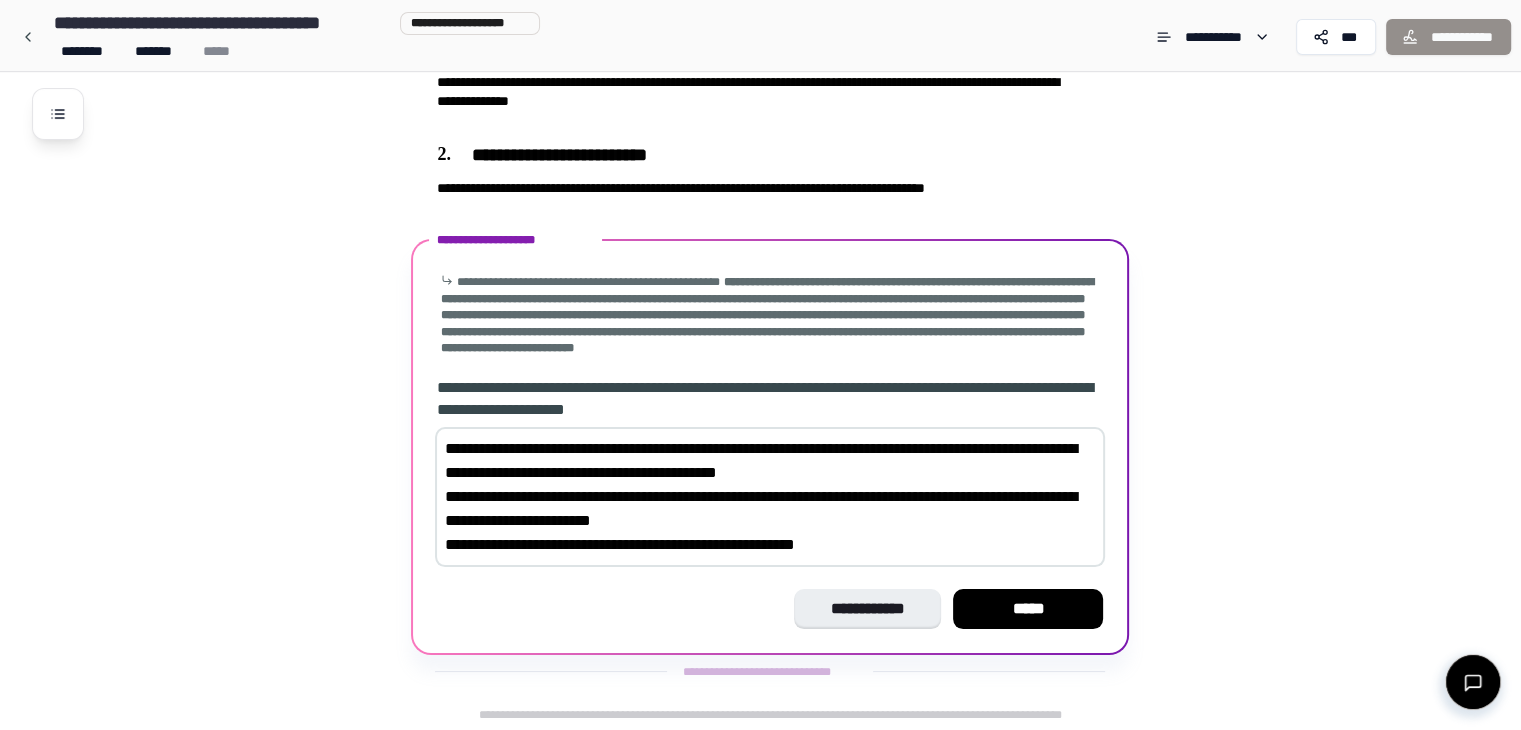 click on "**********" at bounding box center [770, 497] 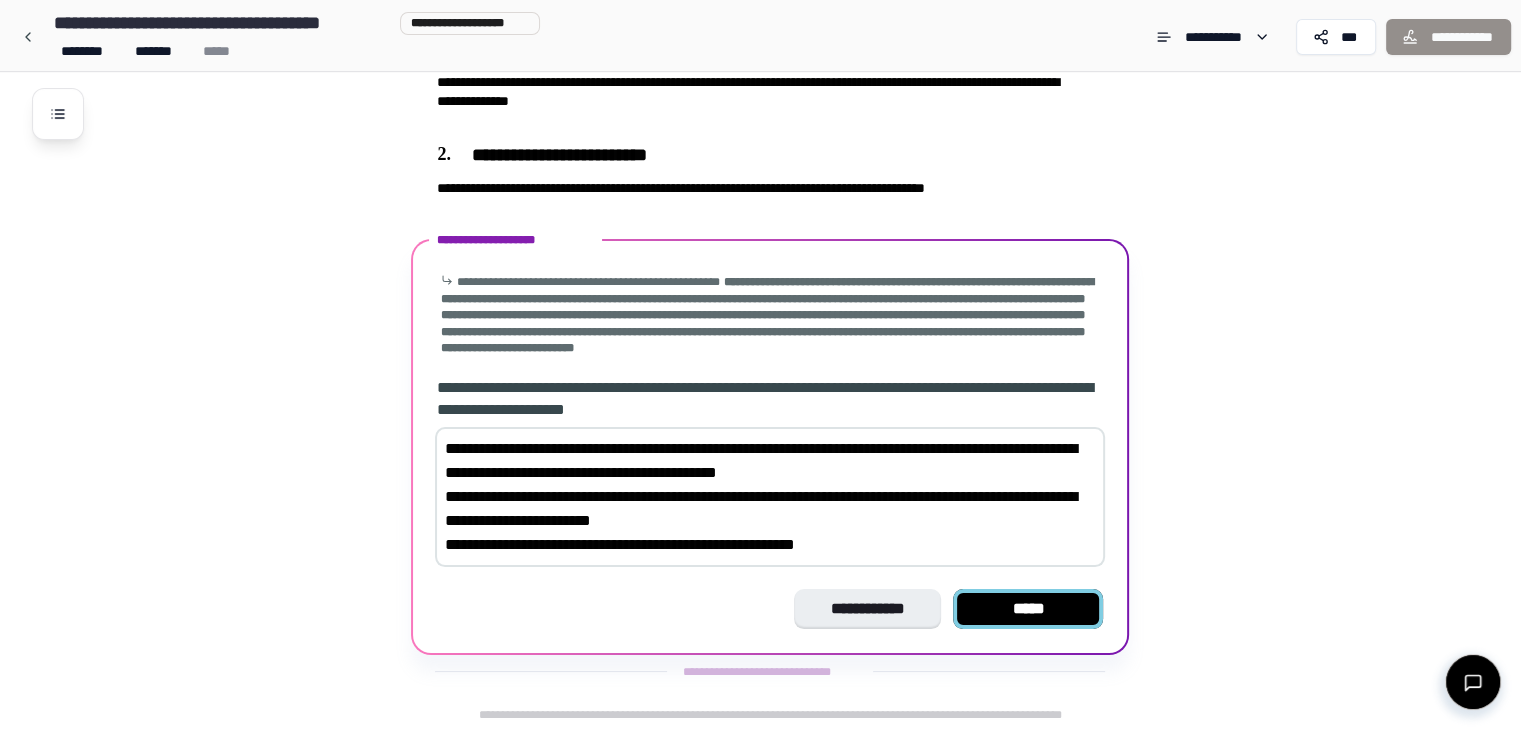 type on "**********" 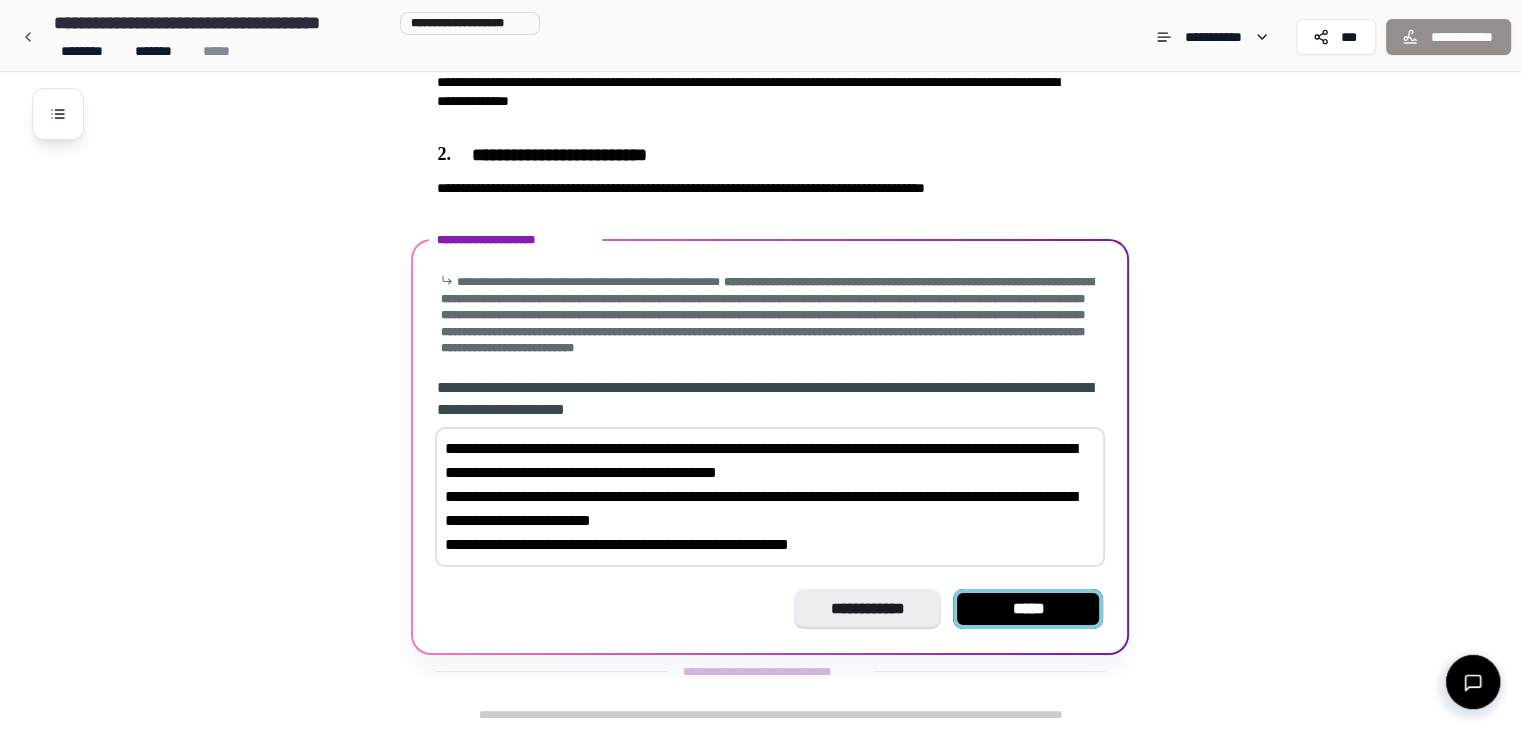click on "*****" at bounding box center [1028, 609] 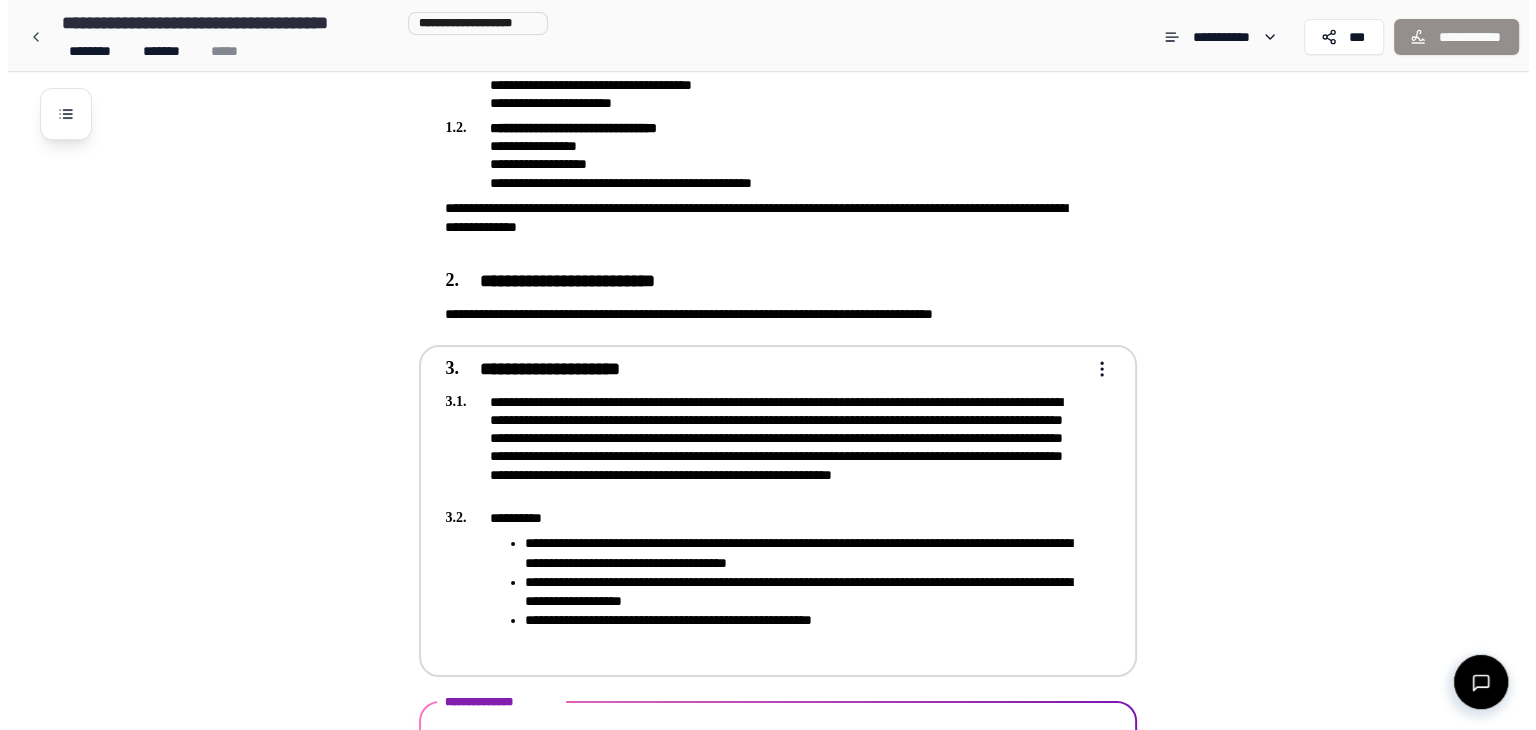 scroll, scrollTop: 250, scrollLeft: 0, axis: vertical 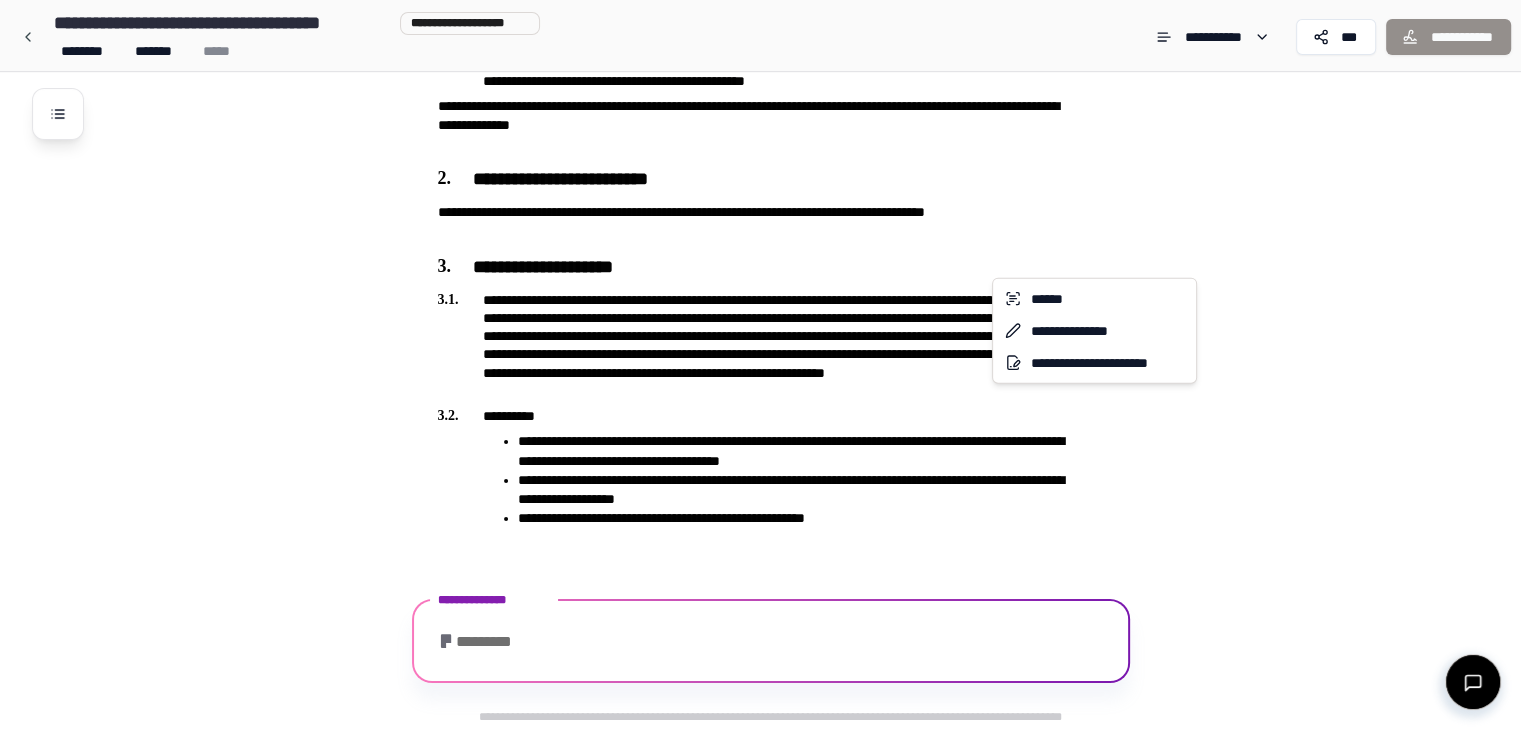 click on "**********" at bounding box center (768, 240) 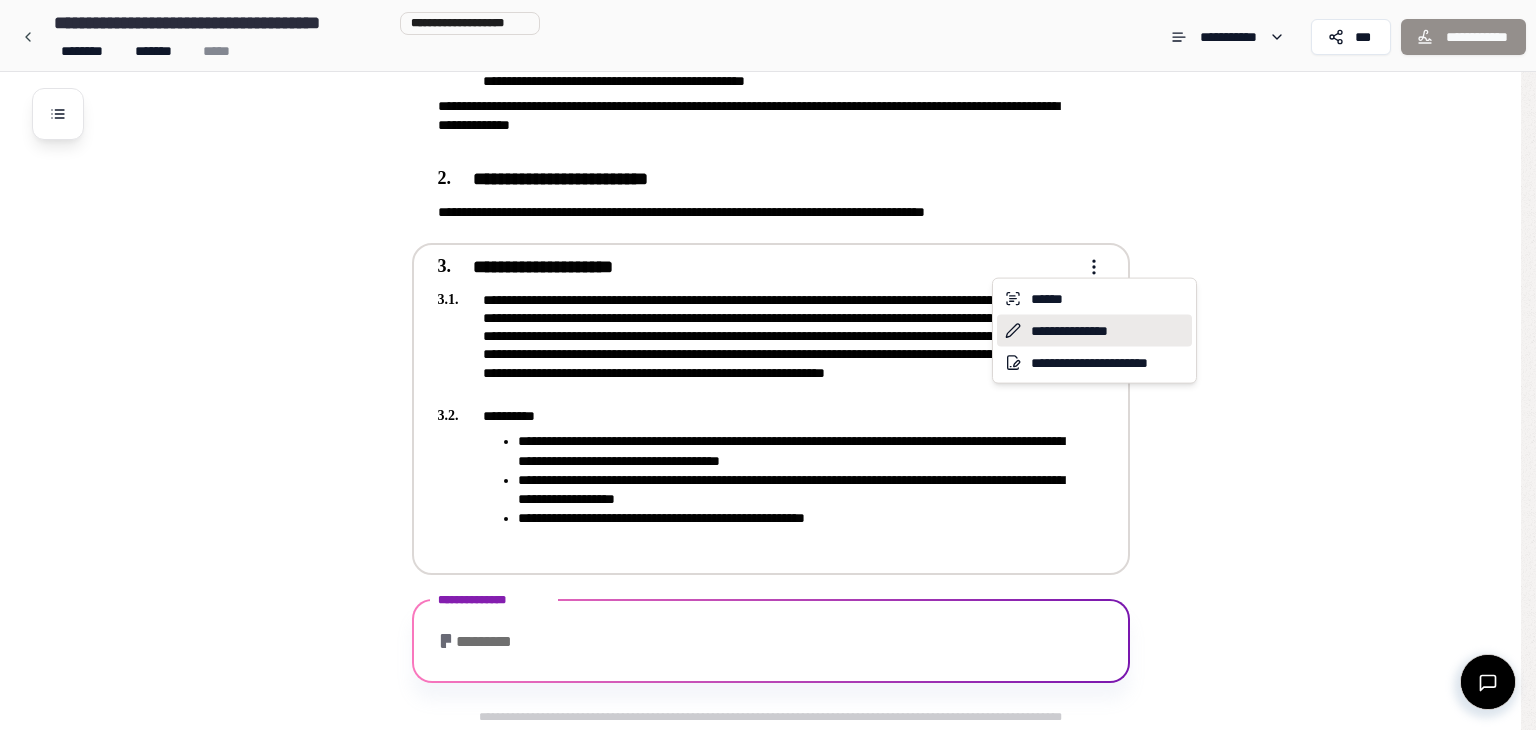 click on "**********" at bounding box center [1094, 331] 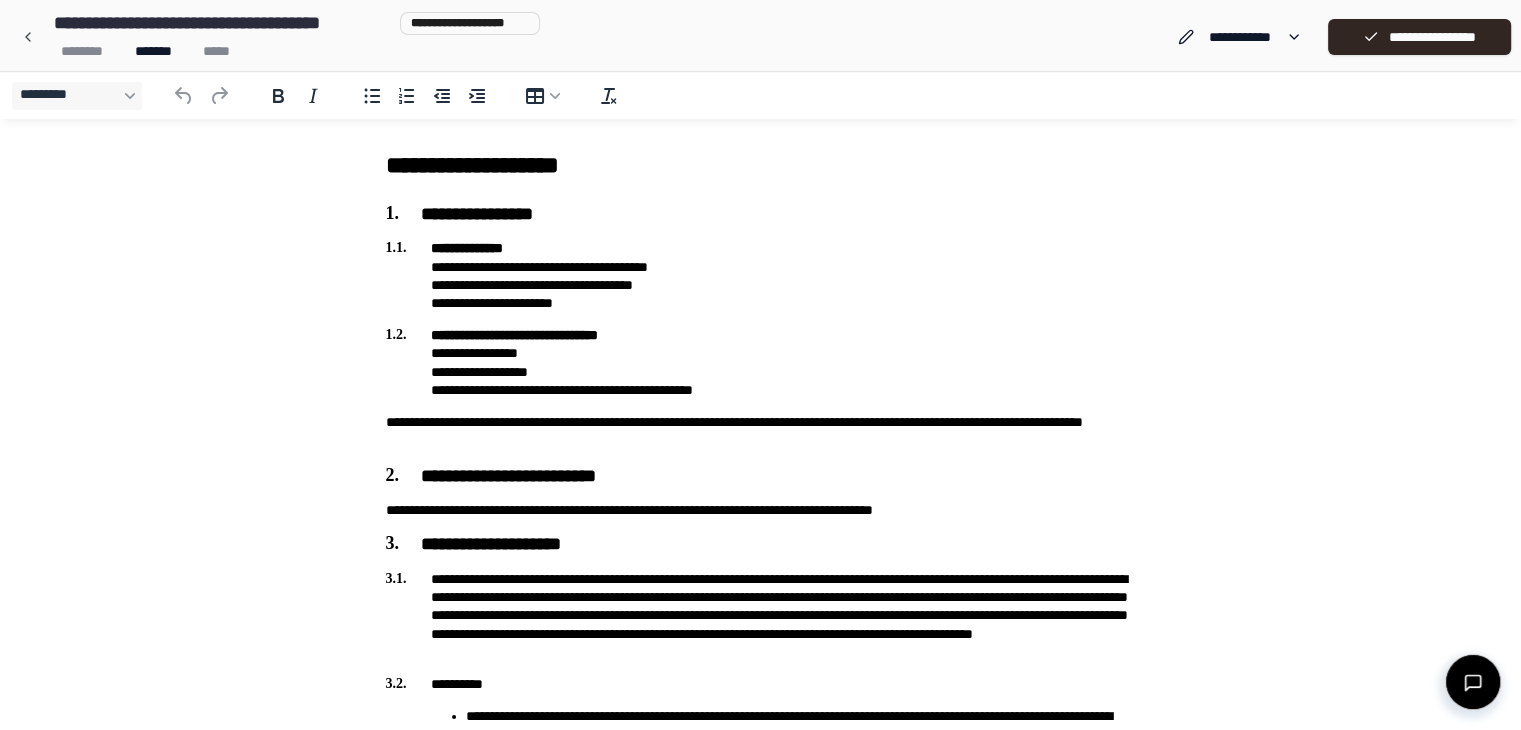 scroll, scrollTop: 161, scrollLeft: 0, axis: vertical 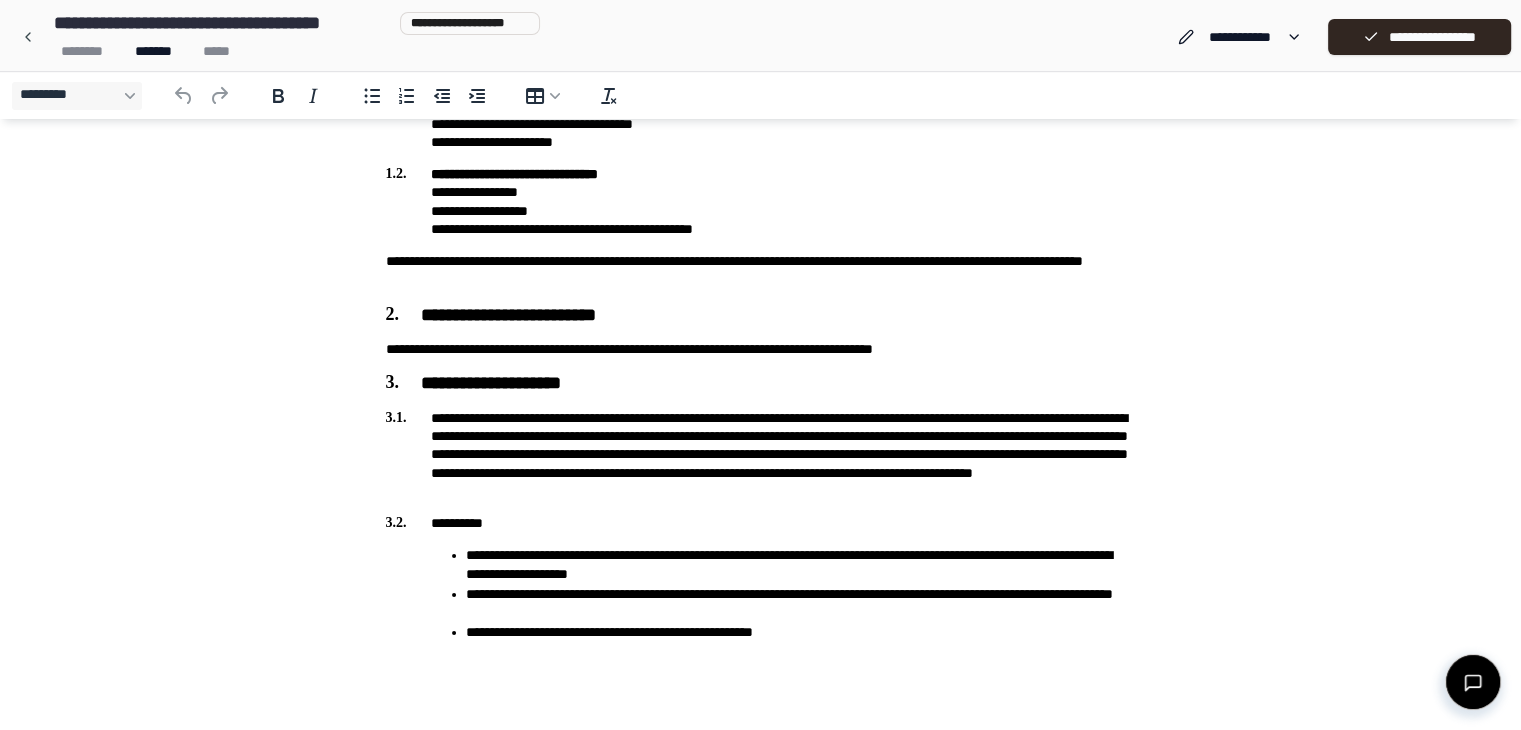 click on "**********" at bounding box center [761, 454] 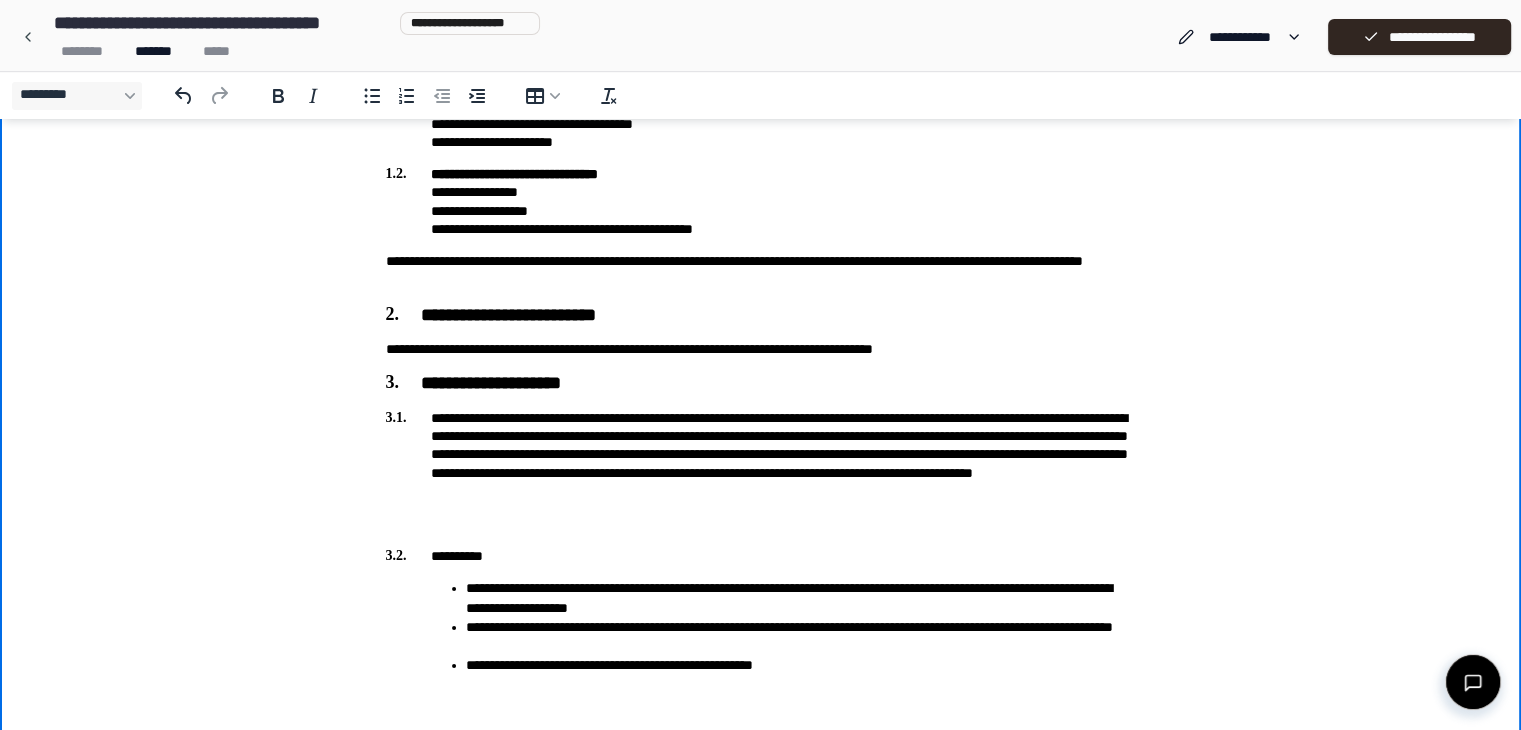 click on "**********" at bounding box center (761, 454) 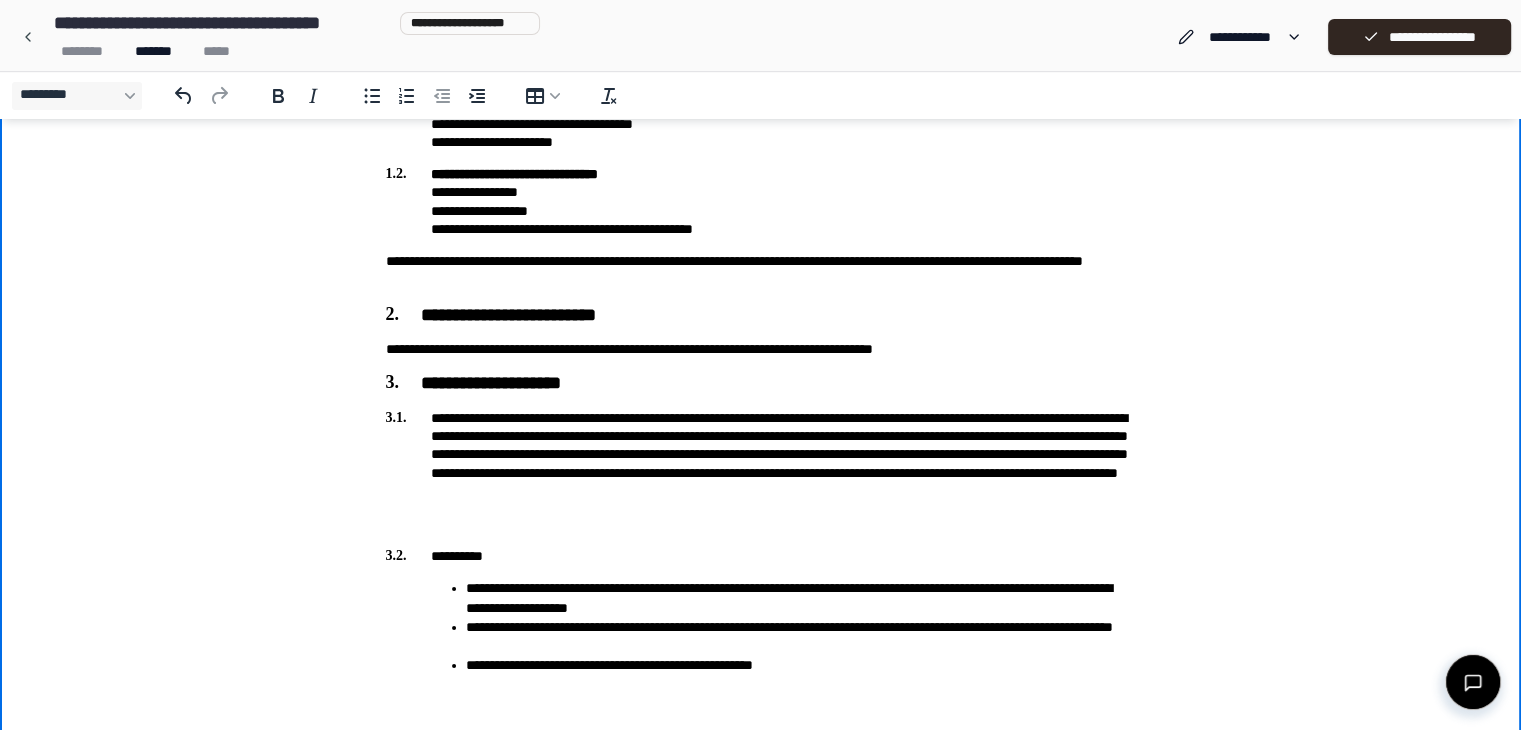 click on "**********" at bounding box center (761, 454) 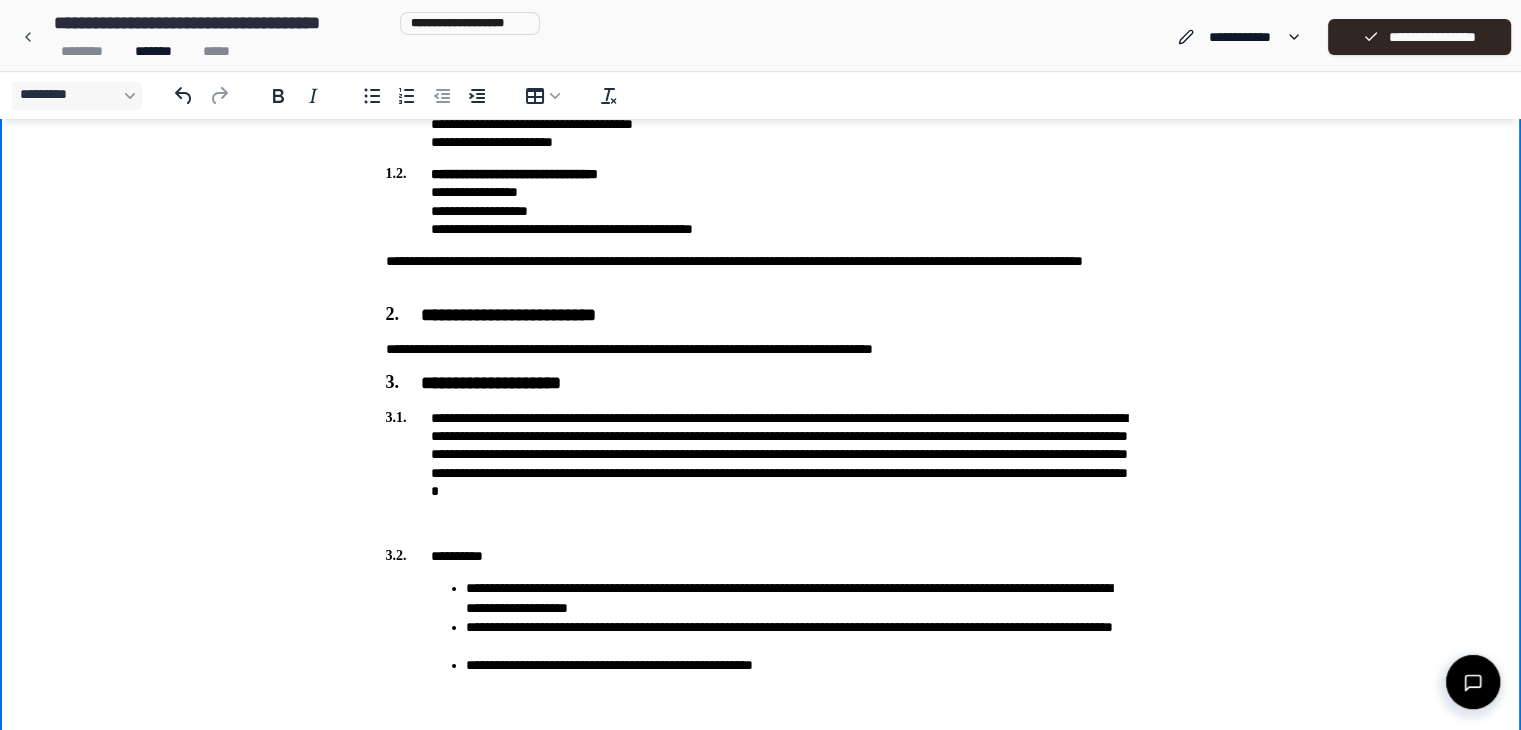 click on "**********" at bounding box center (761, 454) 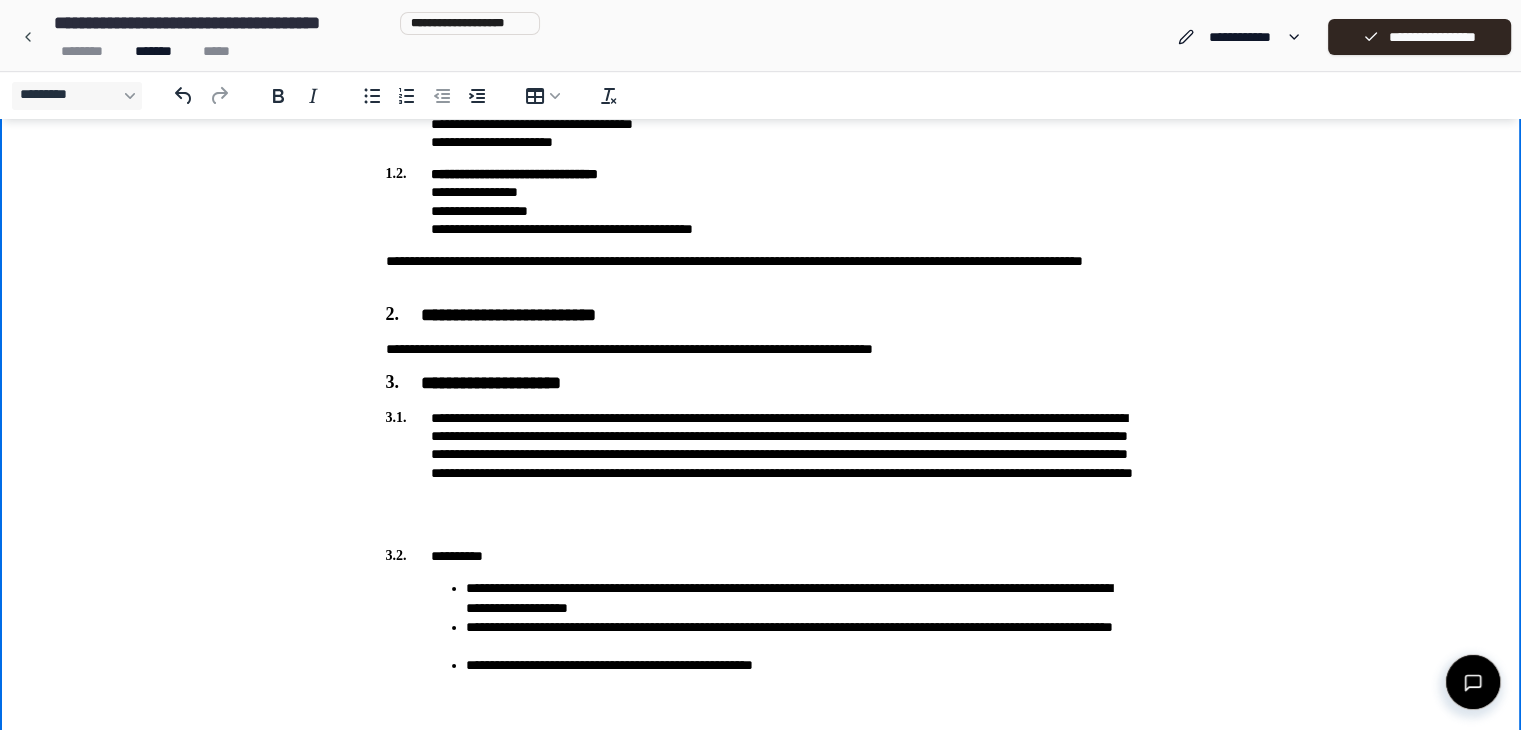 click on "**********" at bounding box center (761, 332) 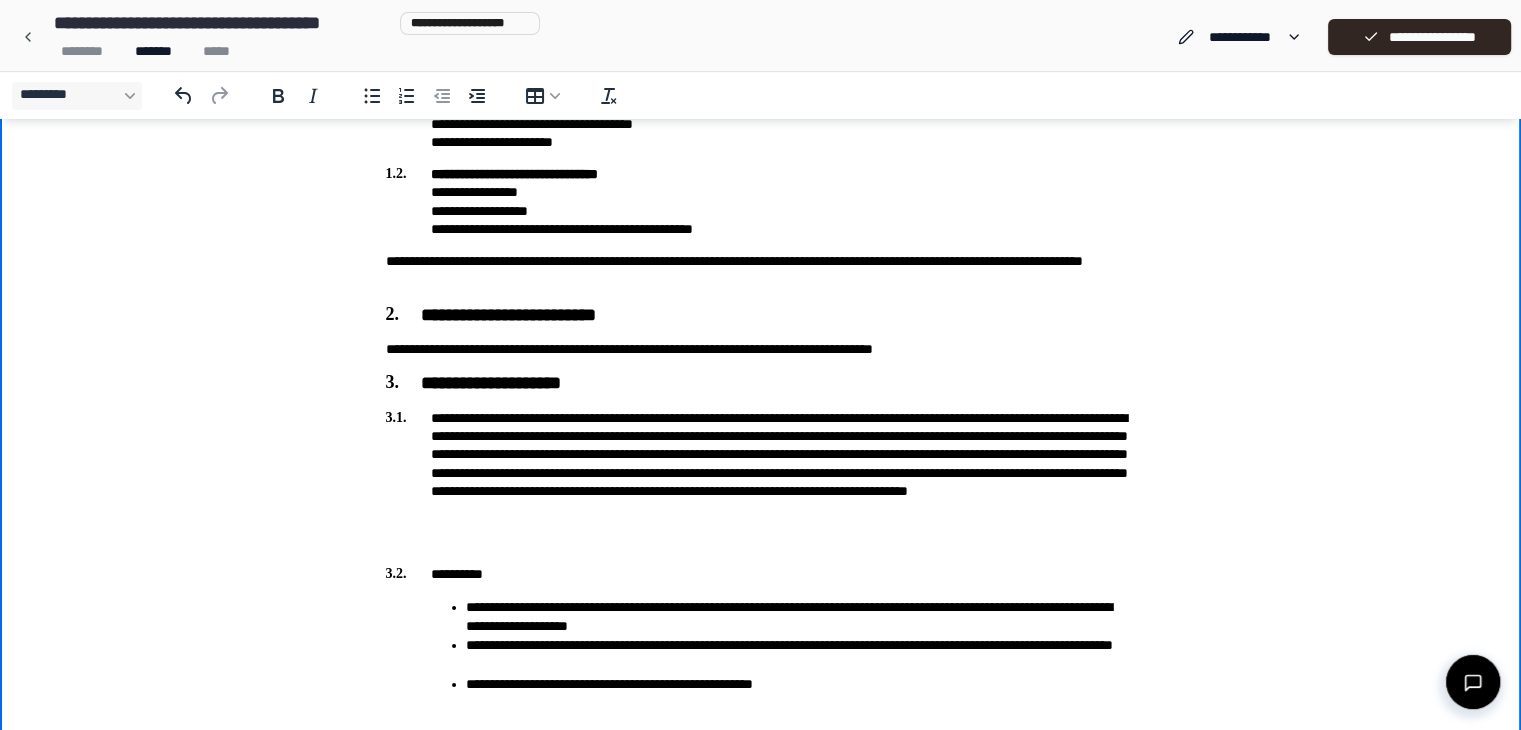 click on "**********" at bounding box center [761, 463] 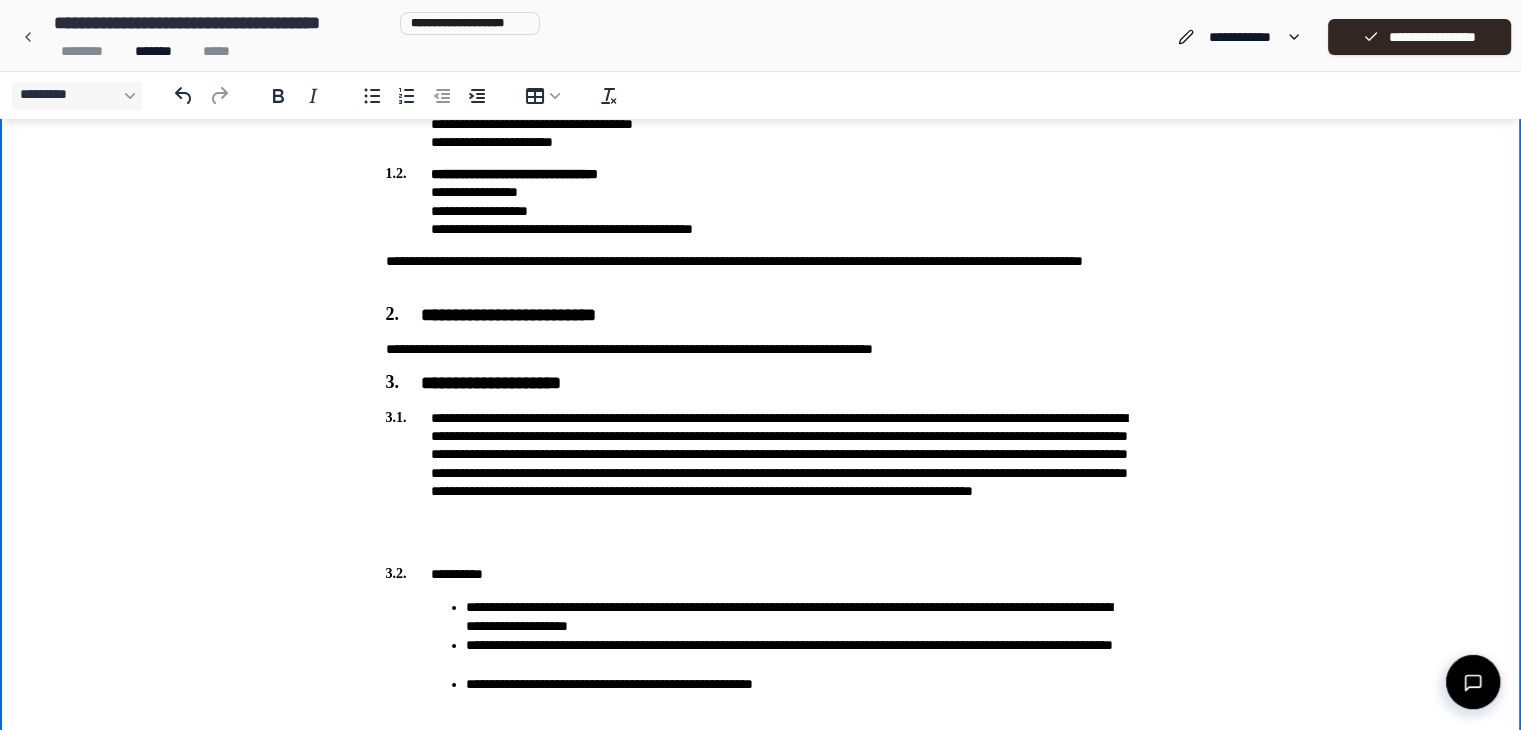 click on "**********" at bounding box center [761, 463] 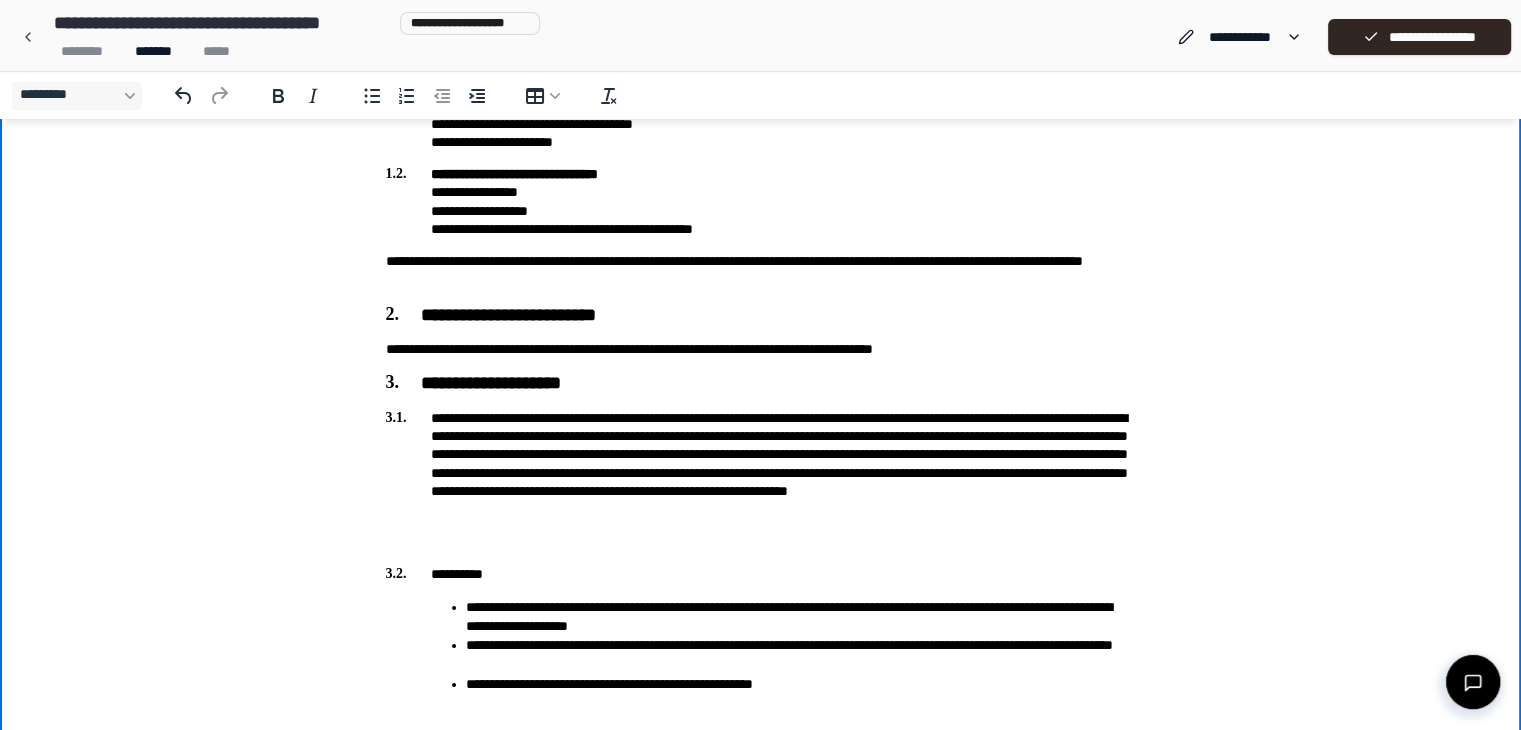 click on "**********" at bounding box center [761, 463] 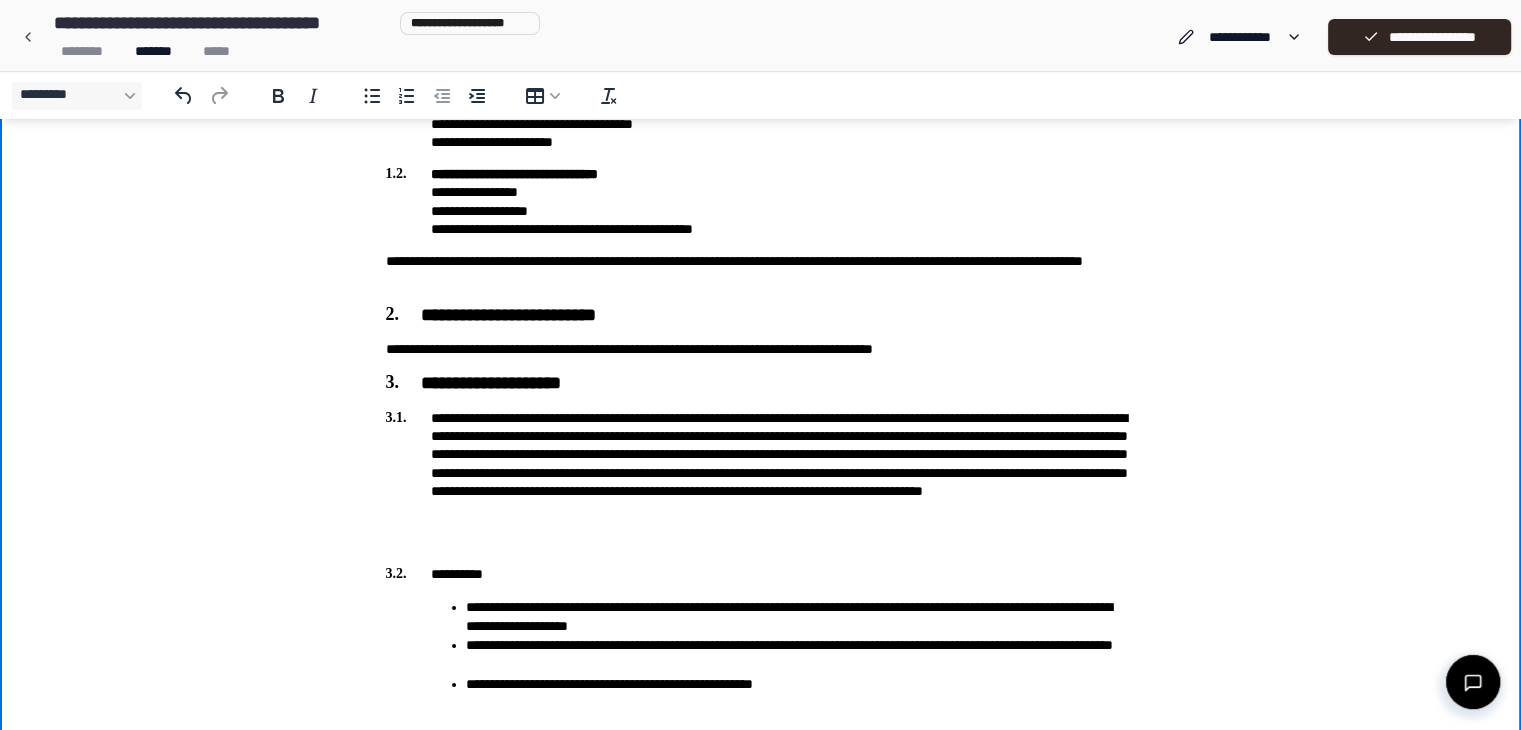 click on "**********" at bounding box center [761, 341] 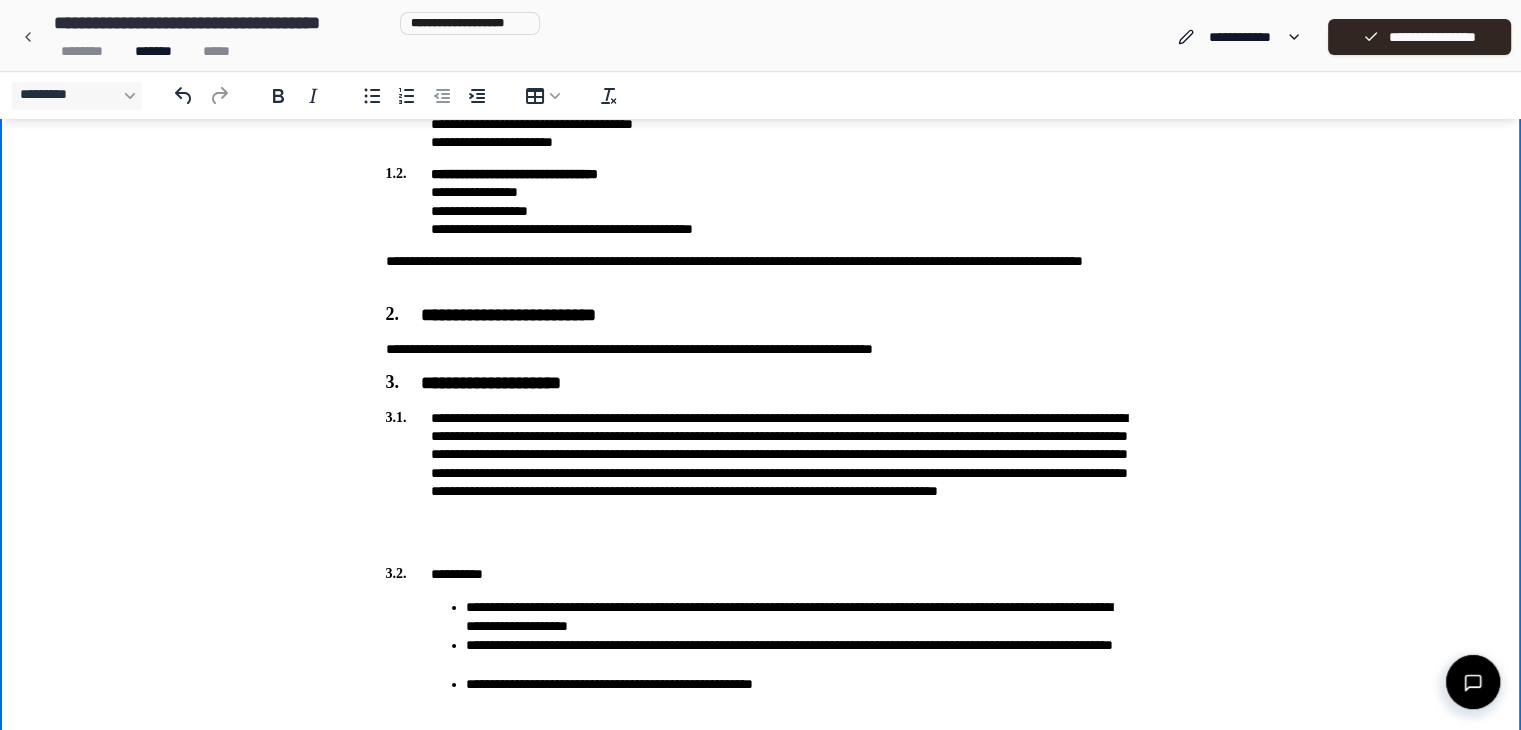 click on "**********" at bounding box center [761, 463] 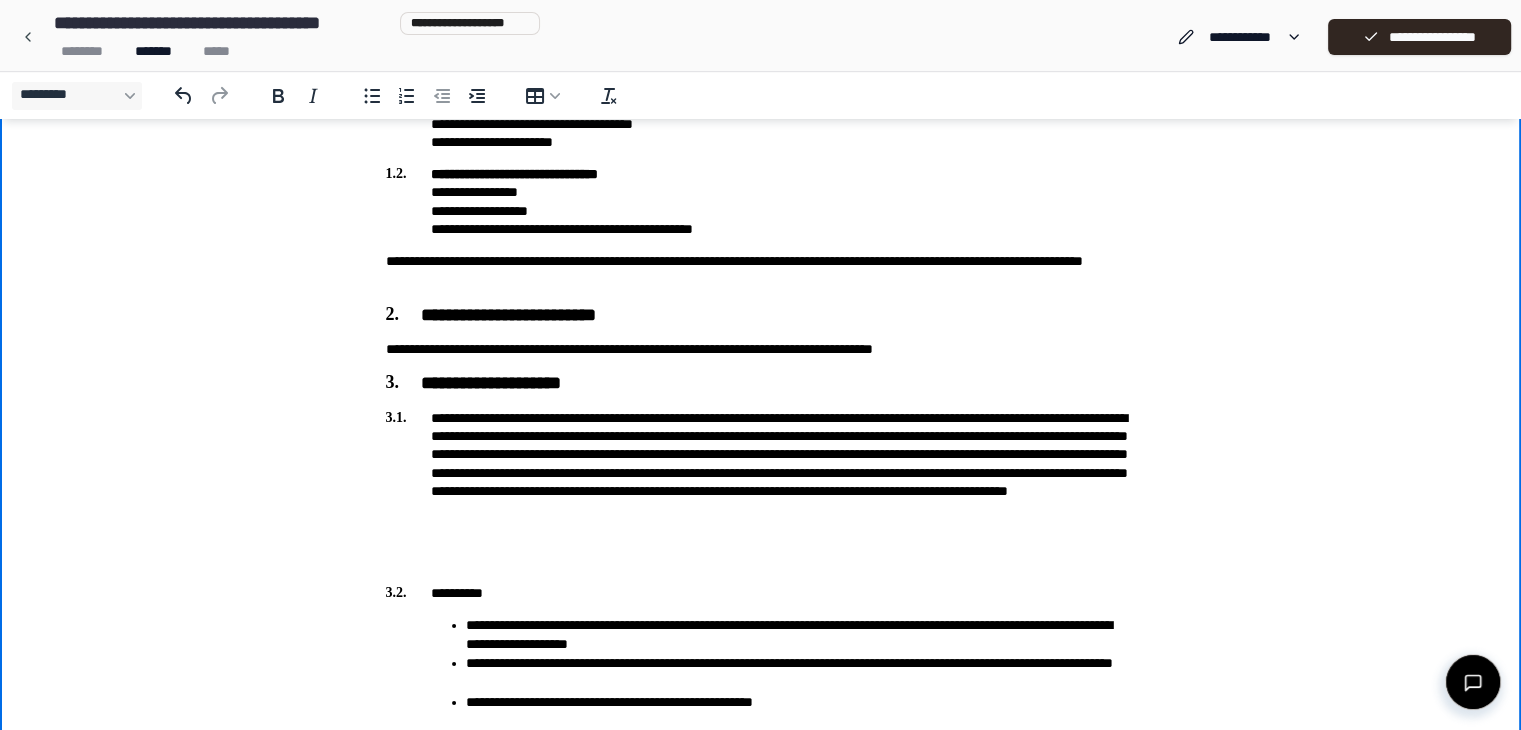 click on "**********" at bounding box center (761, 472) 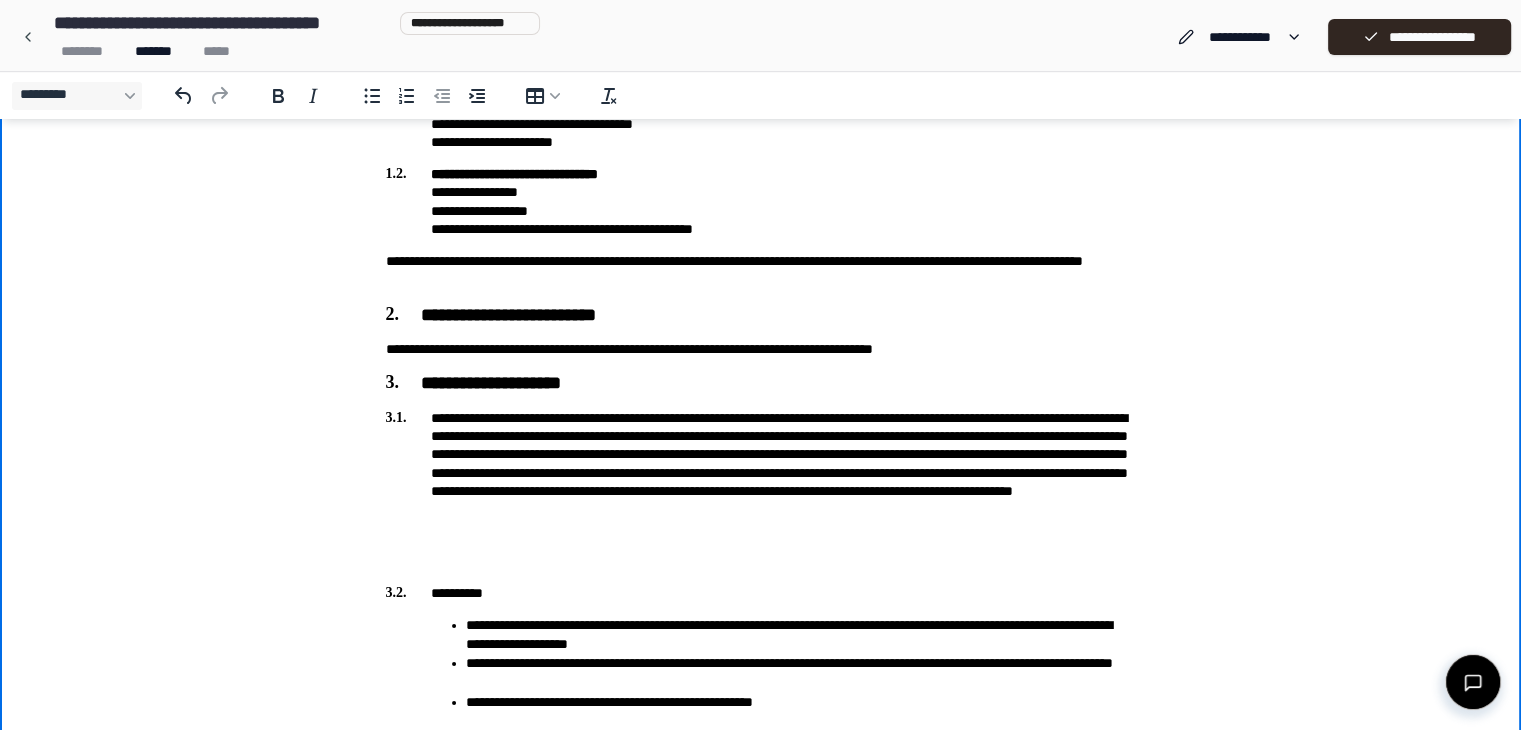 click on "**********" at bounding box center (761, 472) 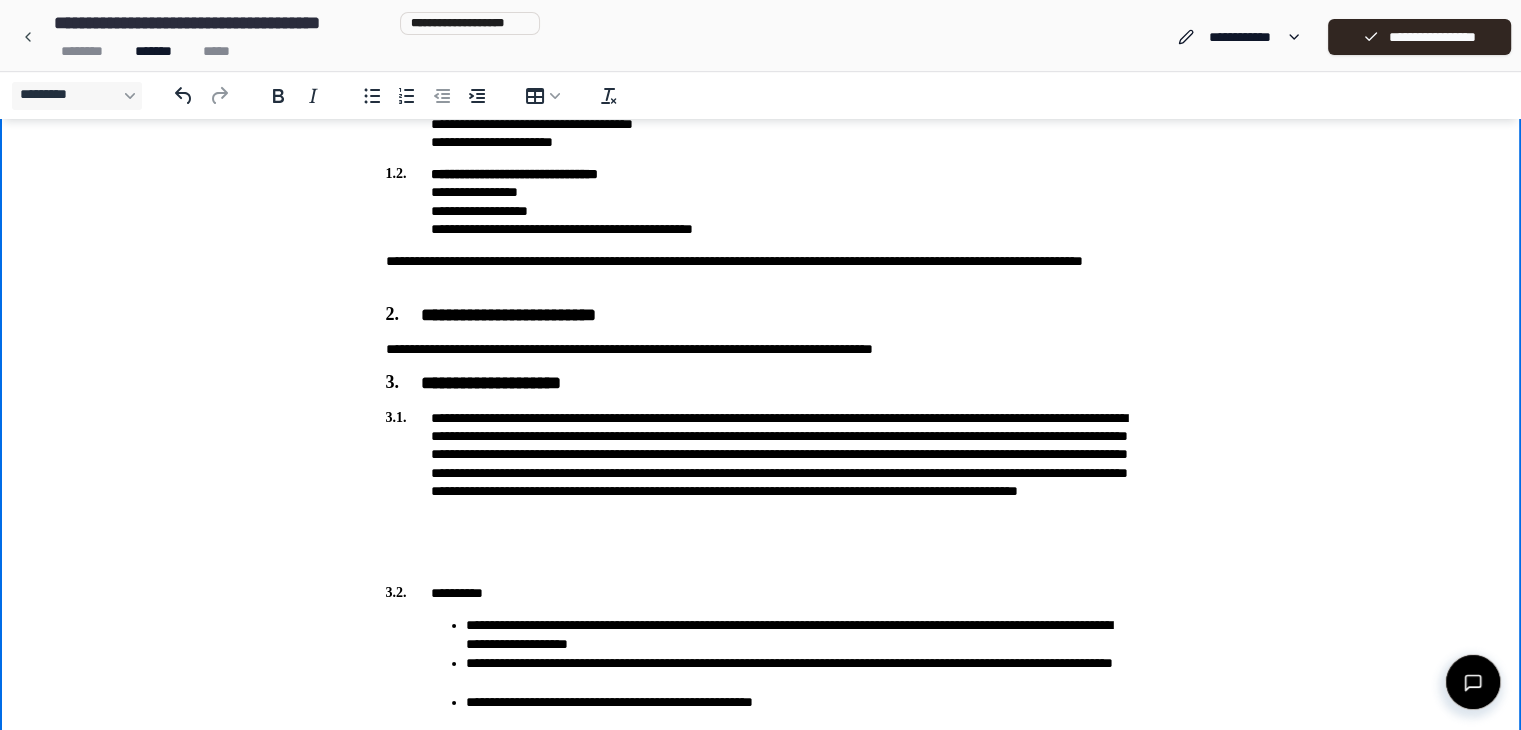 click on "**********" at bounding box center (761, 350) 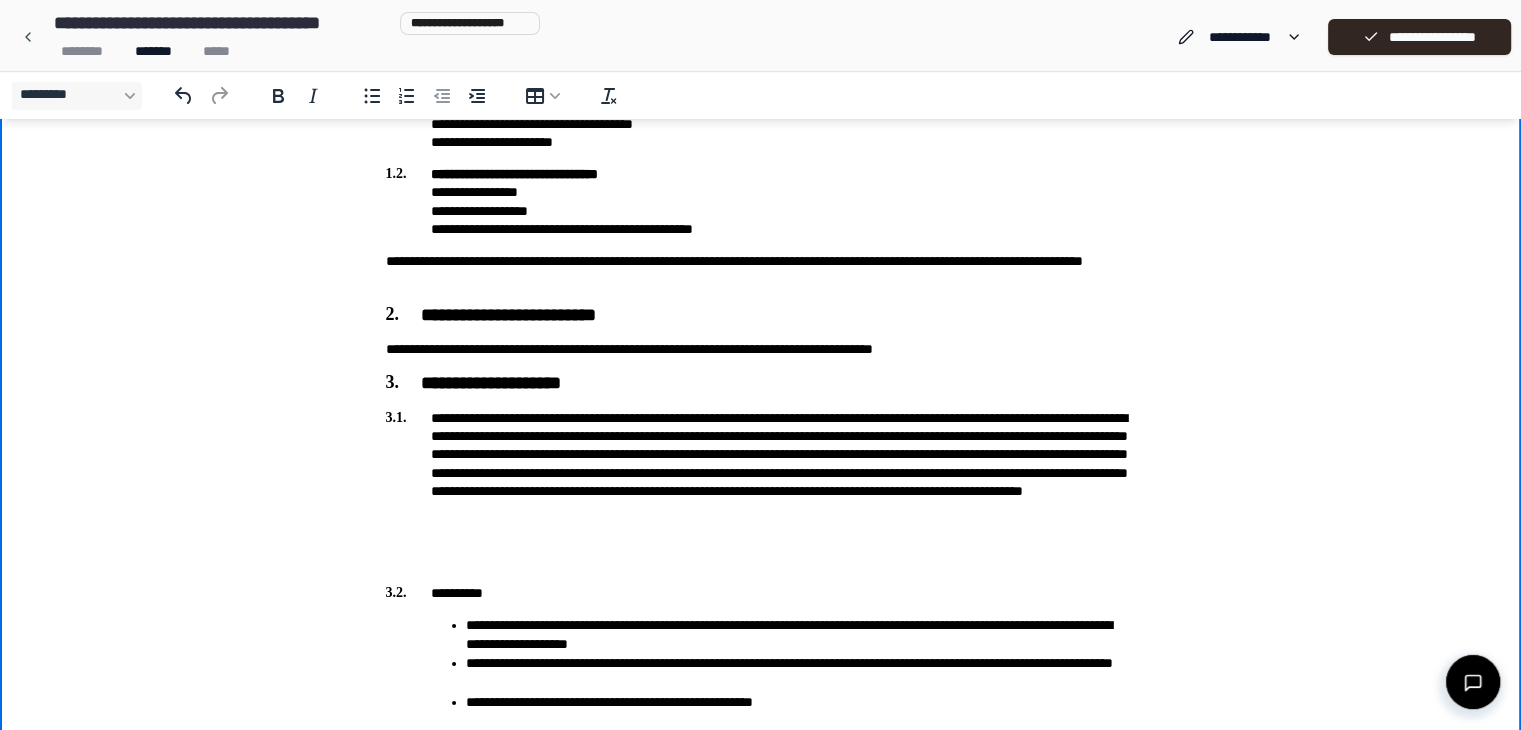 scroll, scrollTop: 231, scrollLeft: 0, axis: vertical 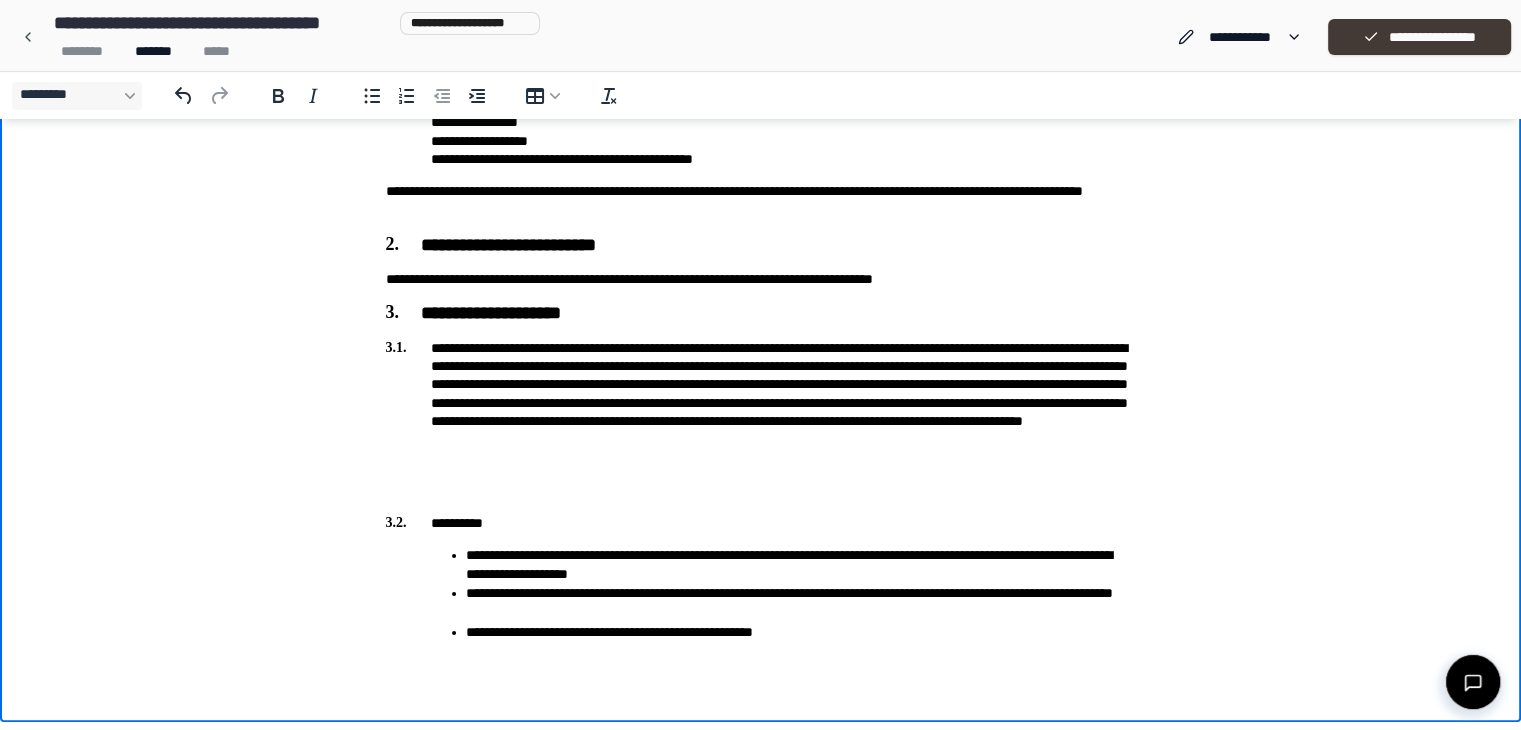 click on "**********" at bounding box center [1419, 37] 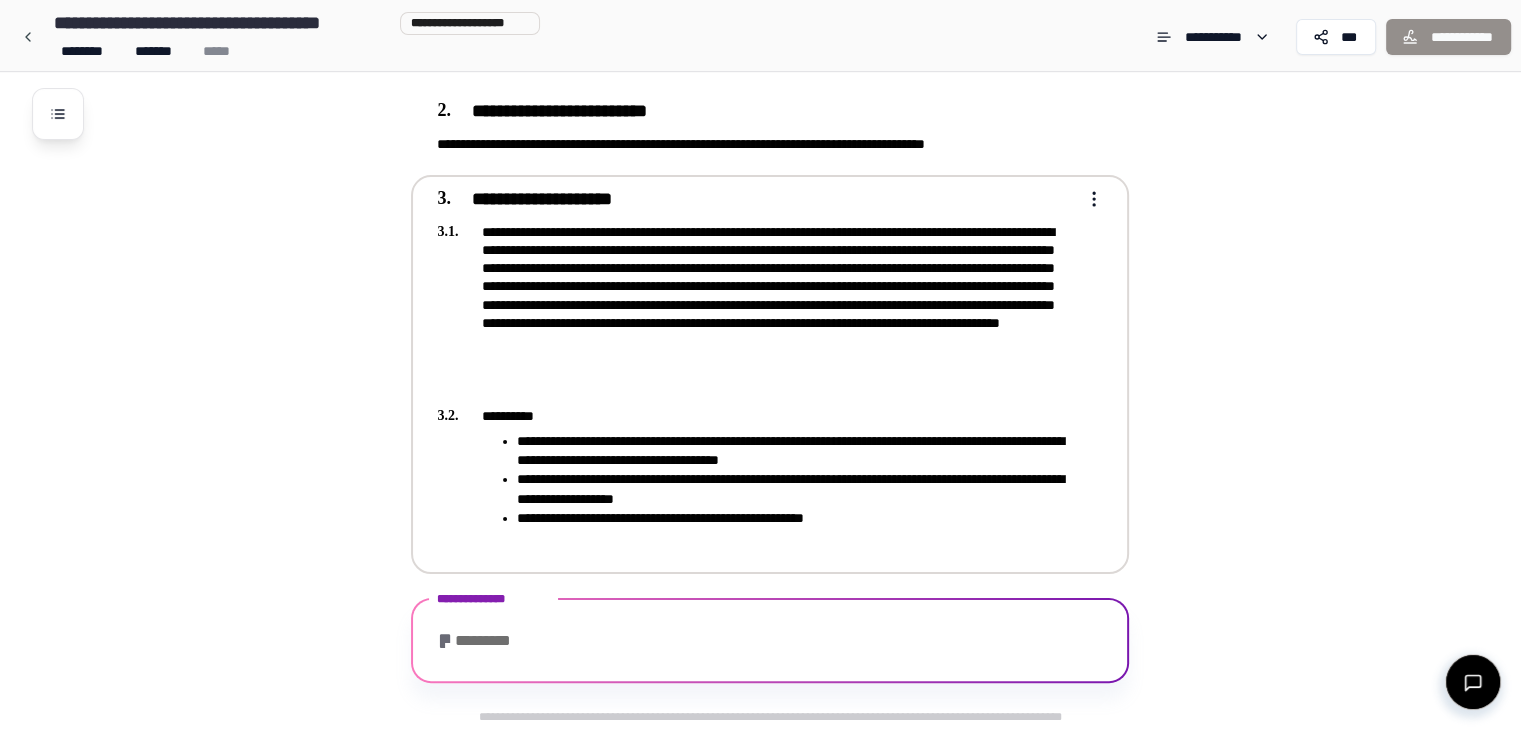 scroll, scrollTop: 520, scrollLeft: 0, axis: vertical 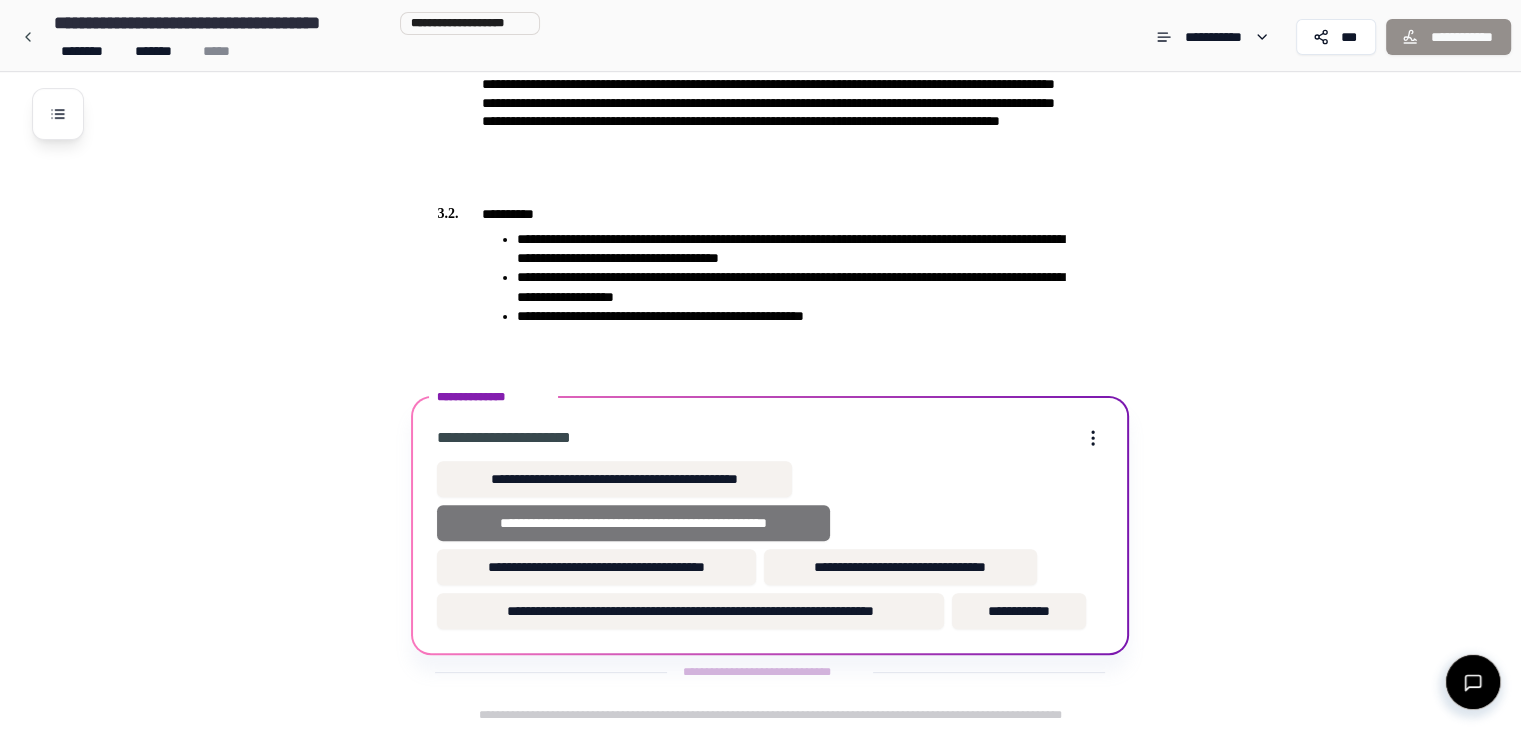 click on "**********" at bounding box center (633, 523) 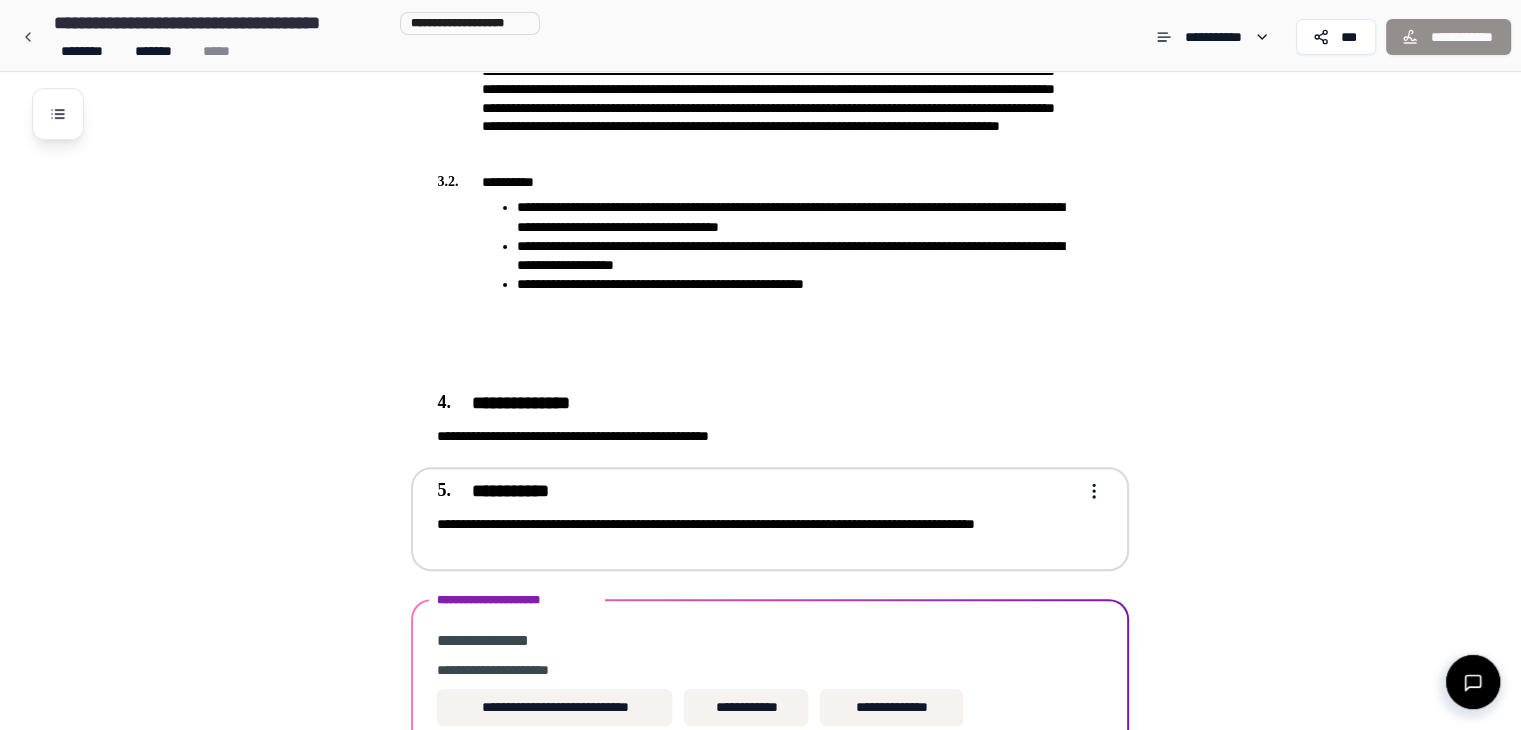 scroll, scrollTop: 908, scrollLeft: 0, axis: vertical 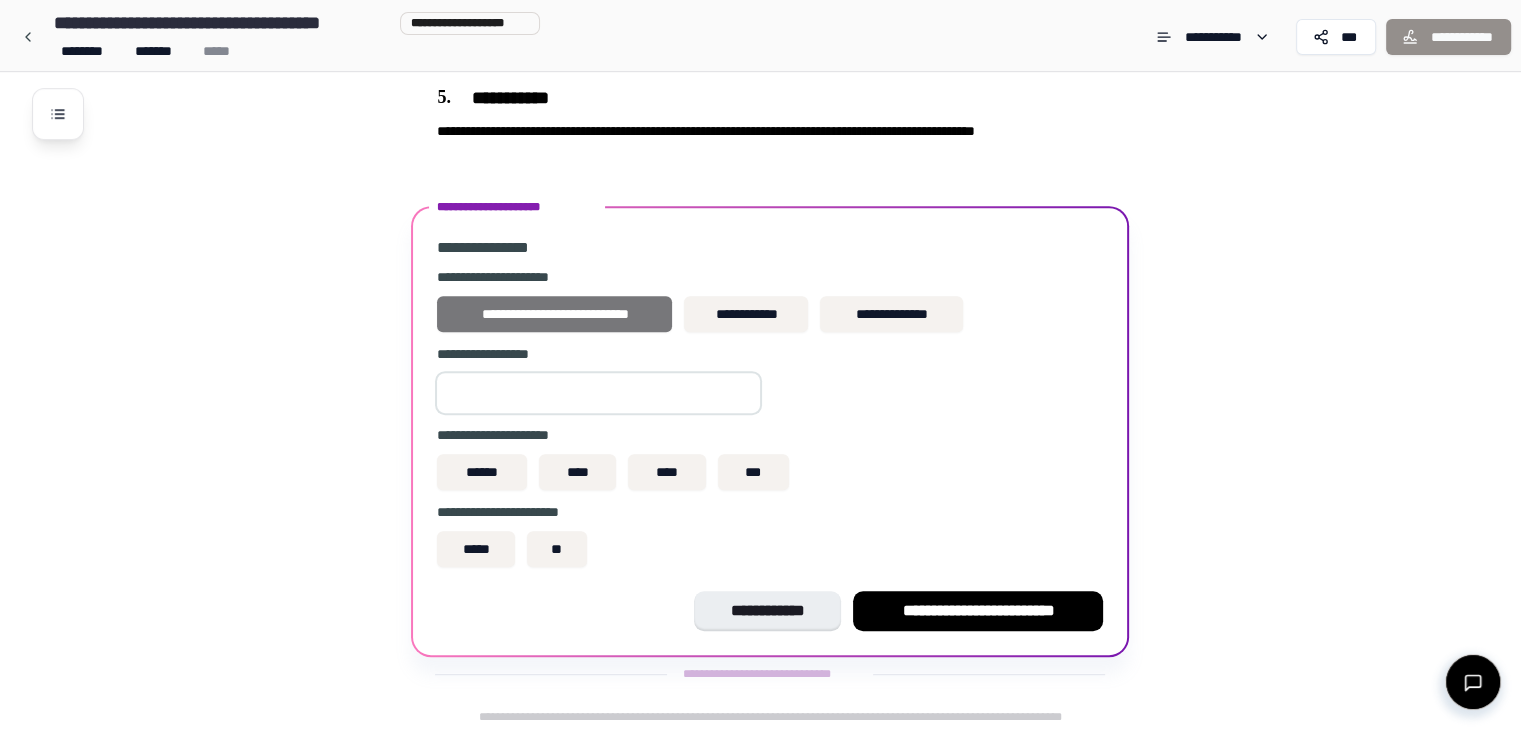 click on "**********" at bounding box center (554, 314) 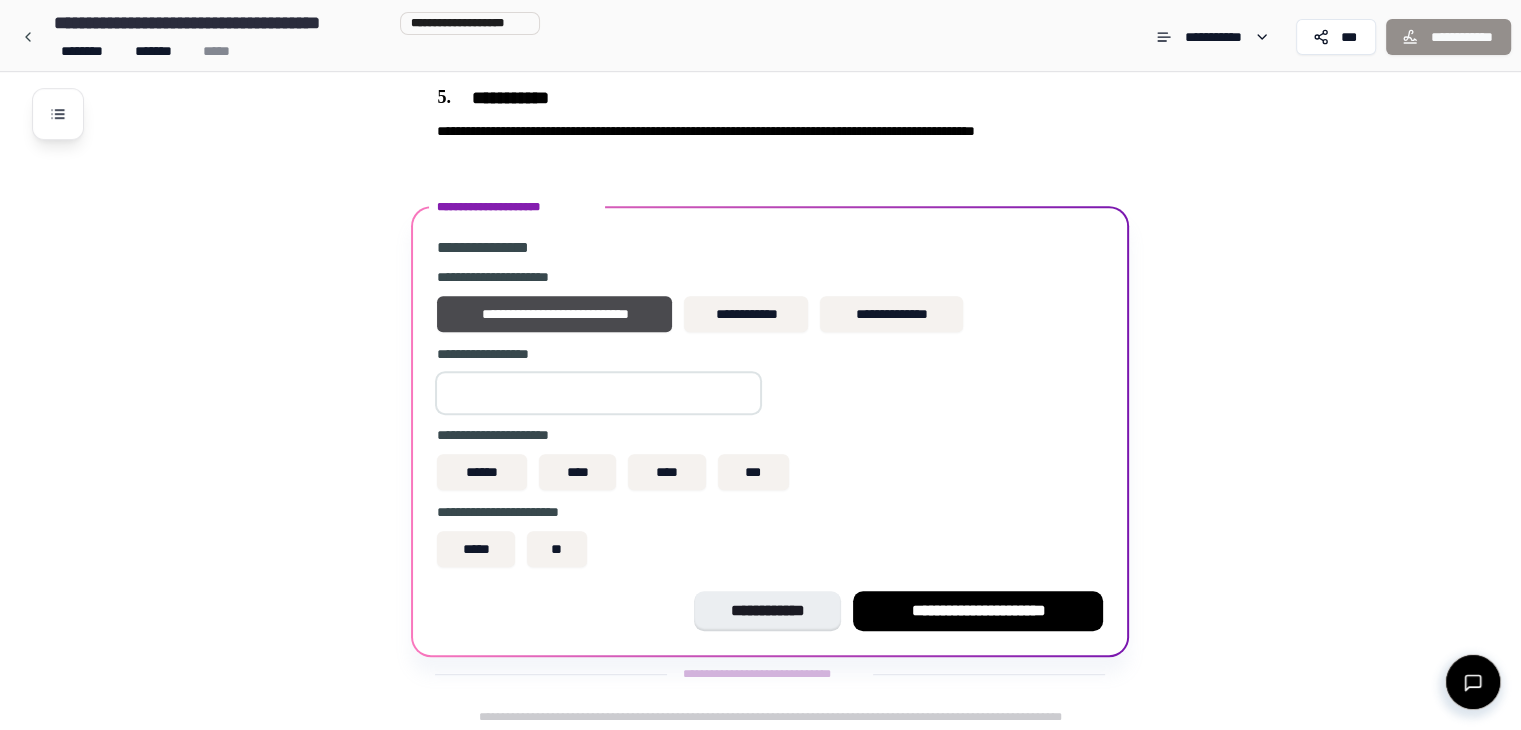 click at bounding box center [598, 393] 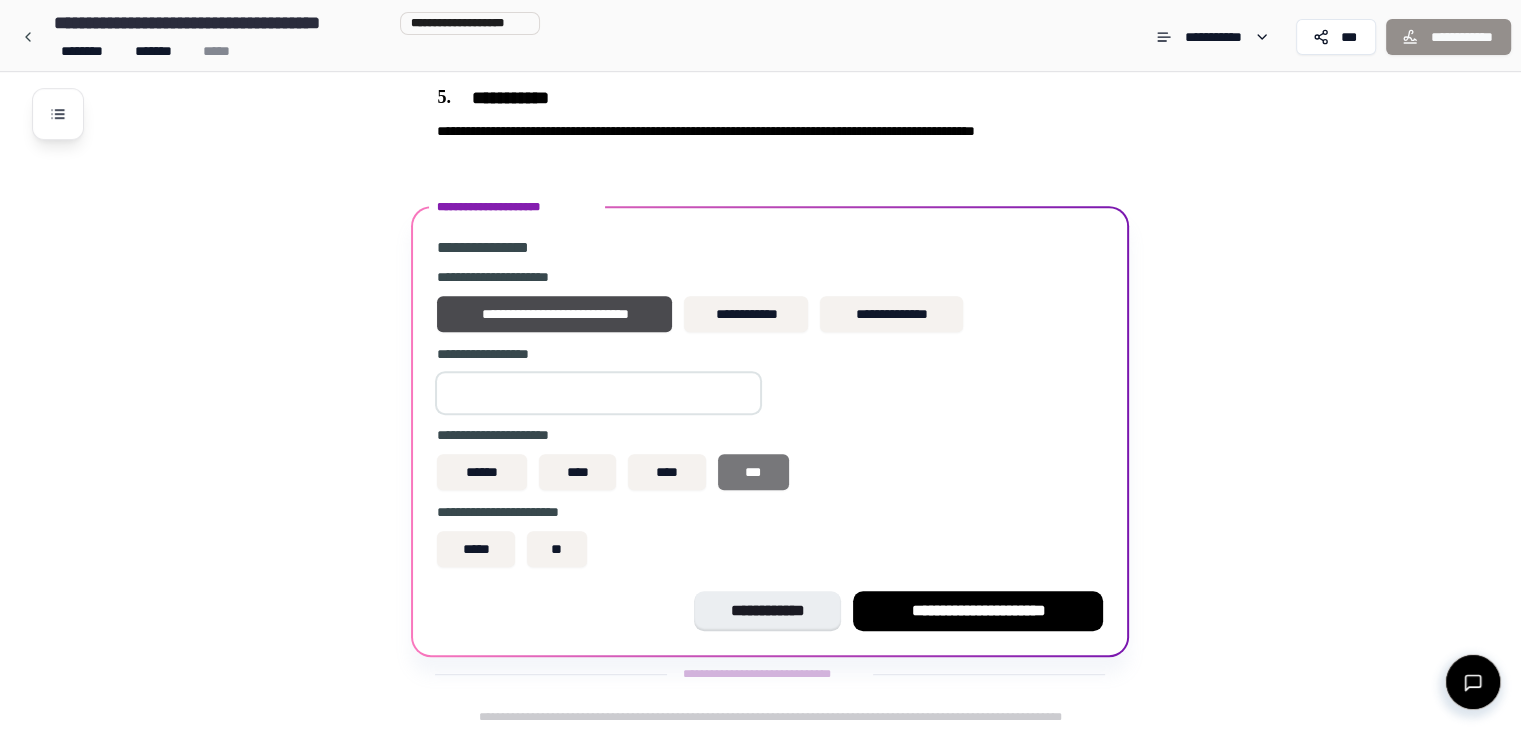 type on "****" 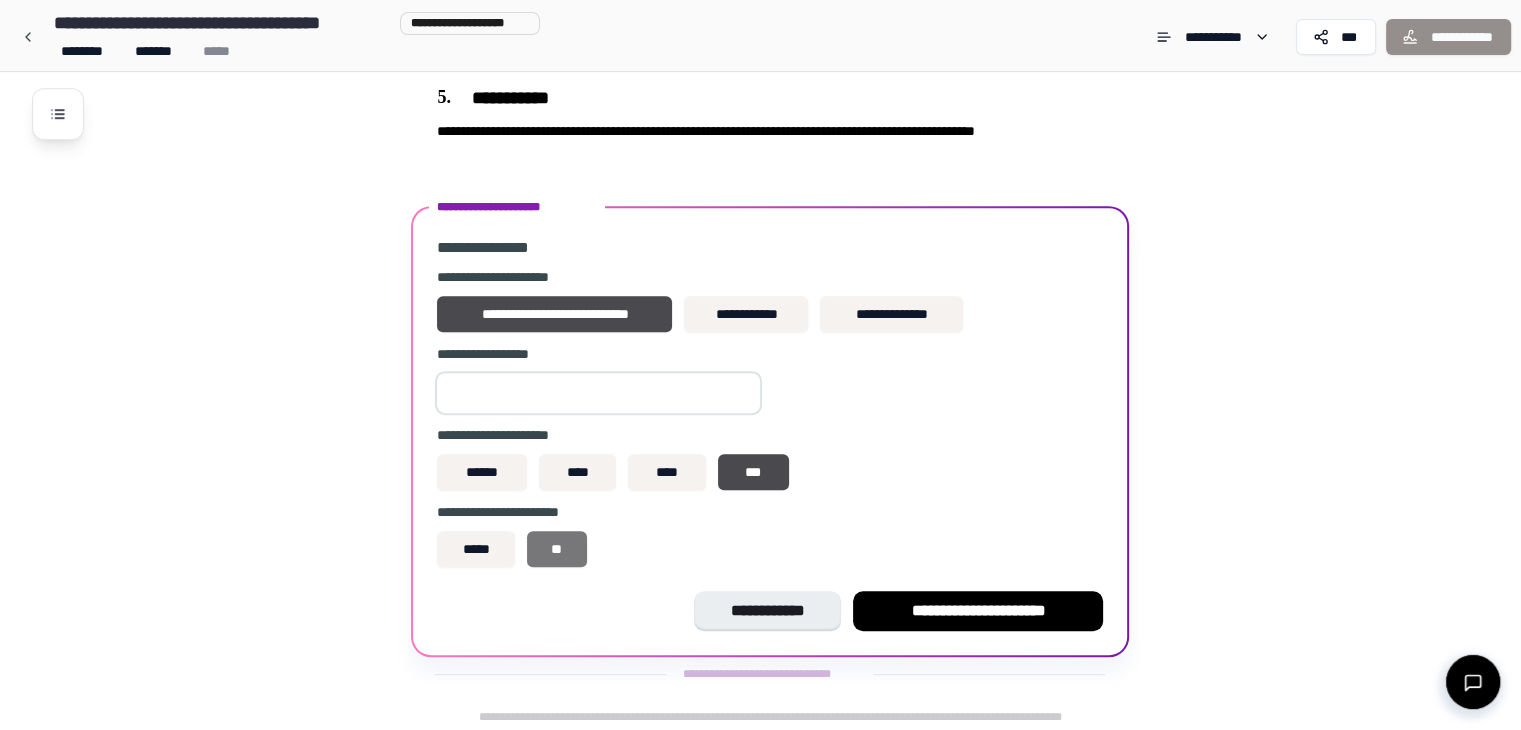 click on "**" at bounding box center (557, 549) 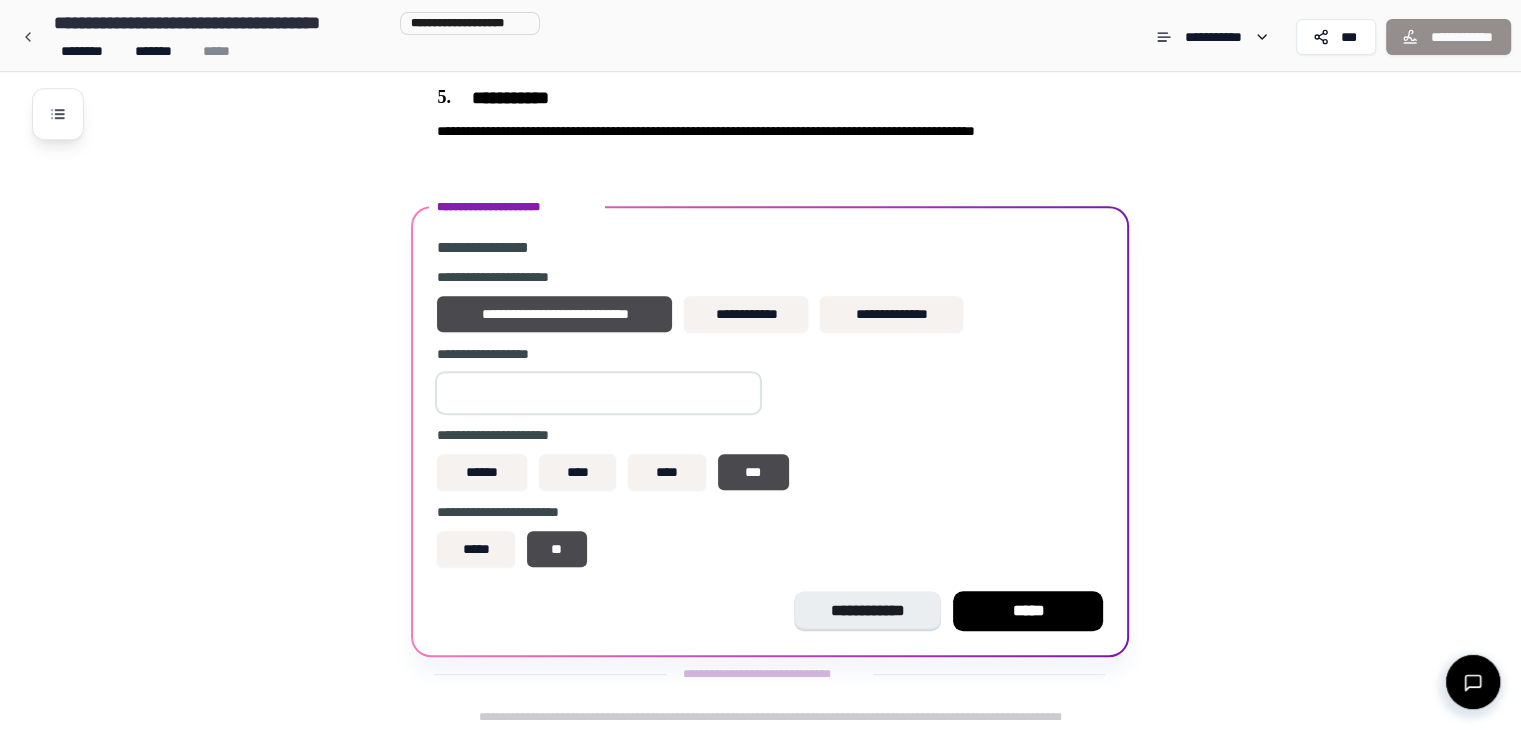 click on "**********" at bounding box center [770, 538] 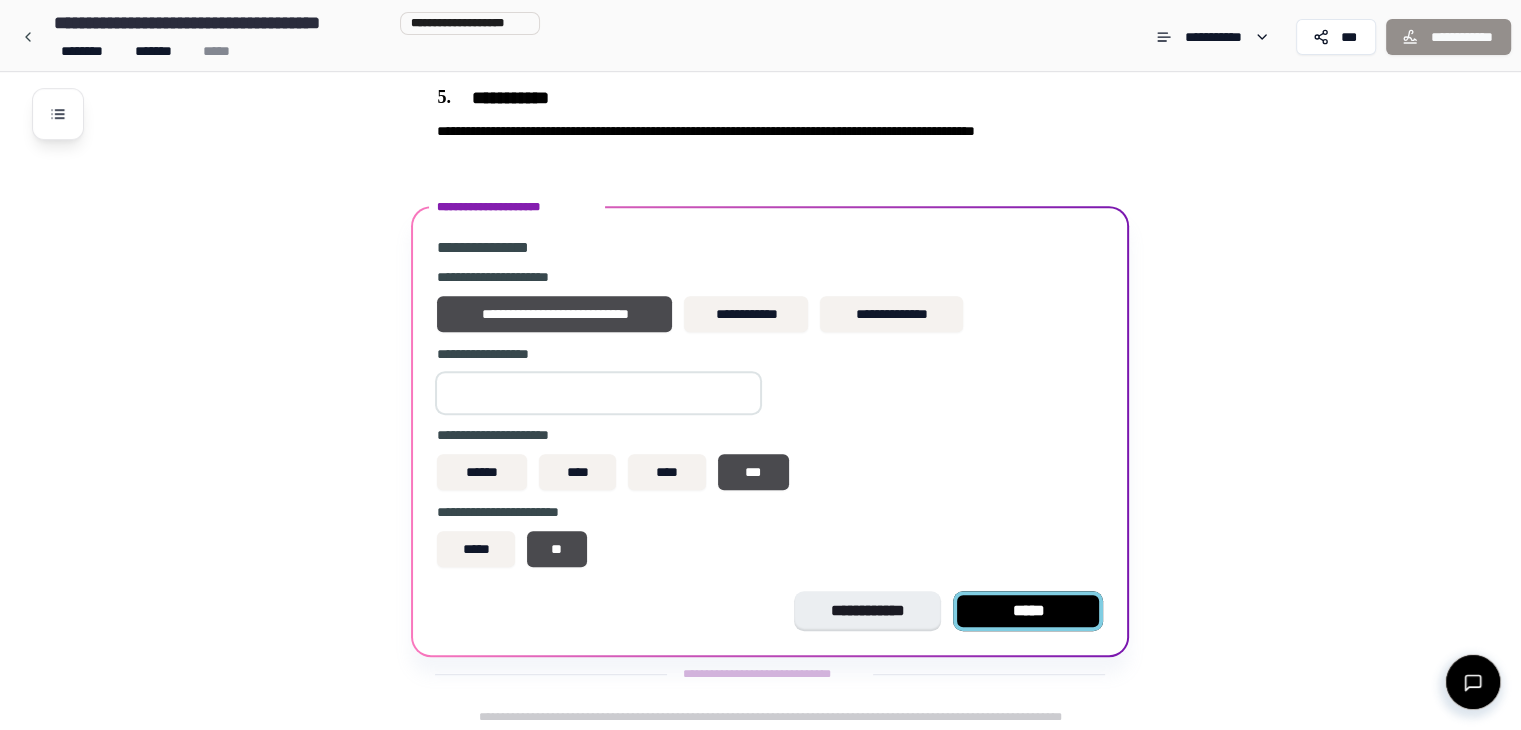 click on "*****" at bounding box center [1028, 611] 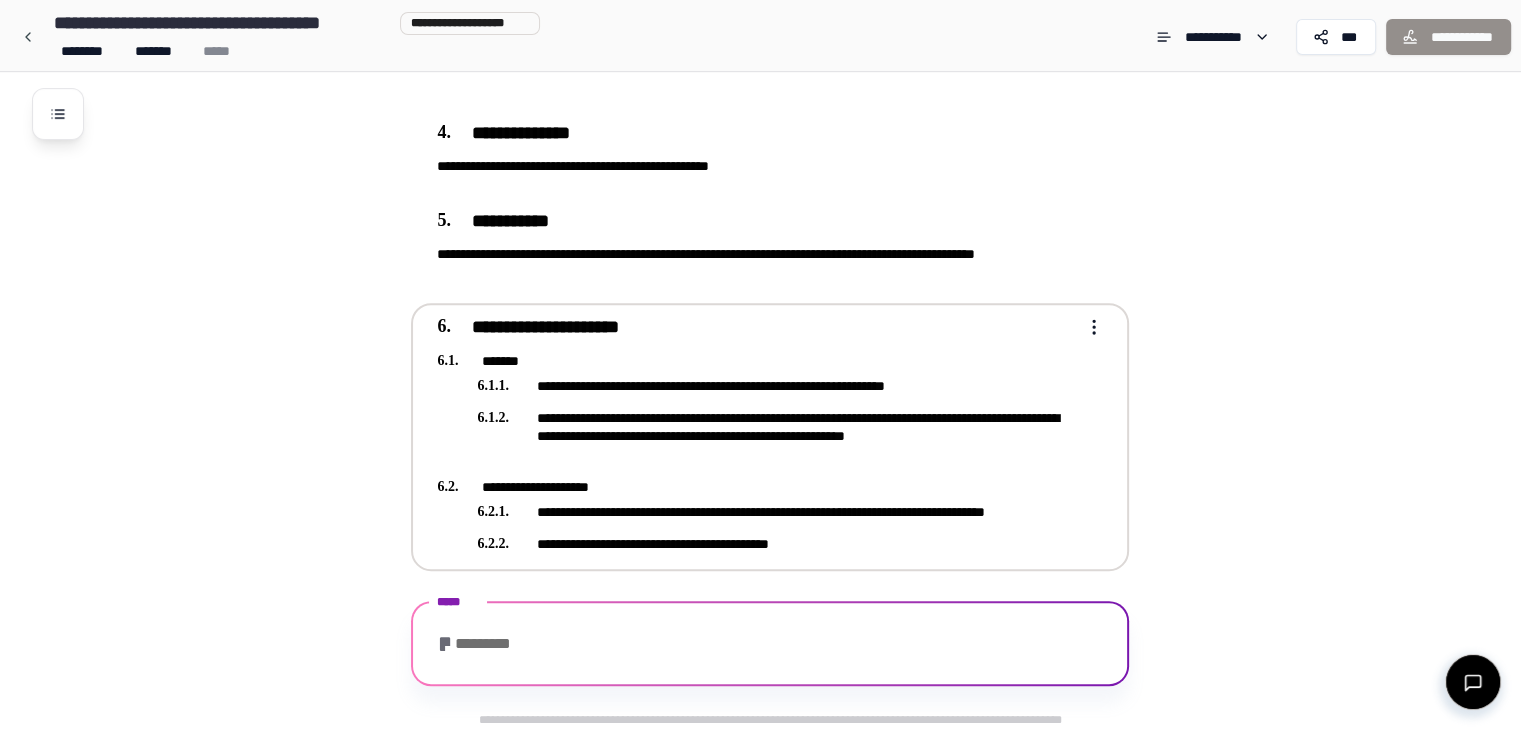 scroll, scrollTop: 884, scrollLeft: 0, axis: vertical 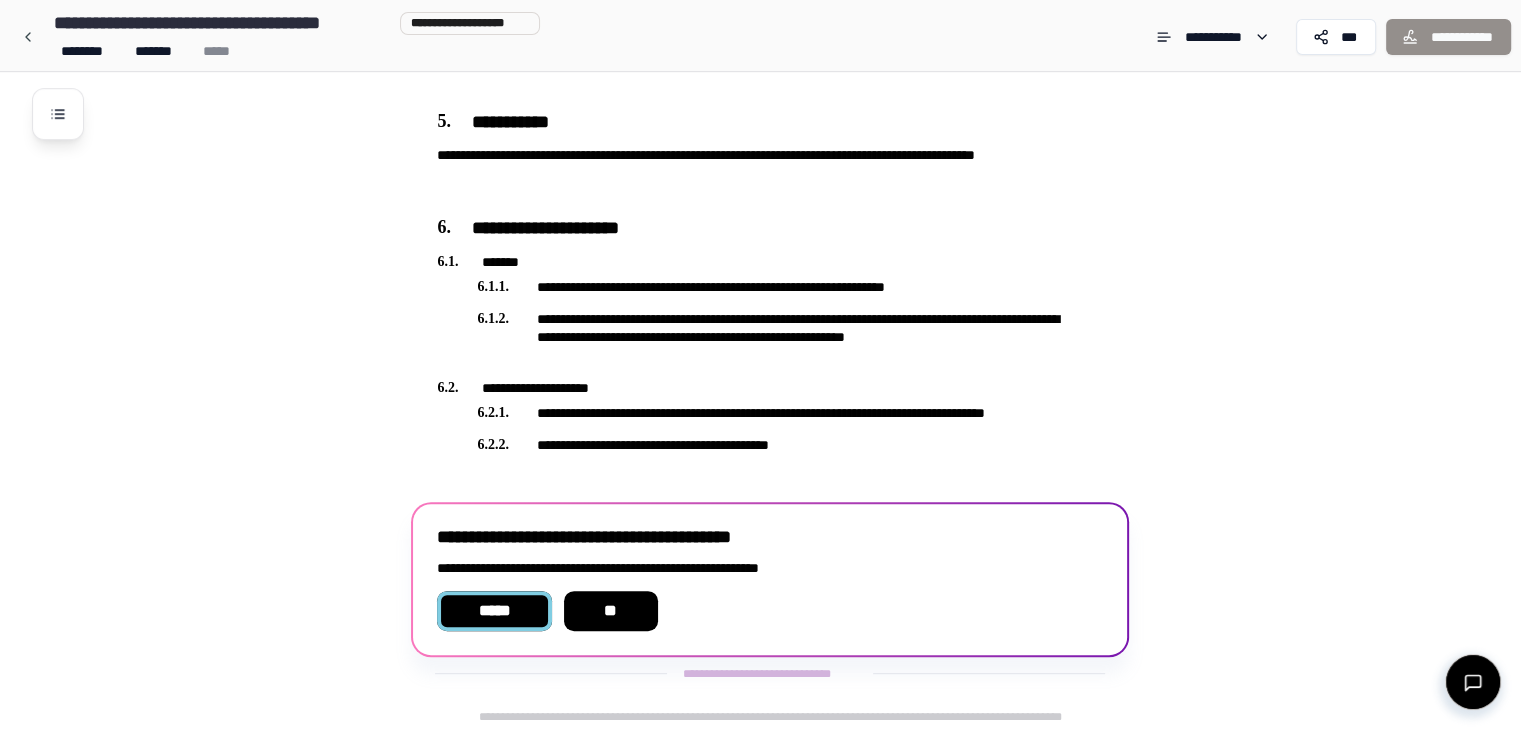 click on "*****" at bounding box center (494, 611) 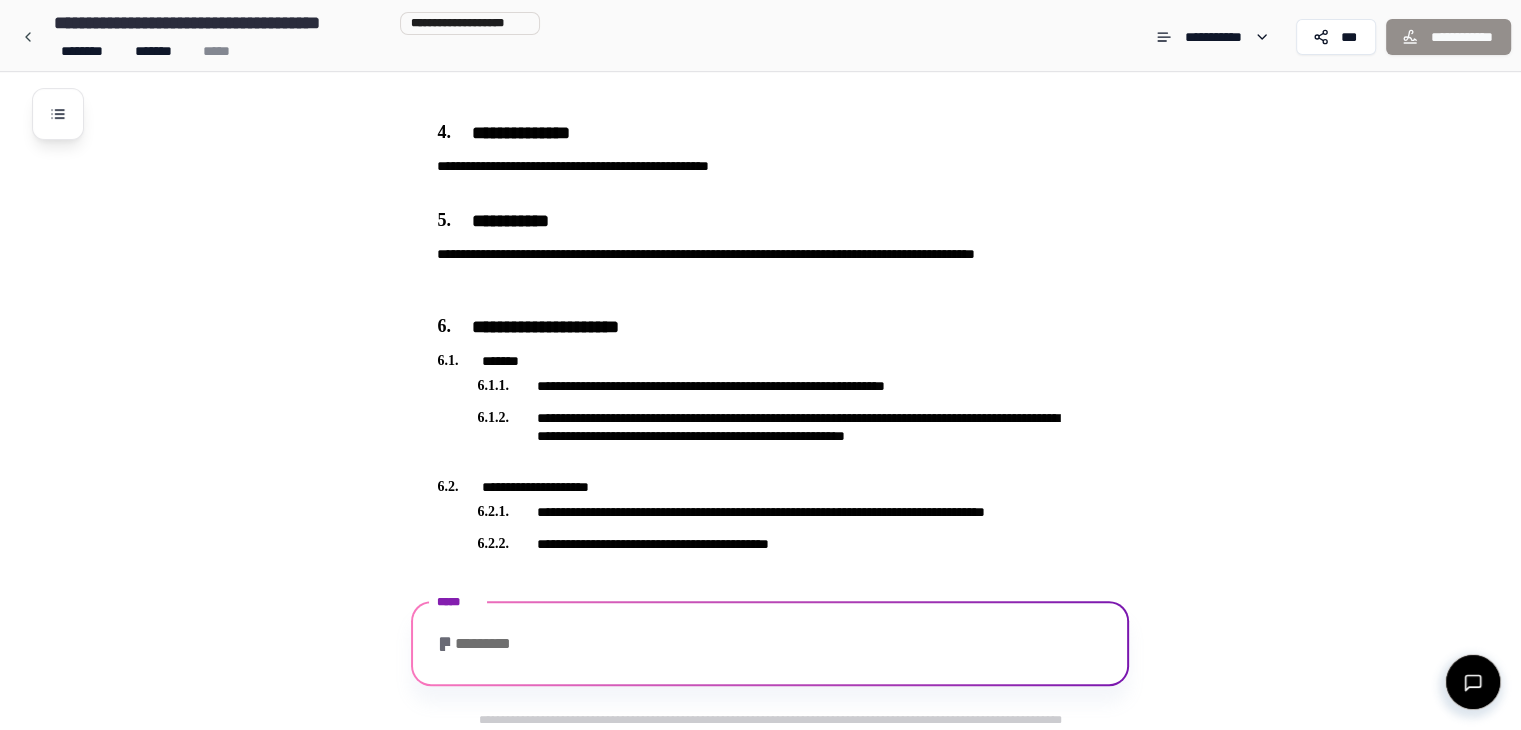 scroll, scrollTop: 948, scrollLeft: 0, axis: vertical 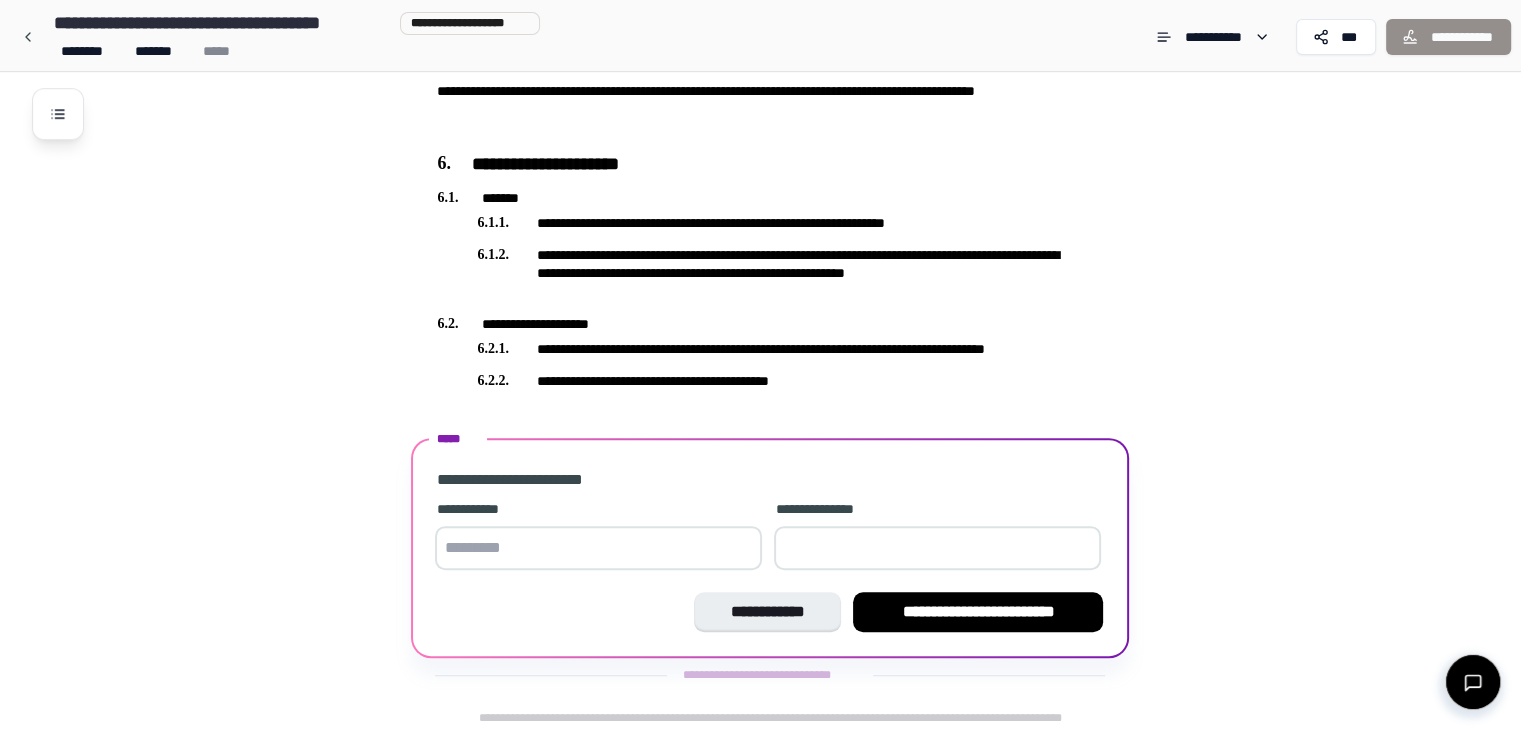 click at bounding box center (598, 548) 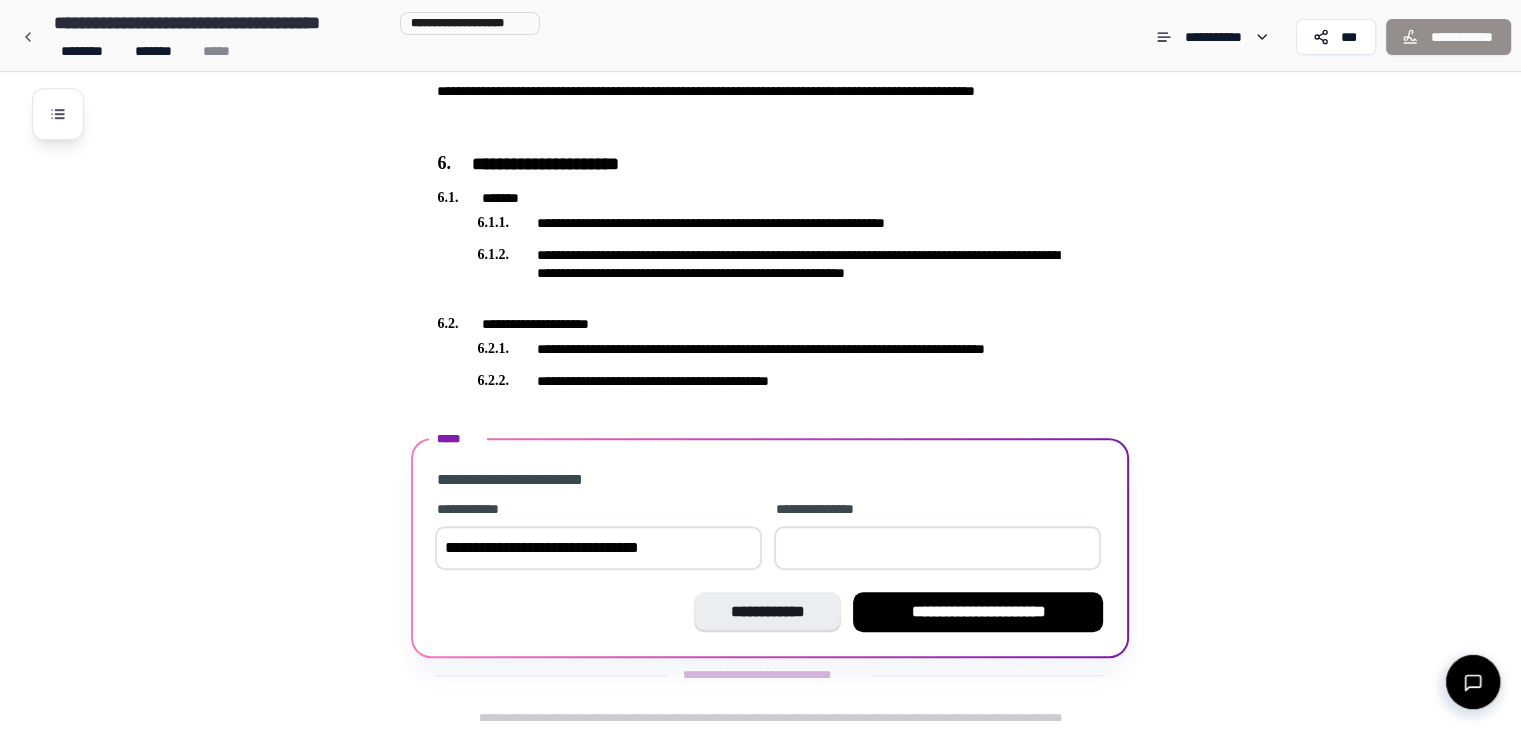 type on "**********" 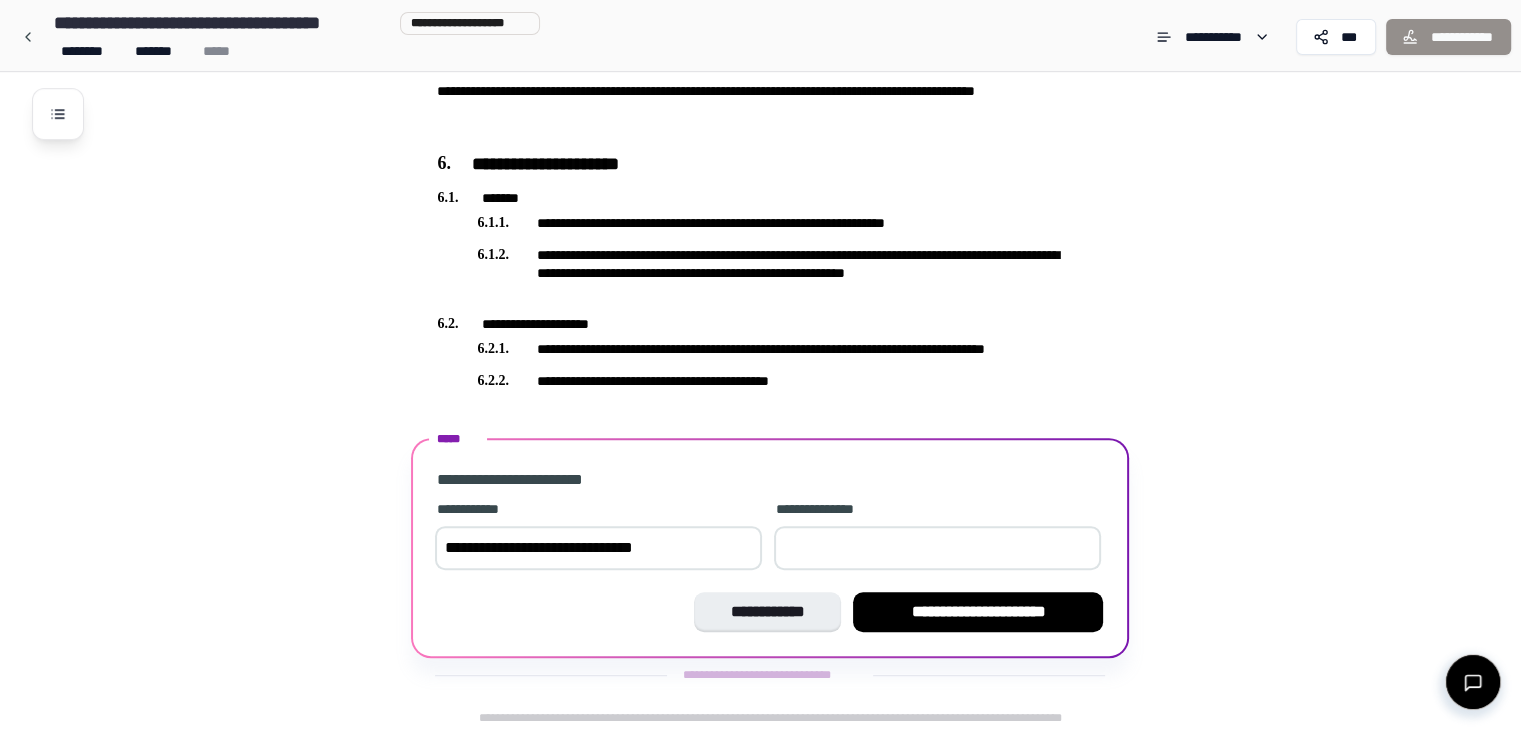click at bounding box center (937, 548) 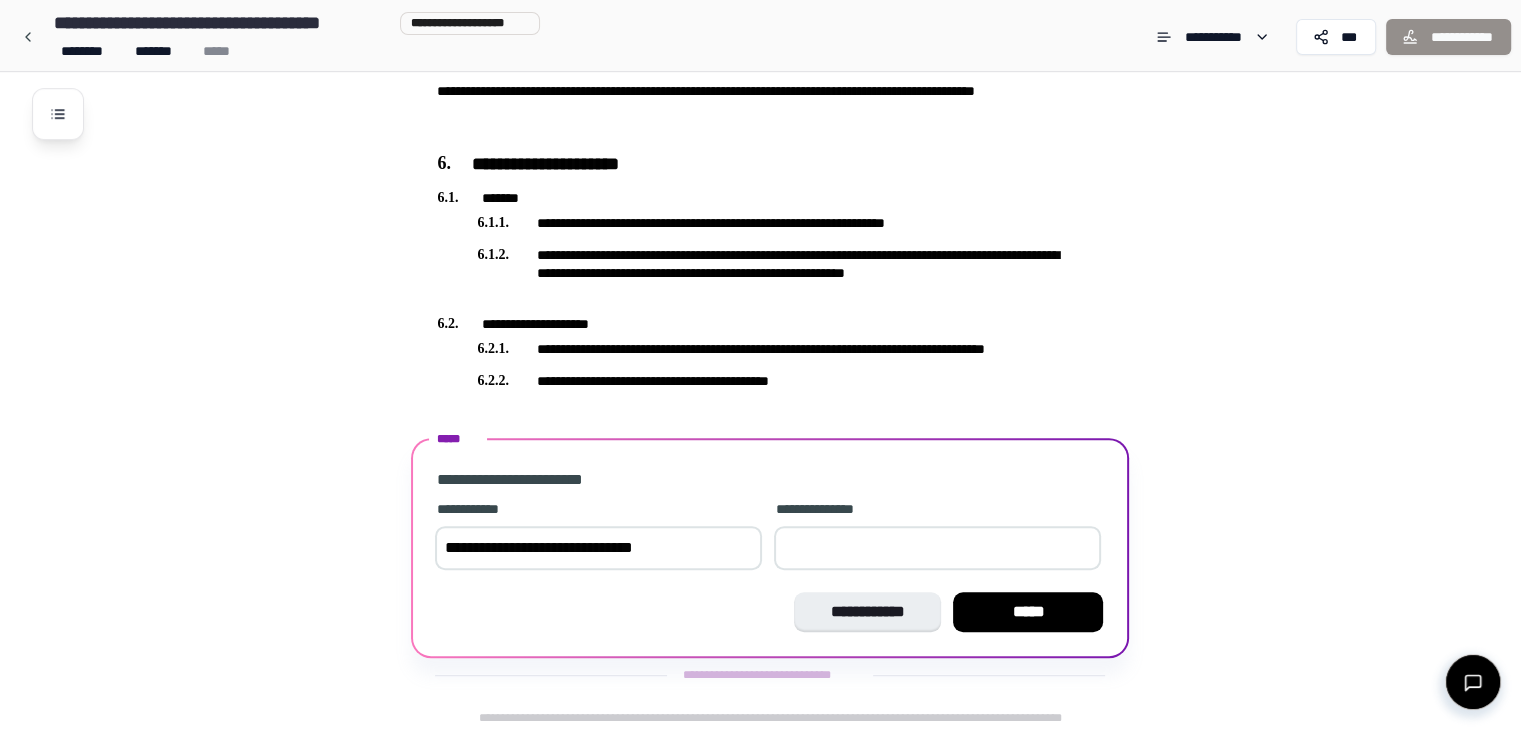 type on "***" 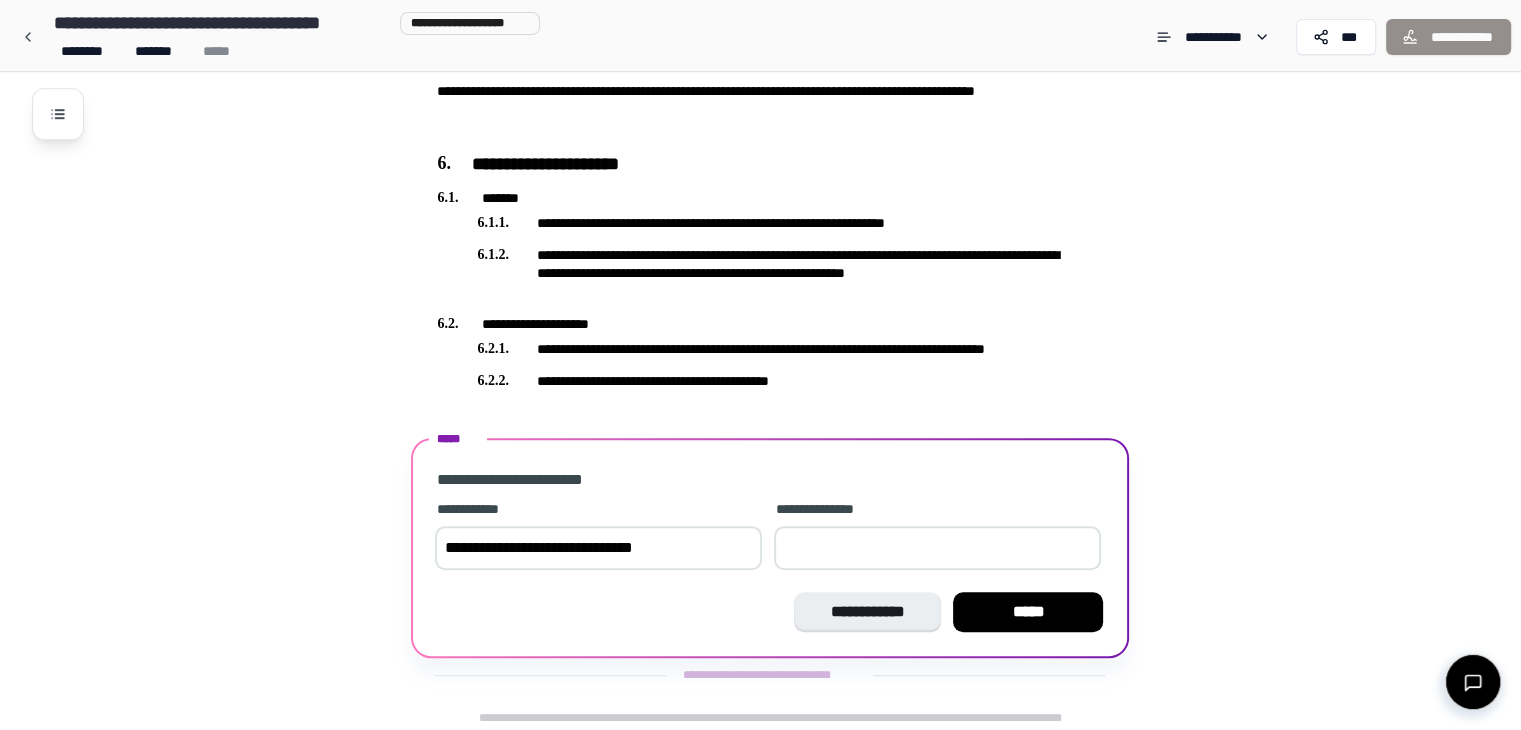 type 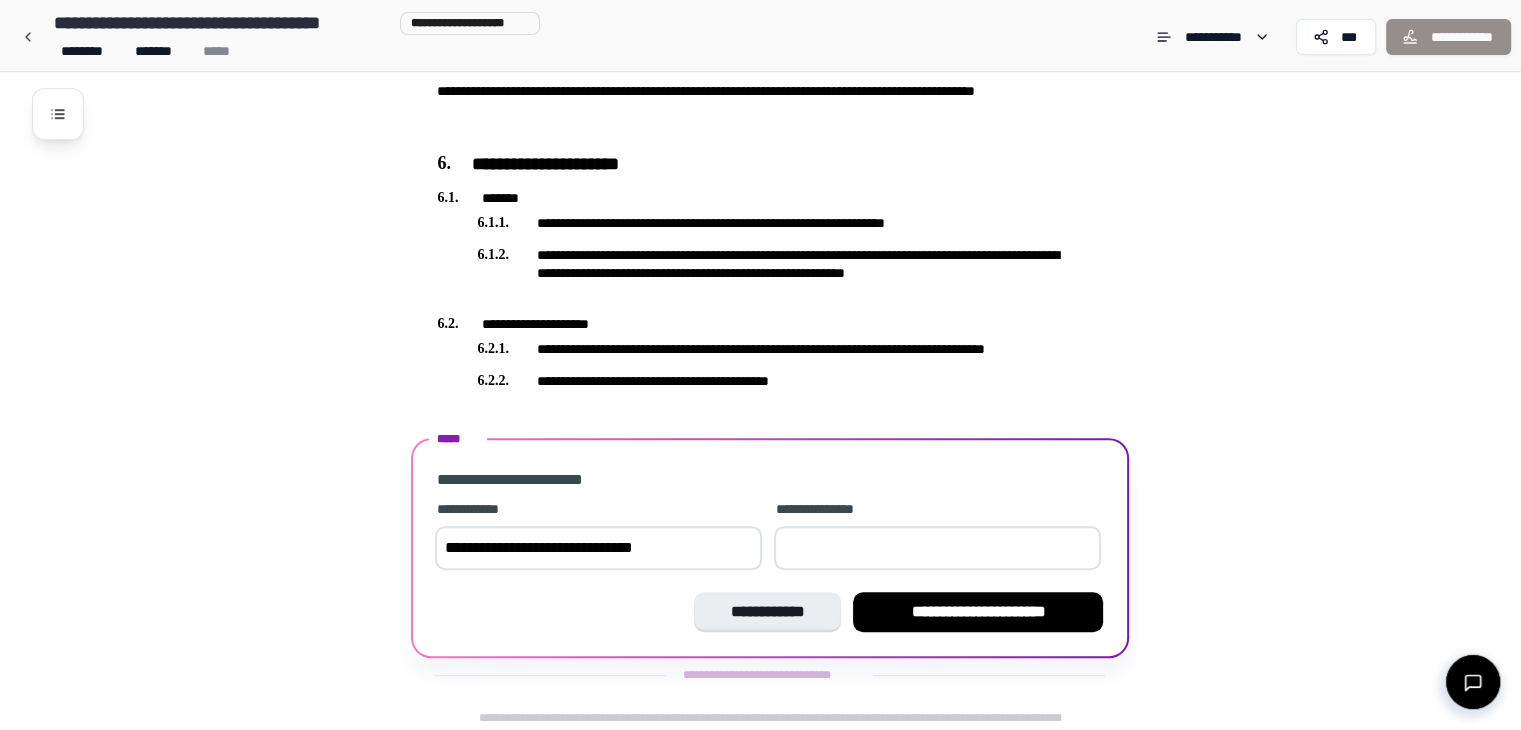 click on "**********" at bounding box center (770, 550) 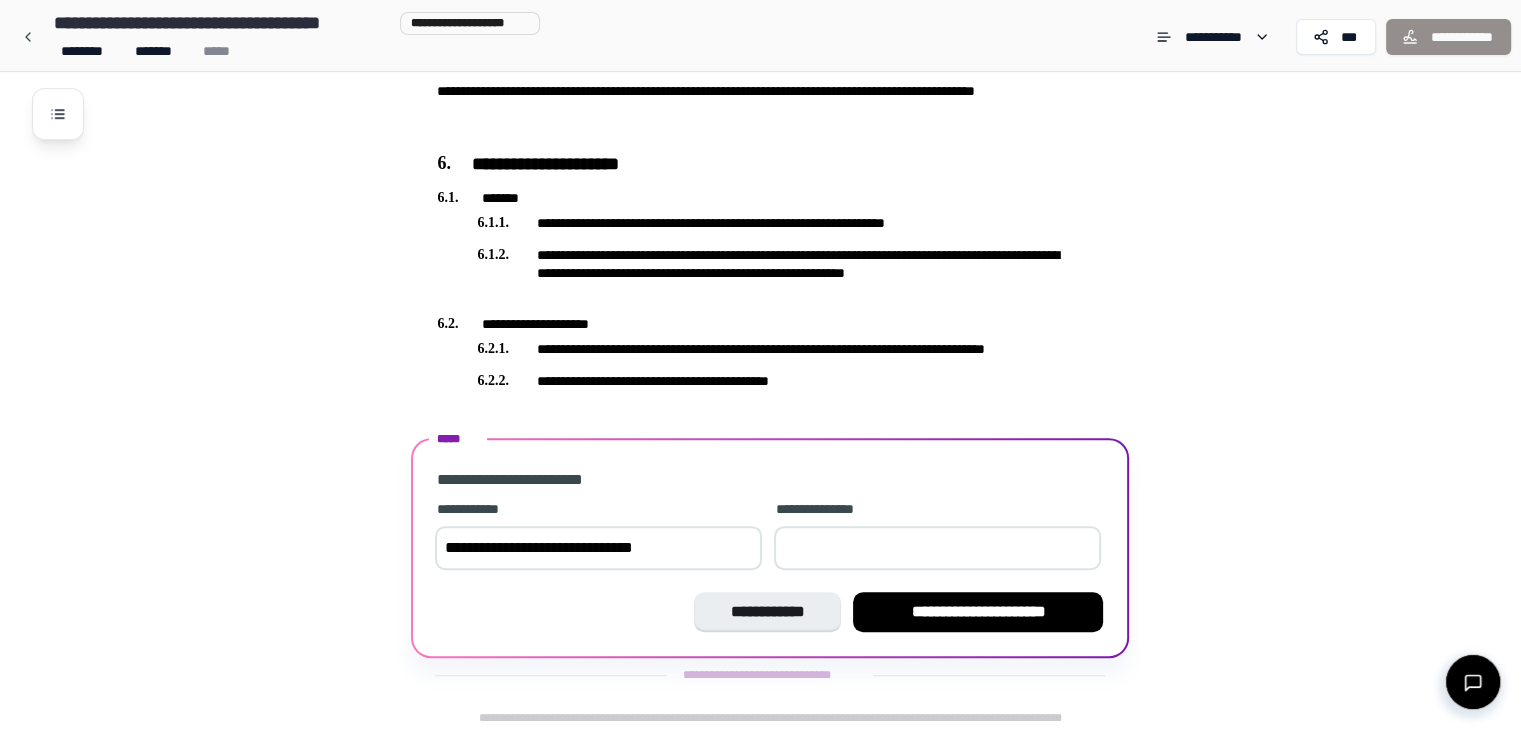 click at bounding box center (937, 548) 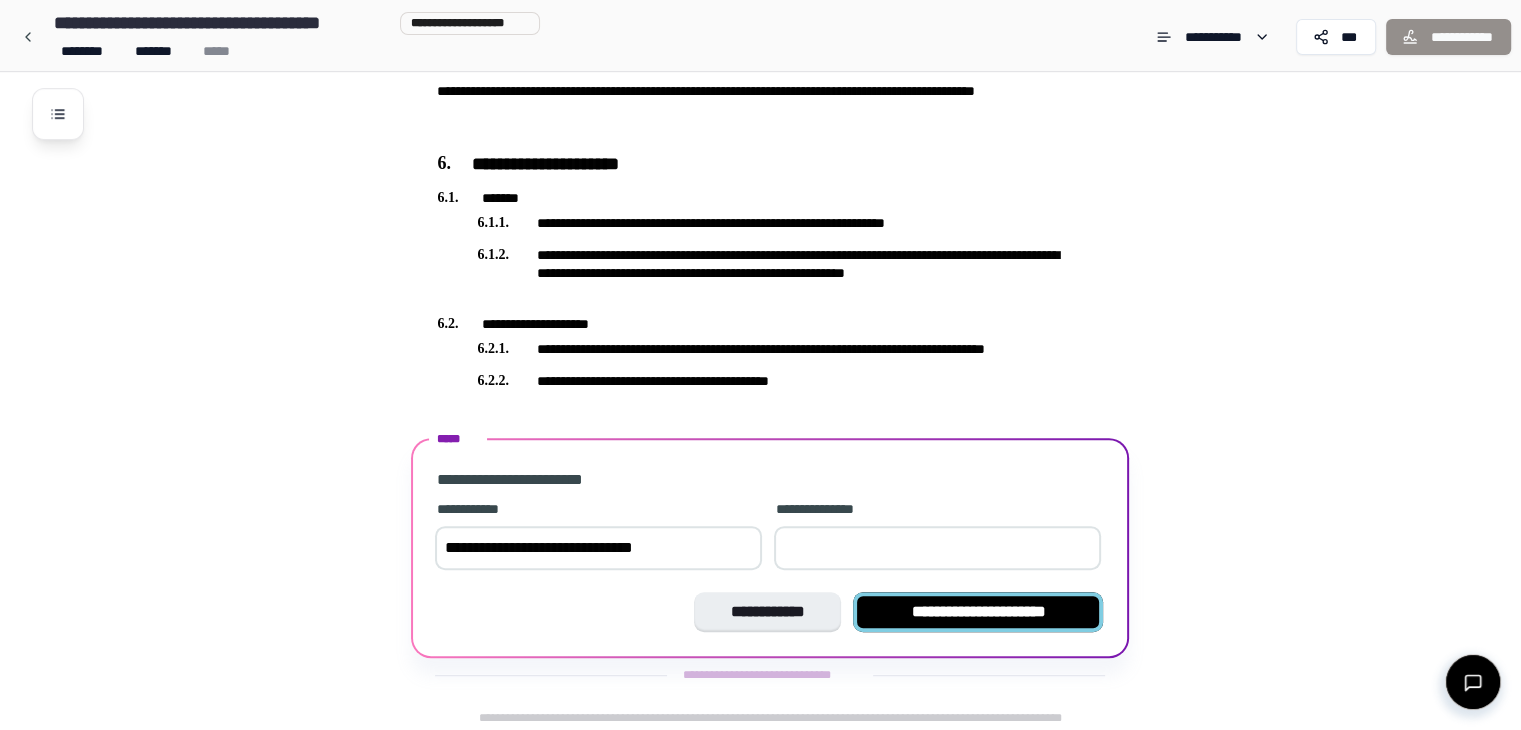 click on "**********" at bounding box center (978, 612) 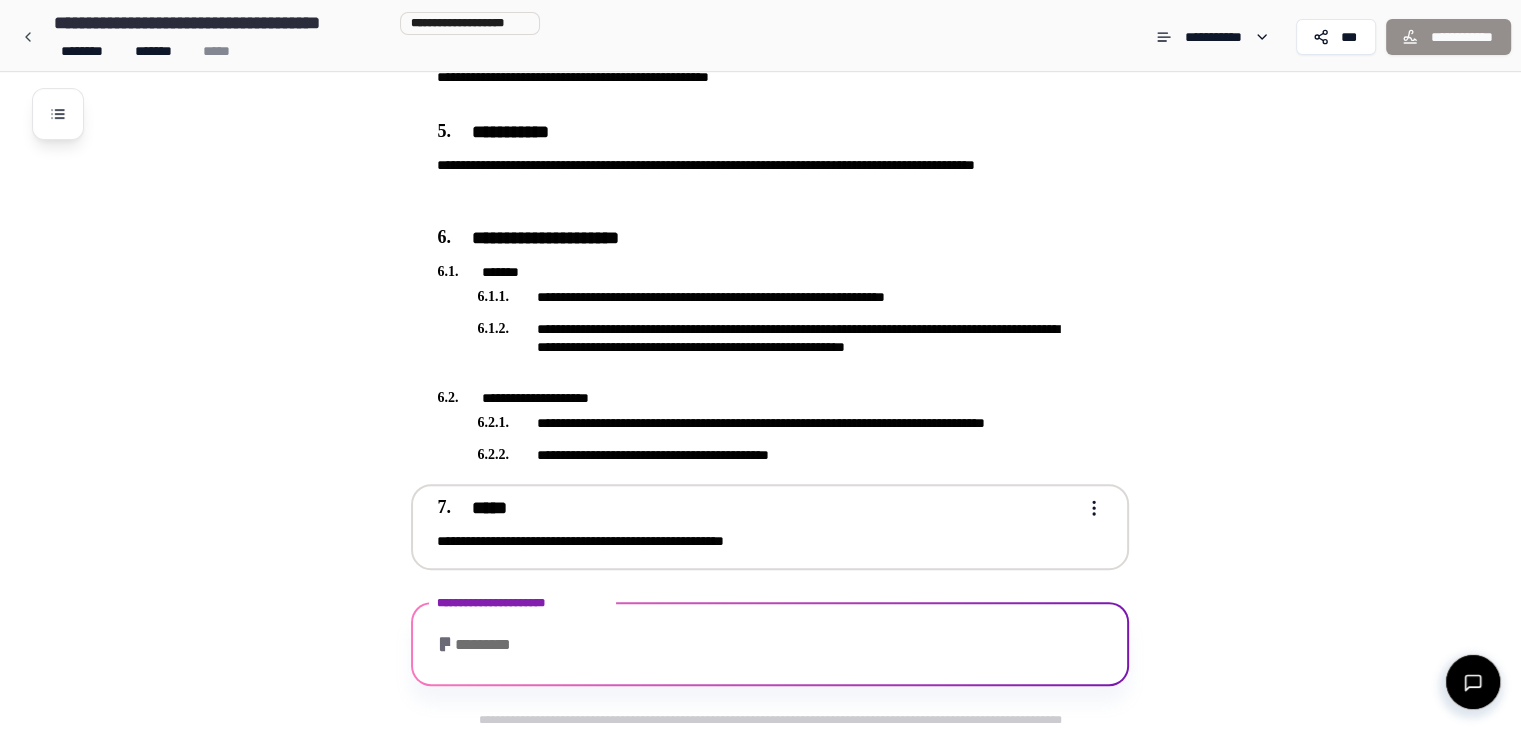 scroll, scrollTop: 1037, scrollLeft: 0, axis: vertical 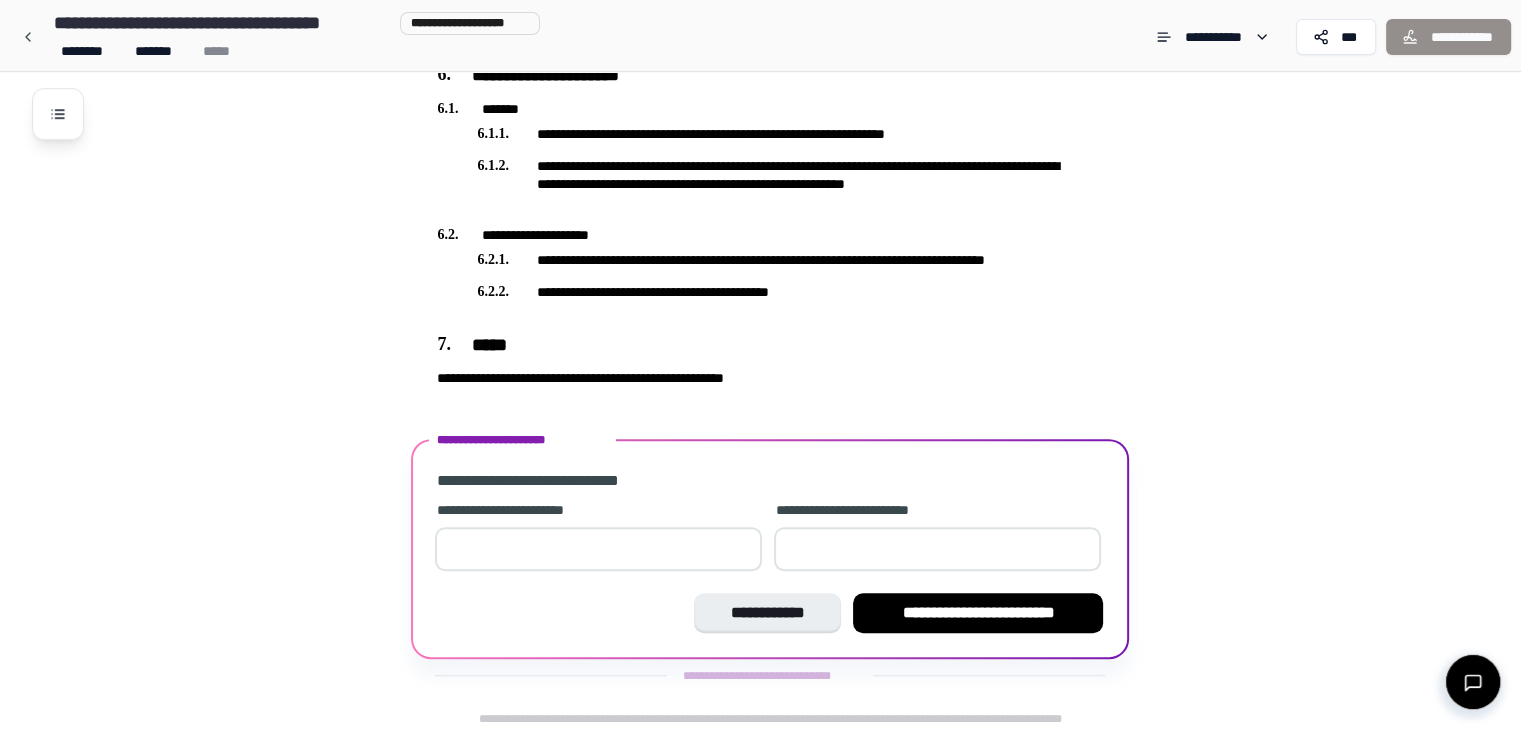 click at bounding box center [598, 549] 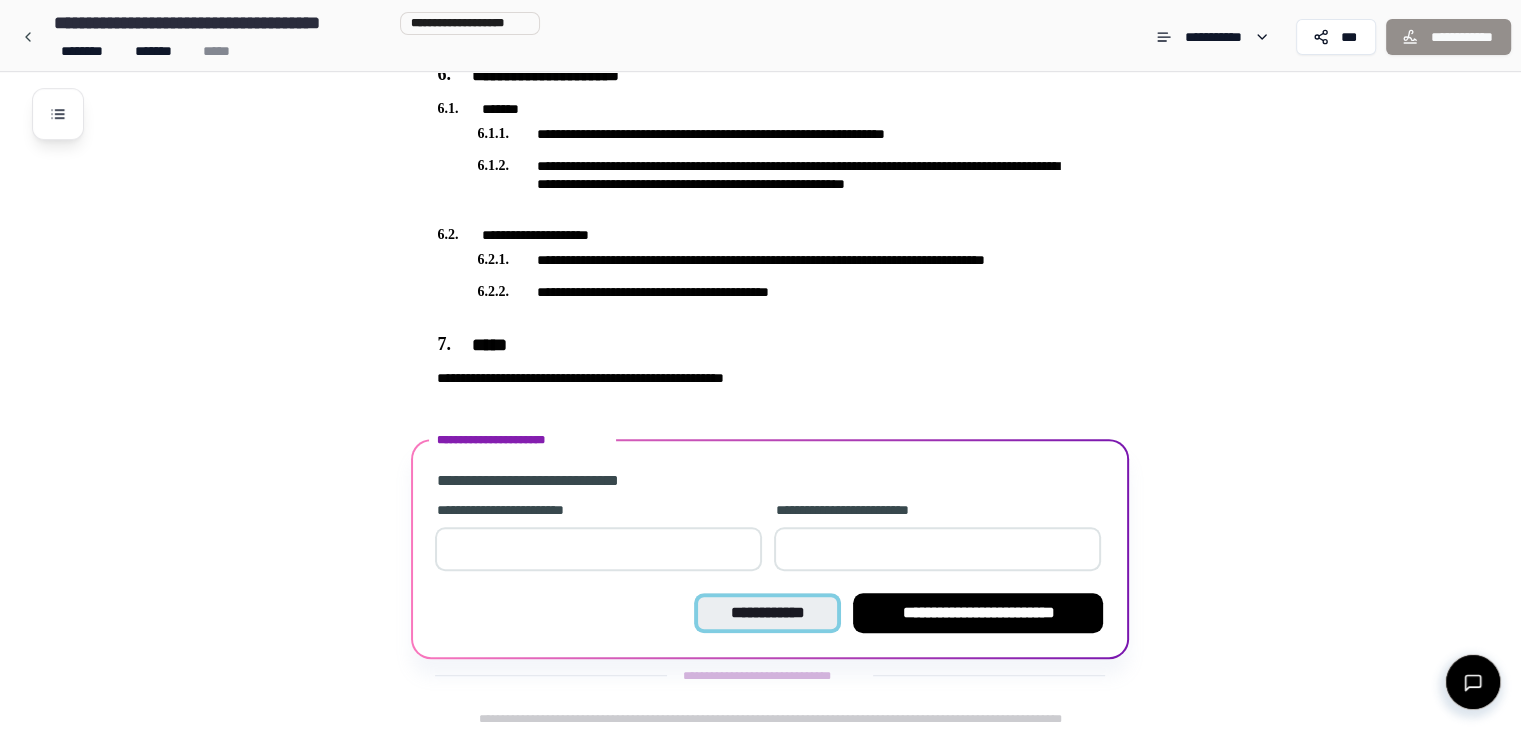 click on "**********" at bounding box center (767, 613) 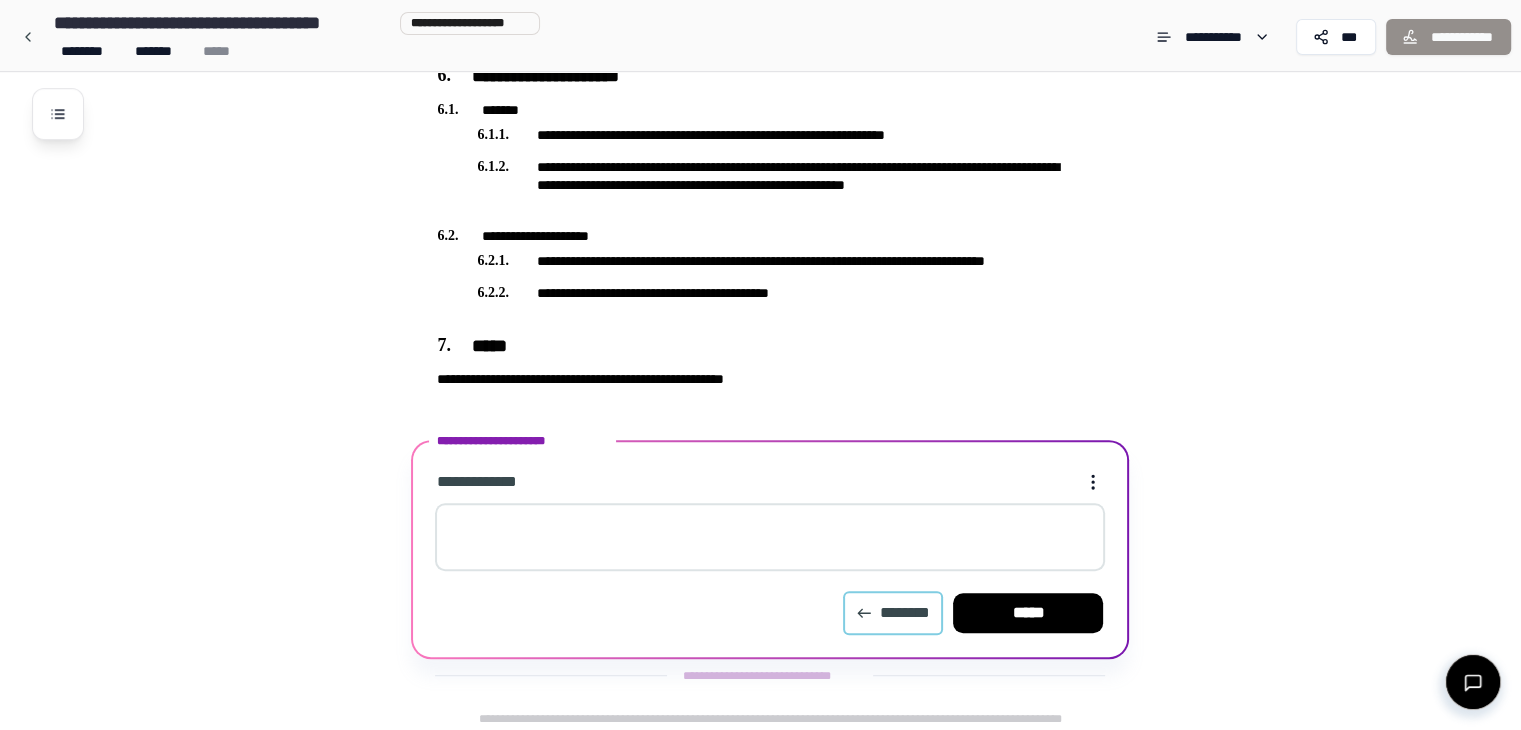 click 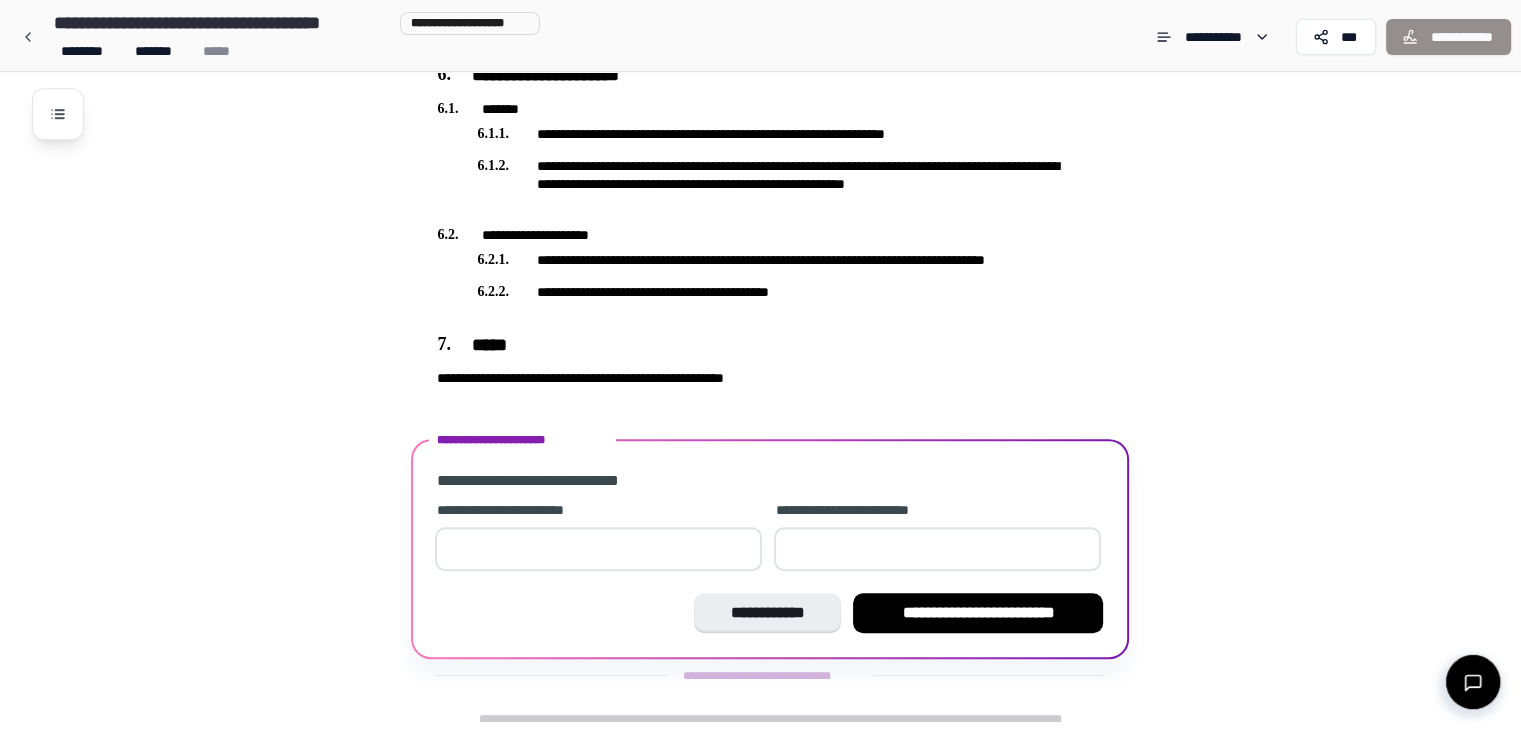 click on "**********" at bounding box center (937, 538) 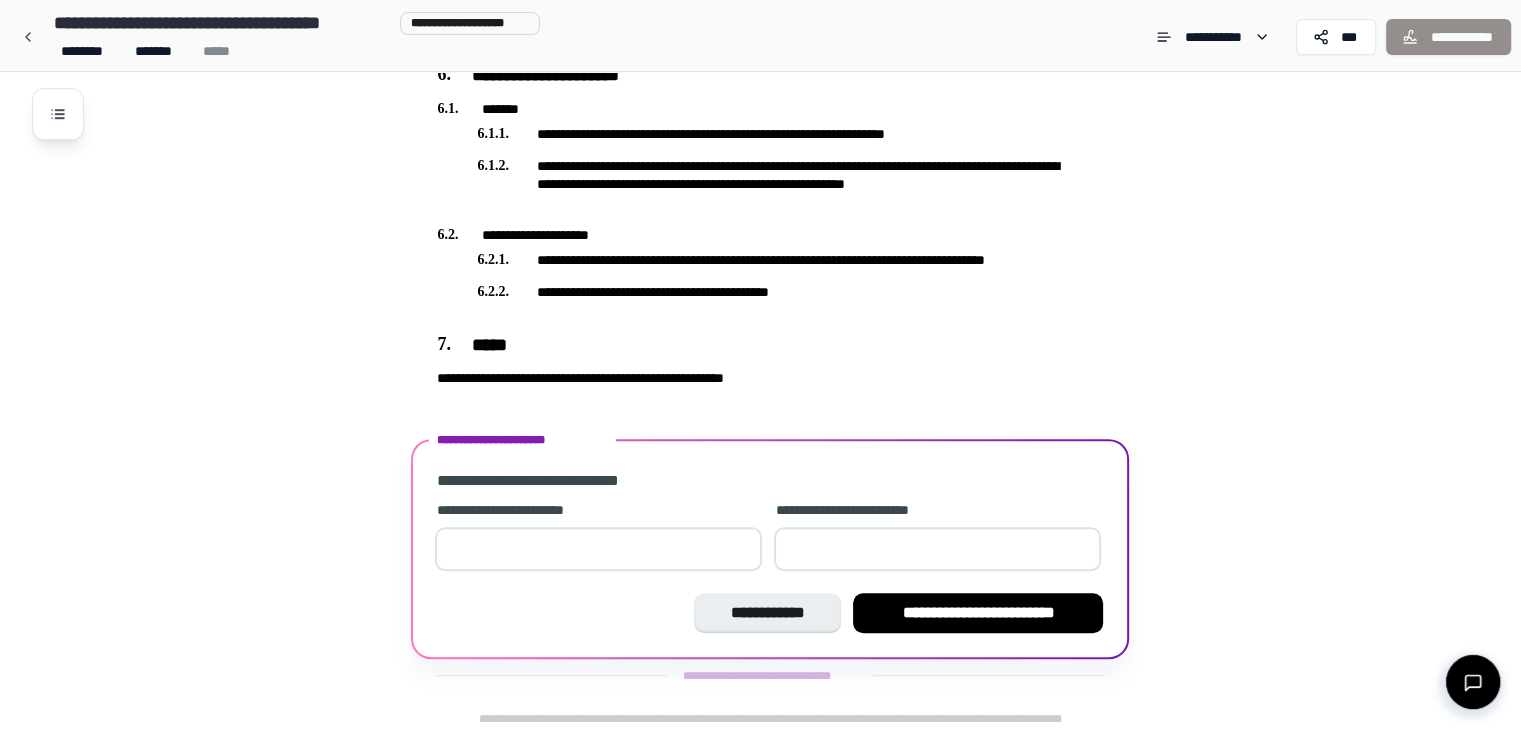 click at bounding box center (937, 549) 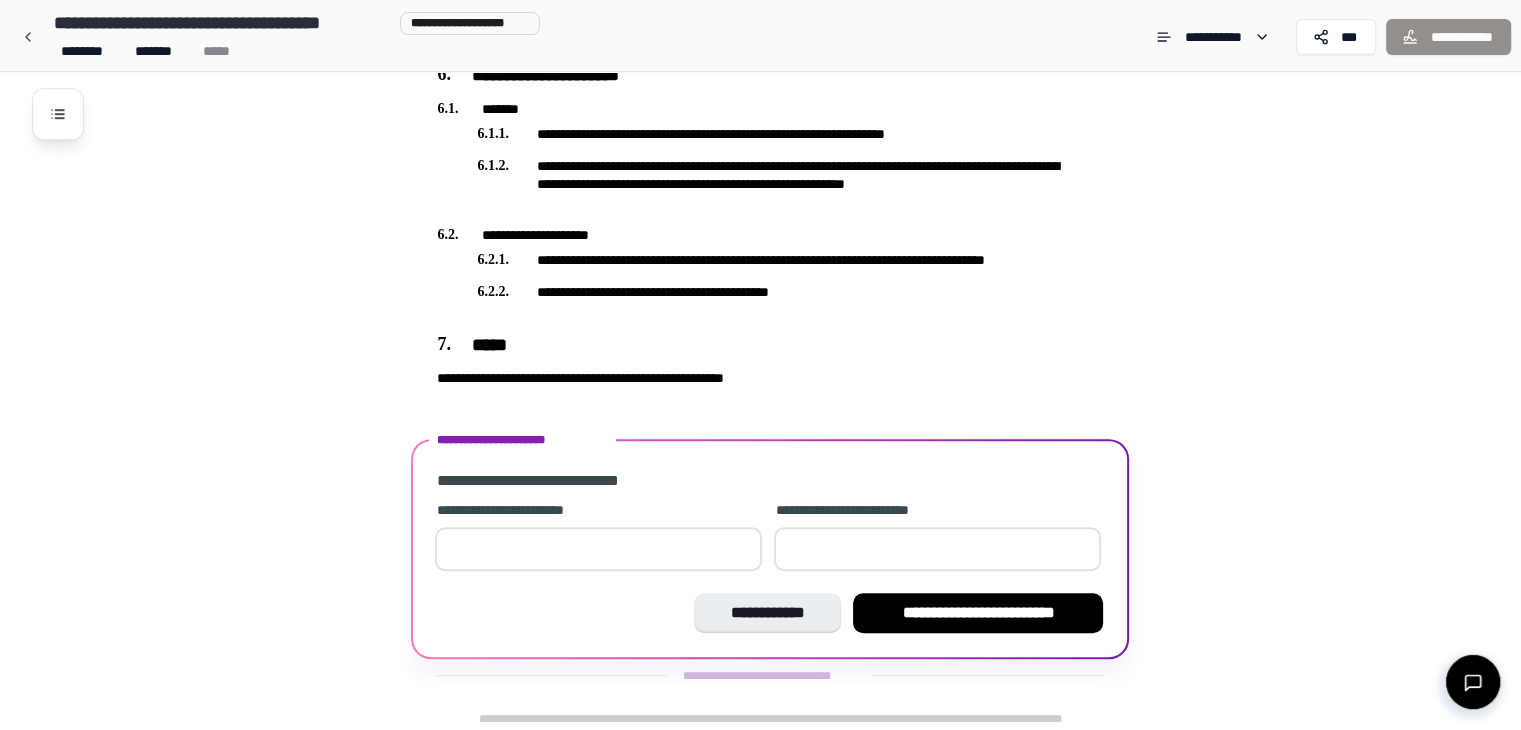 click at bounding box center [598, 549] 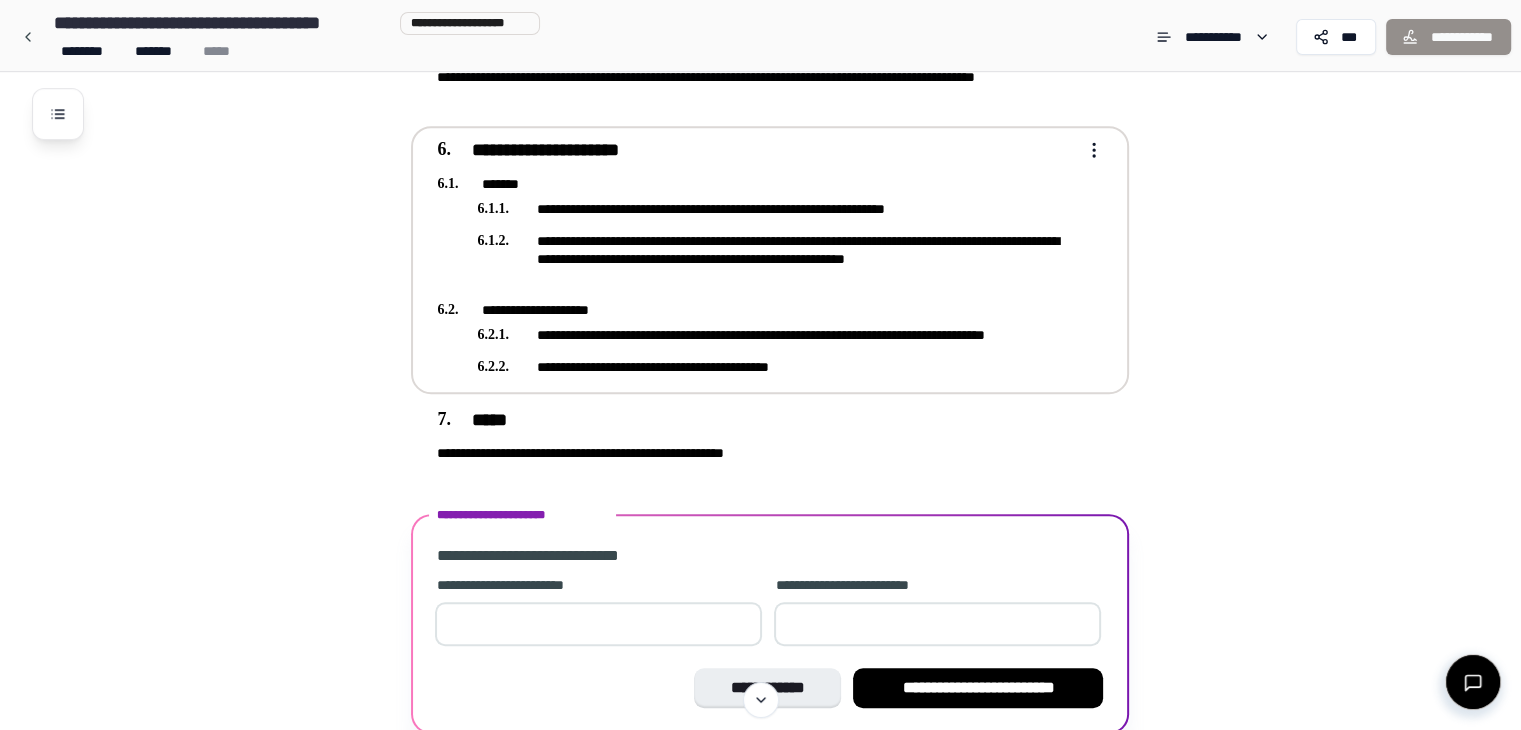 scroll, scrollTop: 964, scrollLeft: 0, axis: vertical 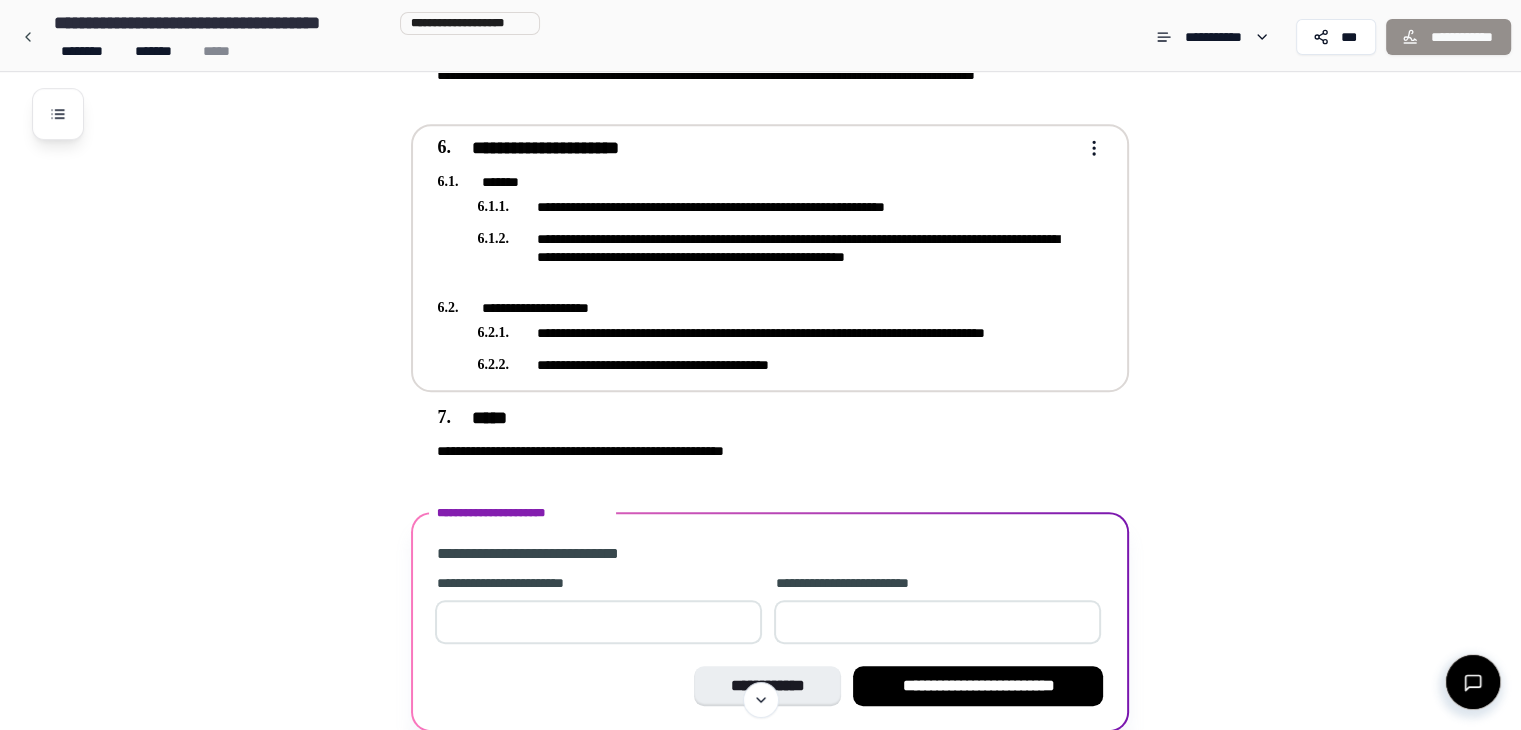 click on "**********" at bounding box center (756, 256) 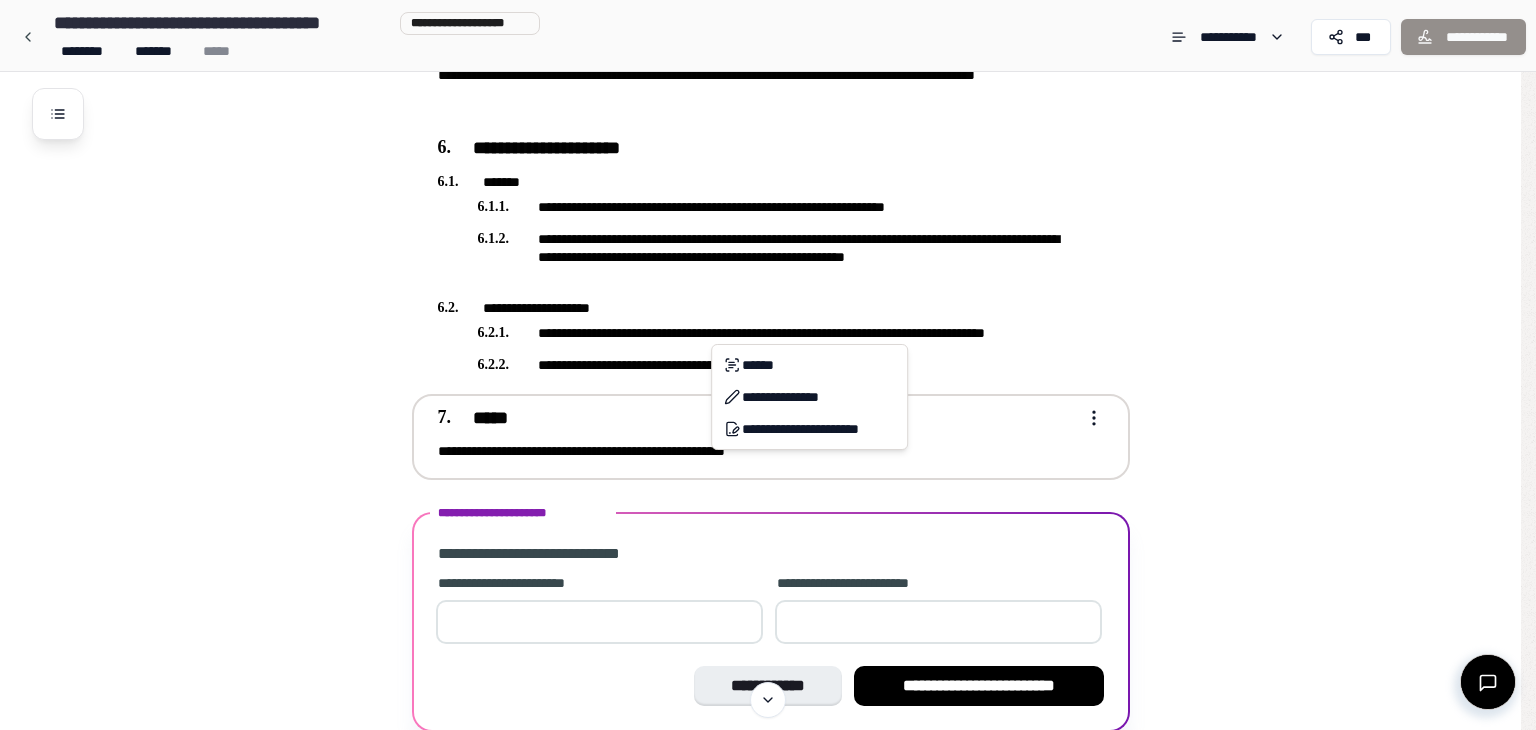 click on "**********" at bounding box center (768, -81) 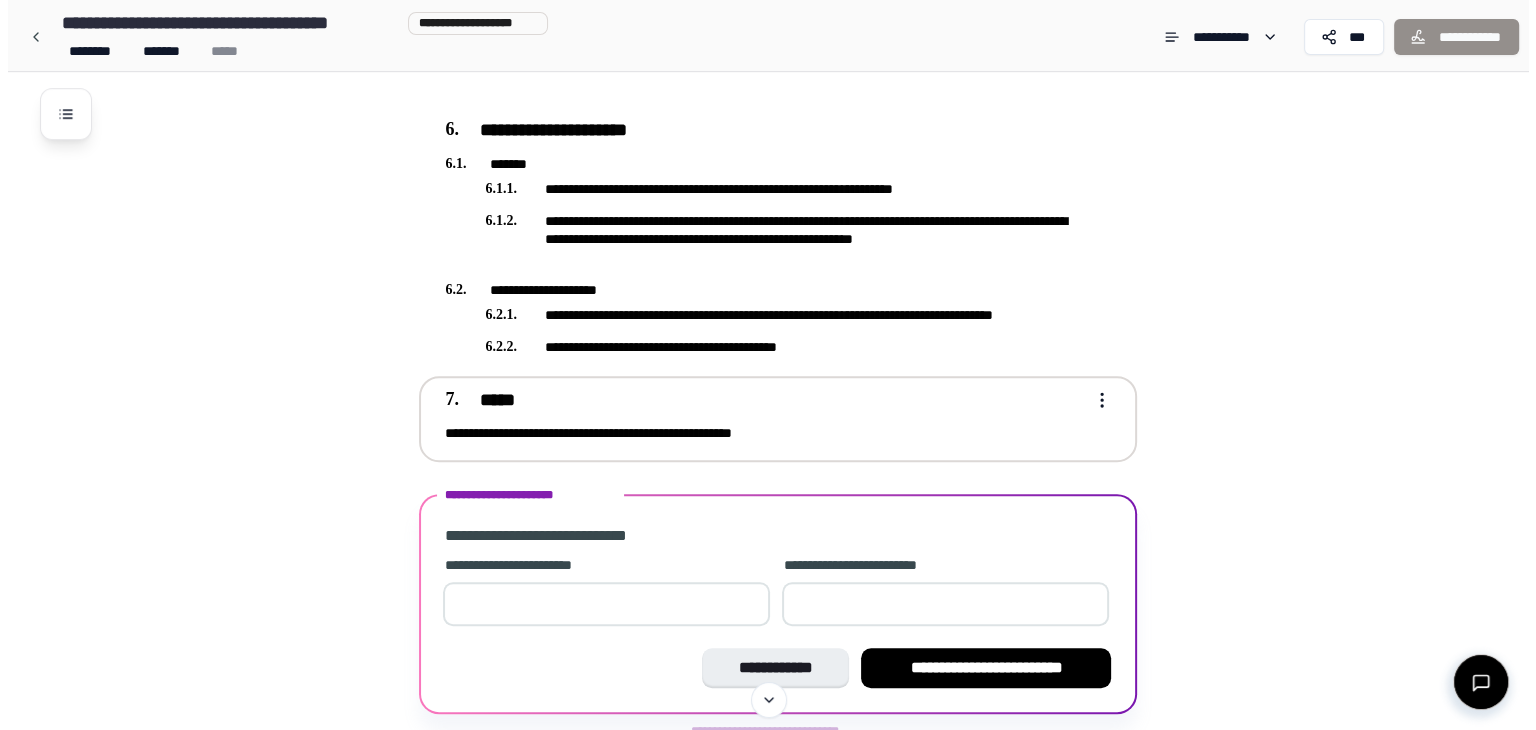 scroll, scrollTop: 984, scrollLeft: 0, axis: vertical 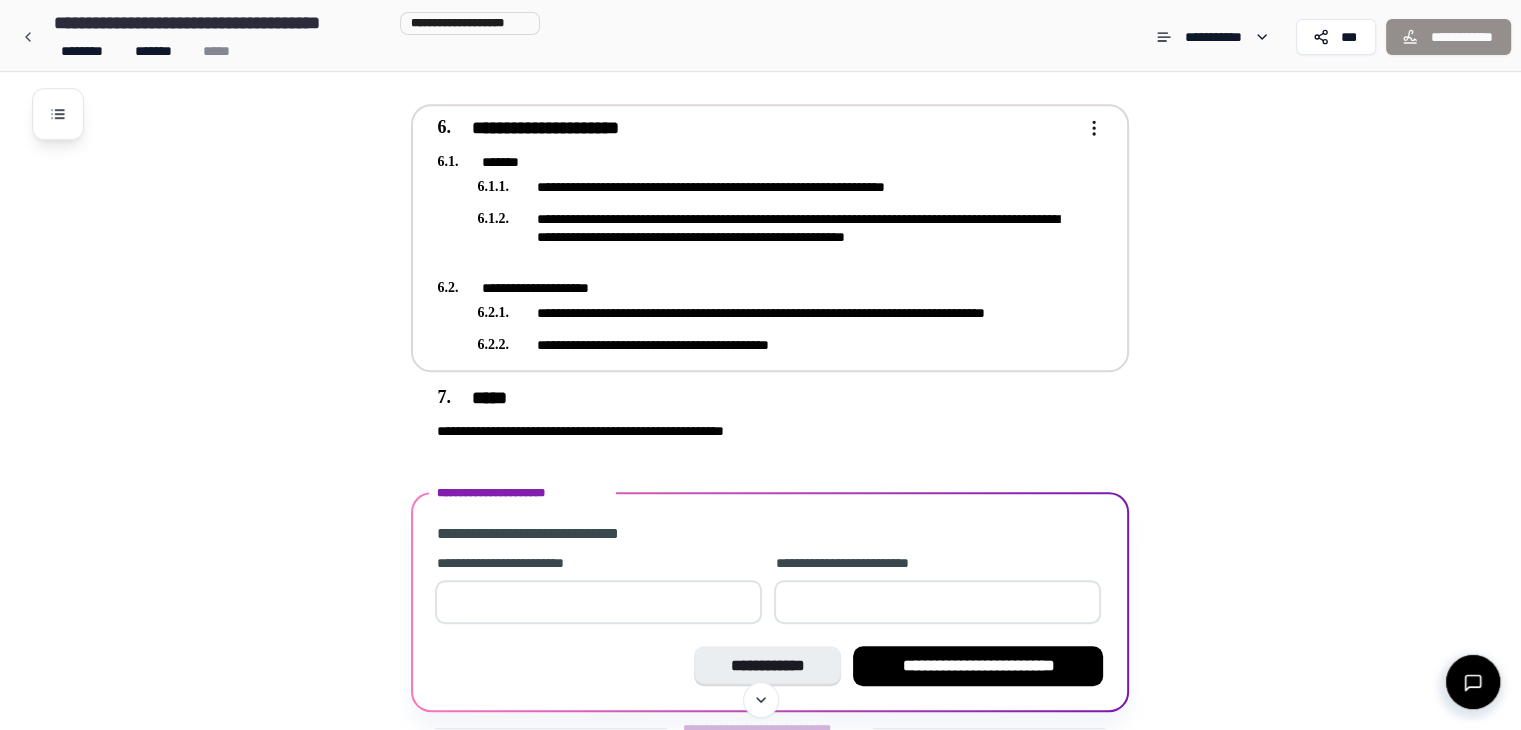 click on "**********" at bounding box center [756, 237] 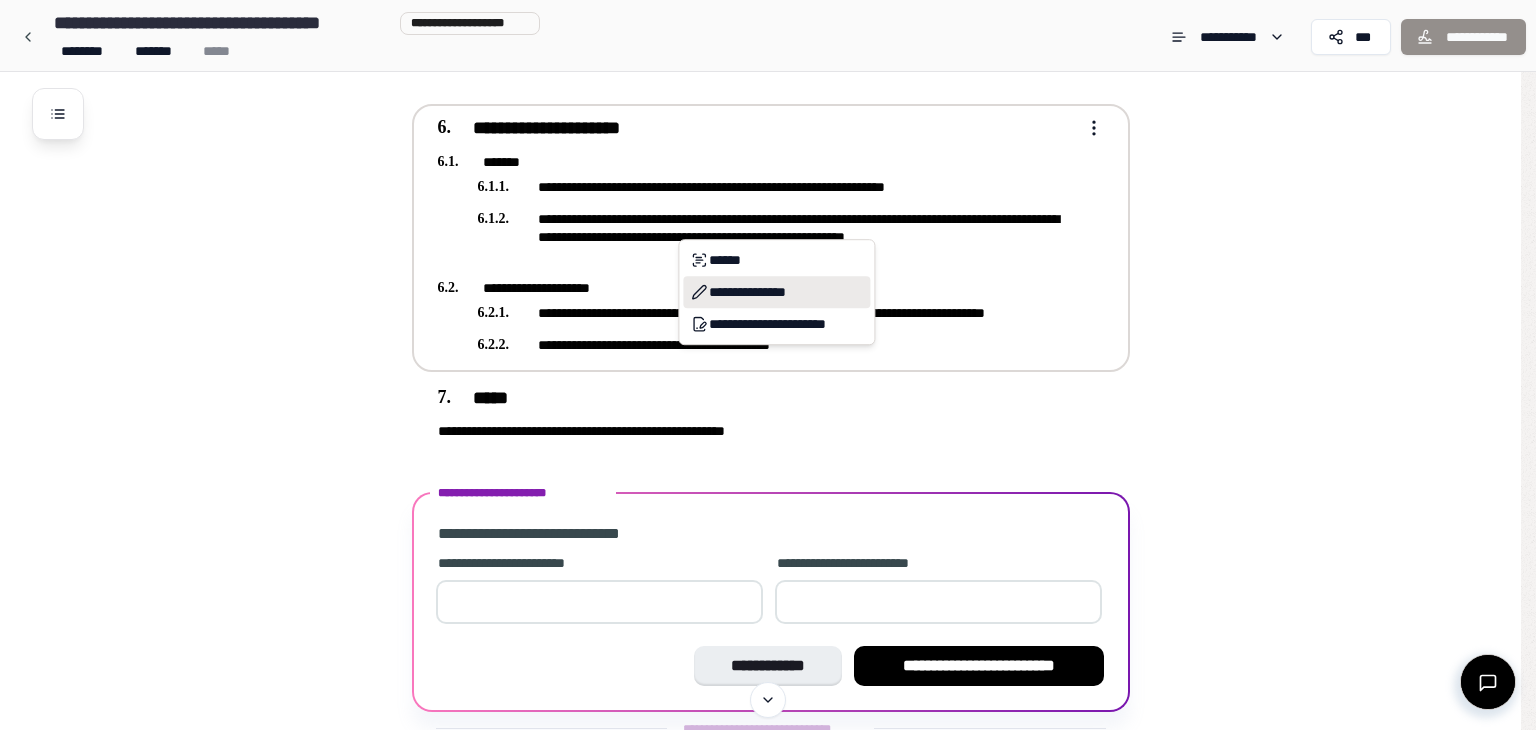 click on "**********" at bounding box center [776, 292] 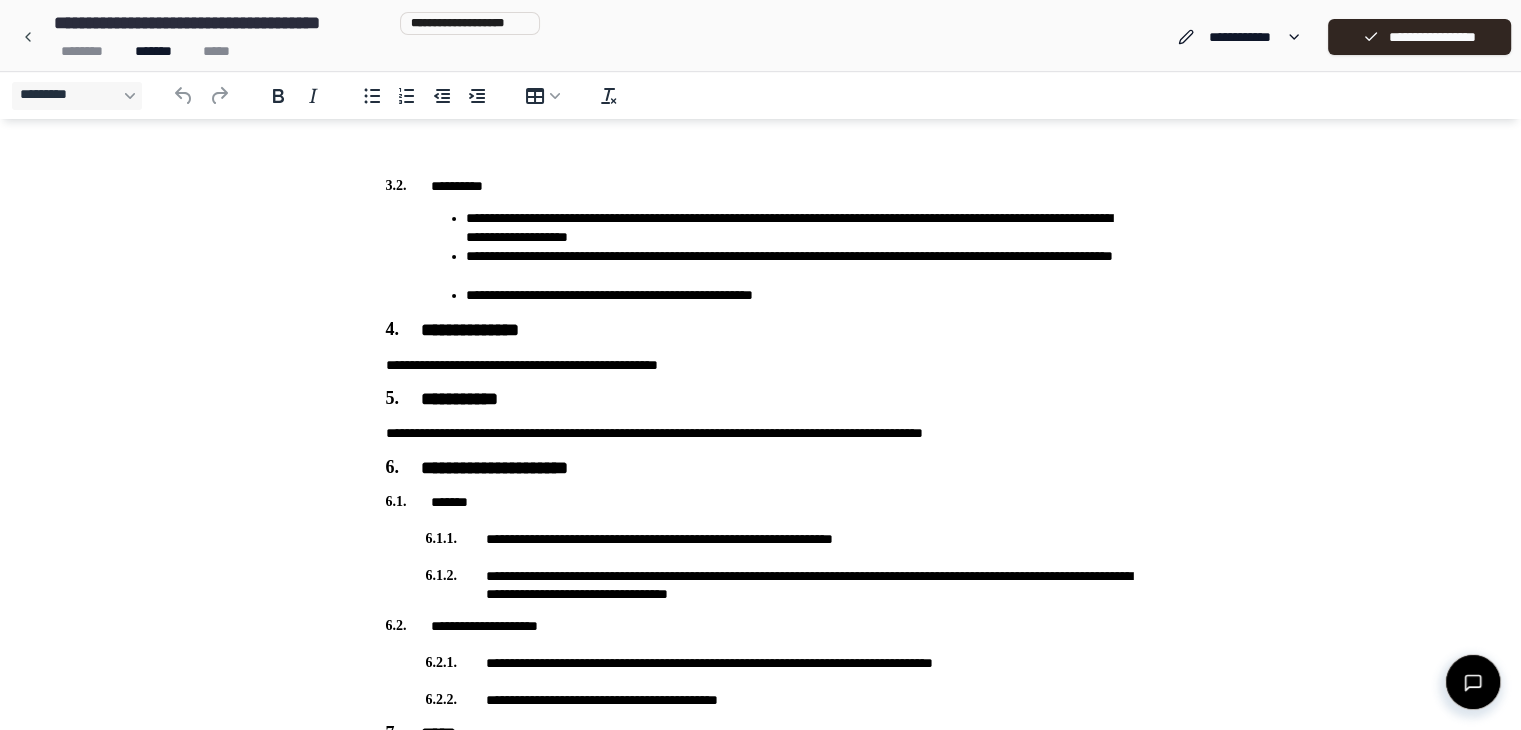 scroll, scrollTop: 705, scrollLeft: 0, axis: vertical 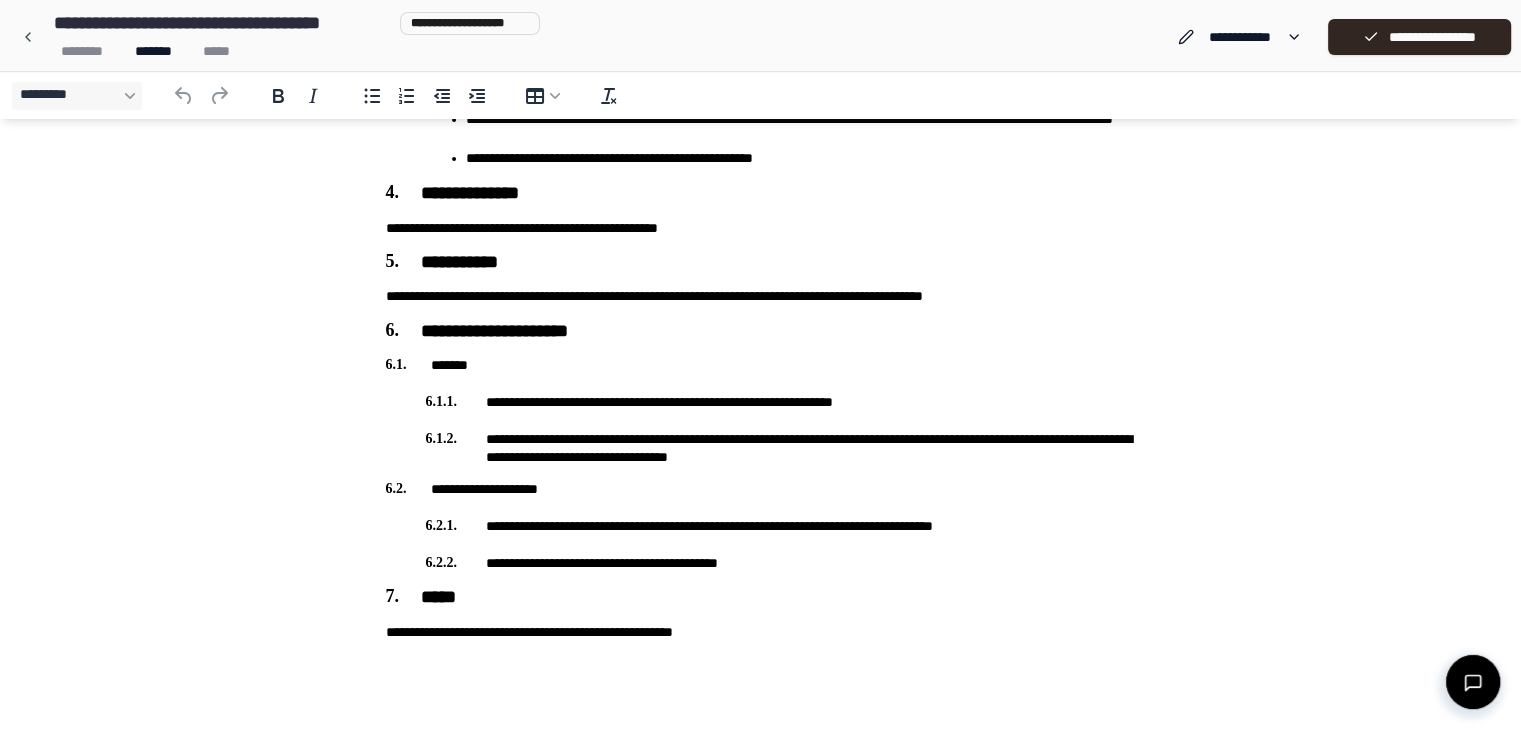 click on "**********" at bounding box center (761, 448) 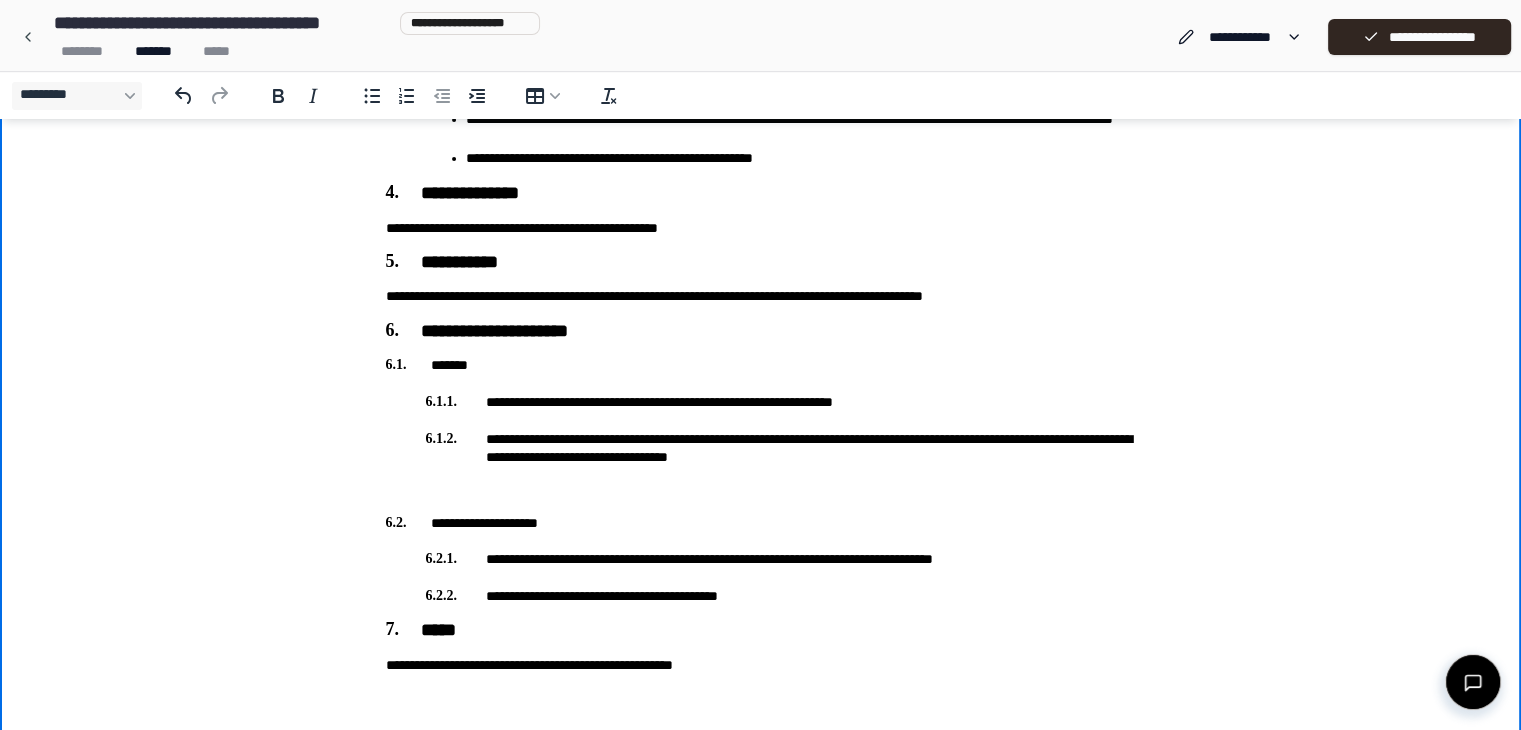 type 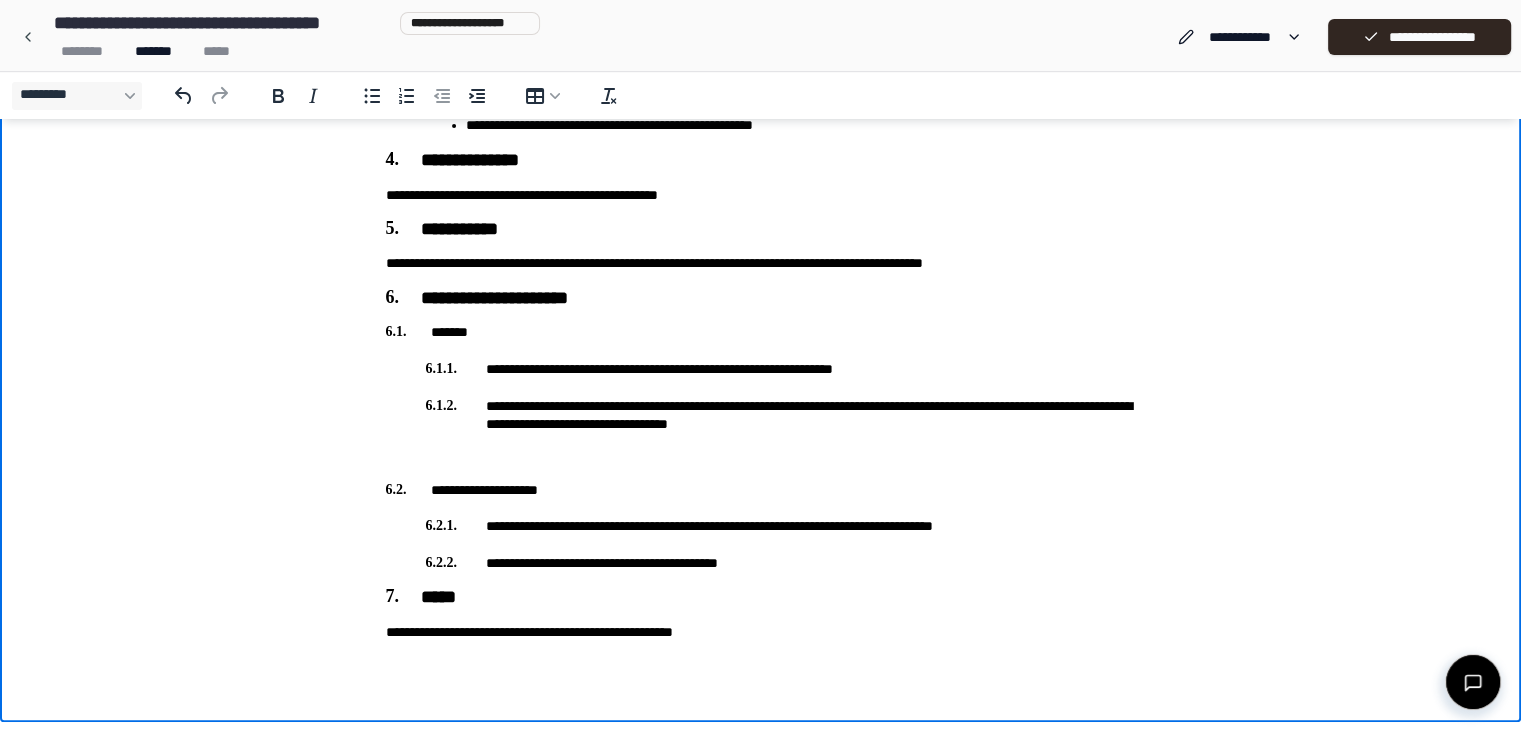 click on "**********" at bounding box center [761, 632] 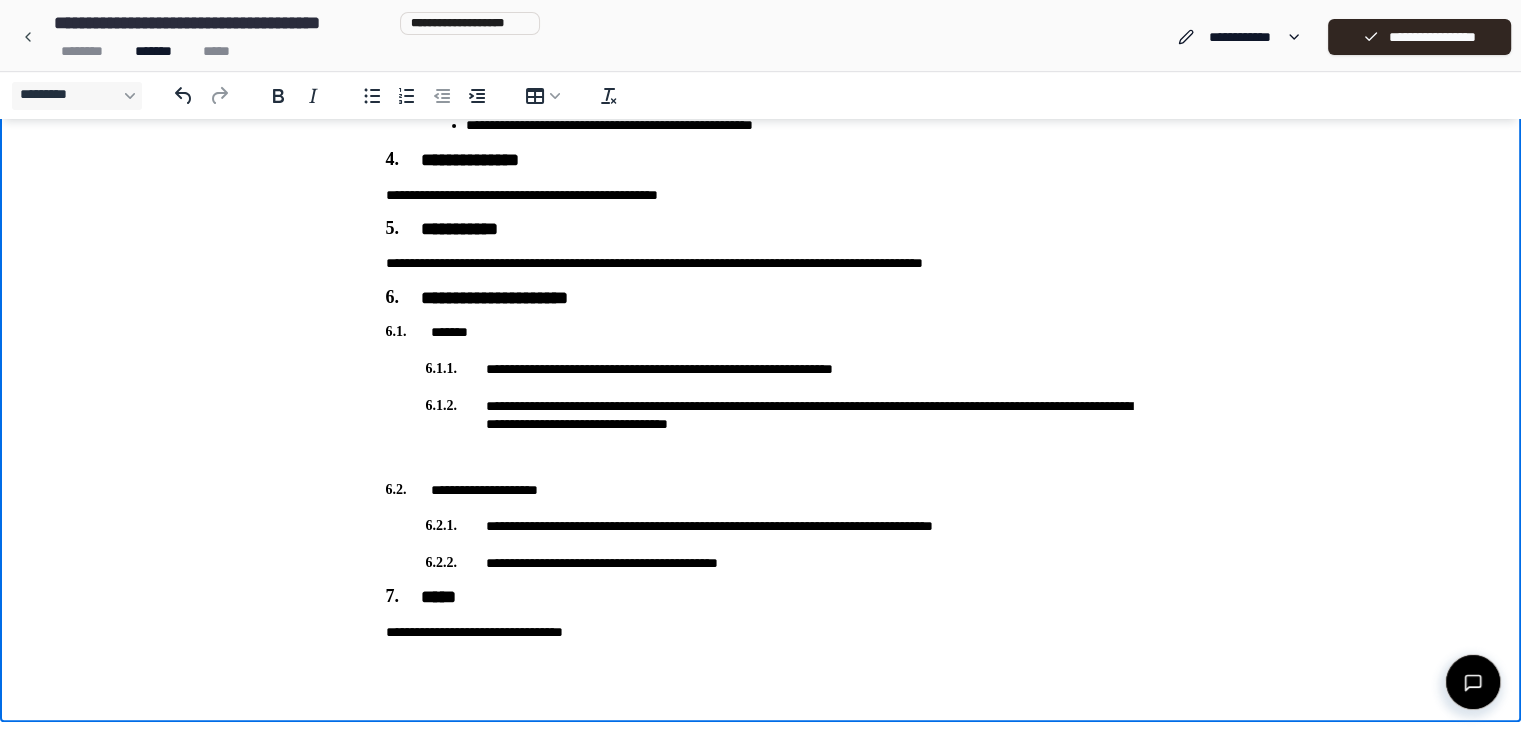 click on "**********" at bounding box center (761, 632) 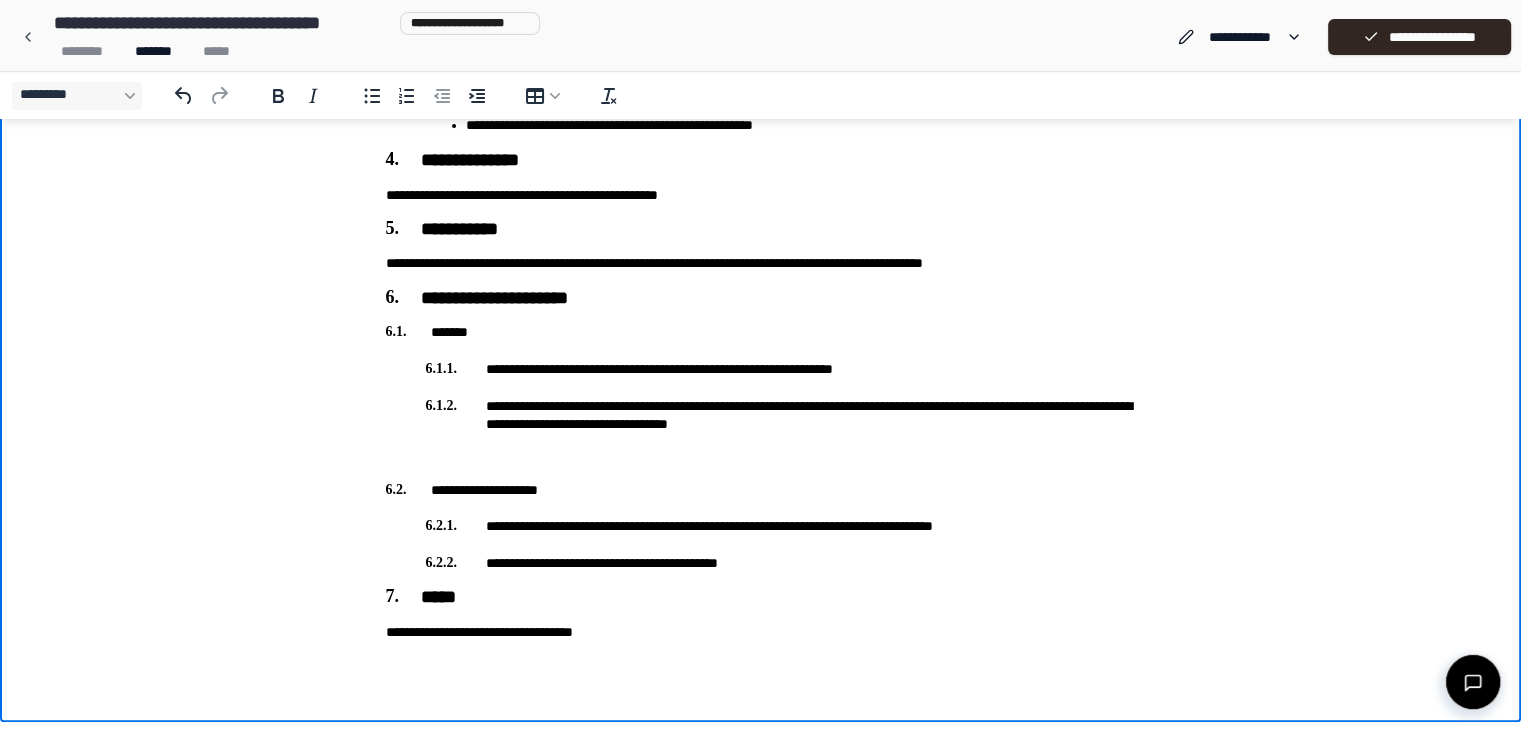 click on "**********" at bounding box center (761, 632) 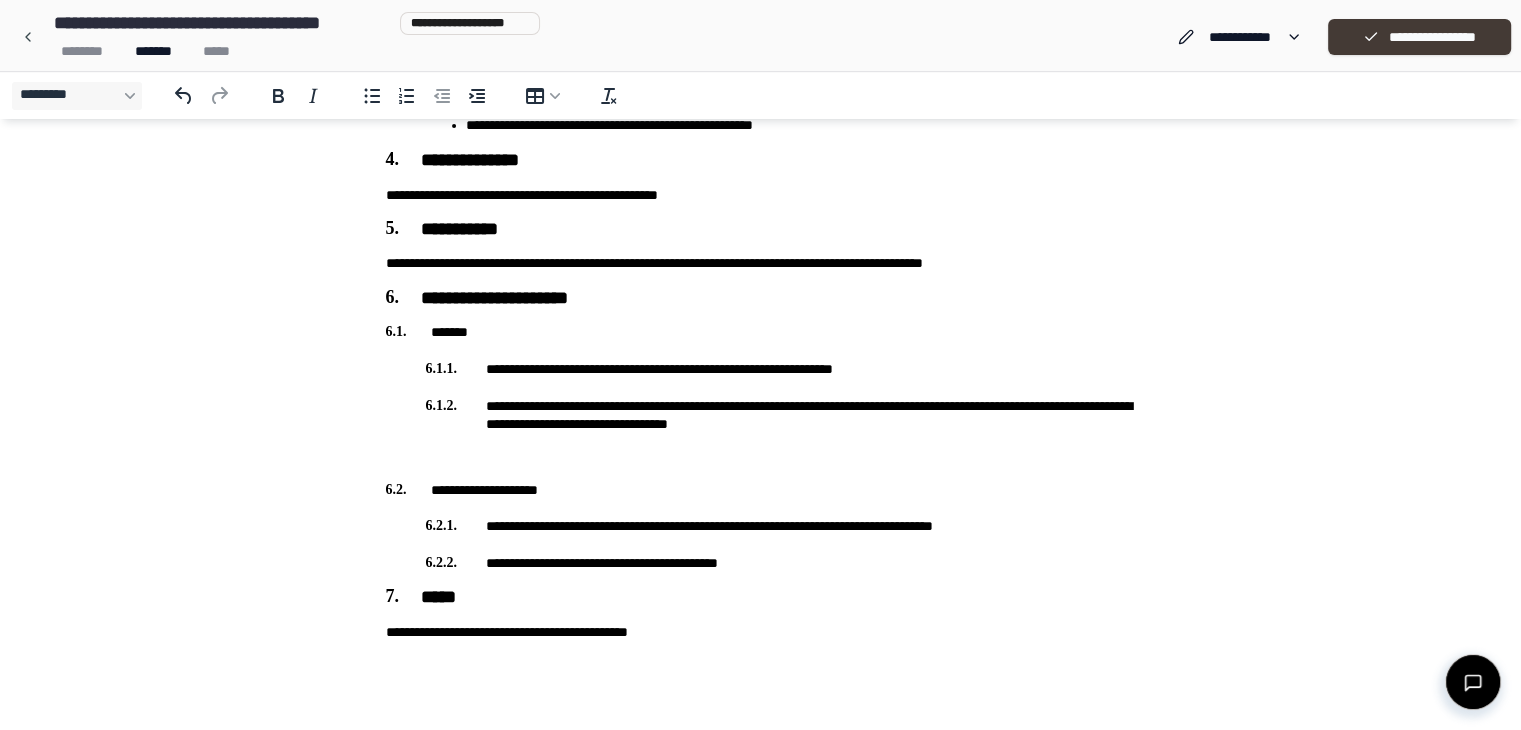 click on "**********" at bounding box center (1419, 37) 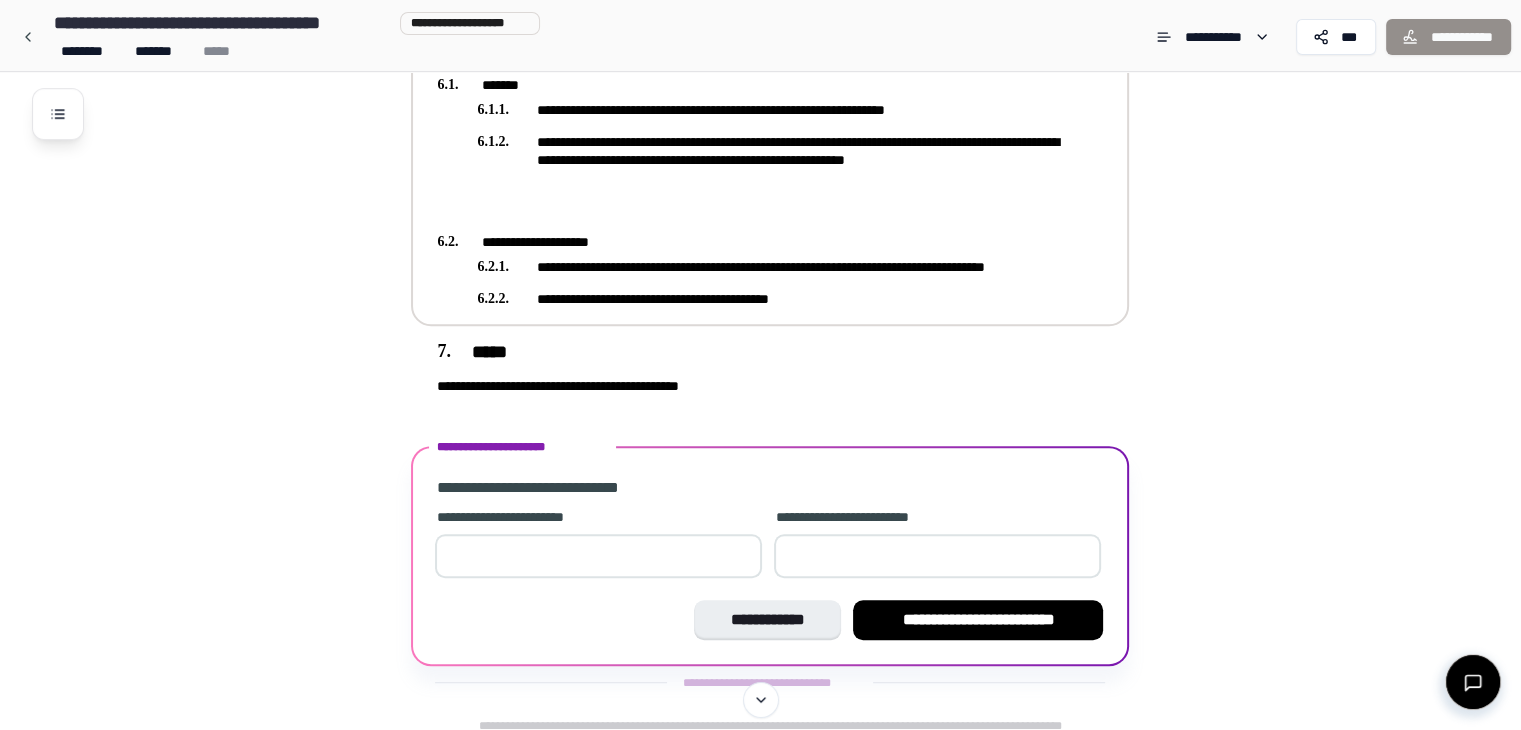 scroll, scrollTop: 1068, scrollLeft: 0, axis: vertical 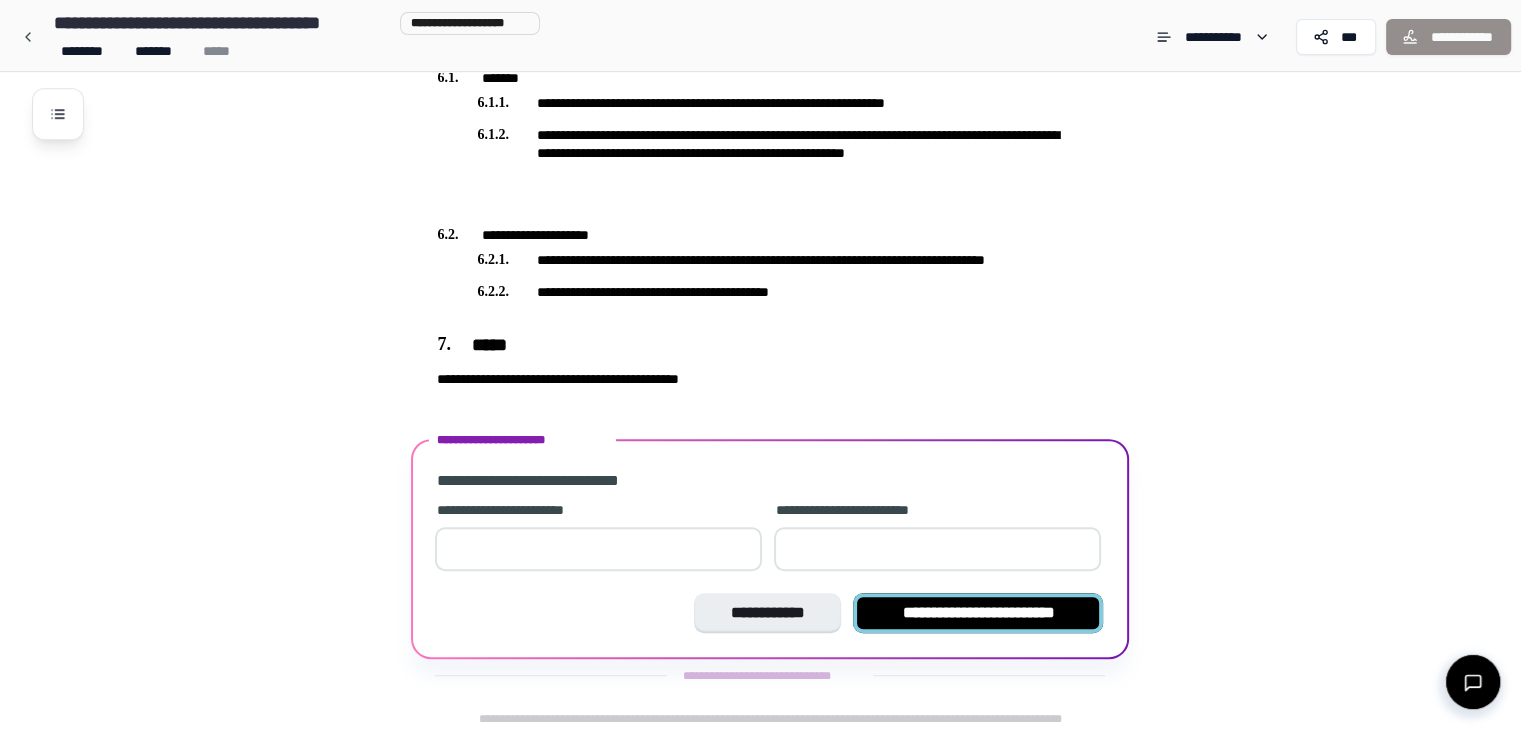 click on "**********" at bounding box center (978, 613) 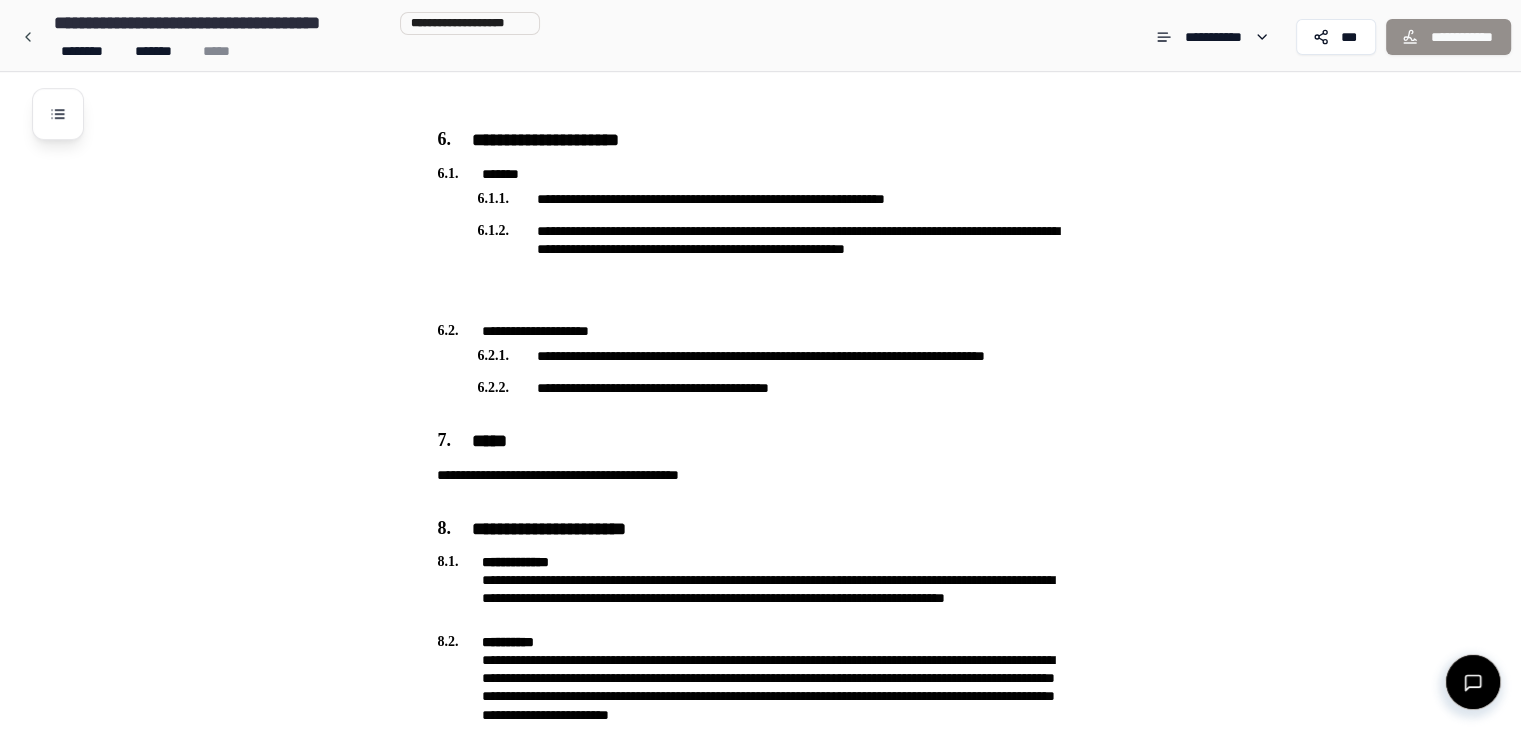 scroll, scrollTop: 1272, scrollLeft: 0, axis: vertical 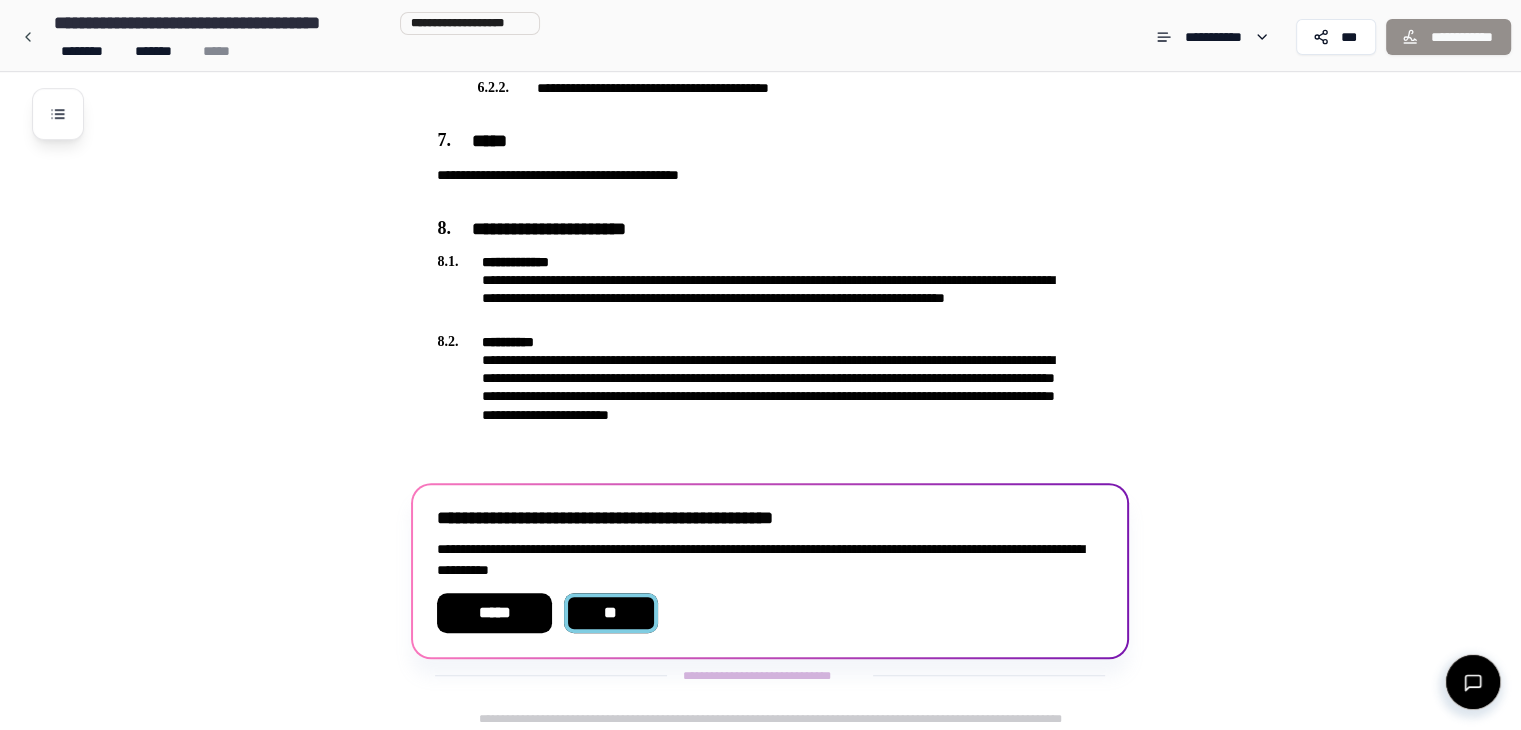 click on "**" at bounding box center (610, 613) 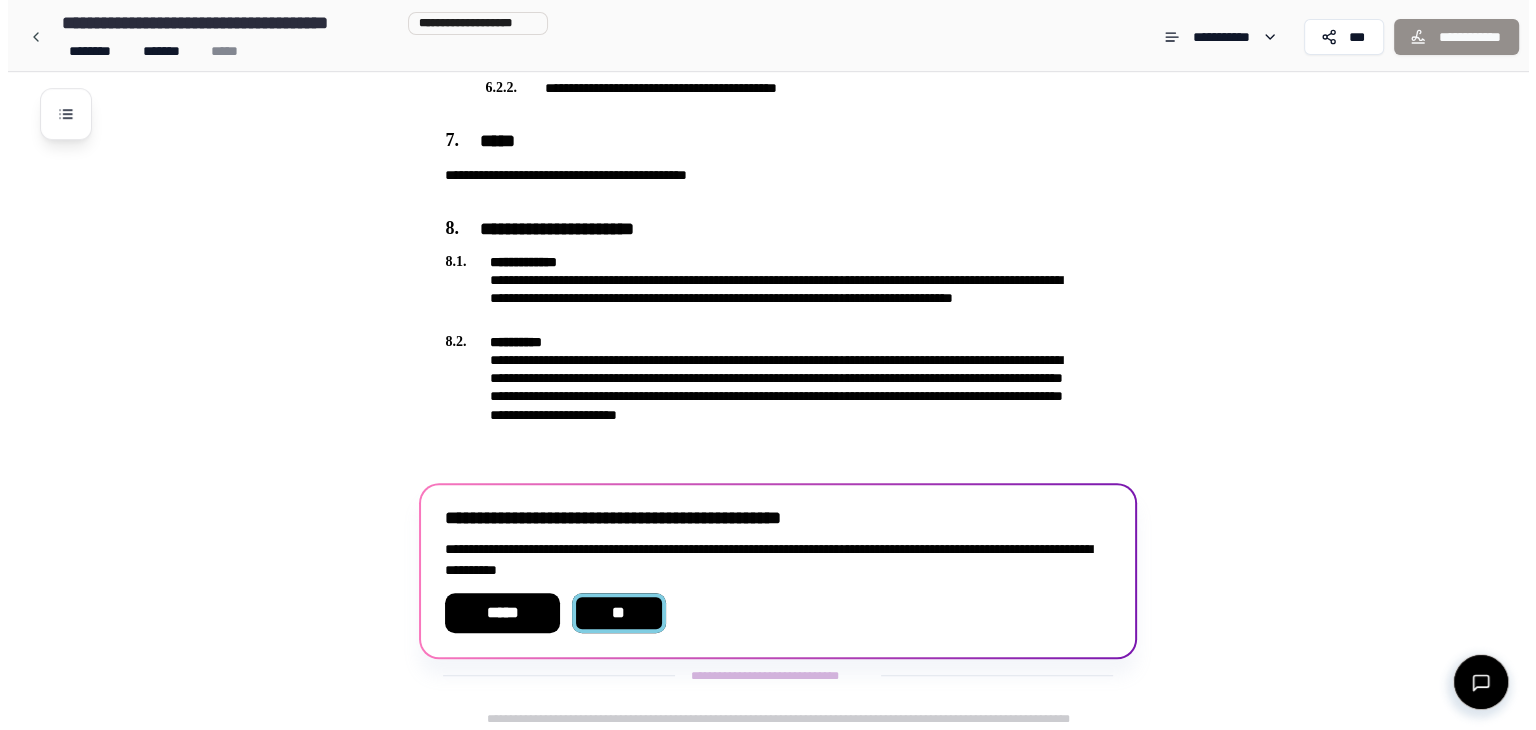 scroll, scrollTop: 1152, scrollLeft: 0, axis: vertical 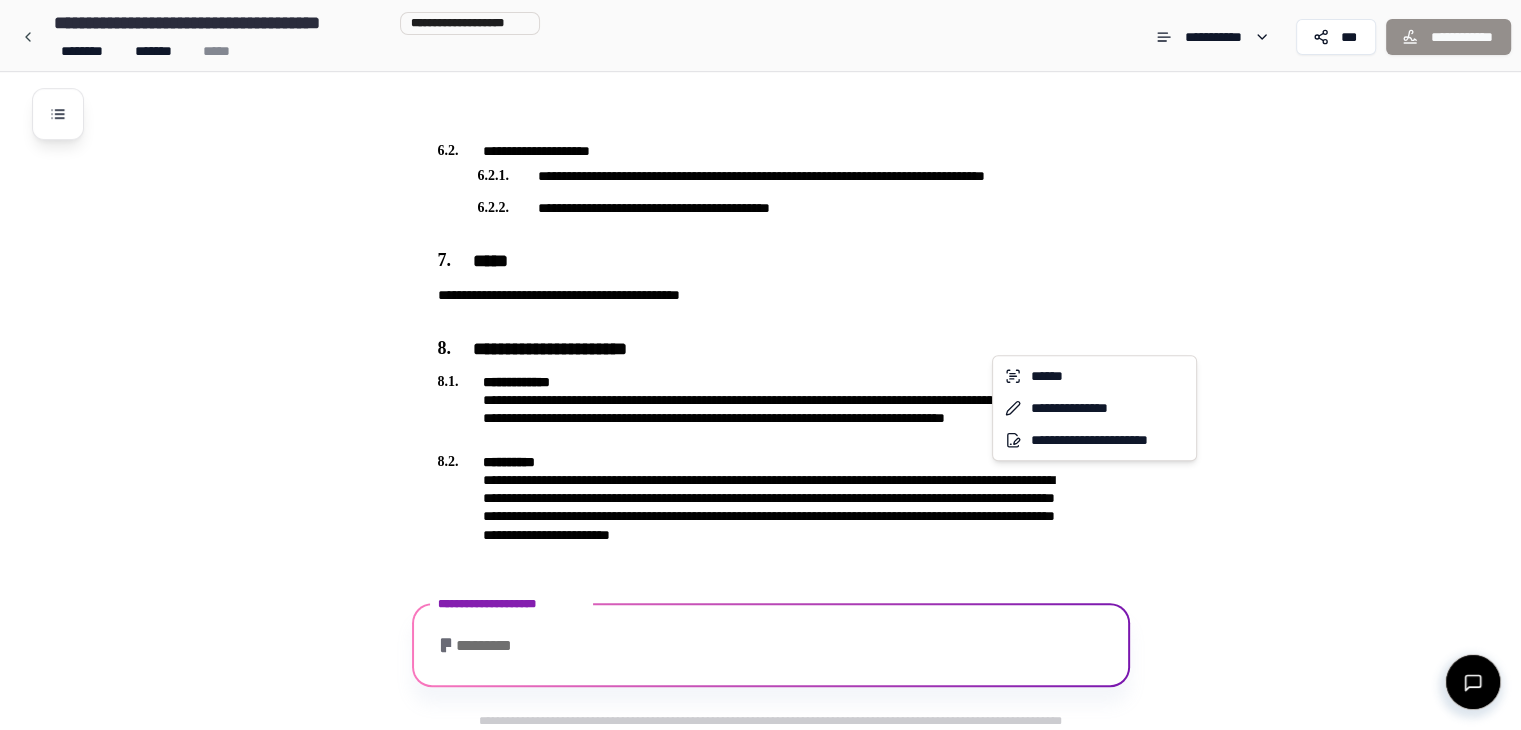 click on "**********" at bounding box center (768, -211) 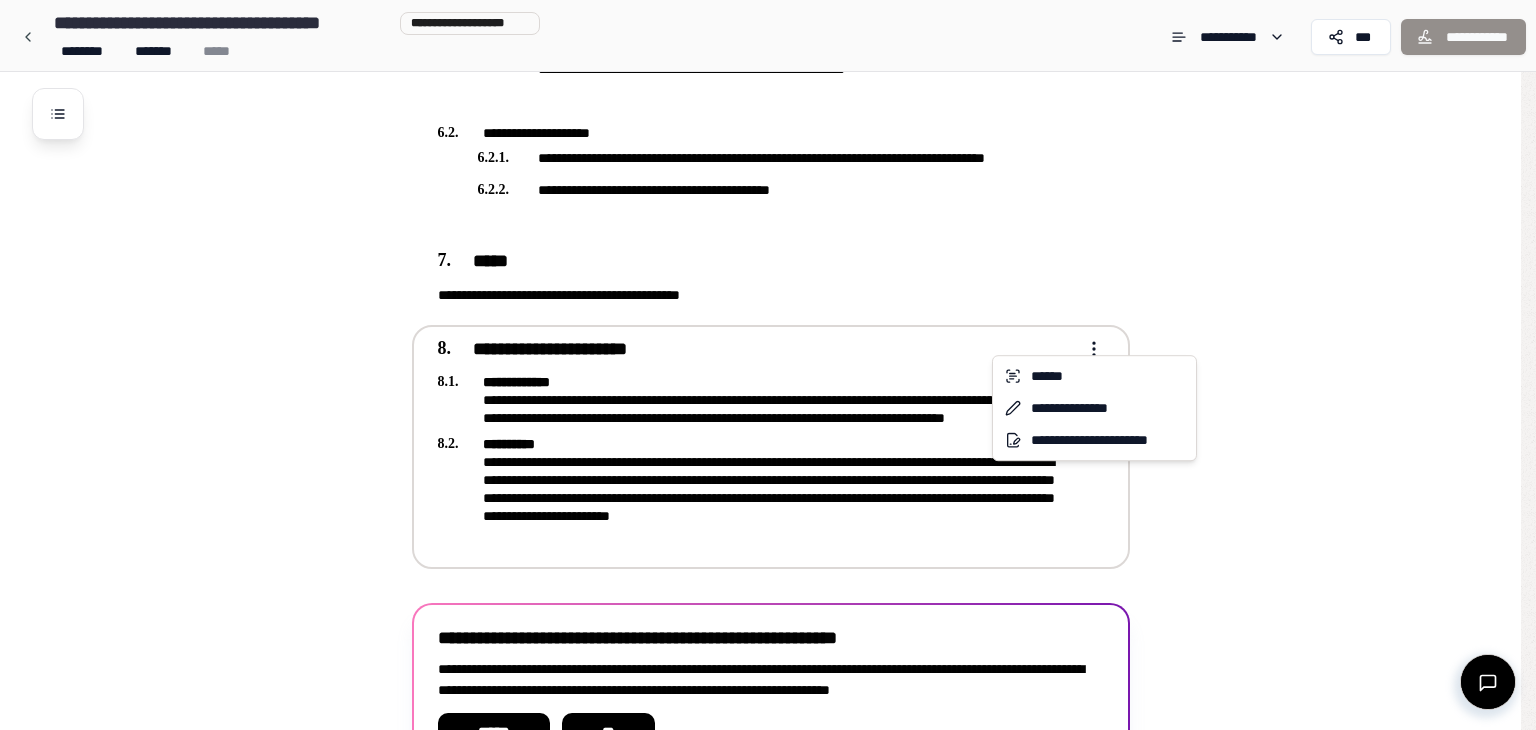 click on "**********" at bounding box center [768, -211] 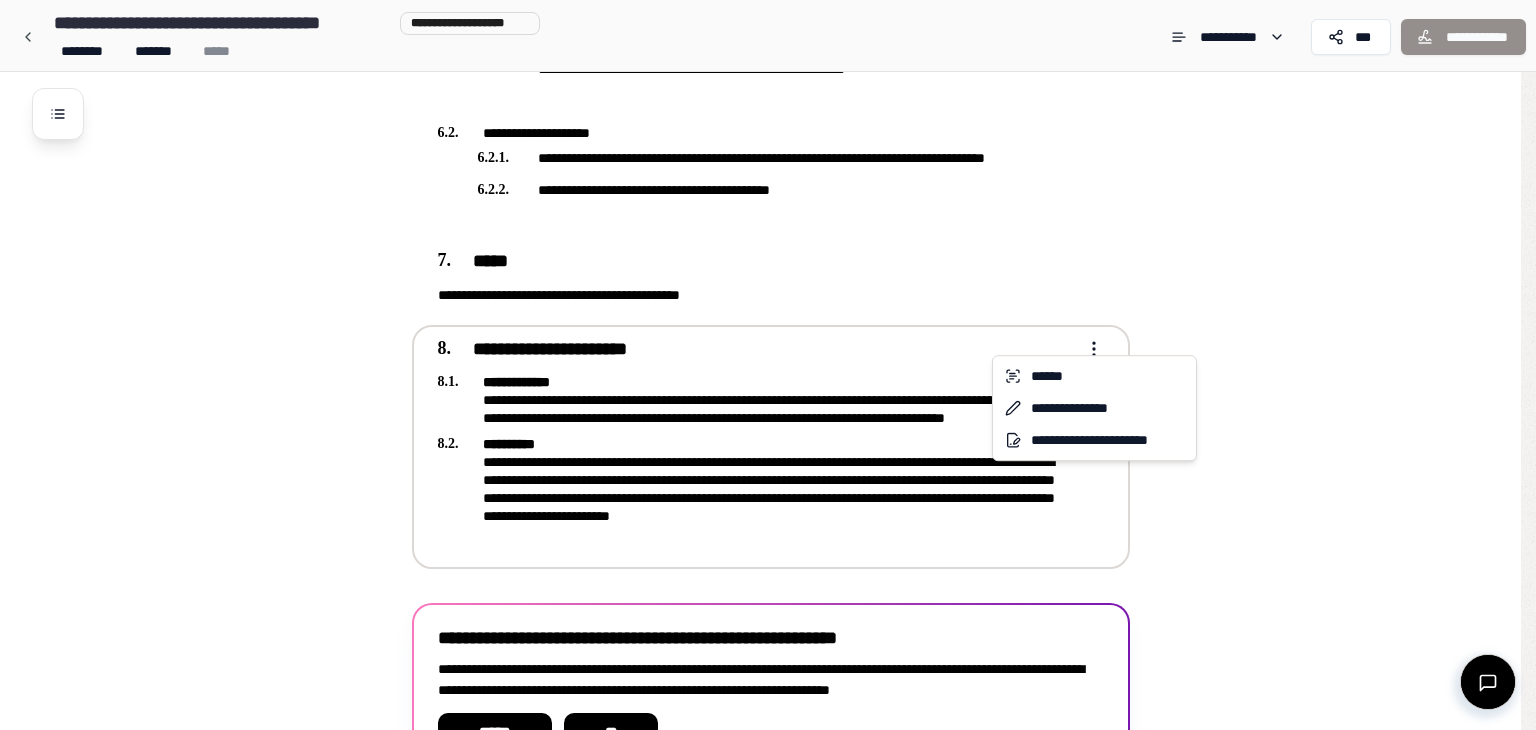 scroll, scrollTop: 1272, scrollLeft: 0, axis: vertical 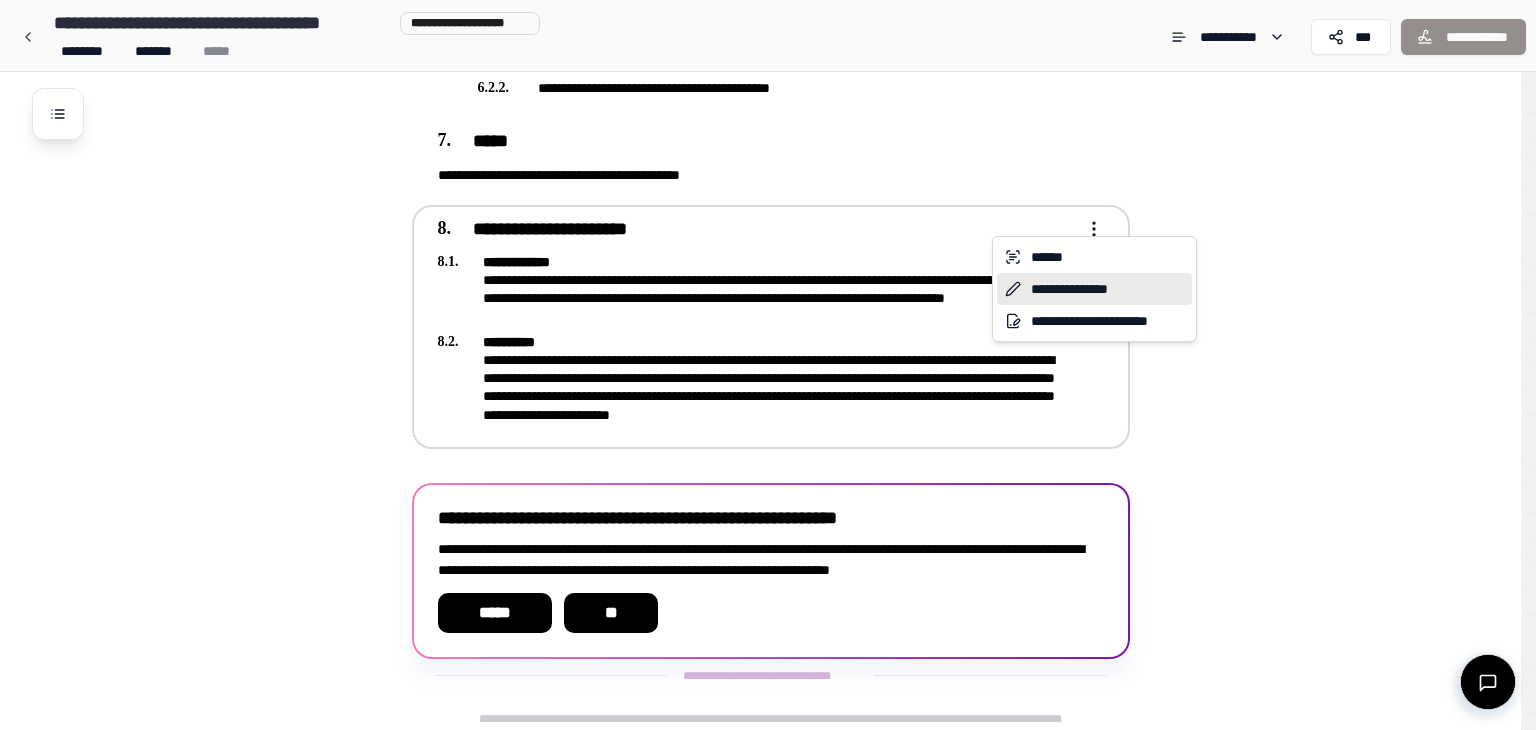 click on "**********" at bounding box center [1094, 289] 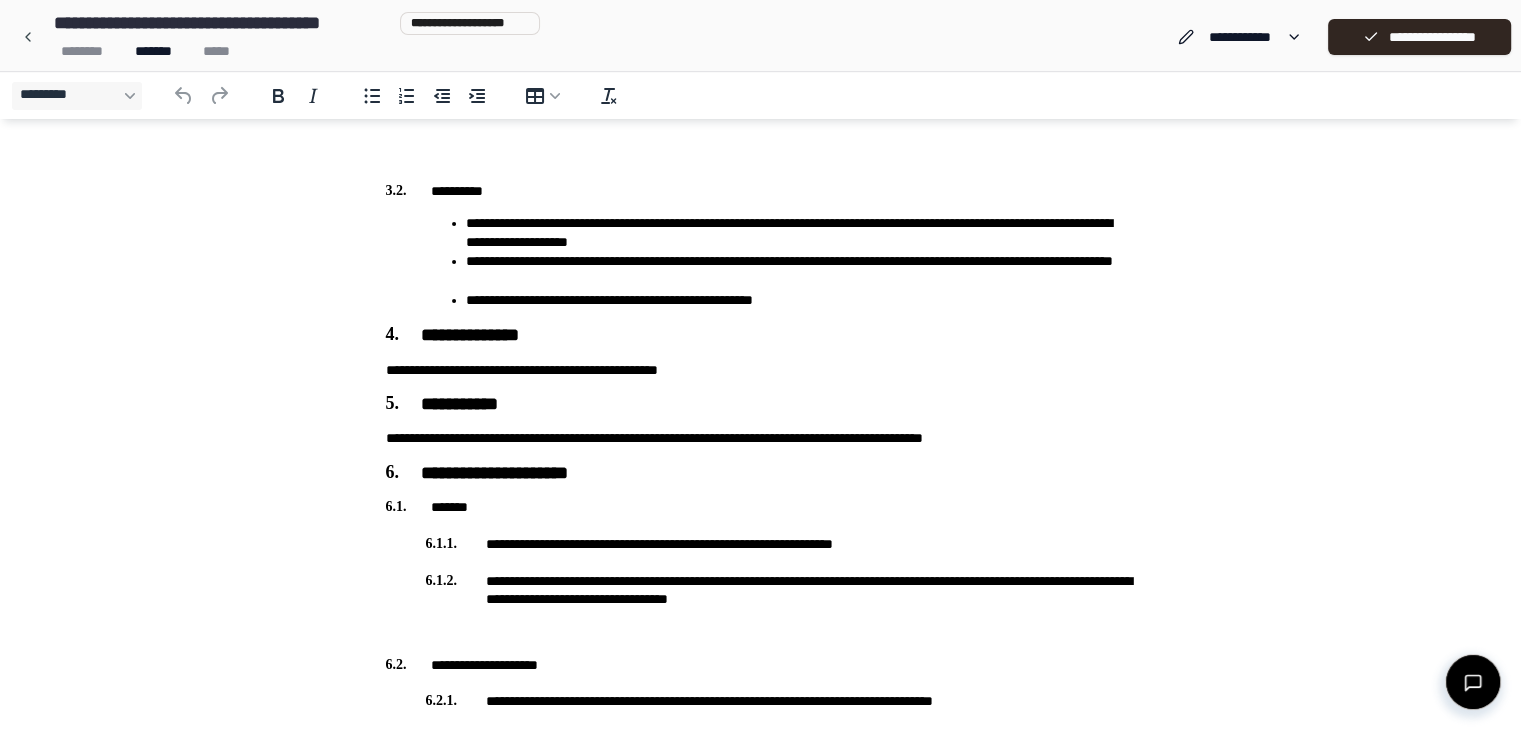 scroll, scrollTop: 940, scrollLeft: 0, axis: vertical 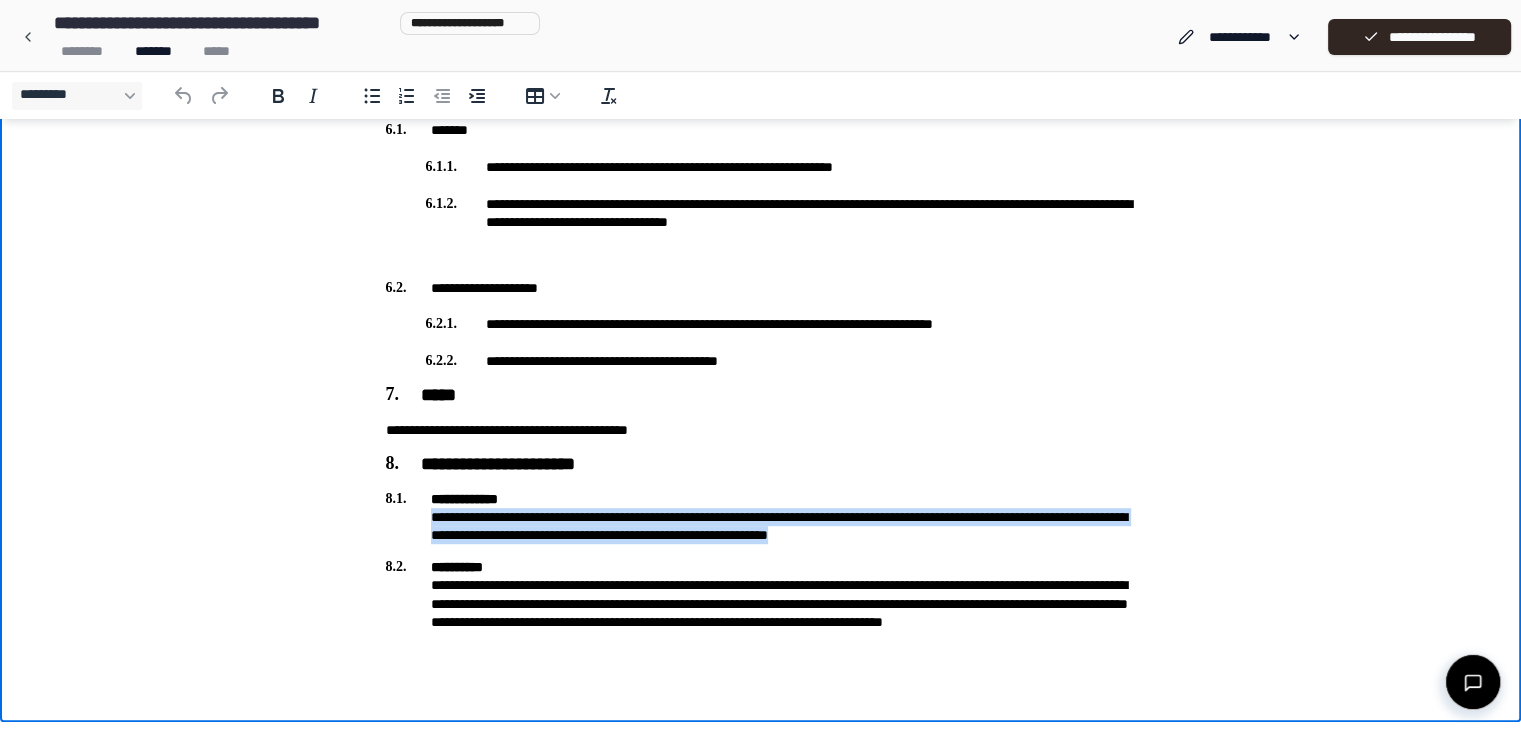 drag, startPoint x: 431, startPoint y: 513, endPoint x: 1028, endPoint y: 536, distance: 597.4429 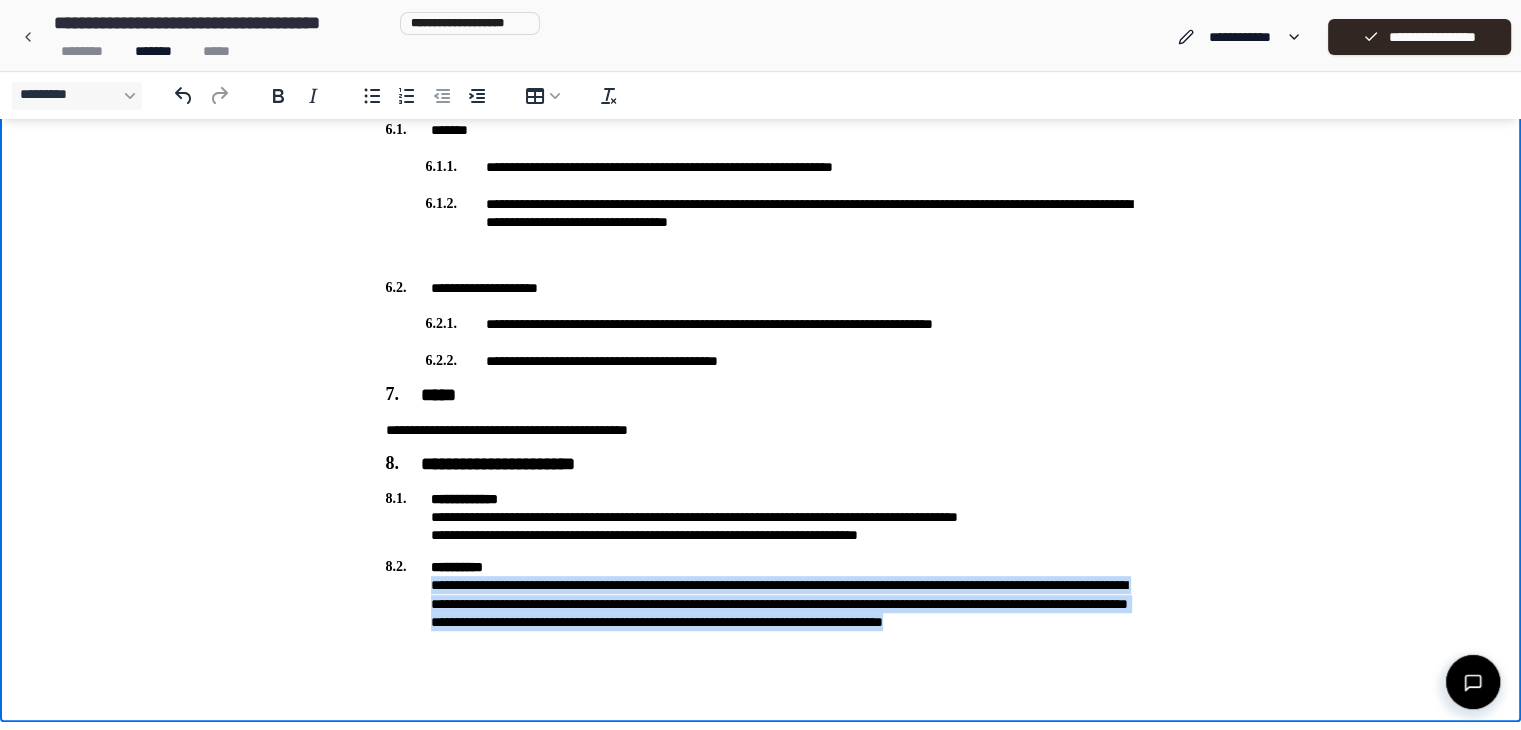 drag, startPoint x: 430, startPoint y: 585, endPoint x: 756, endPoint y: 638, distance: 330.28018 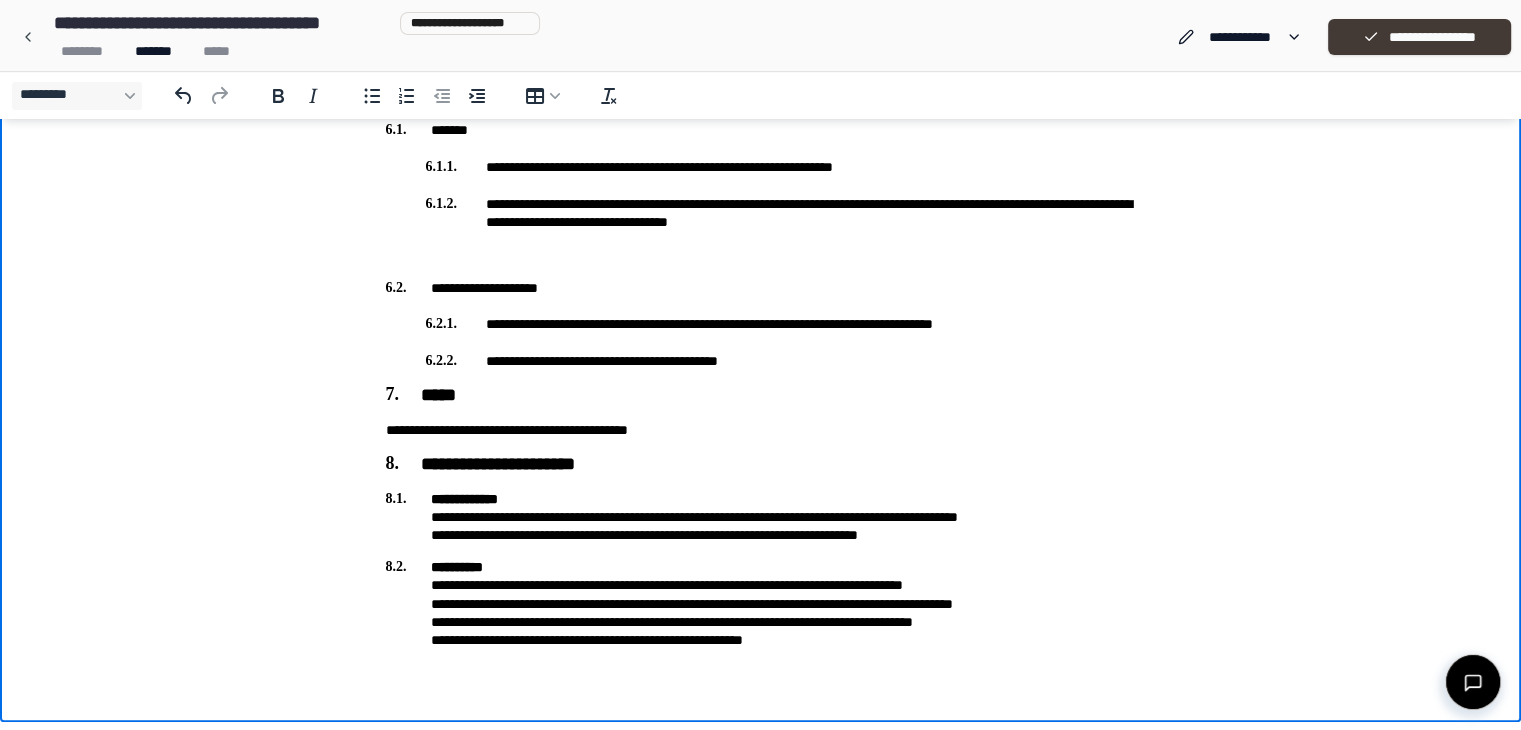 click on "**********" at bounding box center [1419, 37] 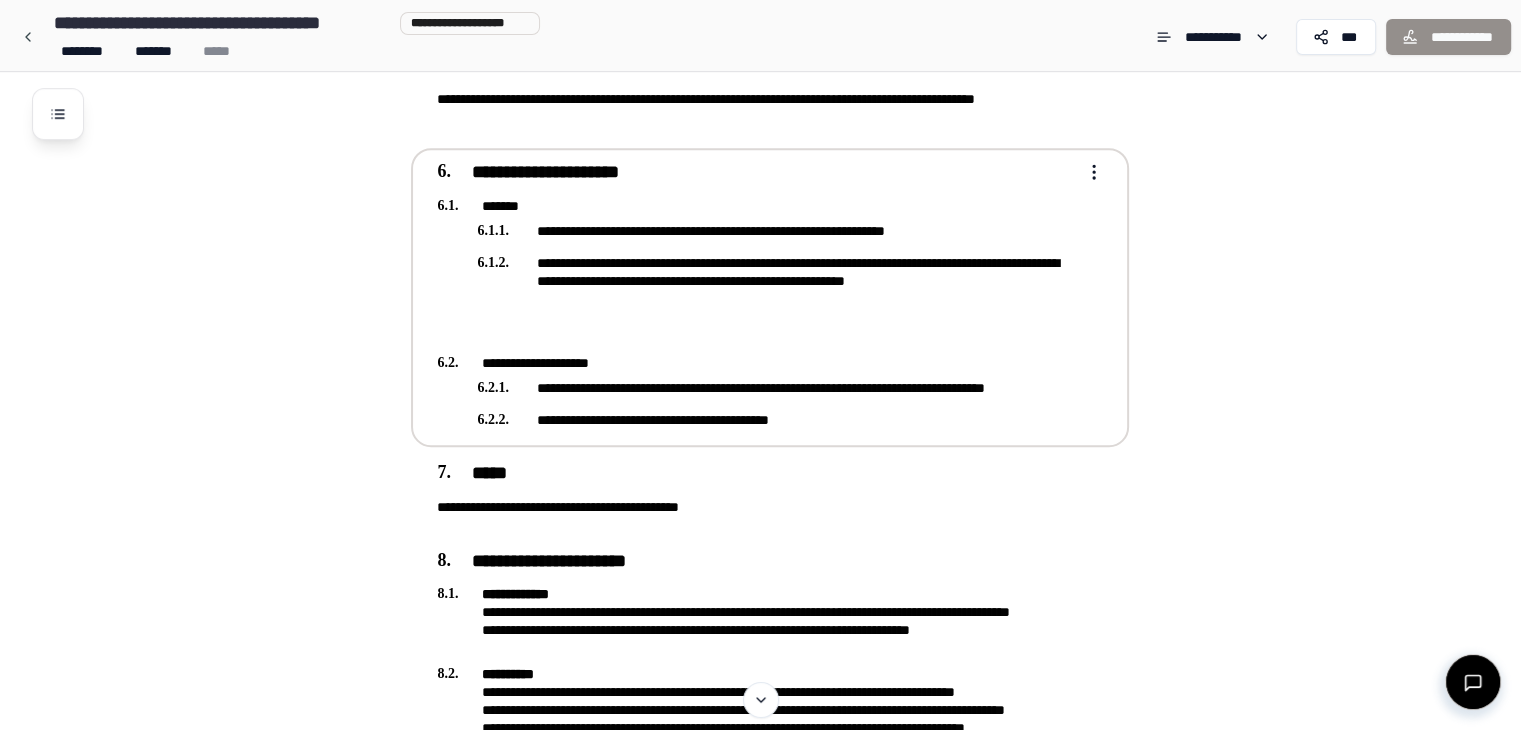 scroll, scrollTop: 1290, scrollLeft: 0, axis: vertical 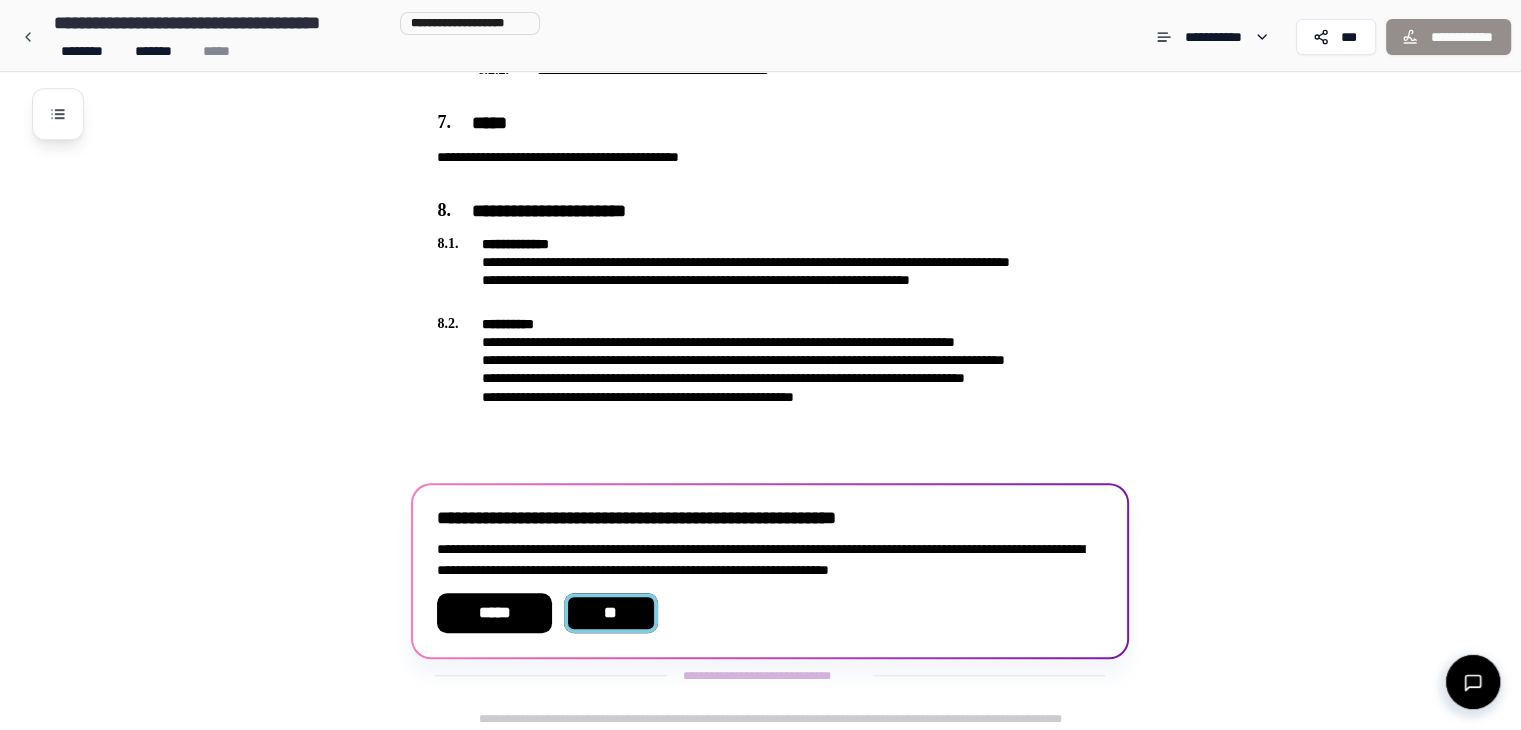 click on "**" at bounding box center [610, 613] 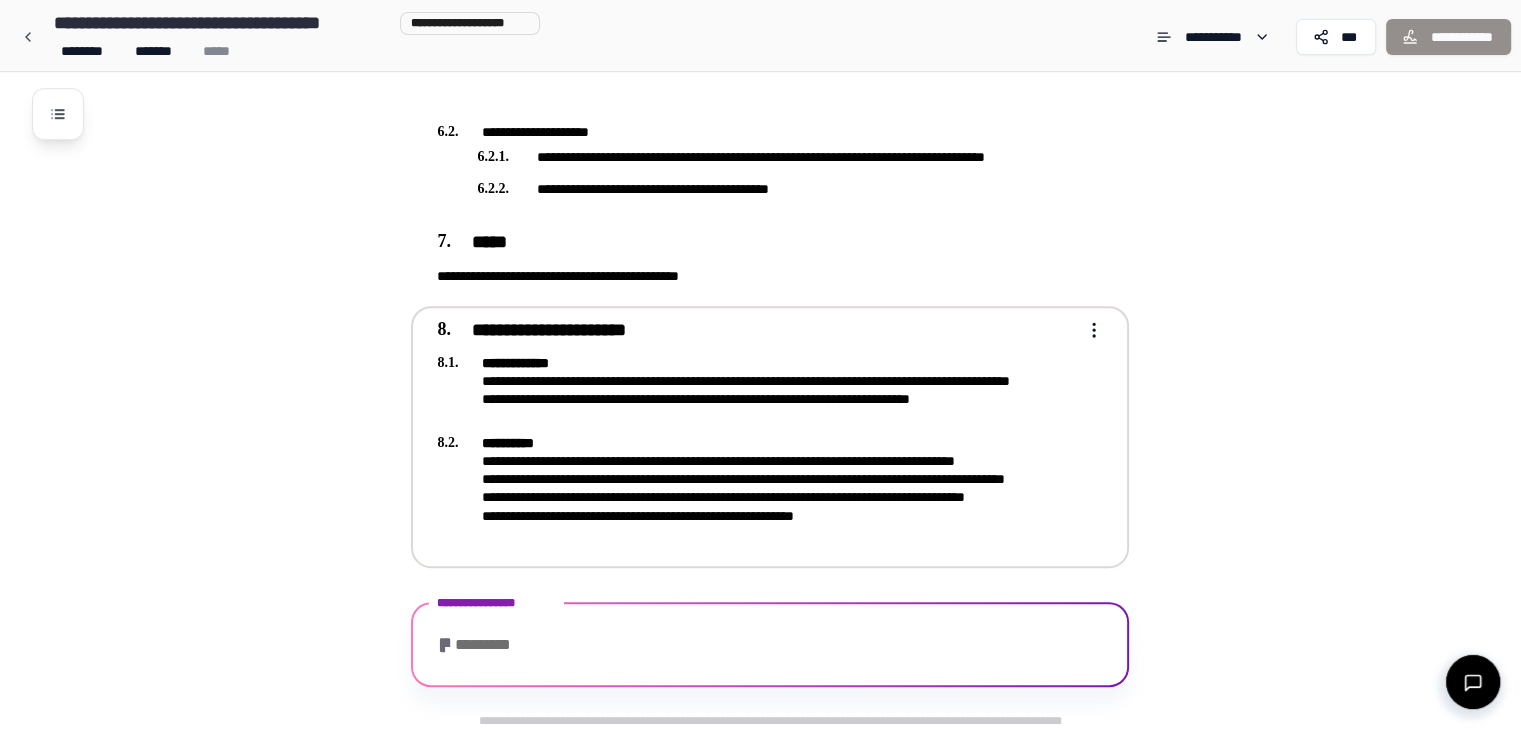 scroll, scrollTop: 1307, scrollLeft: 0, axis: vertical 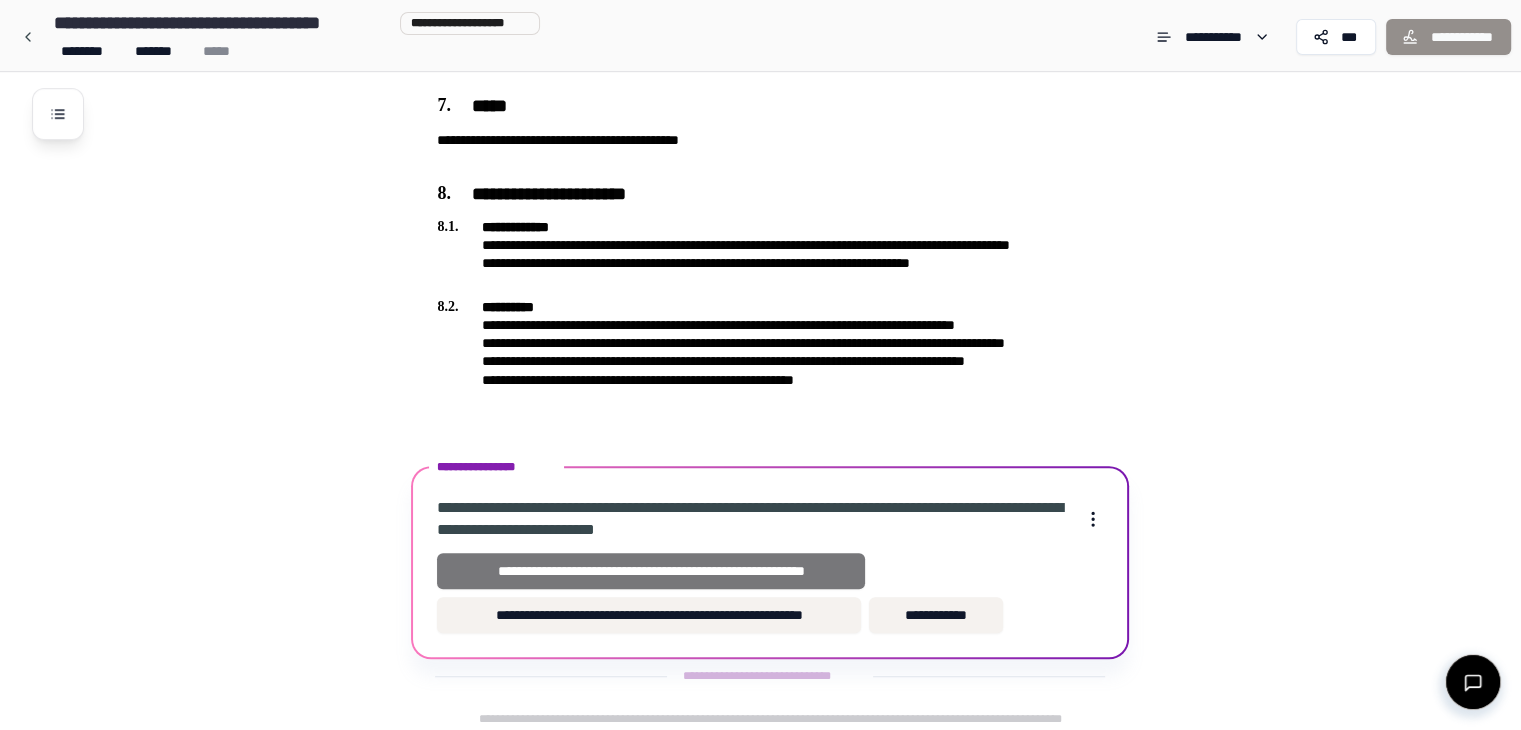 click on "**********" at bounding box center (651, 571) 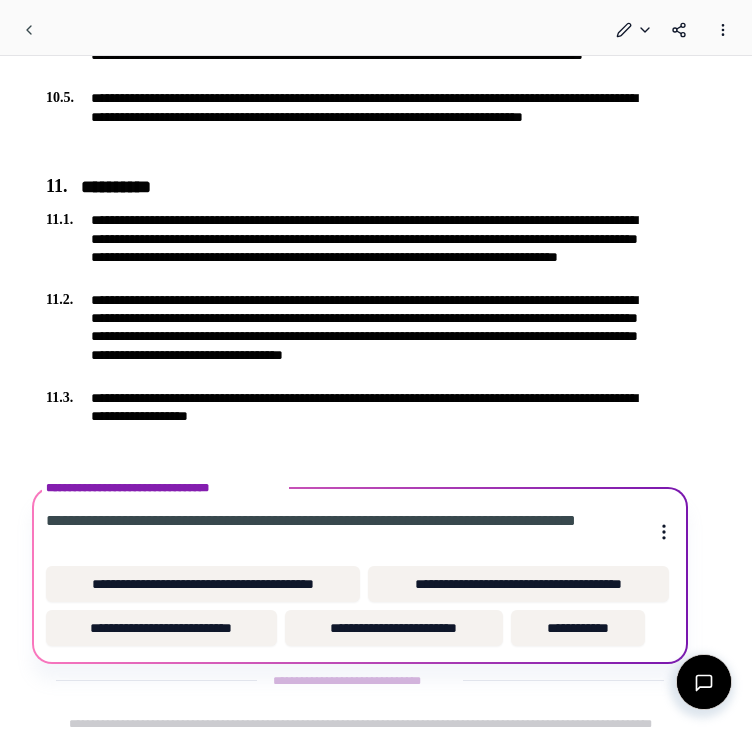 scroll, scrollTop: 2054, scrollLeft: 0, axis: vertical 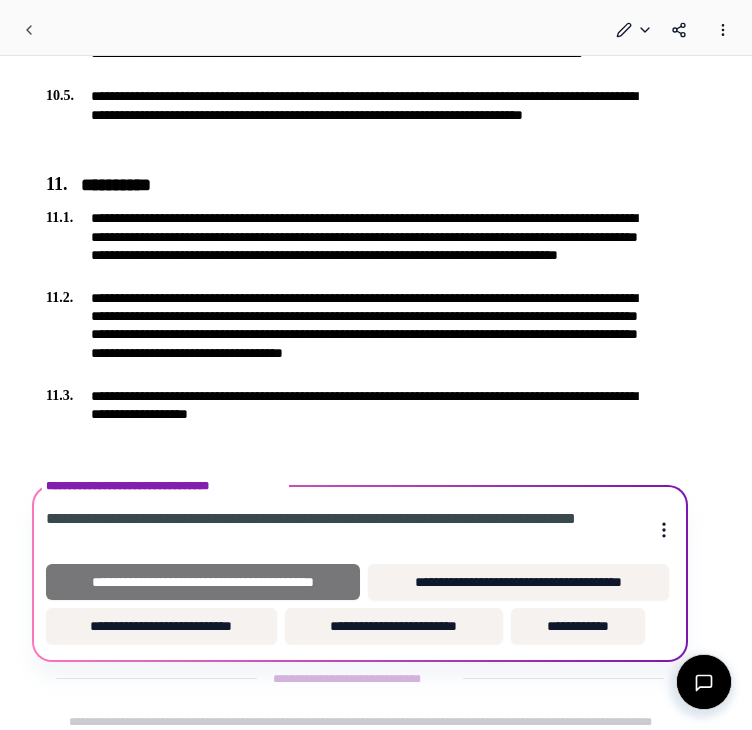 click on "**********" at bounding box center (203, 582) 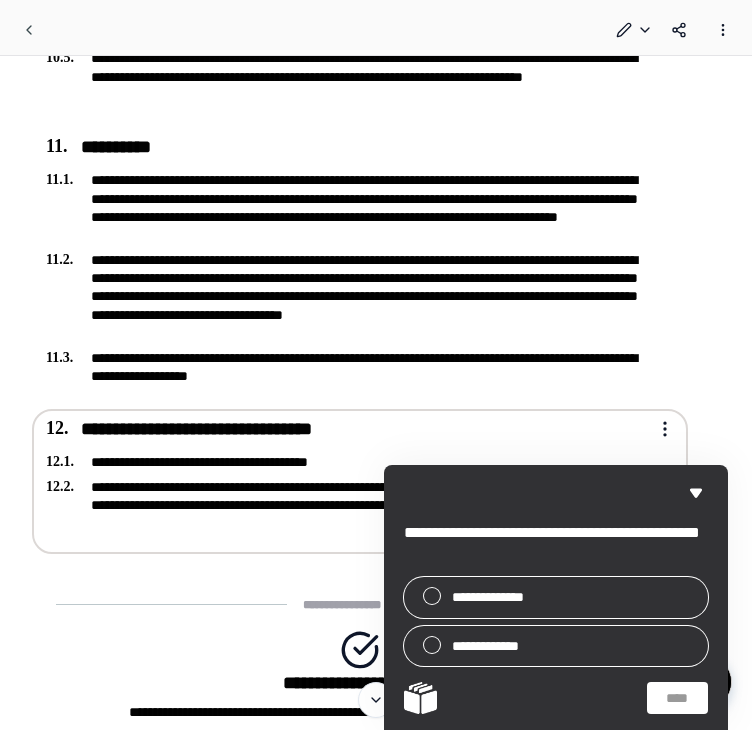 scroll, scrollTop: 2091, scrollLeft: 0, axis: vertical 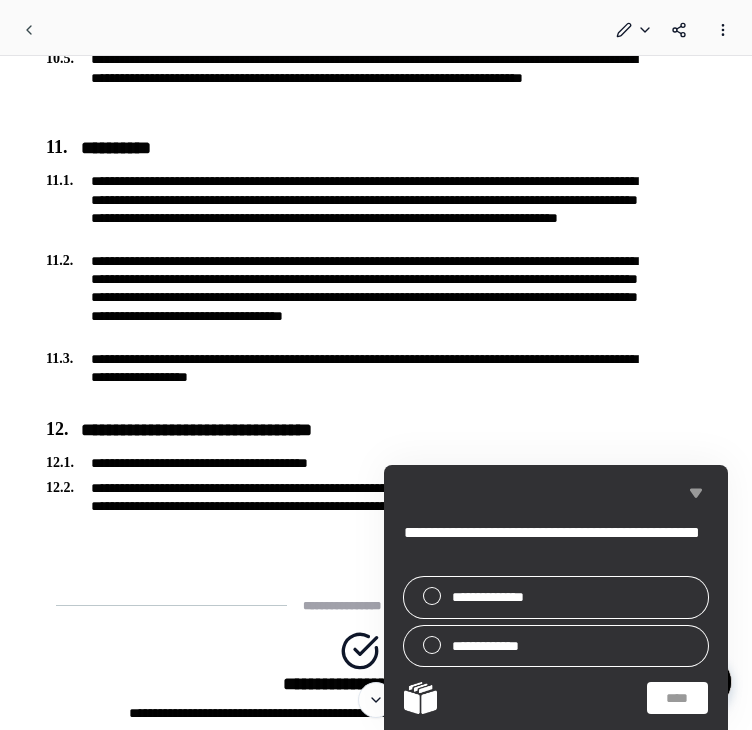 click 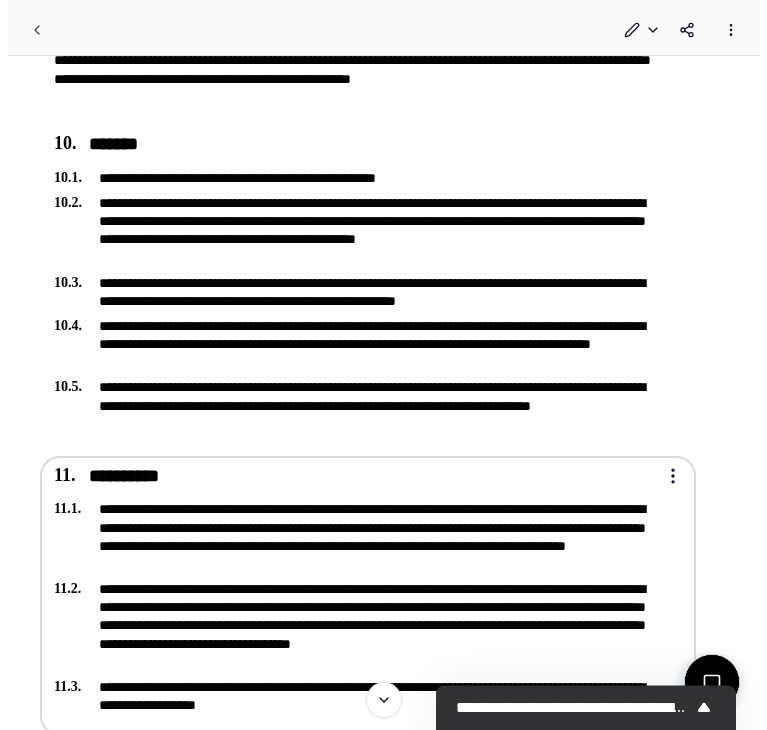 scroll, scrollTop: 1761, scrollLeft: 0, axis: vertical 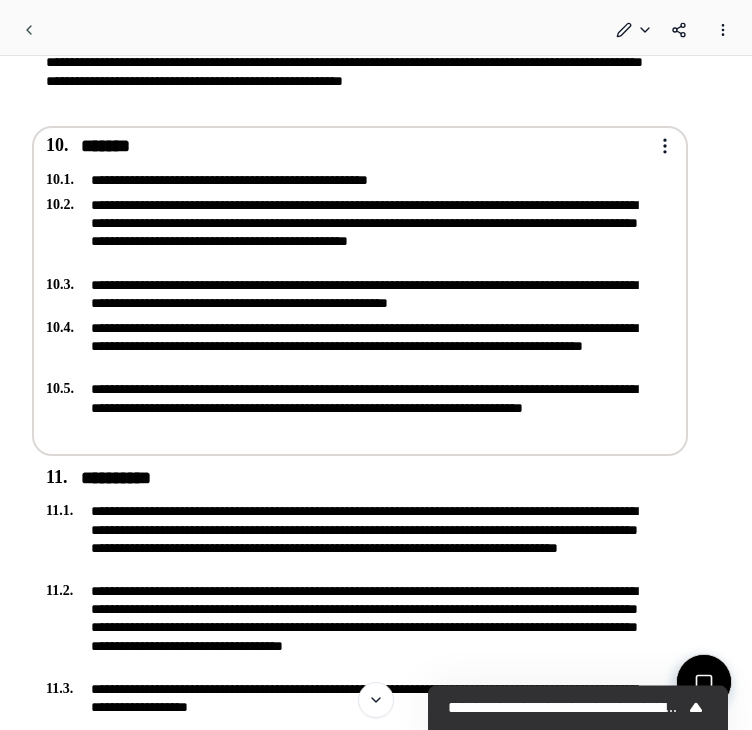 click on "**********" at bounding box center [346, 232] 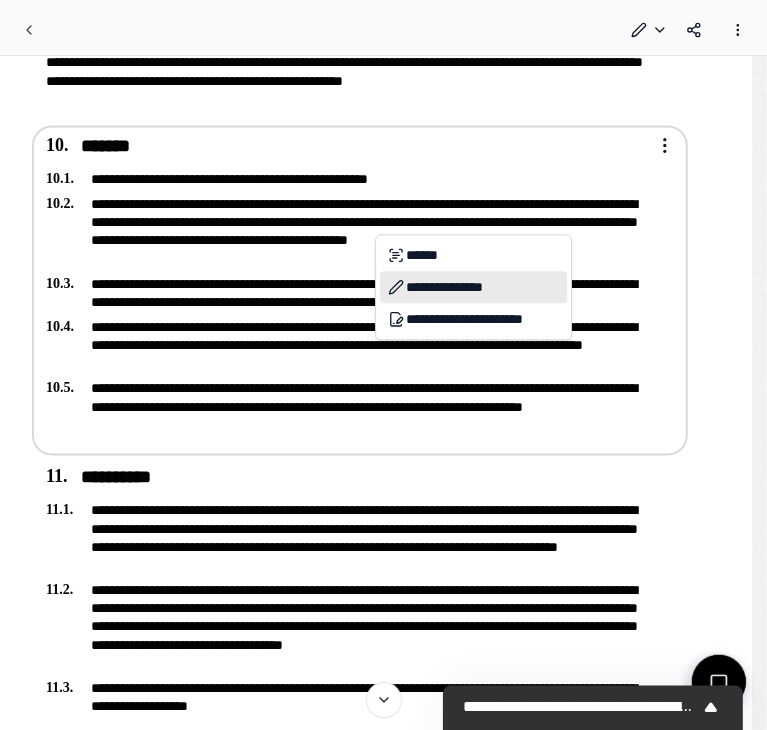 click on "**********" at bounding box center (473, 287) 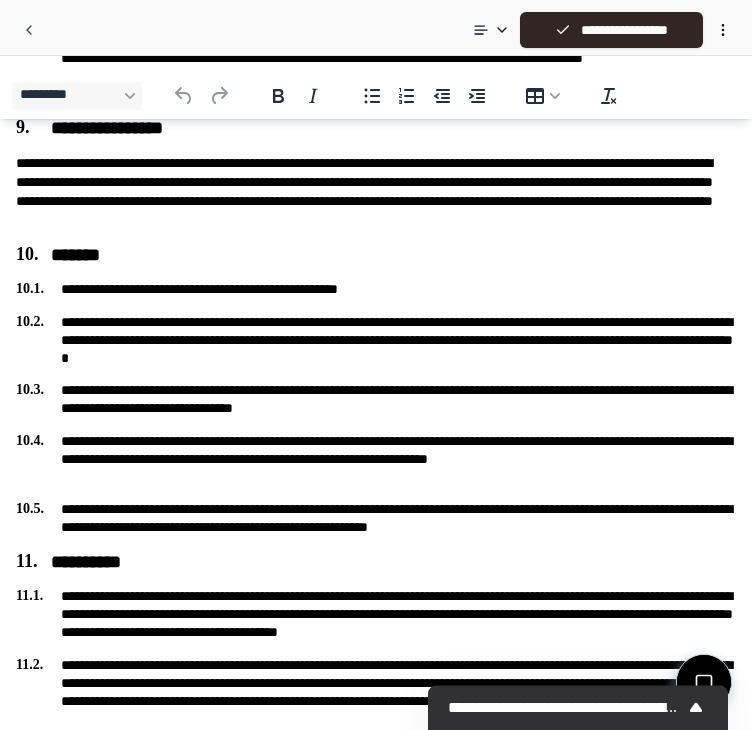 scroll, scrollTop: 1436, scrollLeft: 0, axis: vertical 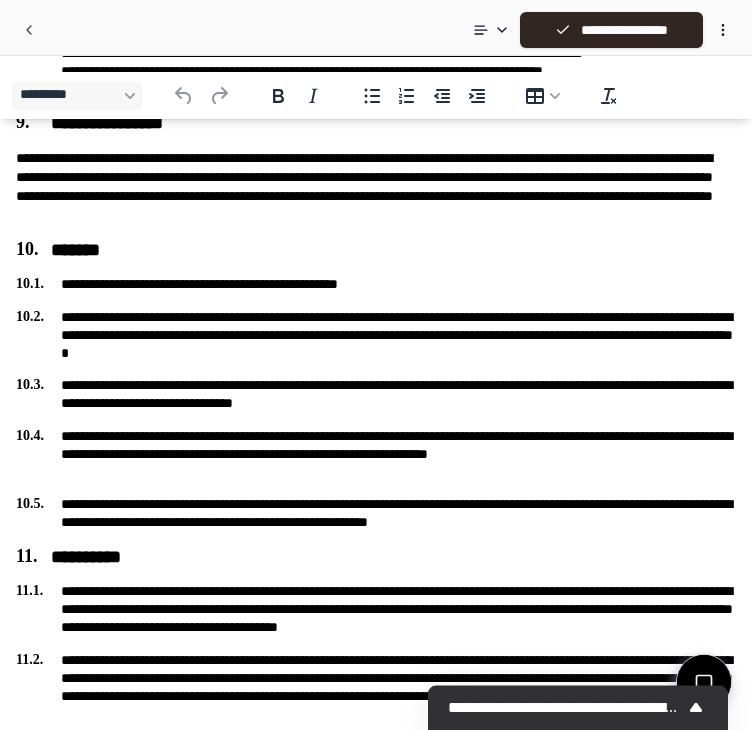 click on "**********" at bounding box center [376, 284] 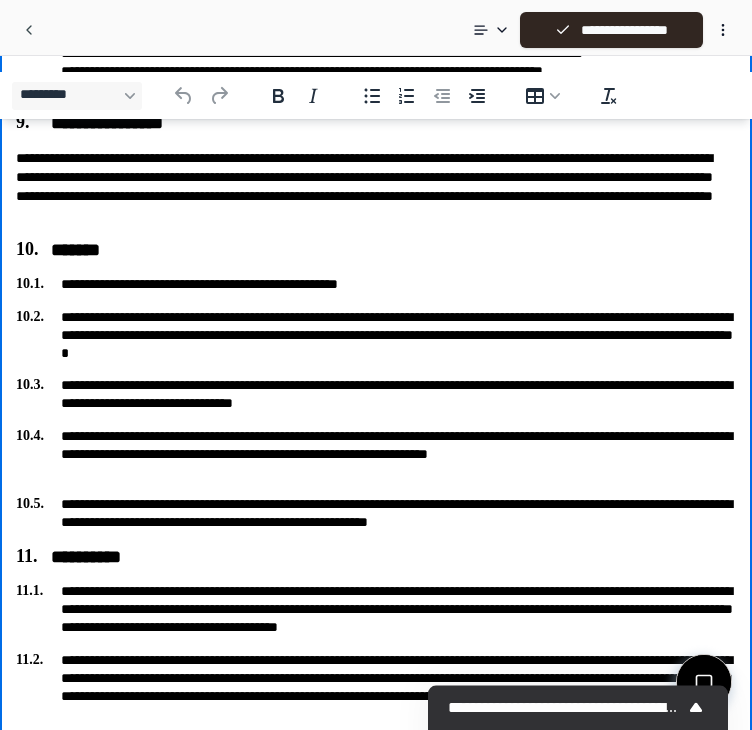 type 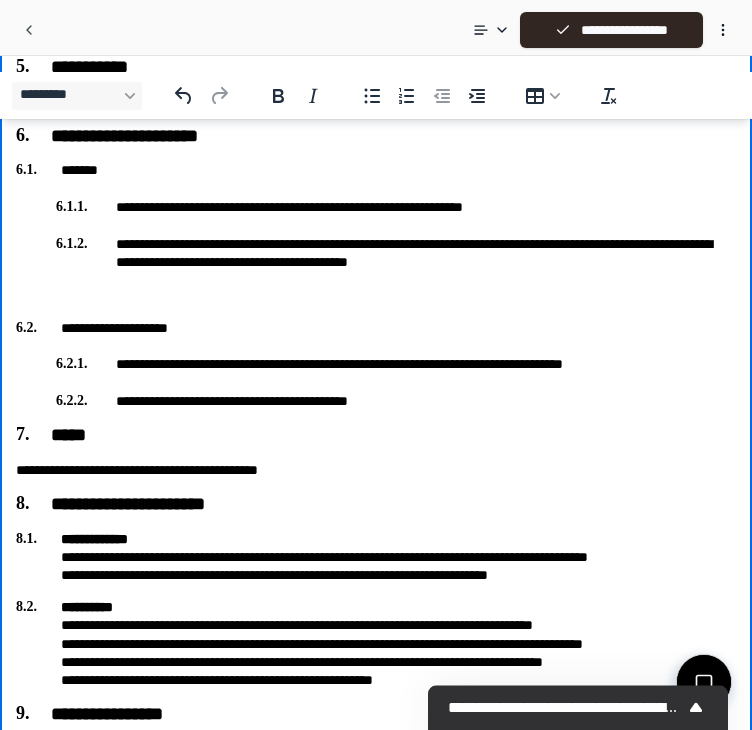 scroll, scrollTop: 880, scrollLeft: 0, axis: vertical 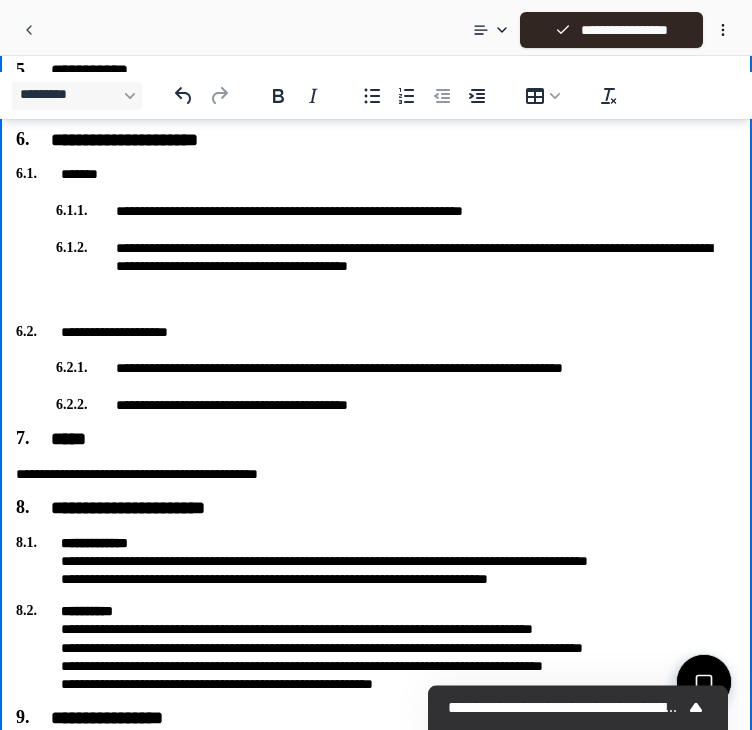 click on "**********" at bounding box center [376, 385] 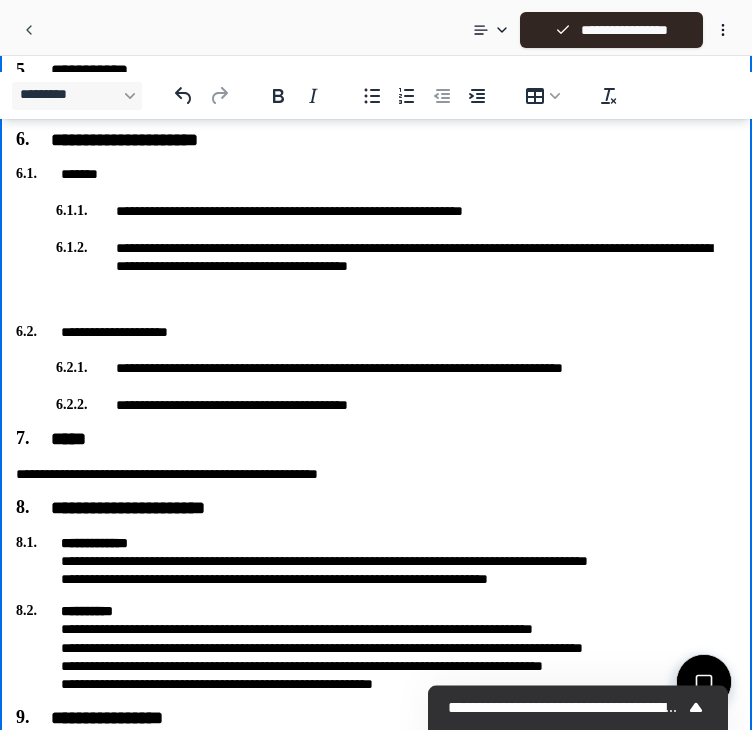 click on "**********" at bounding box center [376, 474] 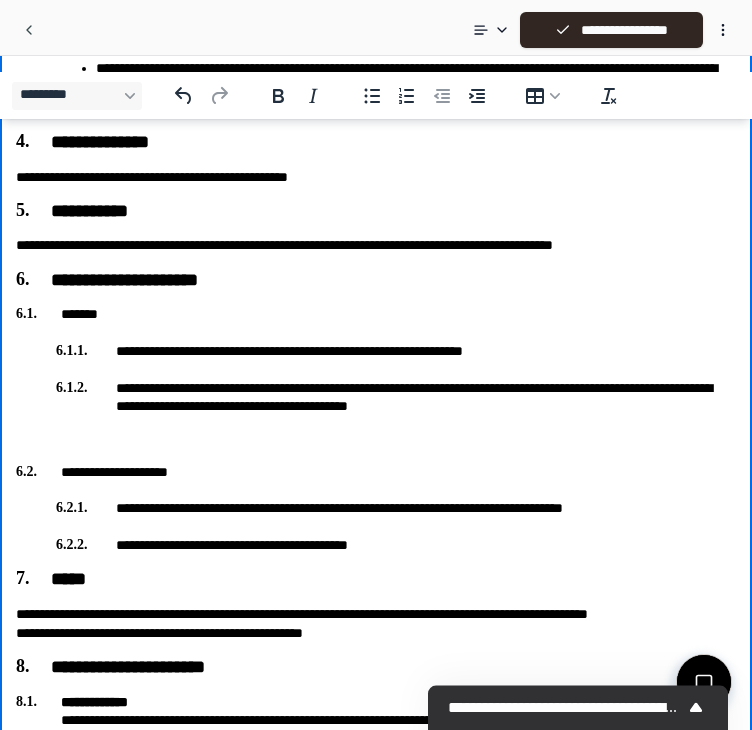 scroll, scrollTop: 740, scrollLeft: 0, axis: vertical 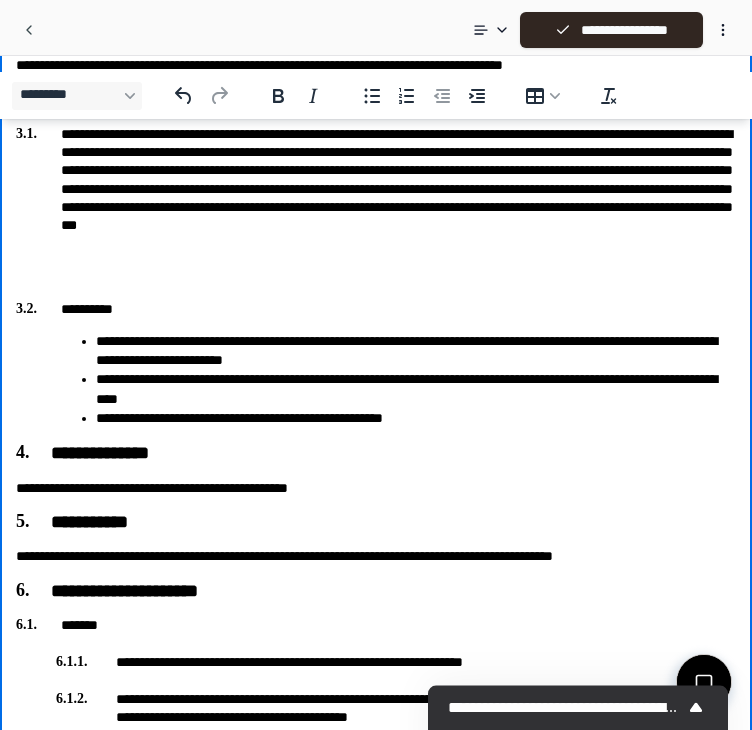 click on "**********" at bounding box center (376, 454) 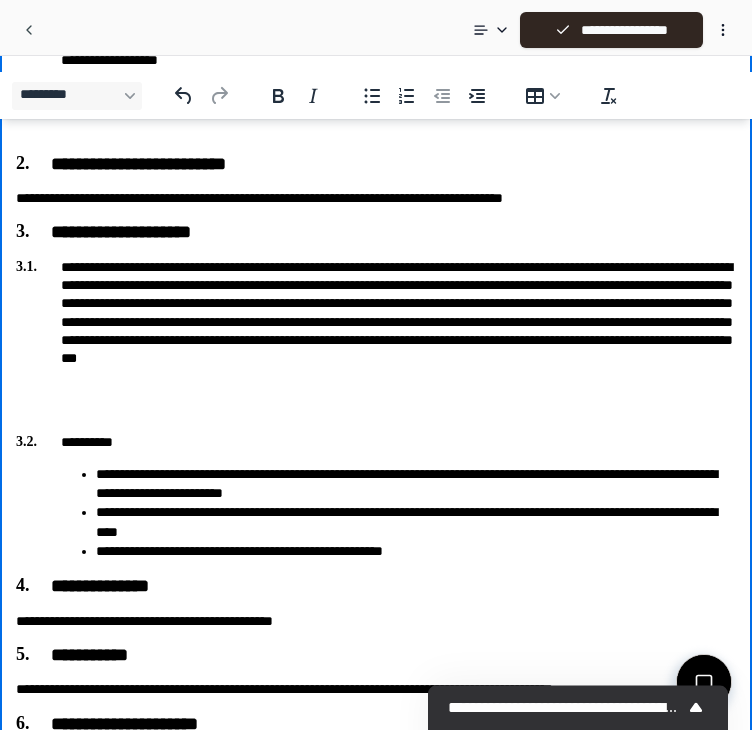 scroll, scrollTop: 299, scrollLeft: 0, axis: vertical 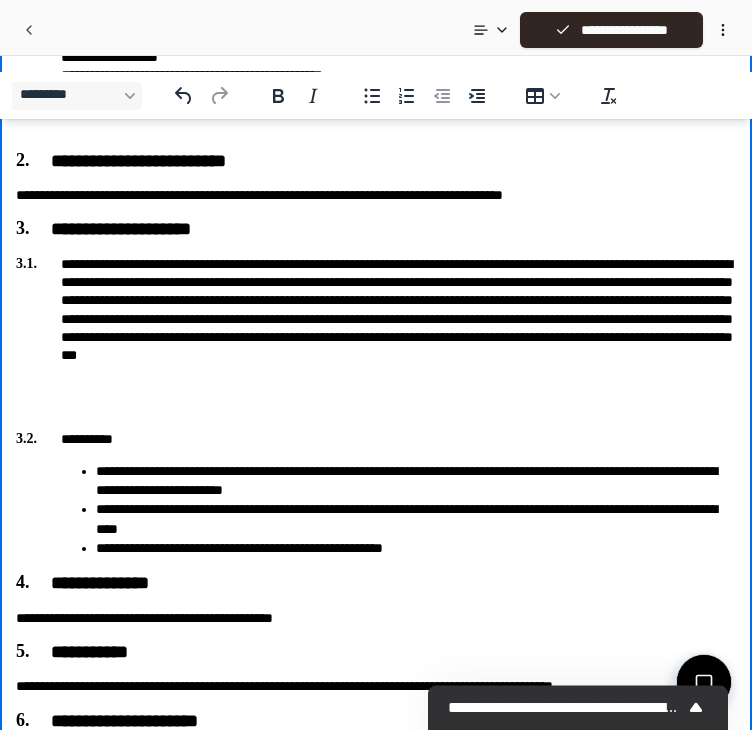 click on "**********" at bounding box center [376, 318] 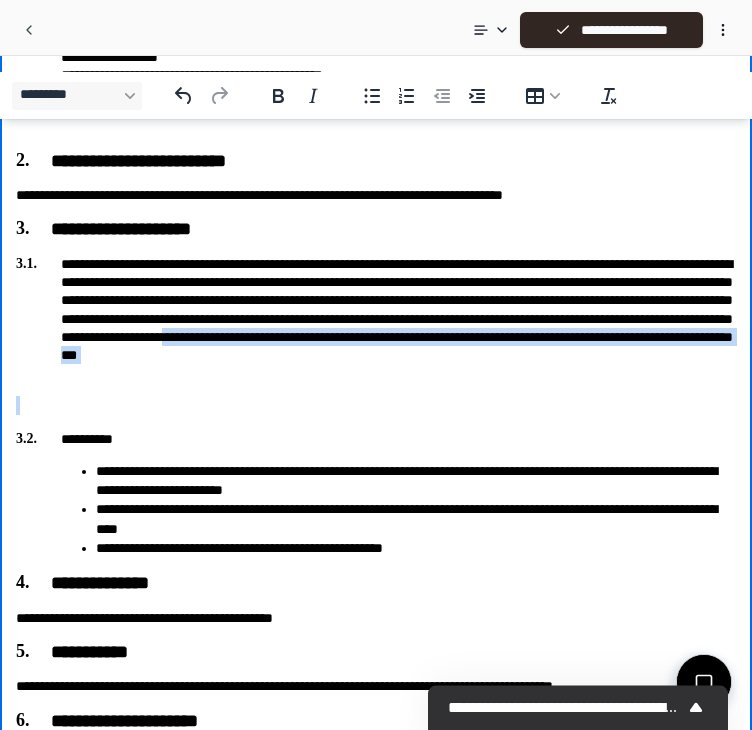 drag, startPoint x: 303, startPoint y: 358, endPoint x: 445, endPoint y: 388, distance: 145.13441 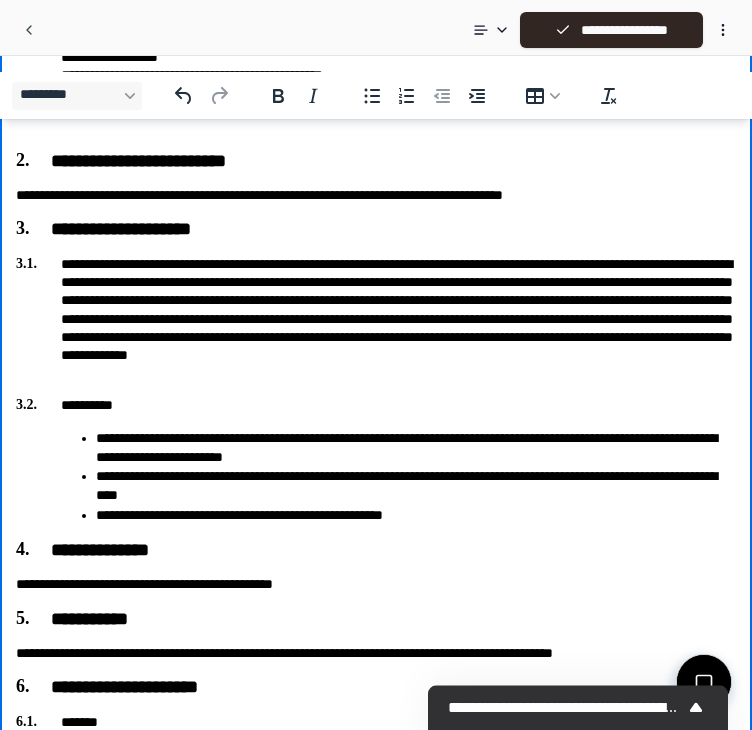 click on "**********" at bounding box center (376, 318) 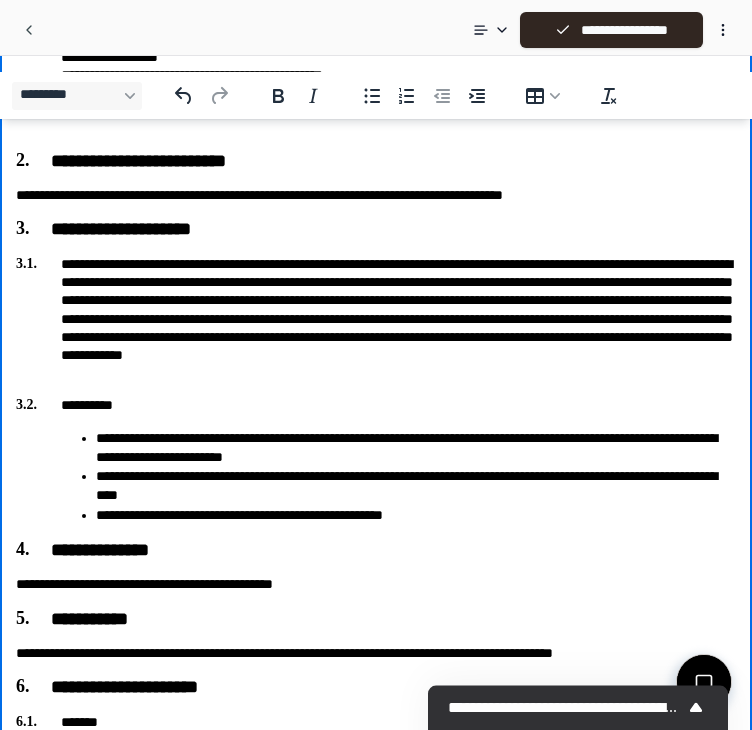 click on "**********" at bounding box center [376, 318] 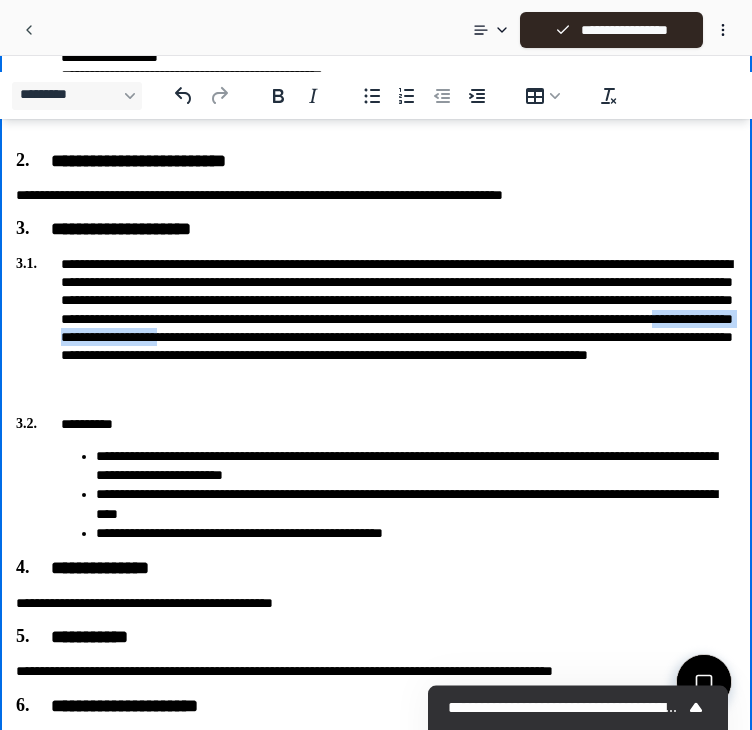 drag, startPoint x: 85, startPoint y: 354, endPoint x: 299, endPoint y: 358, distance: 214.03738 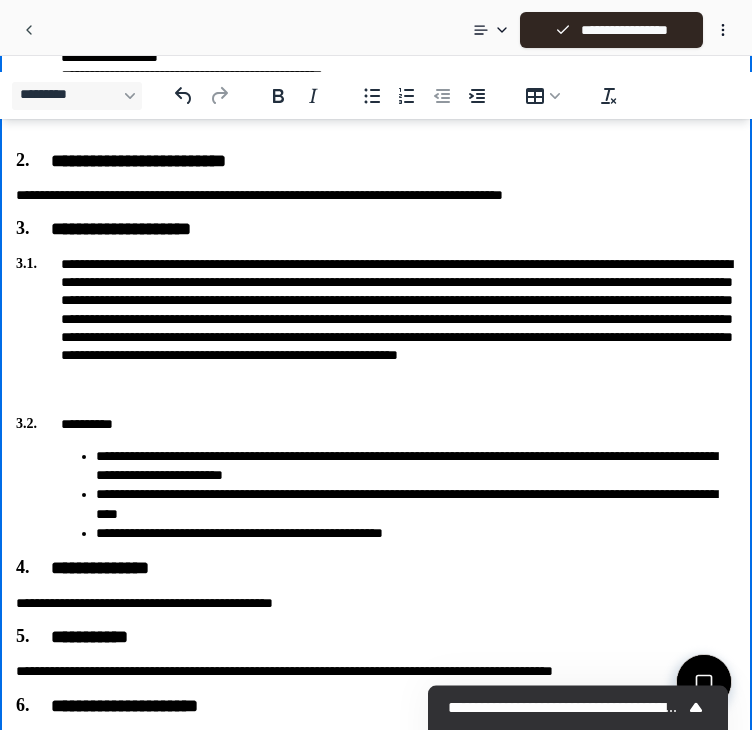 click on "**********" at bounding box center (376, 328) 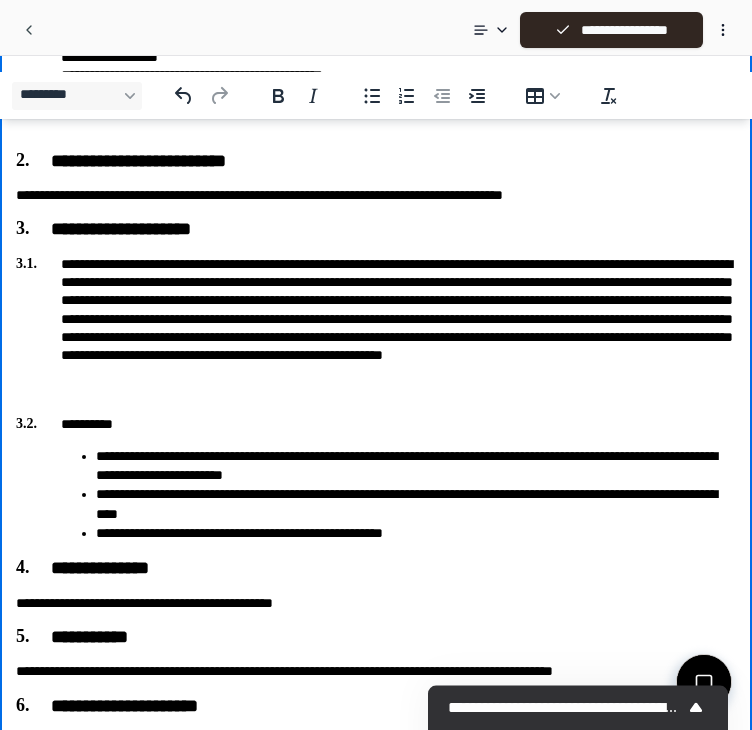 click on "**********" at bounding box center [376, 328] 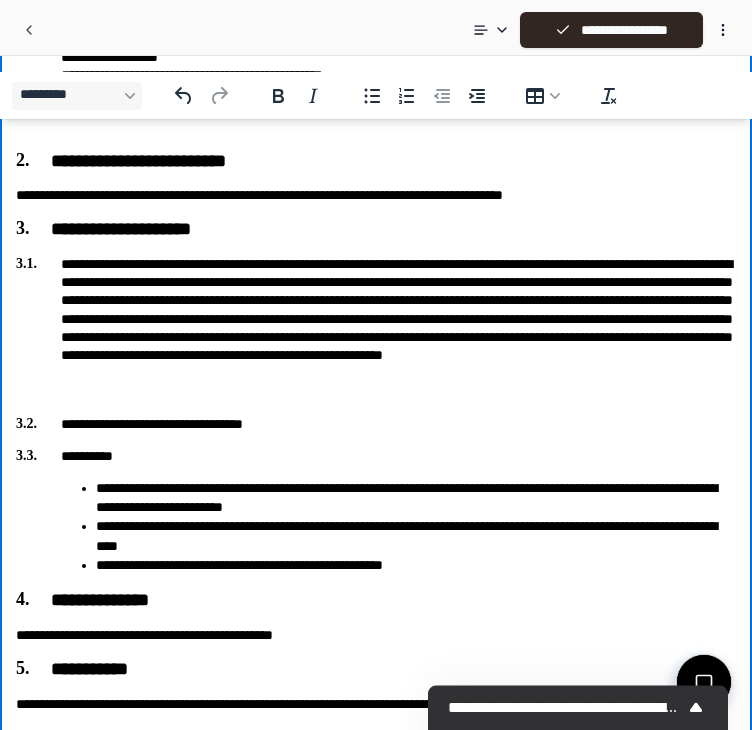 click on "**********" at bounding box center (376, 328) 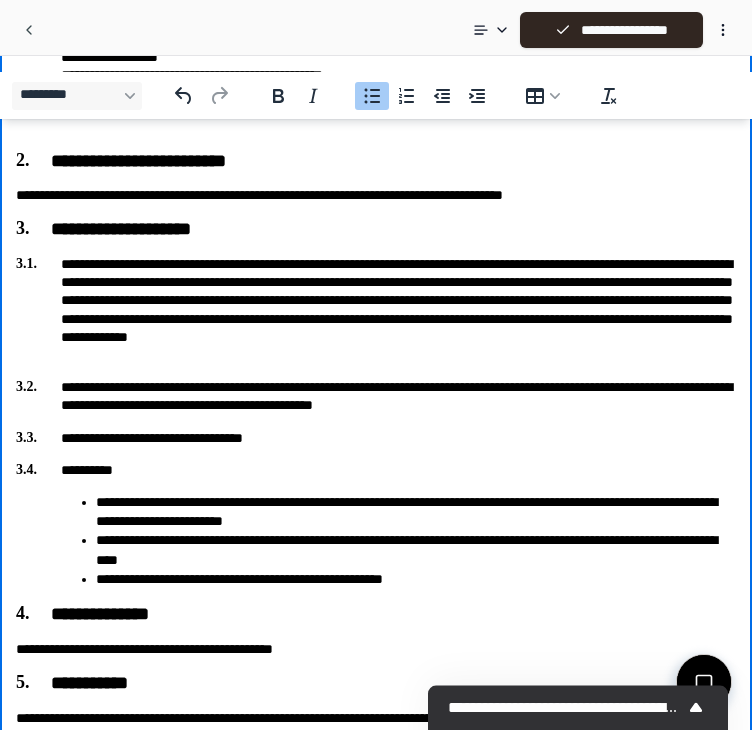 click on "**********" at bounding box center (376, 991) 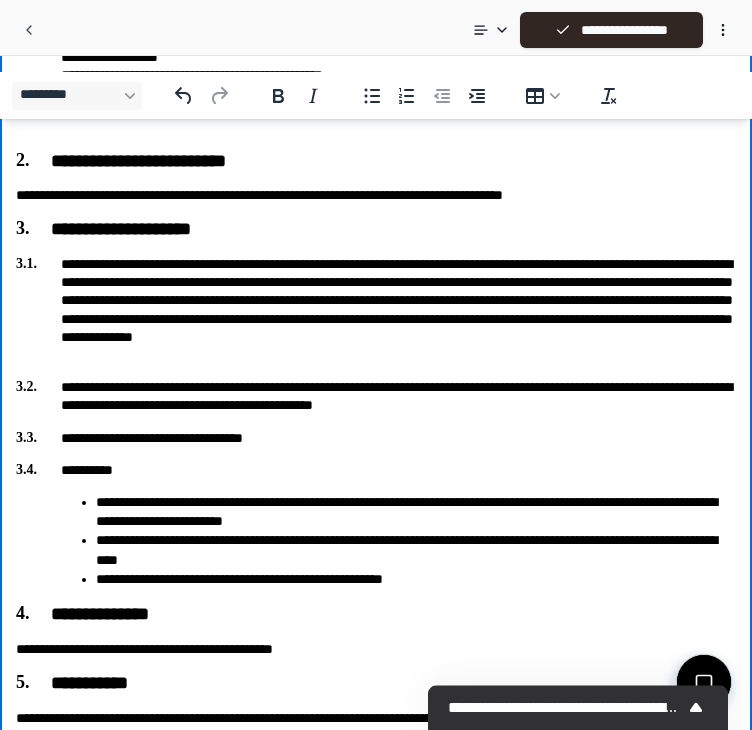 click on "**********" at bounding box center [376, 309] 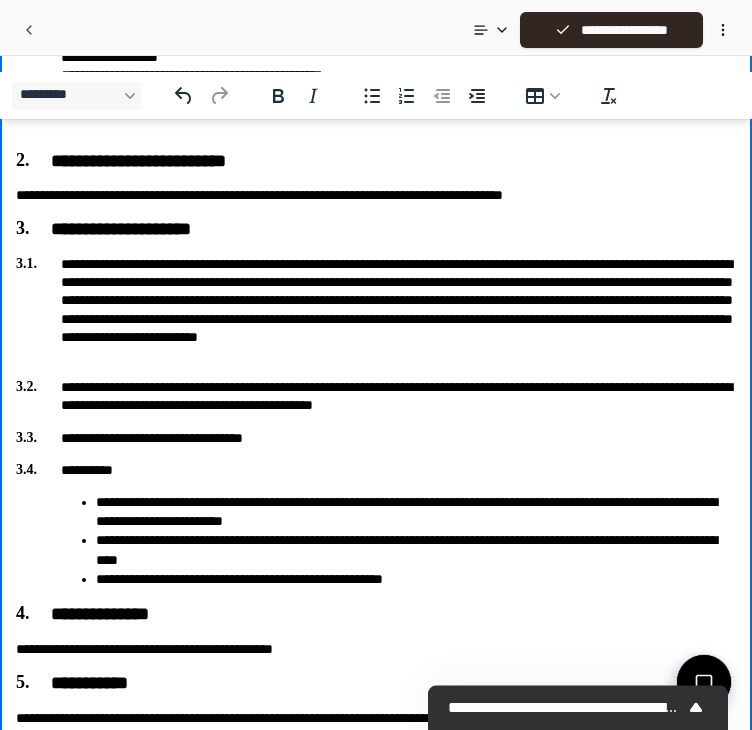 click on "**********" at bounding box center [376, 309] 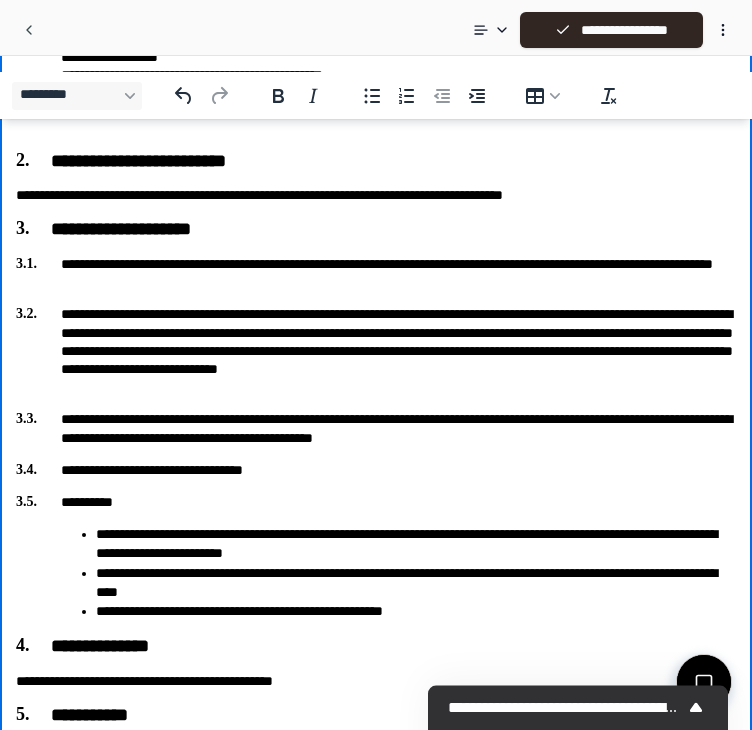 click on "**********" at bounding box center (376, 273) 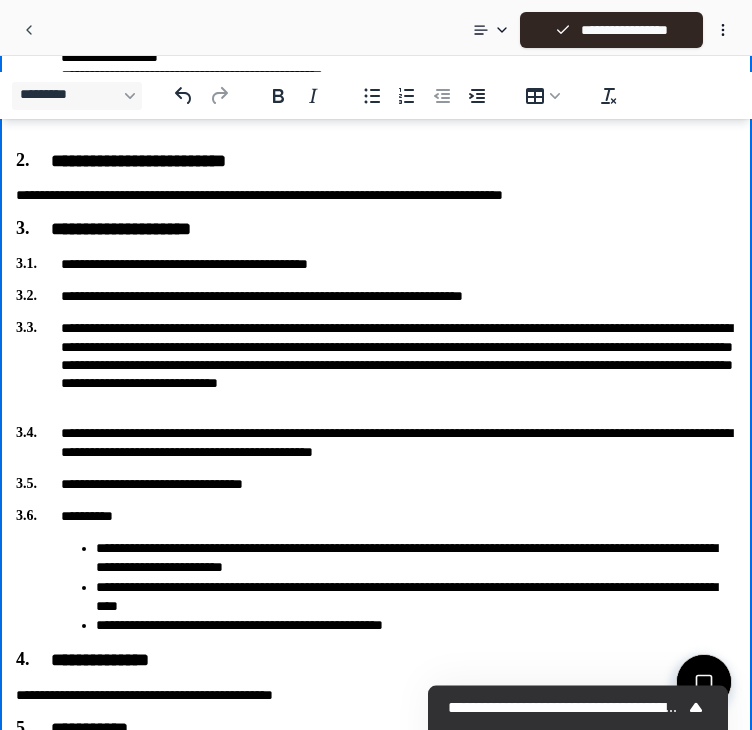 click on "**********" at bounding box center [376, 296] 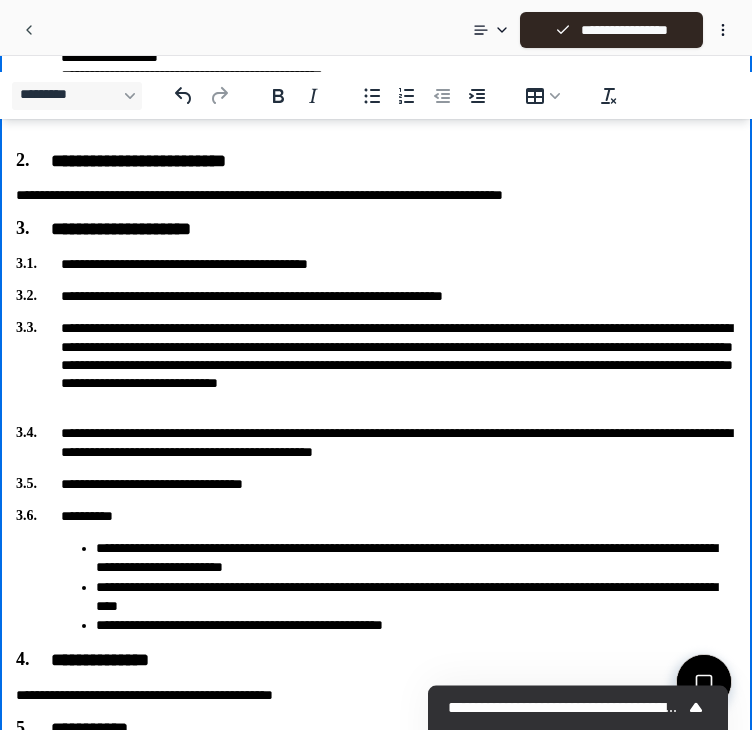 click on "**********" at bounding box center (376, 296) 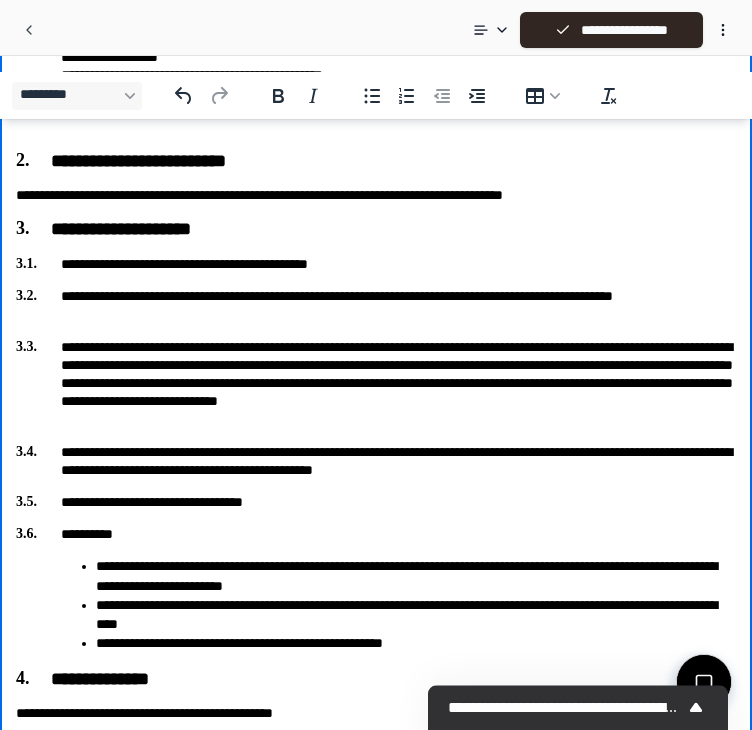 click on "**********" at bounding box center (376, 305) 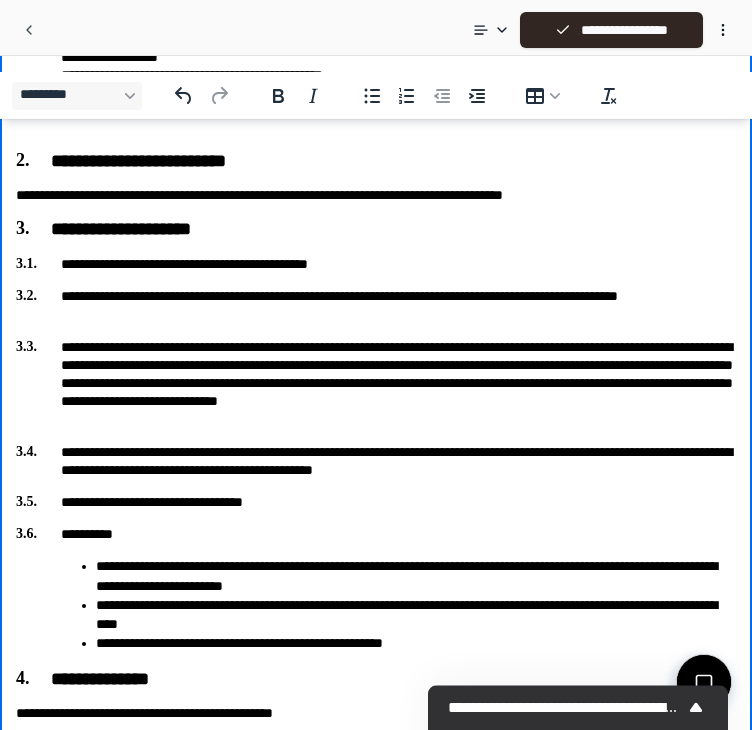 click on "**********" at bounding box center [376, 305] 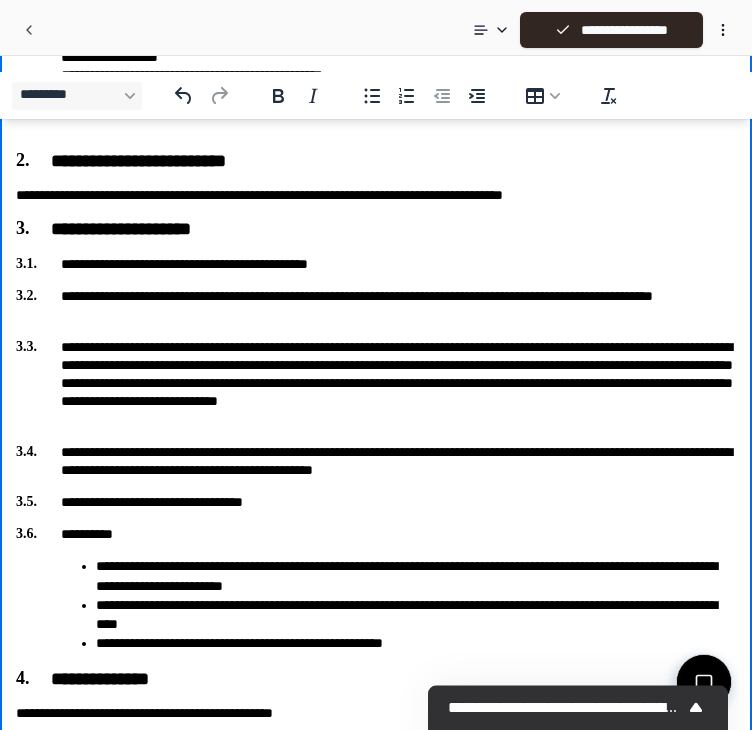 click on "**********" at bounding box center (376, 305) 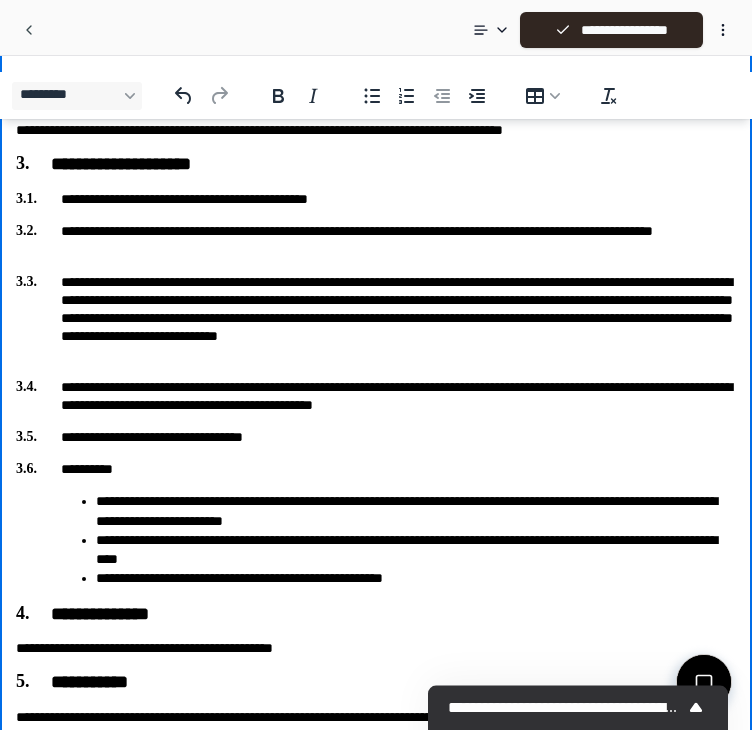 scroll, scrollTop: 368, scrollLeft: 0, axis: vertical 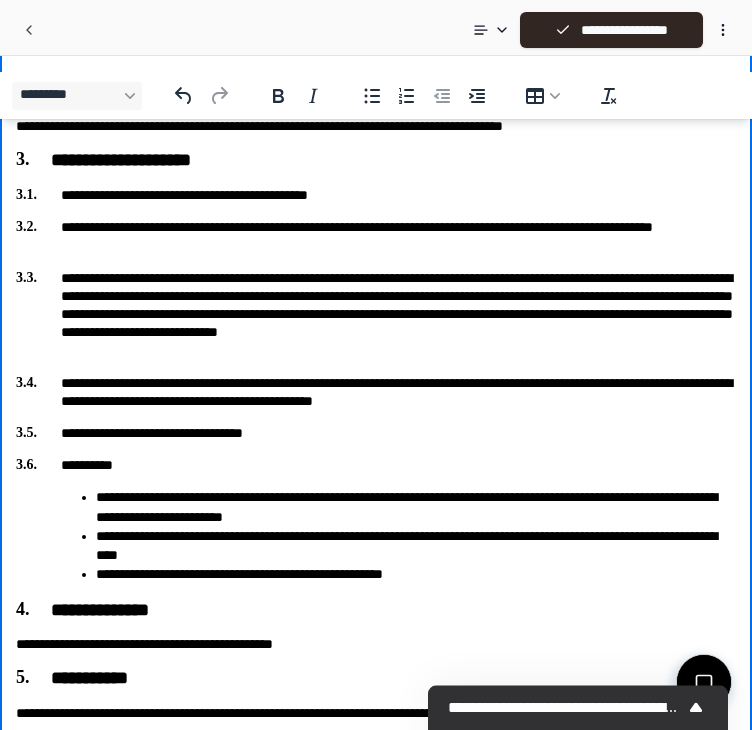 click on "**********" at bounding box center [376, 954] 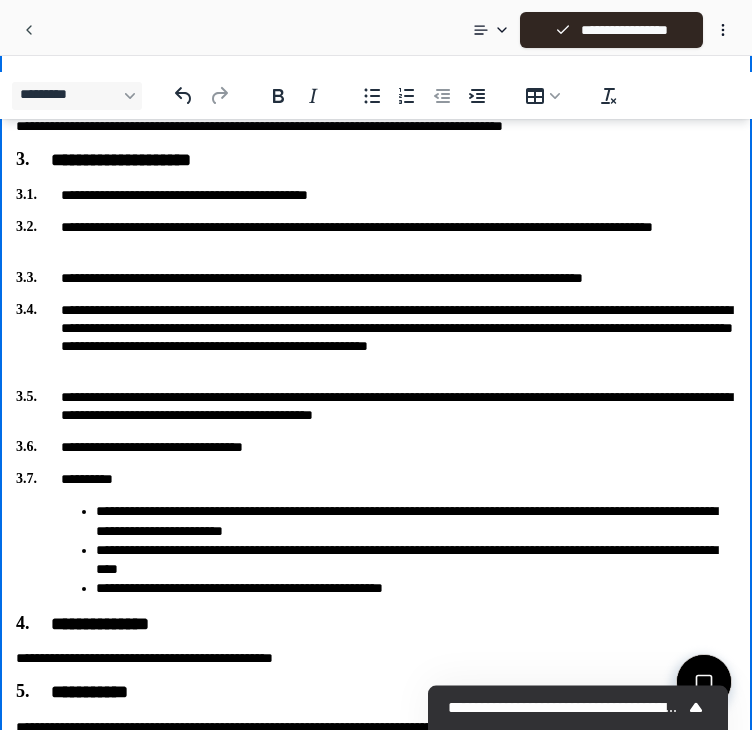 click on "**********" at bounding box center [376, 961] 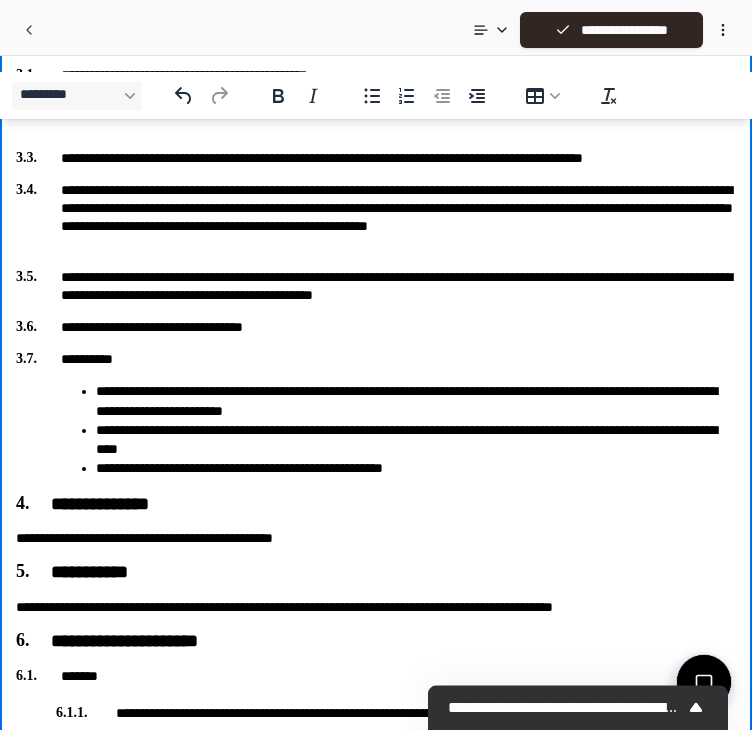 scroll, scrollTop: 496, scrollLeft: 0, axis: vertical 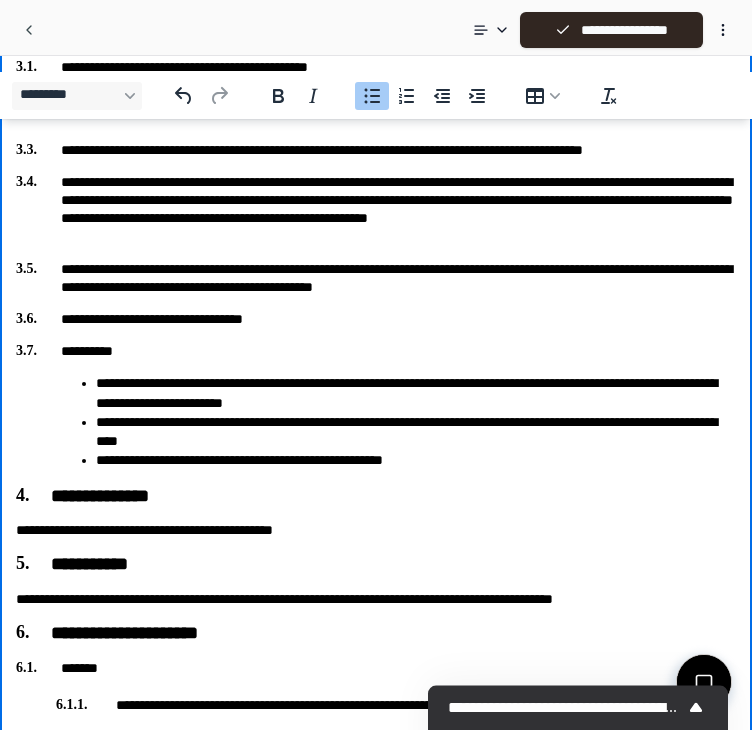 click on "**********" at bounding box center [416, 393] 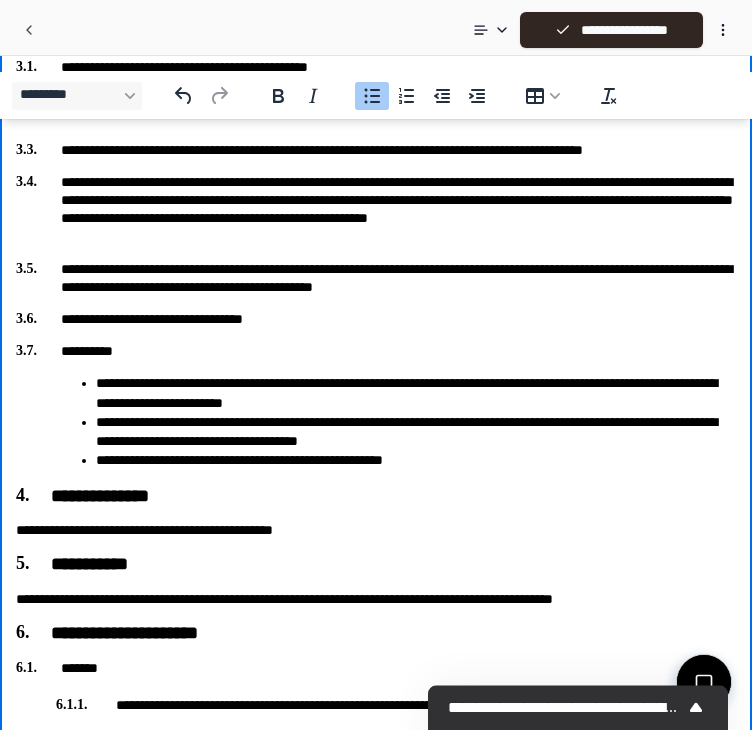 click on "**********" at bounding box center (416, 432) 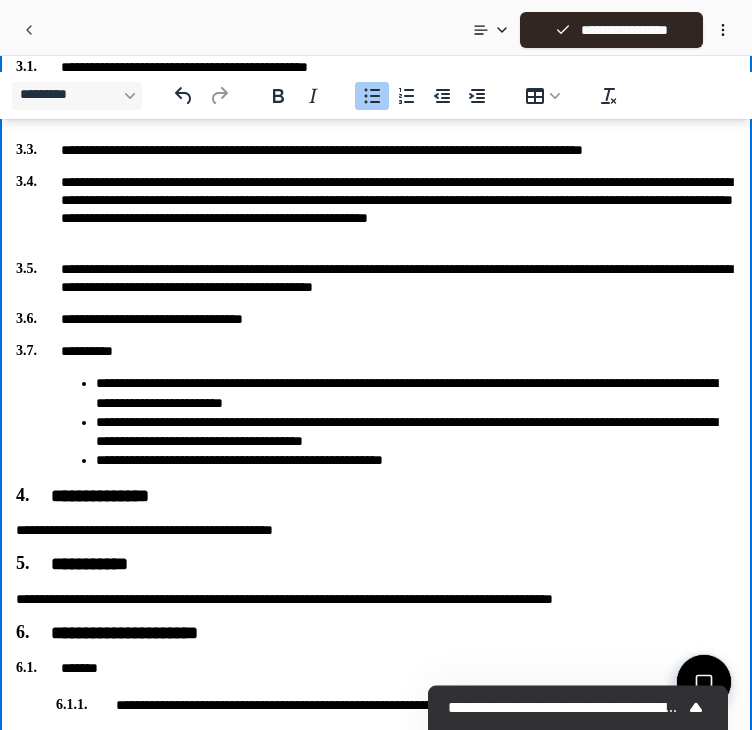 click on "**********" at bounding box center (416, 432) 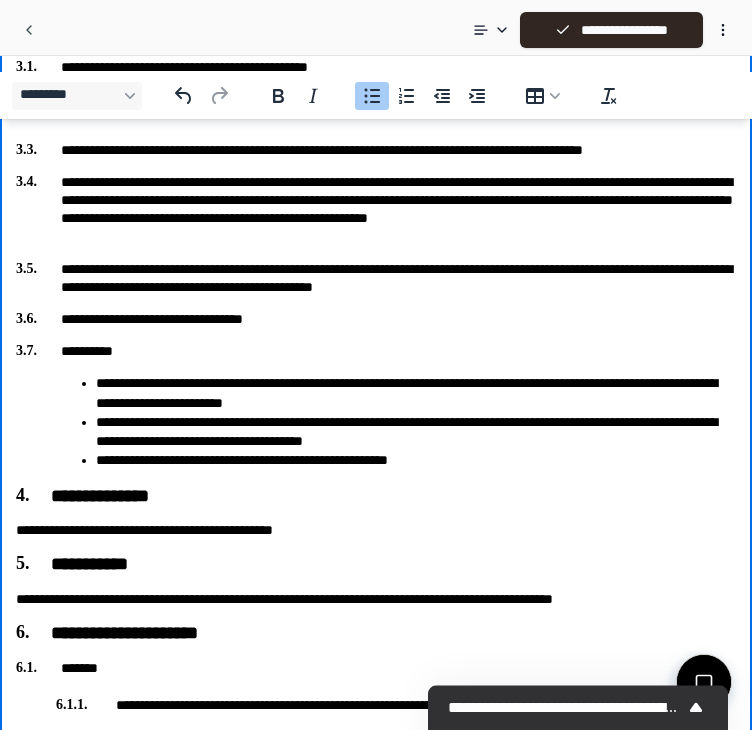 click on "**********" at bounding box center [376, 833] 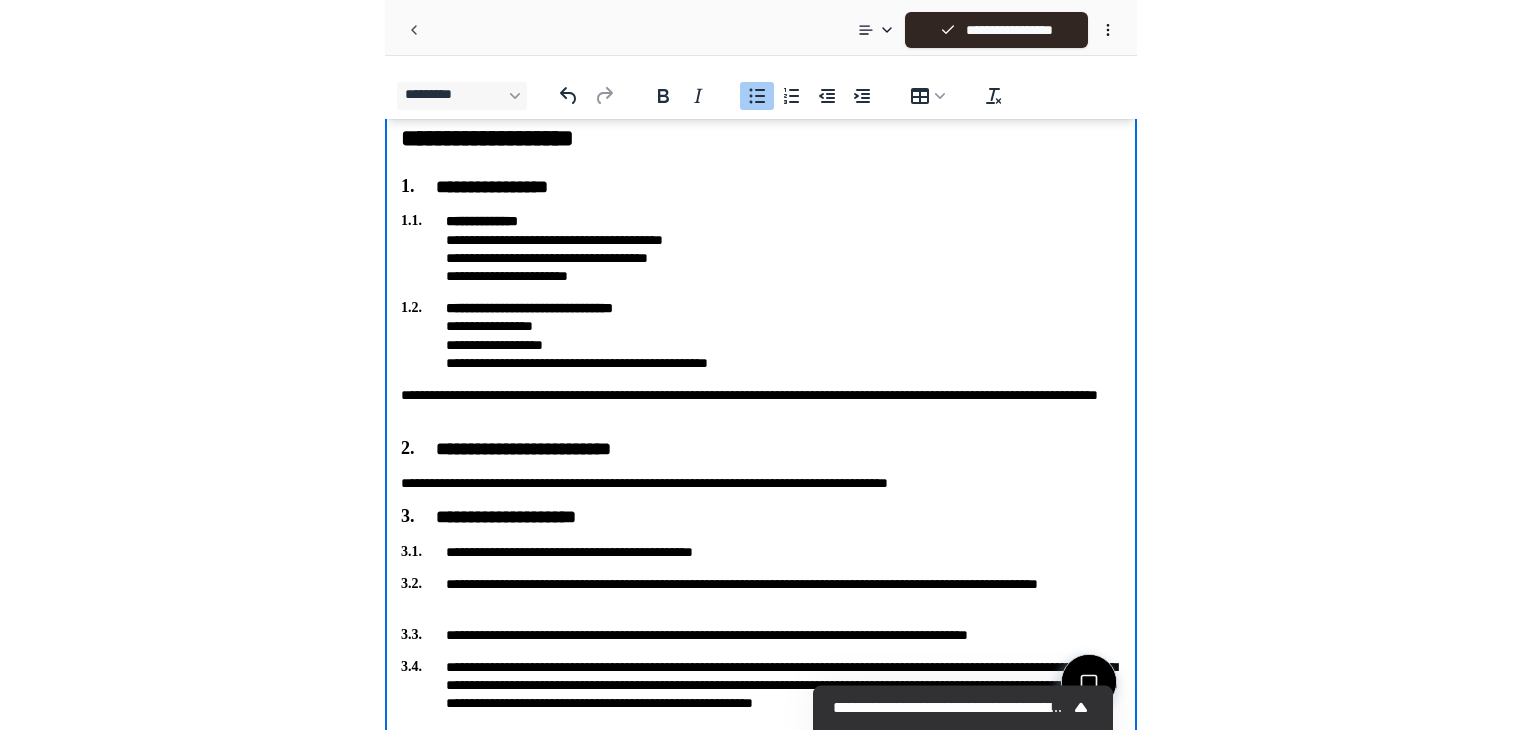 scroll, scrollTop: 0, scrollLeft: 0, axis: both 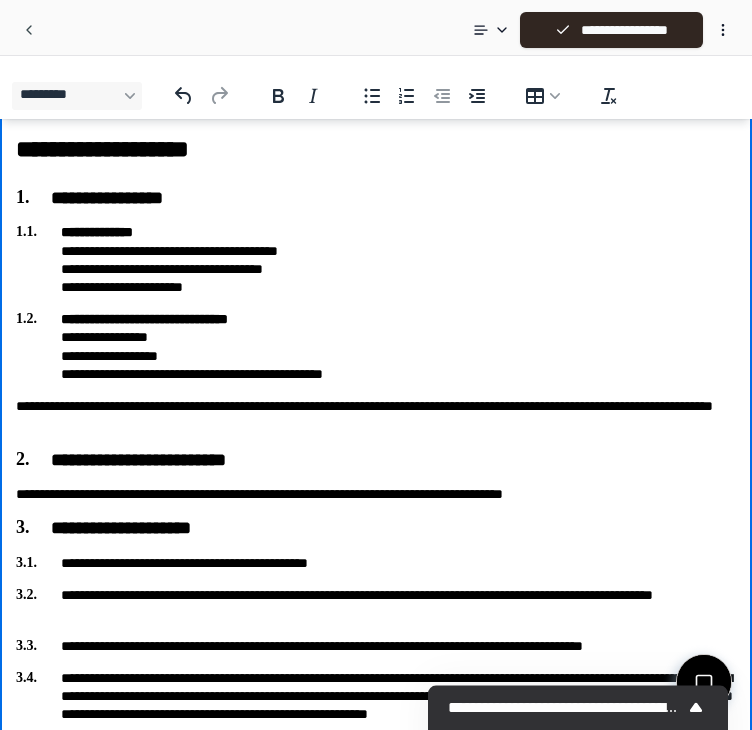 click on "**********" at bounding box center [376, 259] 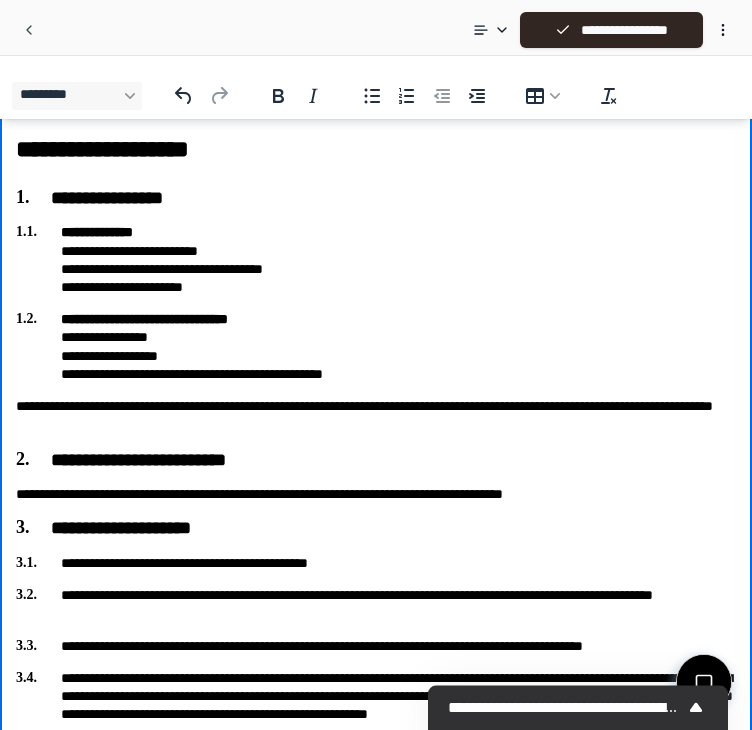 click on "**********" at bounding box center (376, 259) 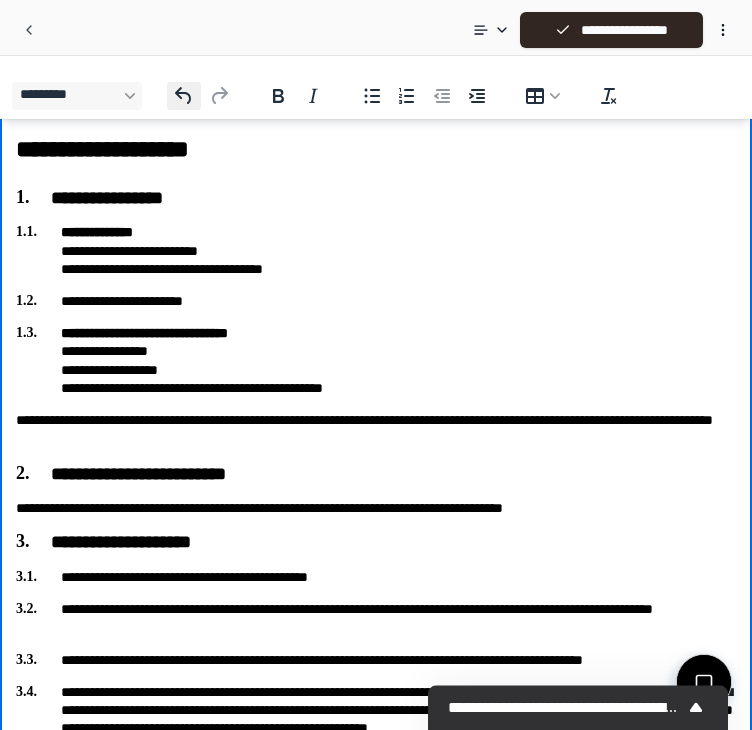 click on "*********" at bounding box center [184, 96] 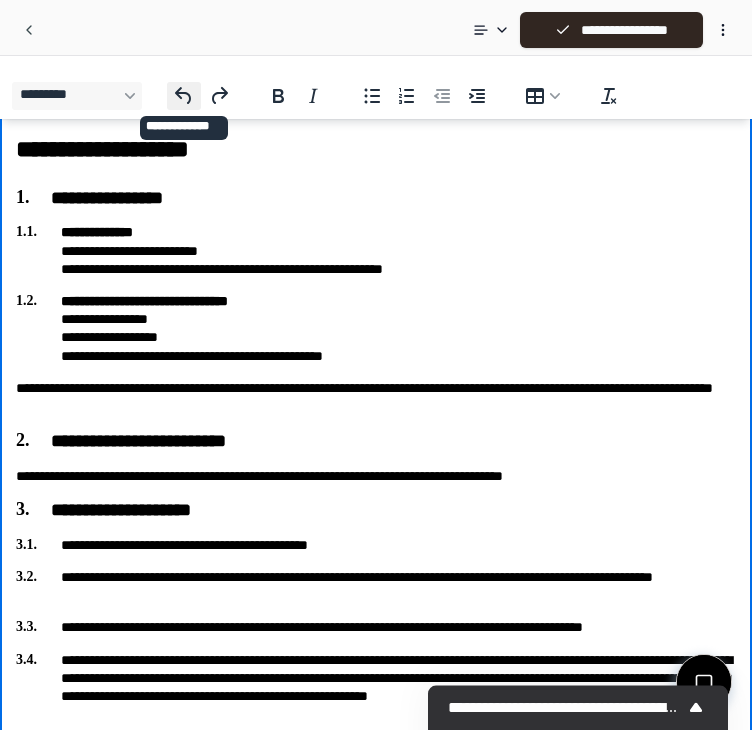 click on "*********" at bounding box center [184, 96] 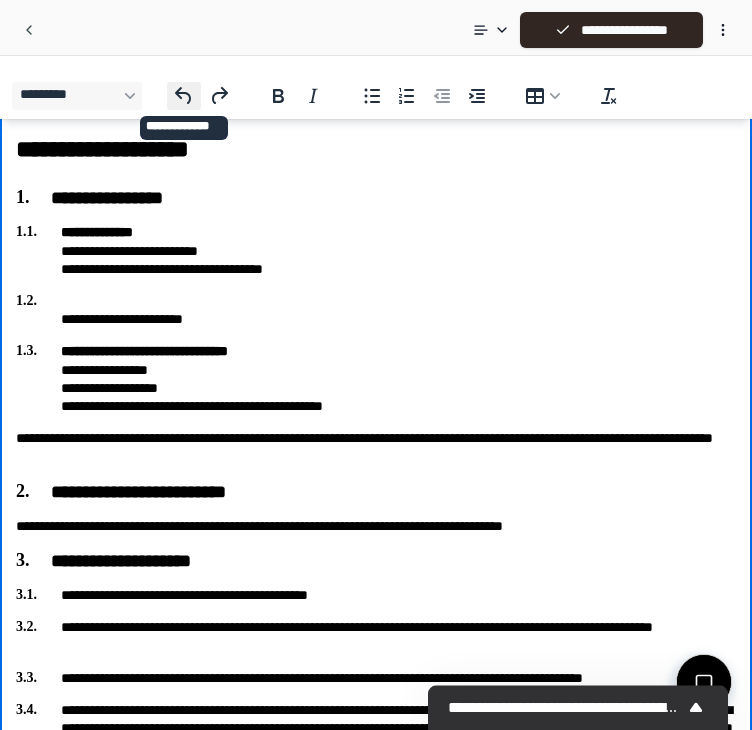 click on "*********" at bounding box center (184, 96) 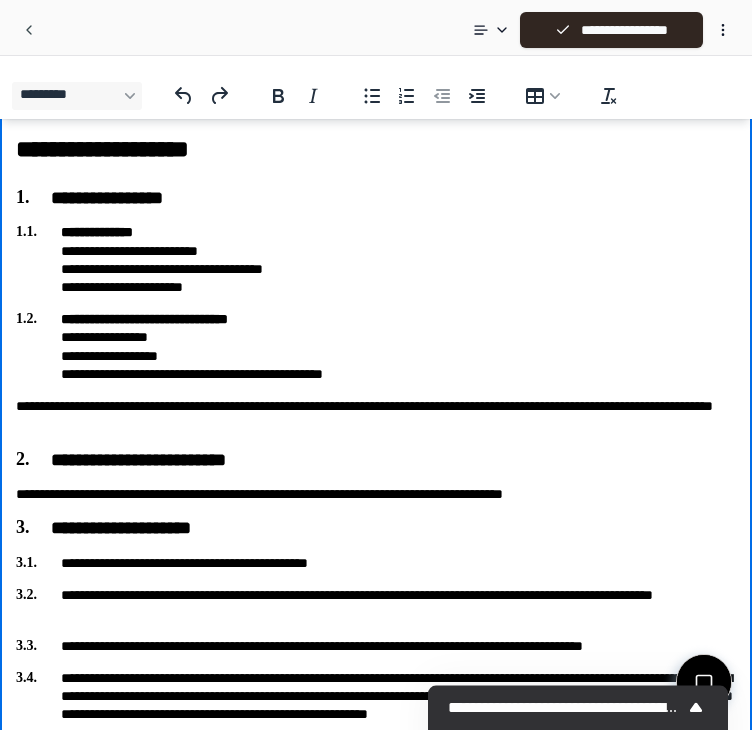 click on "**********" at bounding box center (376, 259) 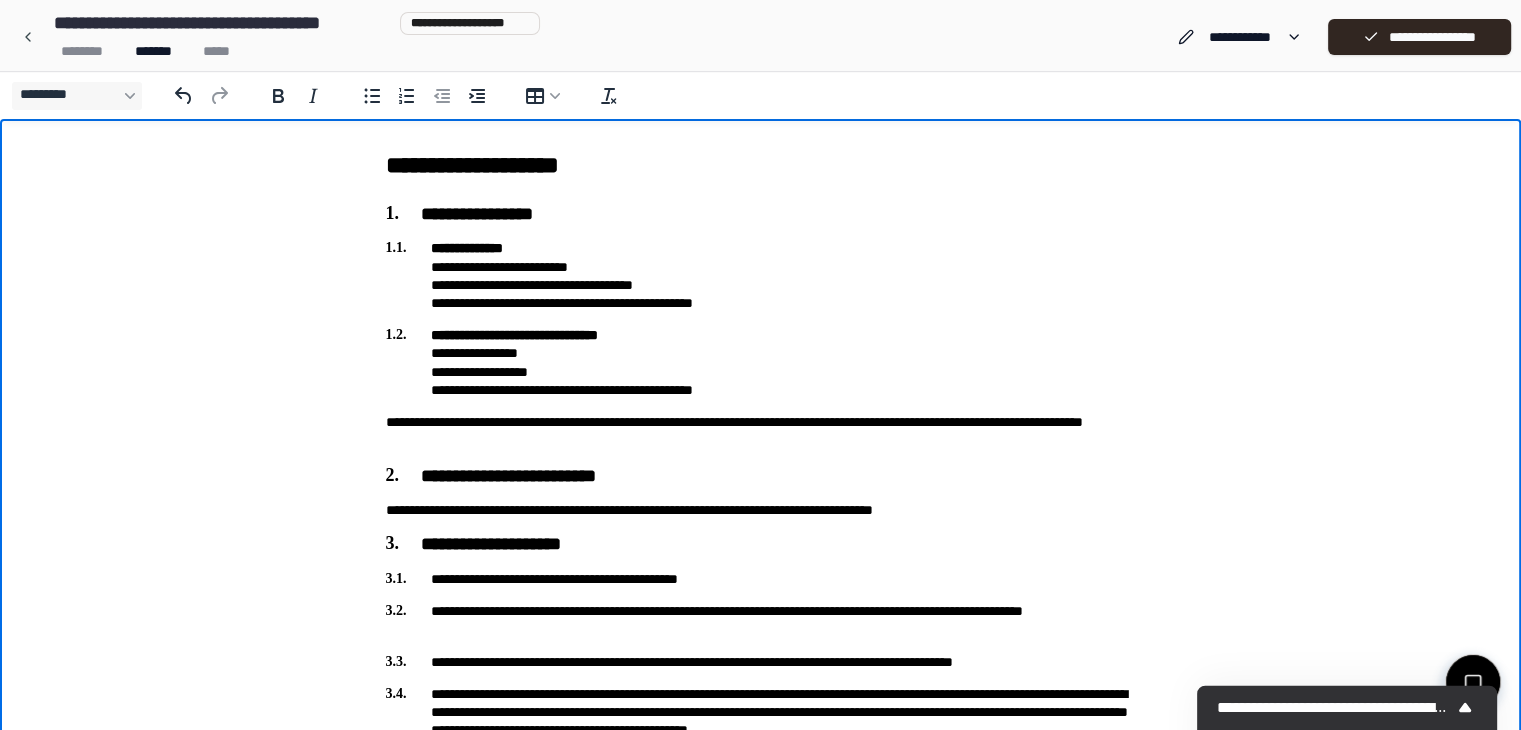 click on "**********" at bounding box center (761, 275) 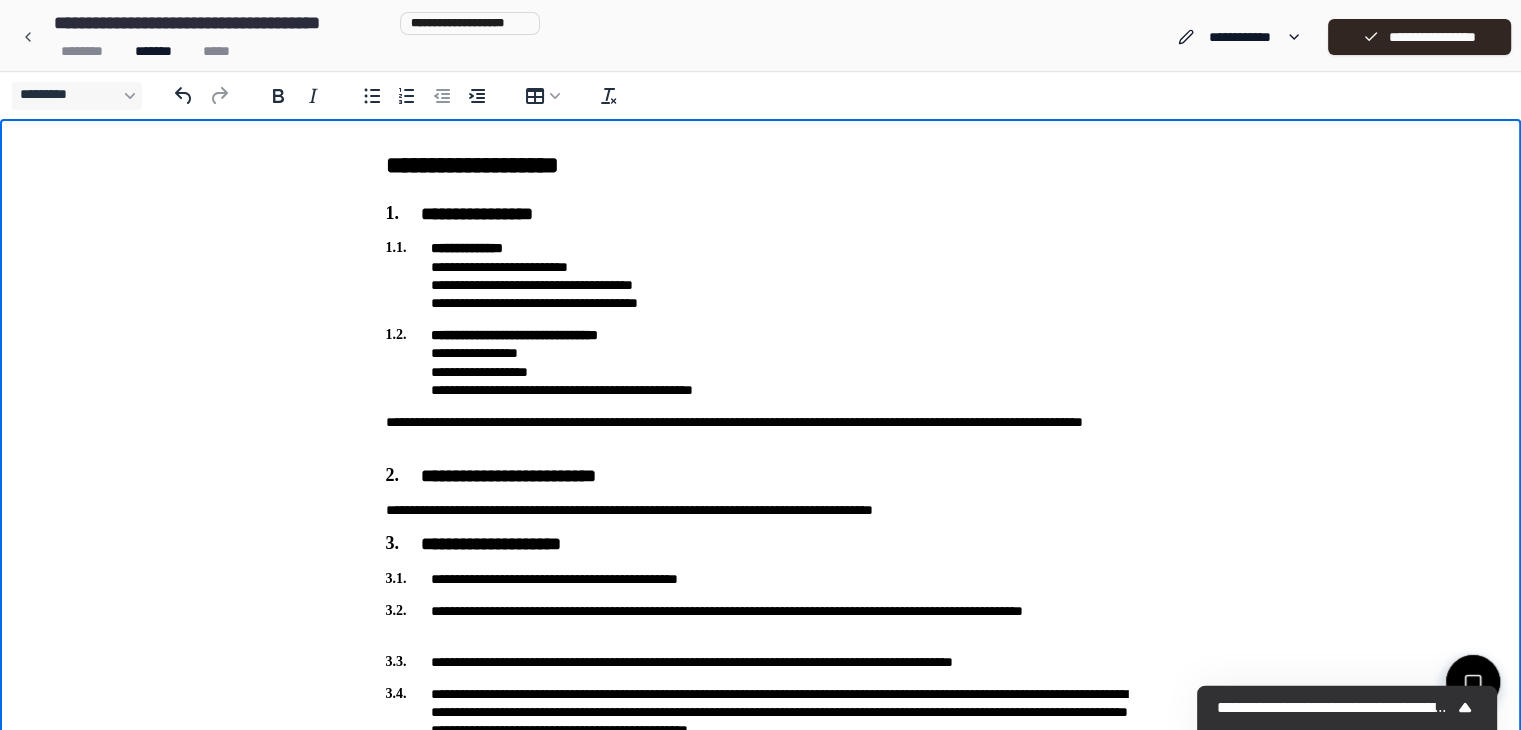 click on "**********" at bounding box center [761, 275] 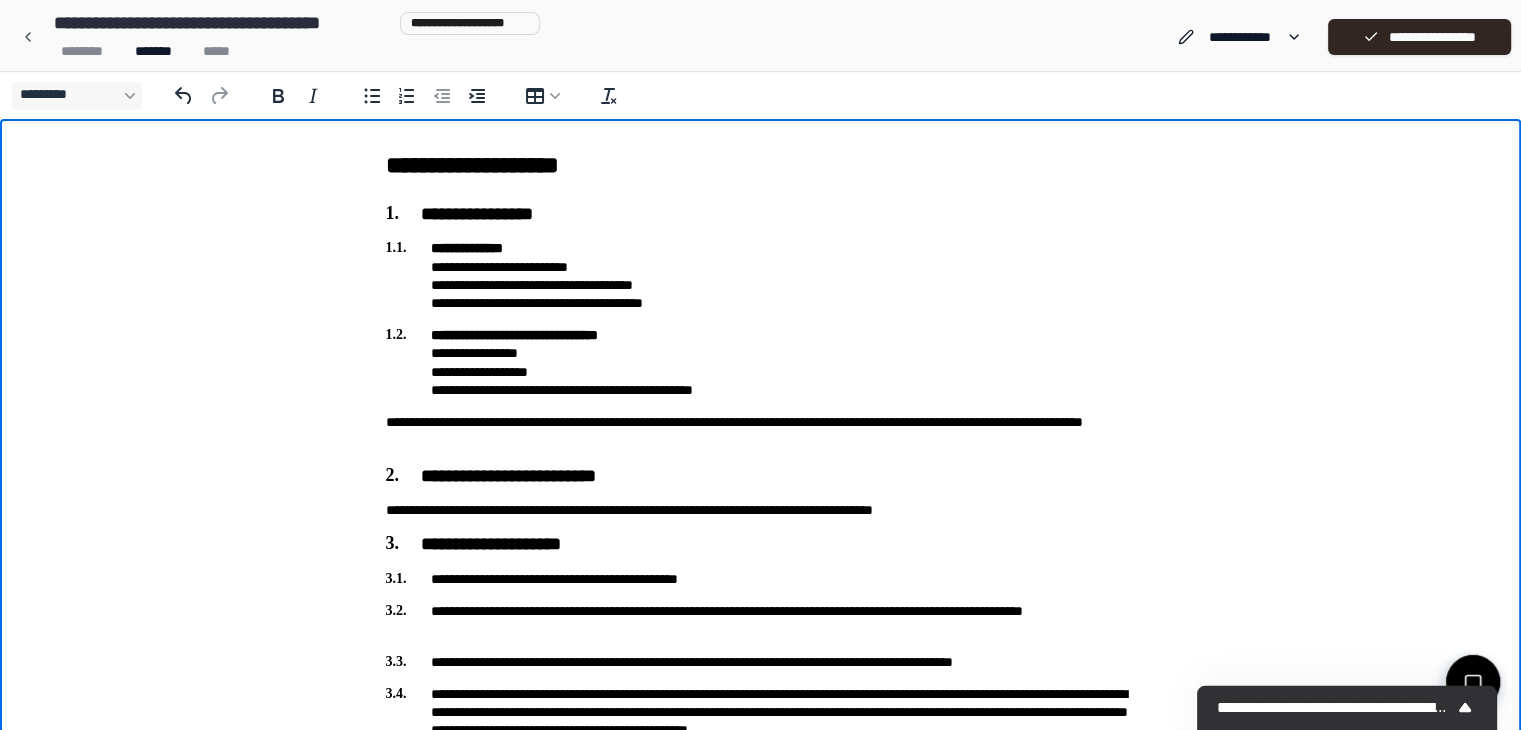 click on "**********" at bounding box center [761, 362] 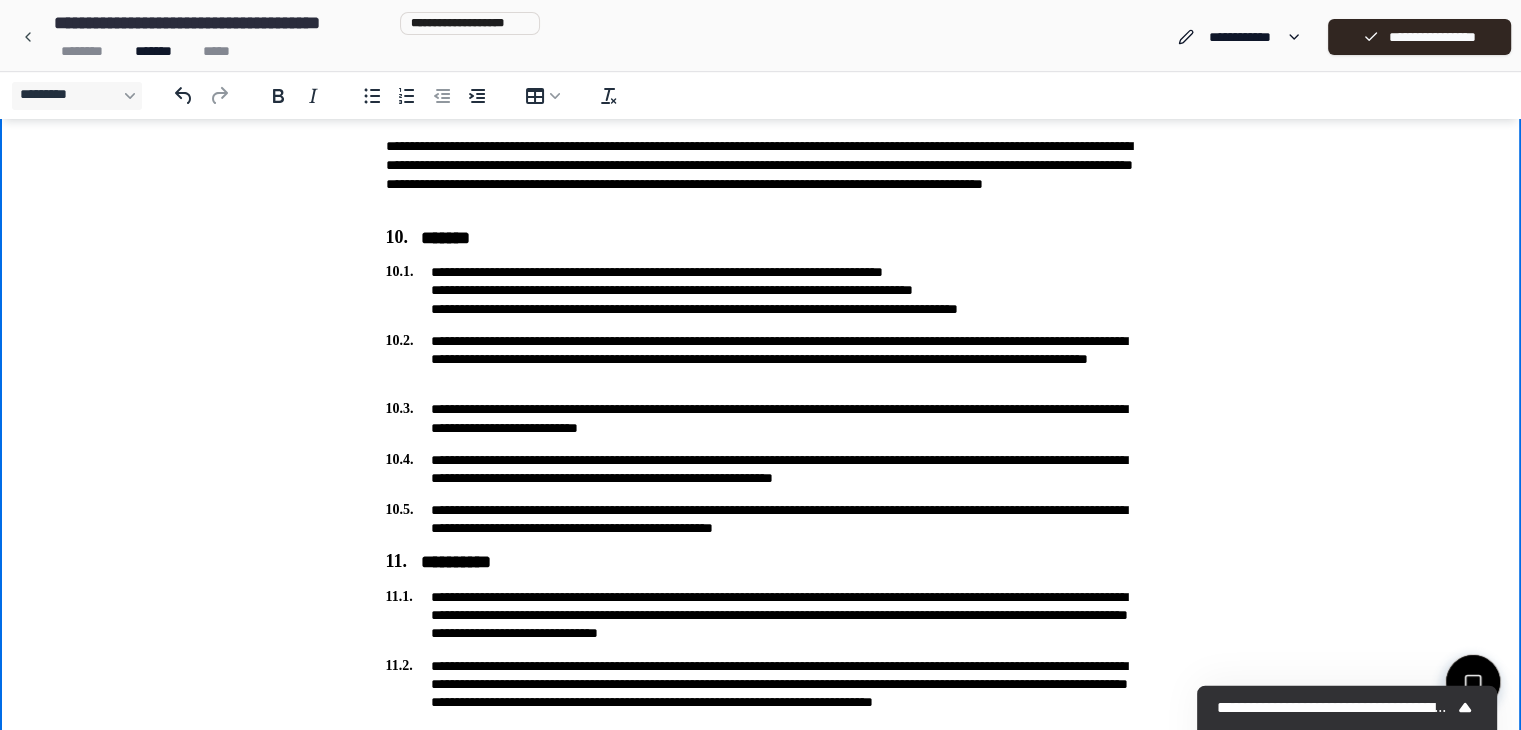 scroll, scrollTop: 1882, scrollLeft: 0, axis: vertical 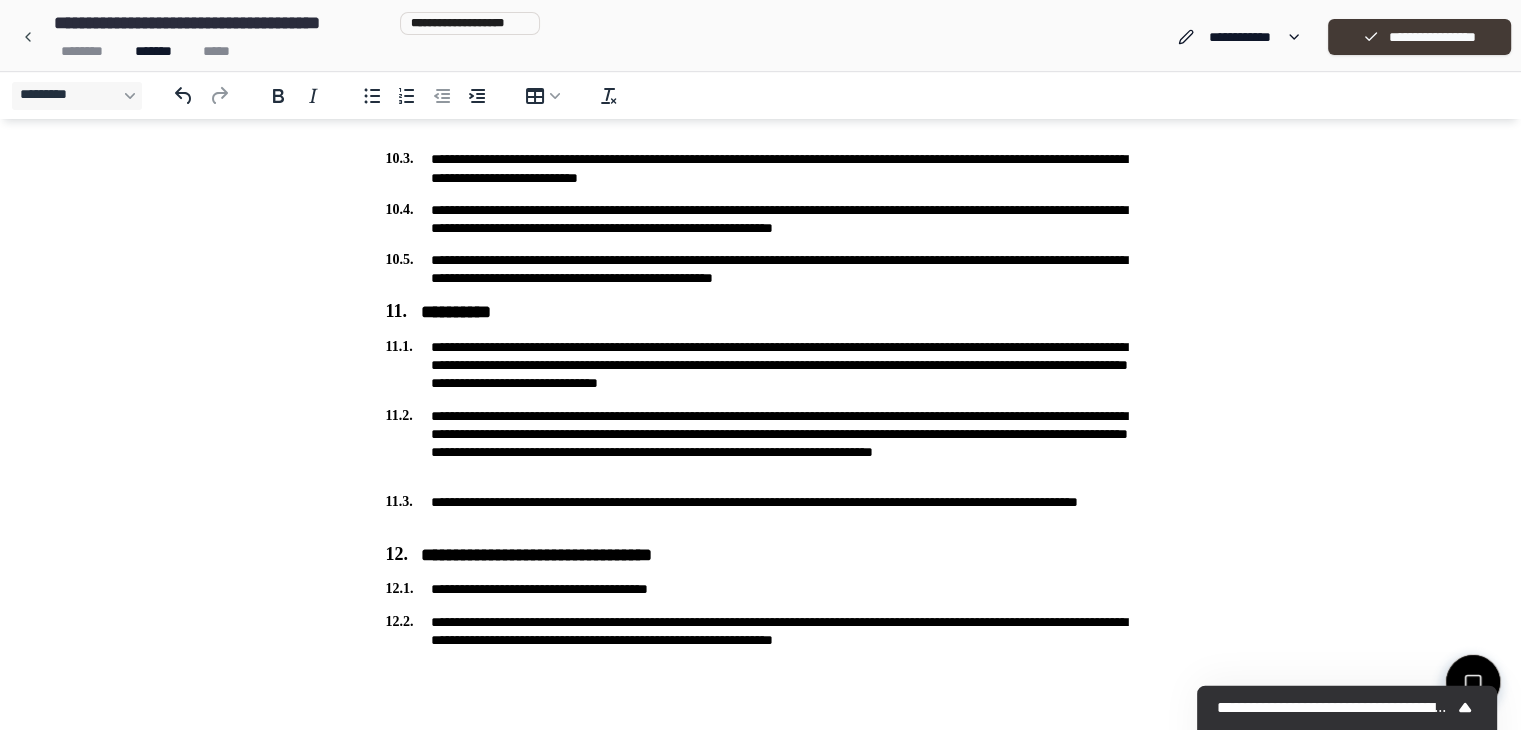 click on "**********" at bounding box center [1419, 37] 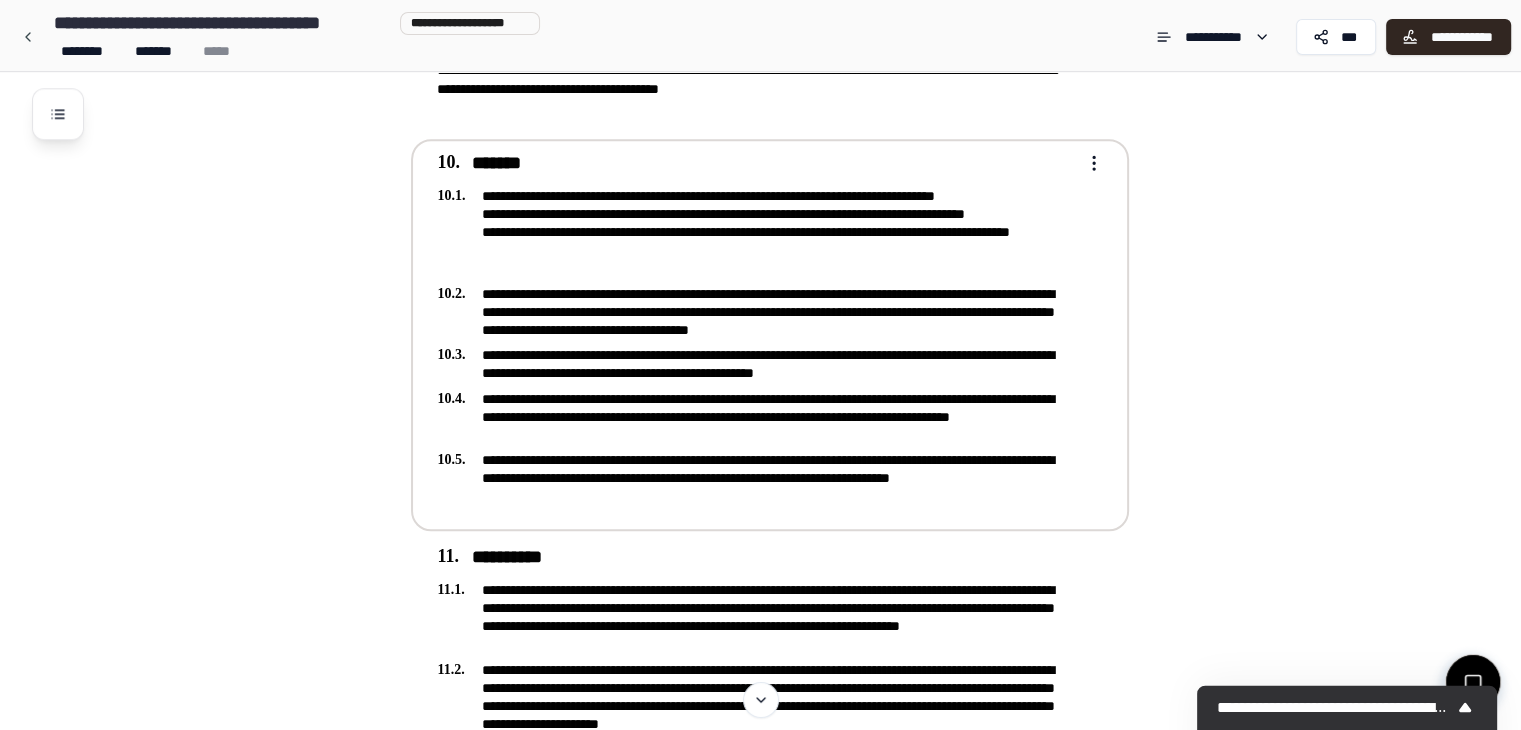 scroll, scrollTop: 2411, scrollLeft: 0, axis: vertical 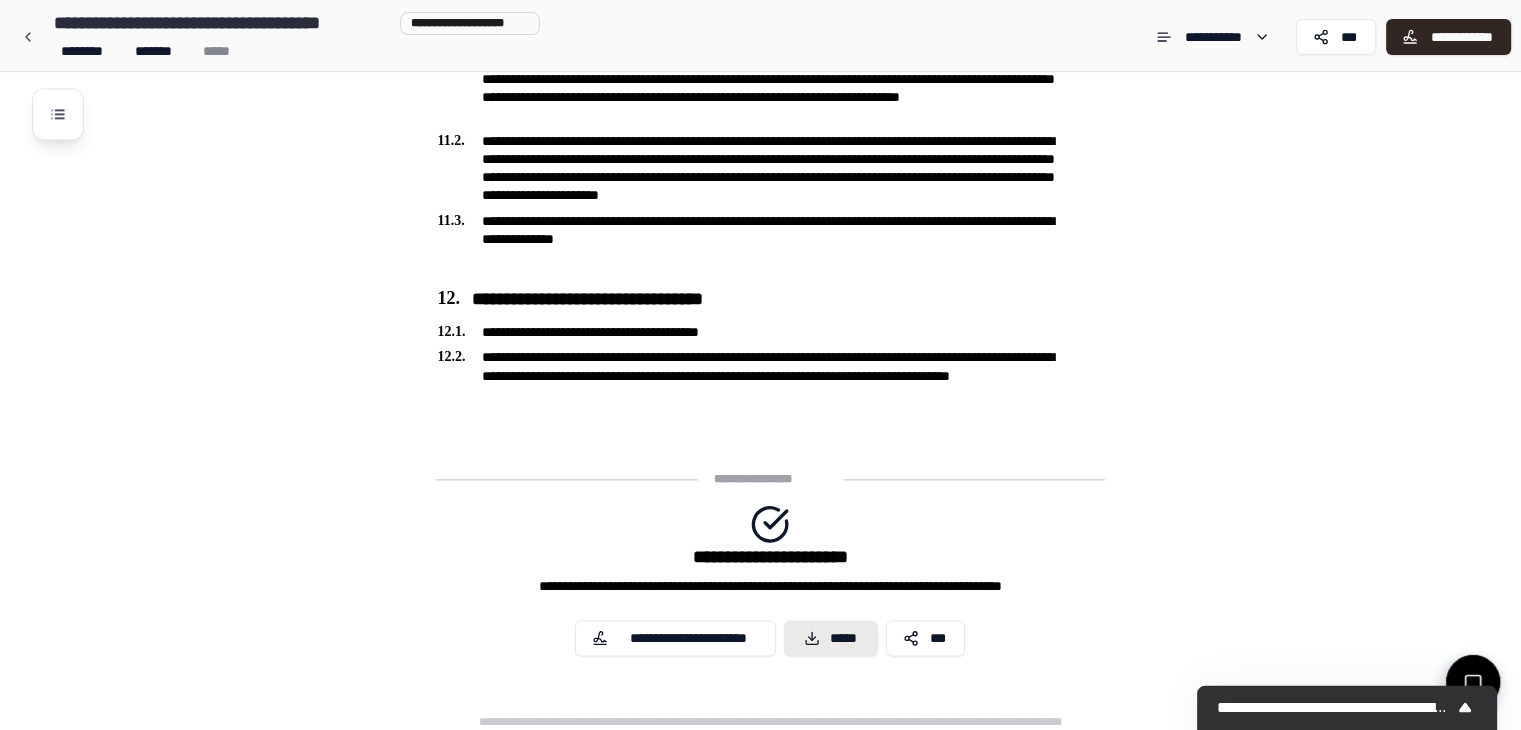 click on "*****" at bounding box center [831, 638] 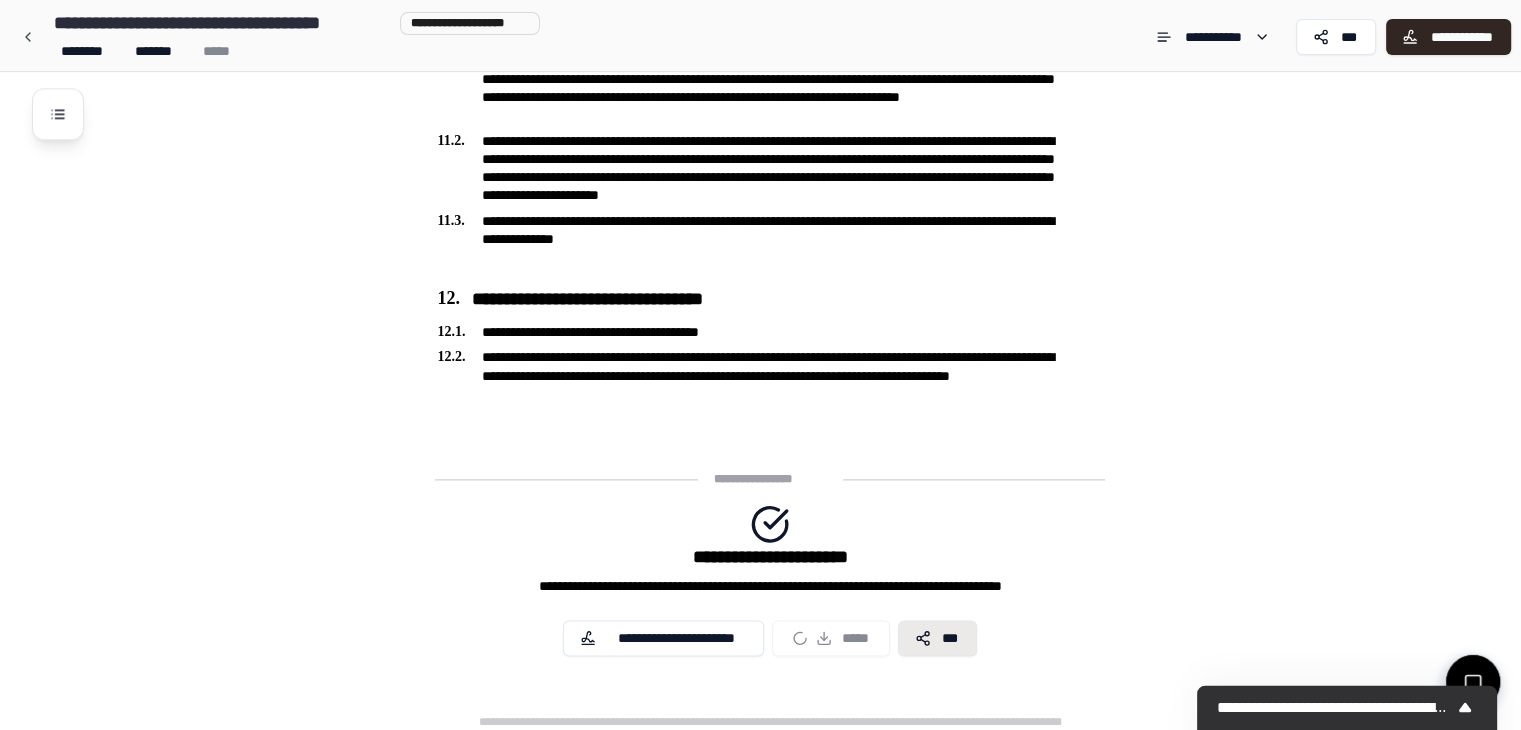click on "***" at bounding box center [938, 638] 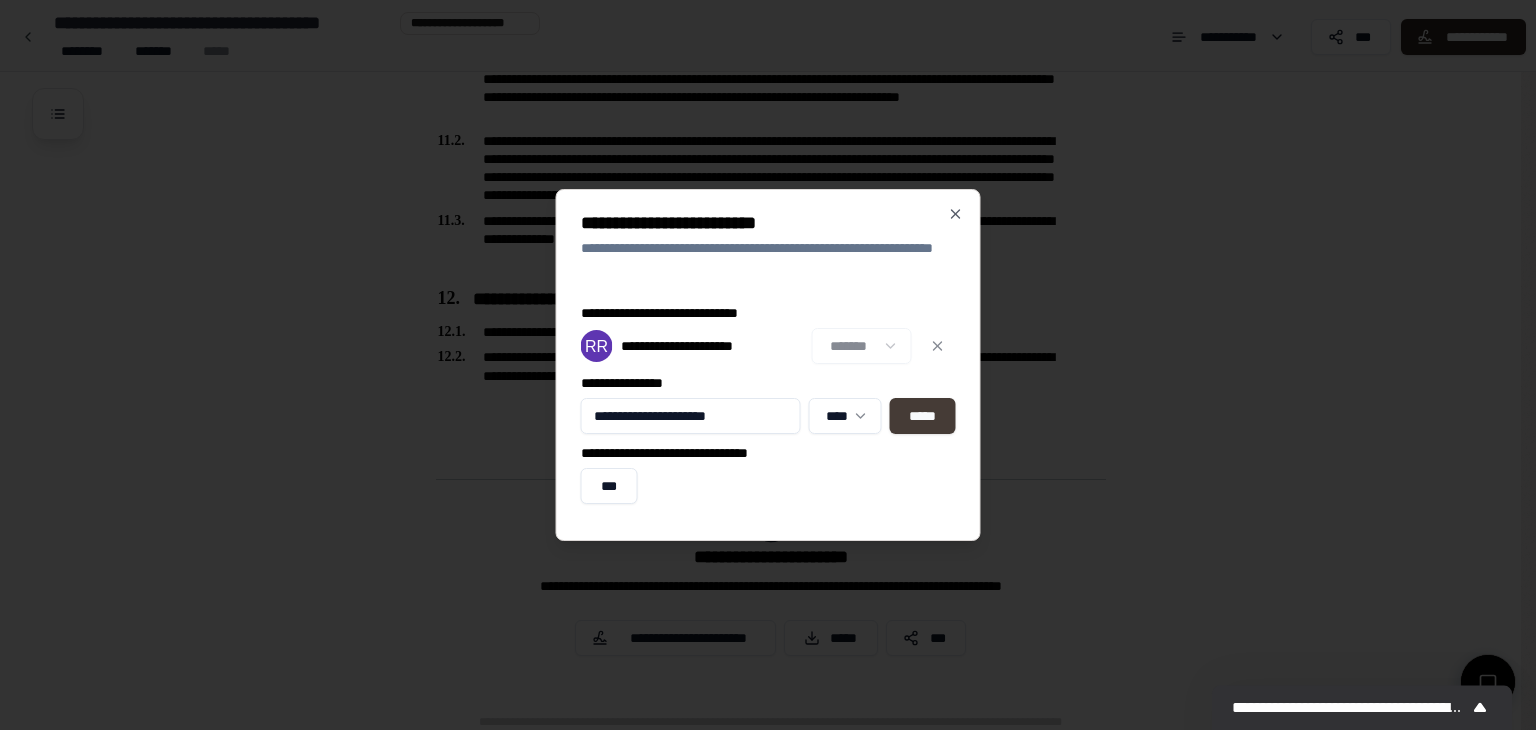 type on "**********" 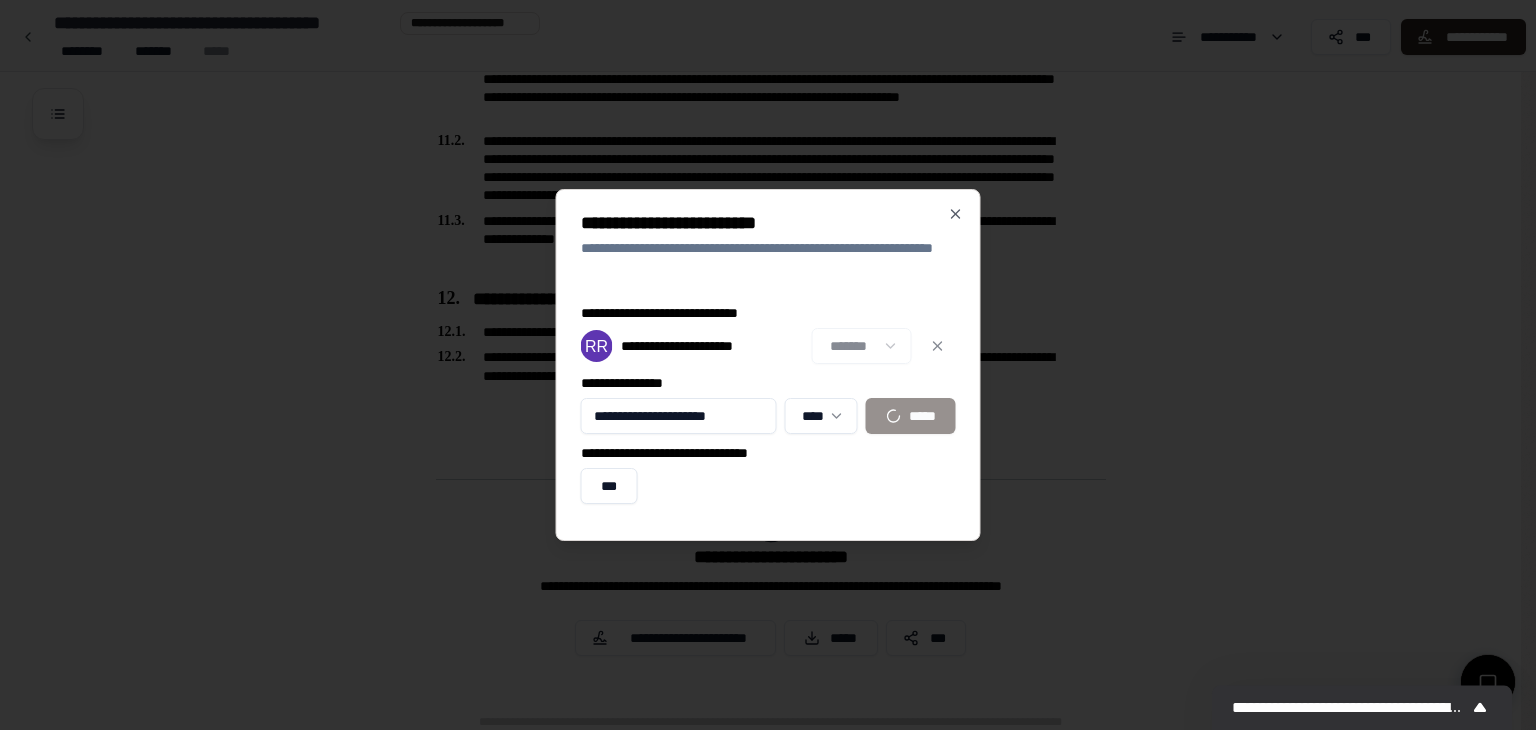 type 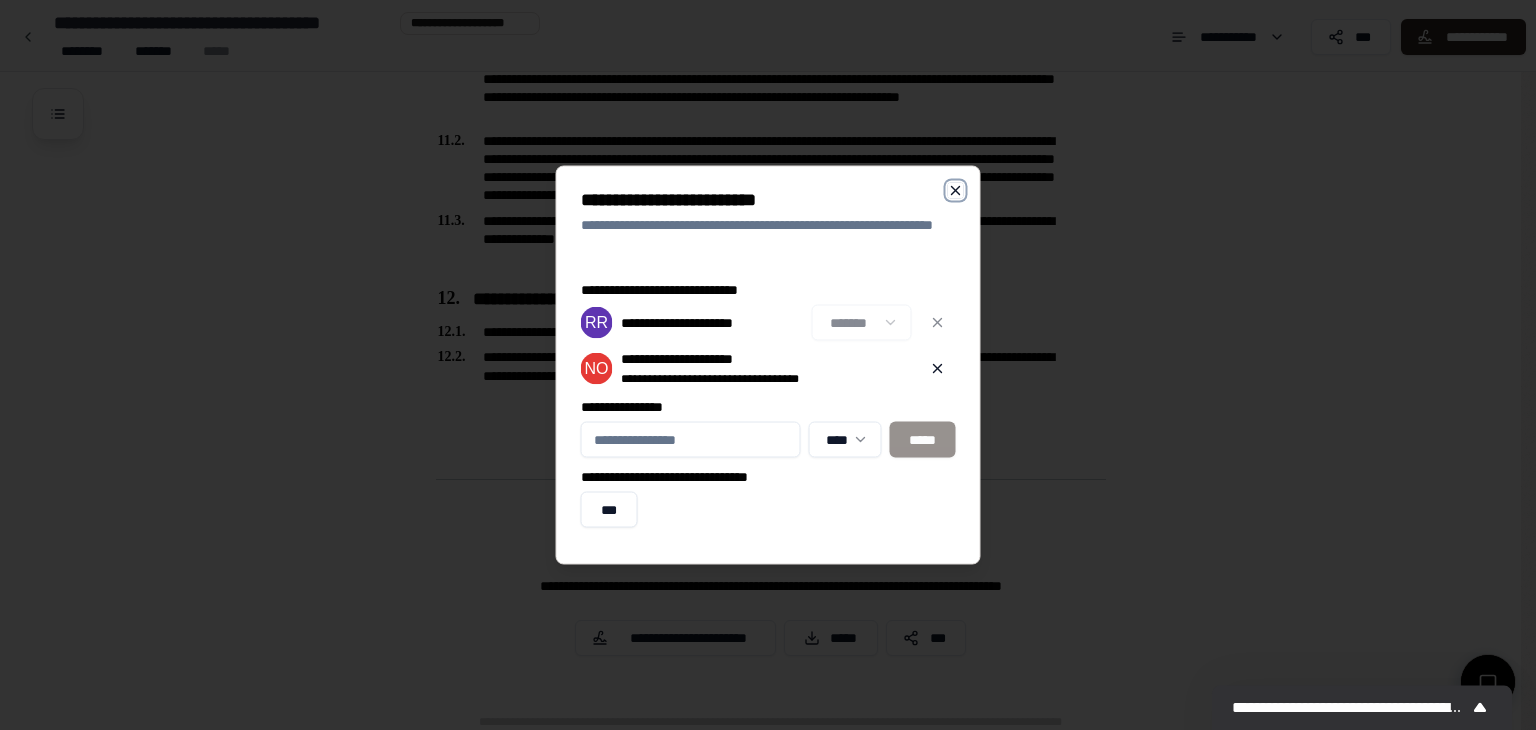 click 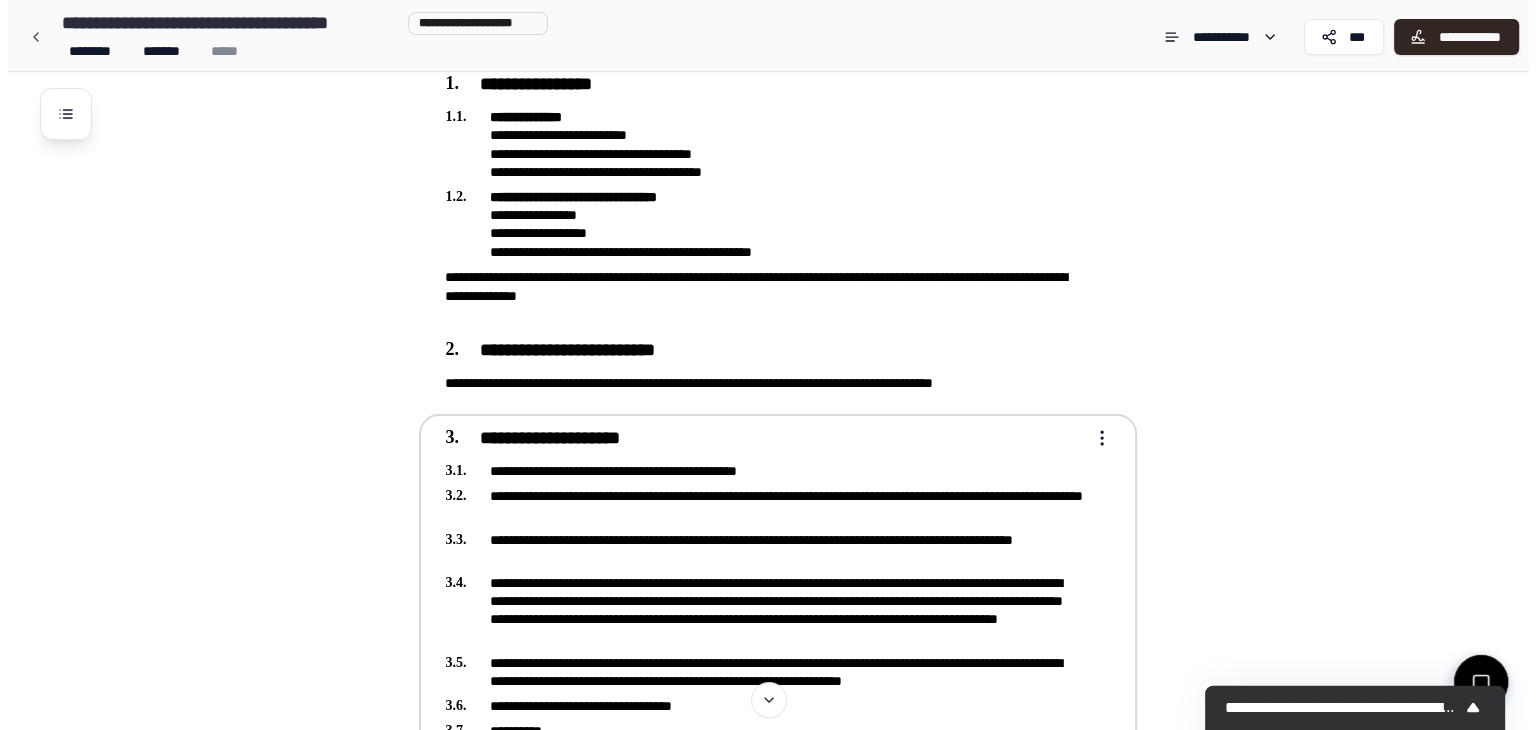 scroll, scrollTop: 75, scrollLeft: 0, axis: vertical 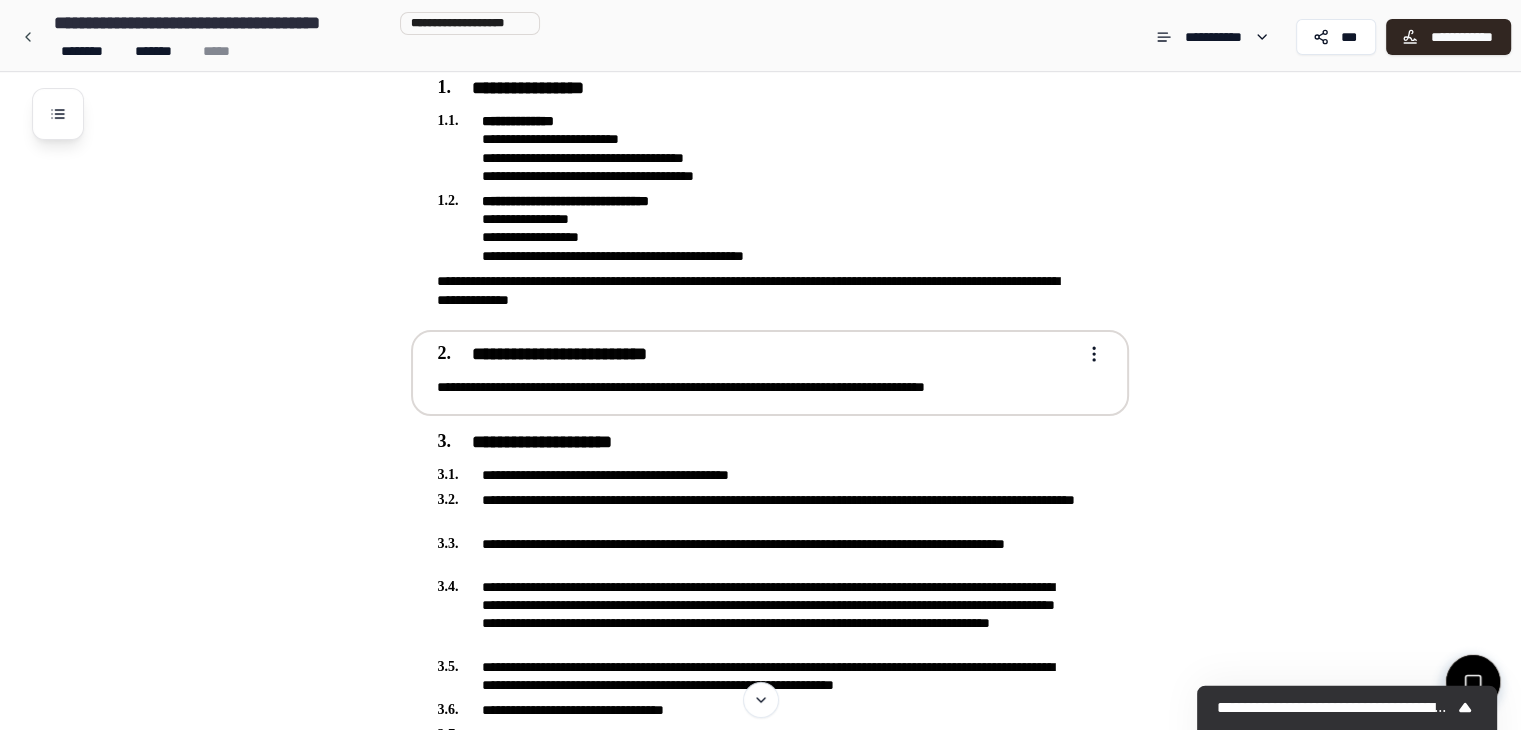 click on "**********" at bounding box center (770, 372) 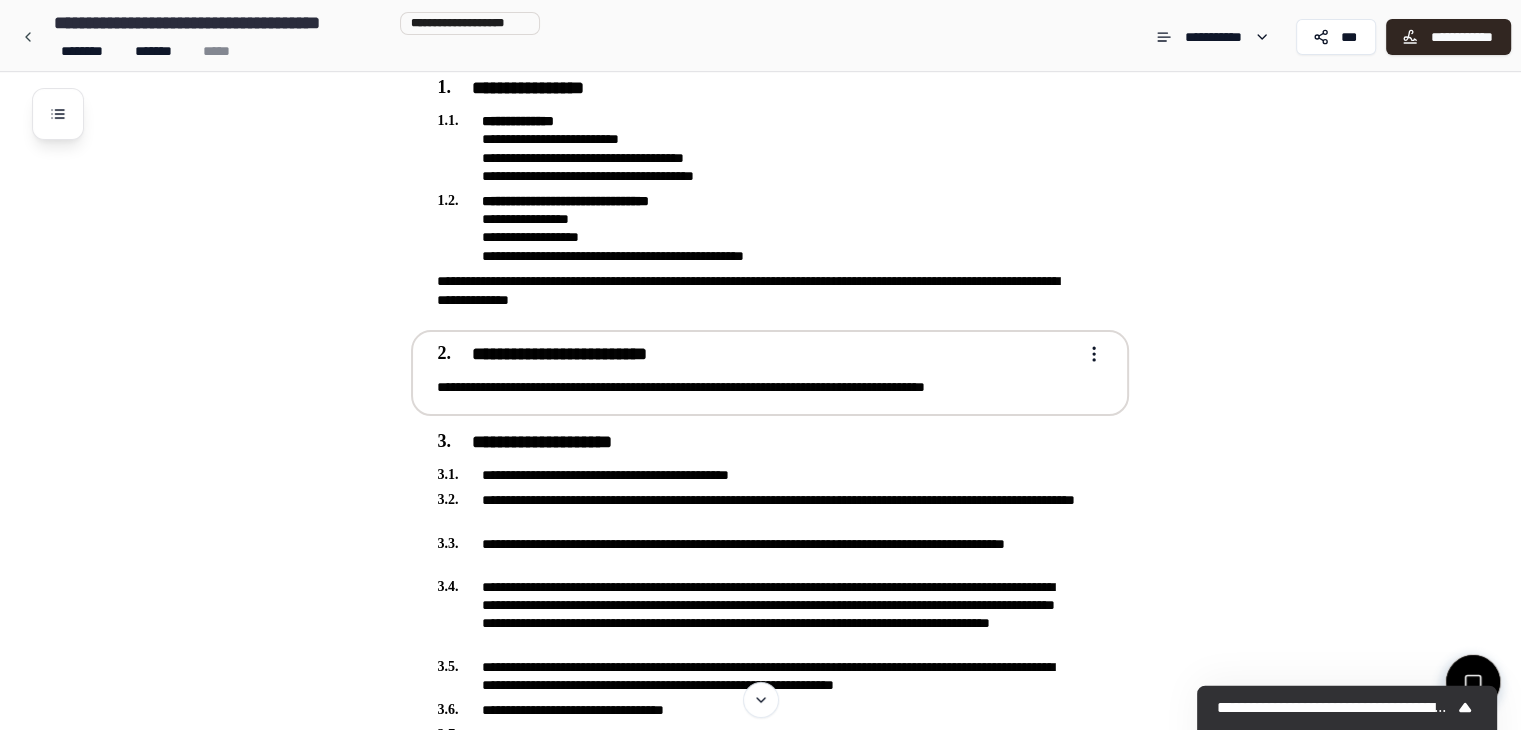 click on "**********" at bounding box center (760, 1495) 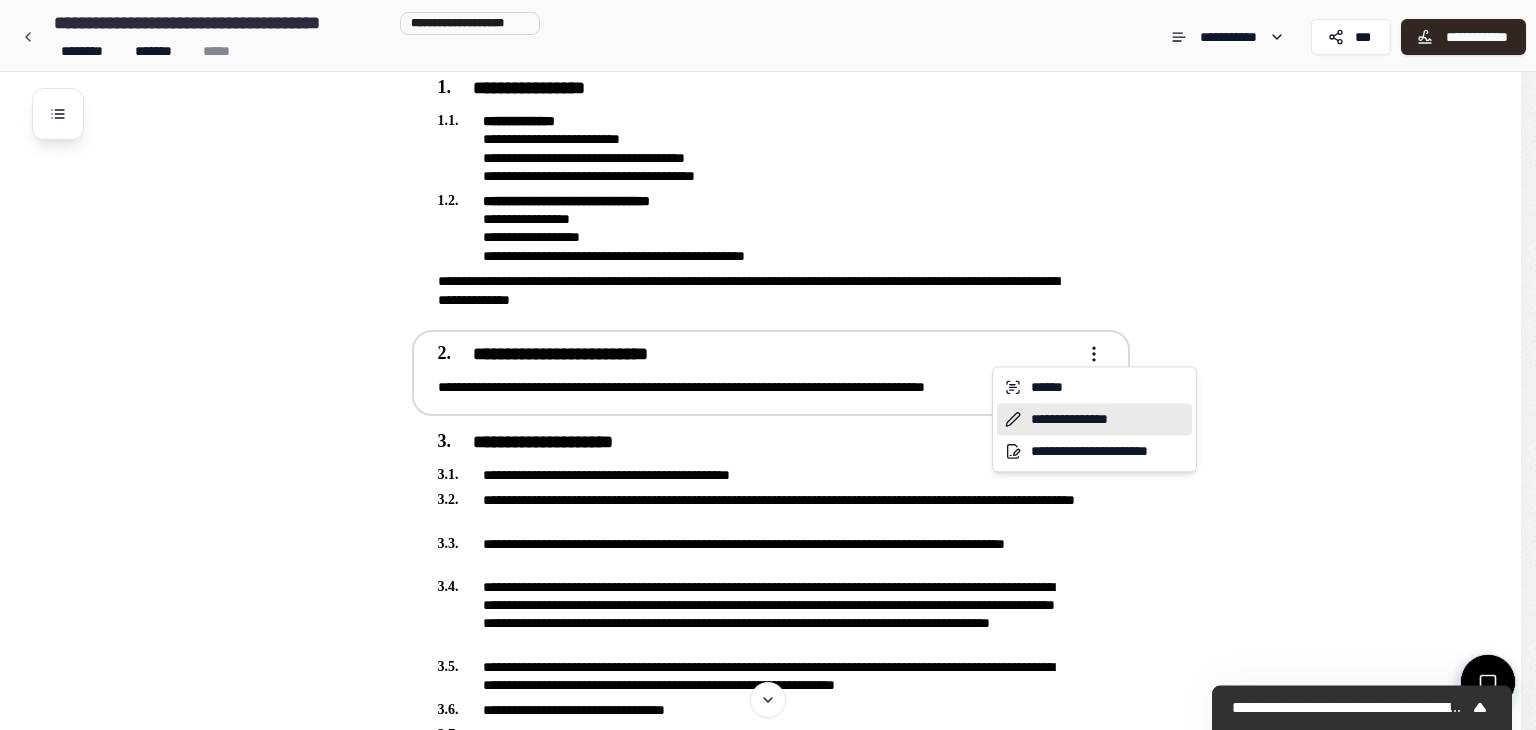 click on "**********" at bounding box center [1094, 419] 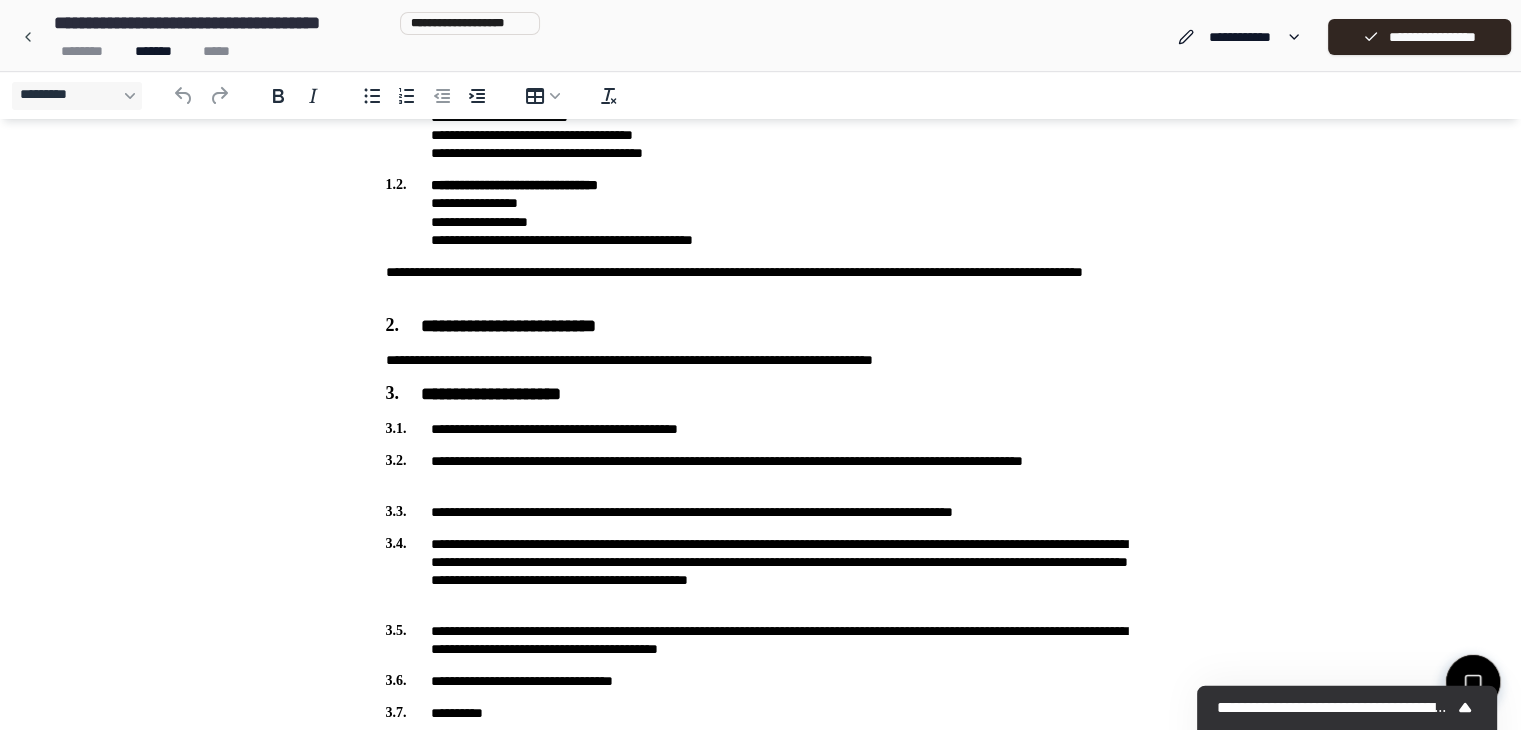 scroll, scrollTop: 155, scrollLeft: 0, axis: vertical 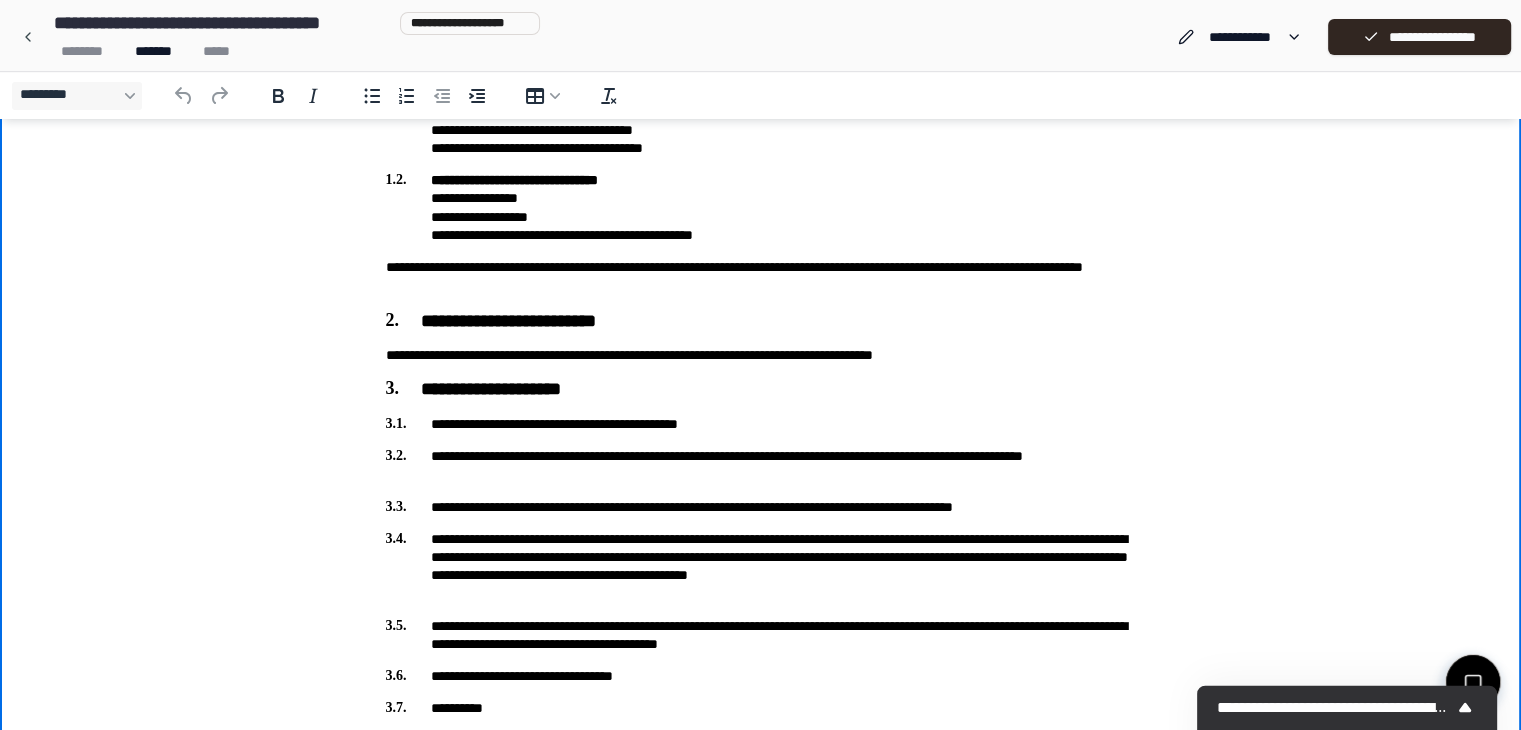 click on "**********" at bounding box center (761, 355) 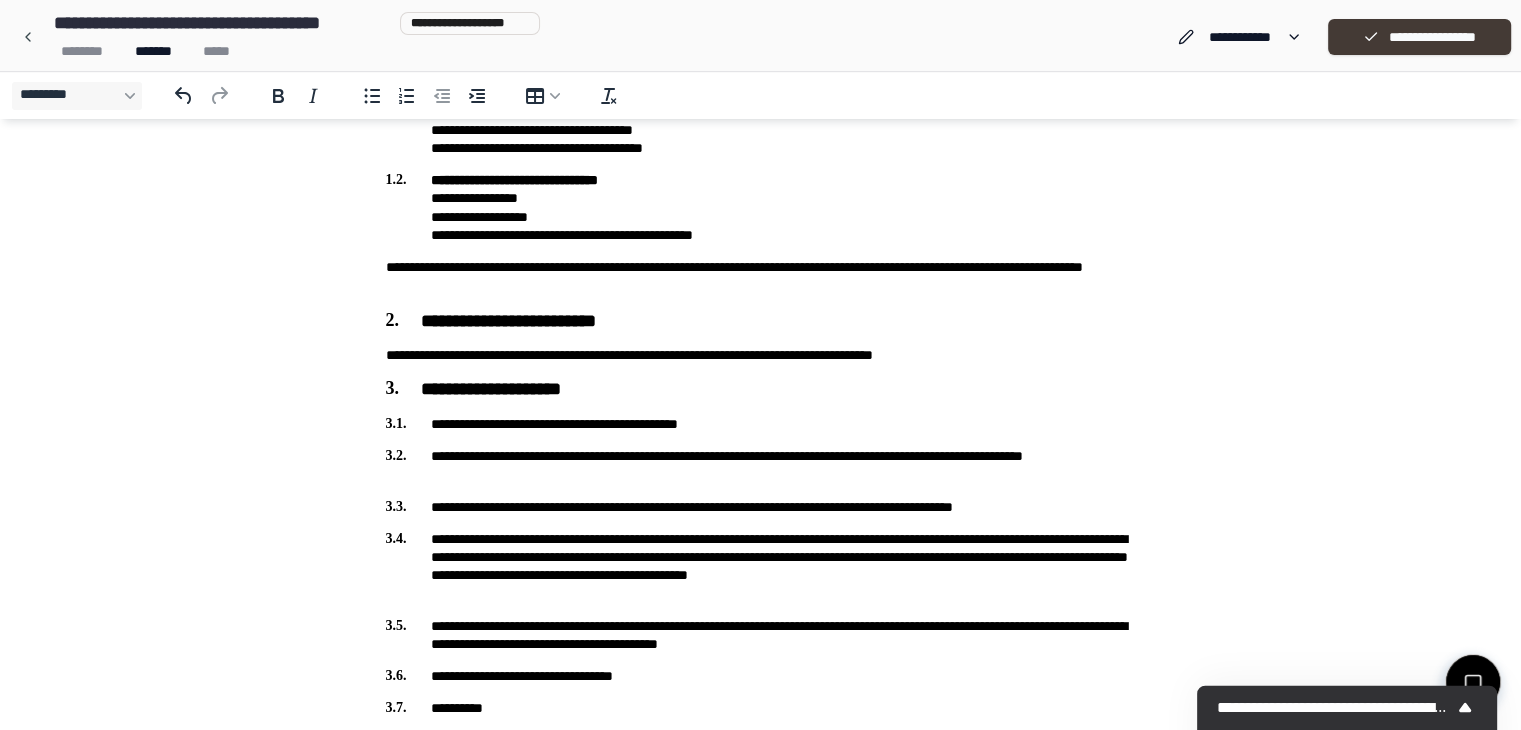 click on "**********" at bounding box center (1419, 37) 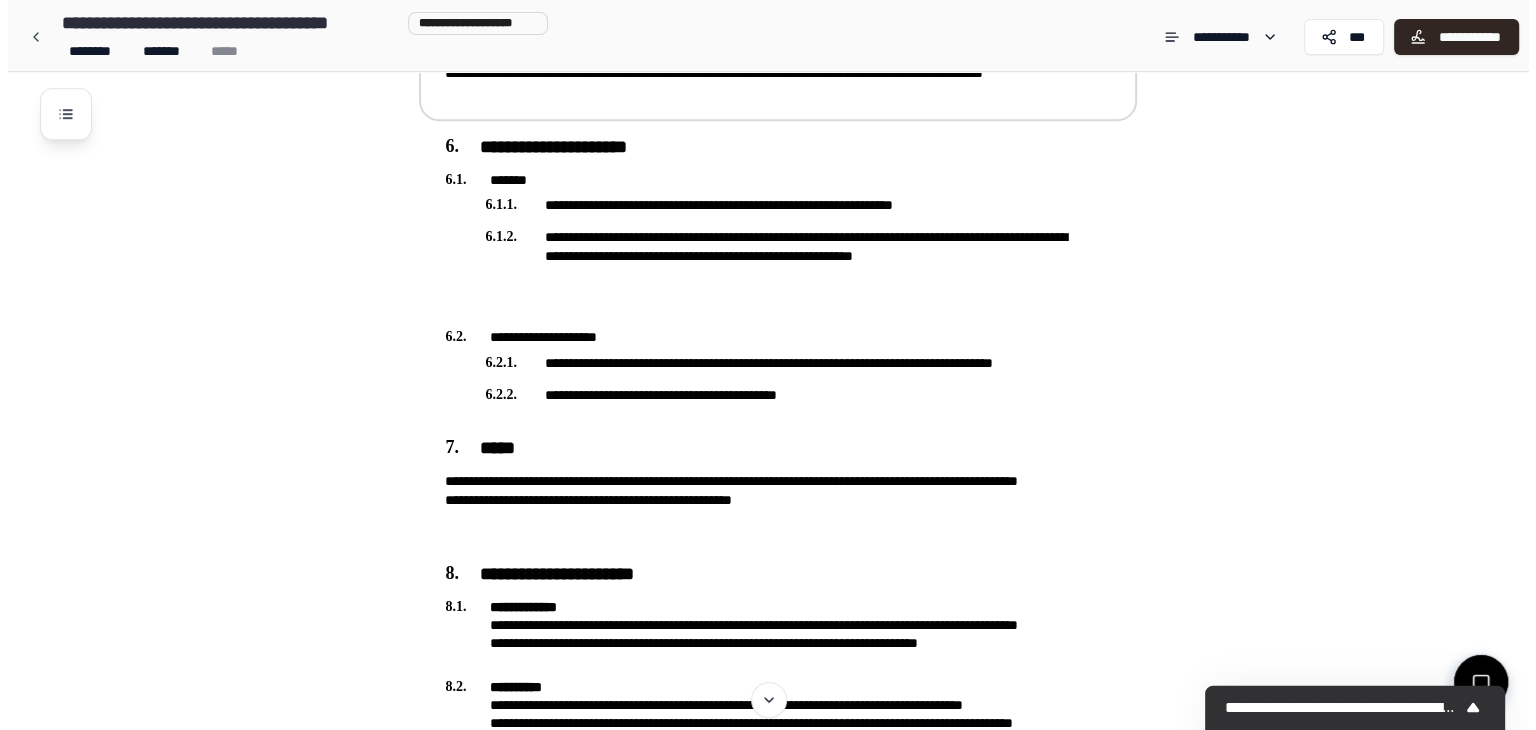 scroll, scrollTop: 1043, scrollLeft: 0, axis: vertical 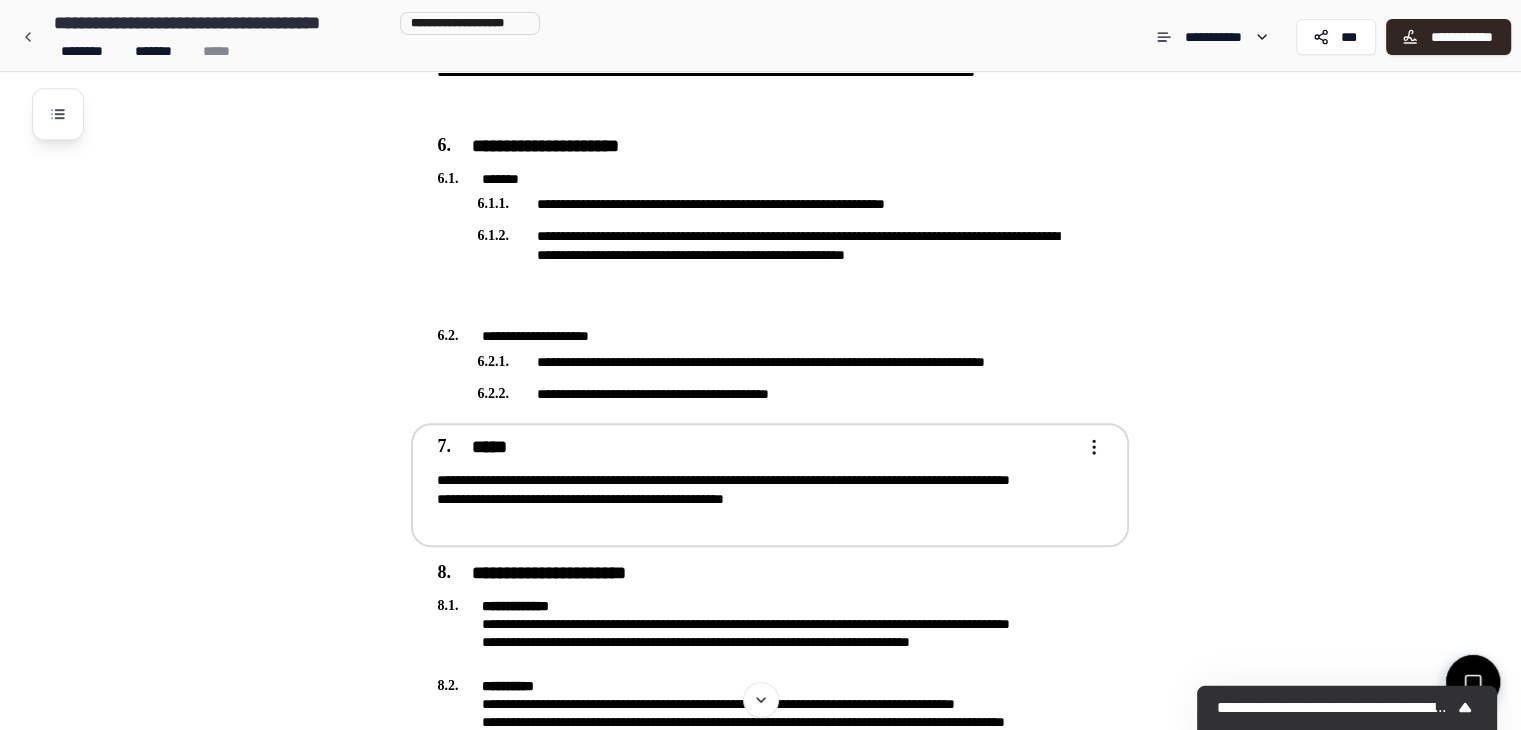 click on "**********" at bounding box center [760, 527] 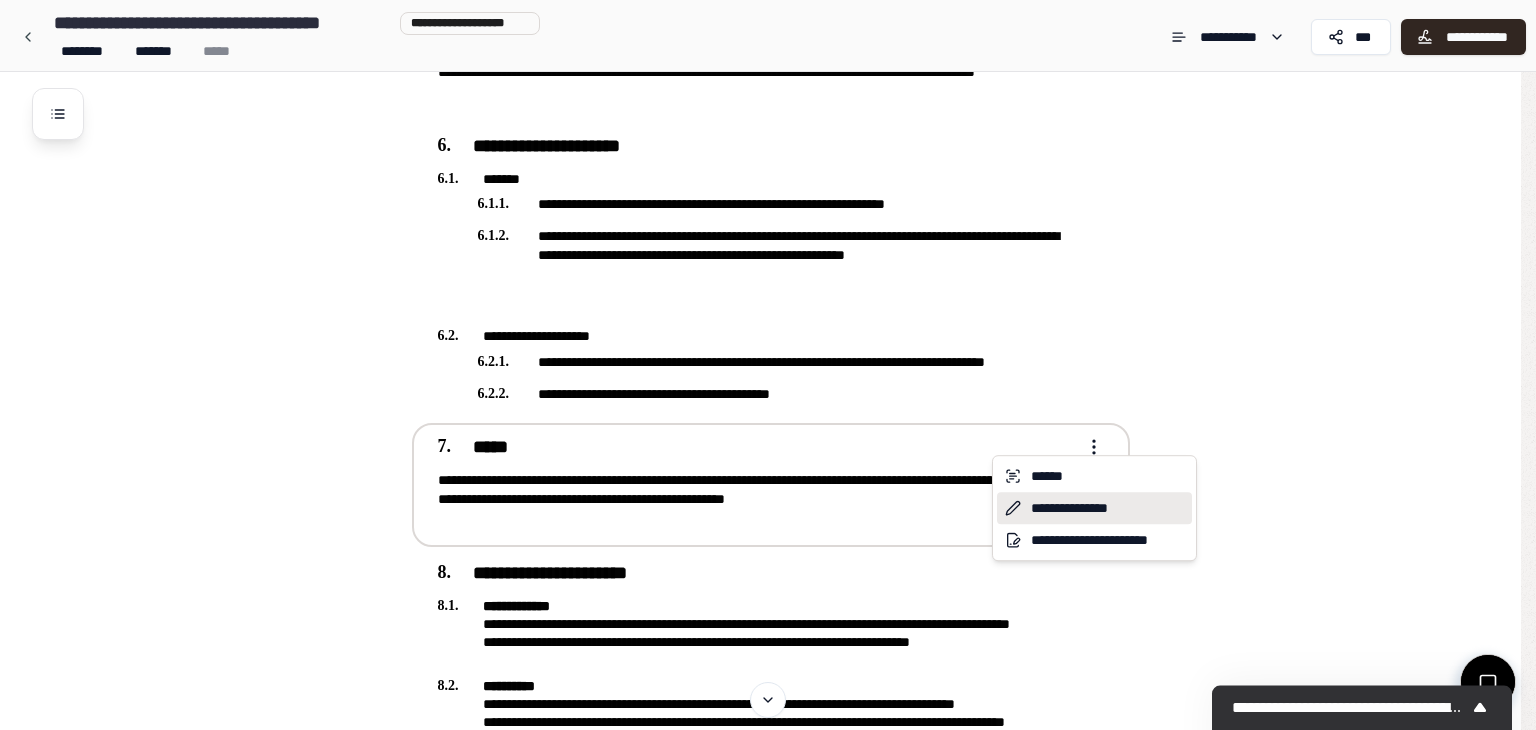 click on "**********" at bounding box center [1094, 508] 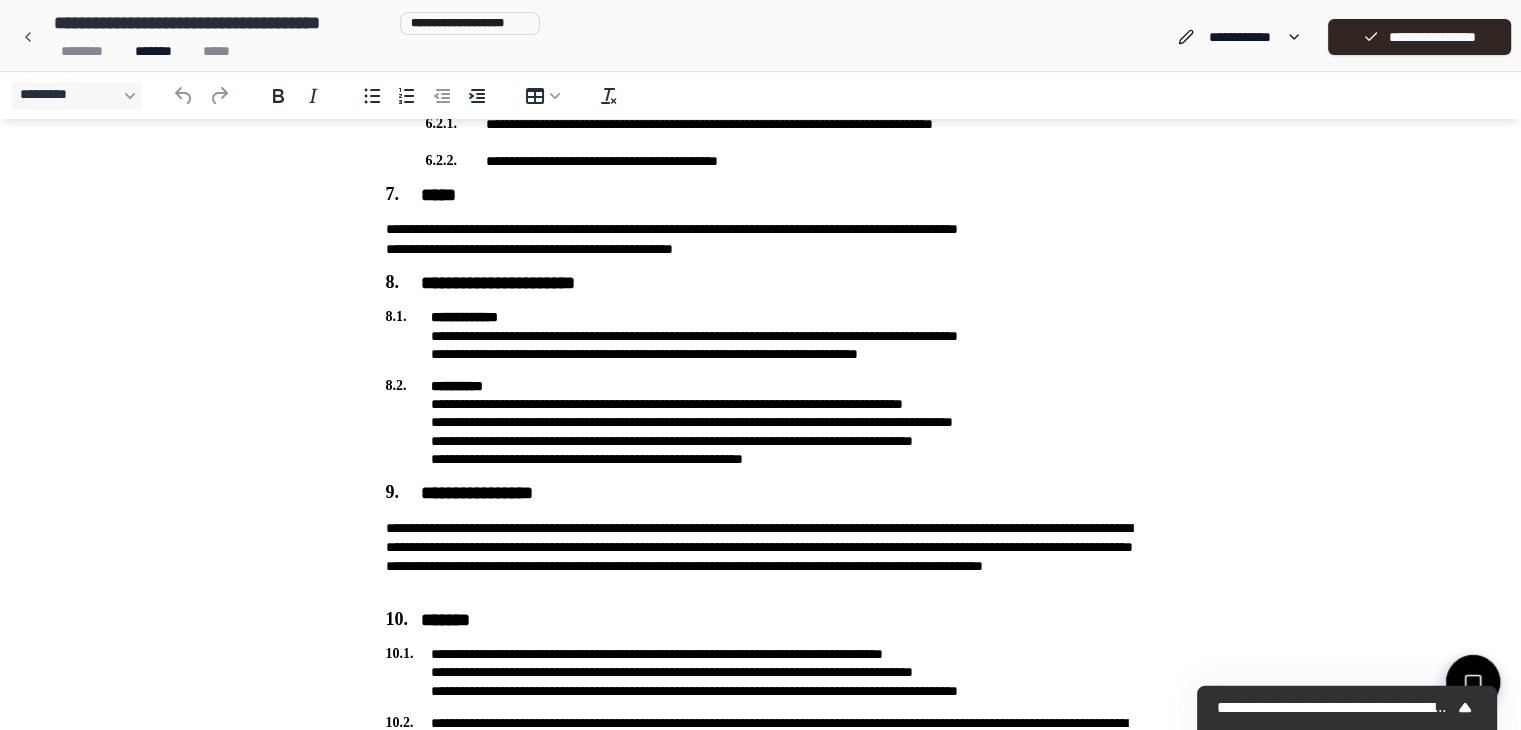 scroll, scrollTop: 1248, scrollLeft: 0, axis: vertical 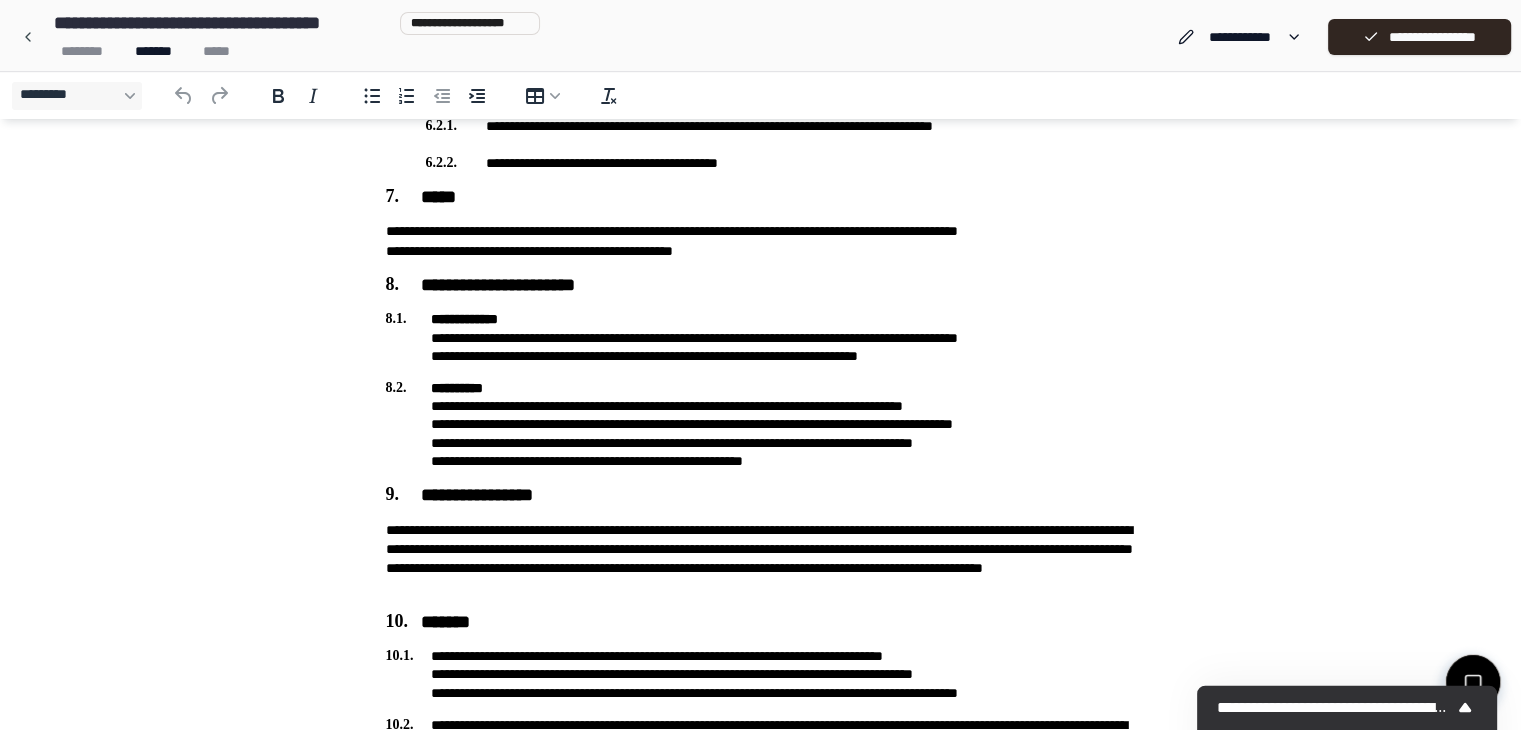 click on "**********" at bounding box center [761, 88] 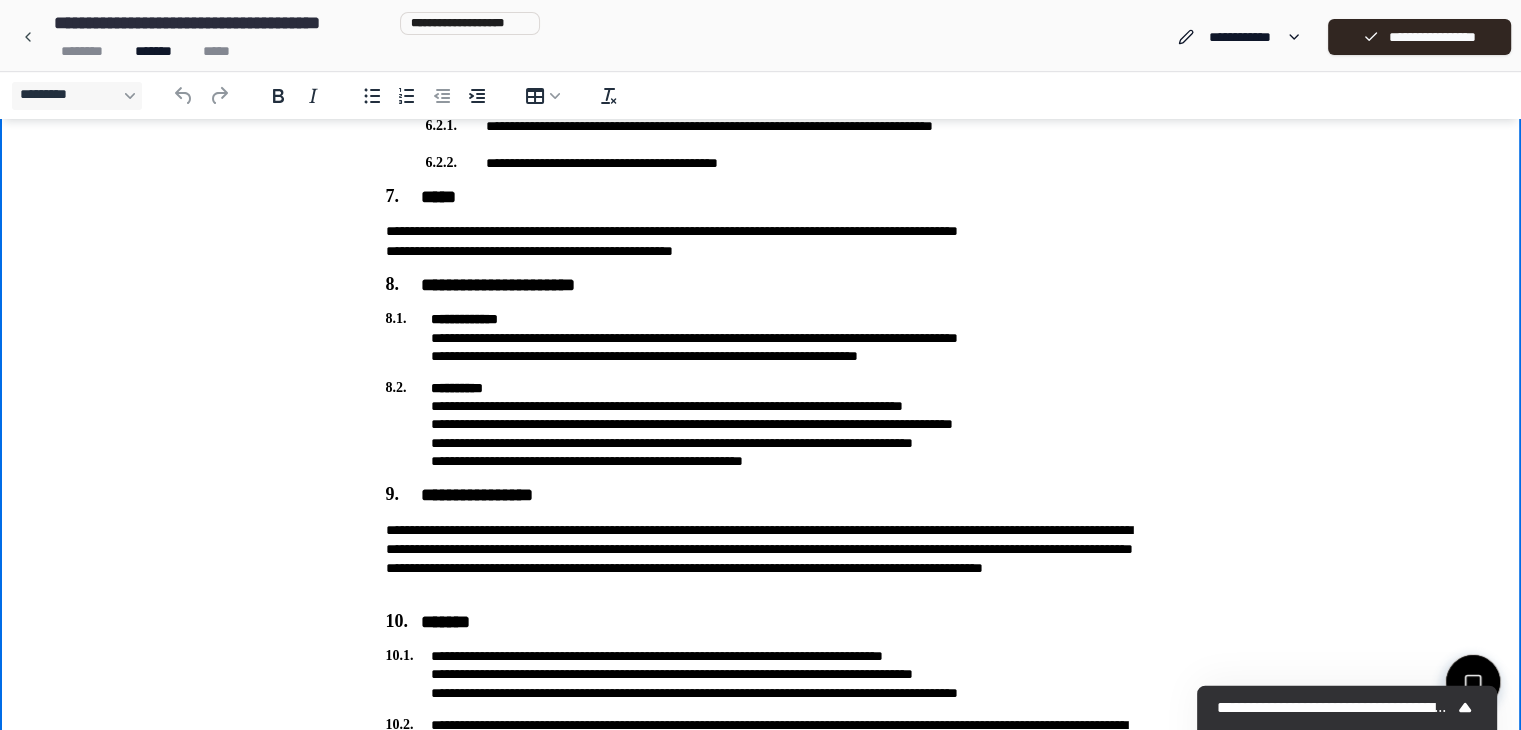 click on "**********" at bounding box center (761, 241) 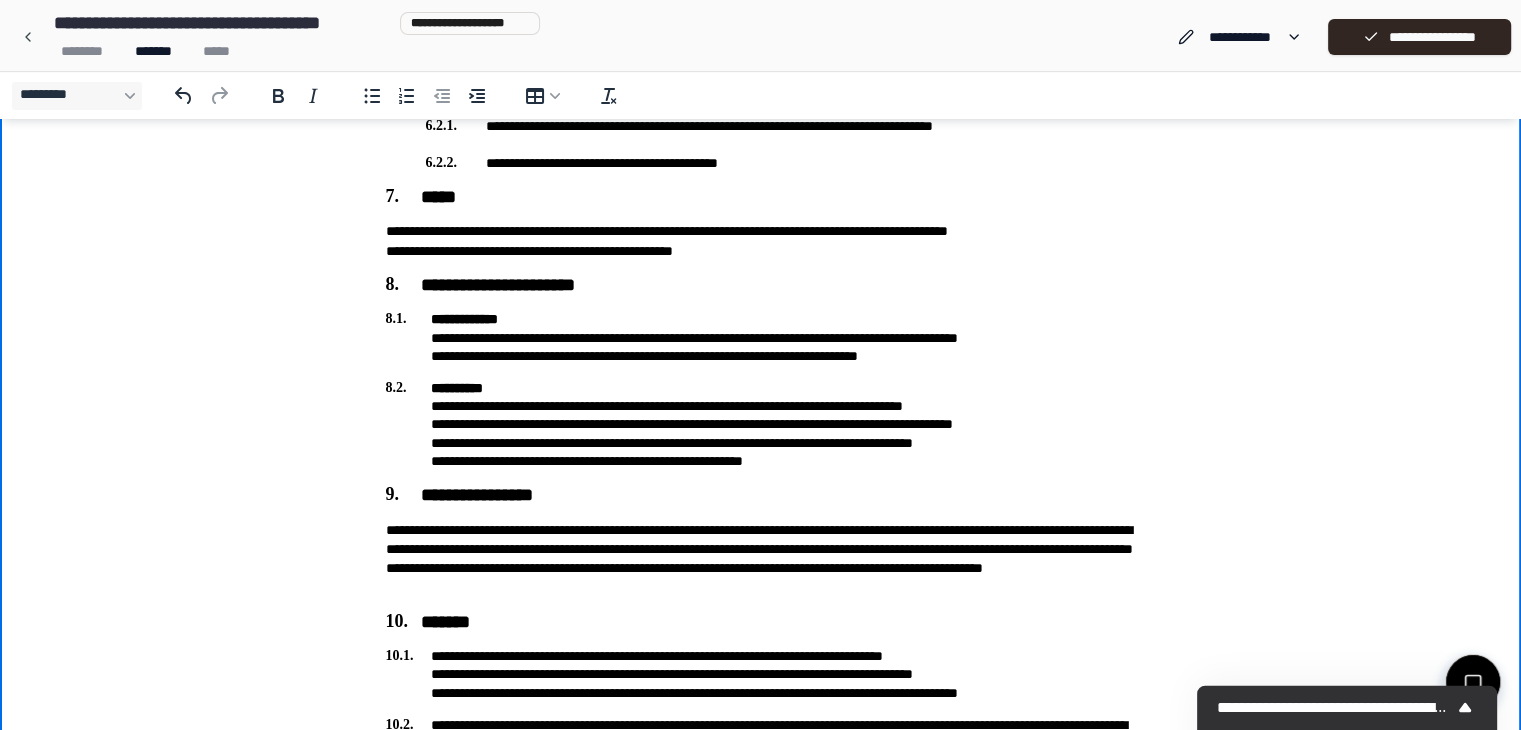 click on "**********" at bounding box center [761, 241] 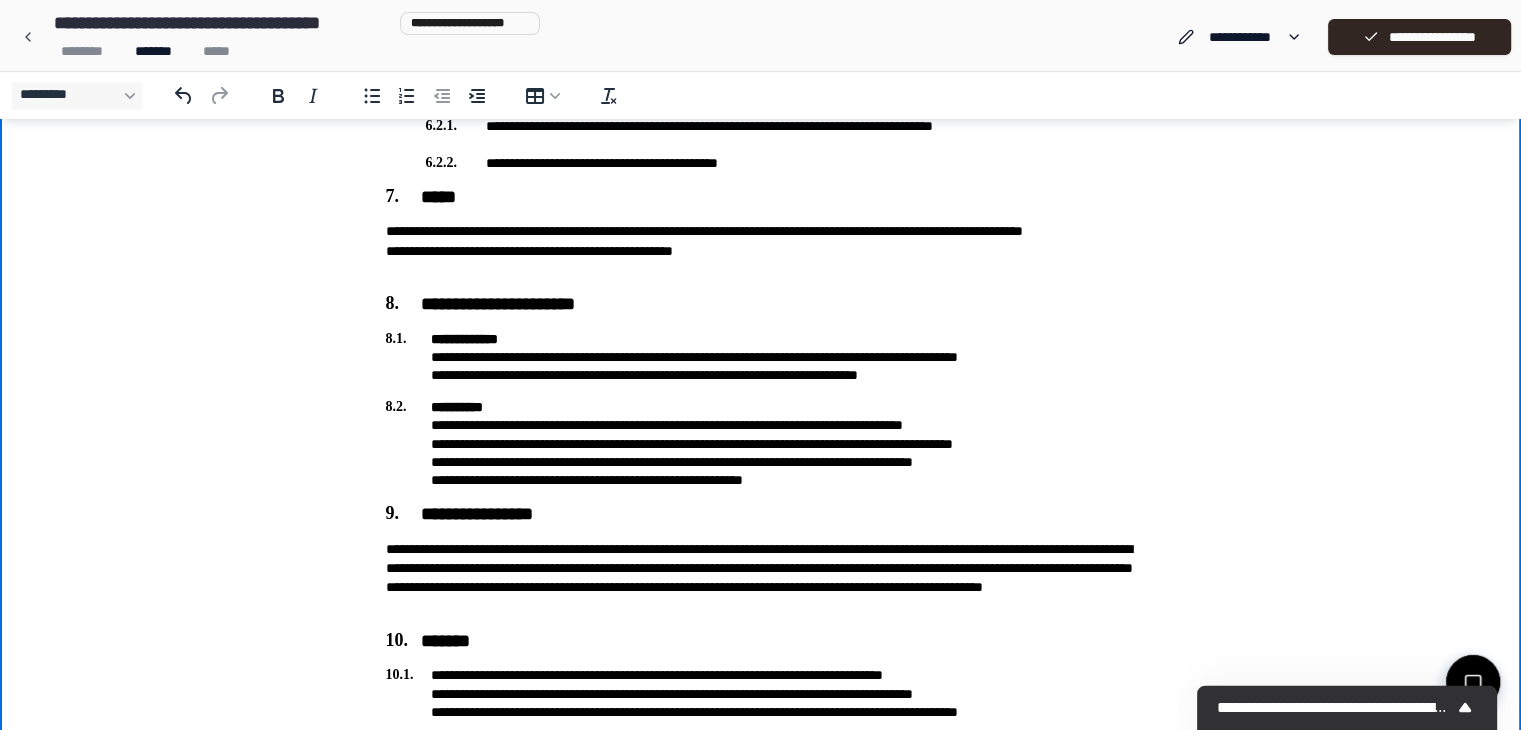 click on "**********" at bounding box center (761, 251) 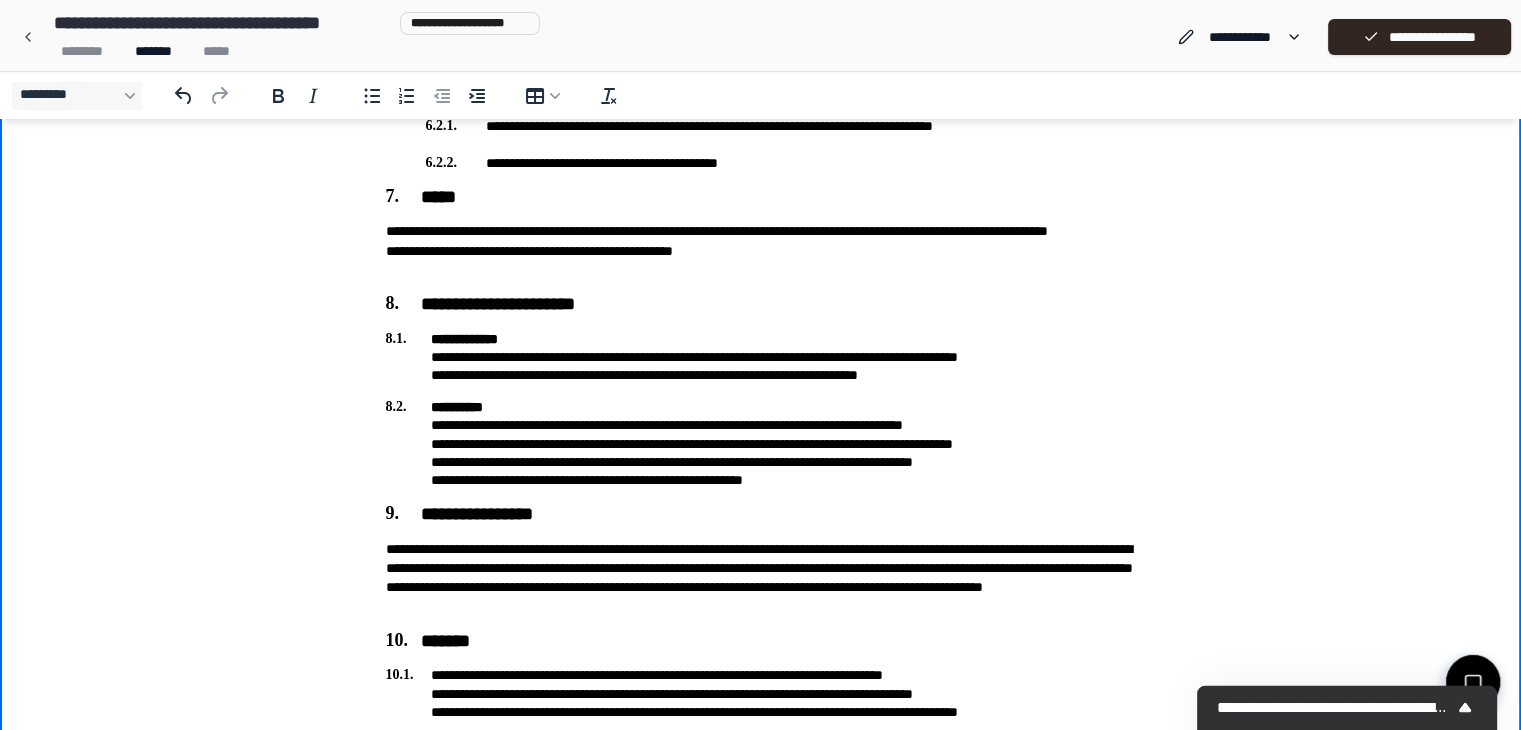 click on "**********" at bounding box center (761, 251) 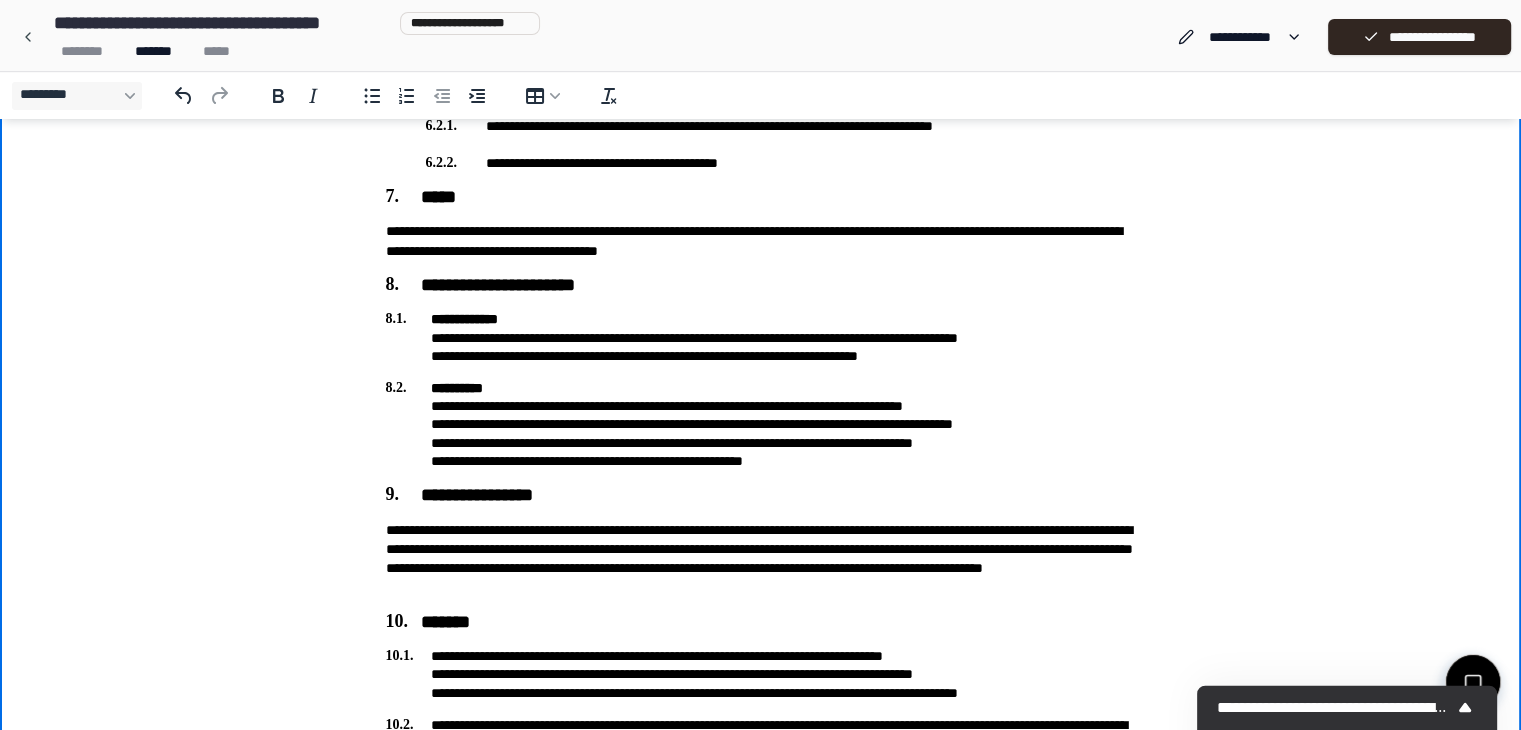 scroll, scrollTop: 1200, scrollLeft: 0, axis: vertical 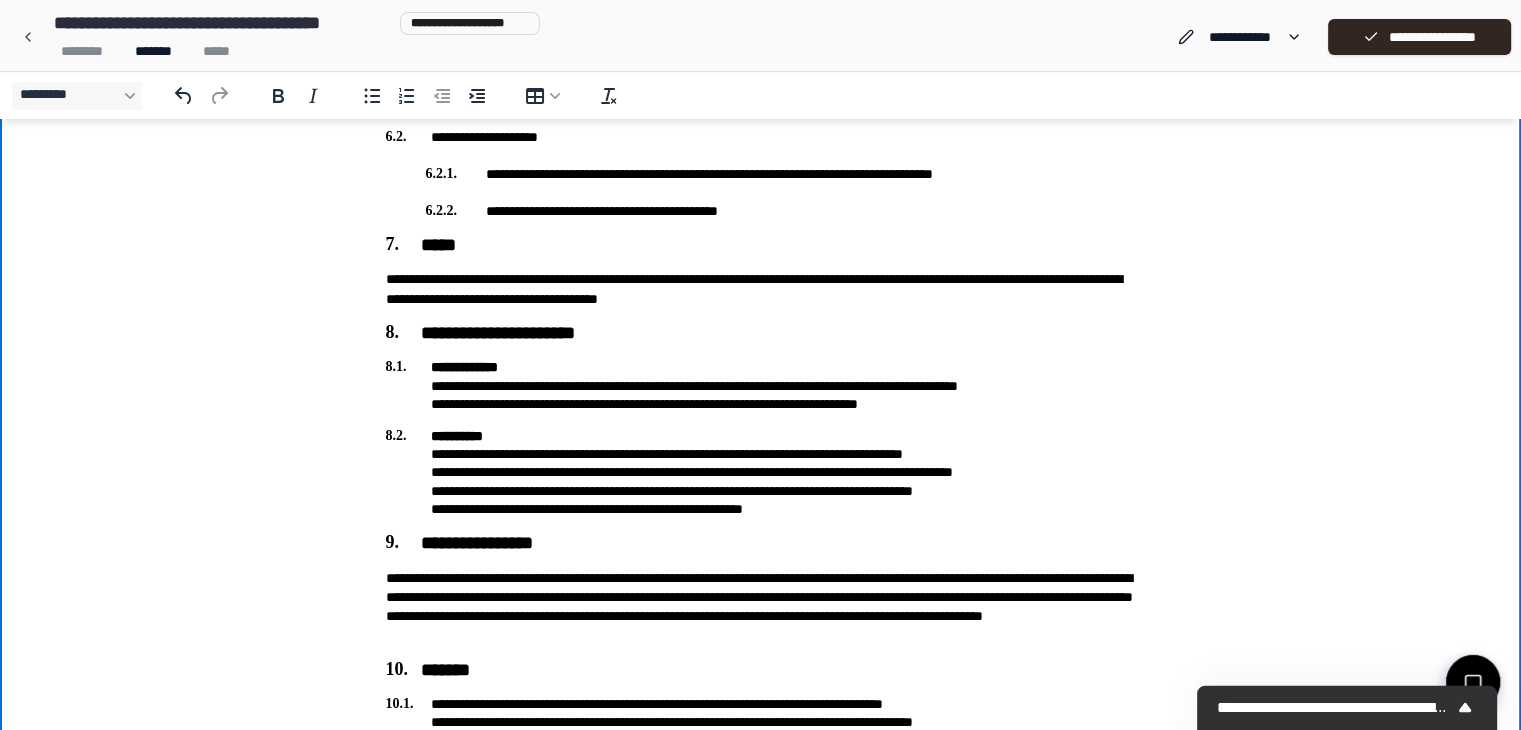 click on "**********" at bounding box center (761, 289) 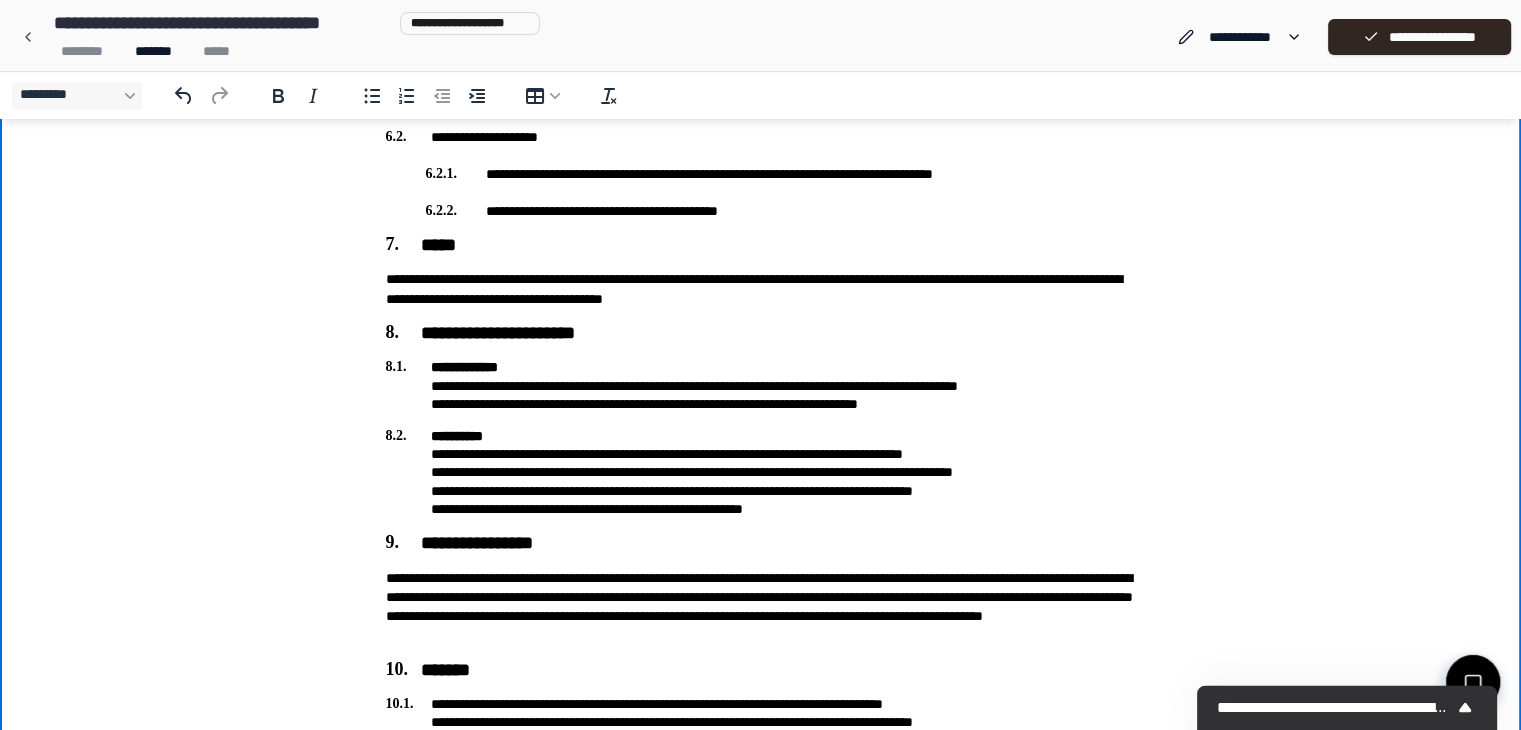 click on "**********" at bounding box center (761, 289) 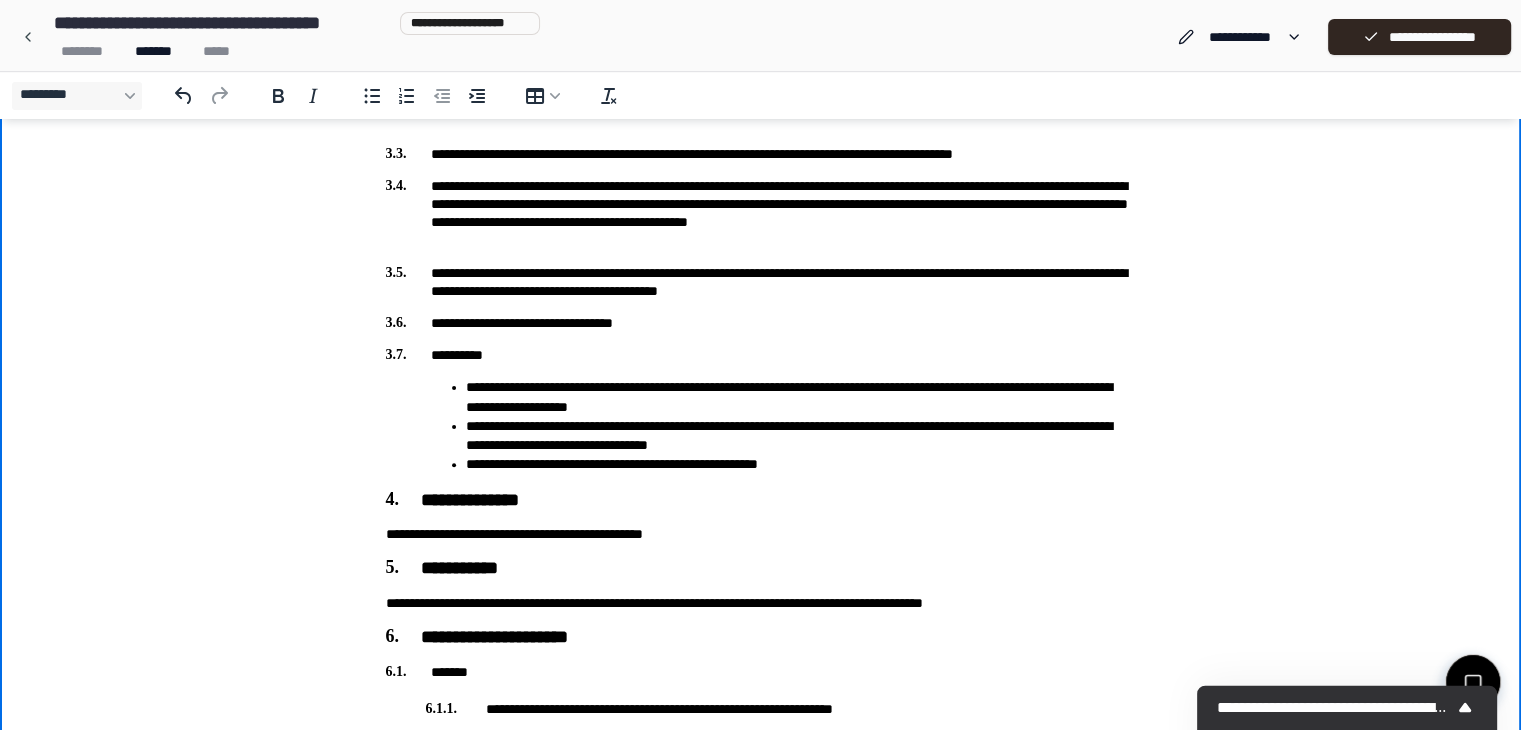 scroll, scrollTop: 507, scrollLeft: 0, axis: vertical 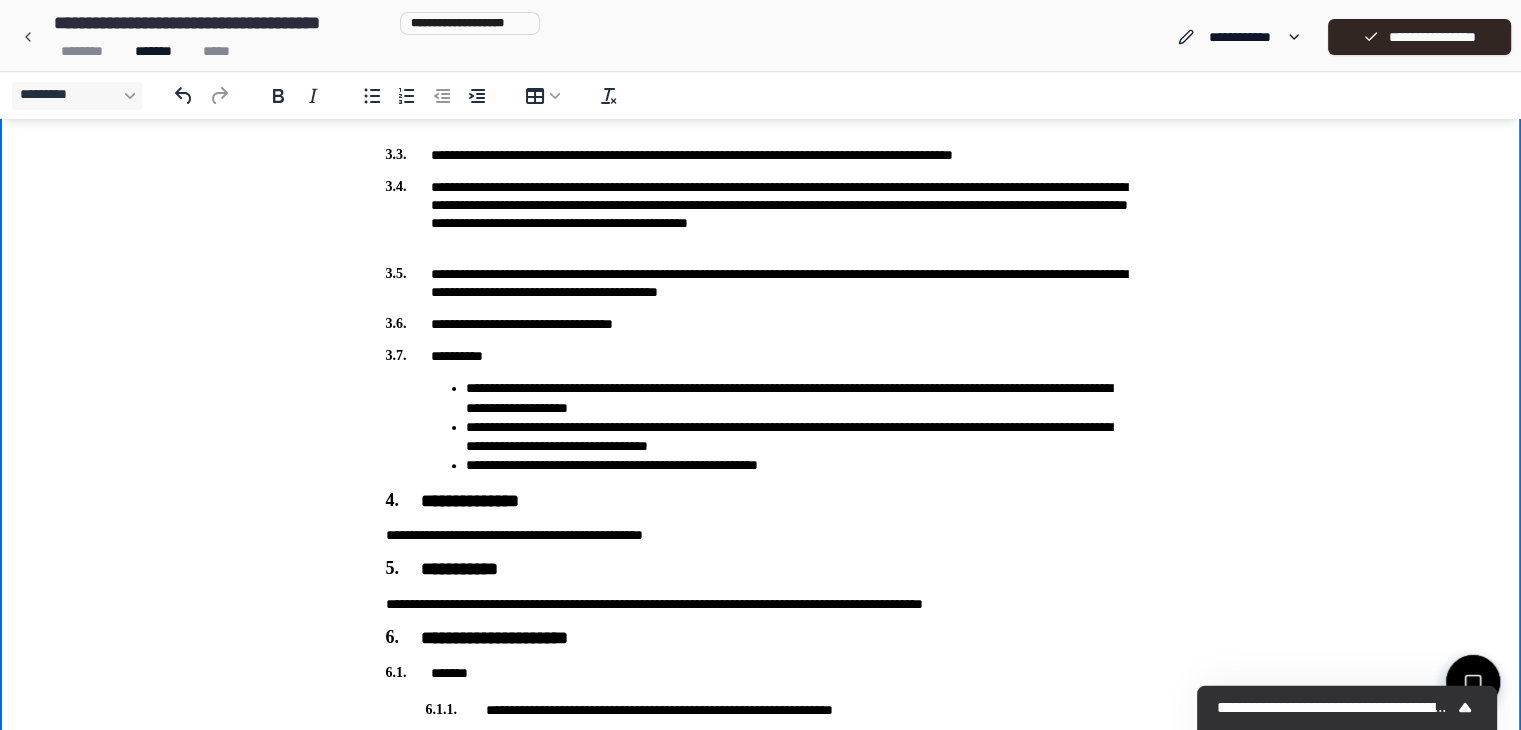 click on "**********" at bounding box center [761, 214] 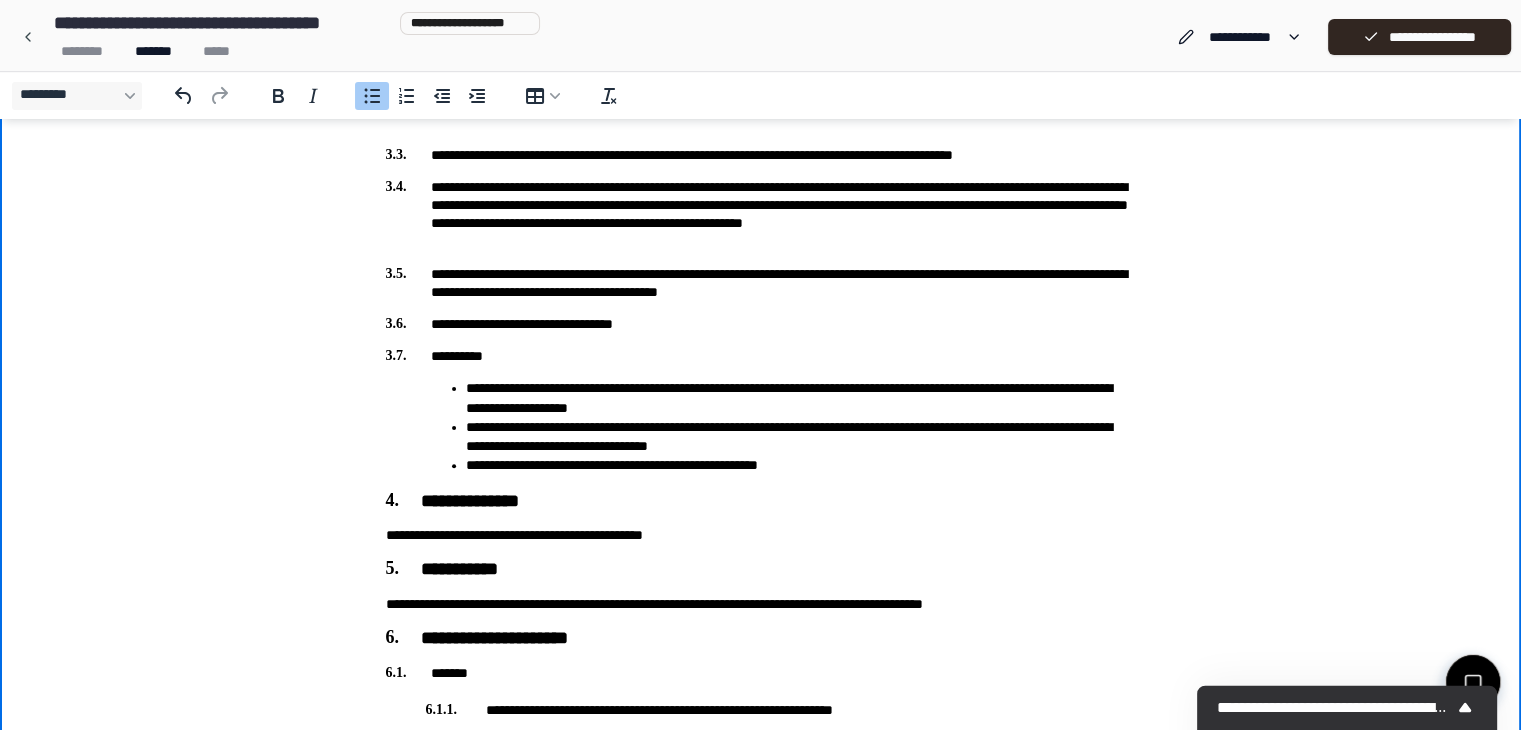 click on "**********" at bounding box center [801, 437] 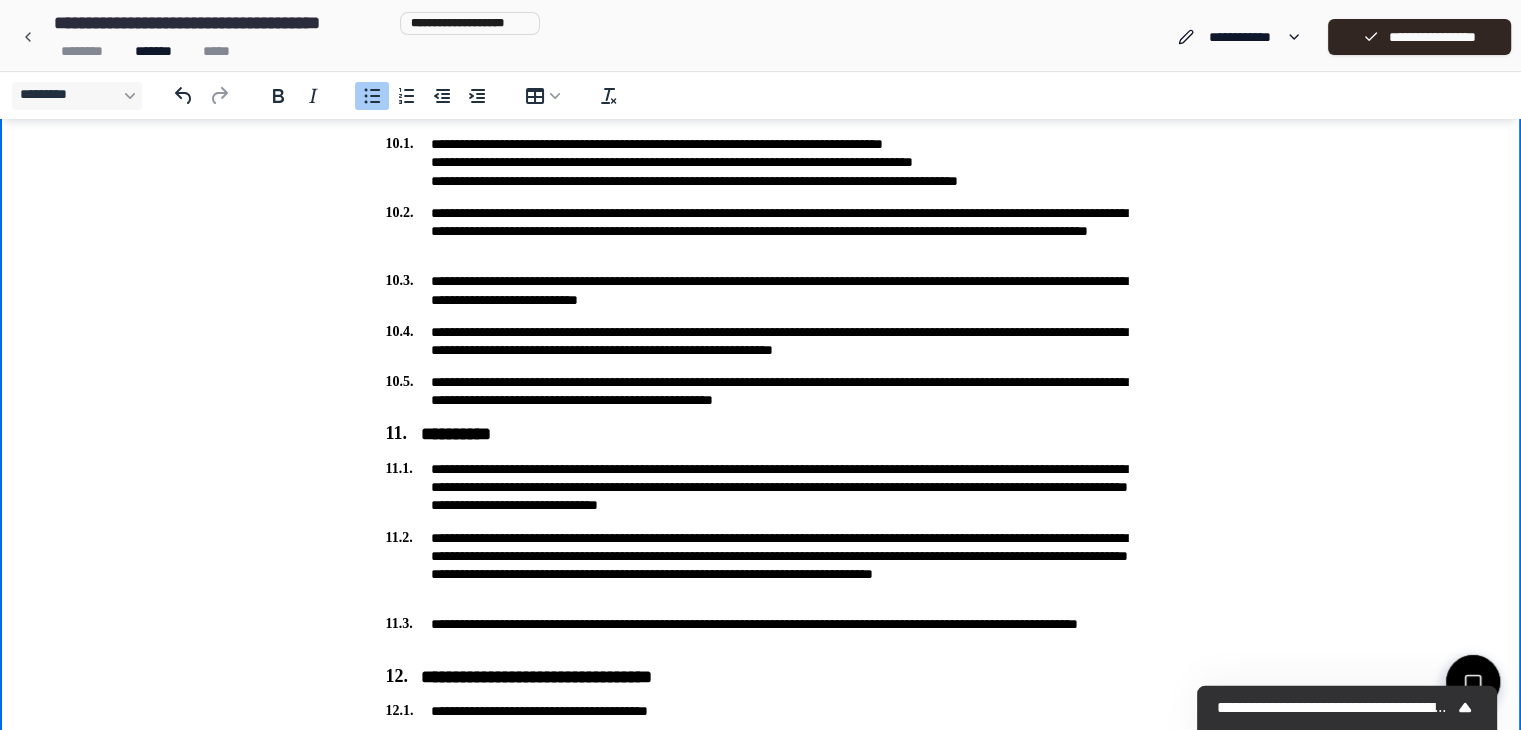 scroll, scrollTop: 1882, scrollLeft: 0, axis: vertical 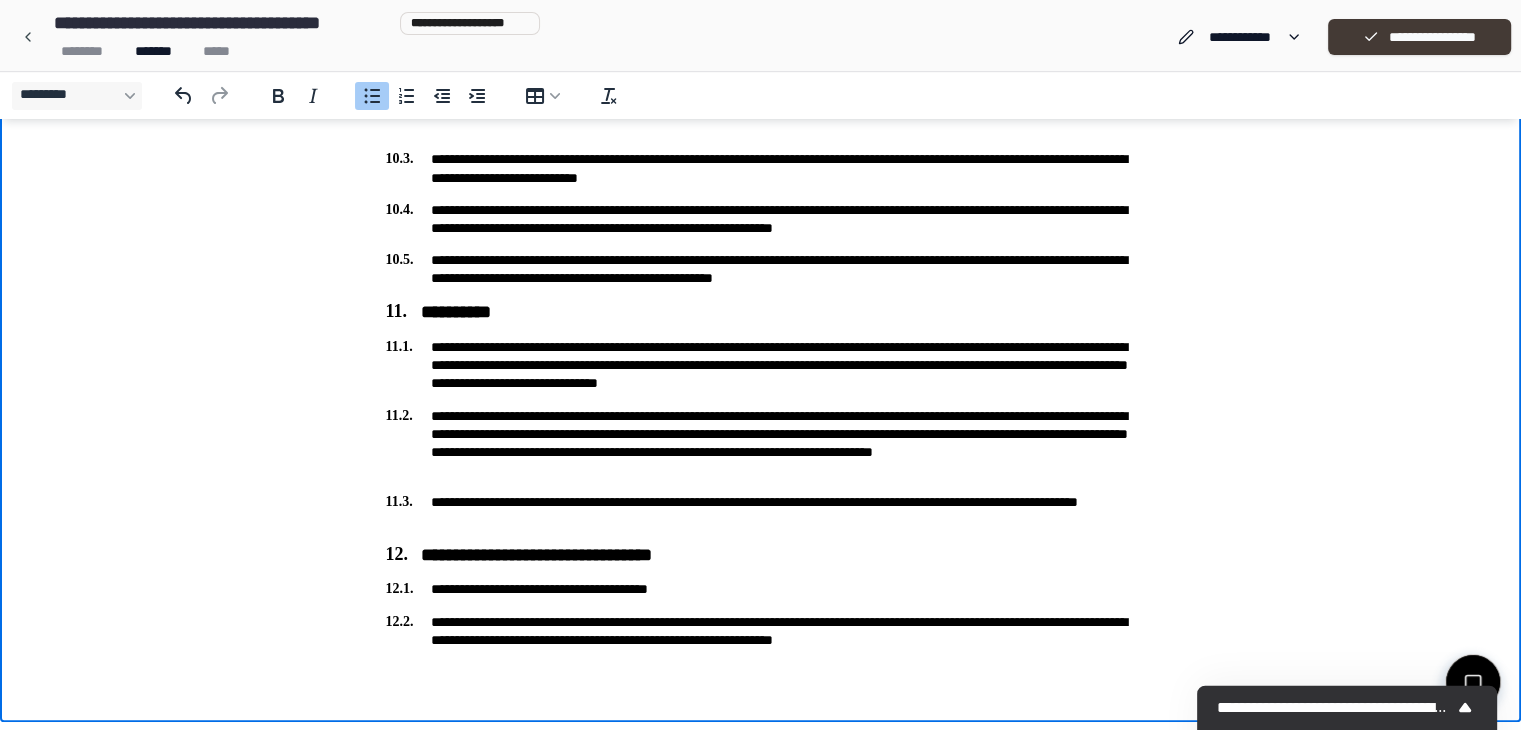 click on "**********" at bounding box center [1419, 37] 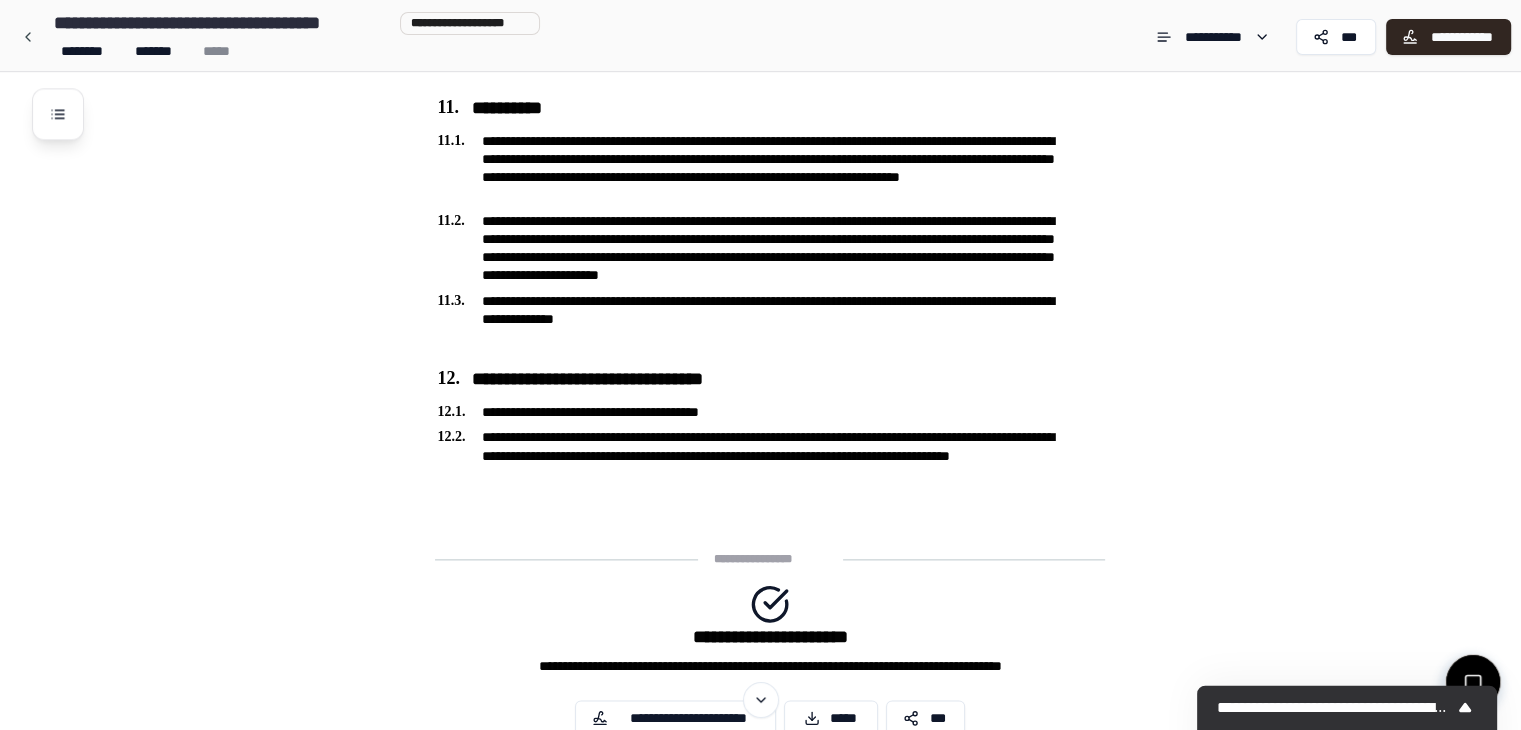 scroll, scrollTop: 2411, scrollLeft: 0, axis: vertical 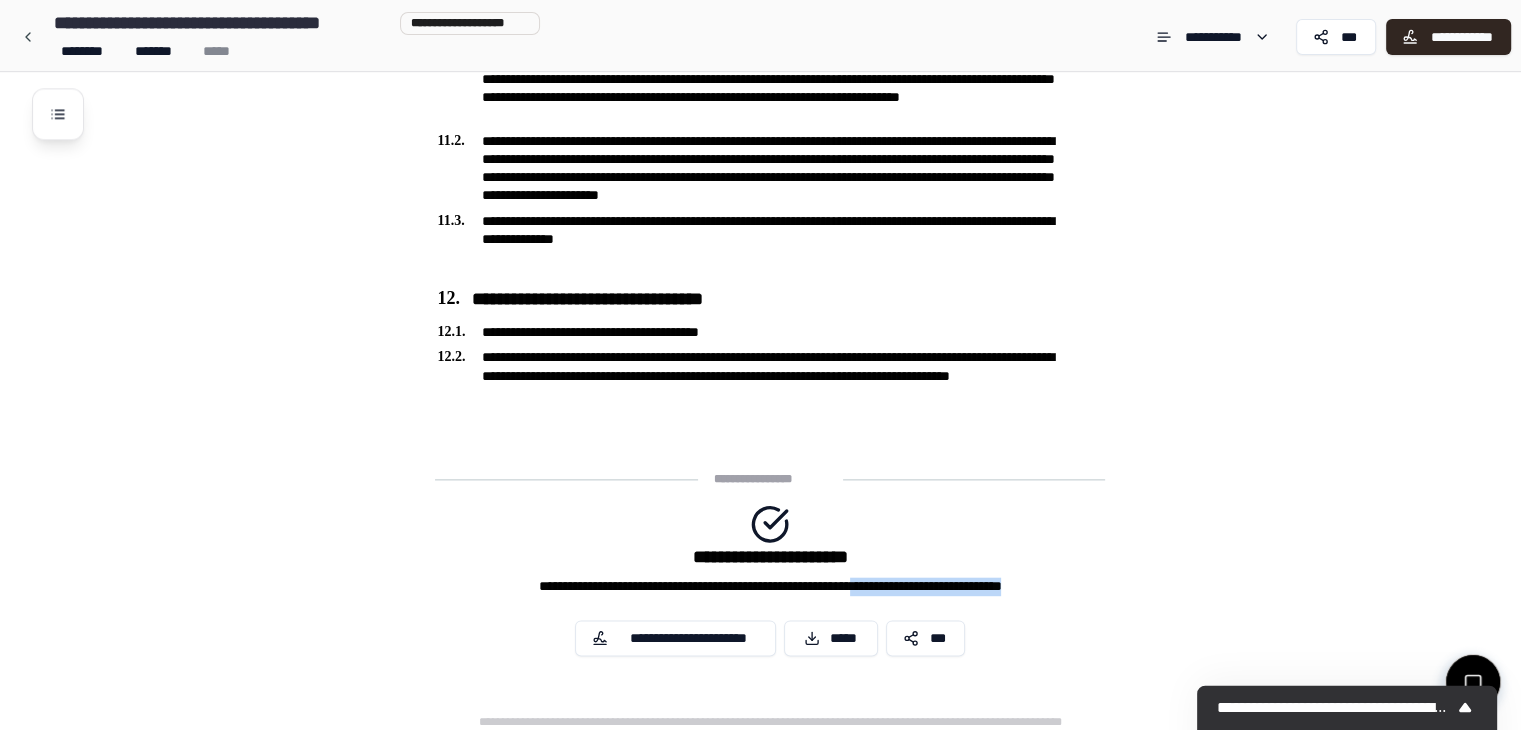 drag, startPoint x: 1056, startPoint y: 576, endPoint x: 864, endPoint y: 568, distance: 192.1666 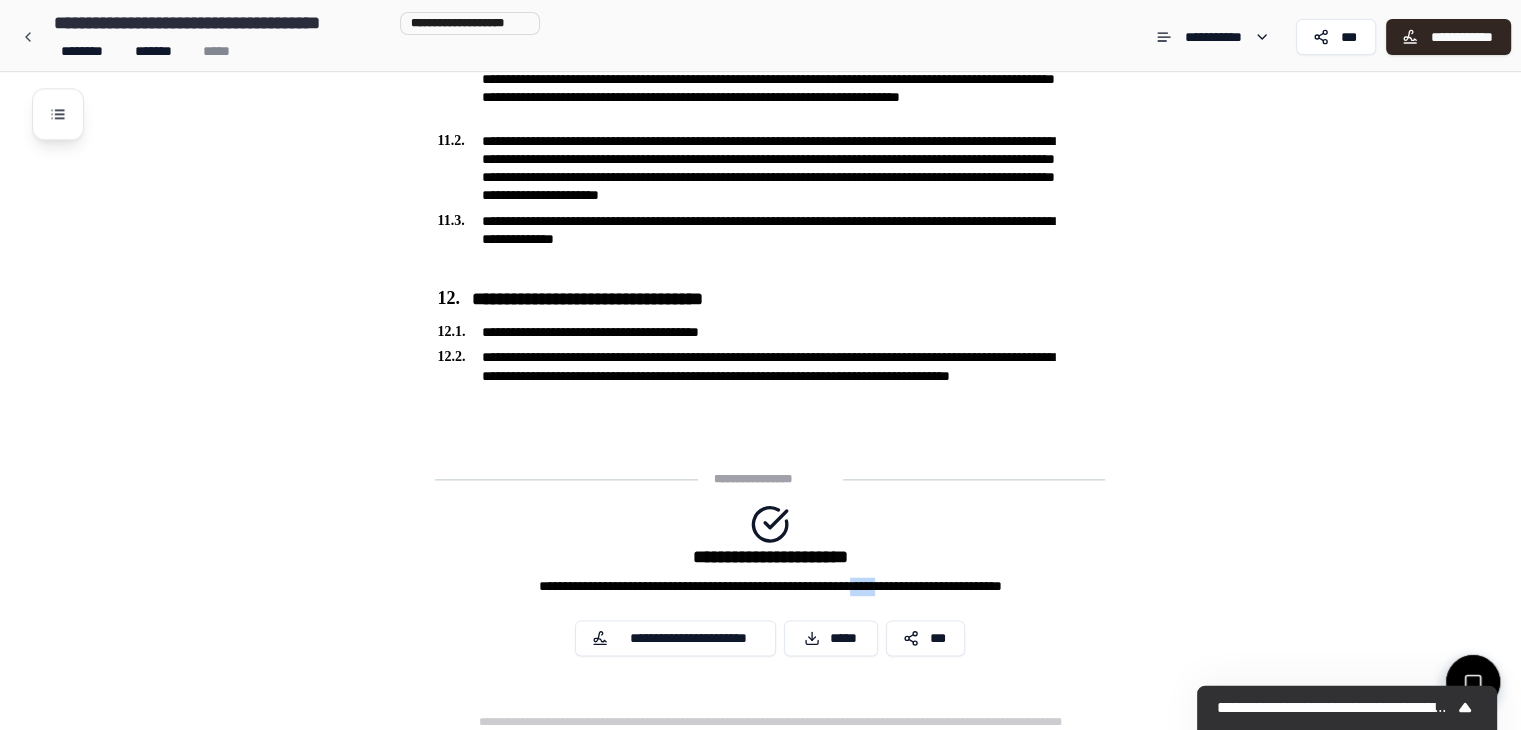 click on "**********" at bounding box center (770, 586) 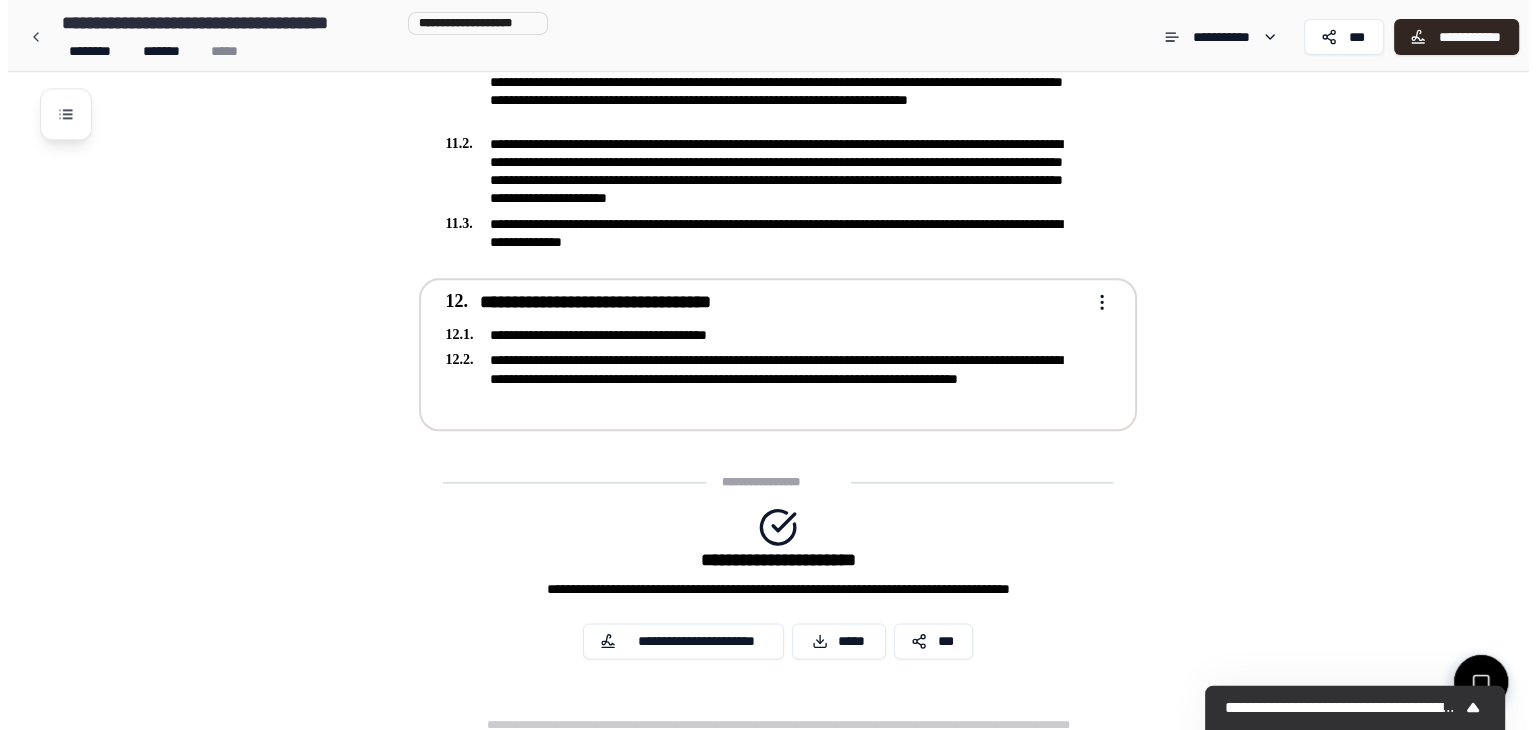 scroll, scrollTop: 2411, scrollLeft: 0, axis: vertical 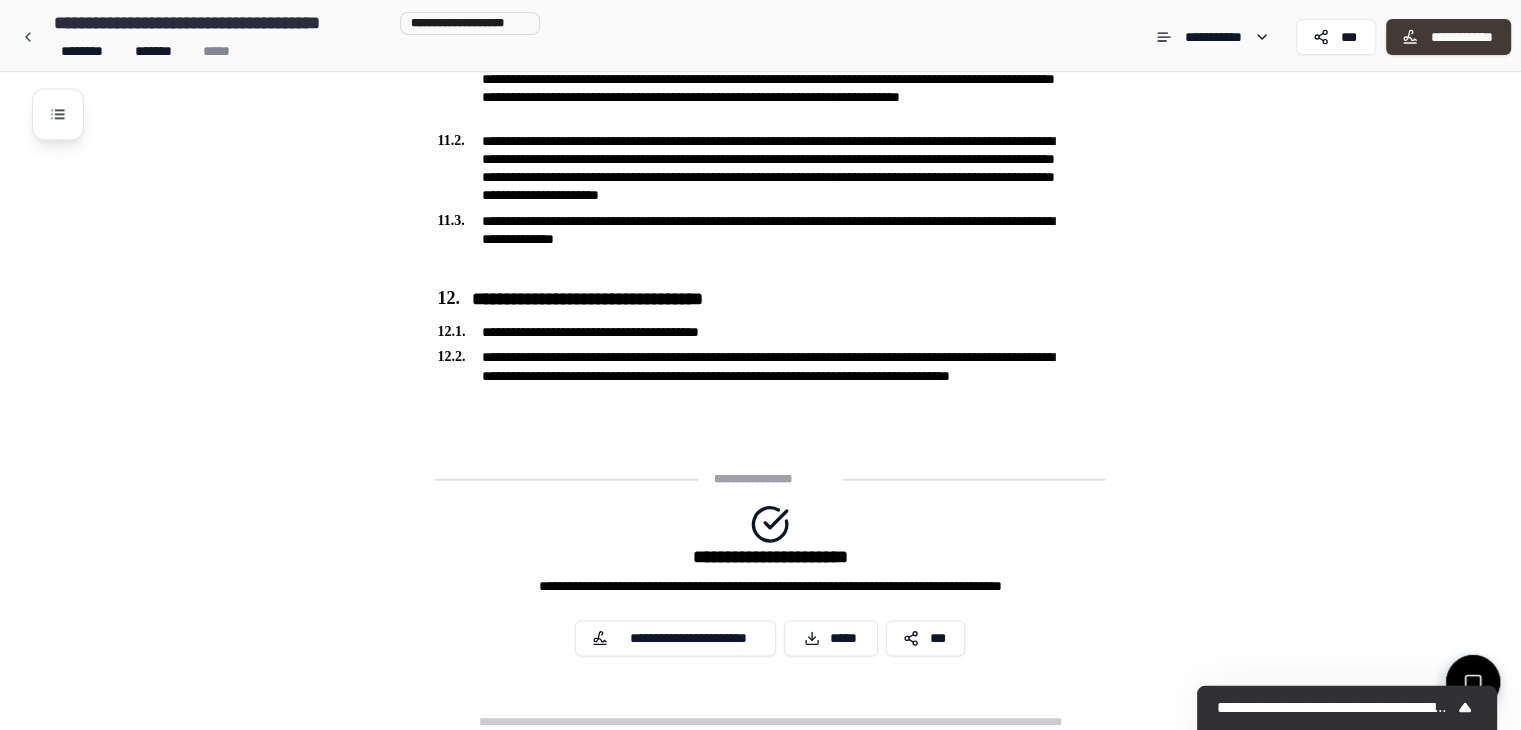 click on "**********" at bounding box center (1448, 37) 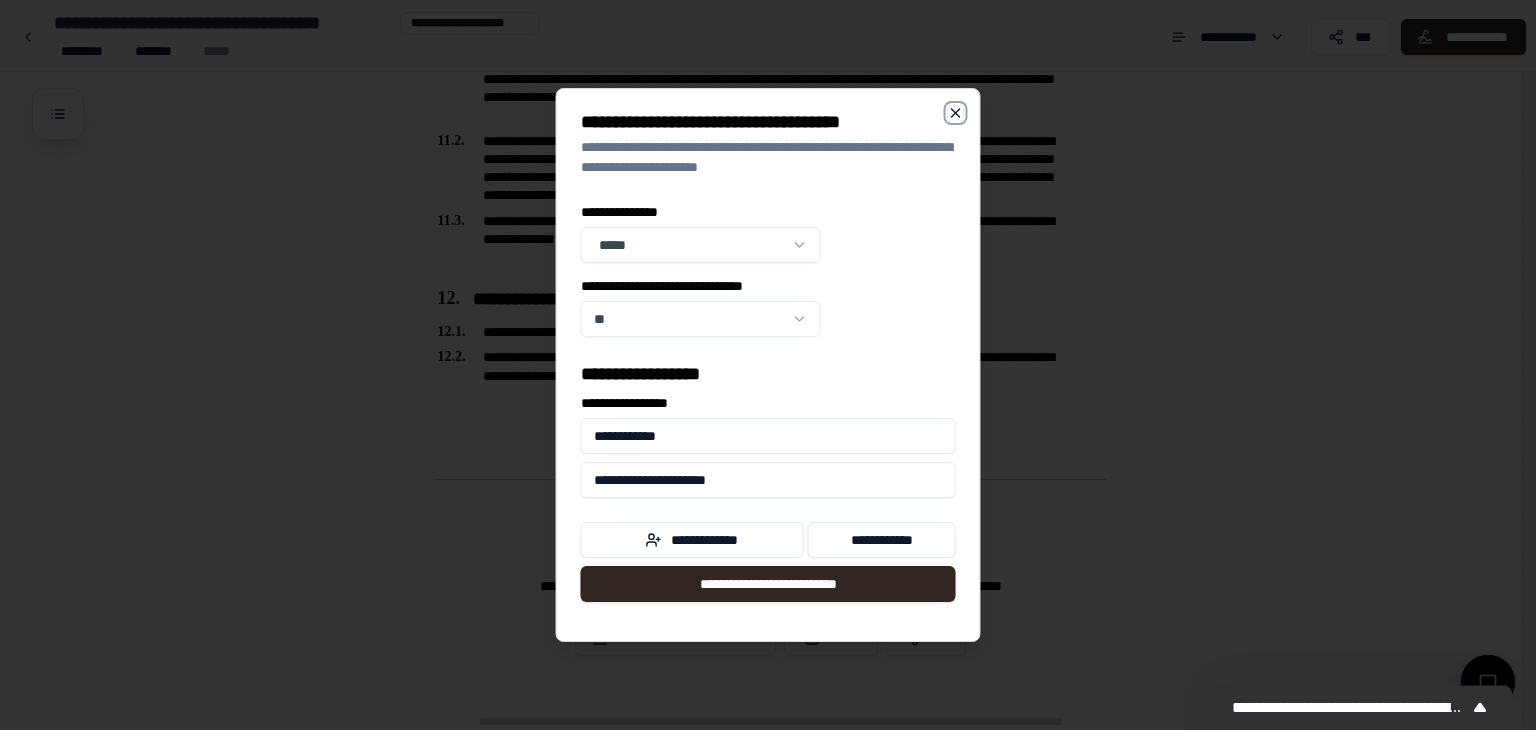 click 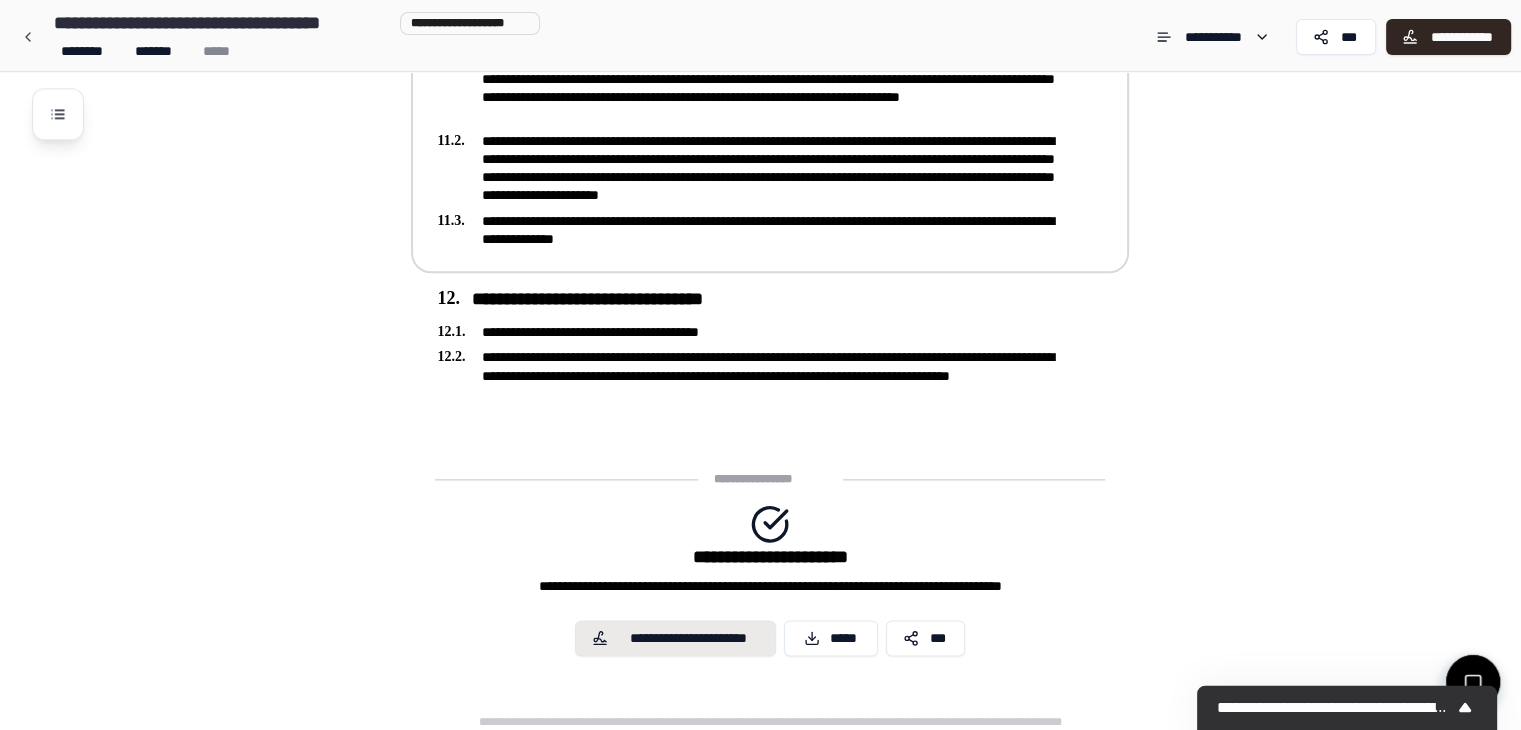 click on "**********" at bounding box center (688, 638) 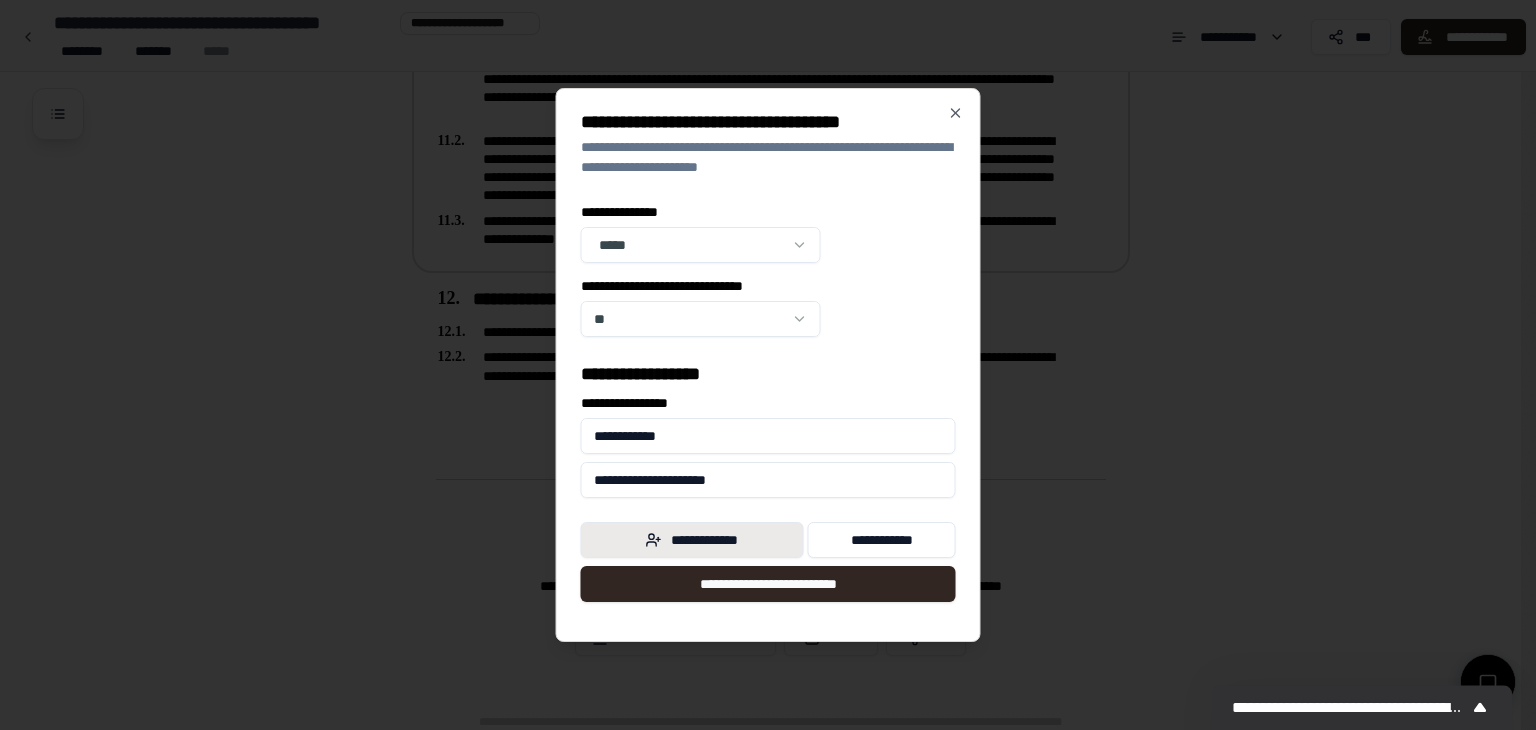 click on "**********" at bounding box center [692, 540] 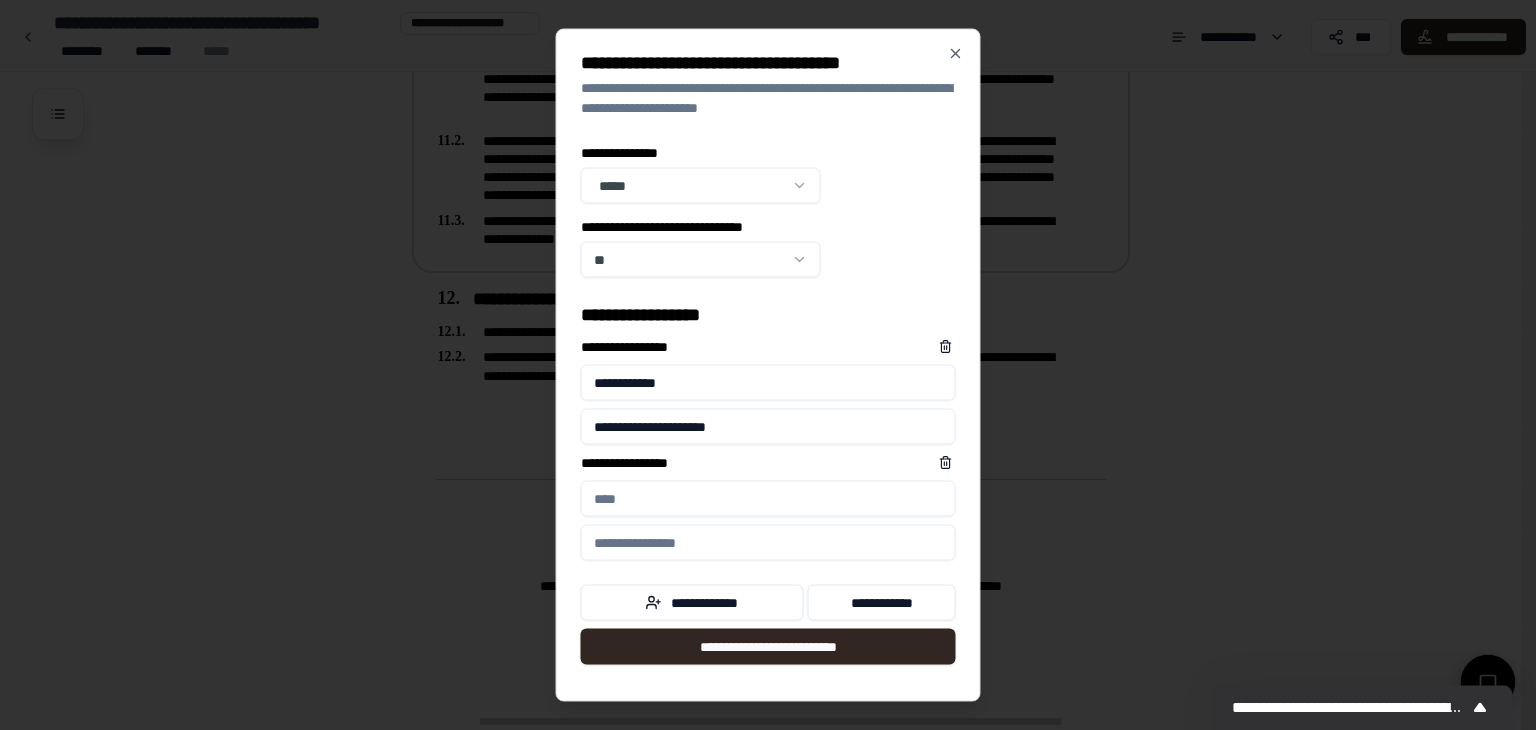 click on "**********" at bounding box center [768, 499] 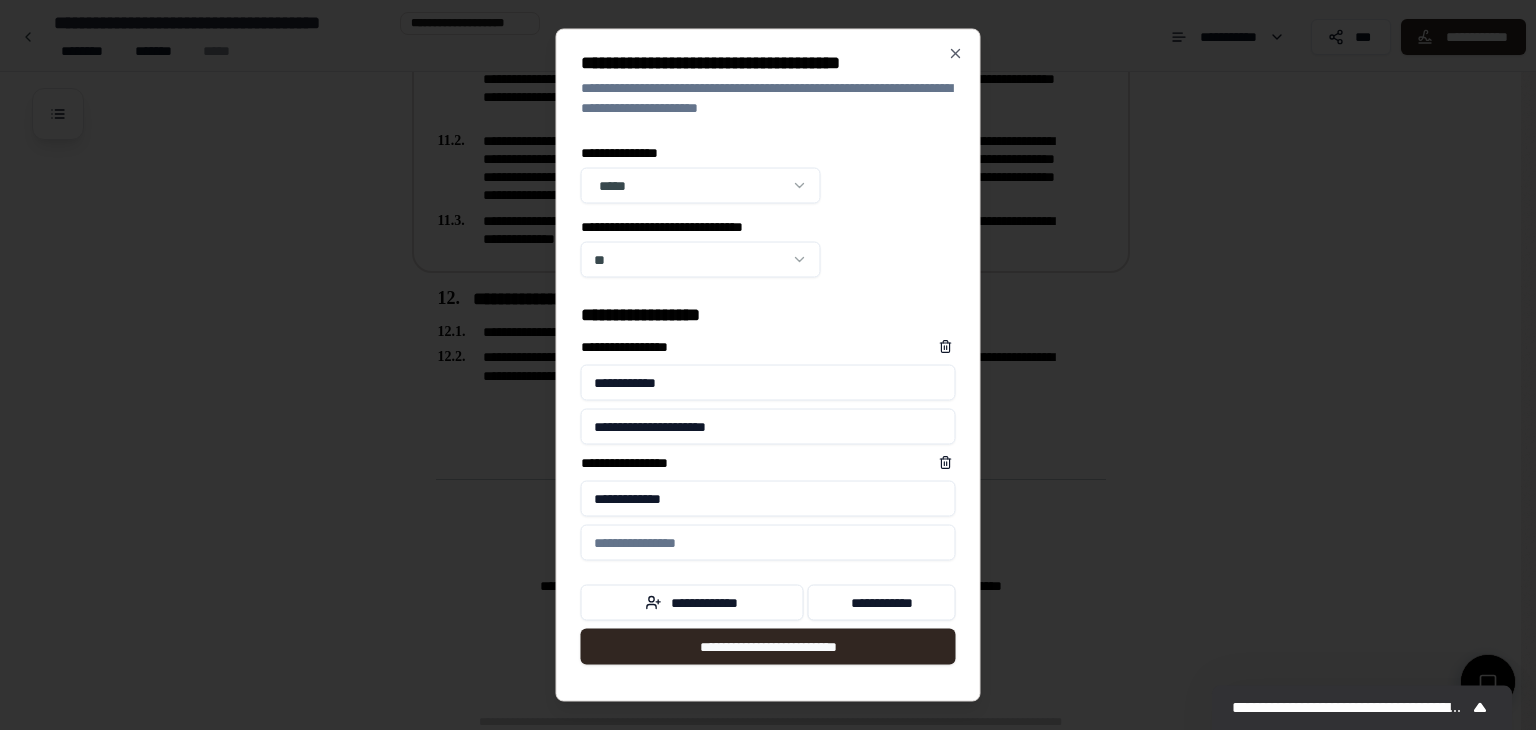 type on "**********" 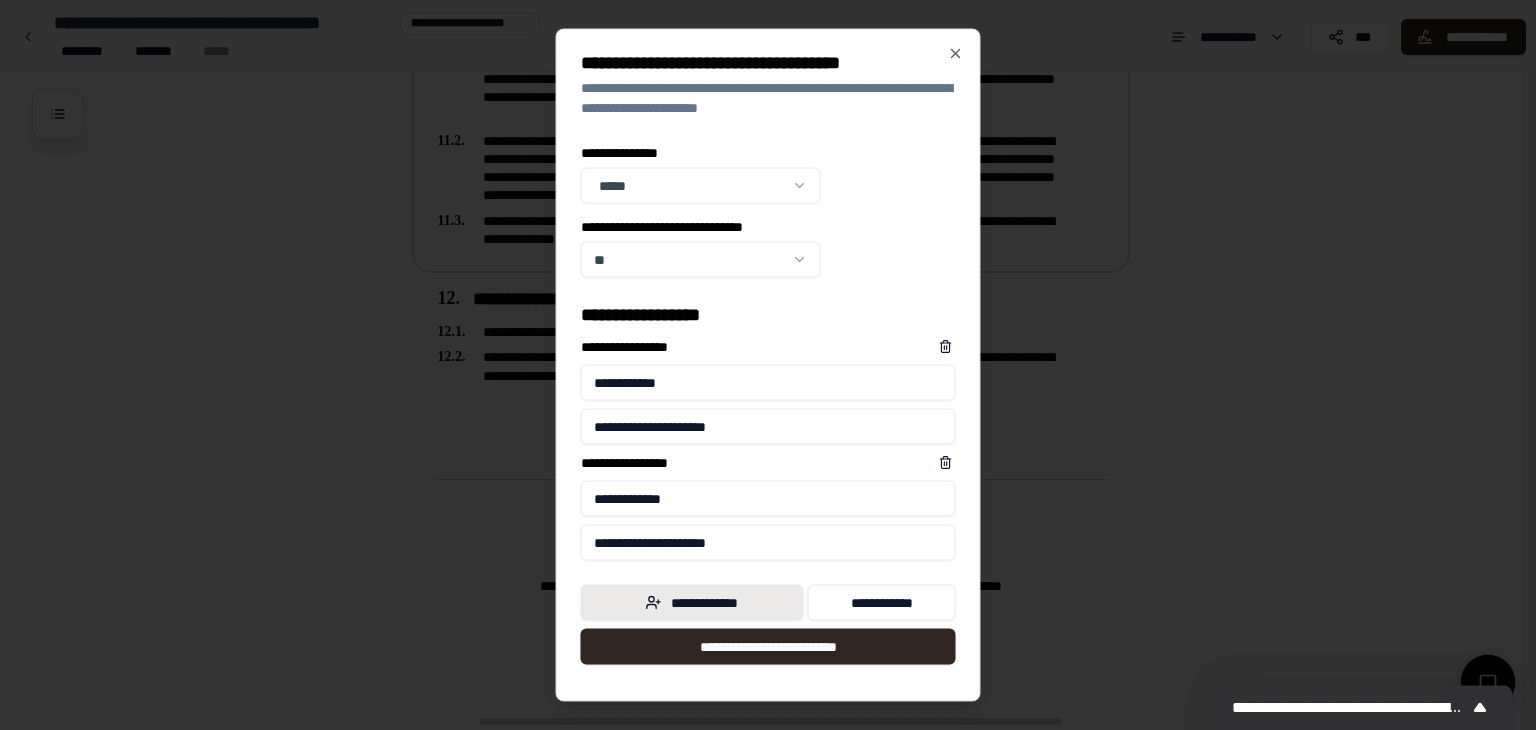 type on "**********" 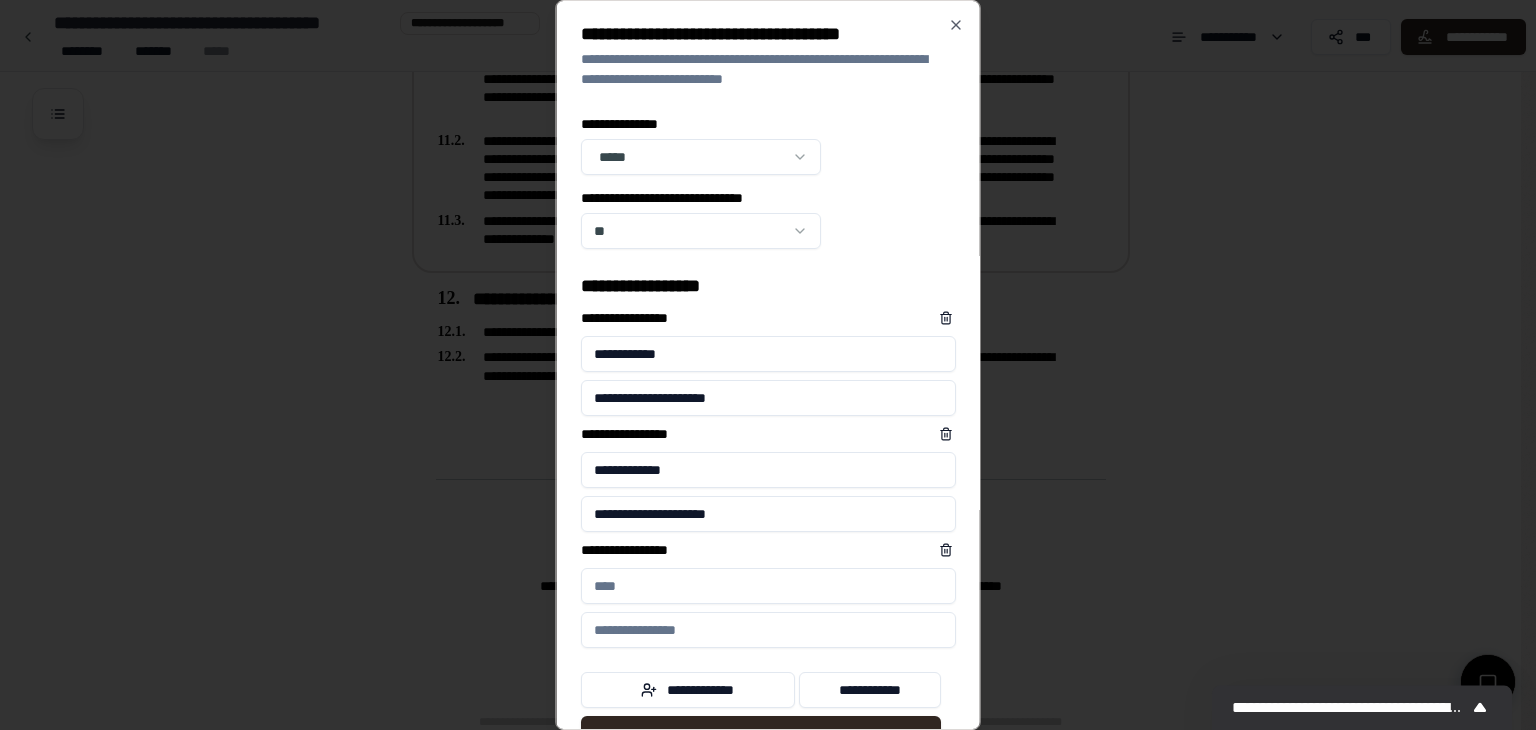 click on "**********" at bounding box center [768, 586] 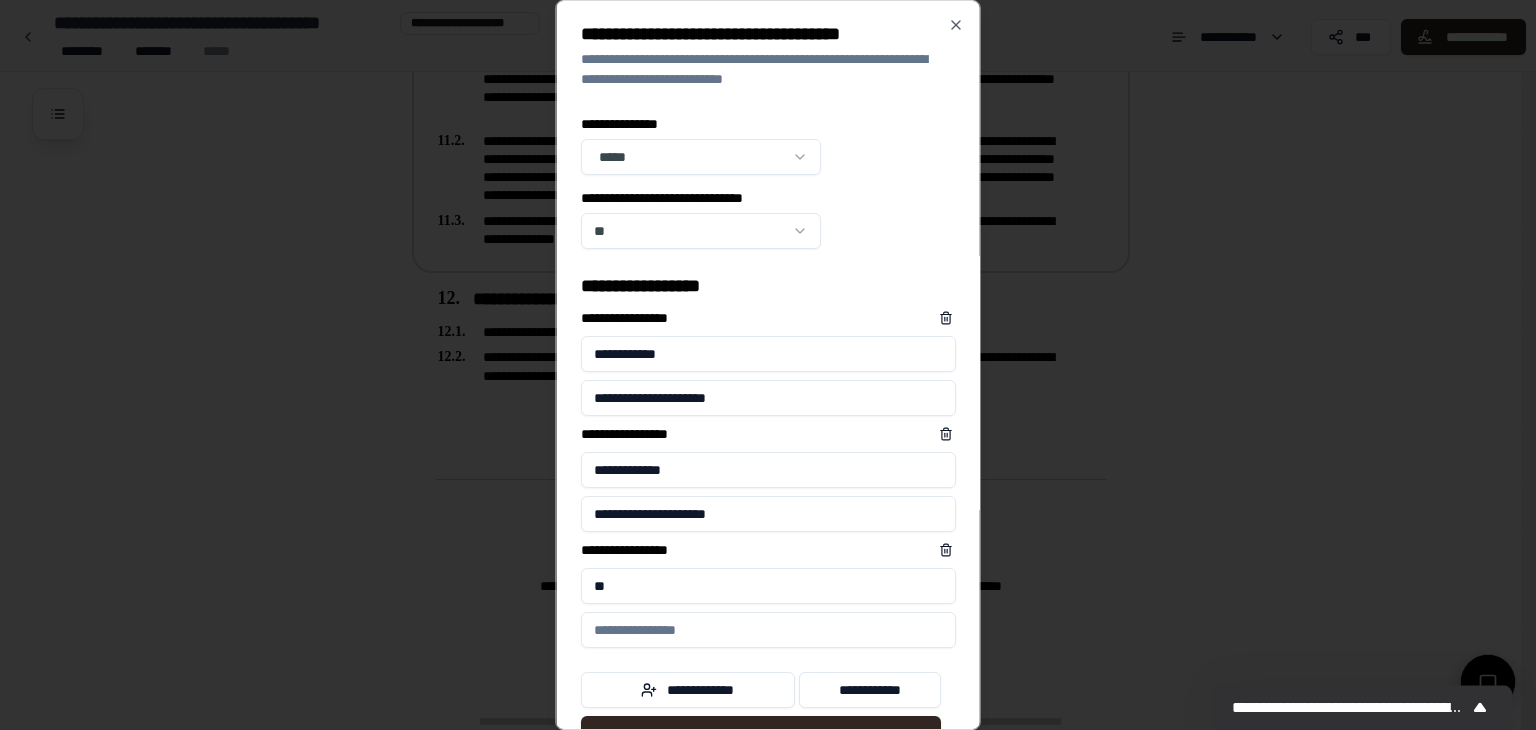 type on "*" 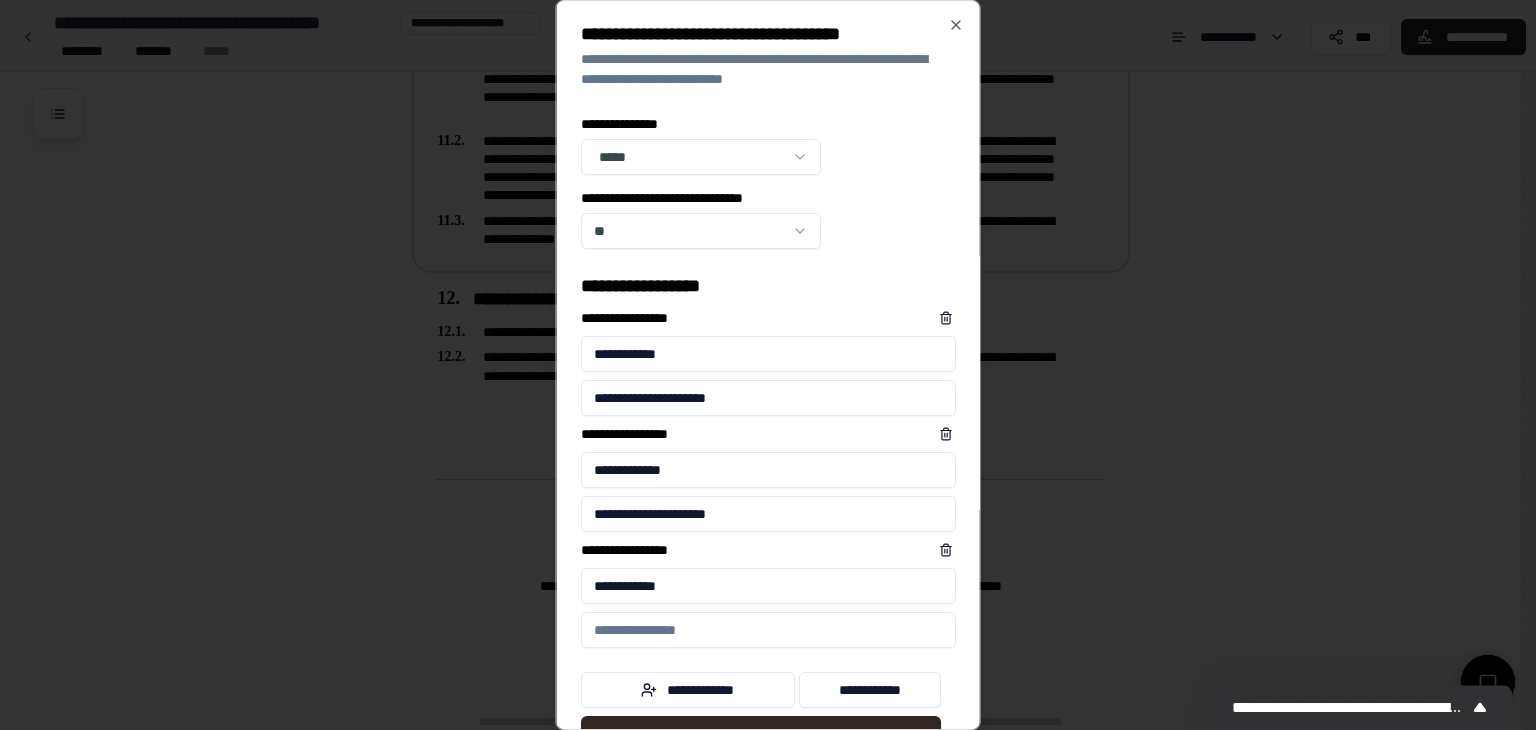type on "**********" 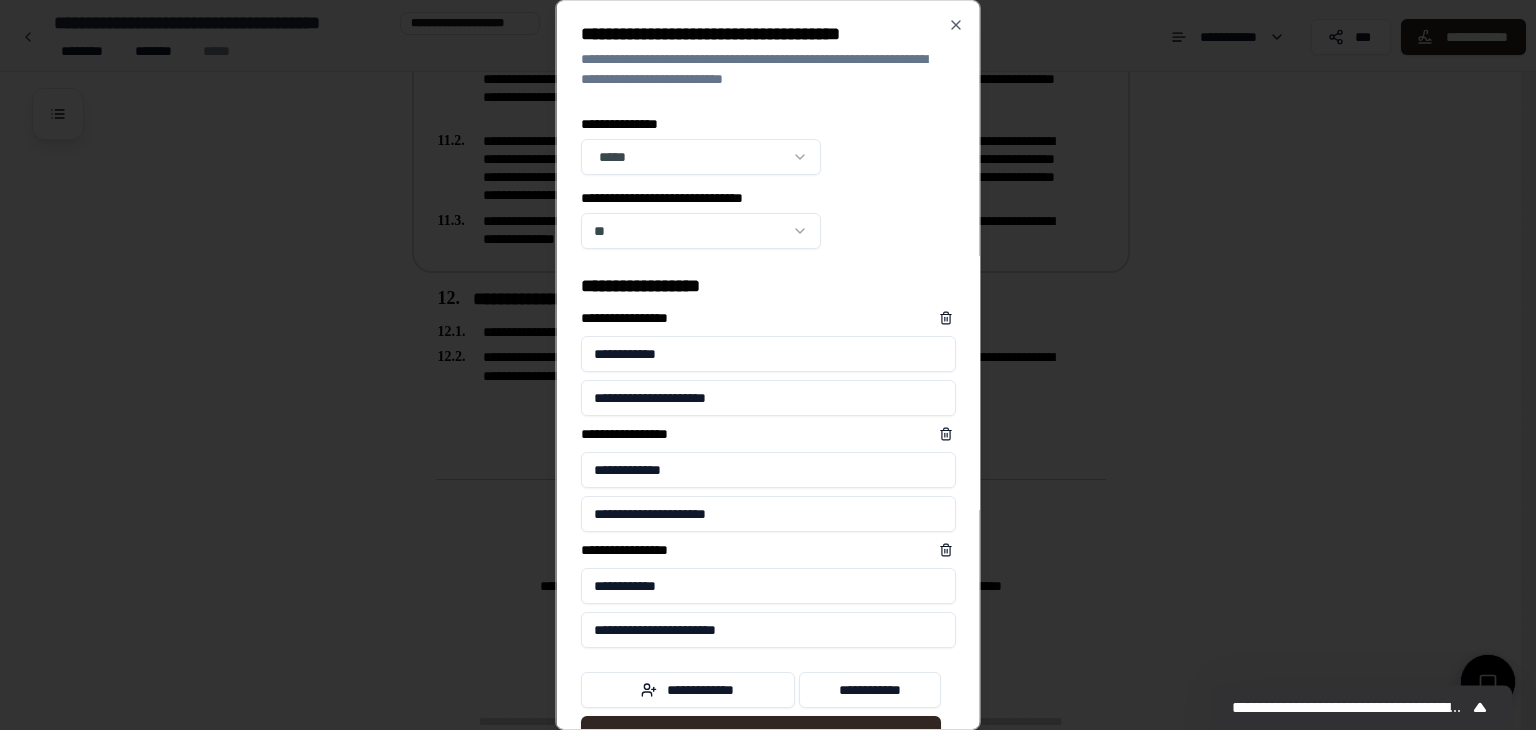 scroll, scrollTop: 59, scrollLeft: 0, axis: vertical 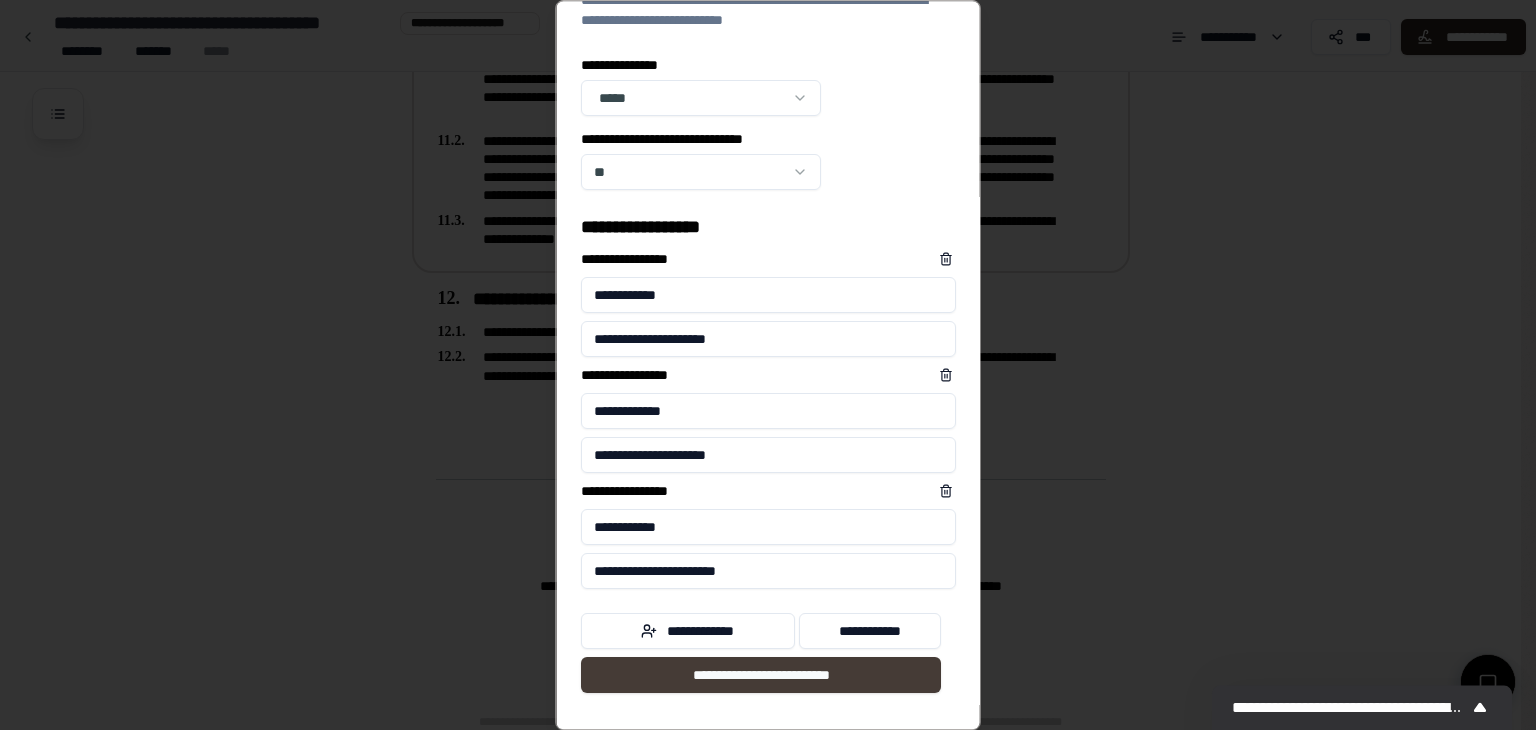 type on "**********" 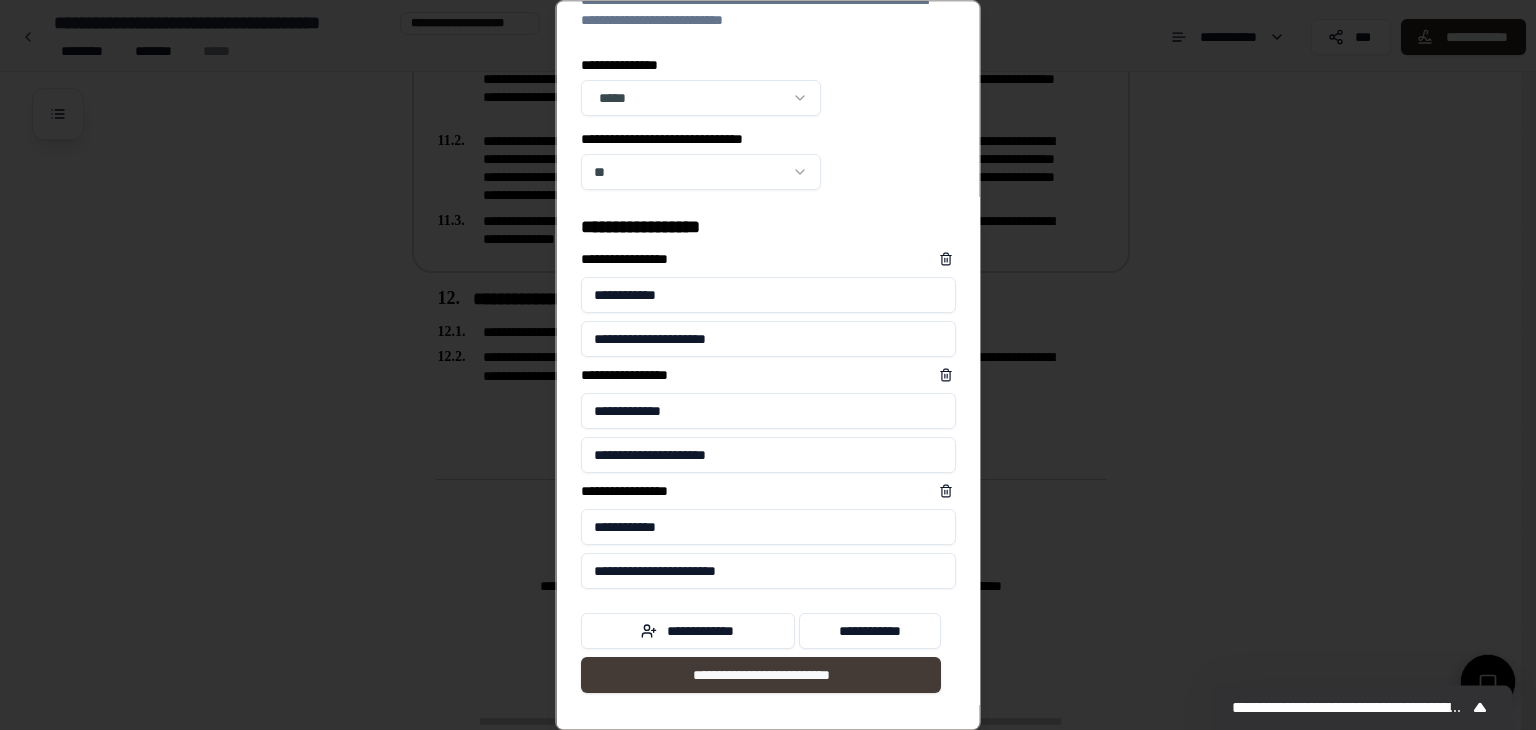 click on "**********" at bounding box center [761, 675] 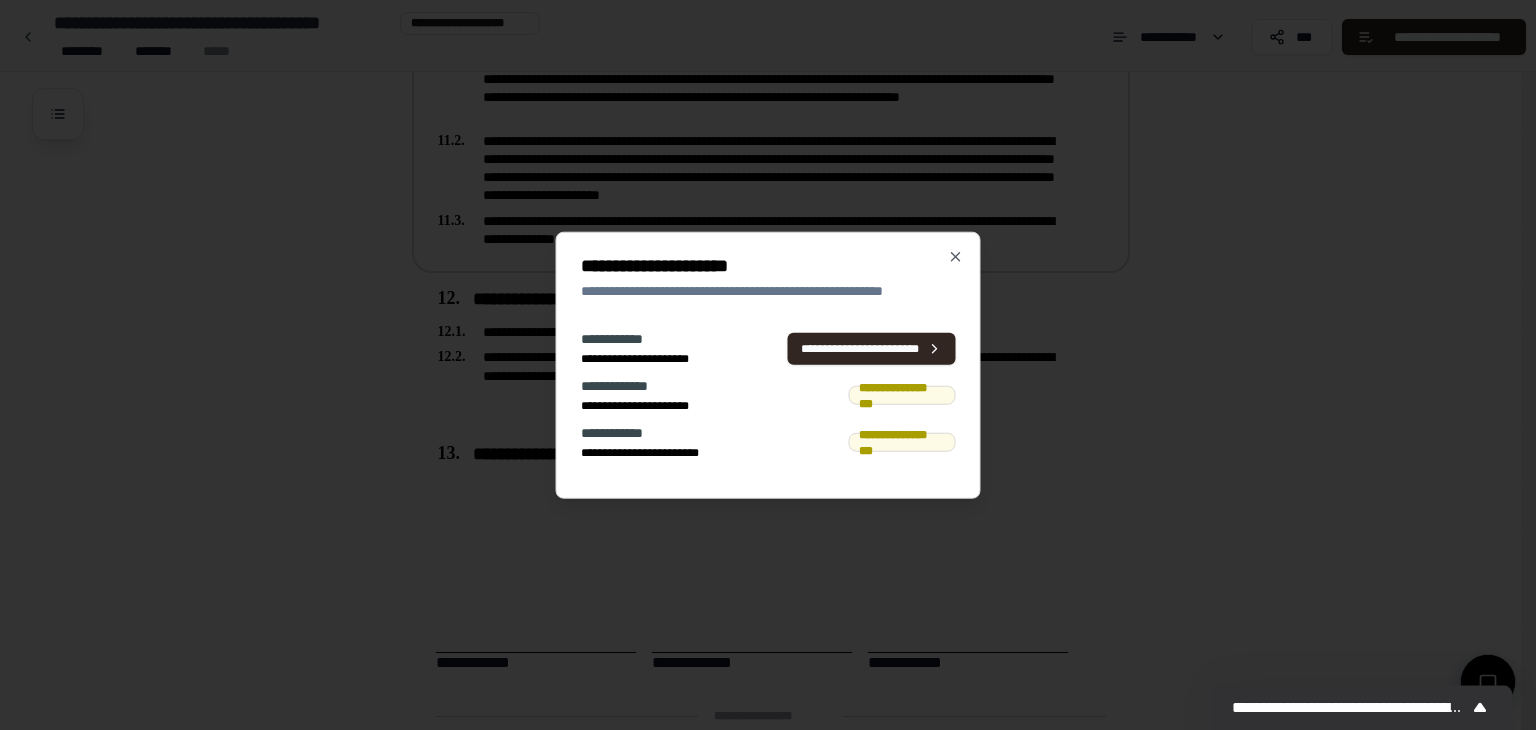 scroll, scrollTop: 0, scrollLeft: 0, axis: both 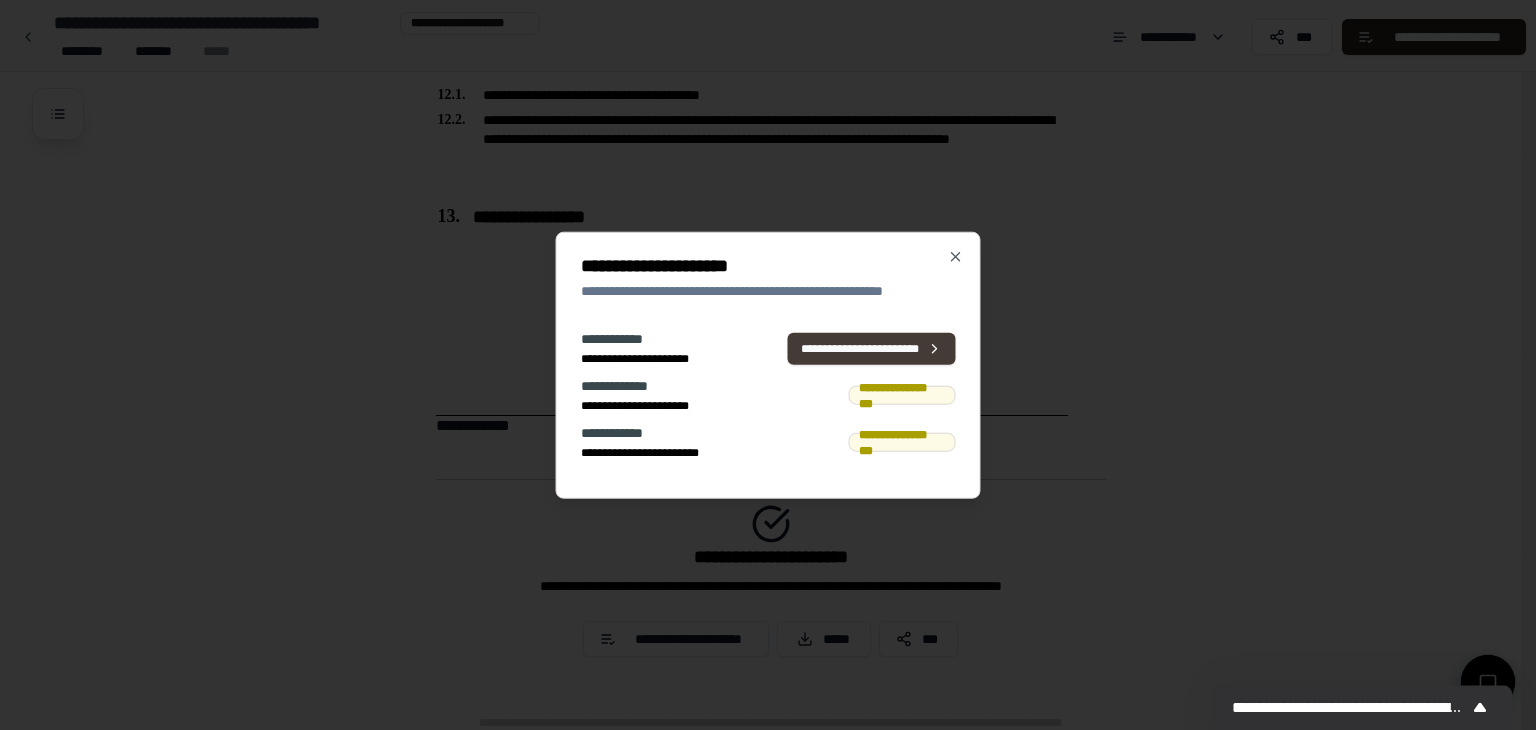 click on "**********" at bounding box center (872, 348) 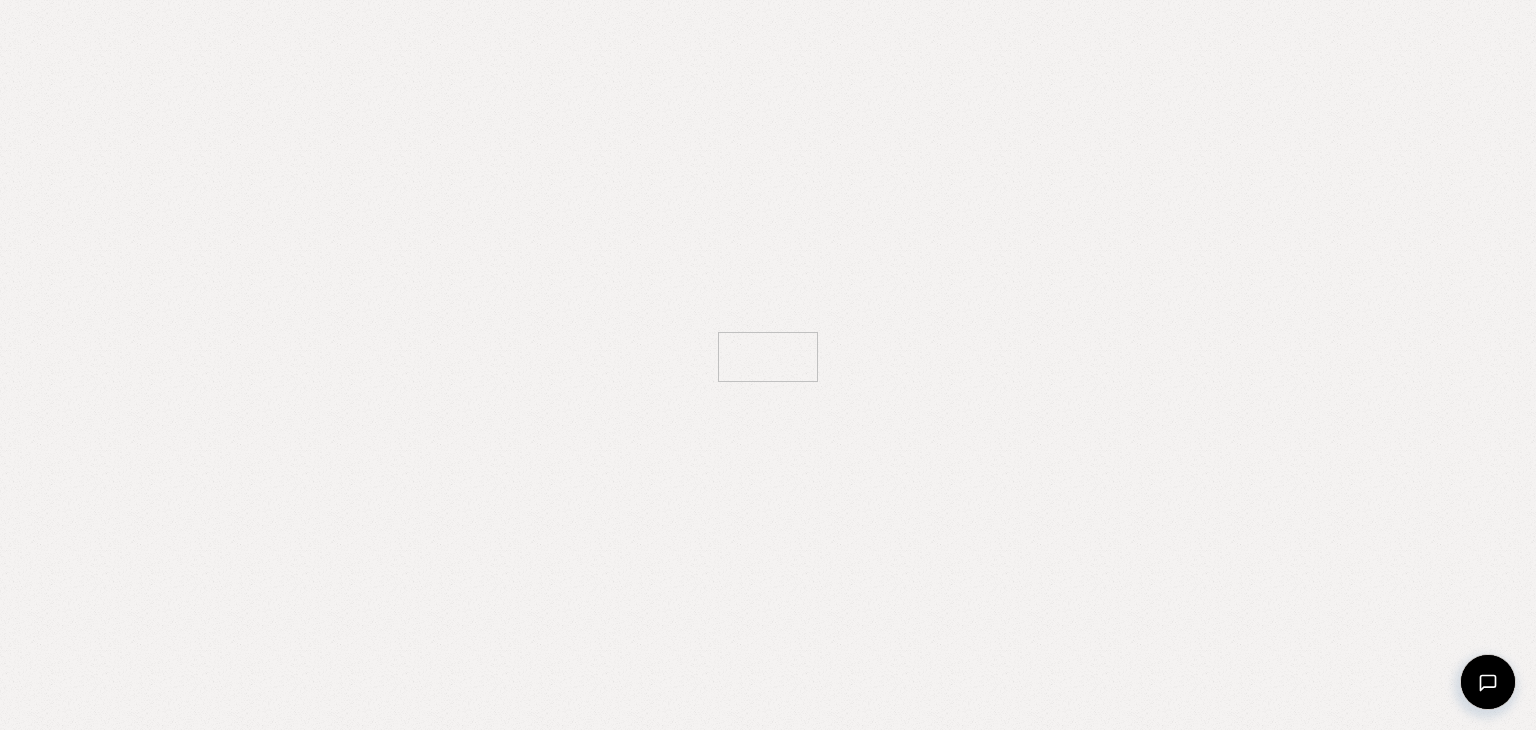 scroll, scrollTop: 0, scrollLeft: 0, axis: both 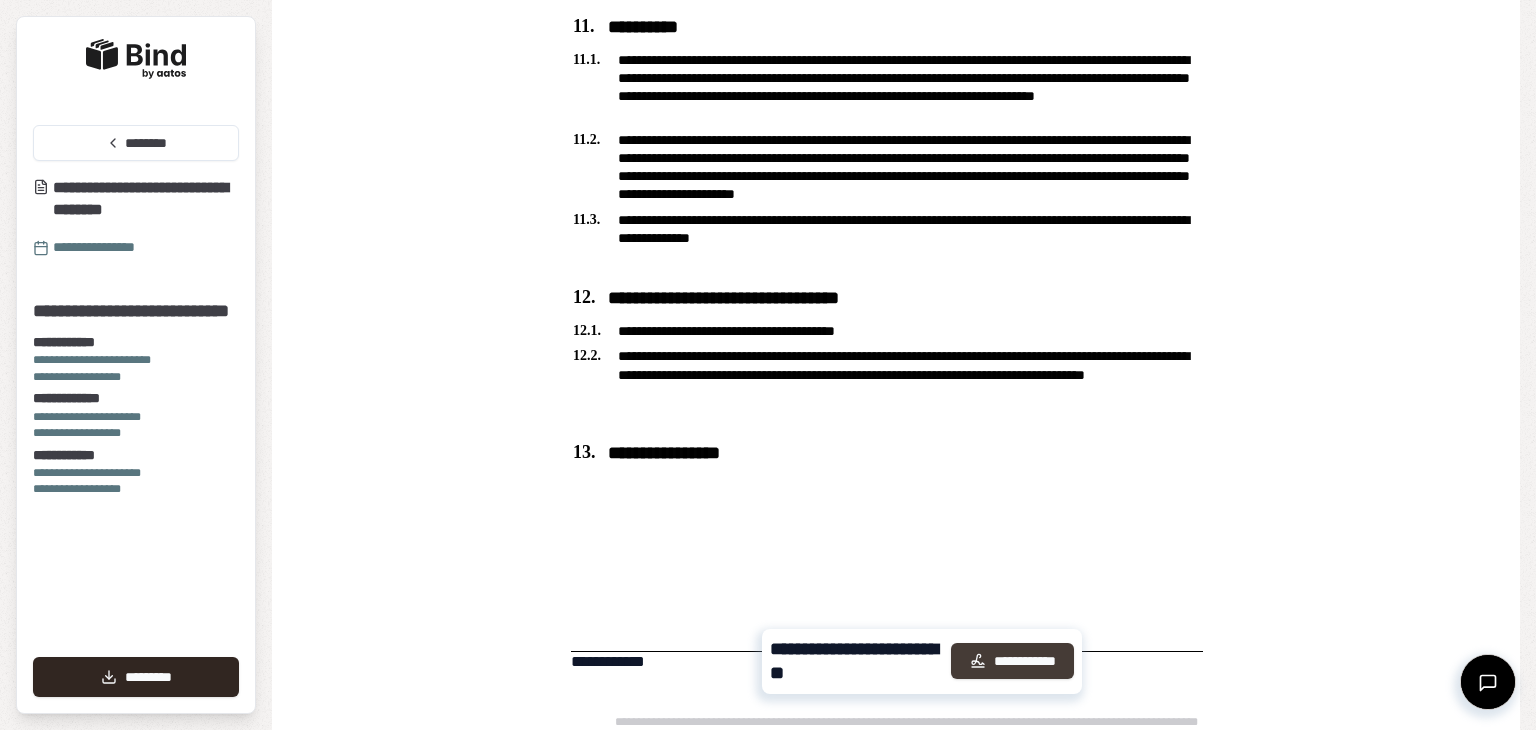 click on "**********" at bounding box center [1012, 661] 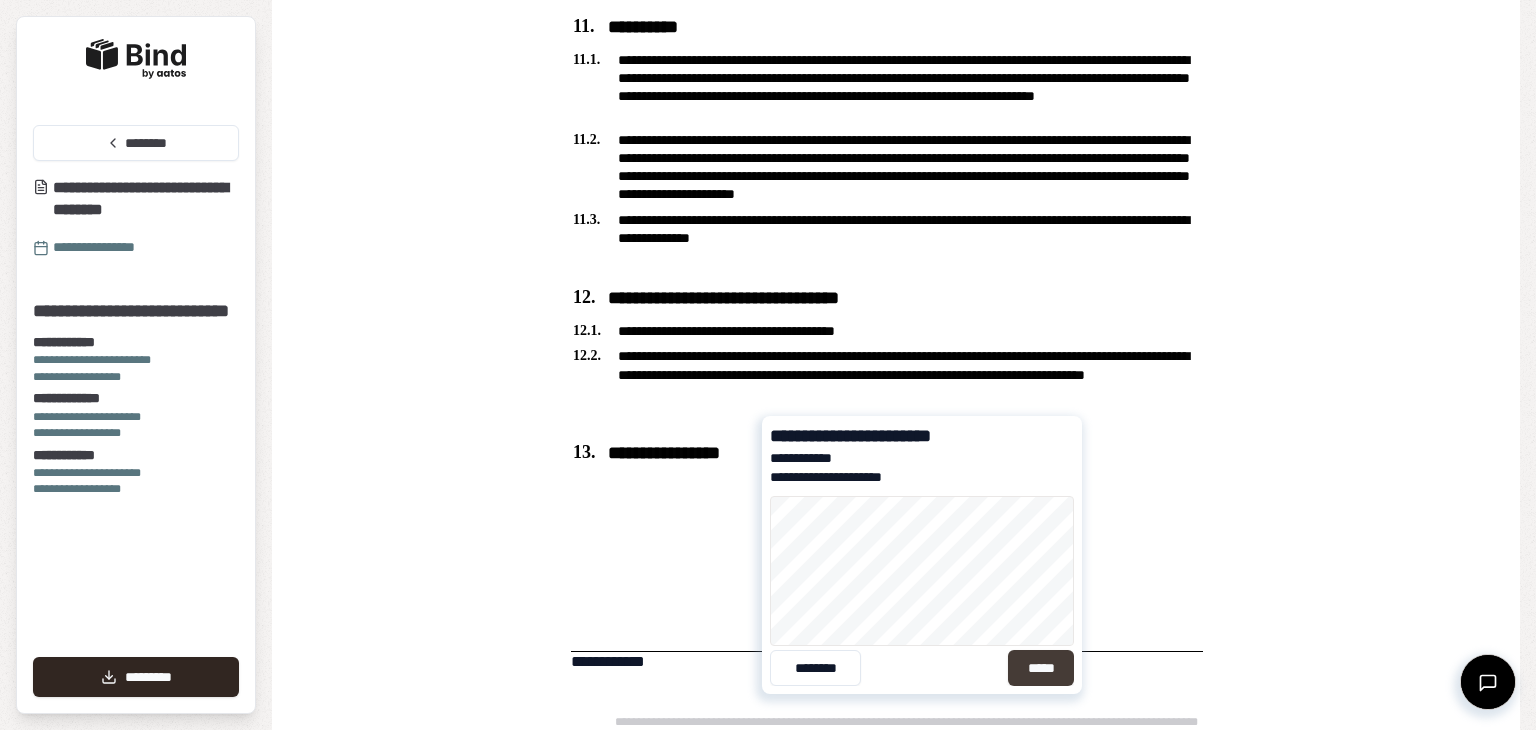 click on "*****" at bounding box center (1041, 668) 